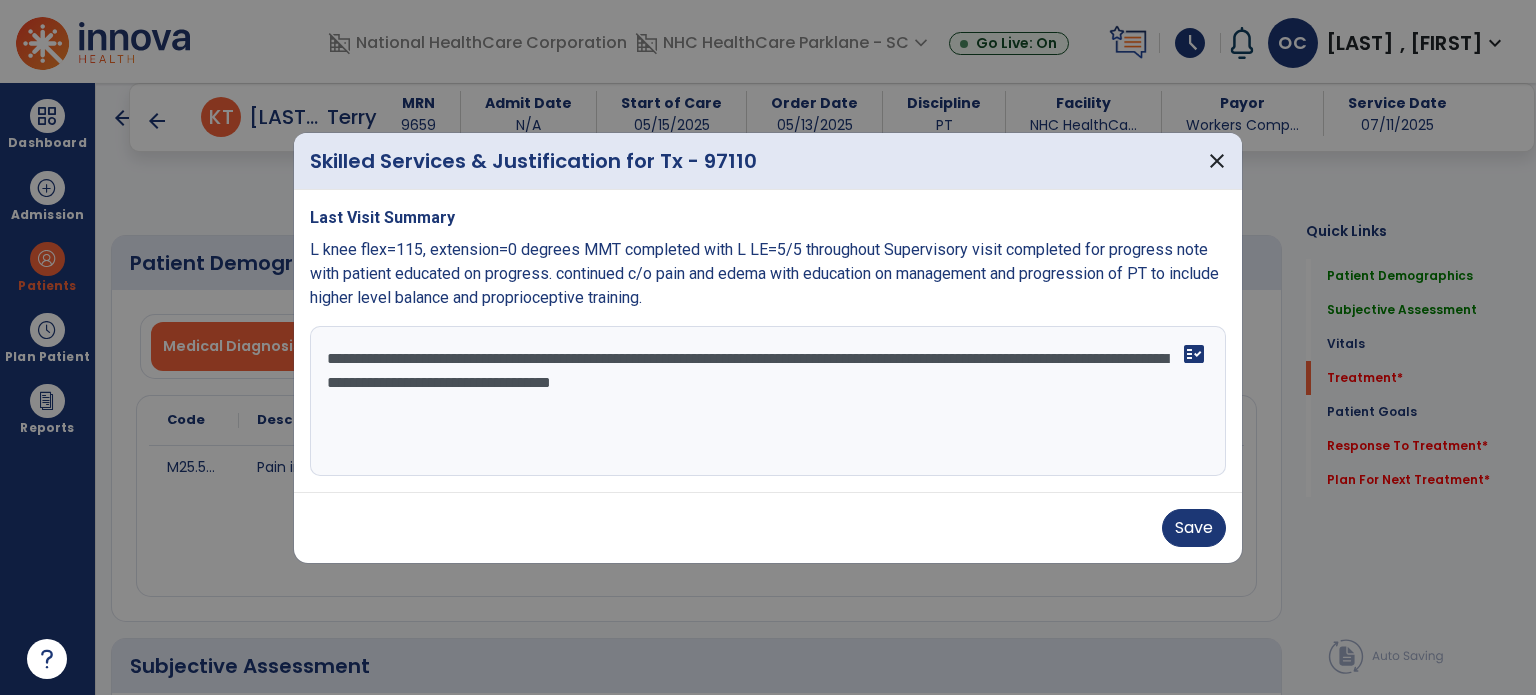 select on "*" 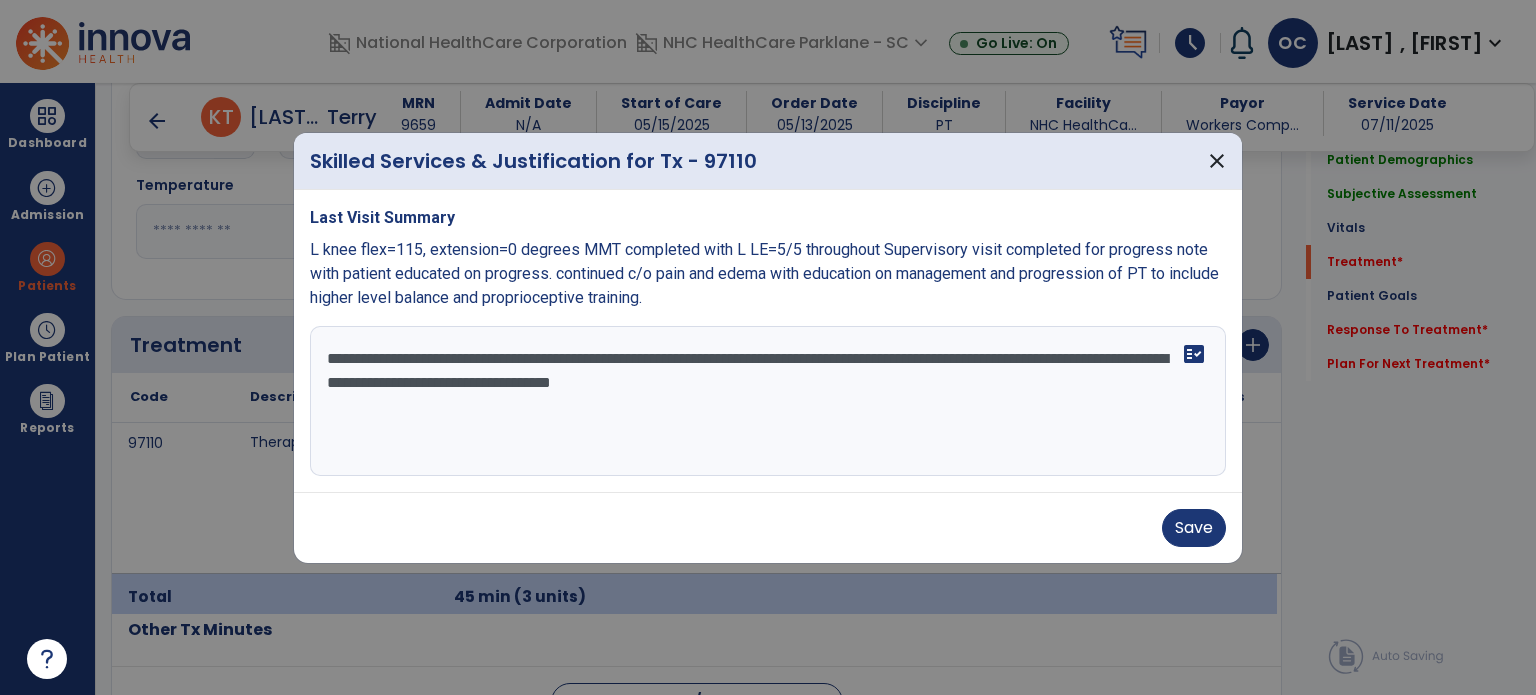 click on "**********" at bounding box center [768, 401] 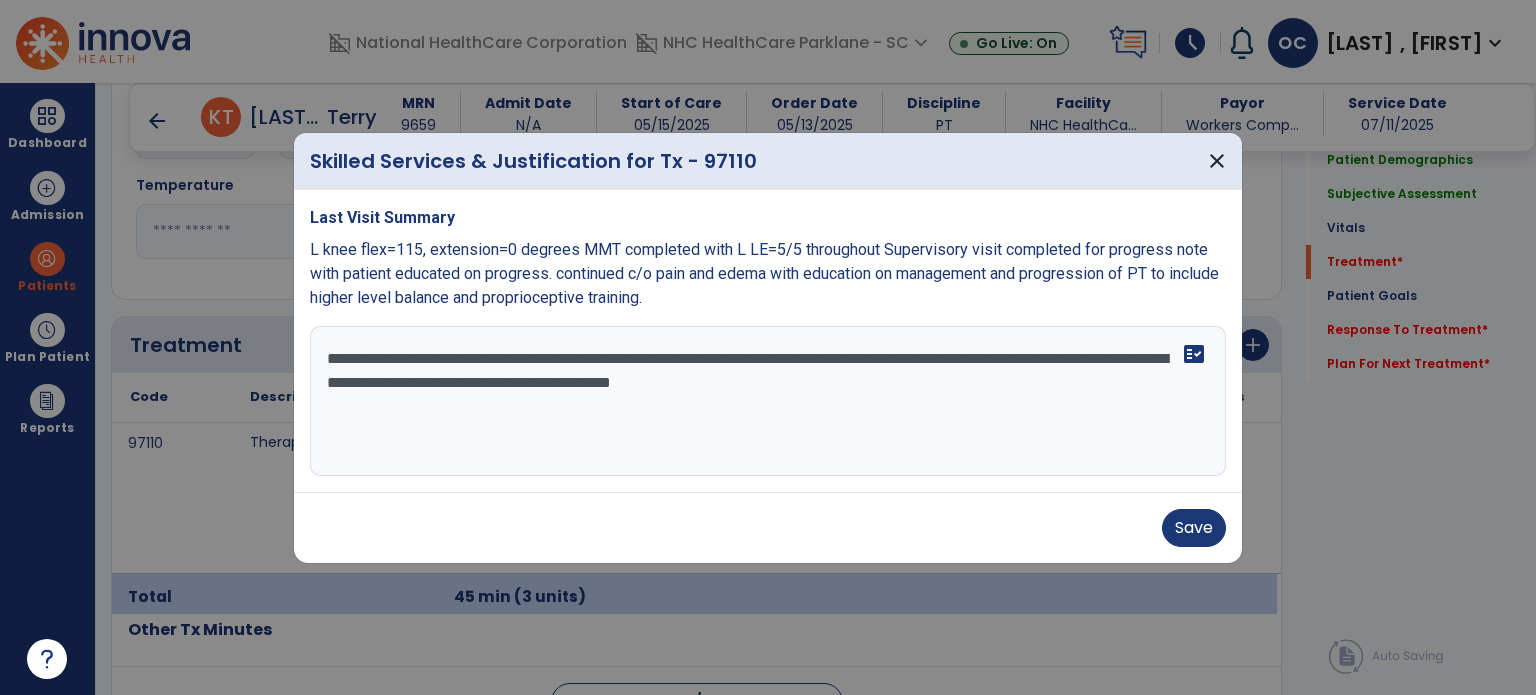 click on "**********" at bounding box center [768, 401] 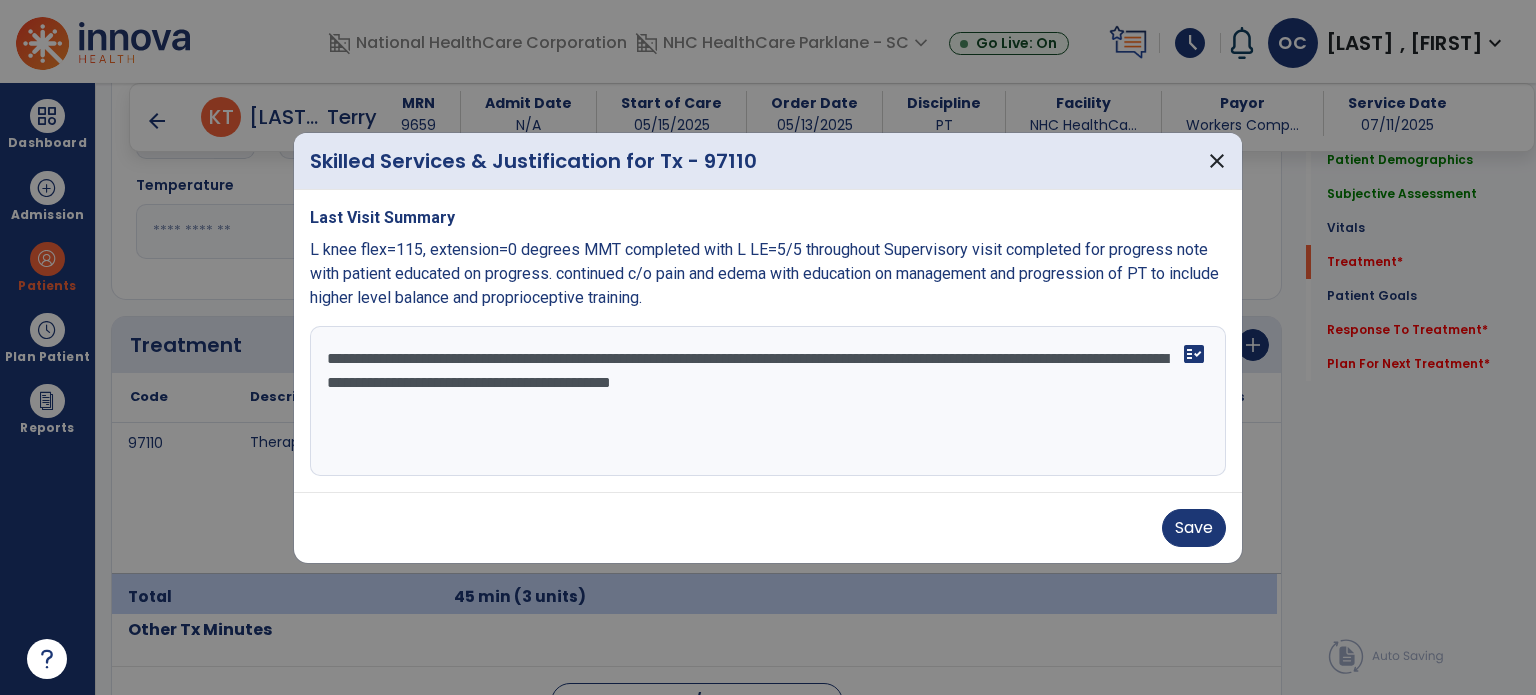click on "**********" at bounding box center [768, 401] 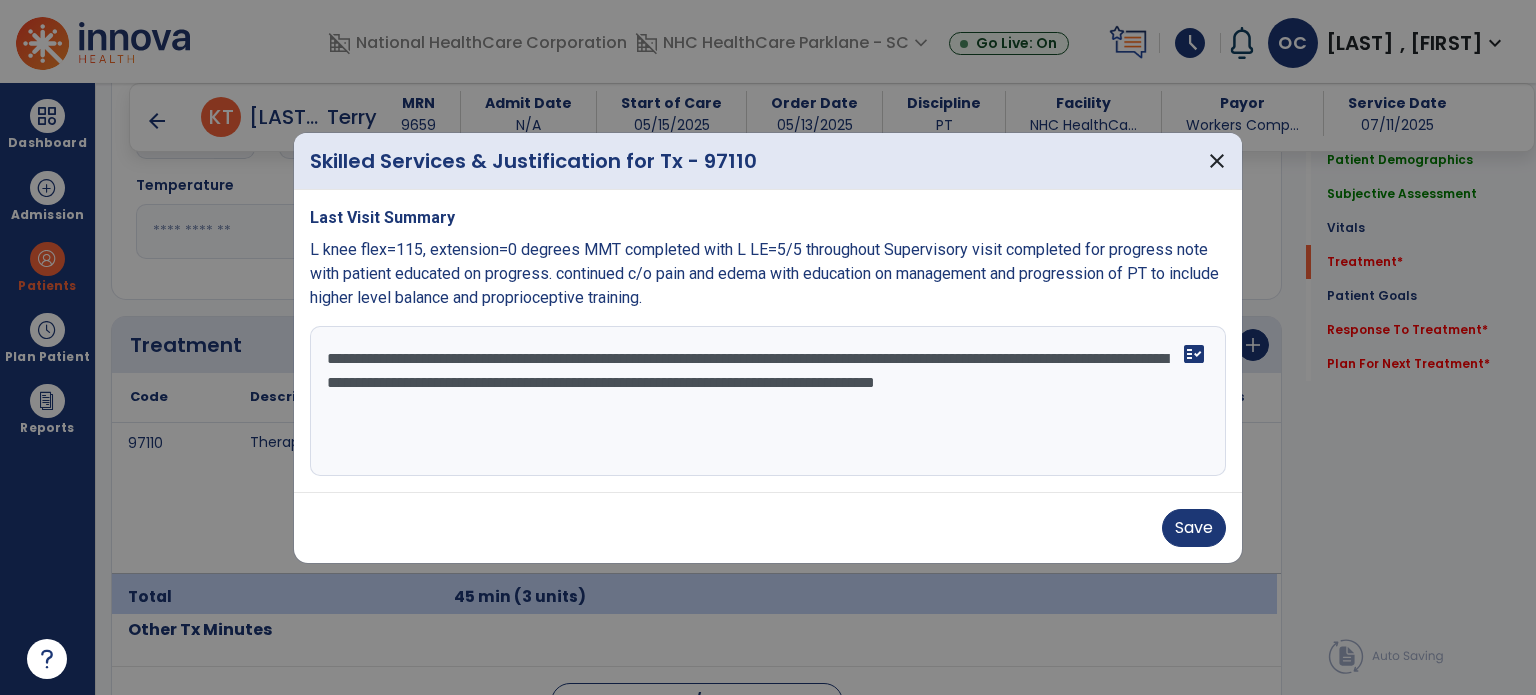 click on "**********" at bounding box center (768, 401) 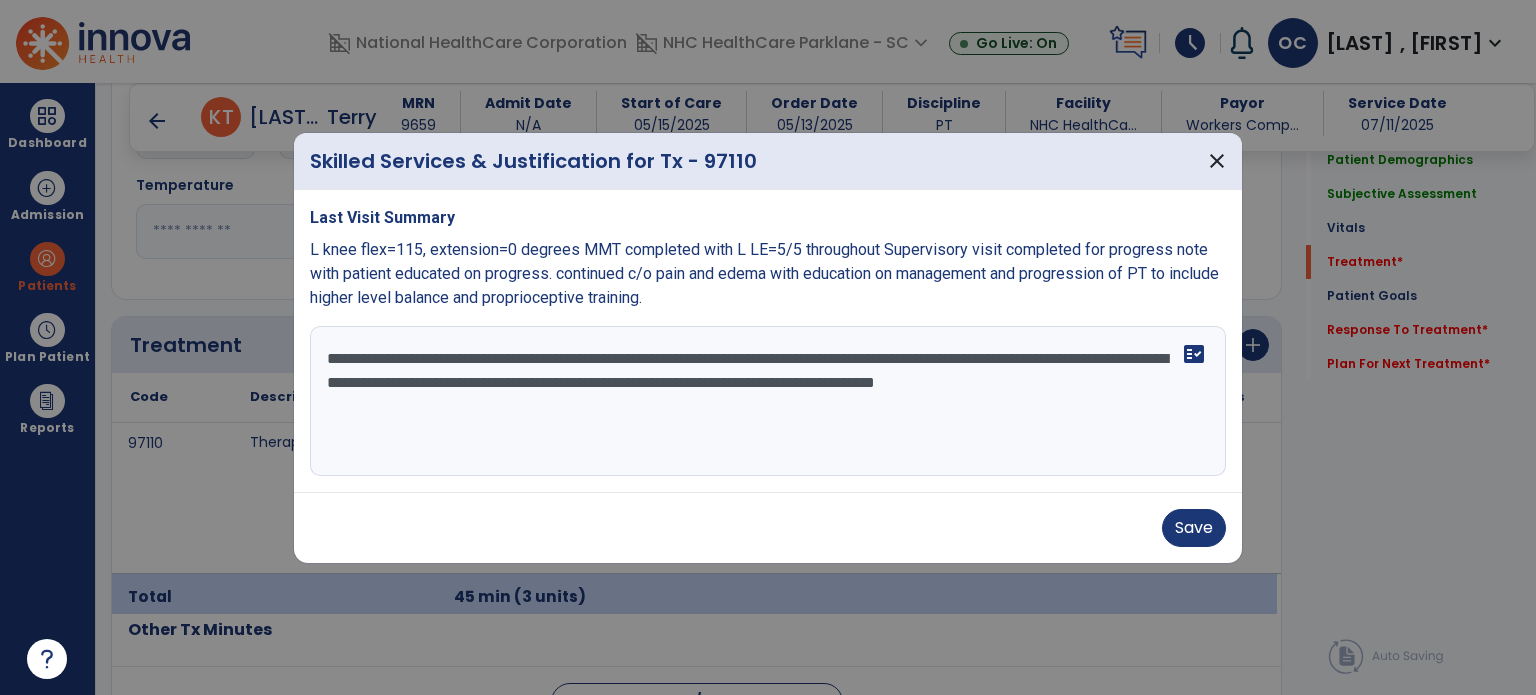 click on "**********" at bounding box center [768, 401] 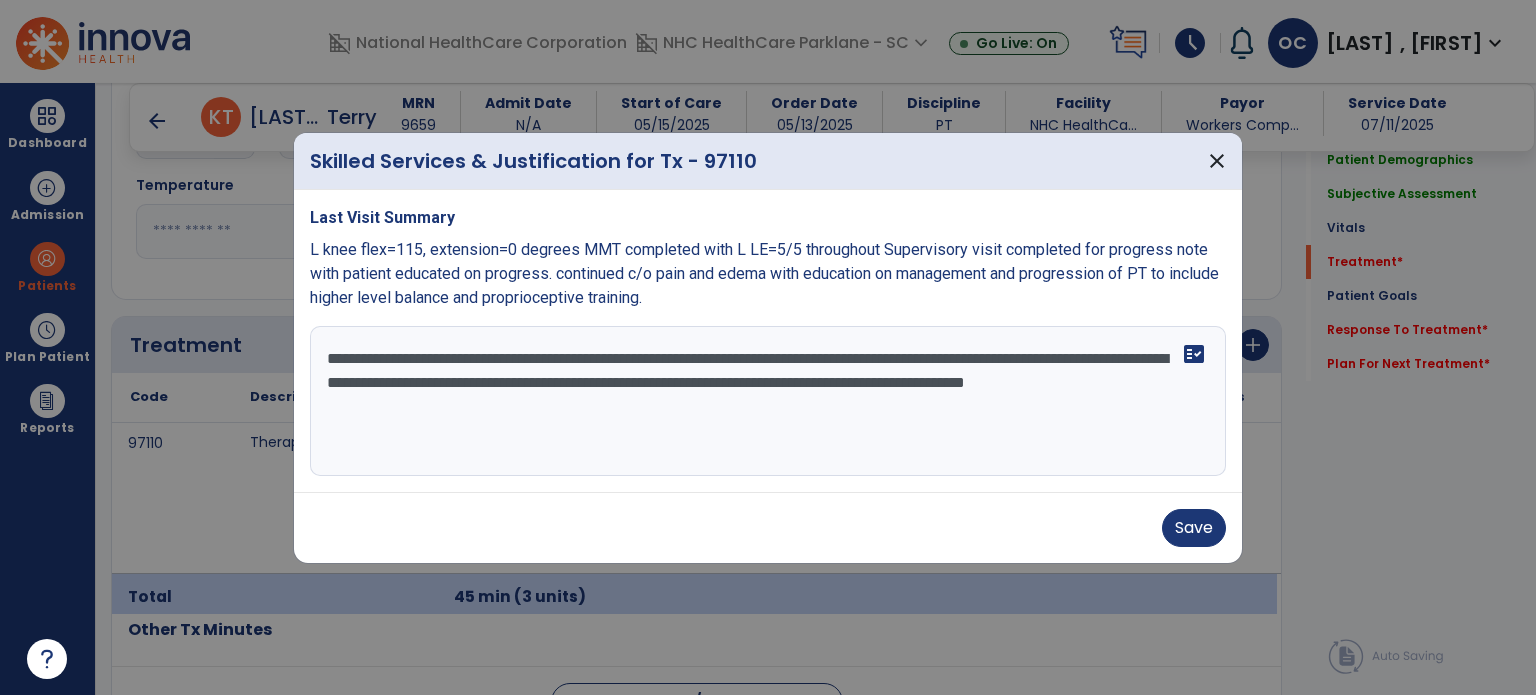 click on "**********" at bounding box center [768, 401] 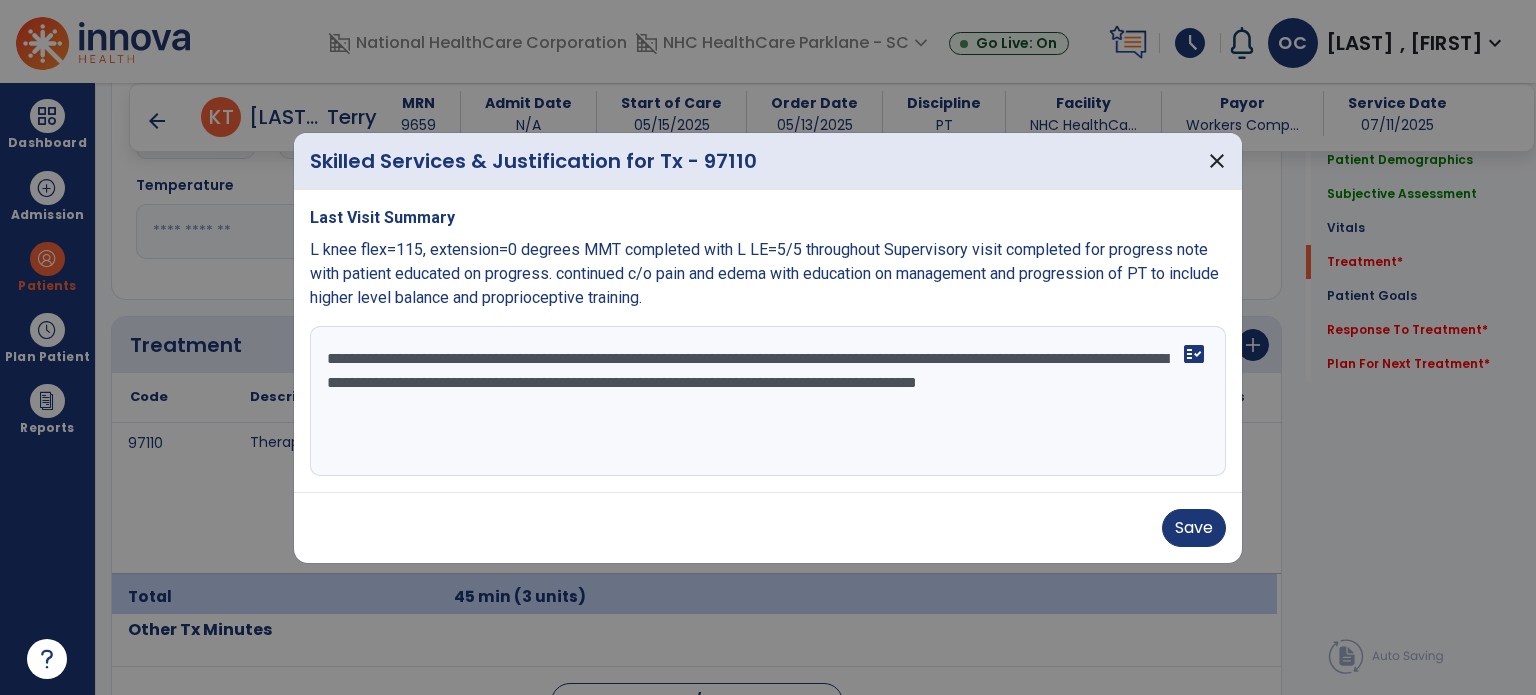 click on "**********" at bounding box center [768, 401] 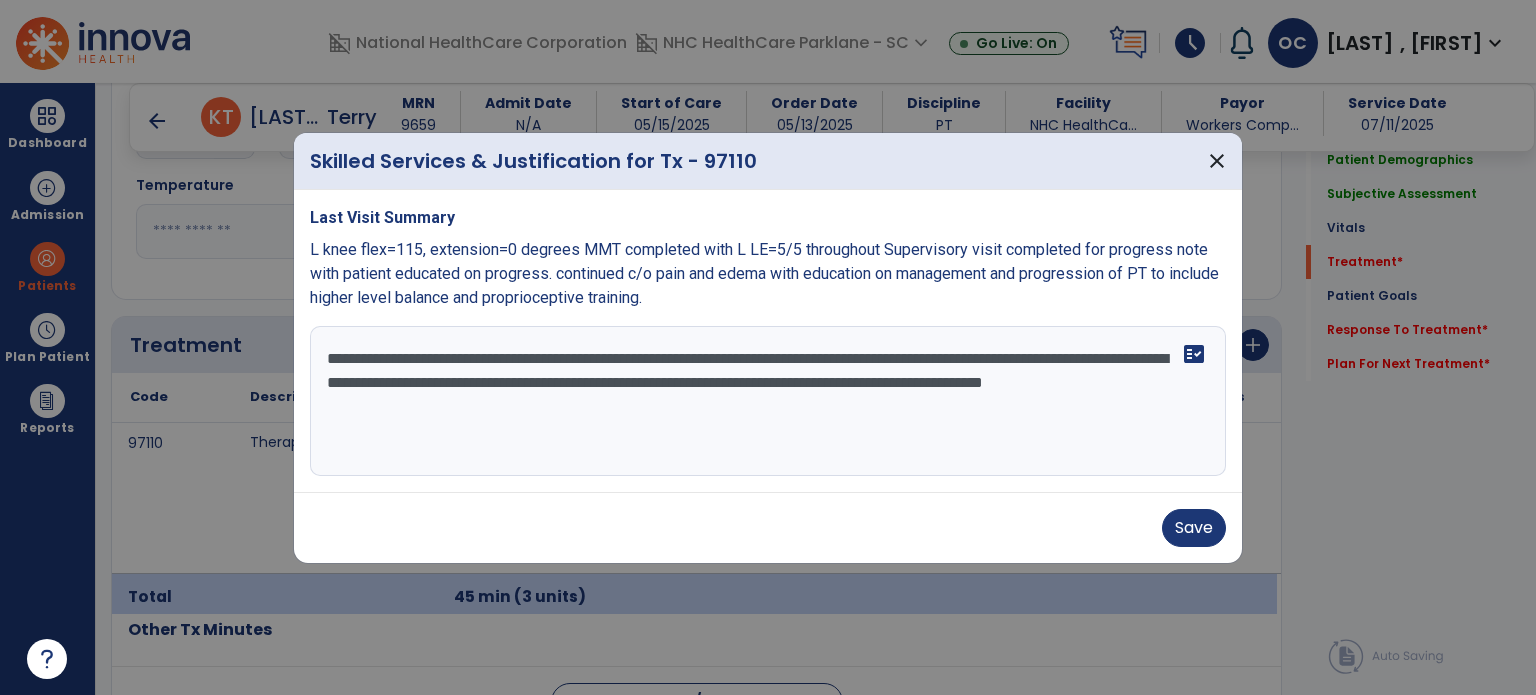 click on "**********" at bounding box center [768, 401] 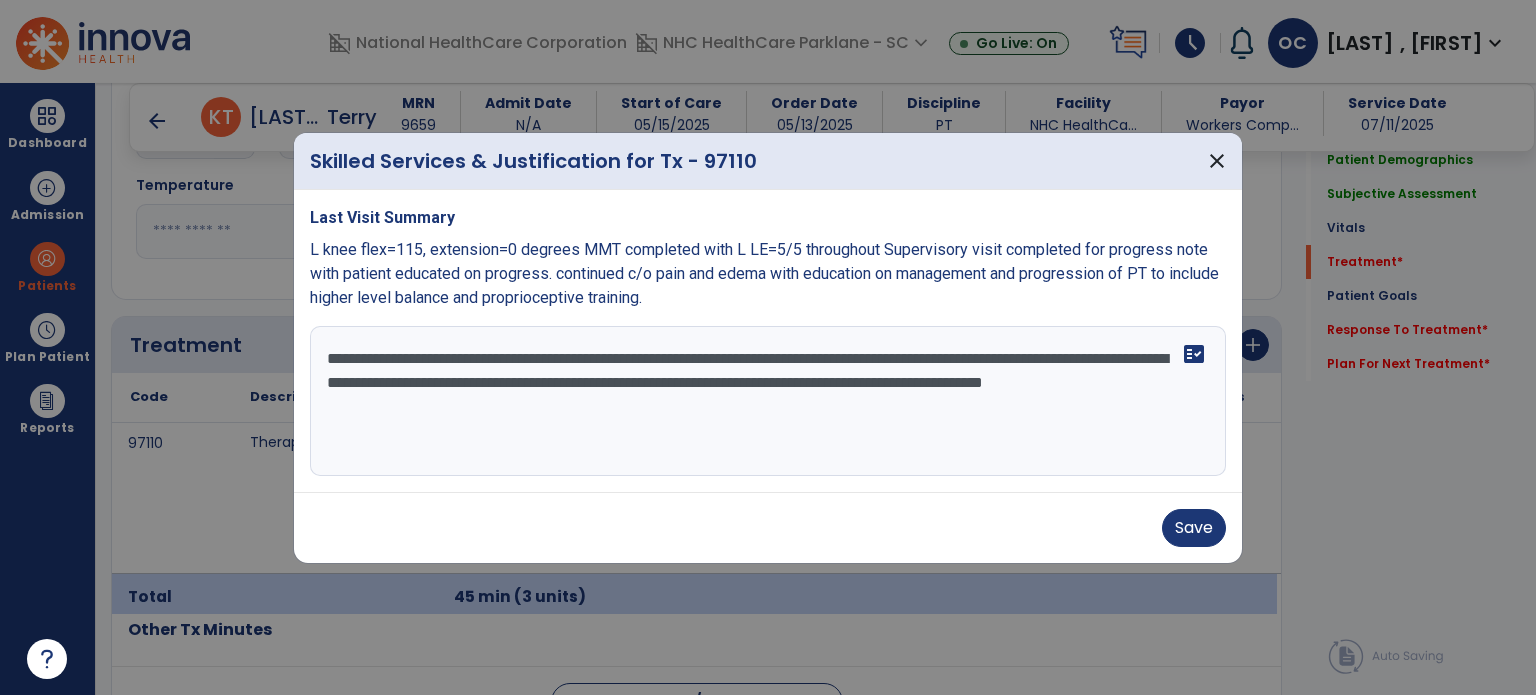 click on "**********" at bounding box center (768, 401) 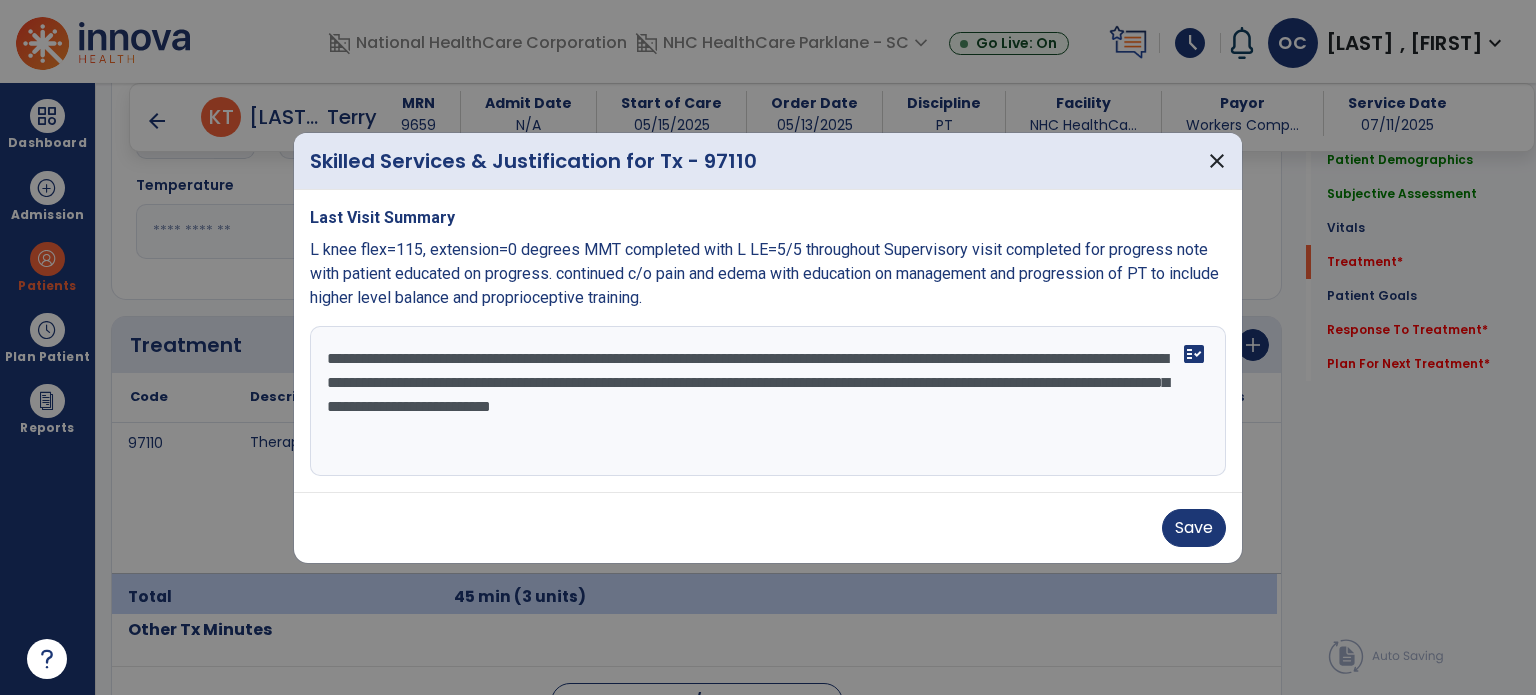 click on "**********" at bounding box center (768, 401) 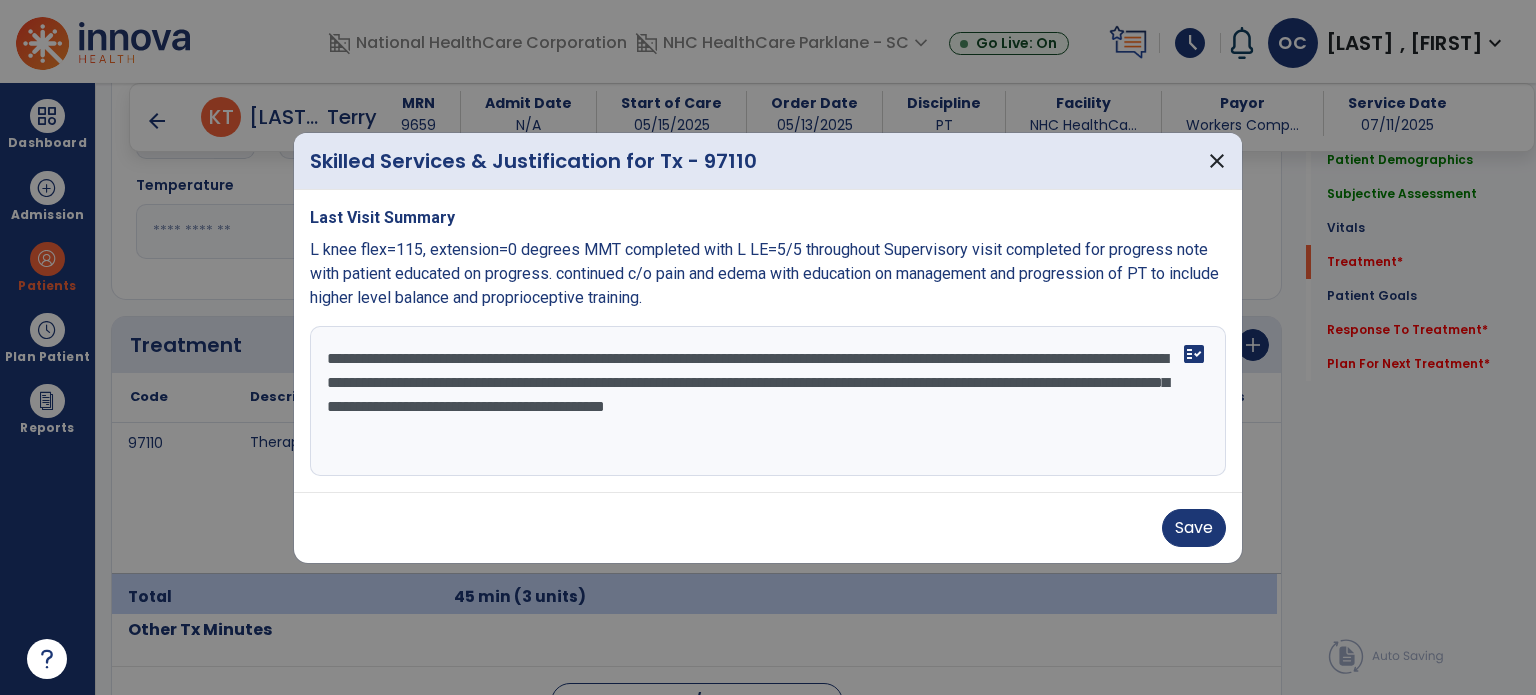click on "**********" at bounding box center (768, 401) 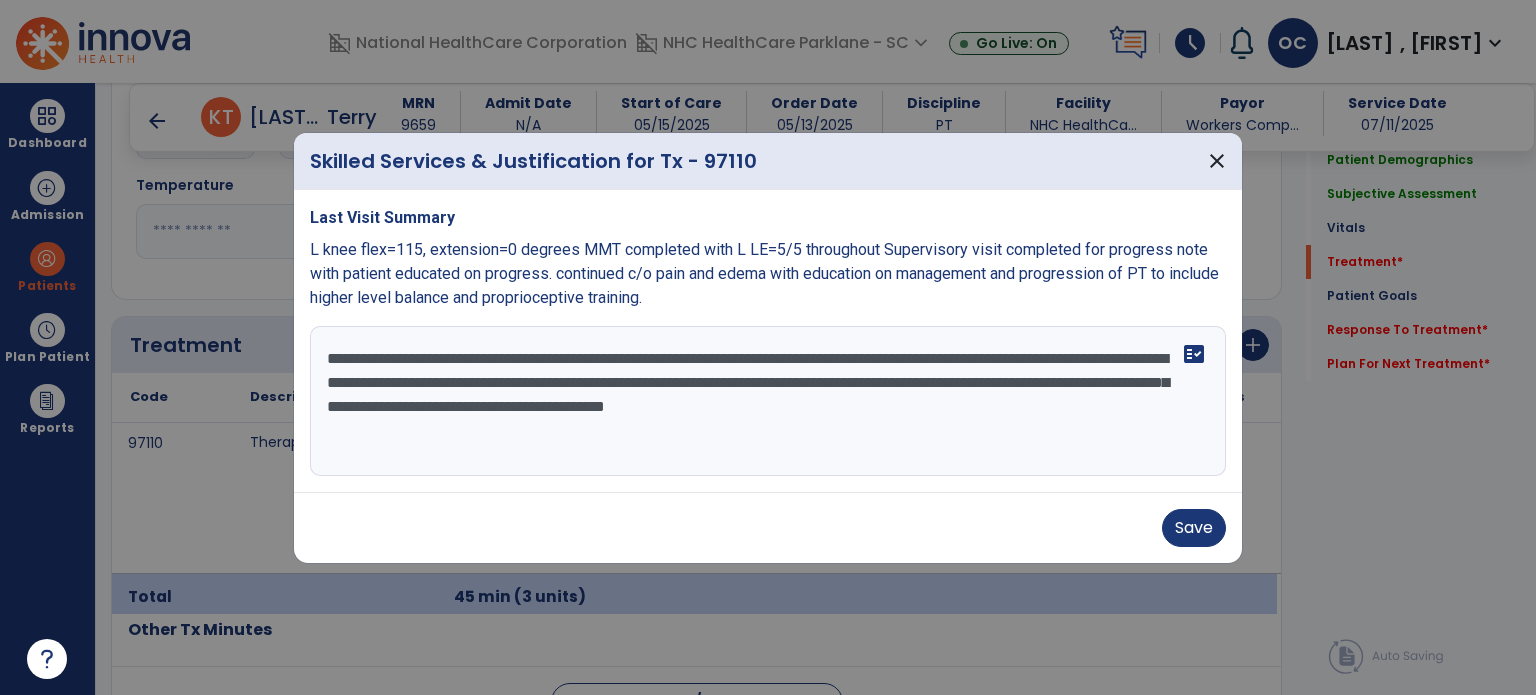 click on "**********" at bounding box center (768, 401) 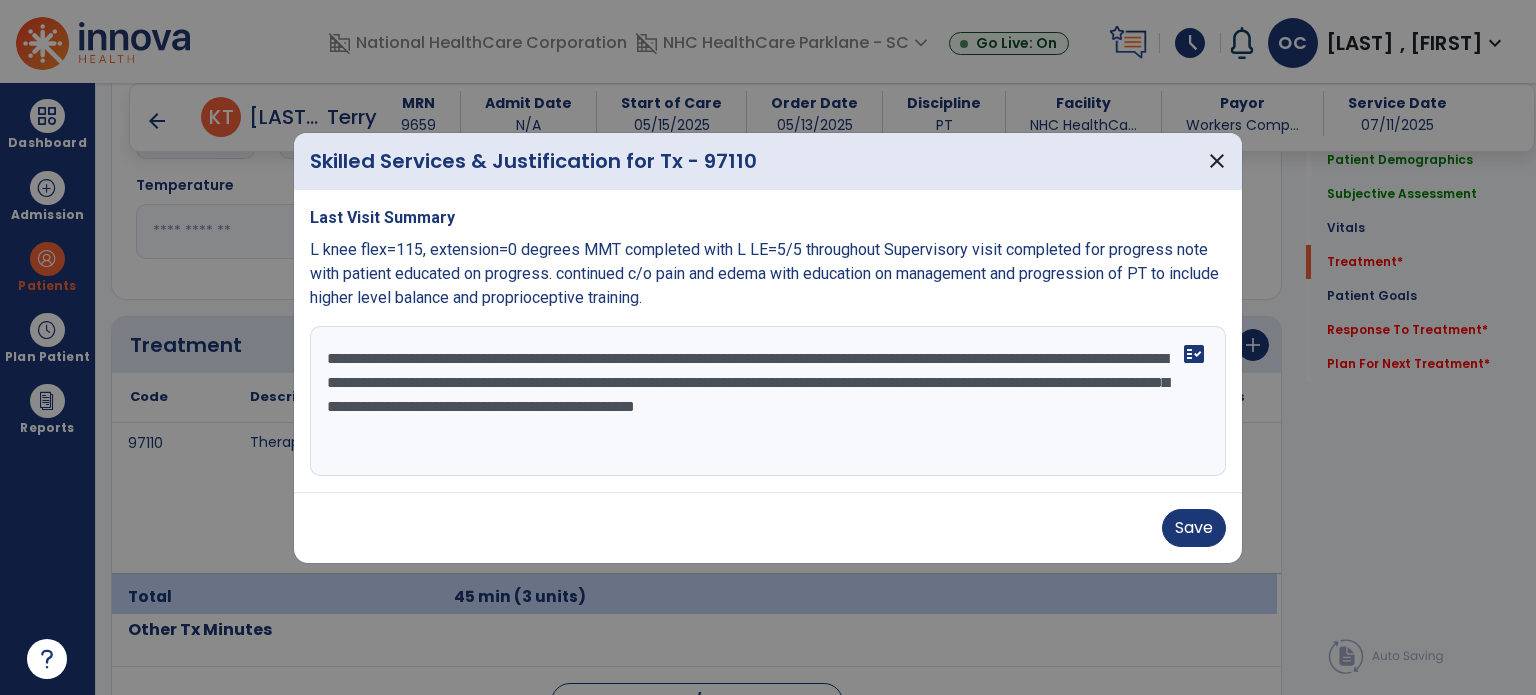 click on "**********" at bounding box center (768, 401) 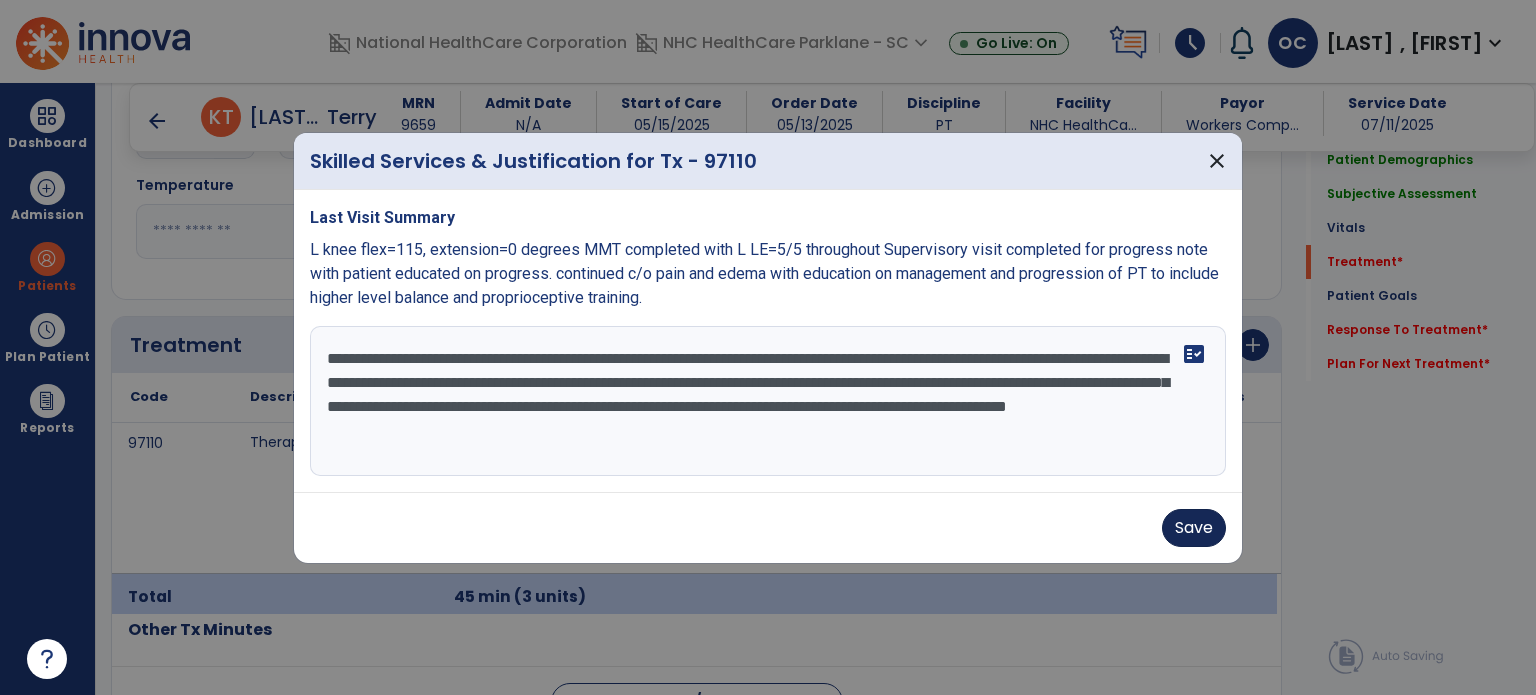 type on "**********" 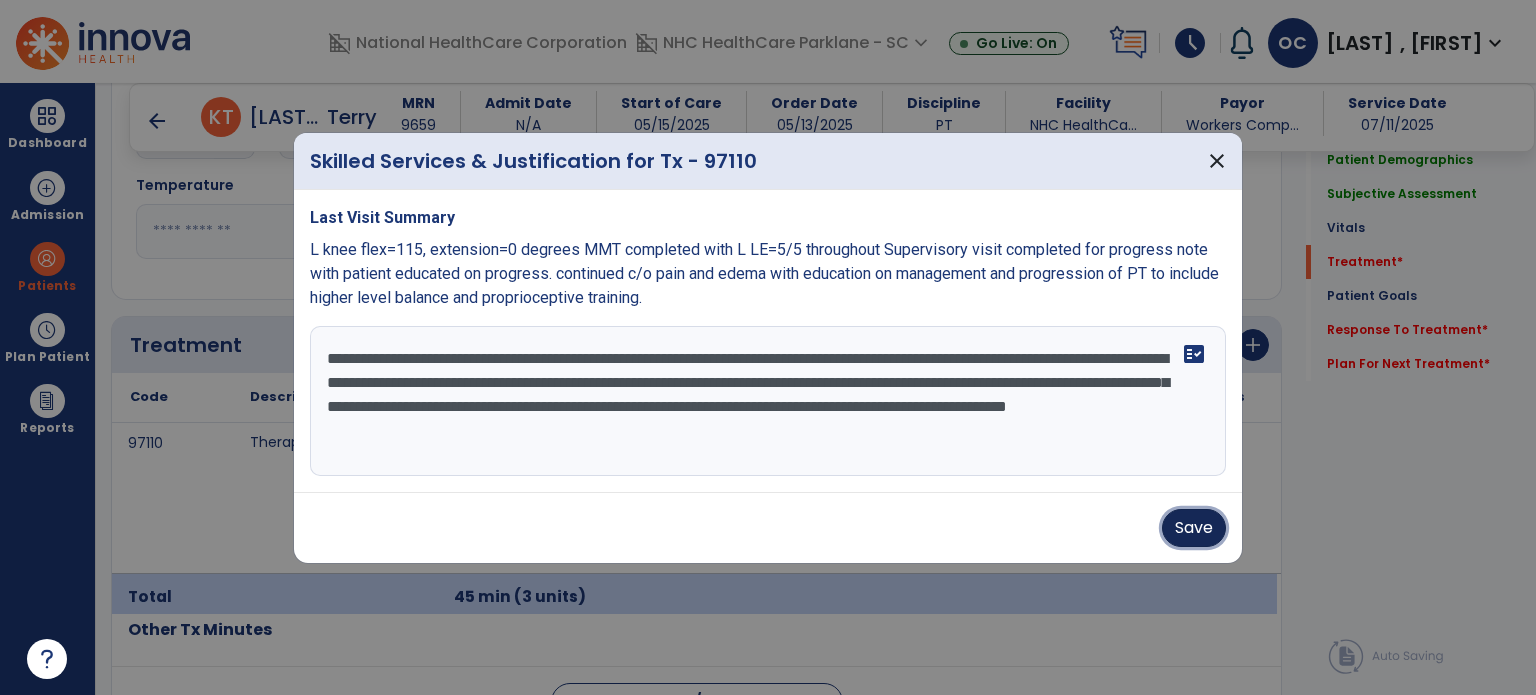 click on "Save" at bounding box center [1194, 528] 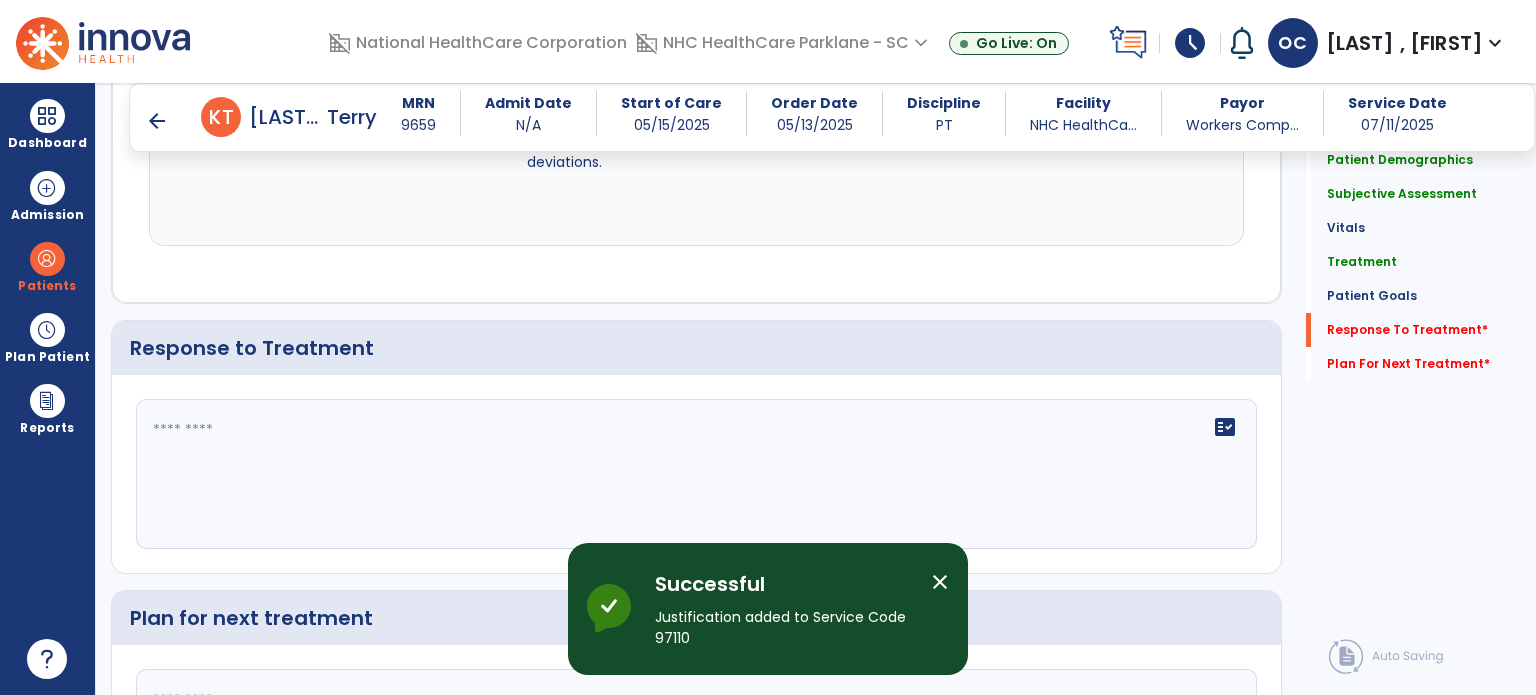 scroll, scrollTop: 2711, scrollLeft: 0, axis: vertical 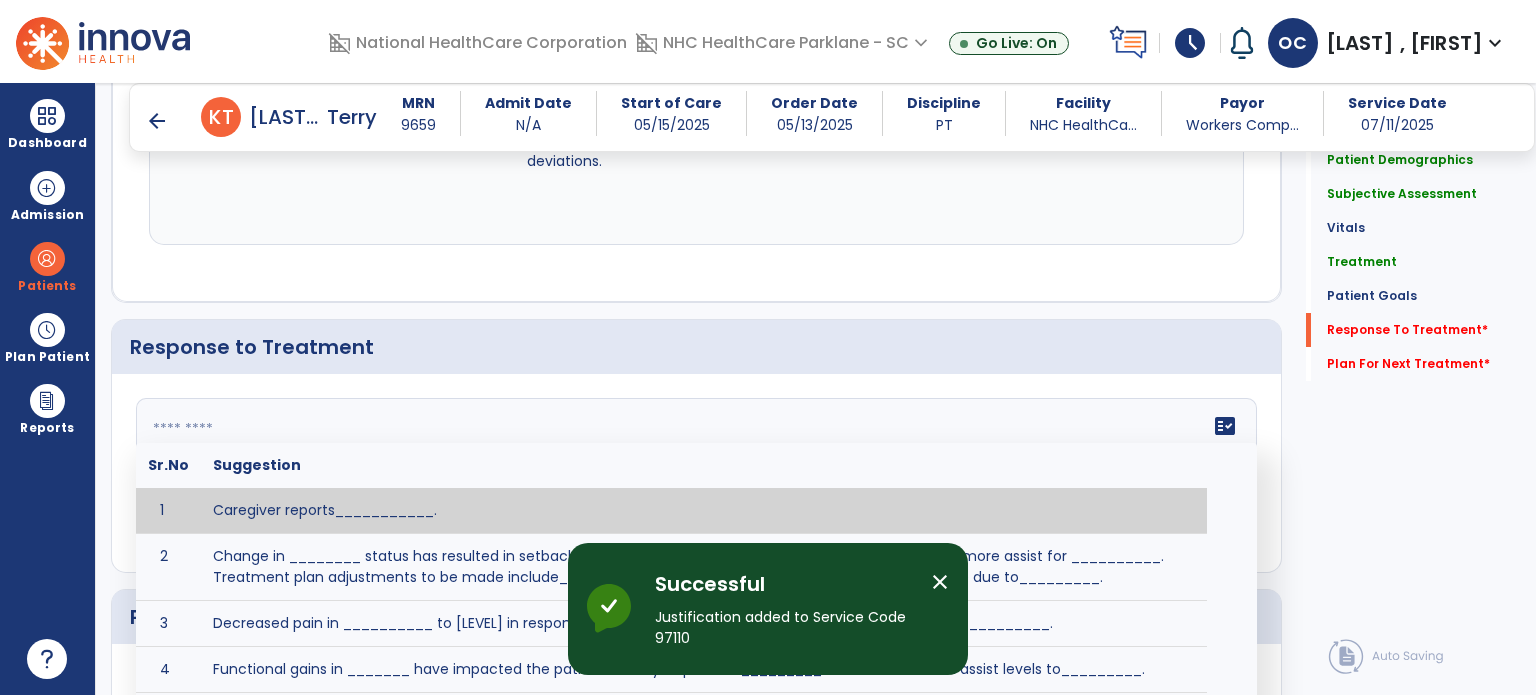 click on "fact_check  Sr.No Suggestion 1 Caregiver reports___________. 2 Change in ________ status has resulted in setback in_______due to ________, requiring patient to need more assist for __________.   Treatment plan adjustments to be made include________.  Progress towards goals is expected to continue due to_________. 3 Decreased pain in __________ to [LEVEL] in response to [MODALITY/TREATMENT] allows for improvement in _________. 4 Functional gains in _______ have impacted the patient's ability to perform_________ with a reduction in assist levels to_________. 5 Functional progress this week has been significant due to__________. 6 Gains in ________ have improved the patient's ability to perform ______with decreased levels of assist to___________. 7 Improvement in ________allows patient to tolerate higher levels of challenges in_________. 8 Pain in [AREA] has decreased to [LEVEL] in response to [TREATMENT/MODALITY], allowing fore ease in completing__________. 9 10 11 12 13 14 15 16 17 18 19 20 21" 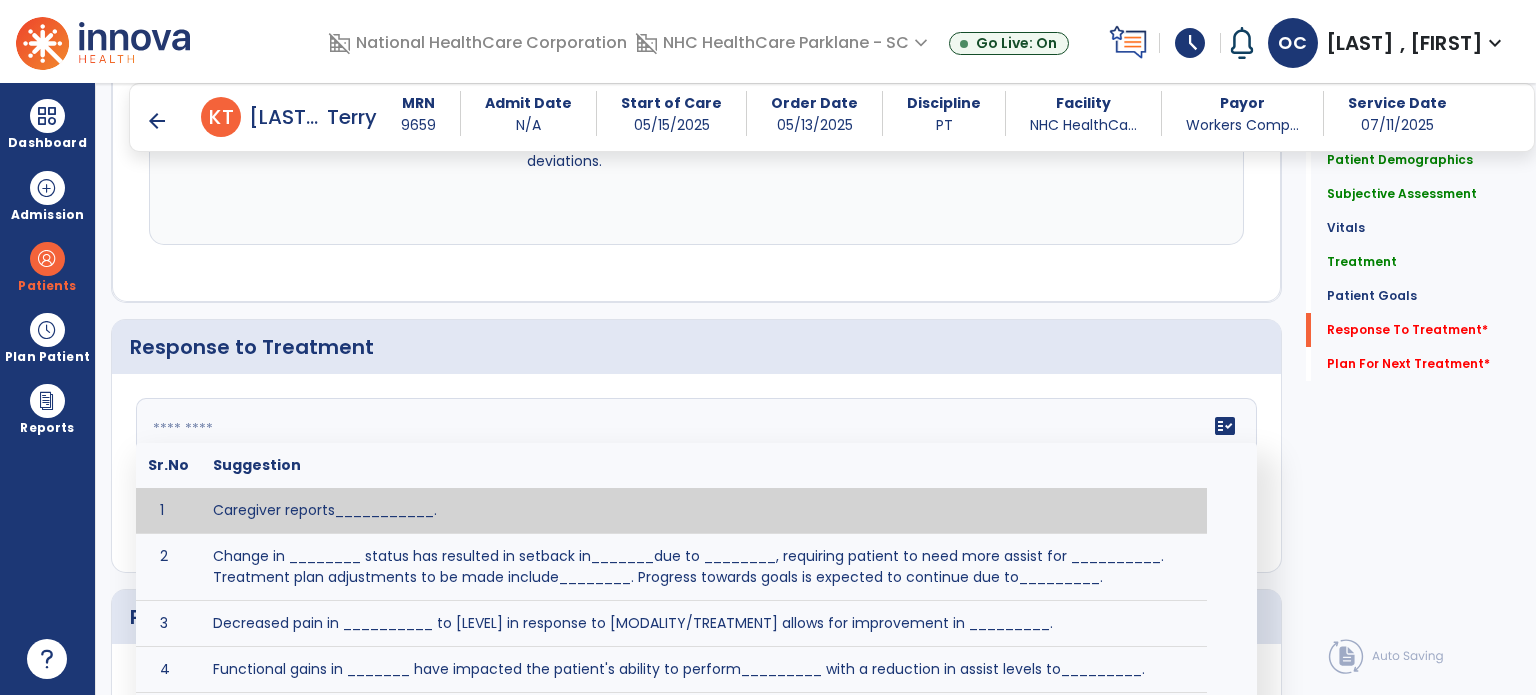 click 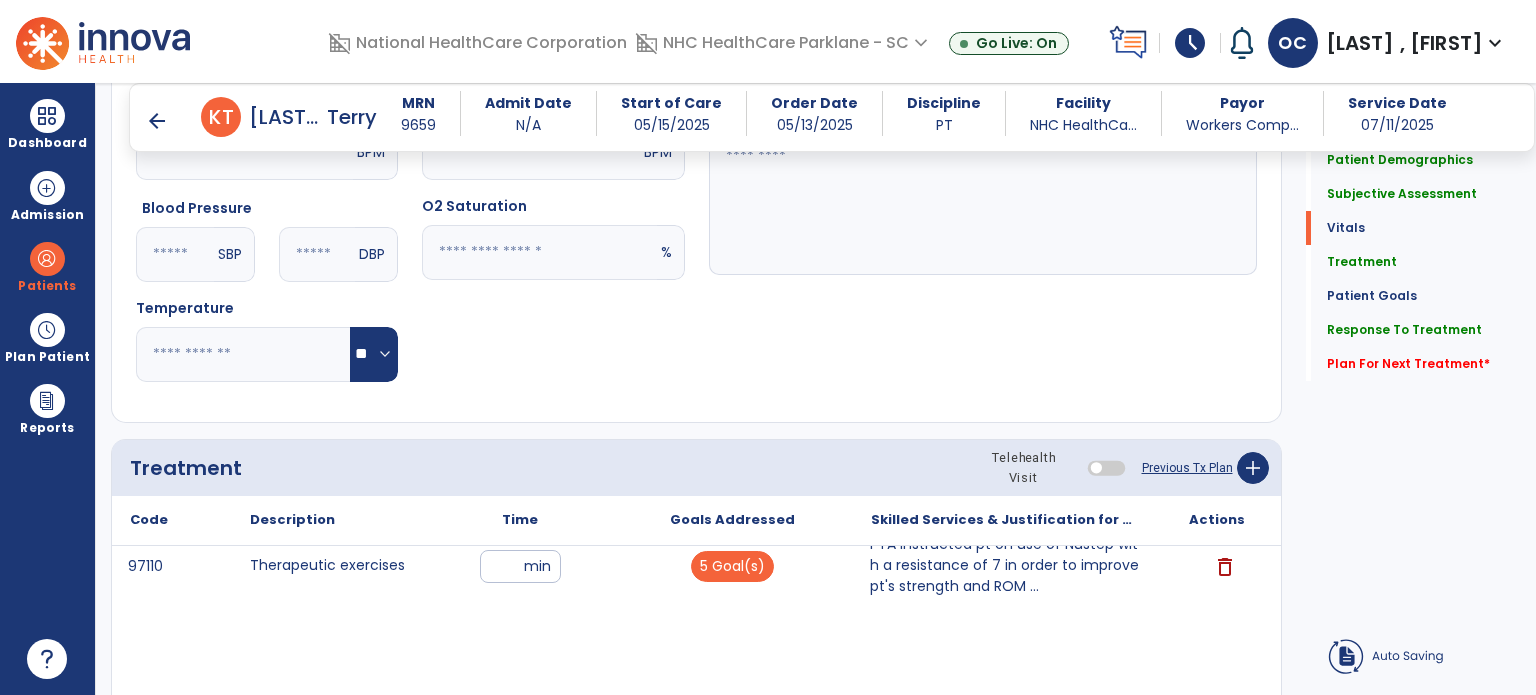 scroll, scrollTop: 922, scrollLeft: 0, axis: vertical 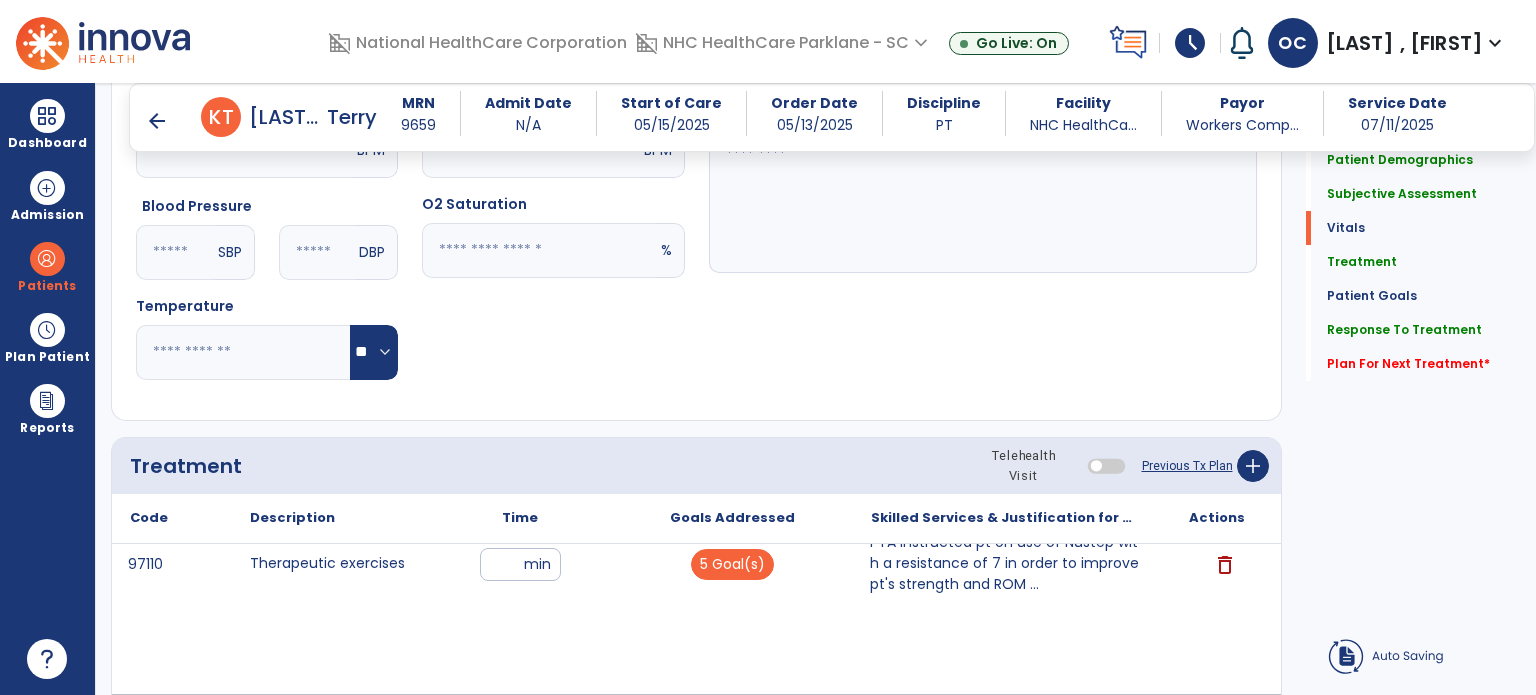 type on "**********" 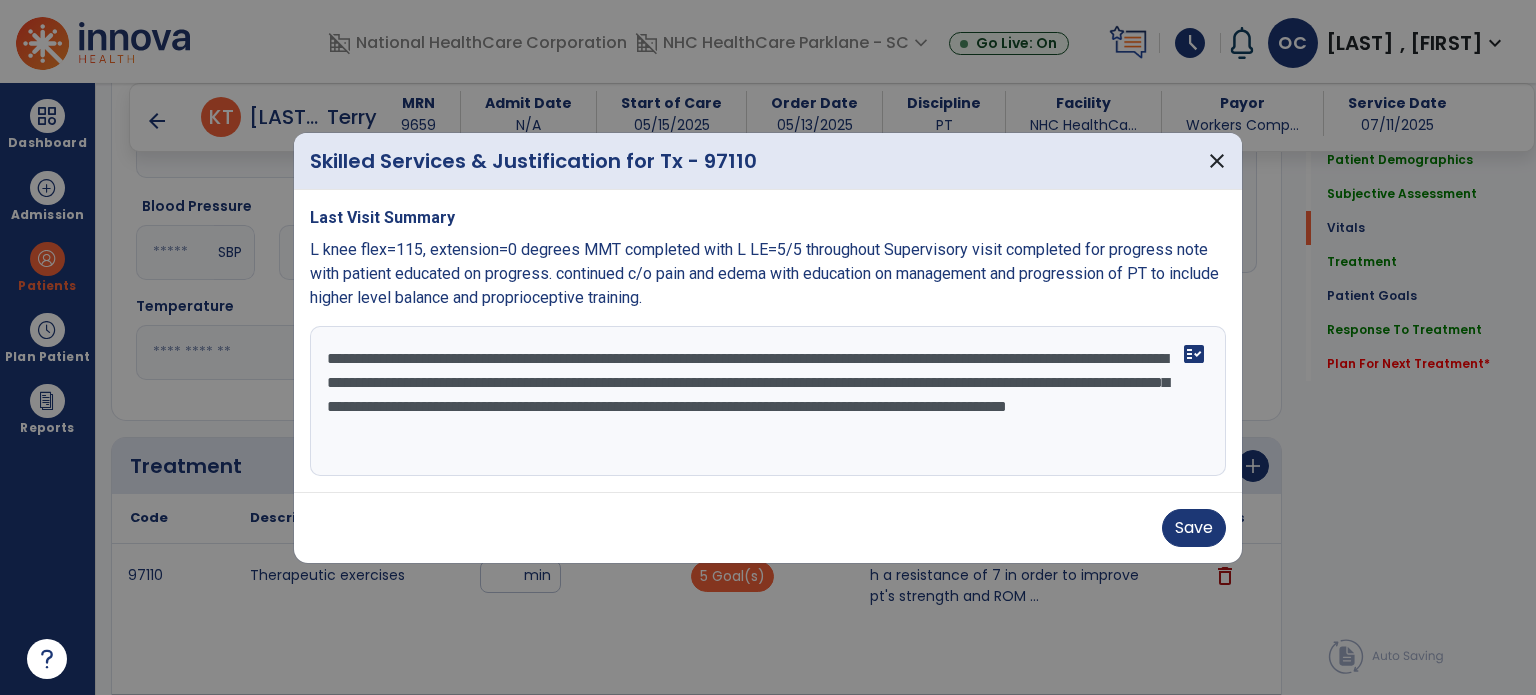 click on "**********" at bounding box center (768, 401) 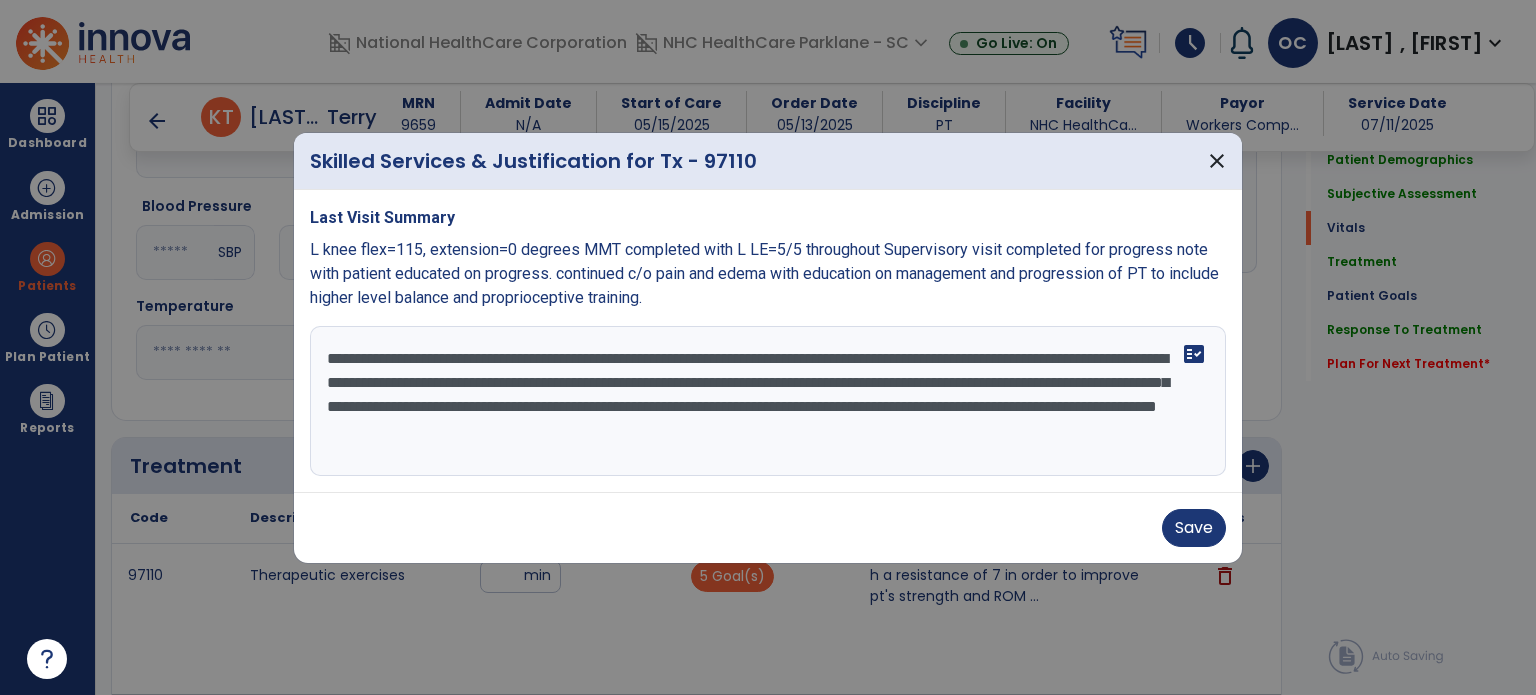 click on "**********" at bounding box center [768, 401] 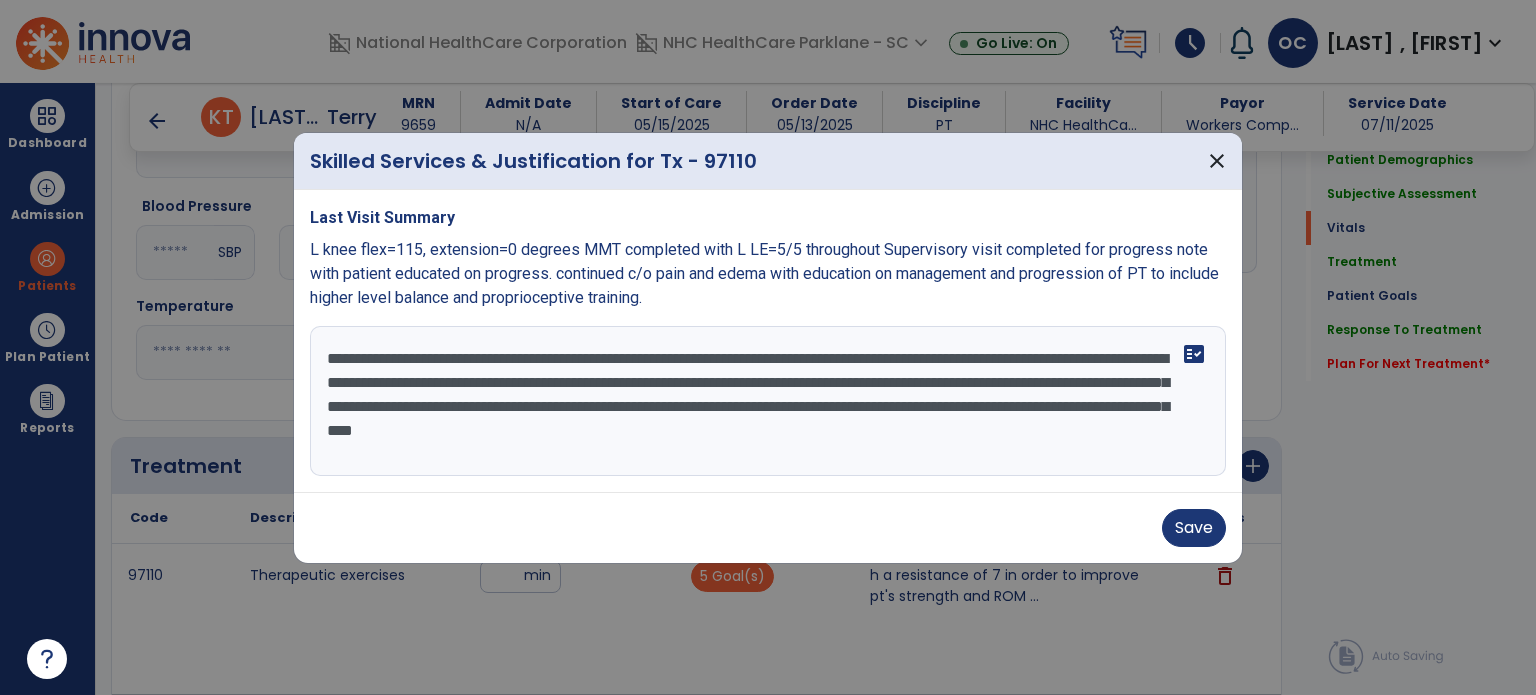 click on "**********" at bounding box center [768, 401] 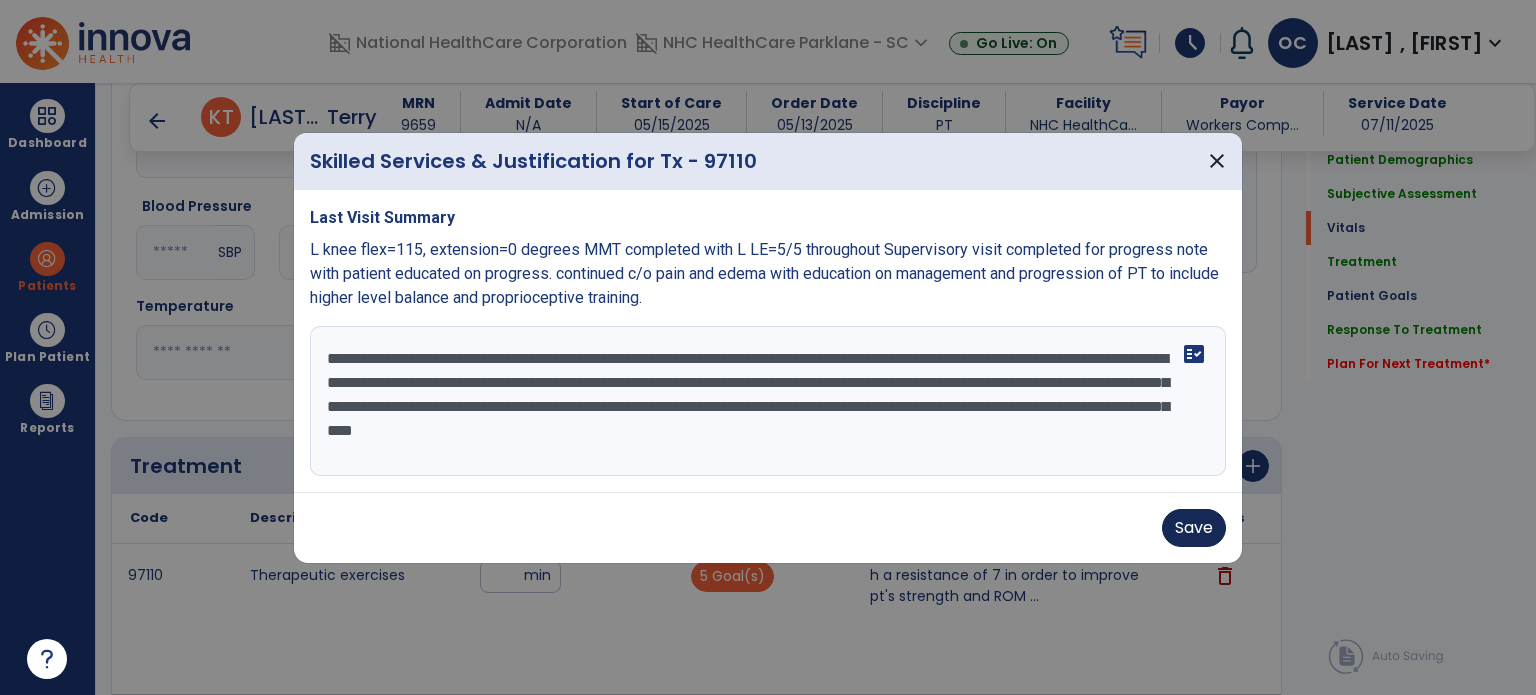 type on "**********" 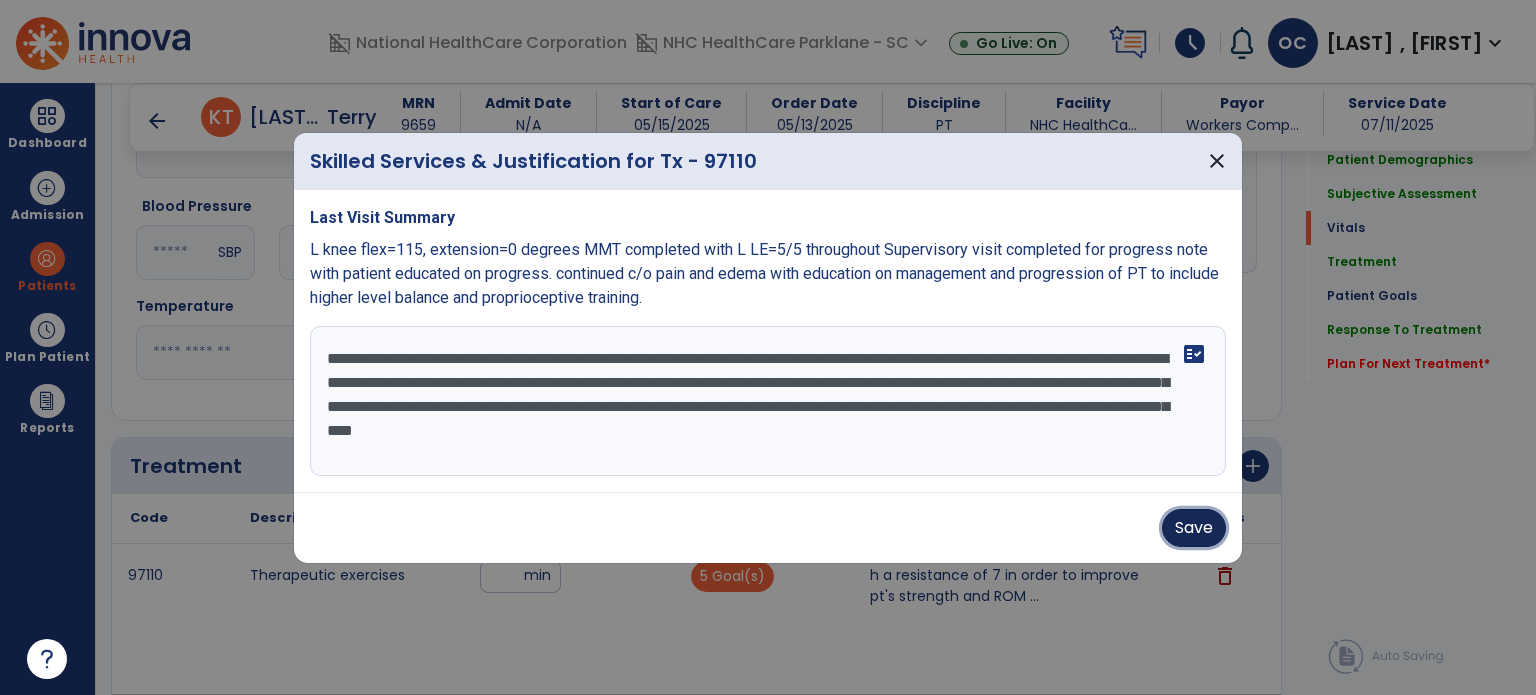 click on "Save" at bounding box center (1194, 528) 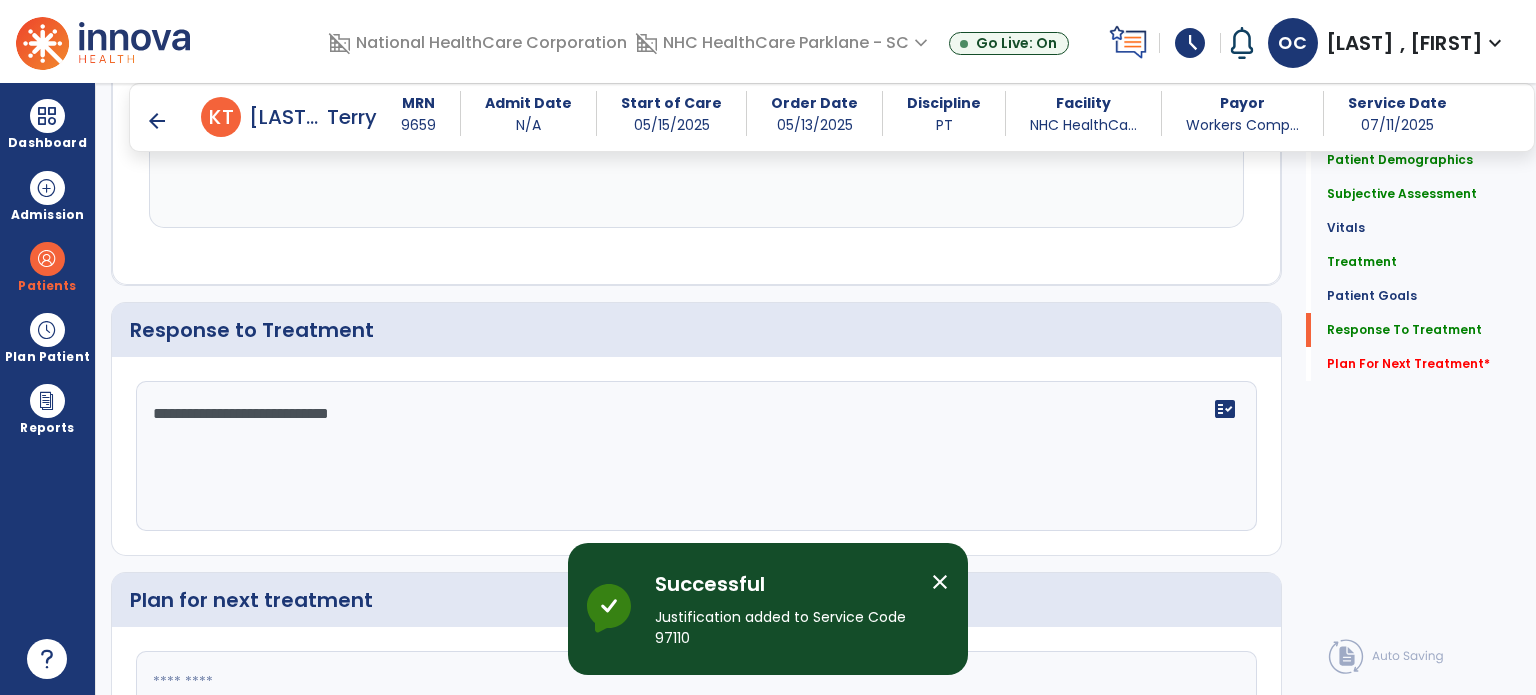 scroll, scrollTop: 2917, scrollLeft: 0, axis: vertical 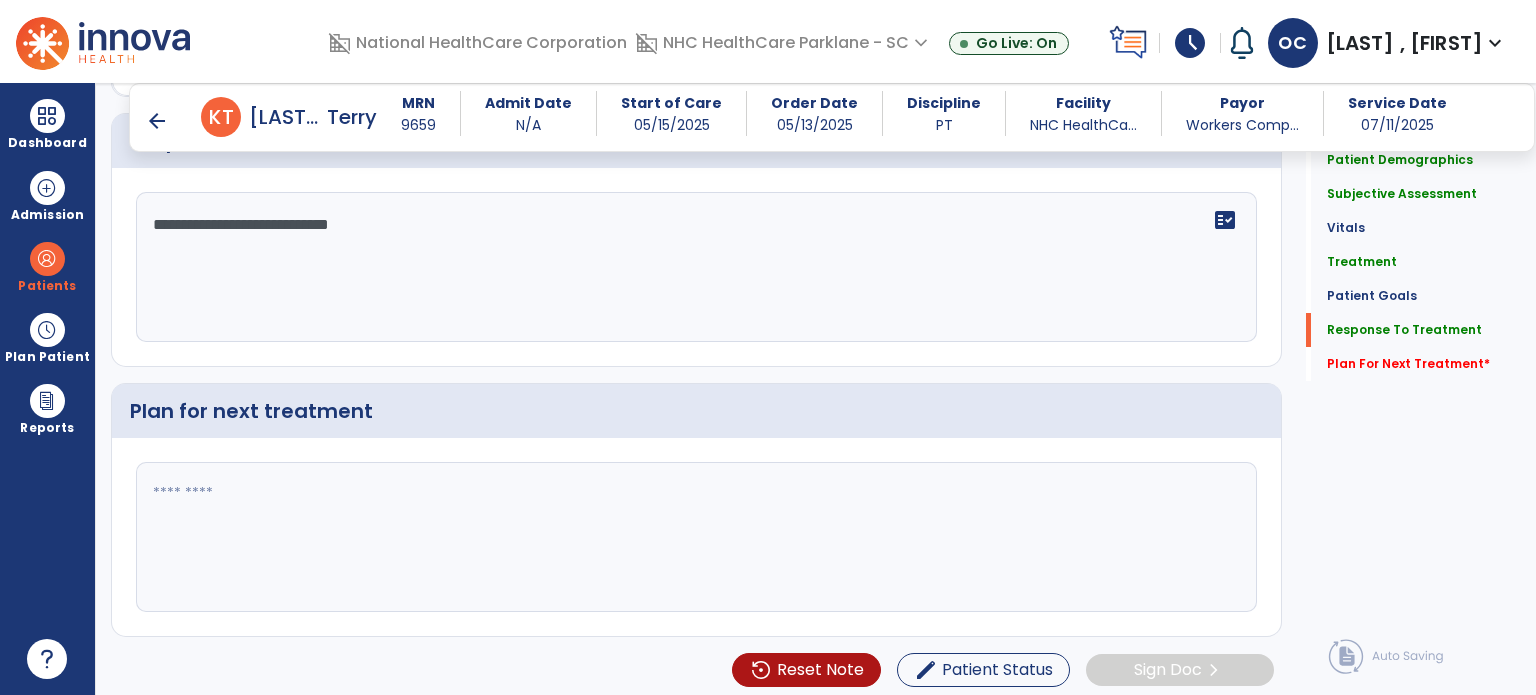 click 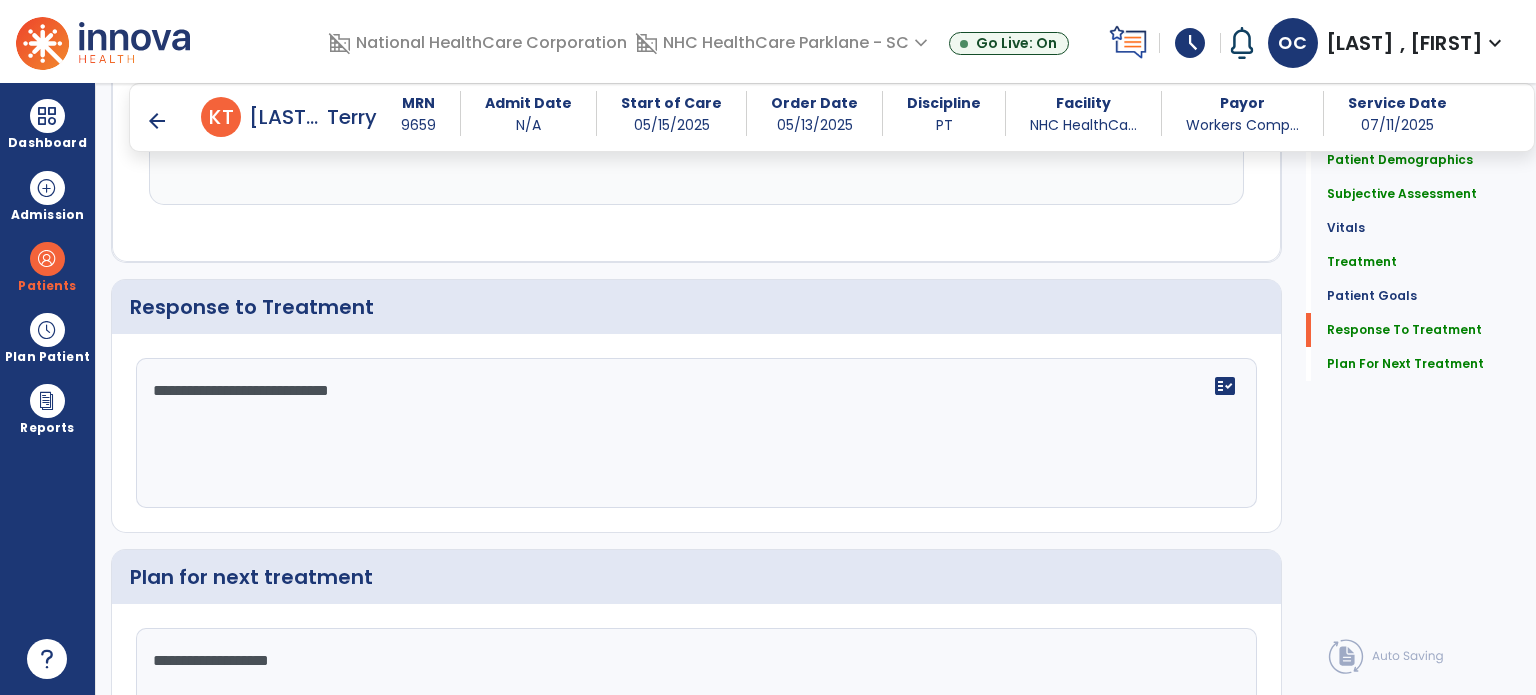 scroll, scrollTop: 2917, scrollLeft: 0, axis: vertical 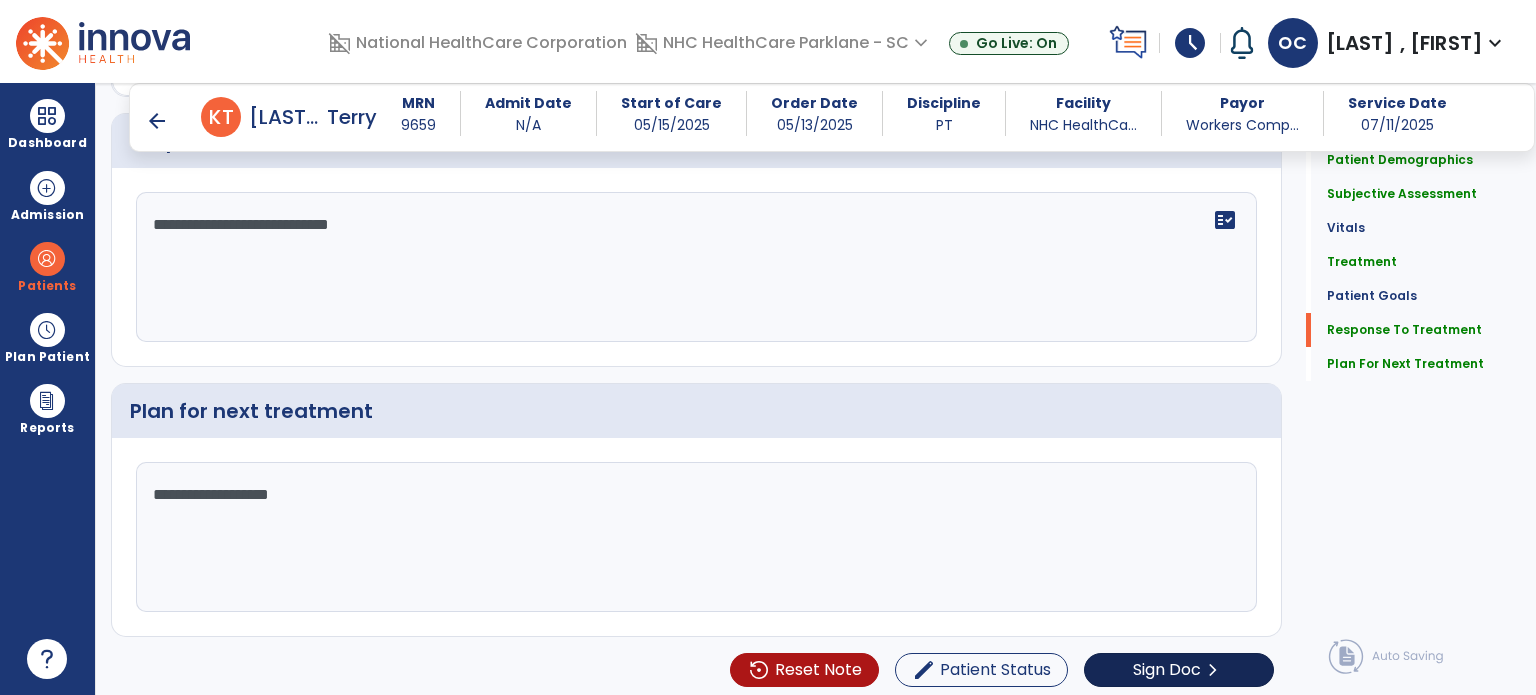 type on "**********" 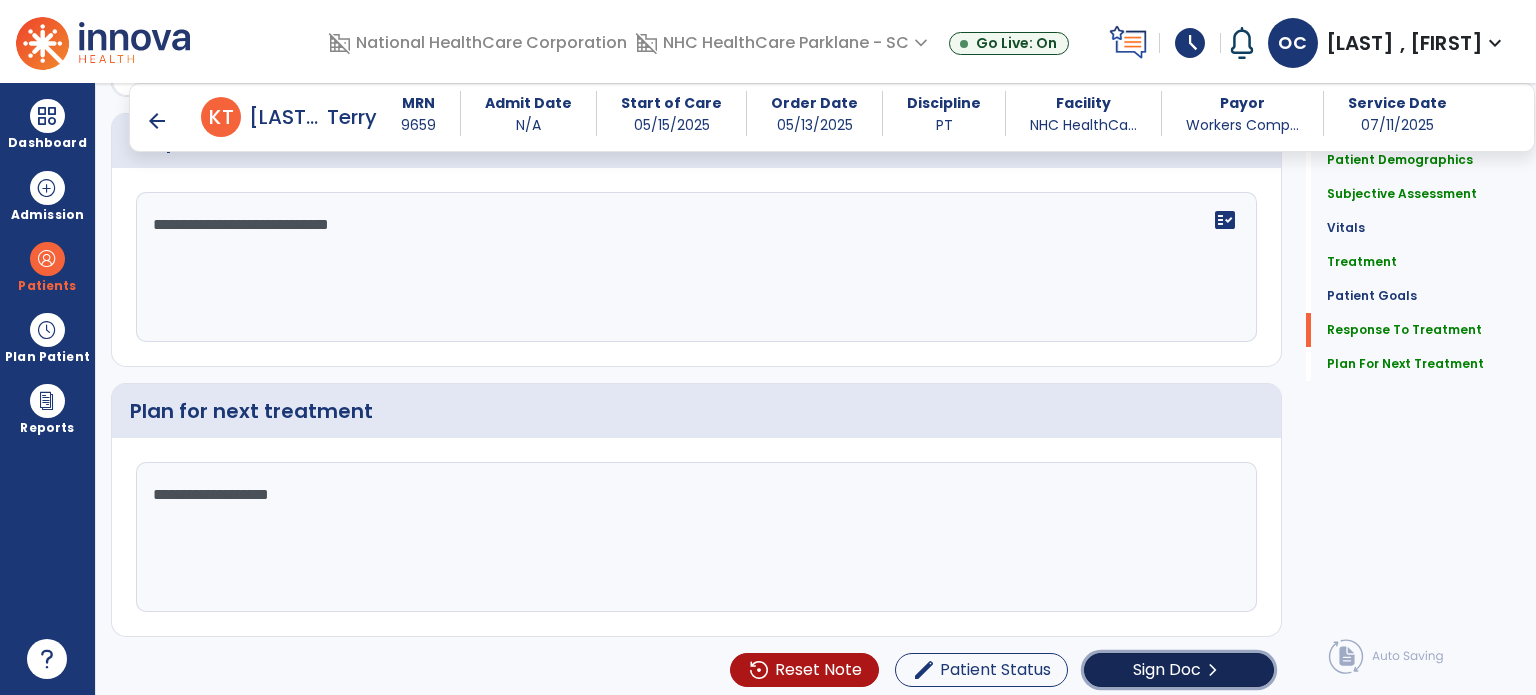 click on "Sign Doc  chevron_right" 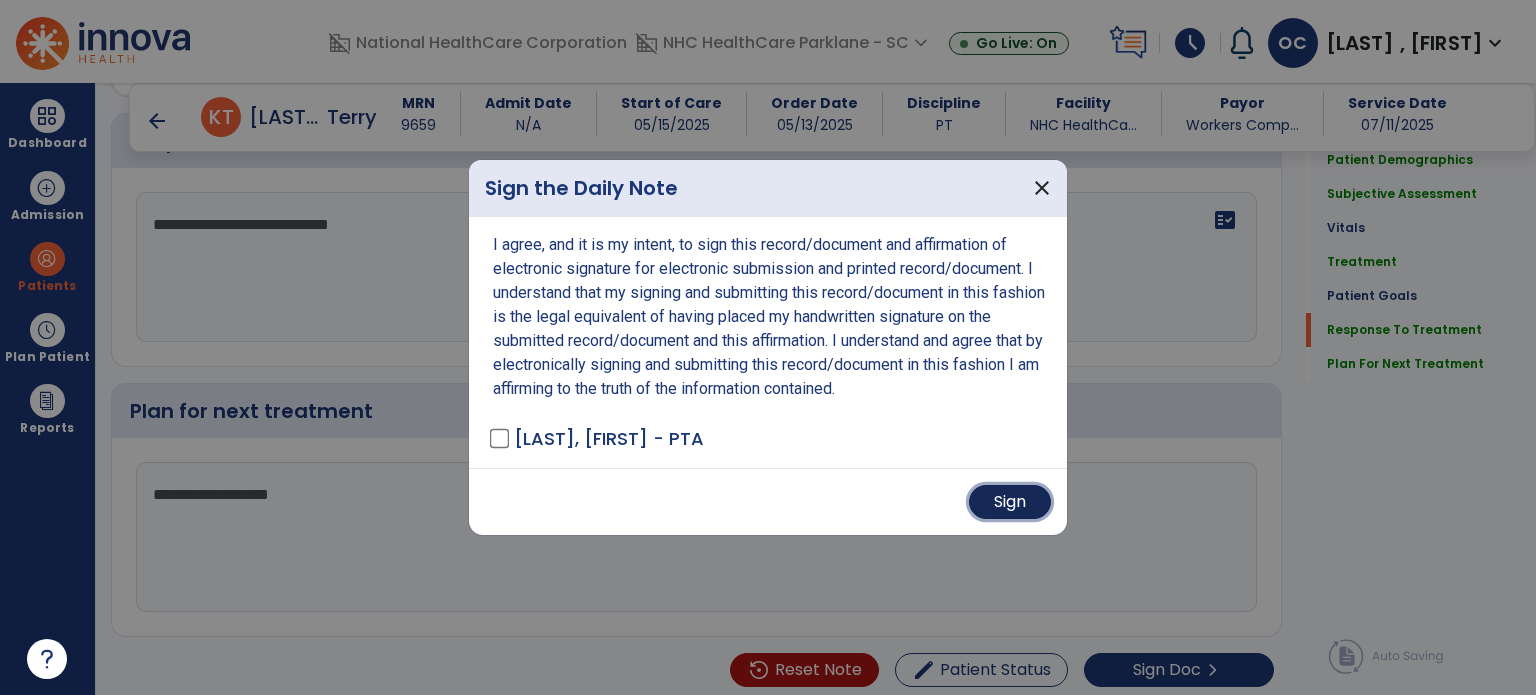 click on "Sign" at bounding box center (1010, 502) 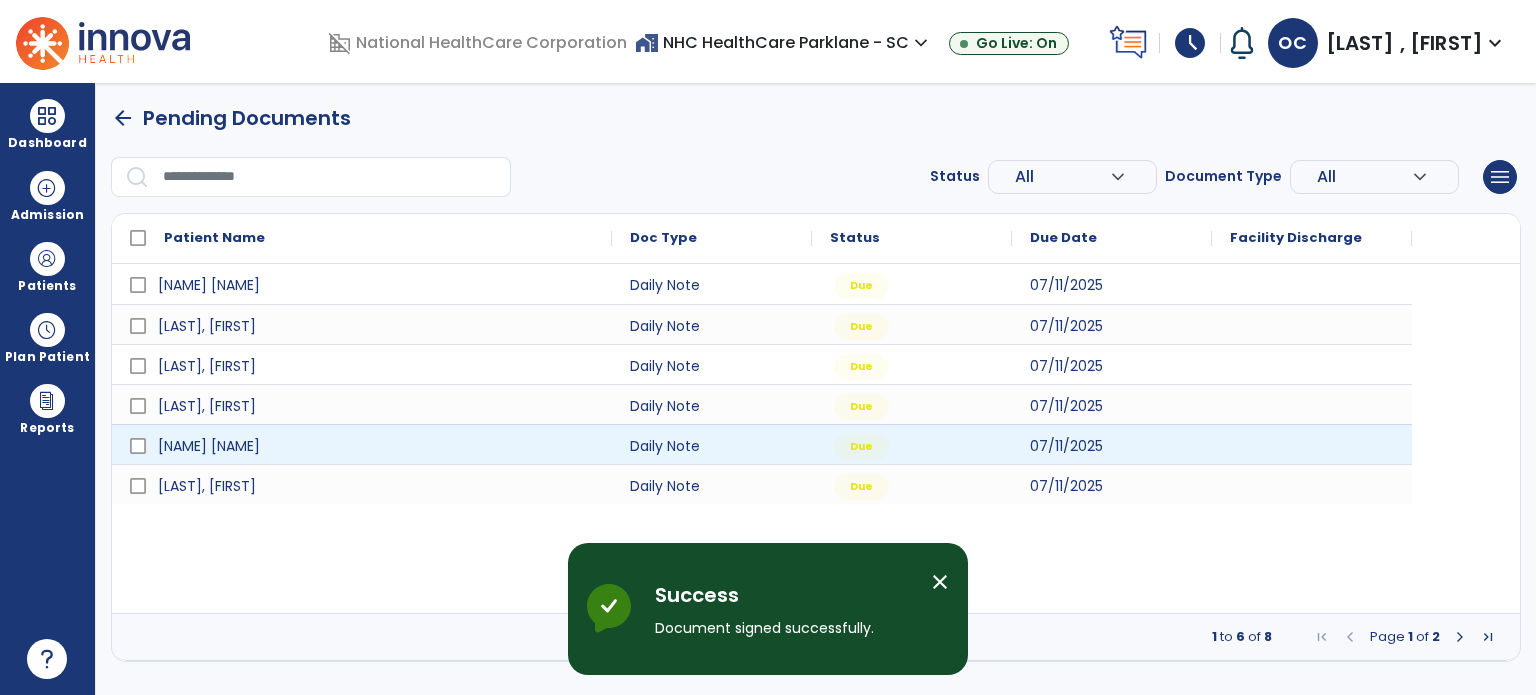 scroll, scrollTop: 0, scrollLeft: 0, axis: both 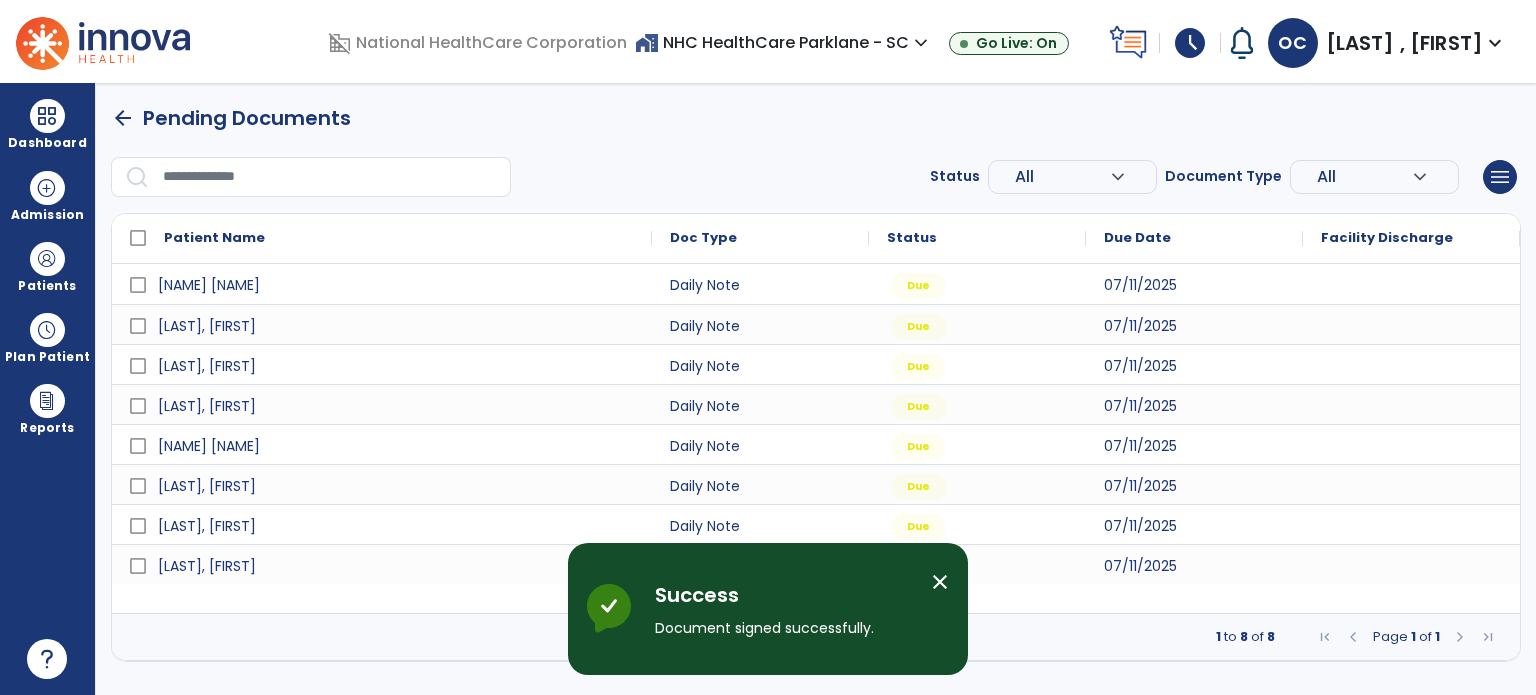 click on "close" at bounding box center [940, 582] 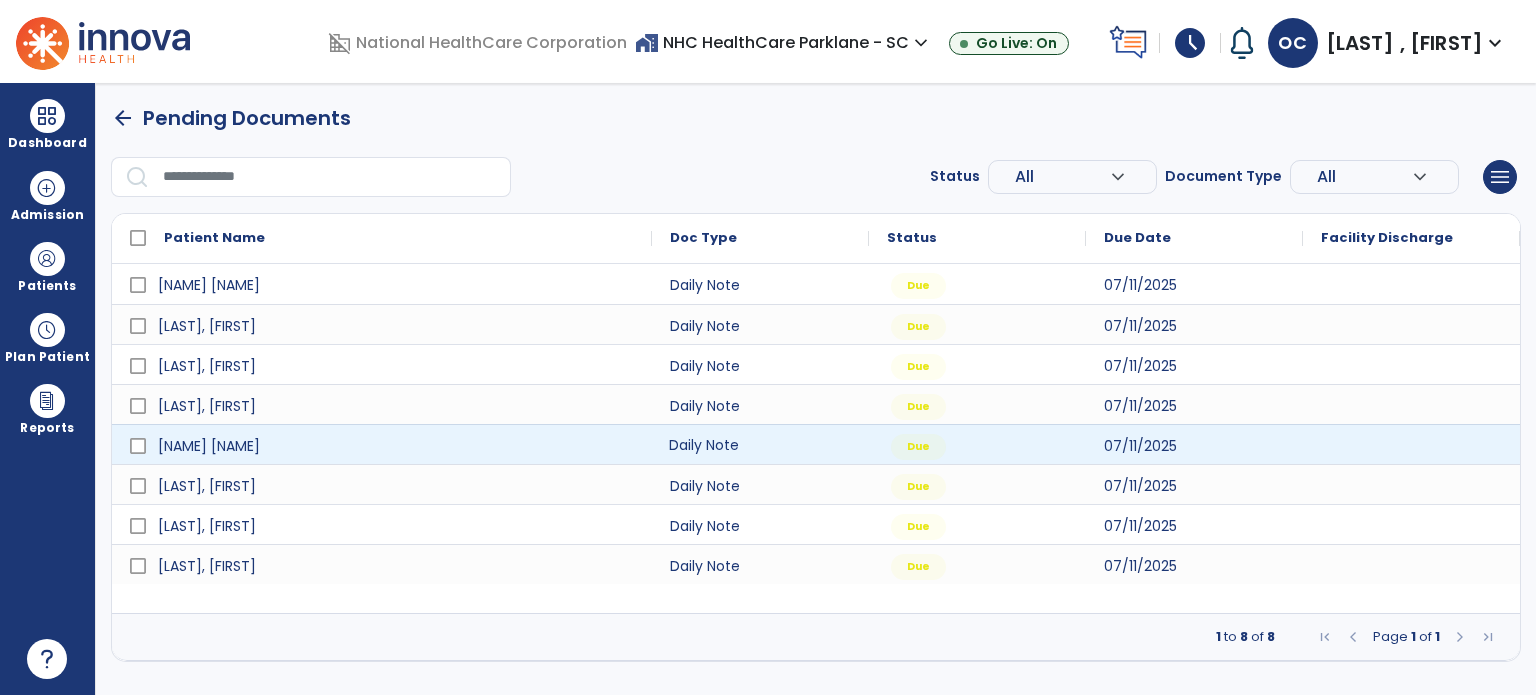 click on "Daily Note" at bounding box center [760, 444] 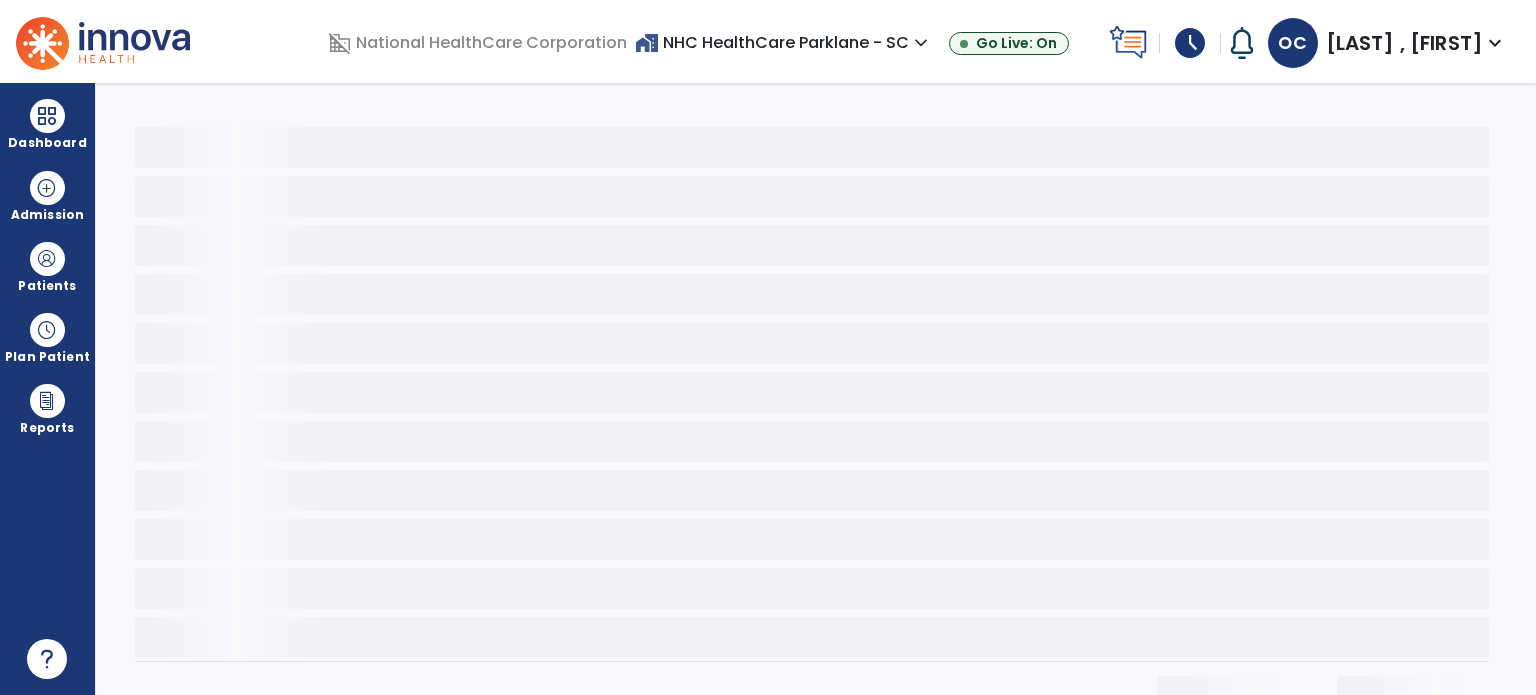click 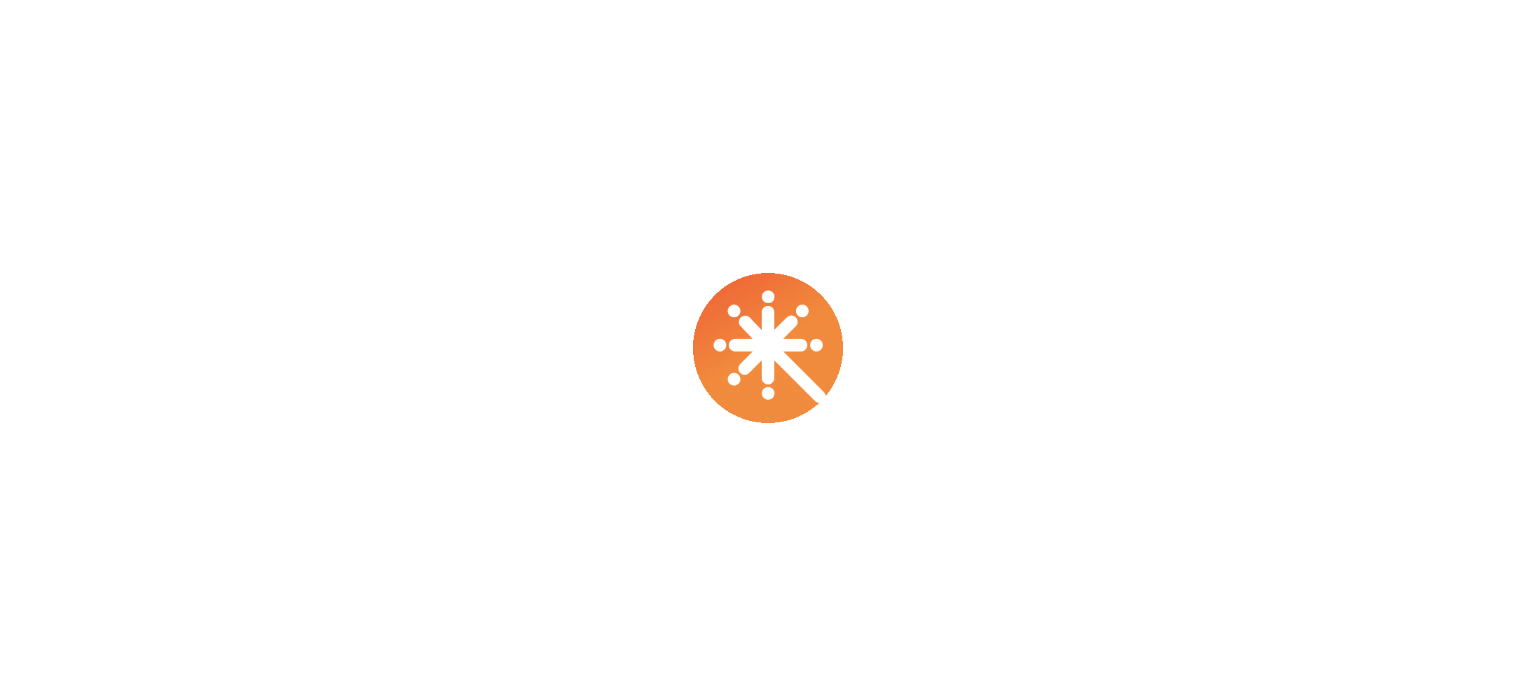 scroll, scrollTop: 0, scrollLeft: 0, axis: both 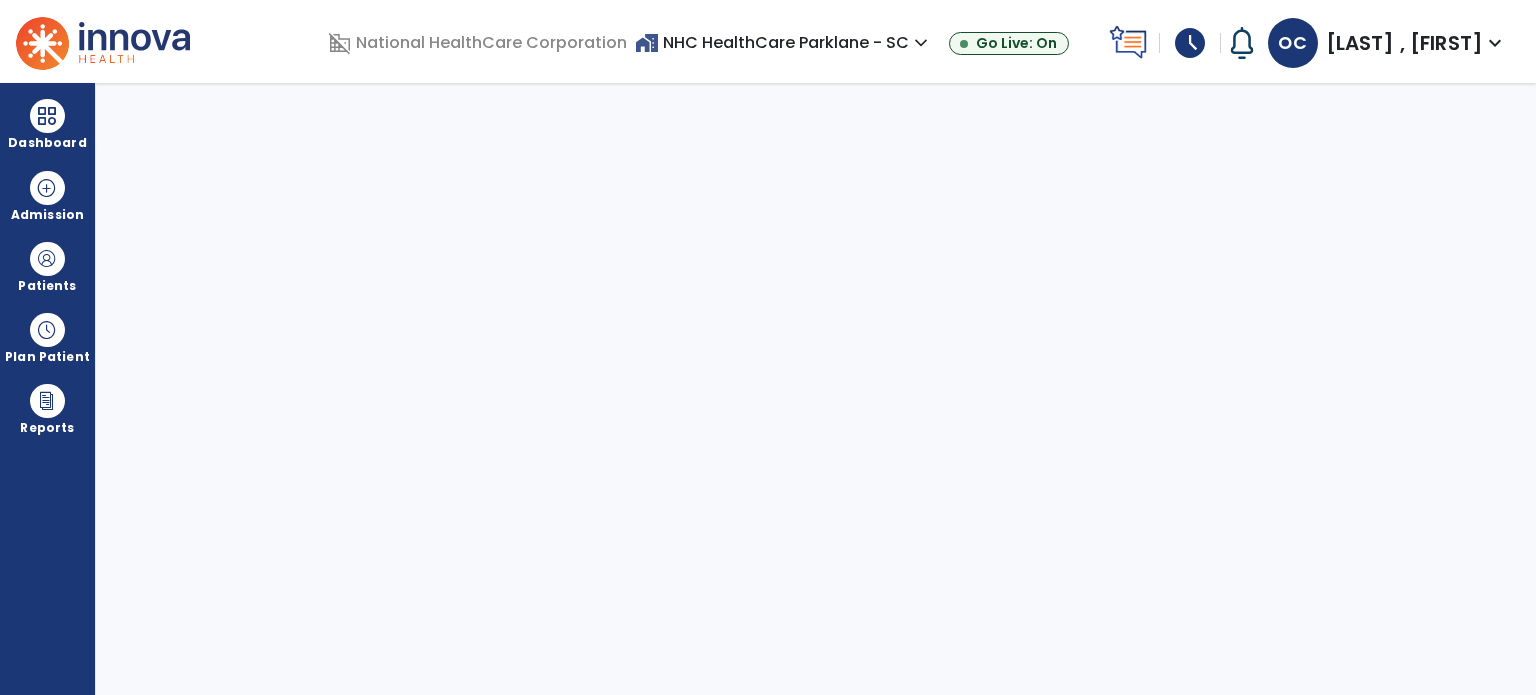 select on "****" 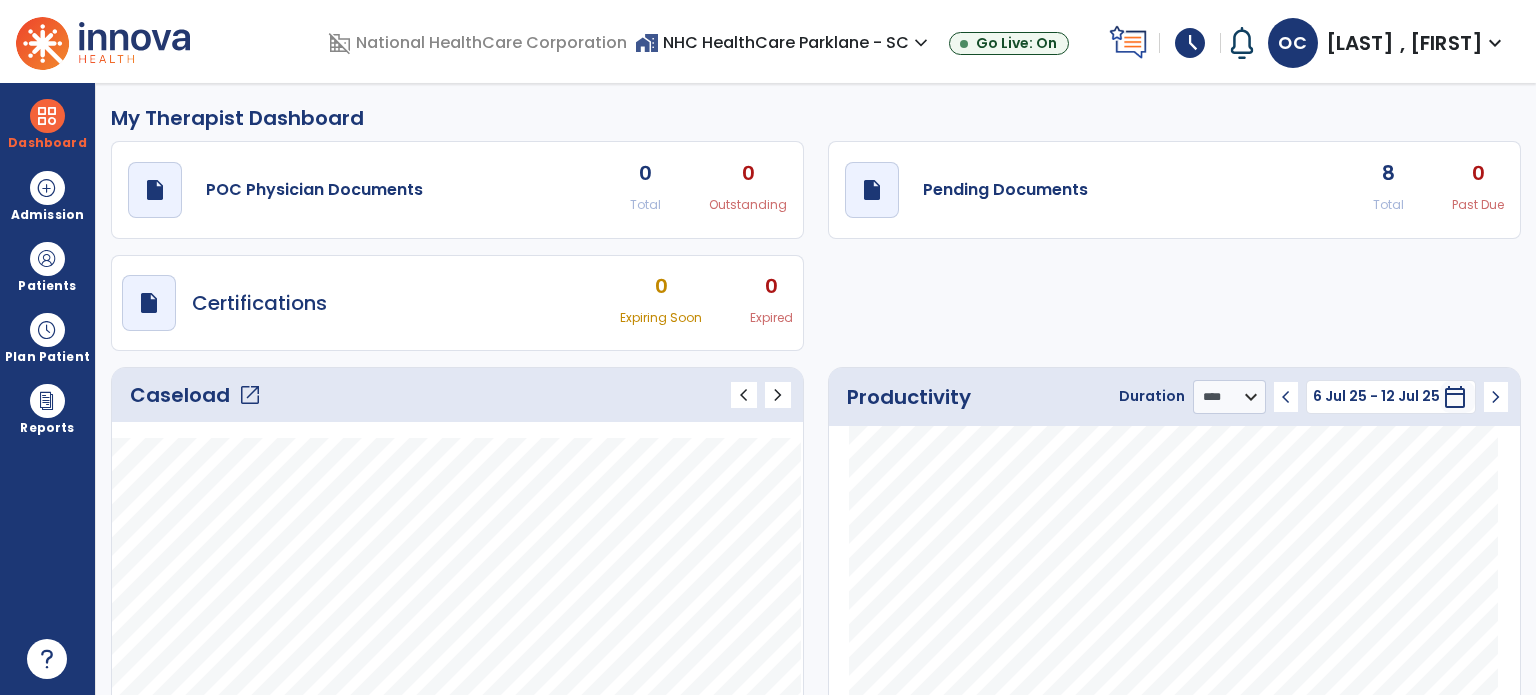 click at bounding box center [103, 41] 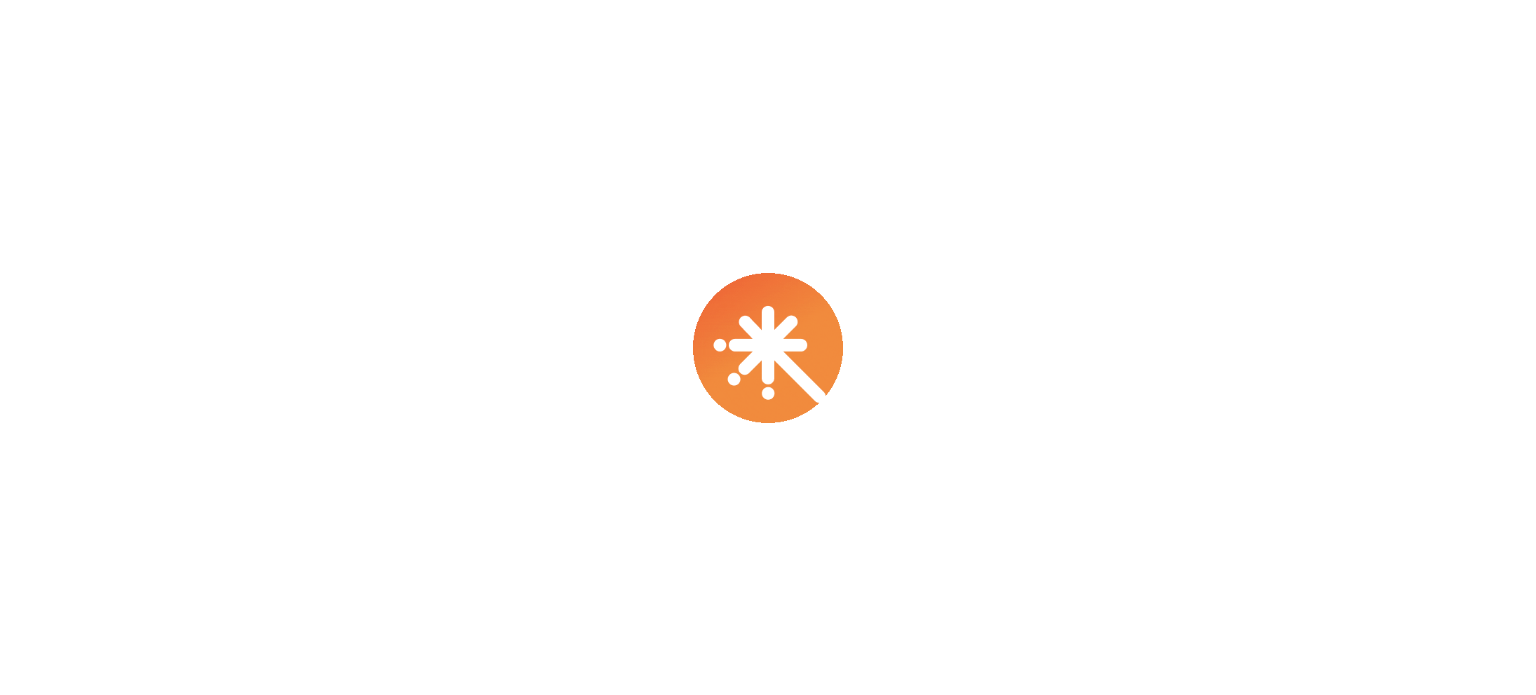 scroll, scrollTop: 0, scrollLeft: 0, axis: both 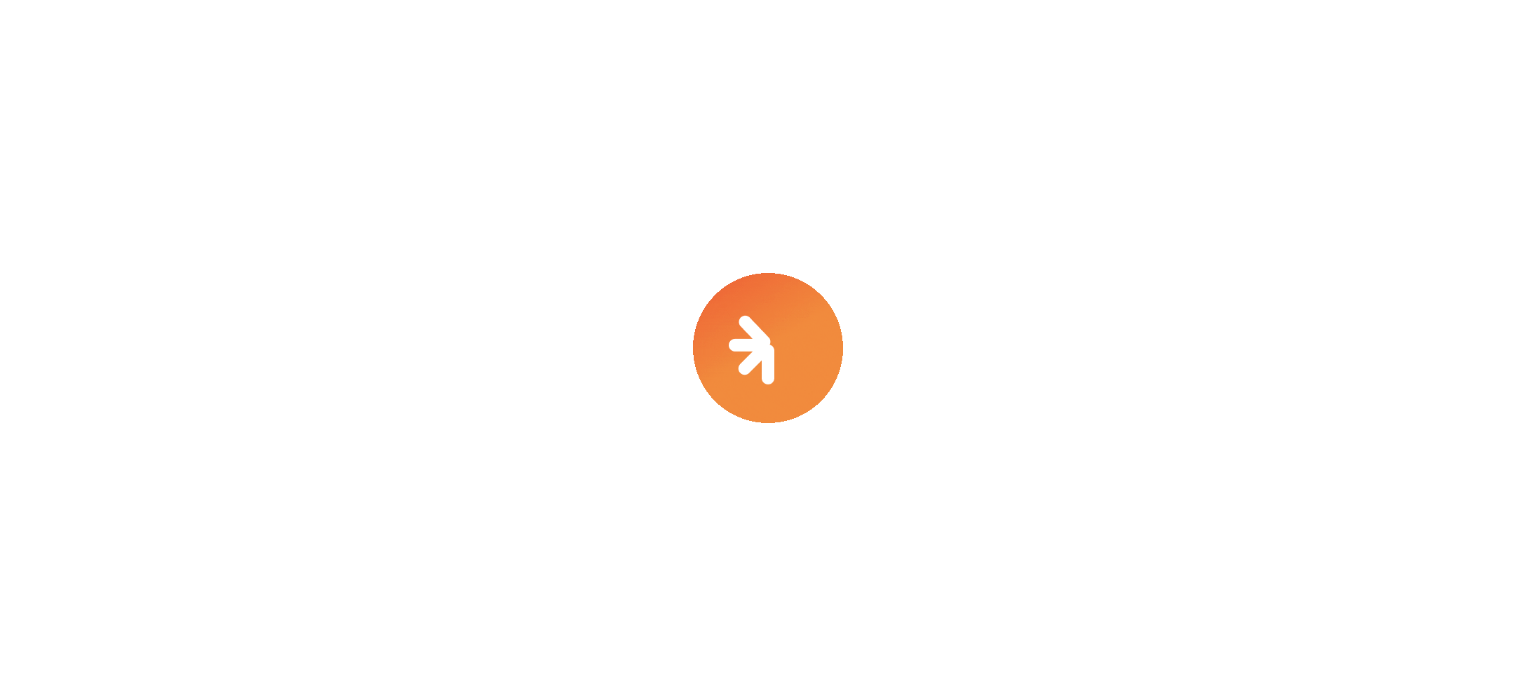 select on "****" 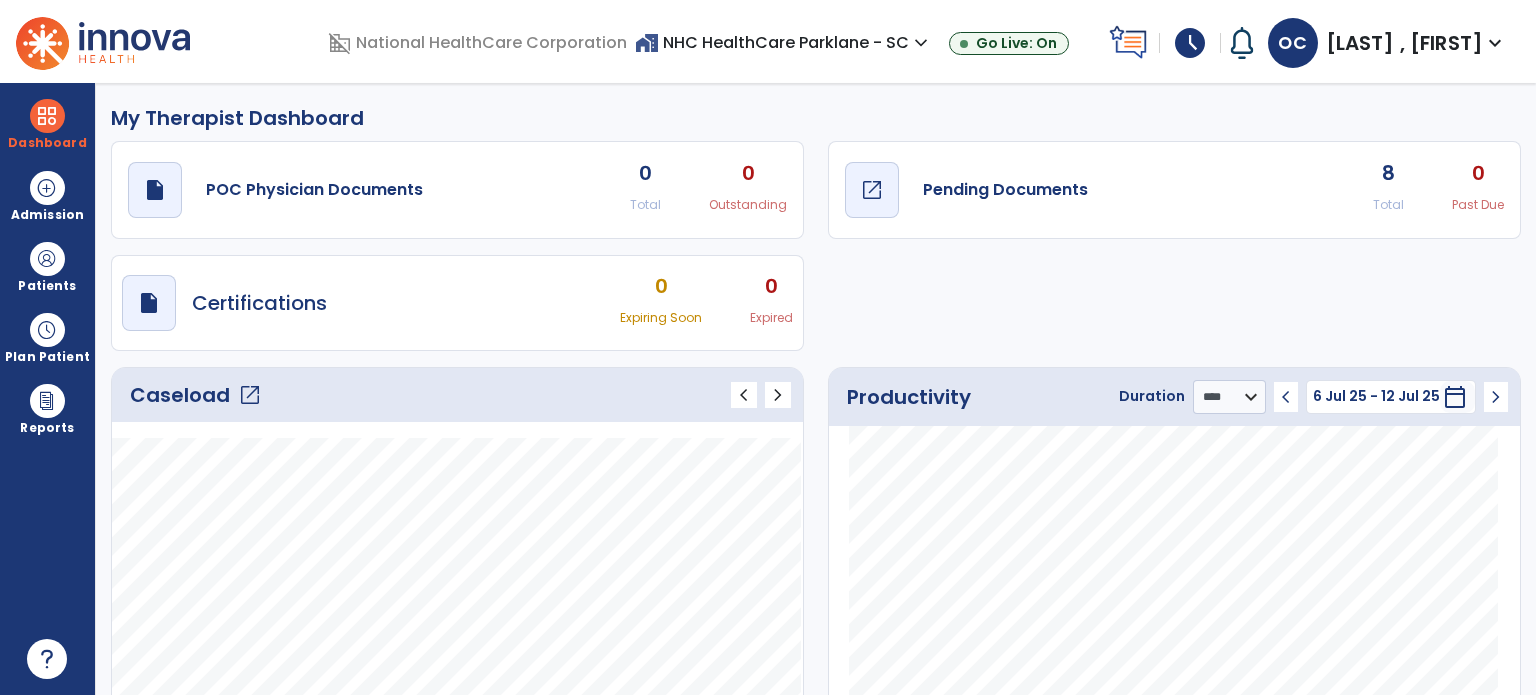 click on "open_in_new" 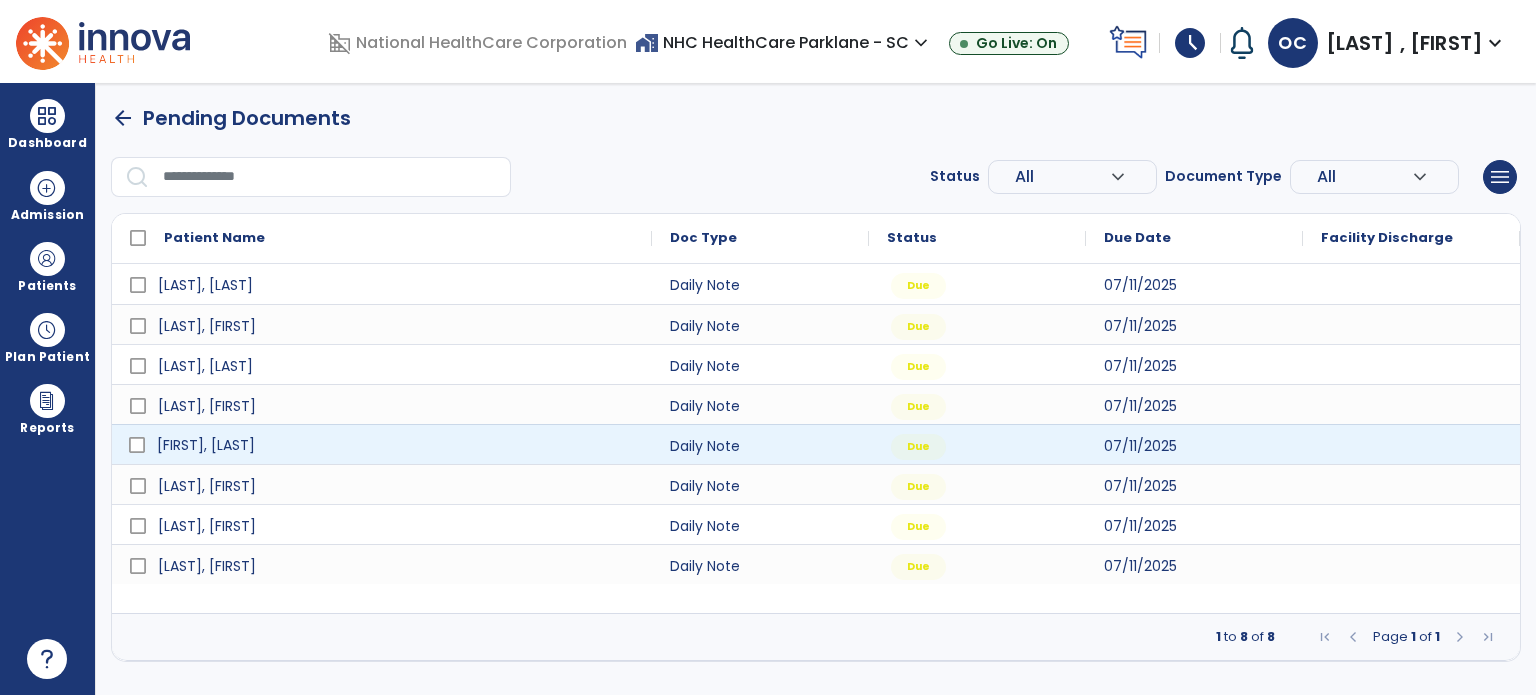 click on "[FIRST], [LAST]" at bounding box center (396, 445) 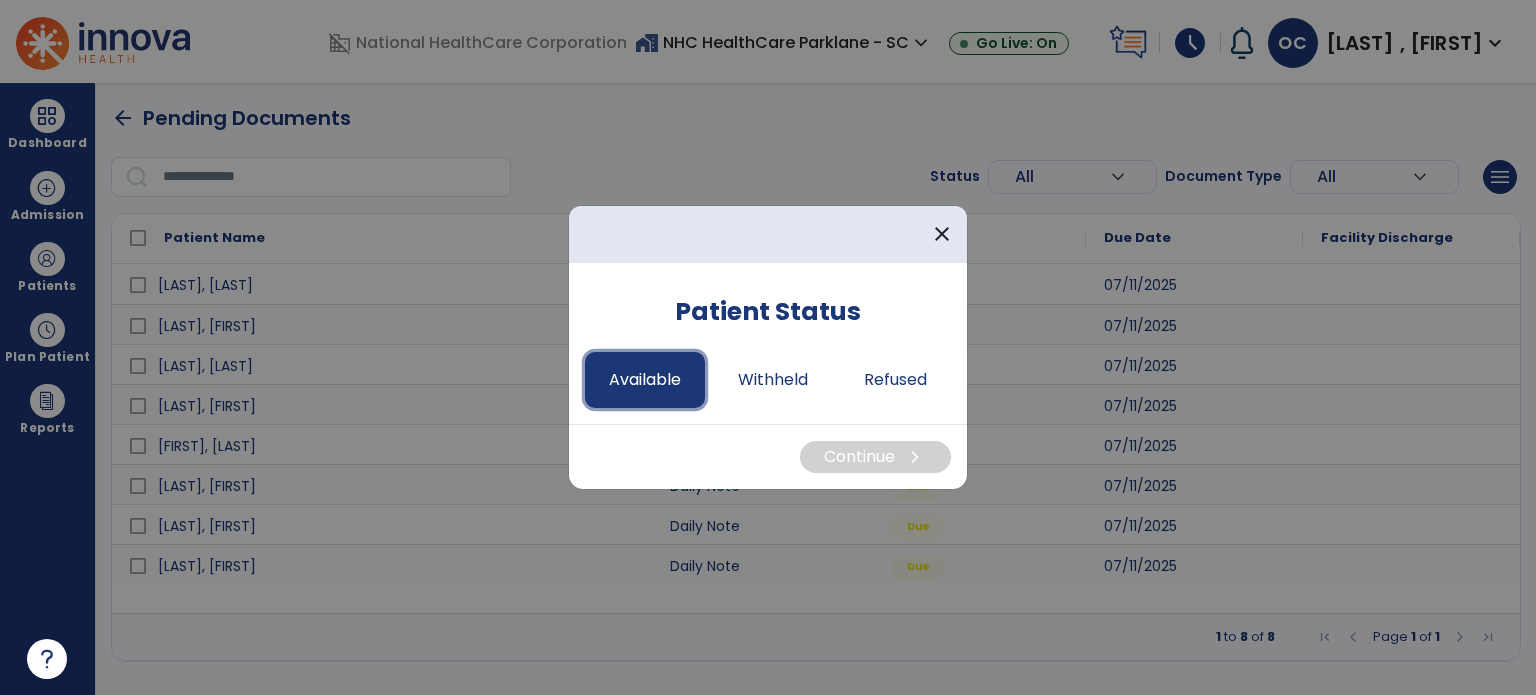 click on "Available" at bounding box center [645, 380] 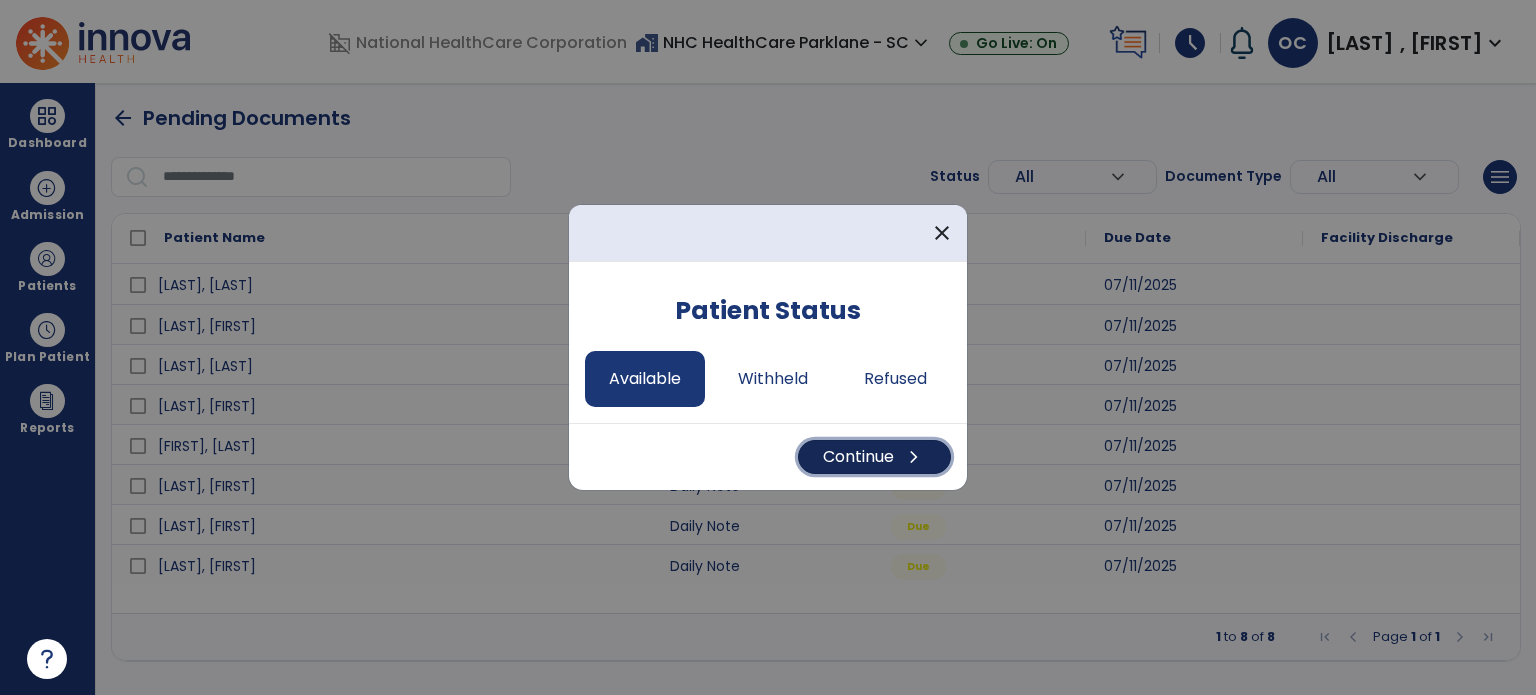 click on "Continue   chevron_right" at bounding box center (874, 457) 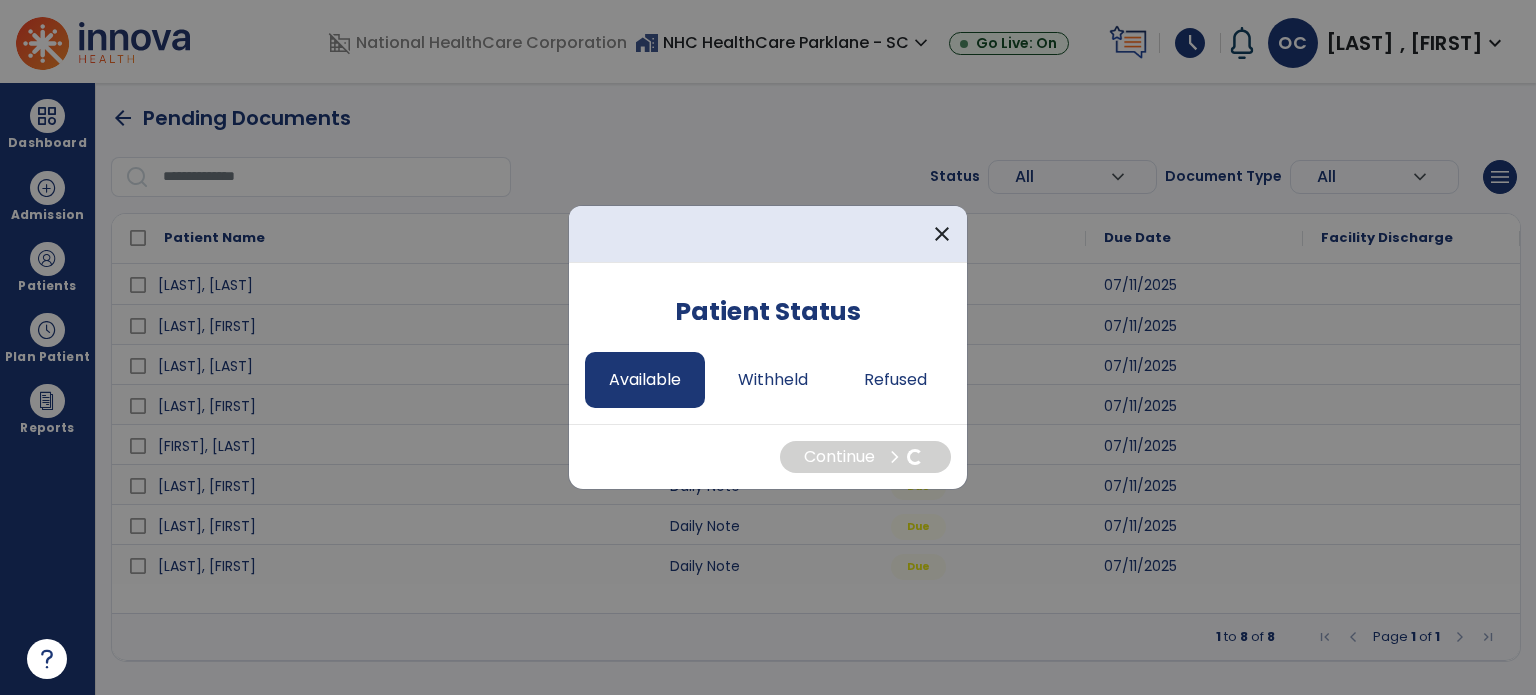 select on "*" 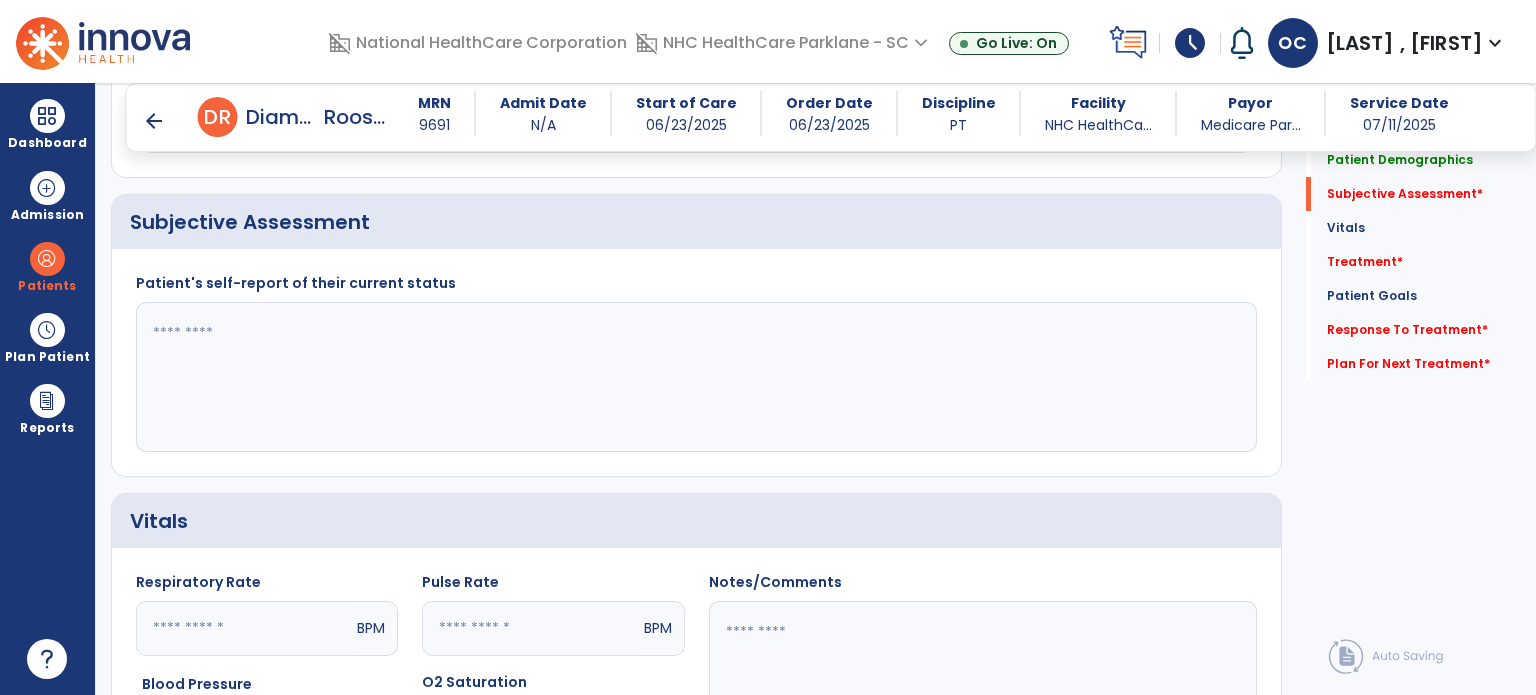 scroll, scrollTop: 444, scrollLeft: 0, axis: vertical 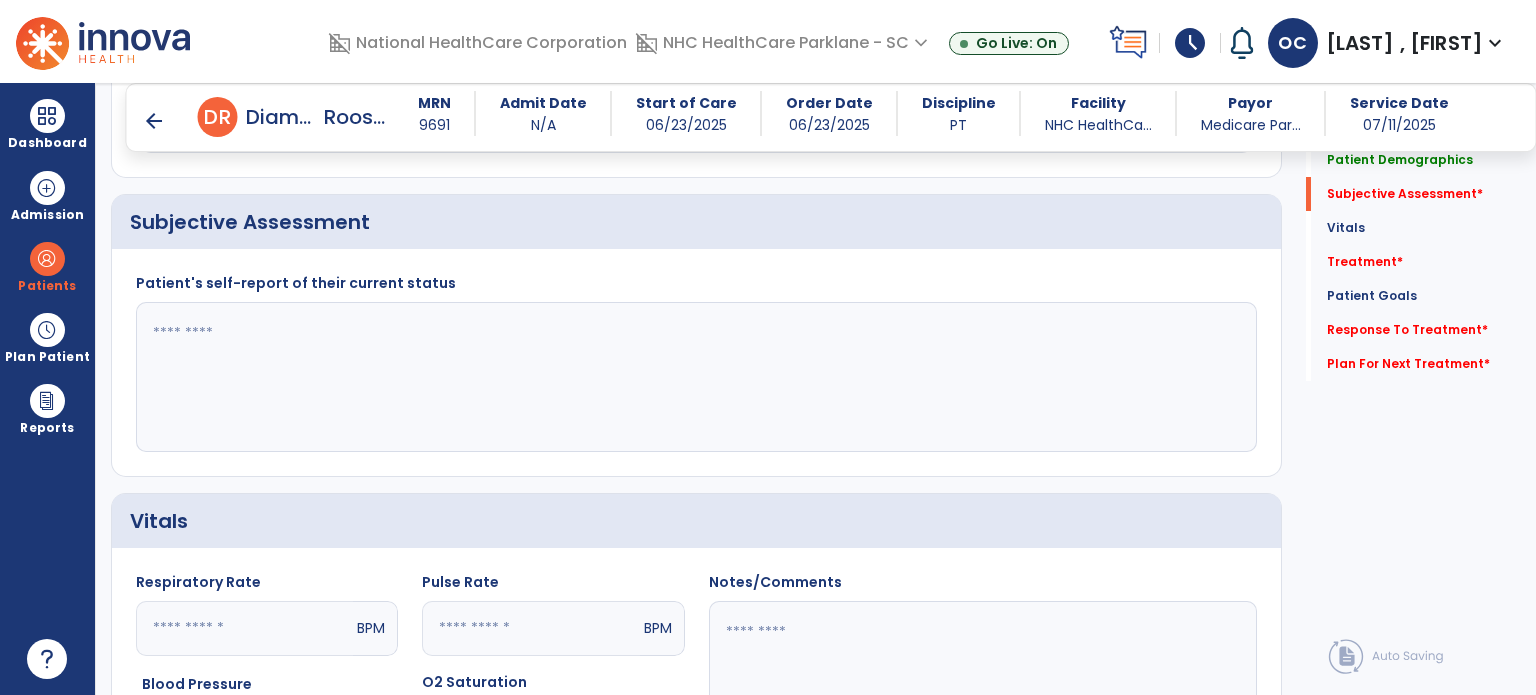 click 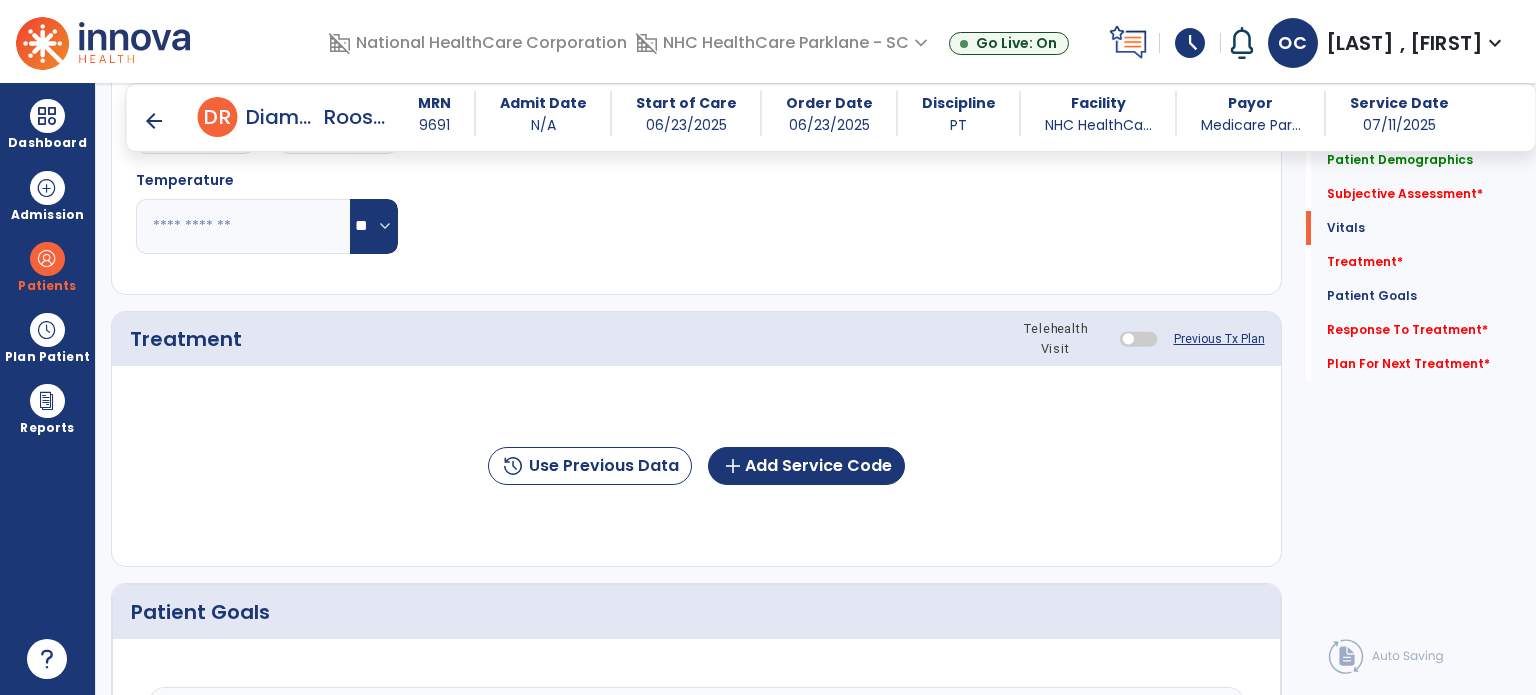 scroll, scrollTop: 1056, scrollLeft: 0, axis: vertical 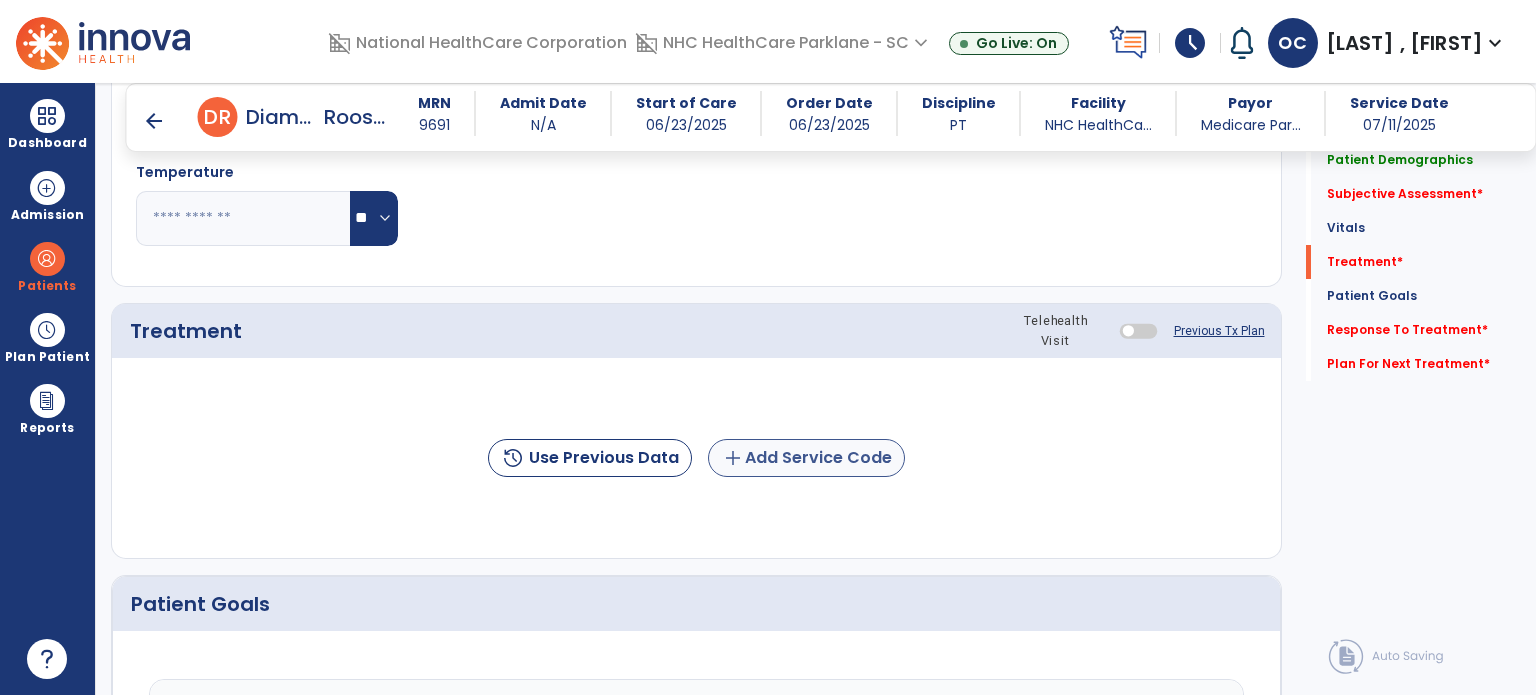type on "**********" 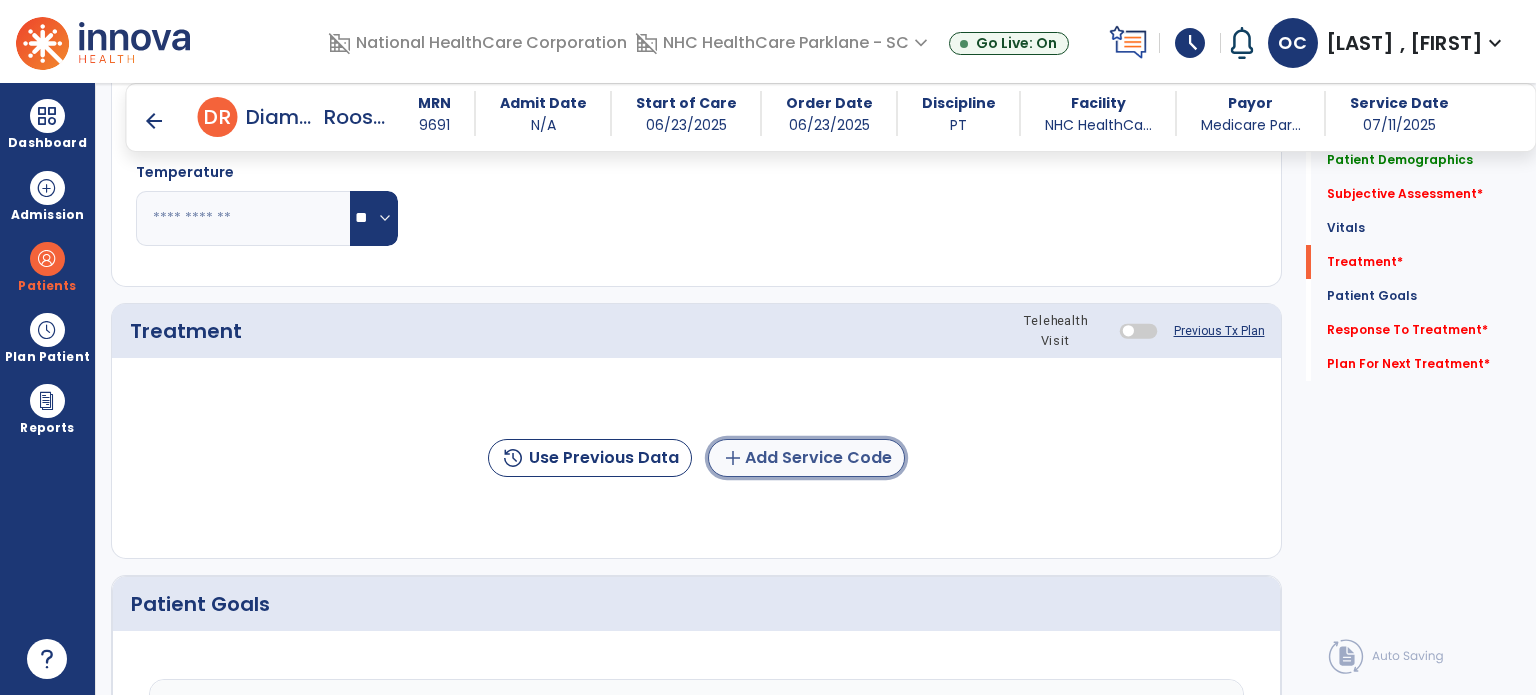 click on "add  Add Service Code" 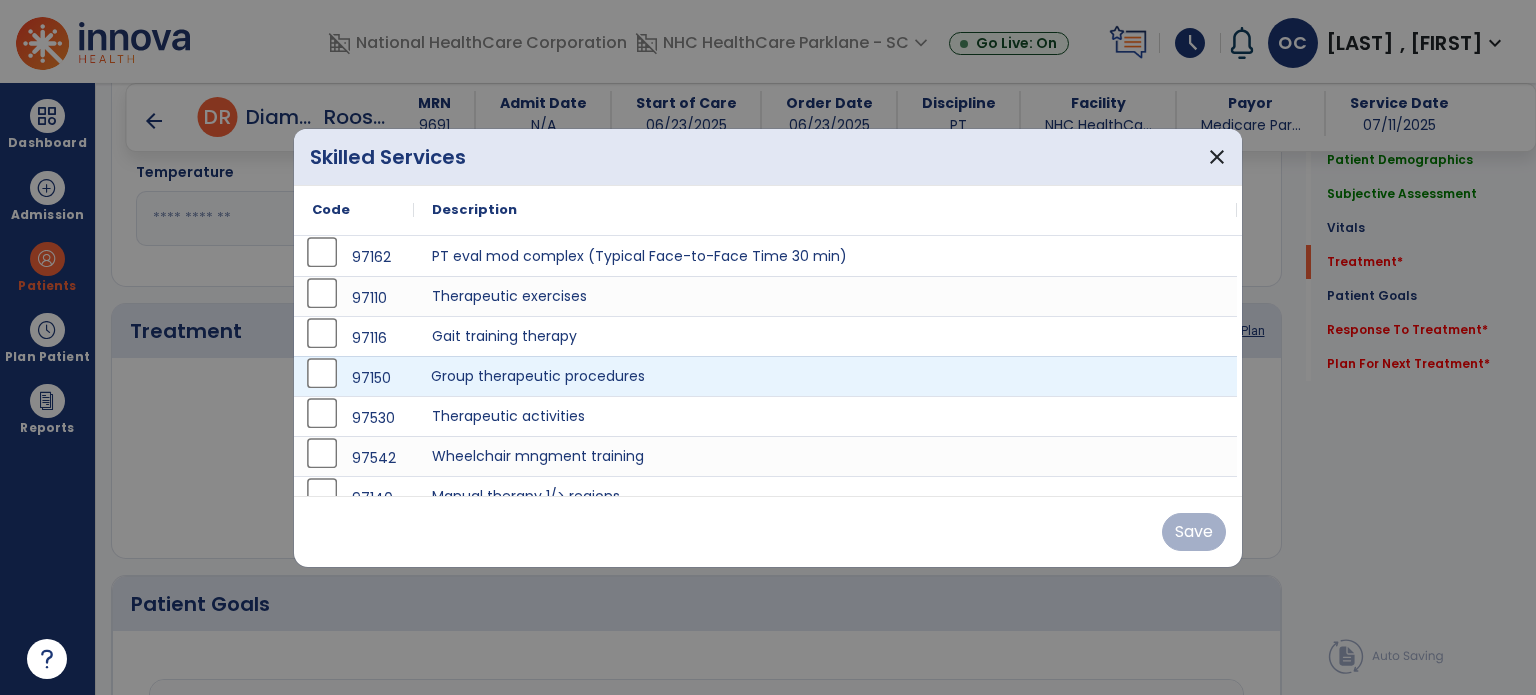 click on "Group therapeutic procedures" at bounding box center (825, 376) 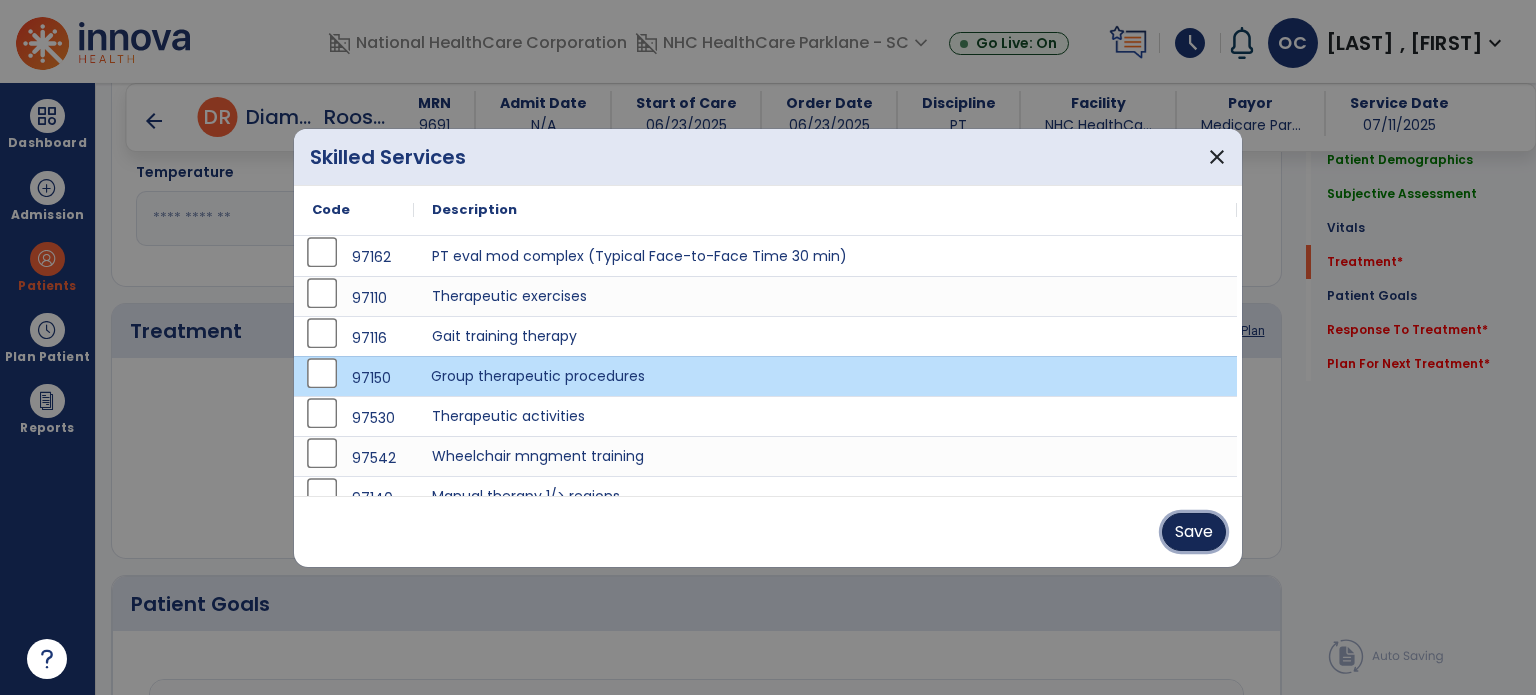 click on "Save" at bounding box center [1194, 532] 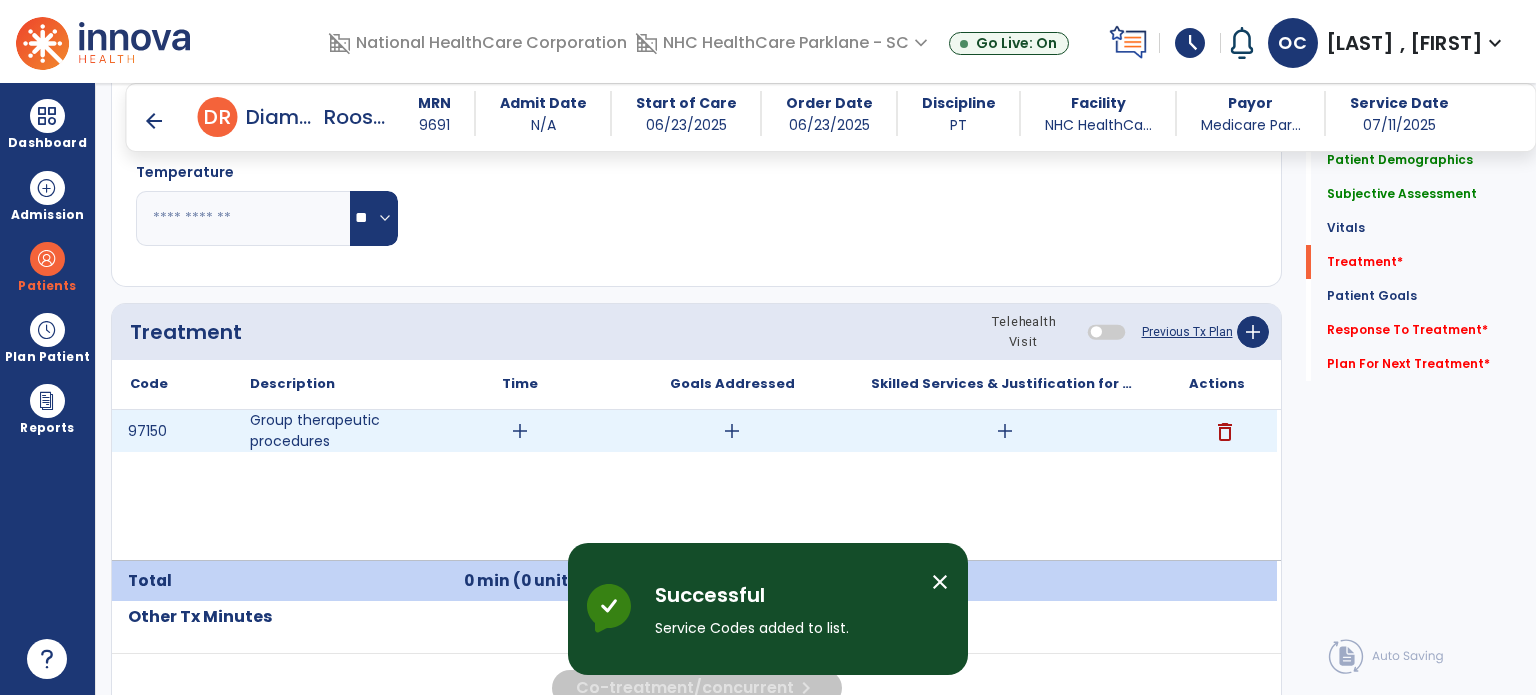 click on "add" at bounding box center [520, 431] 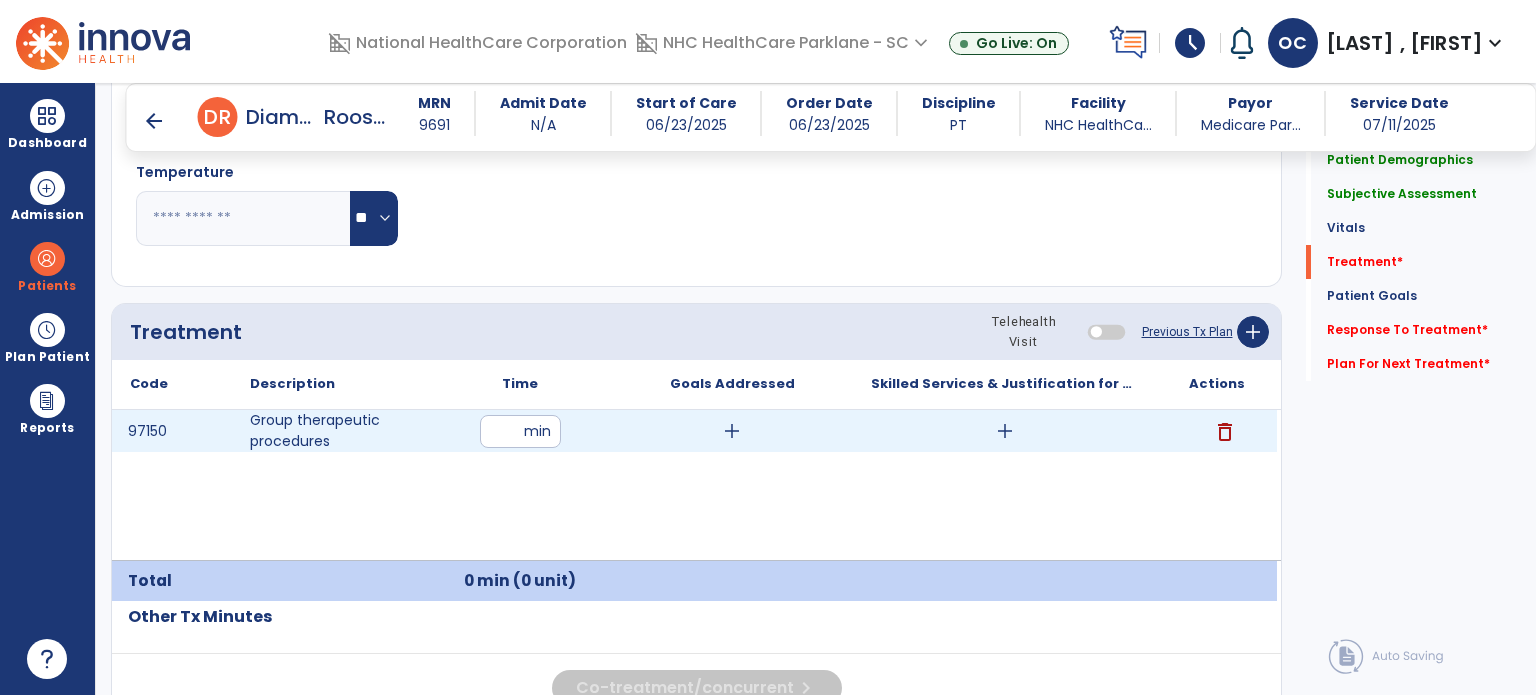 type on "**" 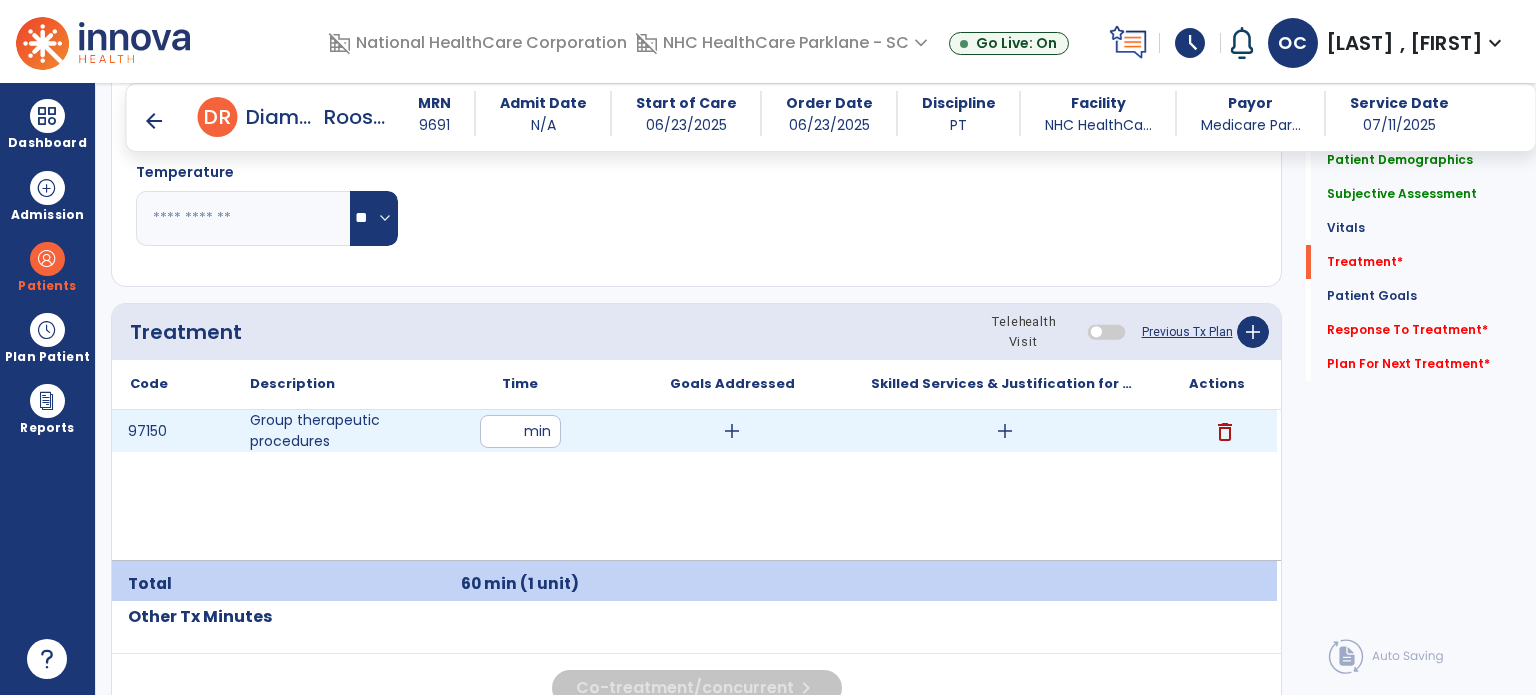 click on "add" at bounding box center [732, 431] 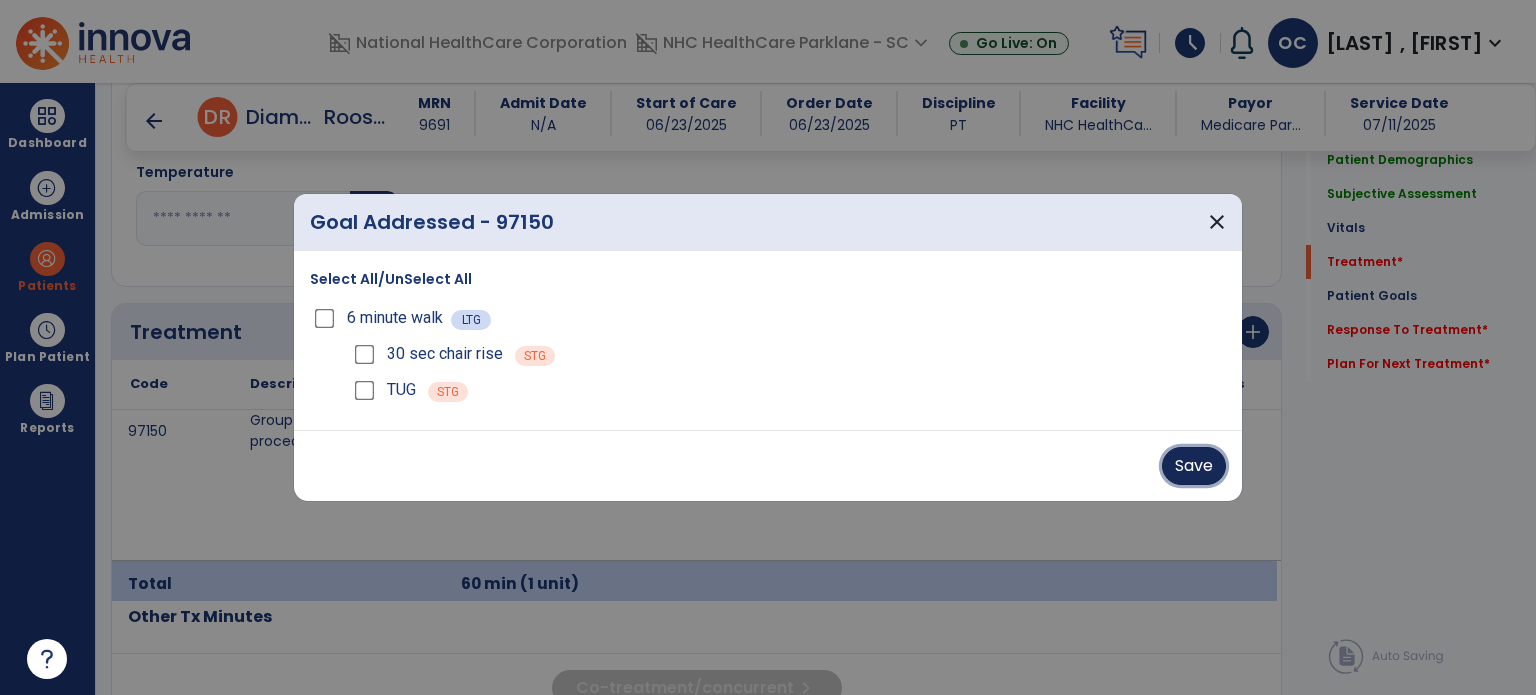 click on "Save" at bounding box center [1194, 466] 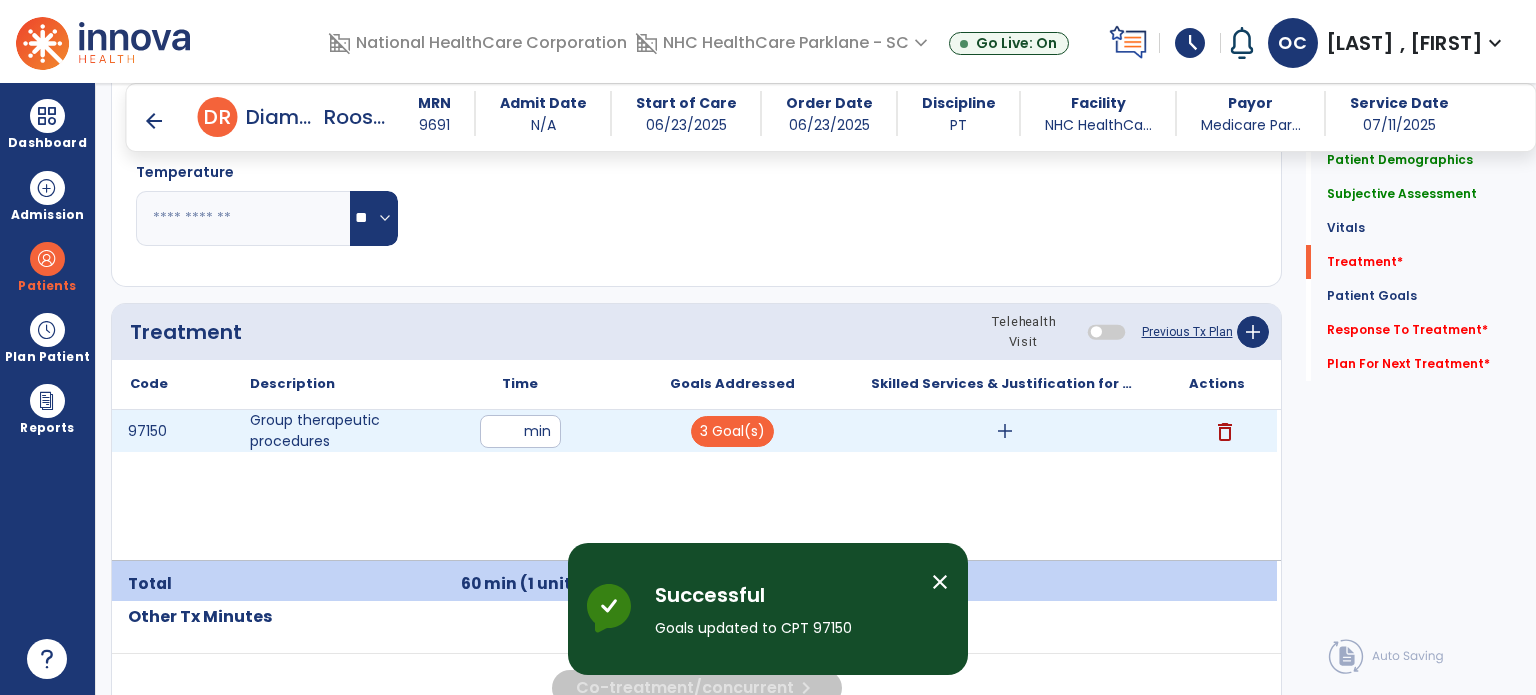 click on "add" at bounding box center [1005, 431] 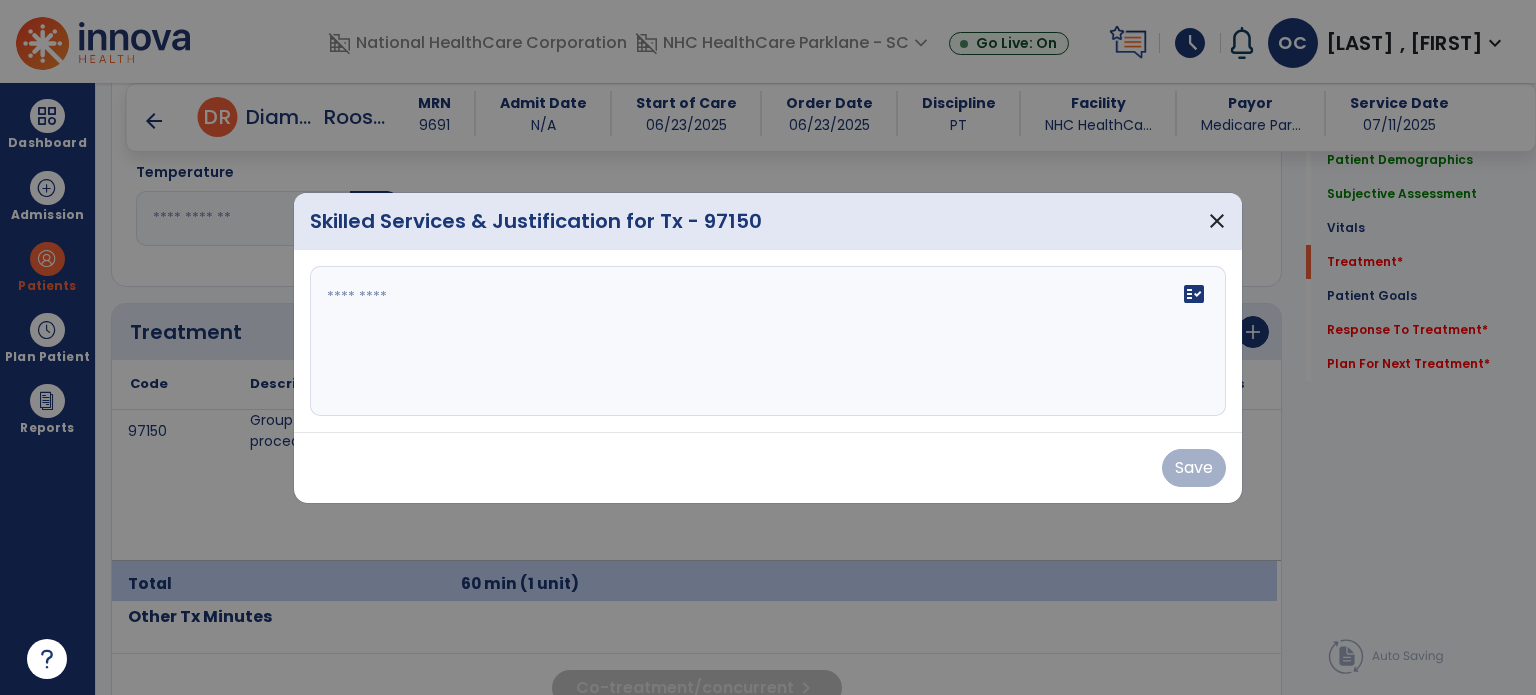 click at bounding box center (768, 341) 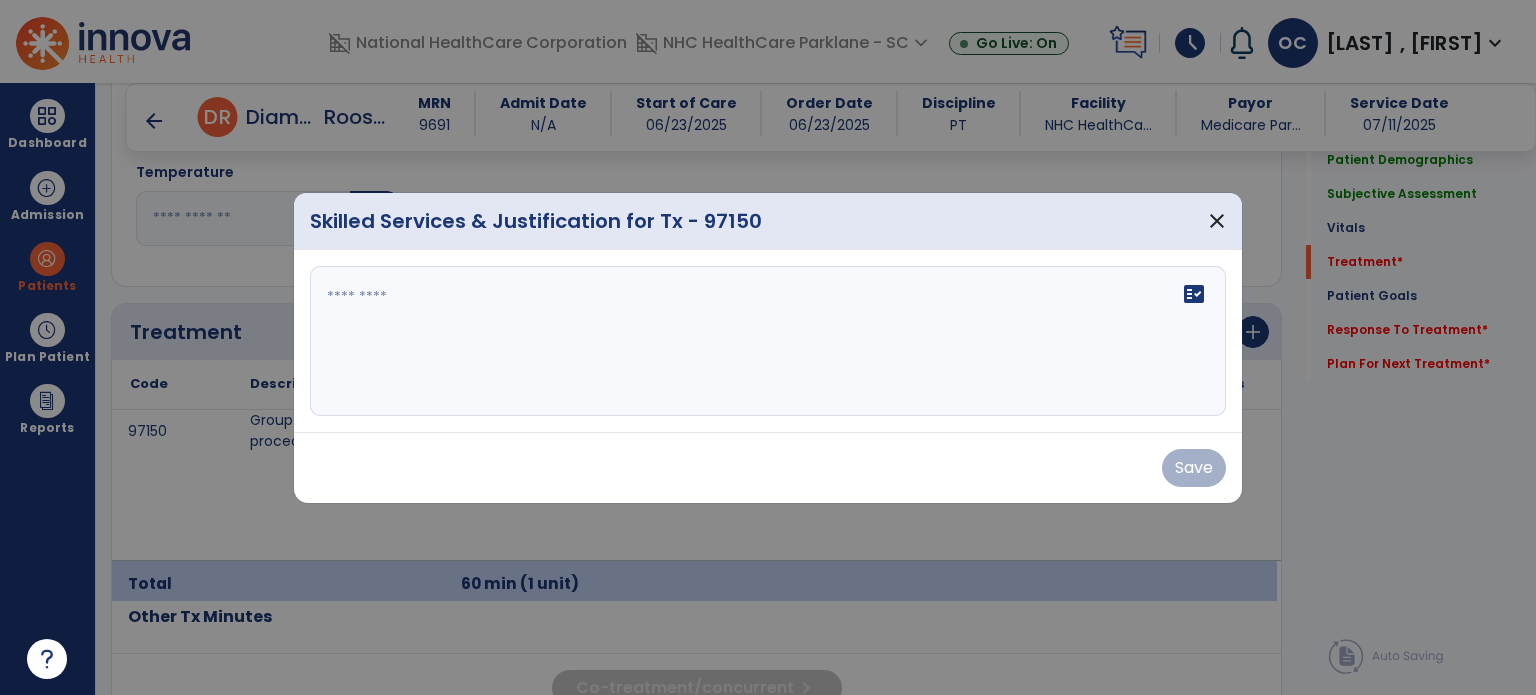 click on "fact_check" at bounding box center (768, 341) 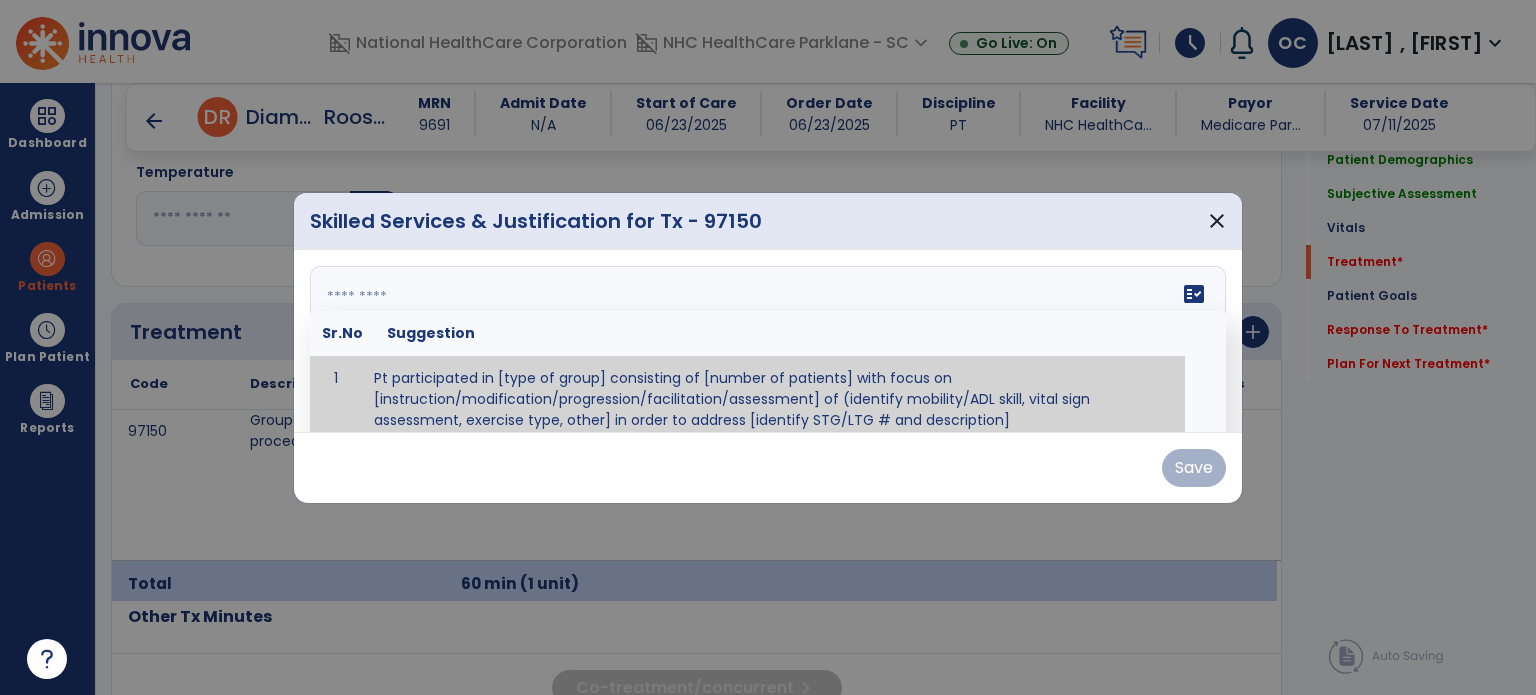 scroll, scrollTop: 12, scrollLeft: 0, axis: vertical 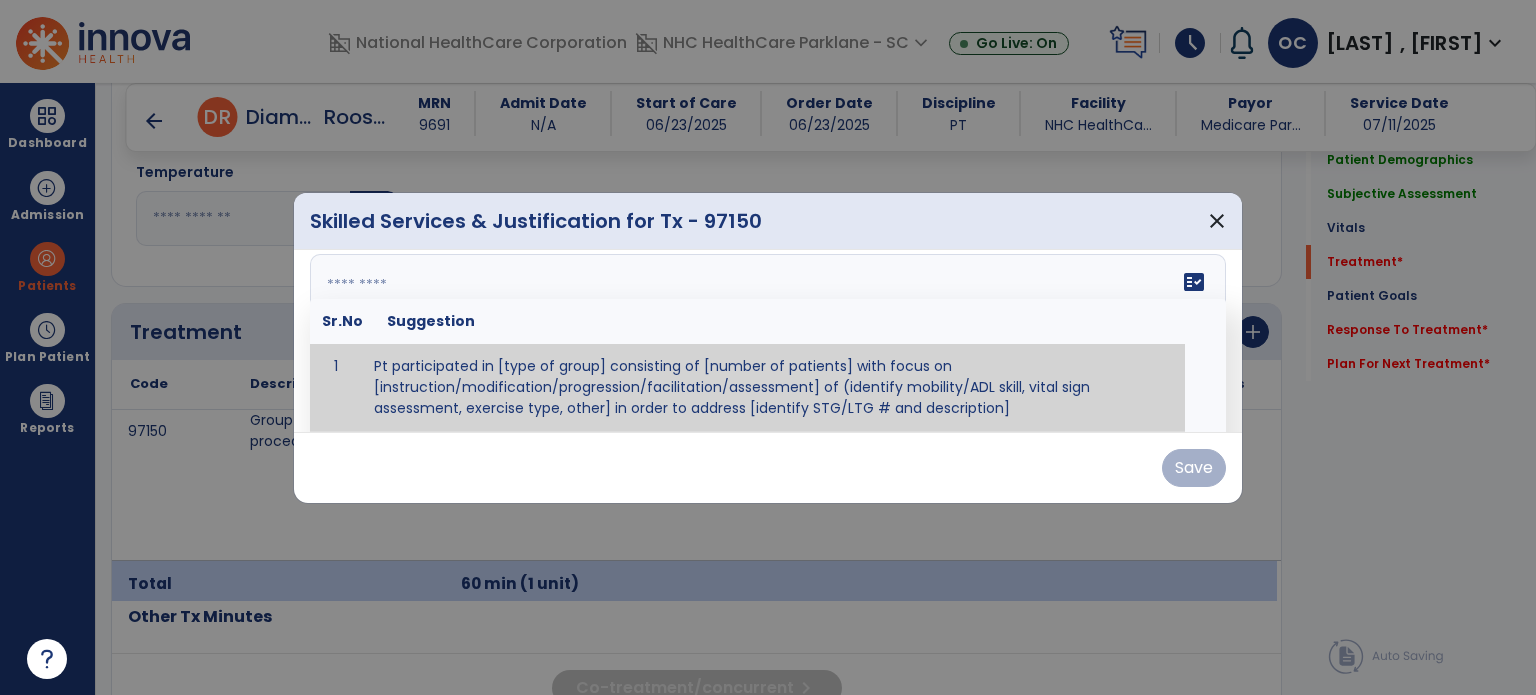 click on "fact_check  Sr.No Suggestion 1 Pt participated in [type of group] consisting of [number of patients] with focus on [instruction/modification/progression/facilitation/assessment] of (identify mobility/ADL skill, vital sign assessment, exercise type, other] in order to address [identify STG/LTG # and description]" at bounding box center (768, 329) 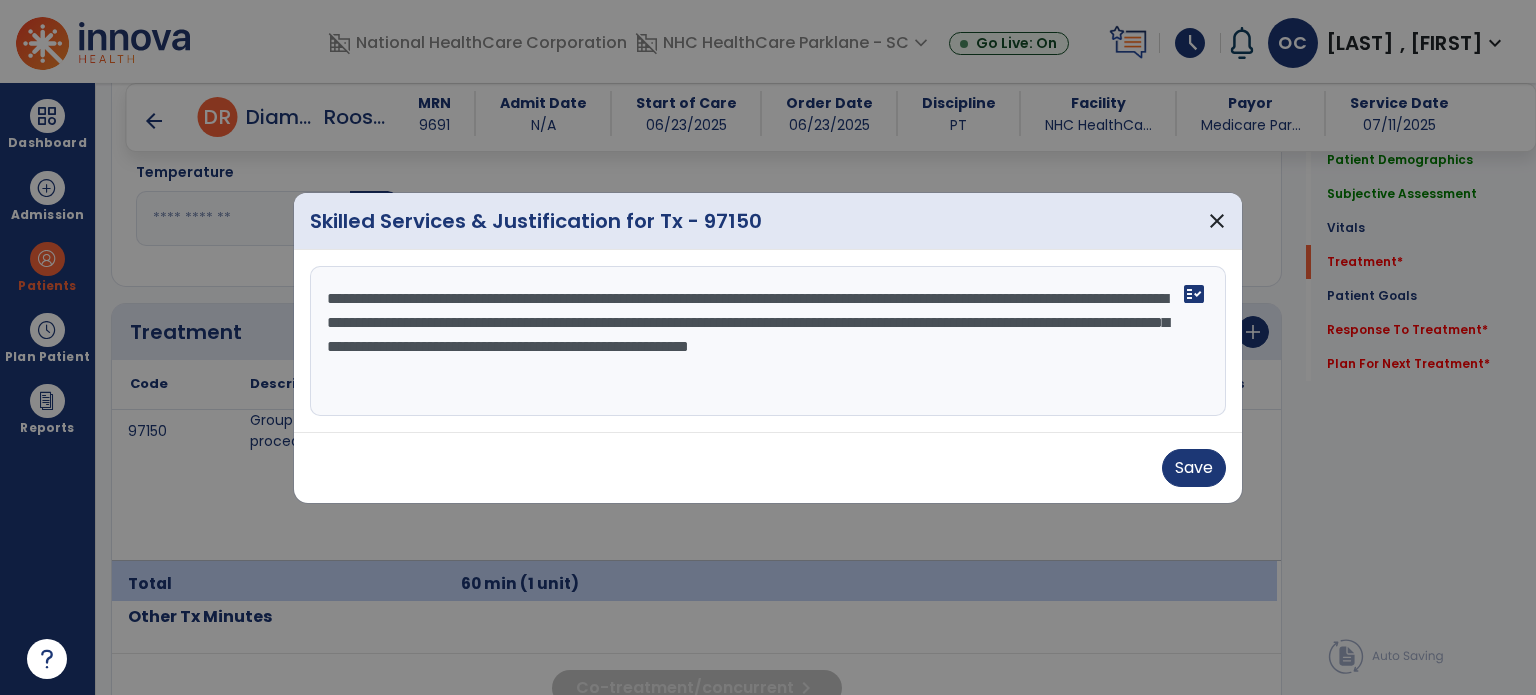 scroll, scrollTop: 0, scrollLeft: 0, axis: both 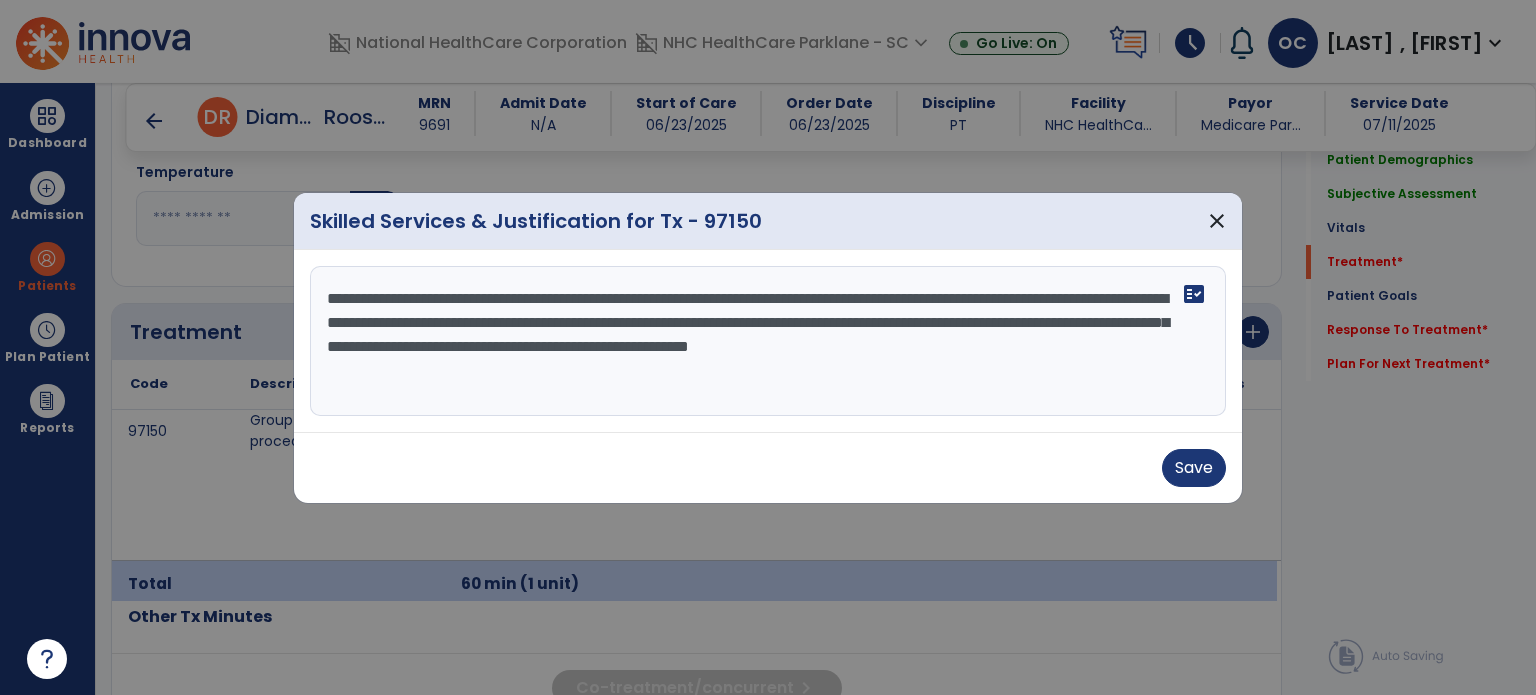 click on "**********" at bounding box center (768, 341) 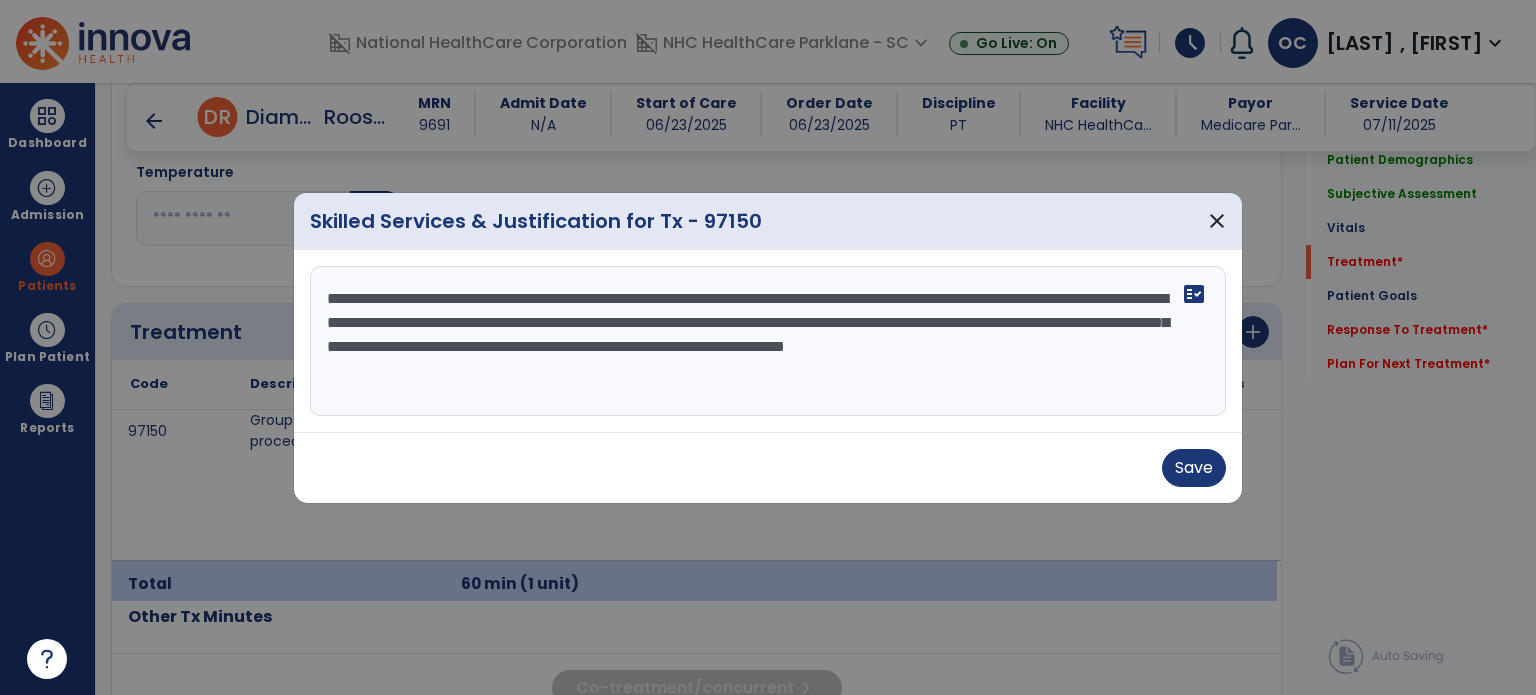 click on "**********" at bounding box center (768, 341) 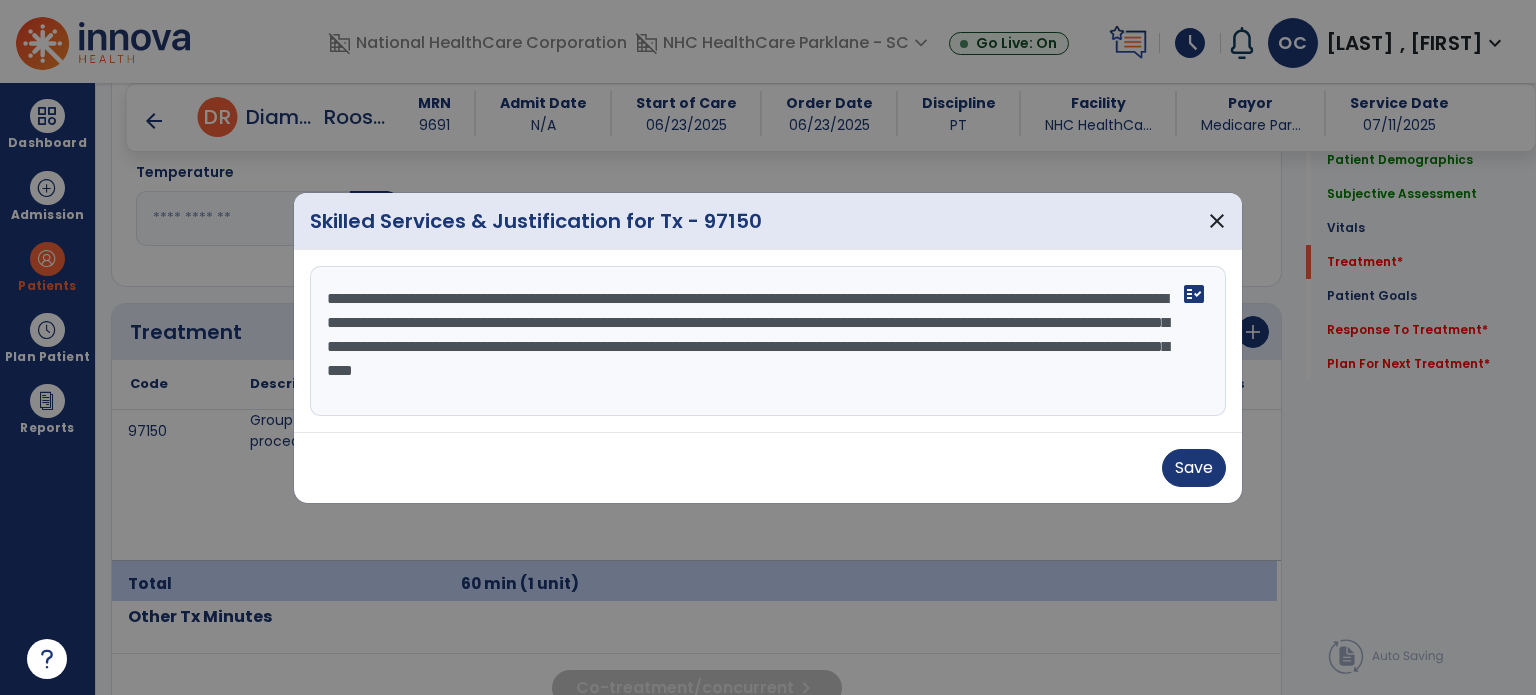 click on "**********" at bounding box center (768, 341) 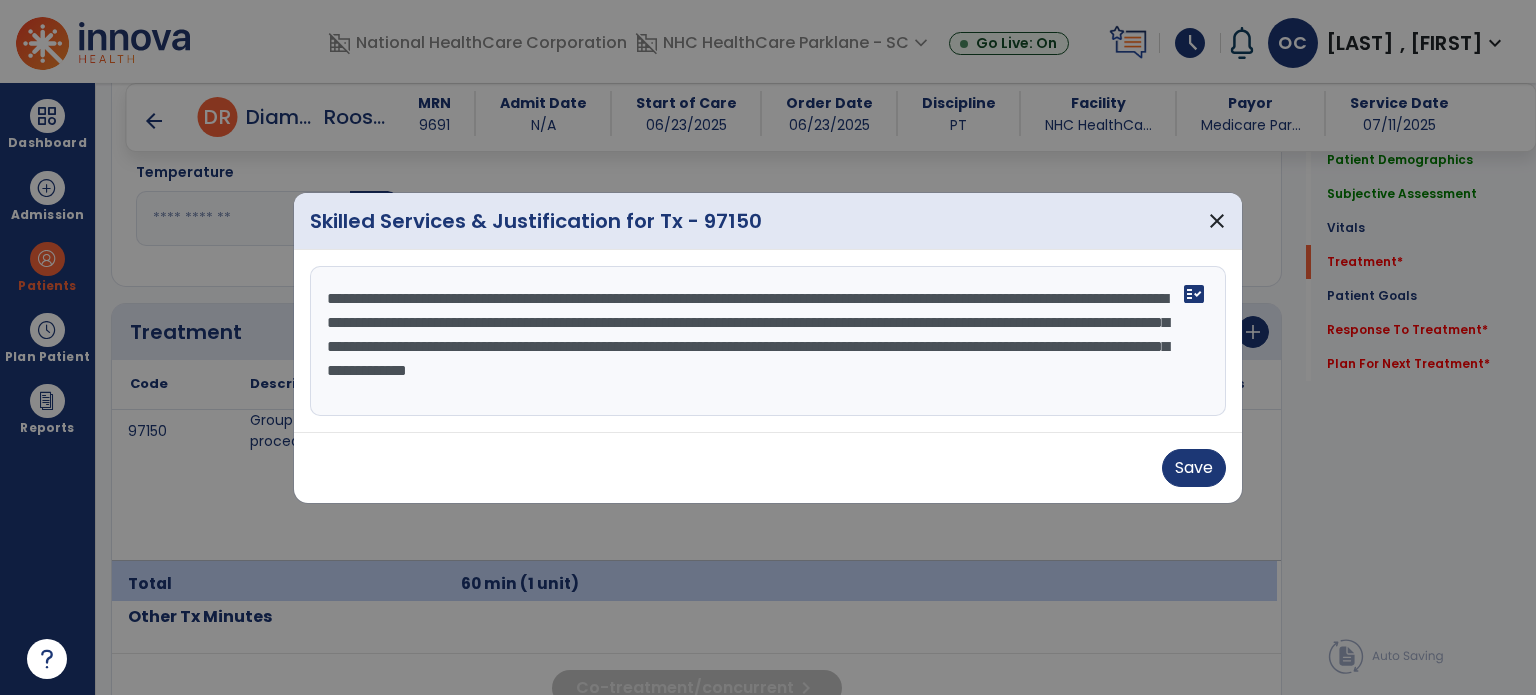 click on "**********" at bounding box center [768, 341] 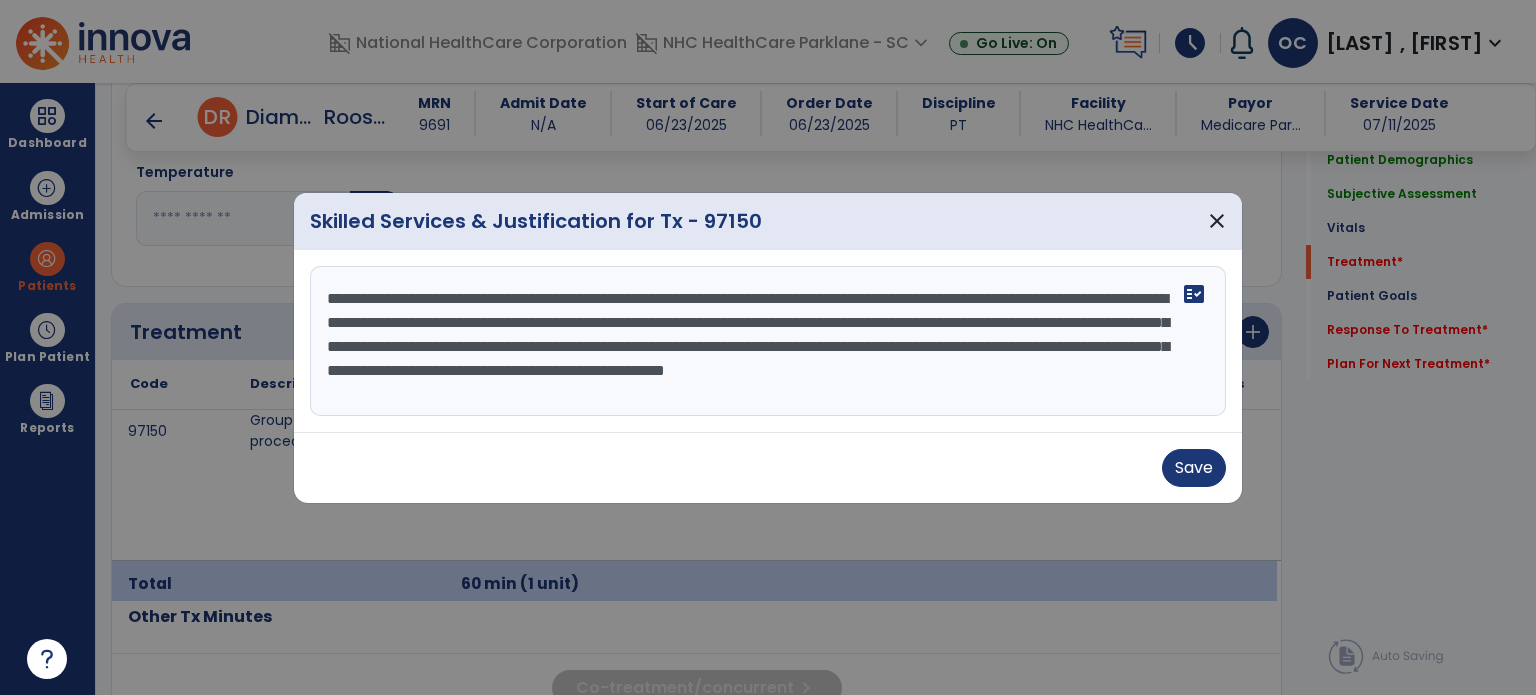 click on "**********" at bounding box center (768, 341) 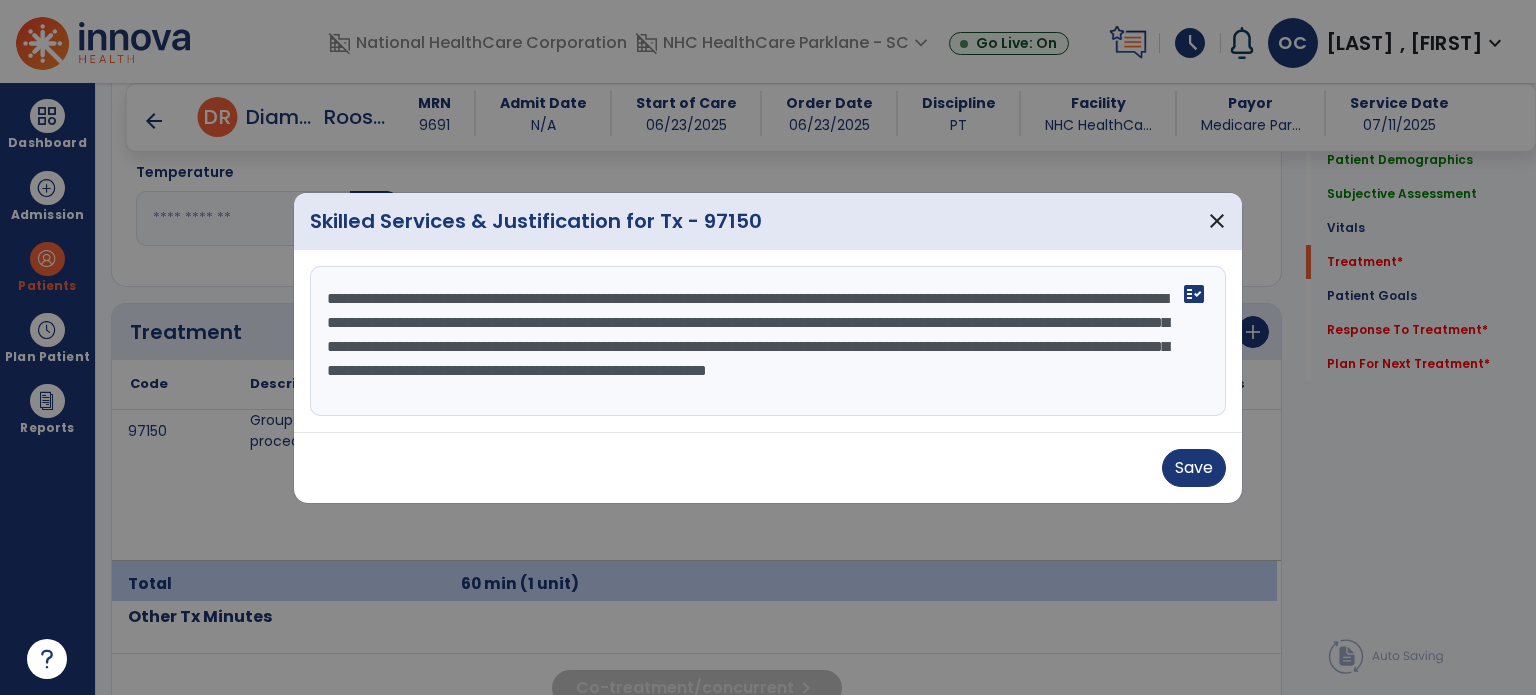 click on "**********" at bounding box center [768, 341] 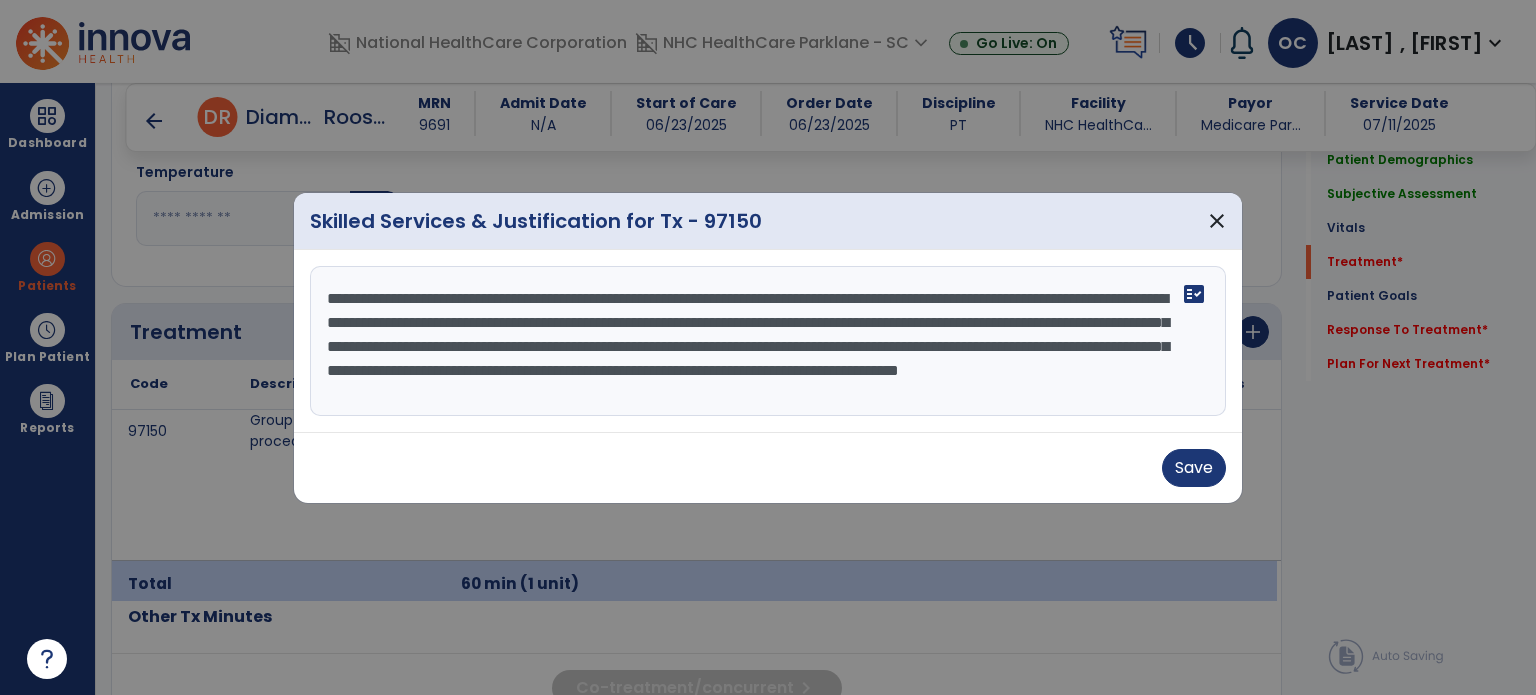 scroll, scrollTop: 15, scrollLeft: 0, axis: vertical 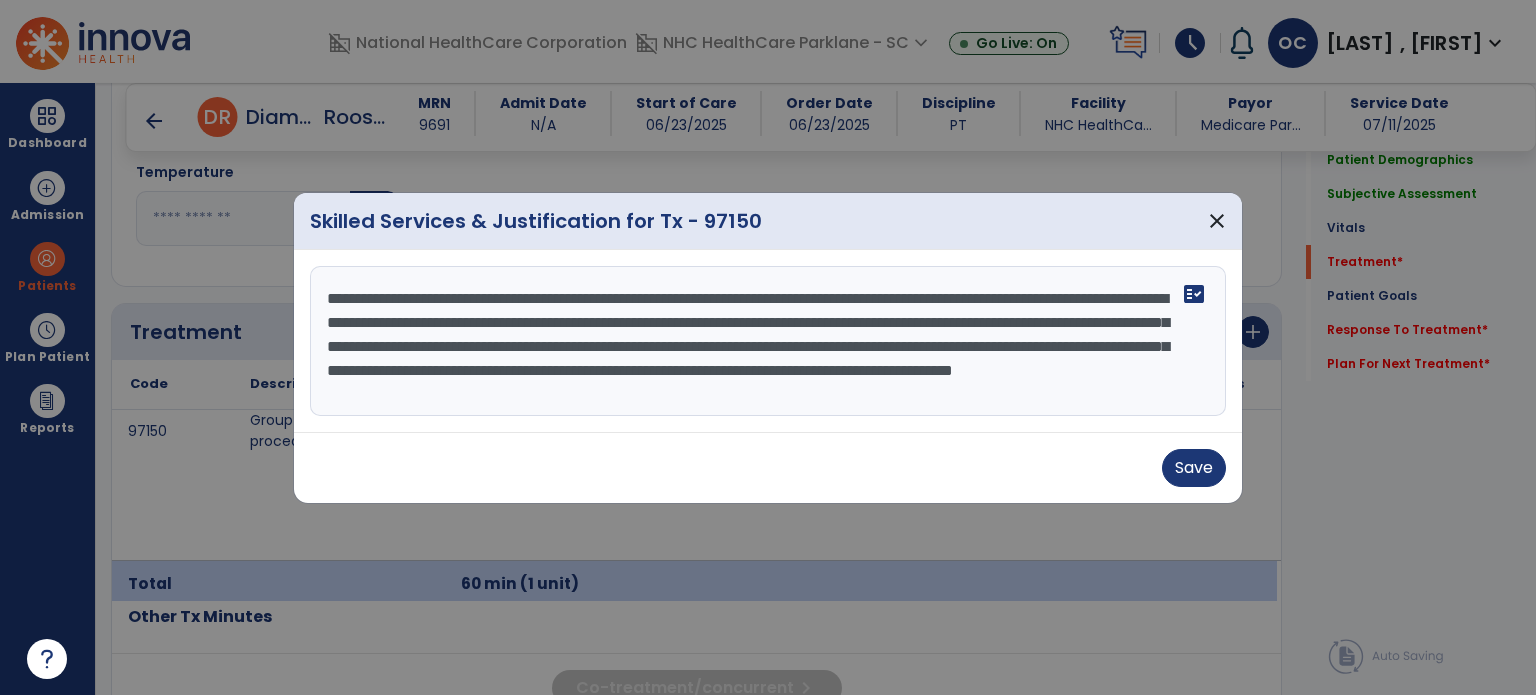 click on "**********" at bounding box center (768, 341) 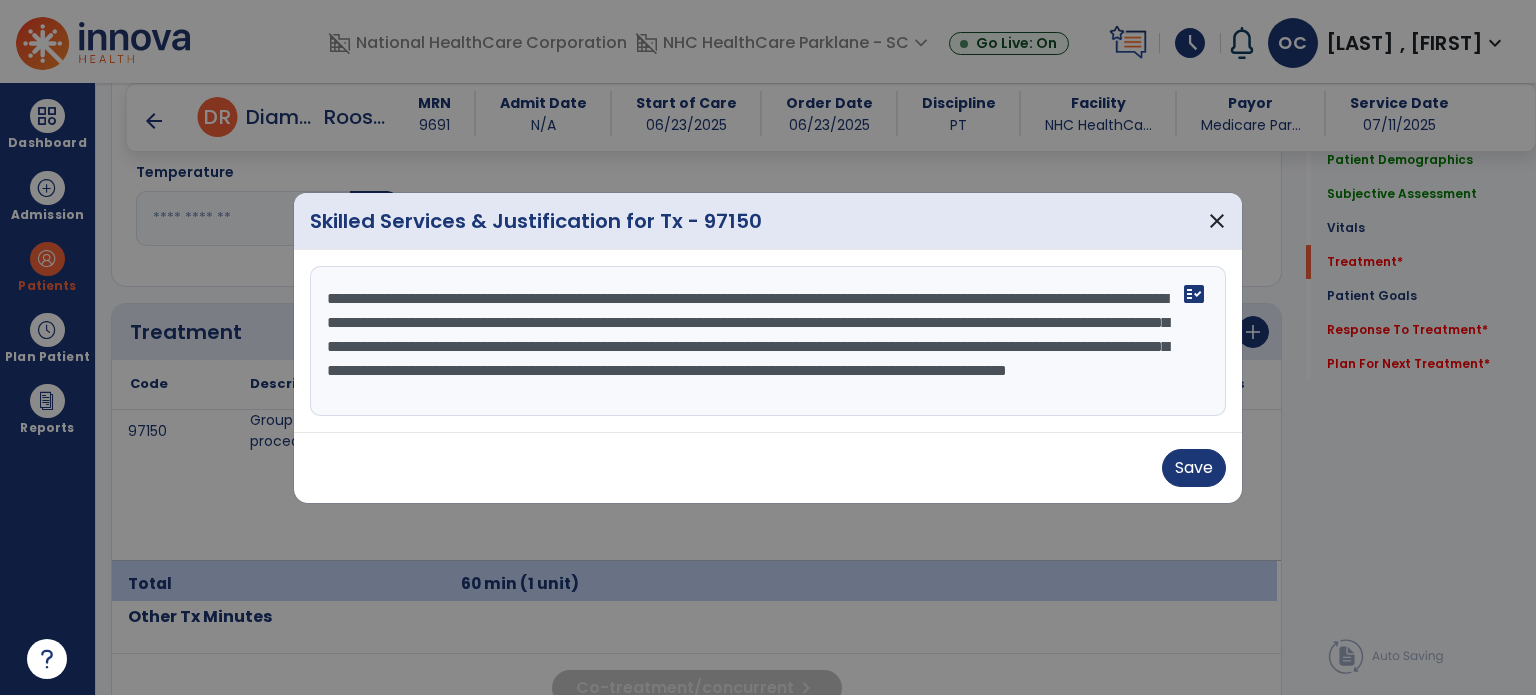 click on "**********" at bounding box center [768, 341] 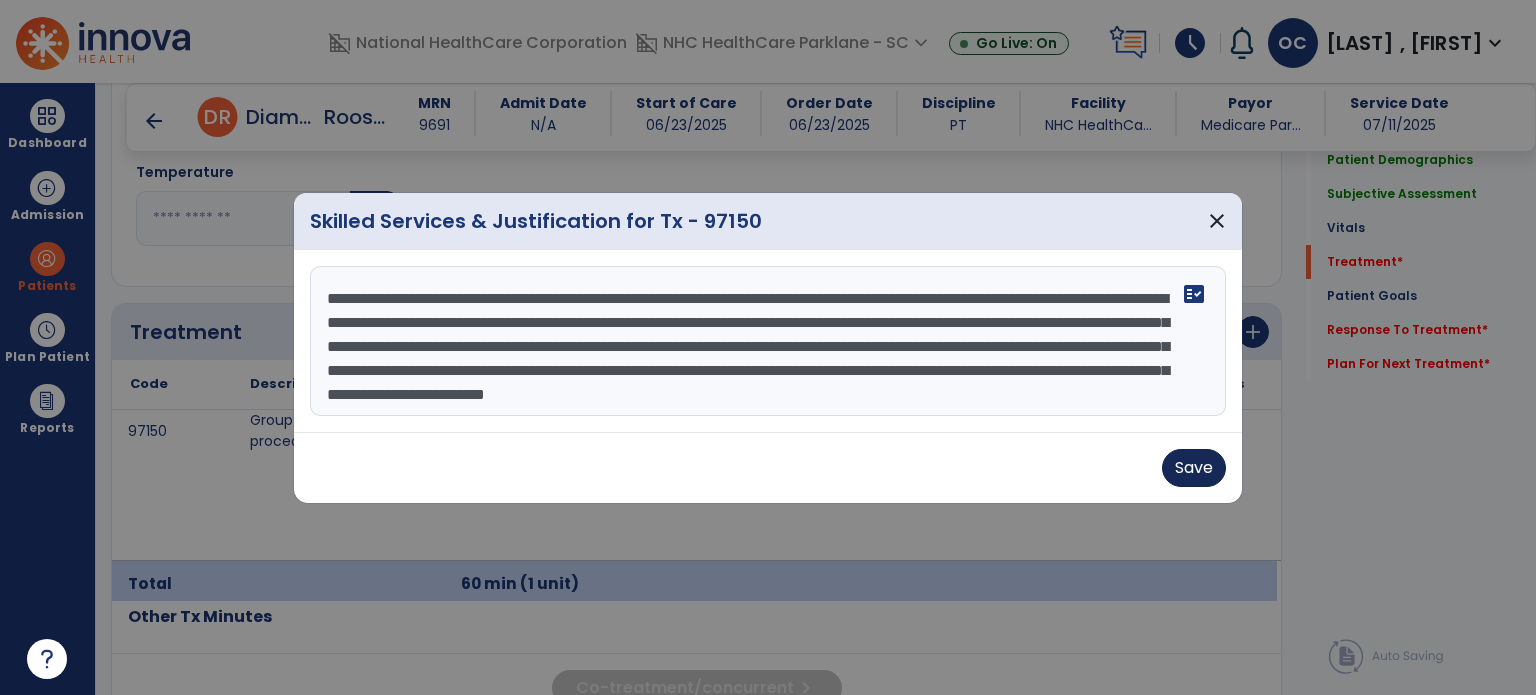 type on "**********" 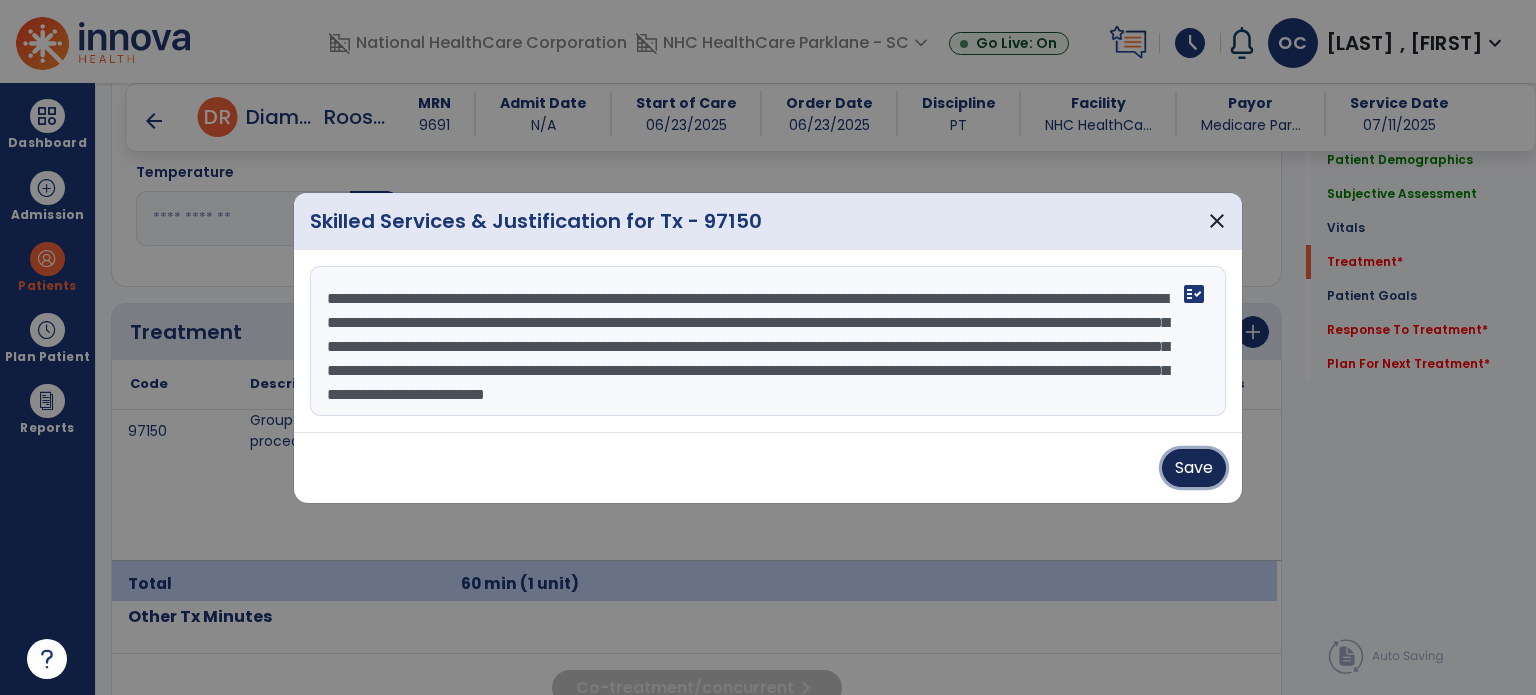 click on "Save" at bounding box center [1194, 468] 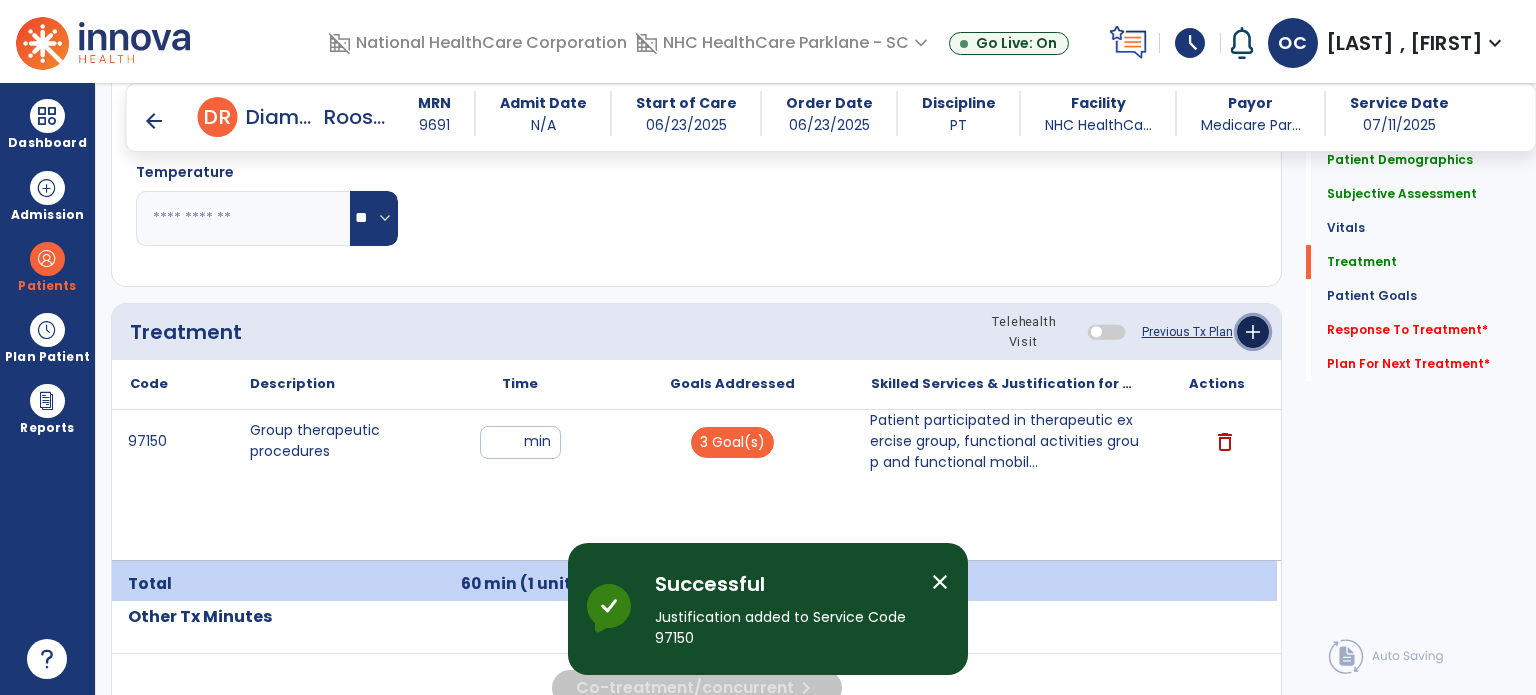 click on "add" 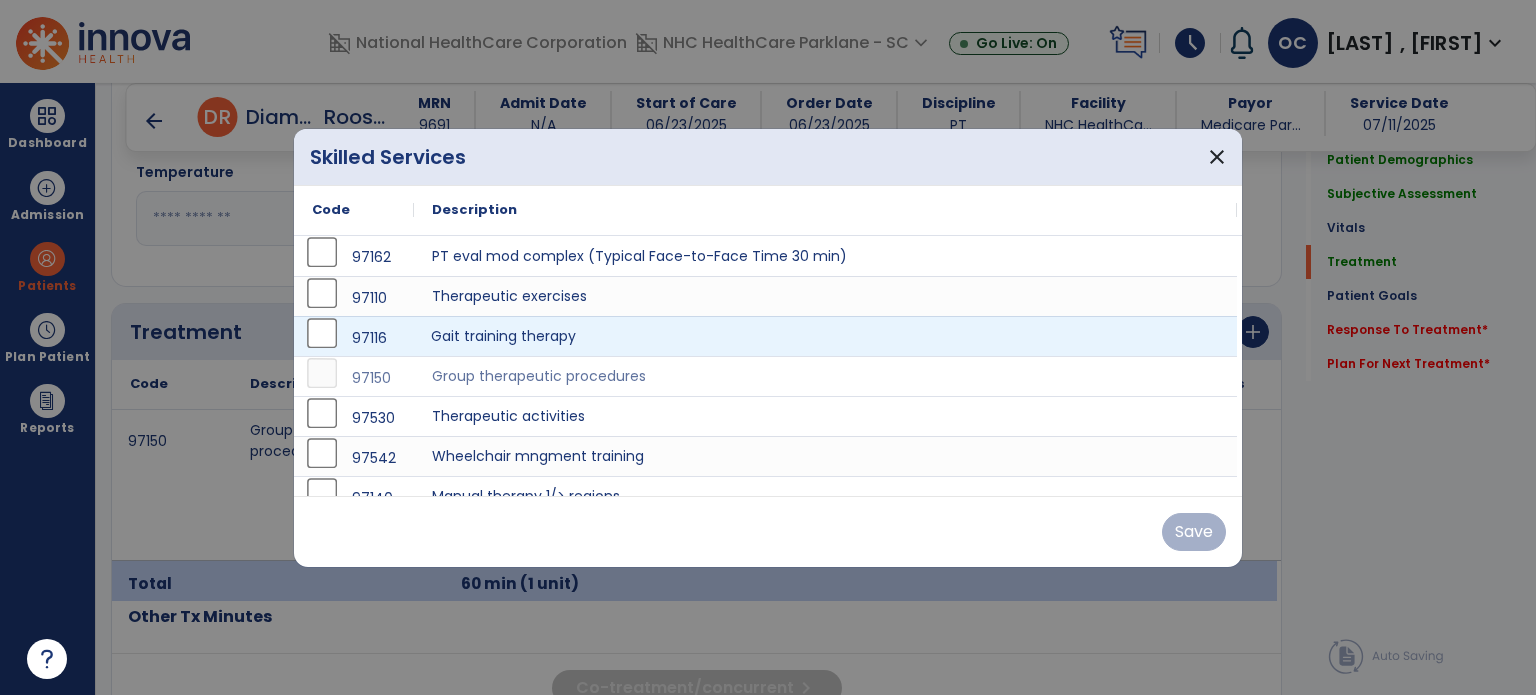 click on "Gait training therapy" at bounding box center (825, 336) 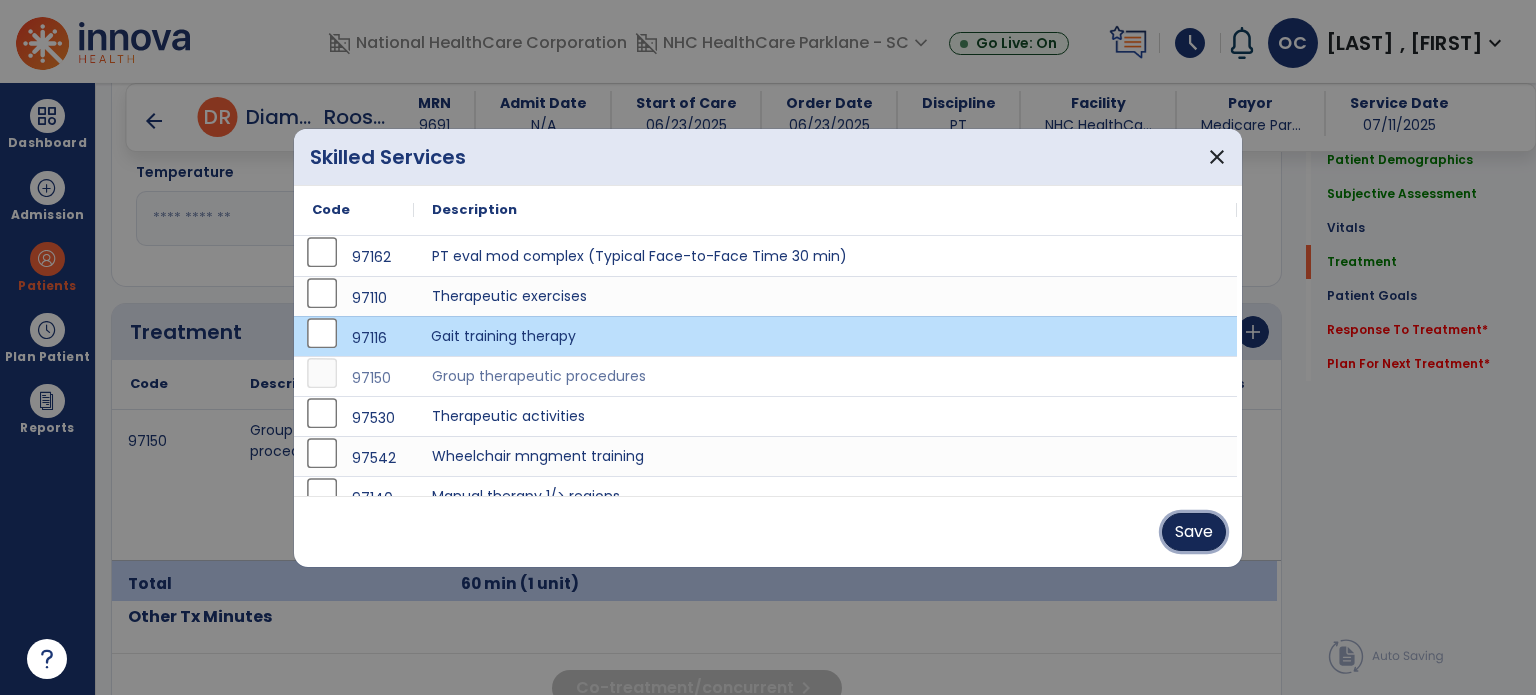 click on "Save" at bounding box center [1194, 532] 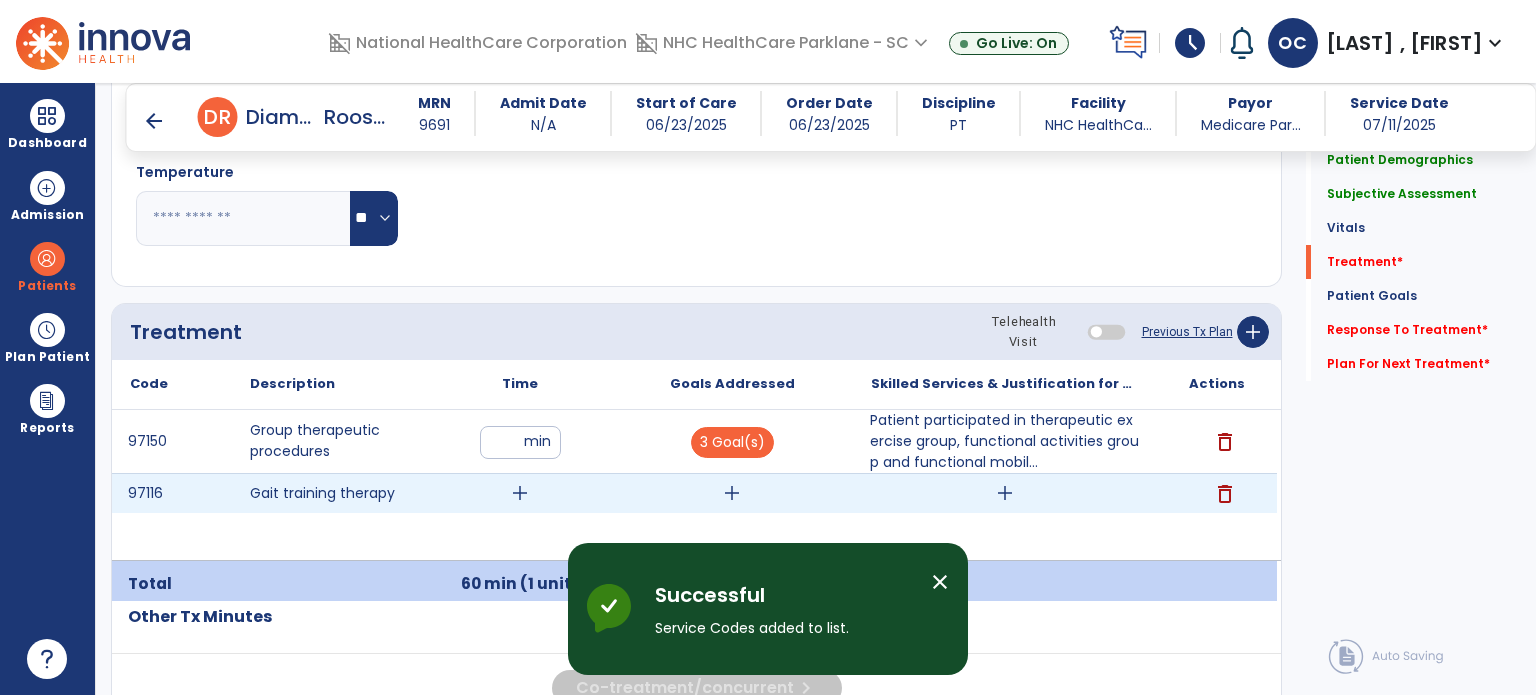 click on "add" at bounding box center [520, 493] 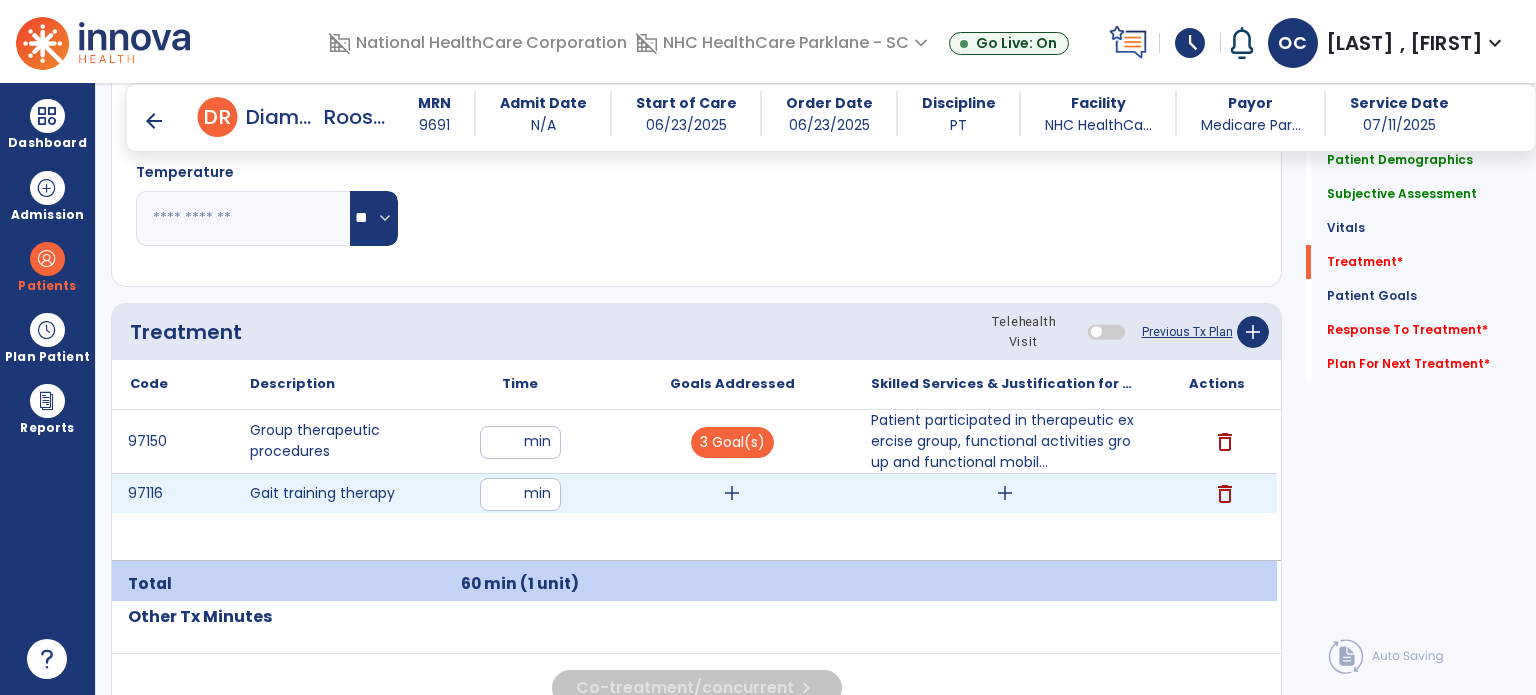 type on "**" 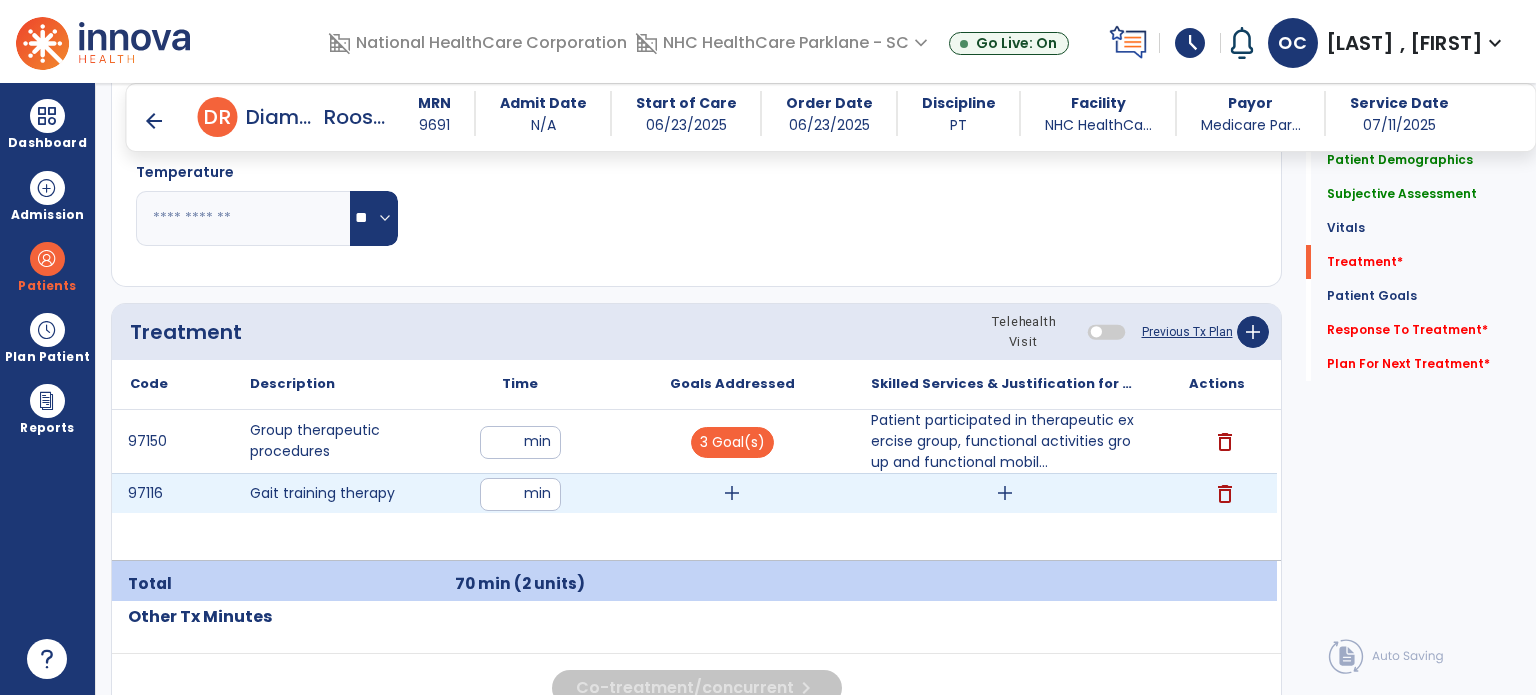 click on "add" at bounding box center [732, 493] 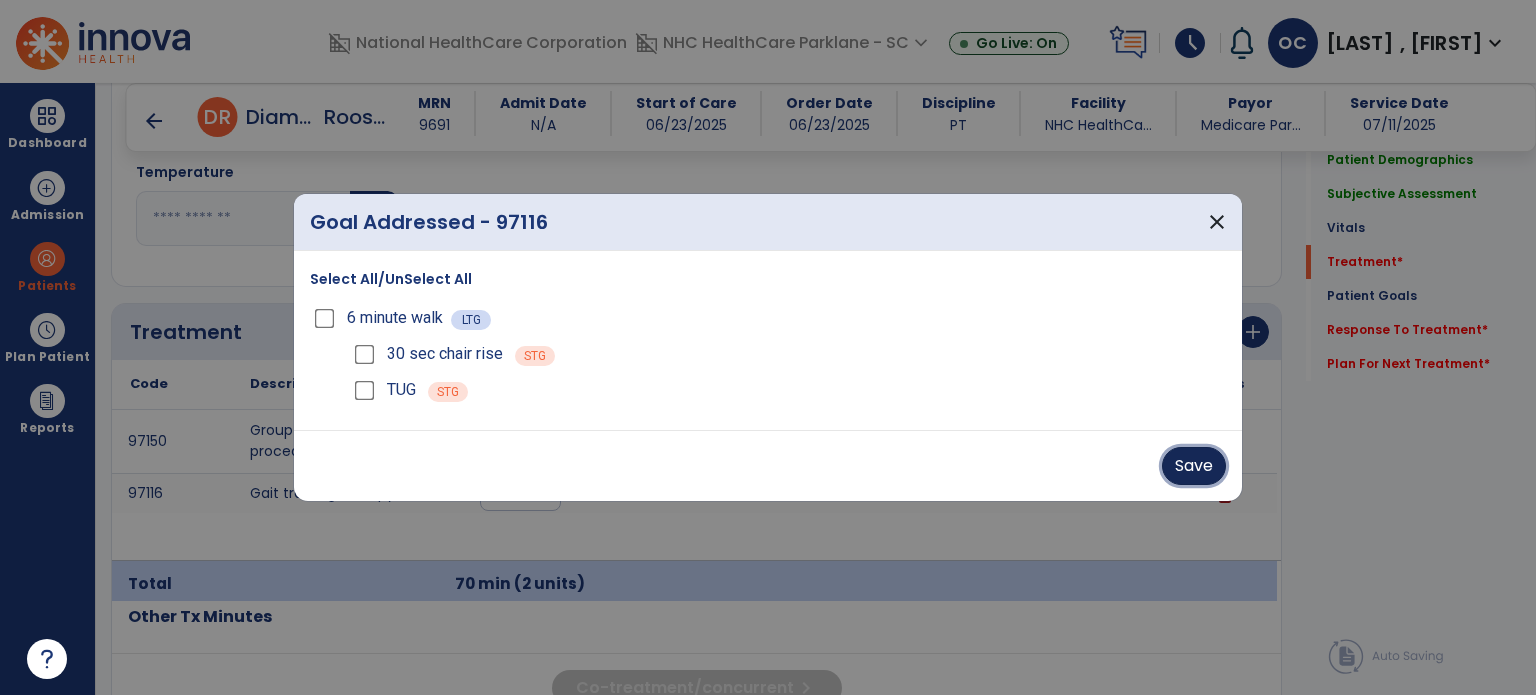 click on "Save" at bounding box center (1194, 466) 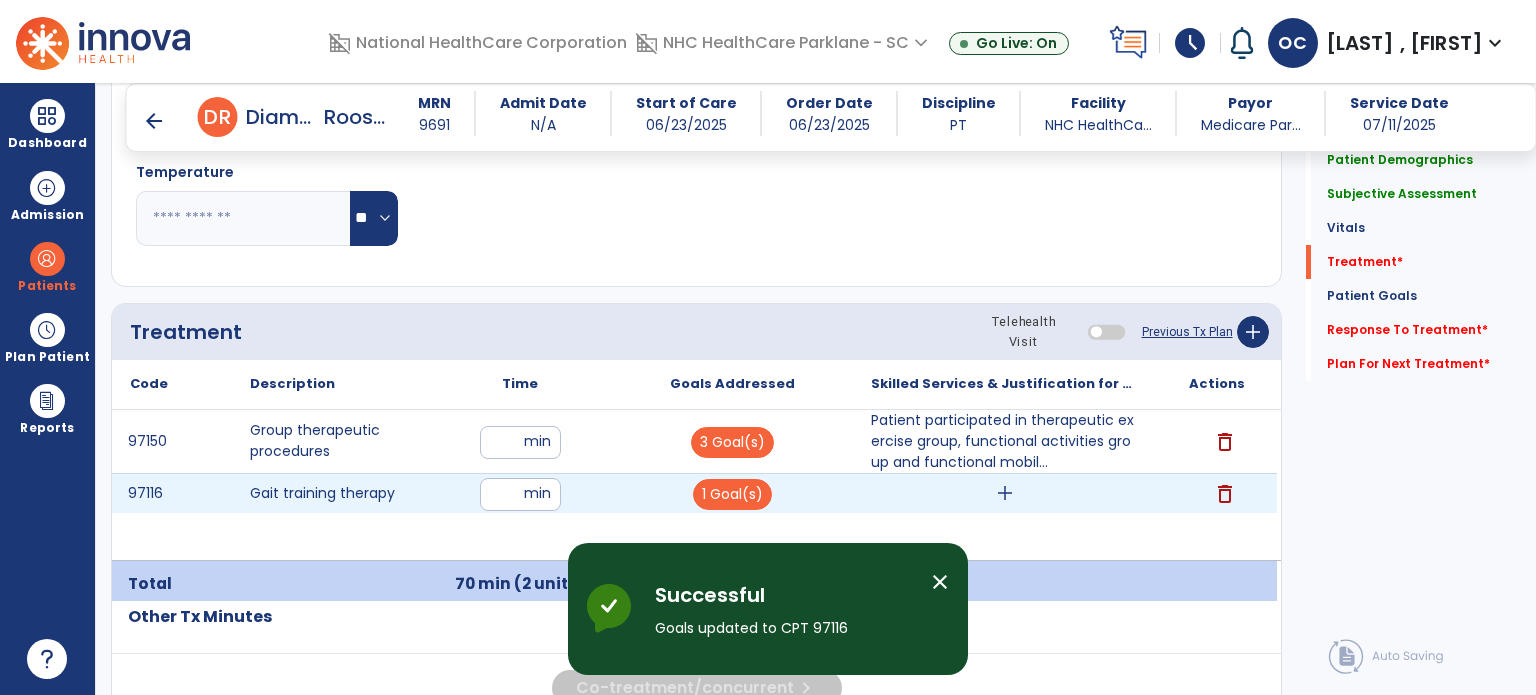 click on "add" at bounding box center (1005, 493) 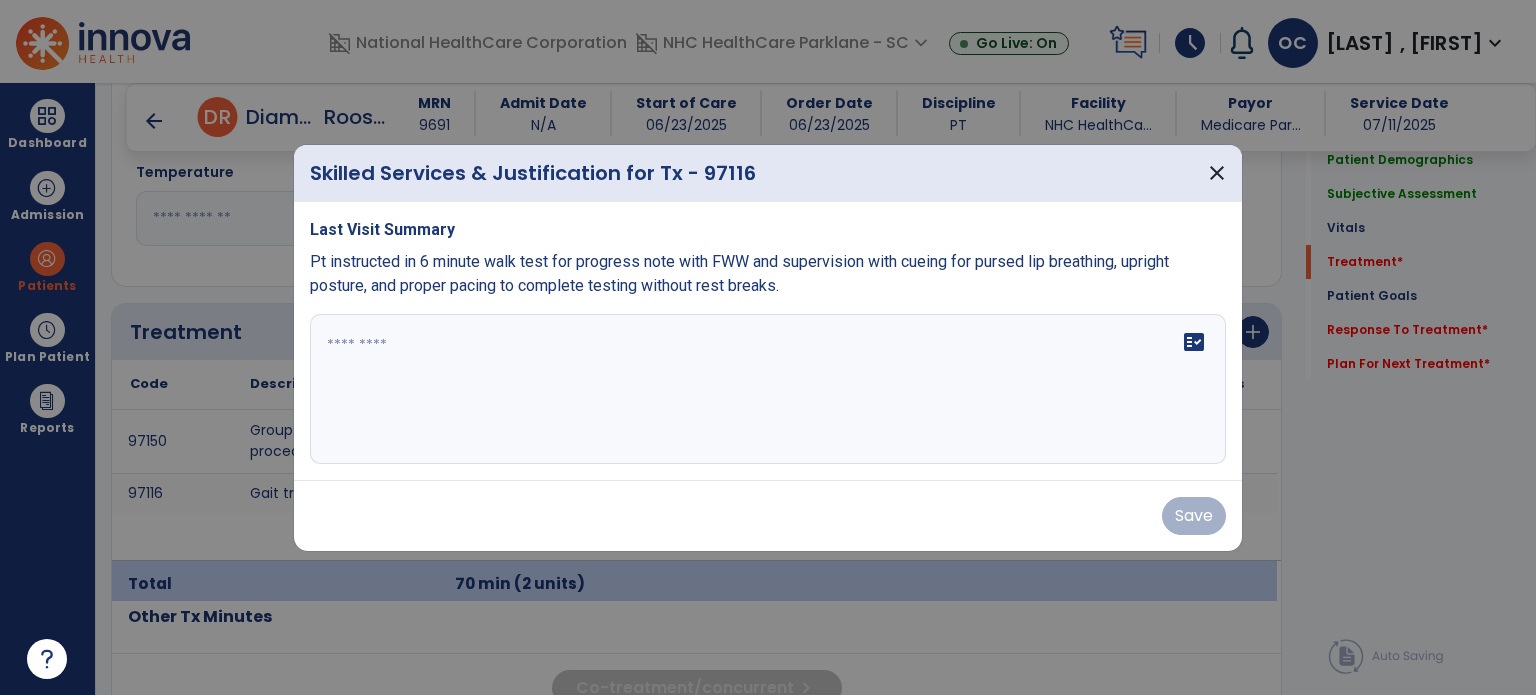 click at bounding box center [768, 389] 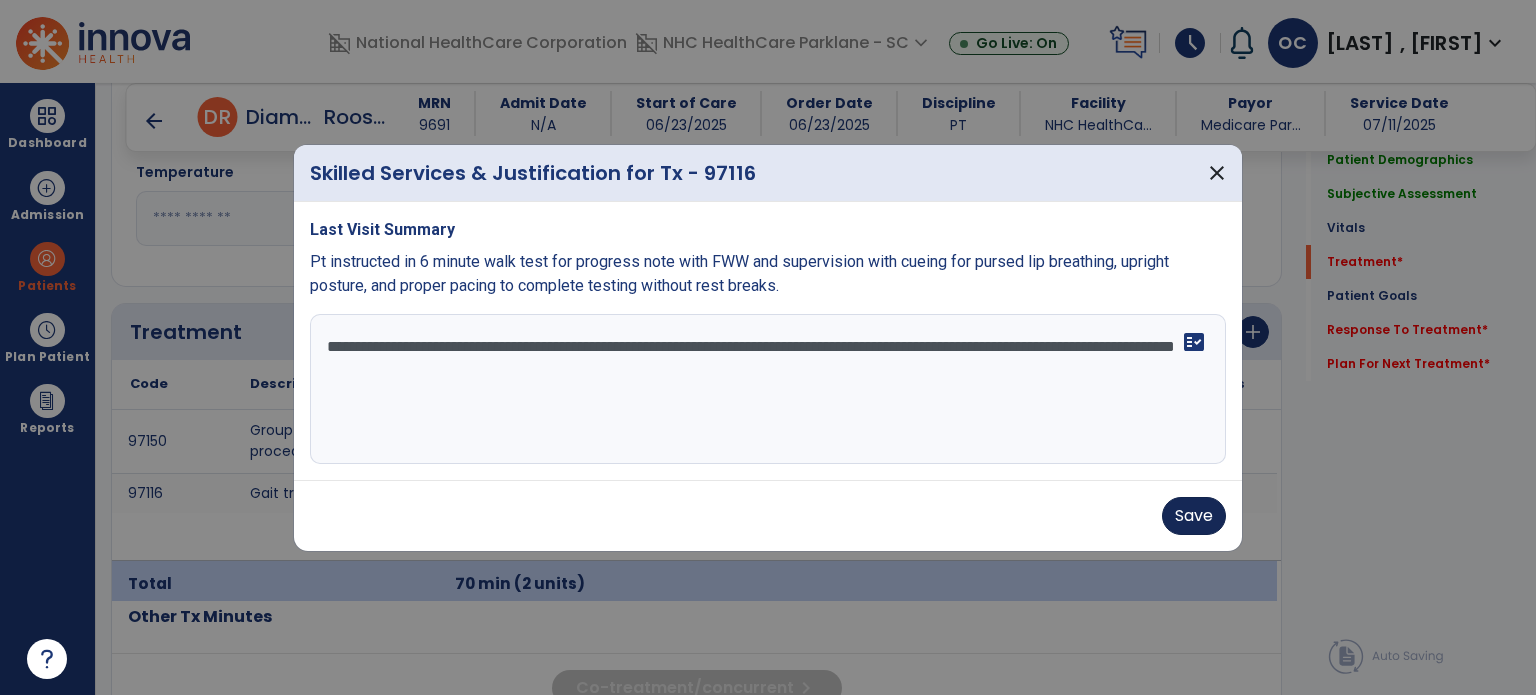 type on "**********" 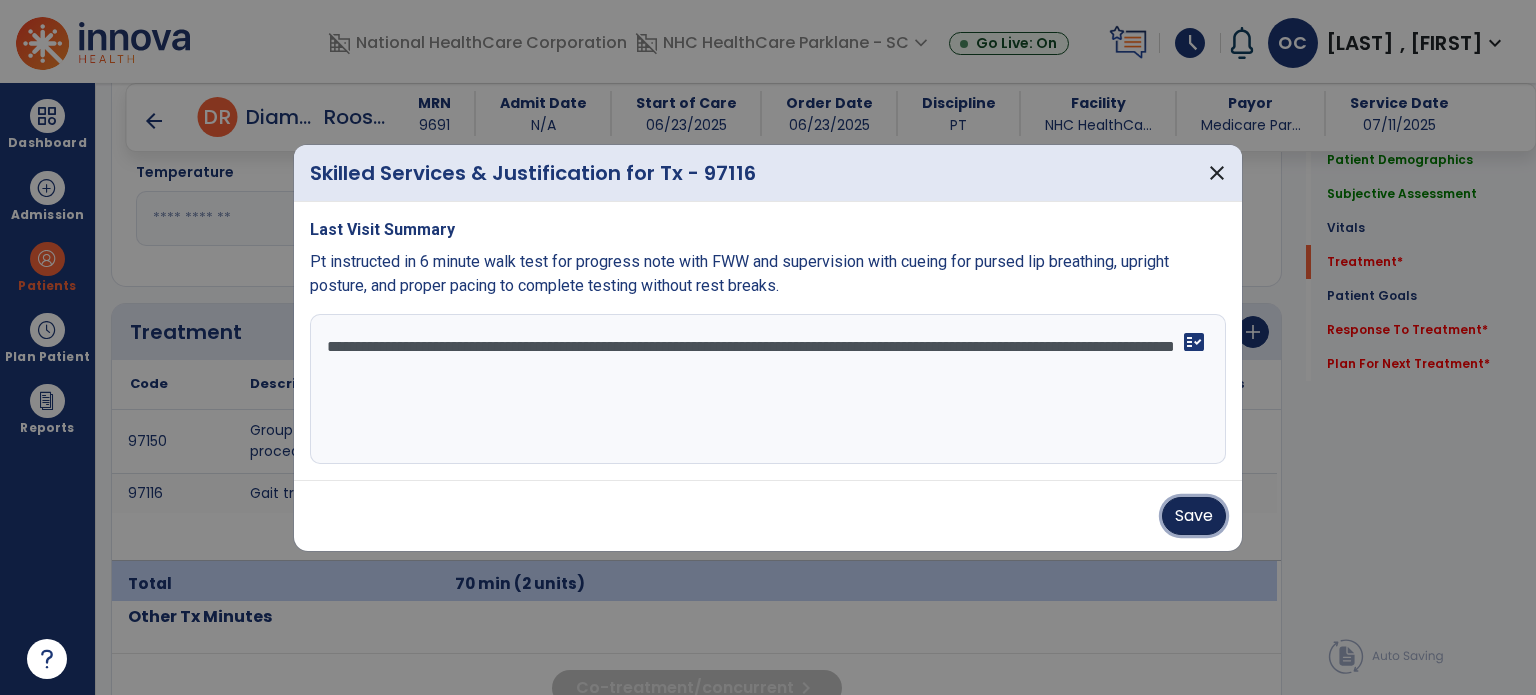 click on "Save" at bounding box center [1194, 516] 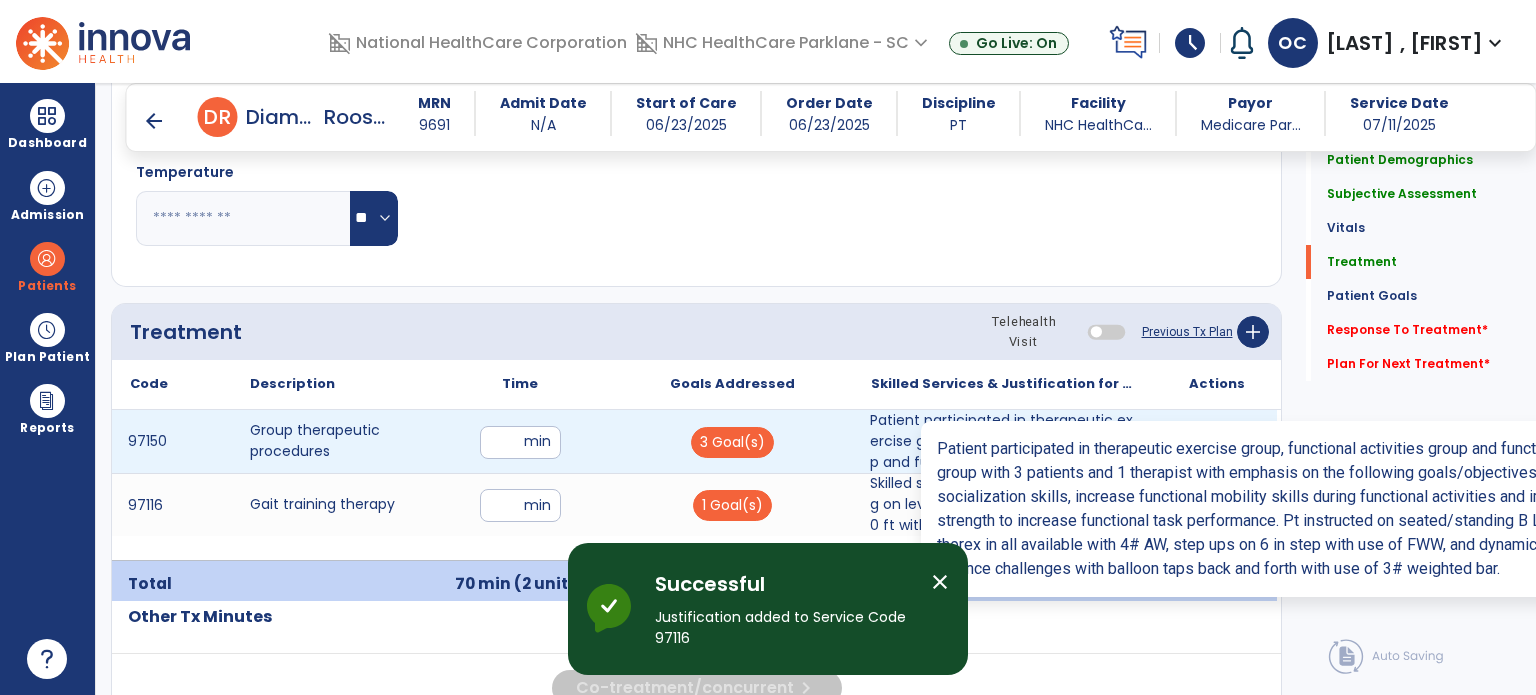 click on "Patient participated in therapeutic exercise group, functional activities group and functional mobil..." at bounding box center [1004, 441] 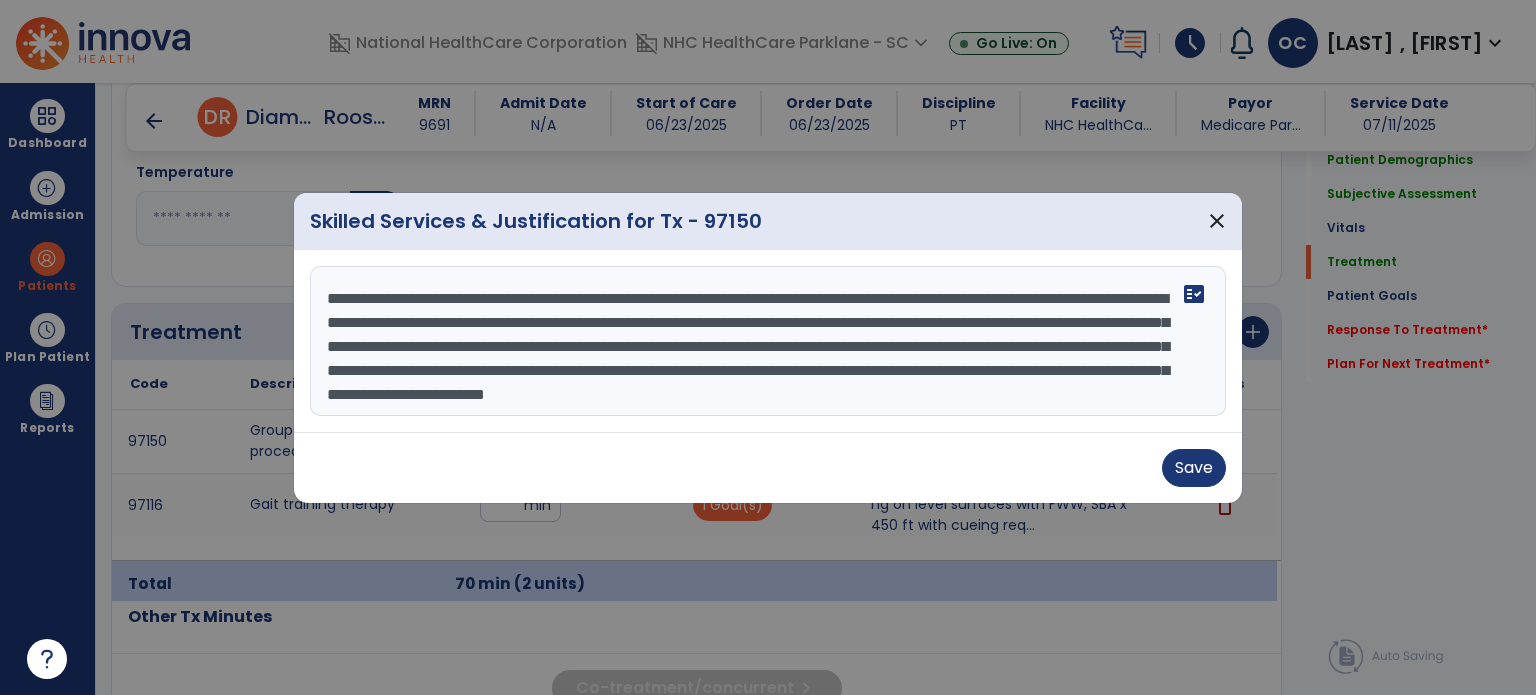 scroll, scrollTop: 48, scrollLeft: 0, axis: vertical 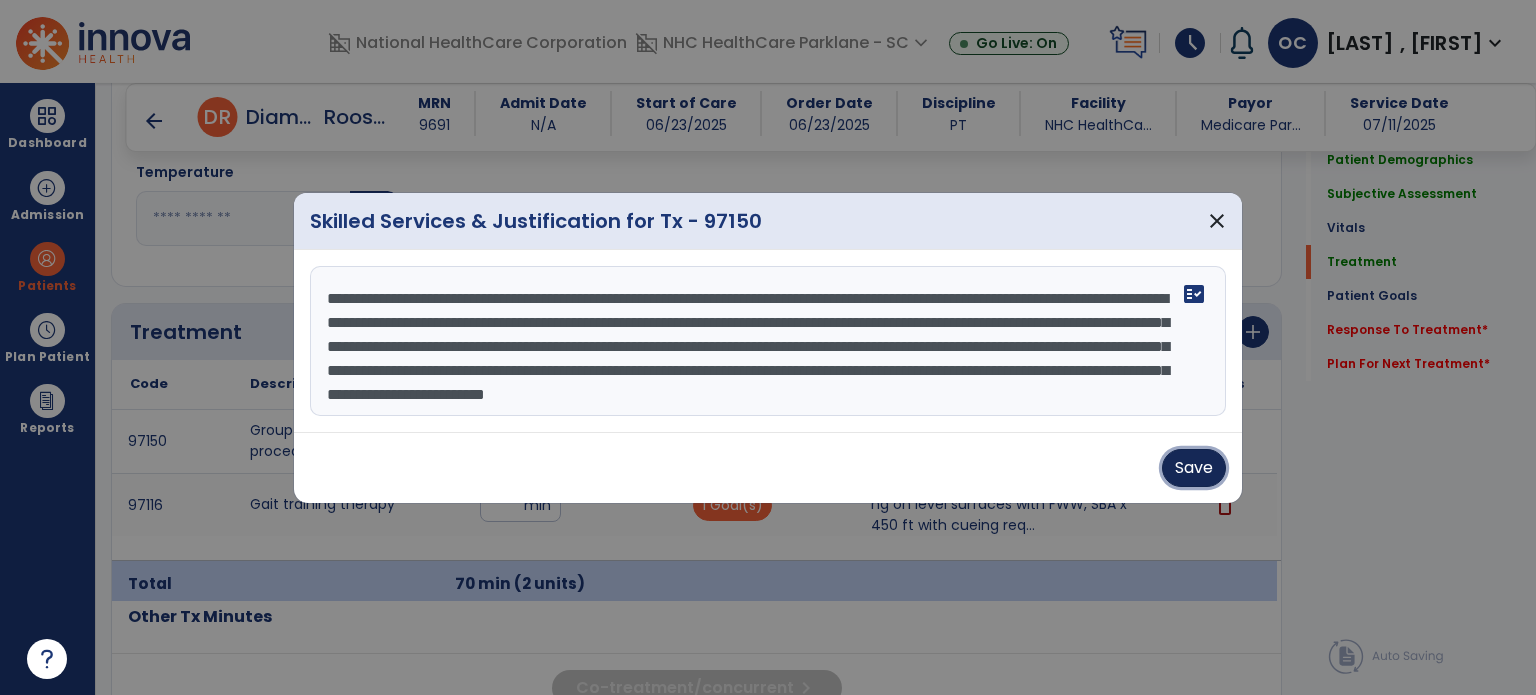 click on "Save" at bounding box center [1194, 468] 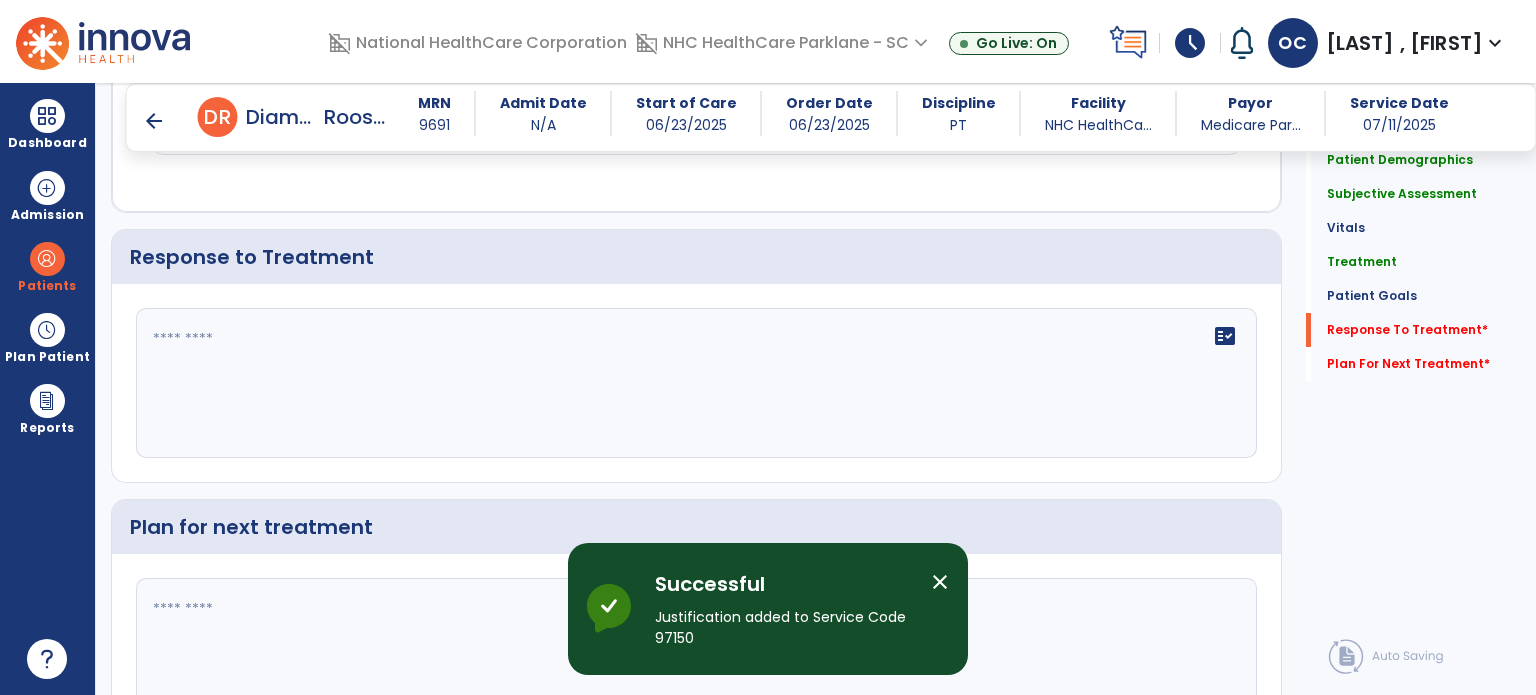 scroll, scrollTop: 2250, scrollLeft: 0, axis: vertical 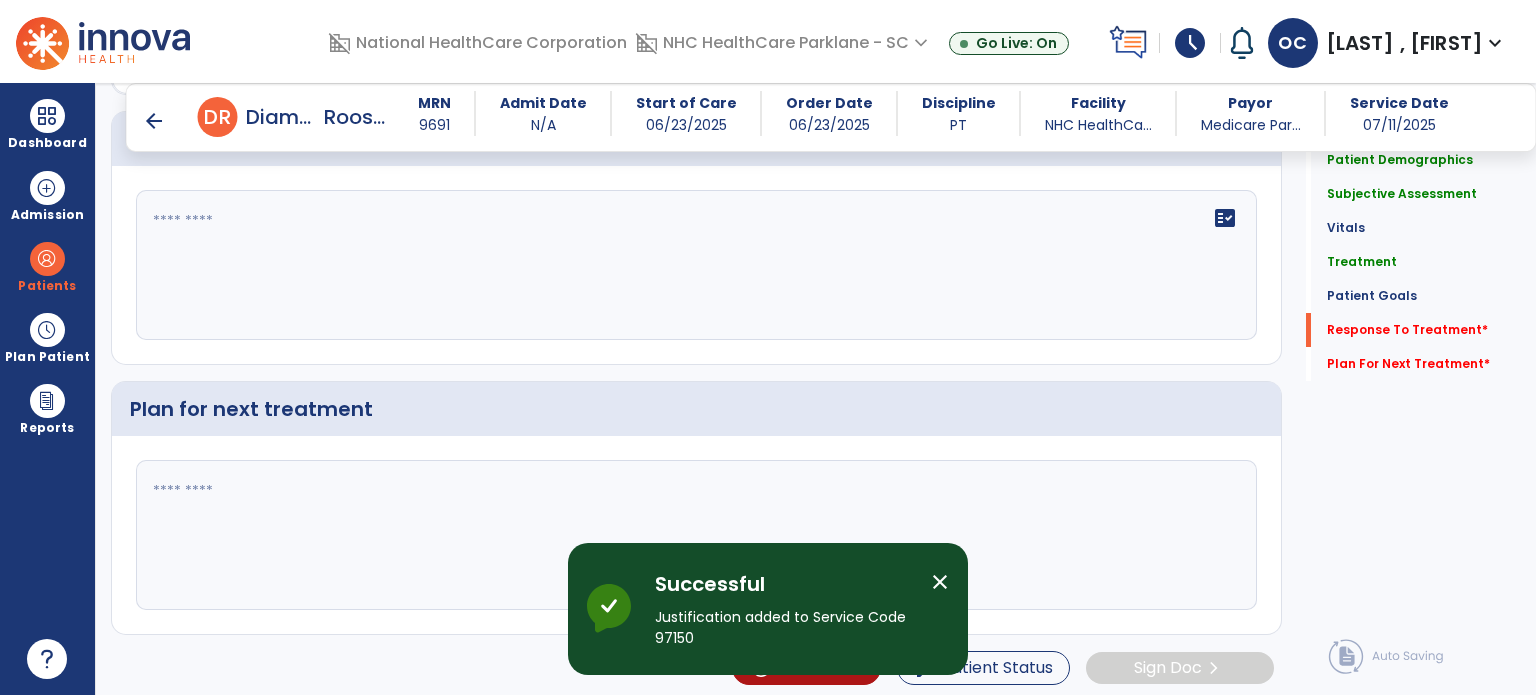 click on "fact_check" 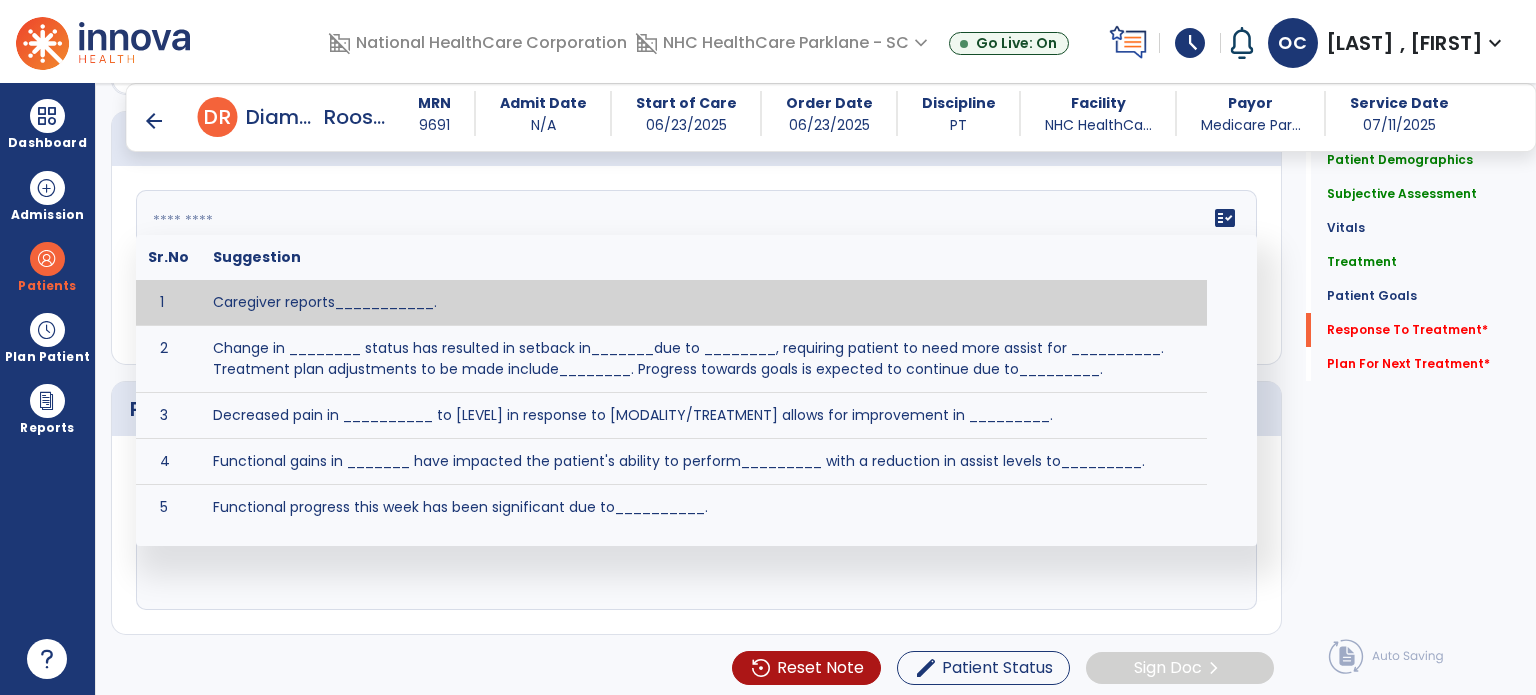 click on "fact_check  Sr.No Suggestion 1 Caregiver reports___________. 2 Change in ________ status has resulted in setback in_______due to ________, requiring patient to need more assist for __________.   Treatment plan adjustments to be made include________.  Progress towards goals is expected to continue due to_________. 3 Decreased pain in __________ to [LEVEL] in response to [MODALITY/TREATMENT] allows for improvement in _________. 4 Functional gains in _______ have impacted the patient's ability to perform_________ with a reduction in assist levels to_________. 5 Functional progress this week has been significant due to__________. 6 Gains in ________ have improved the patient's ability to perform ______with decreased levels of assist to___________. 7 Improvement in ________allows patient to tolerate higher levels of challenges in_________. 8 Pain in [AREA] has decreased to [LEVEL] in response to [TREATMENT/MODALITY], allowing fore ease in completing__________. 9 10 11 12 13 14 15 16 17 18 19 20 21" 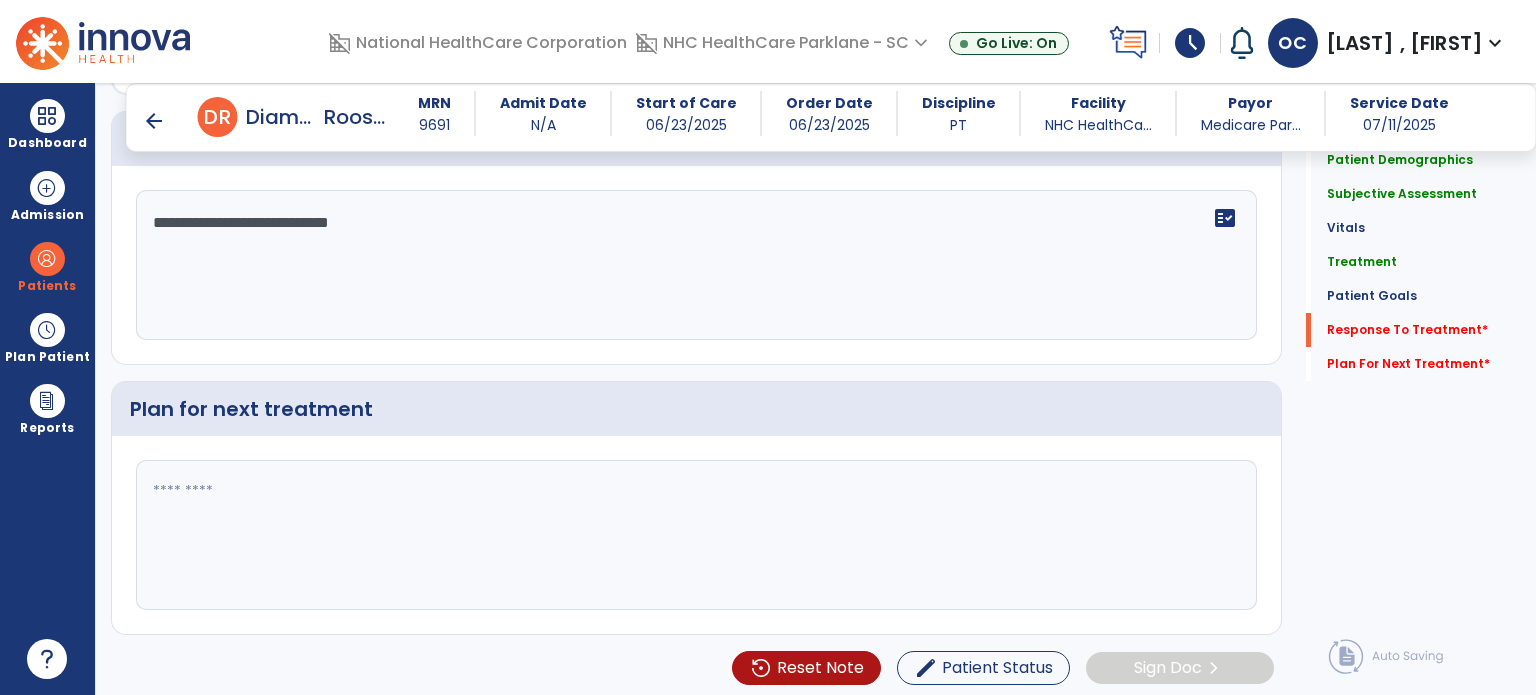 type on "**********" 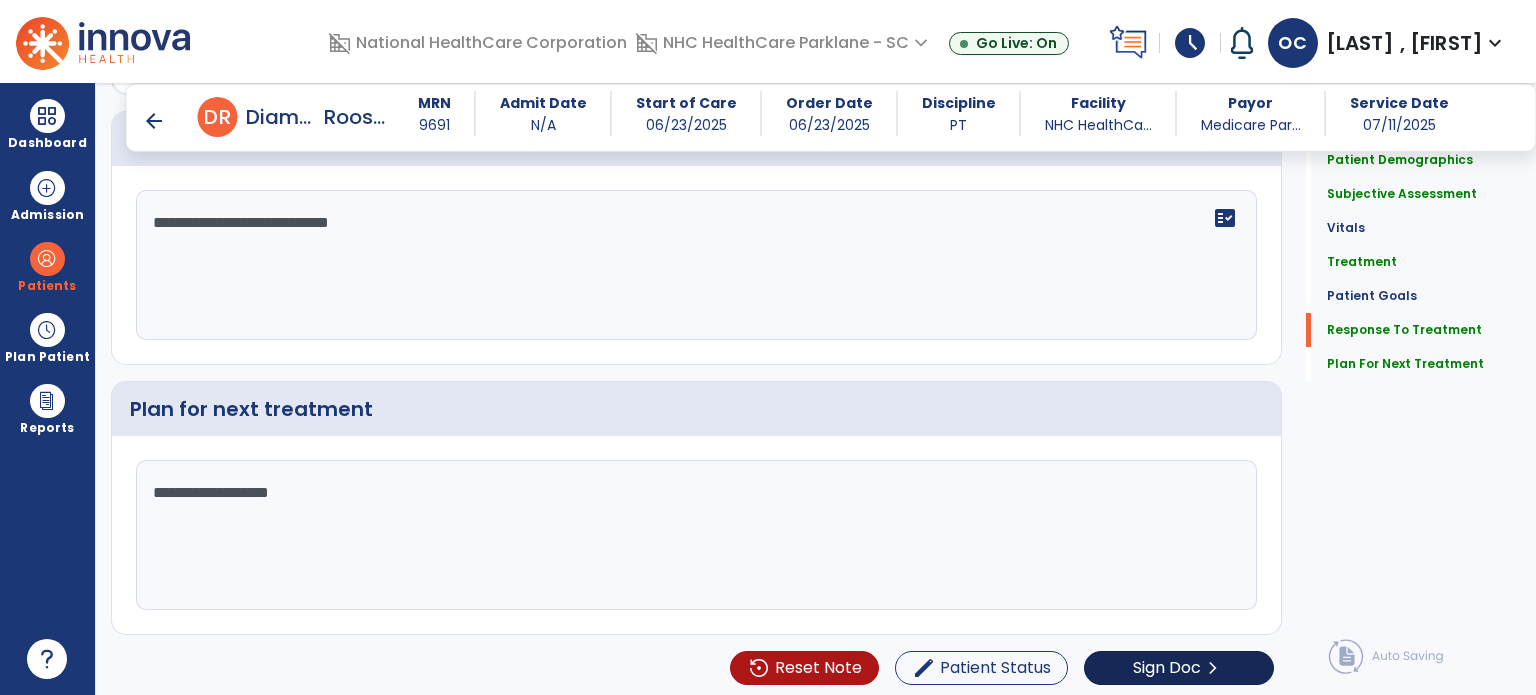 type on "**********" 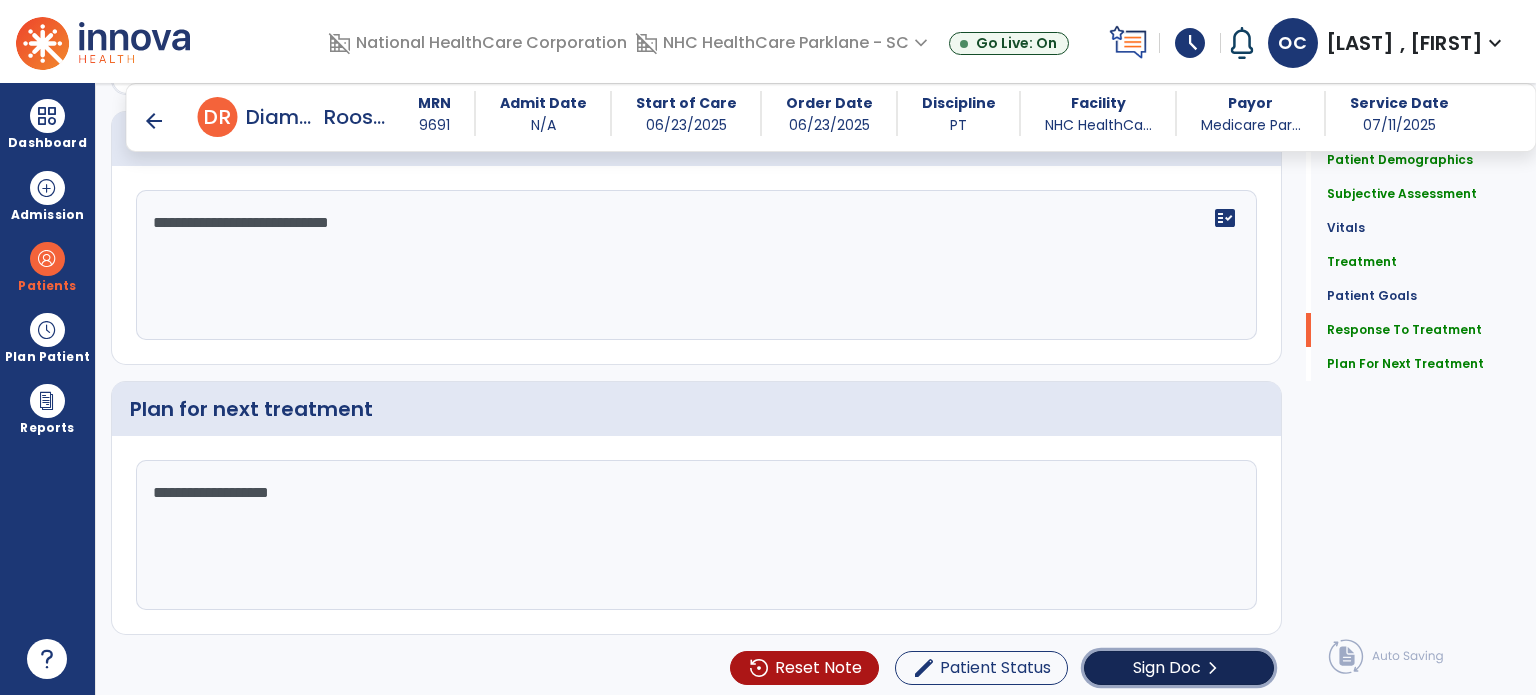click on "Sign Doc" 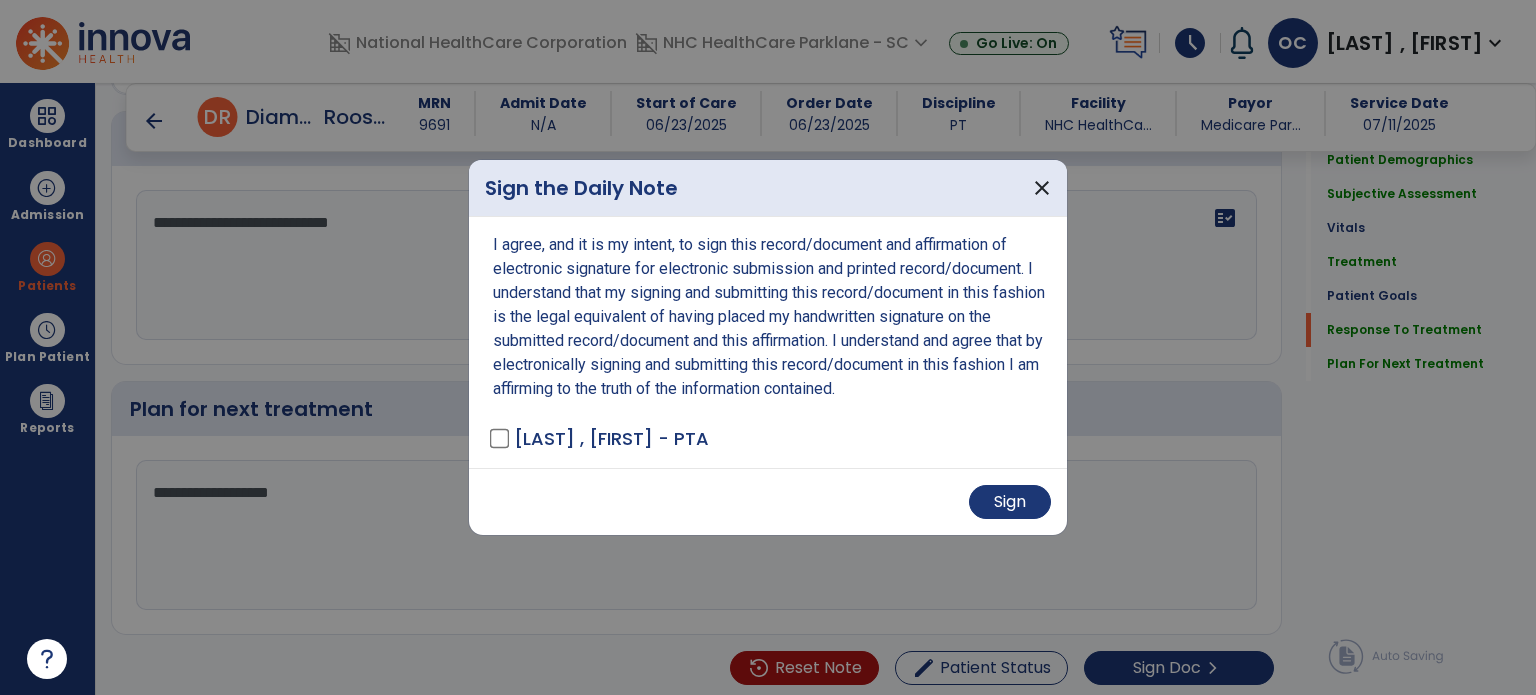 click on "Sign" at bounding box center [768, 501] 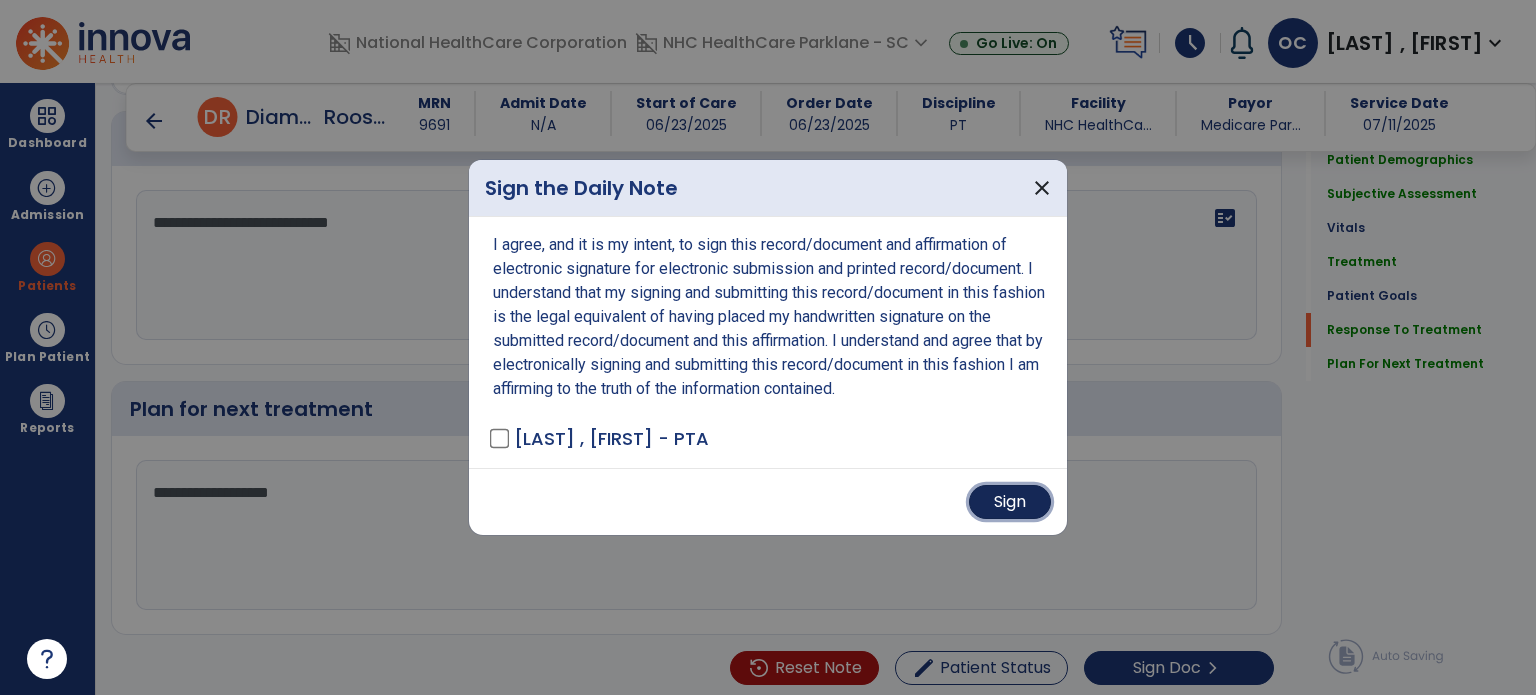 click on "Sign" at bounding box center (1010, 502) 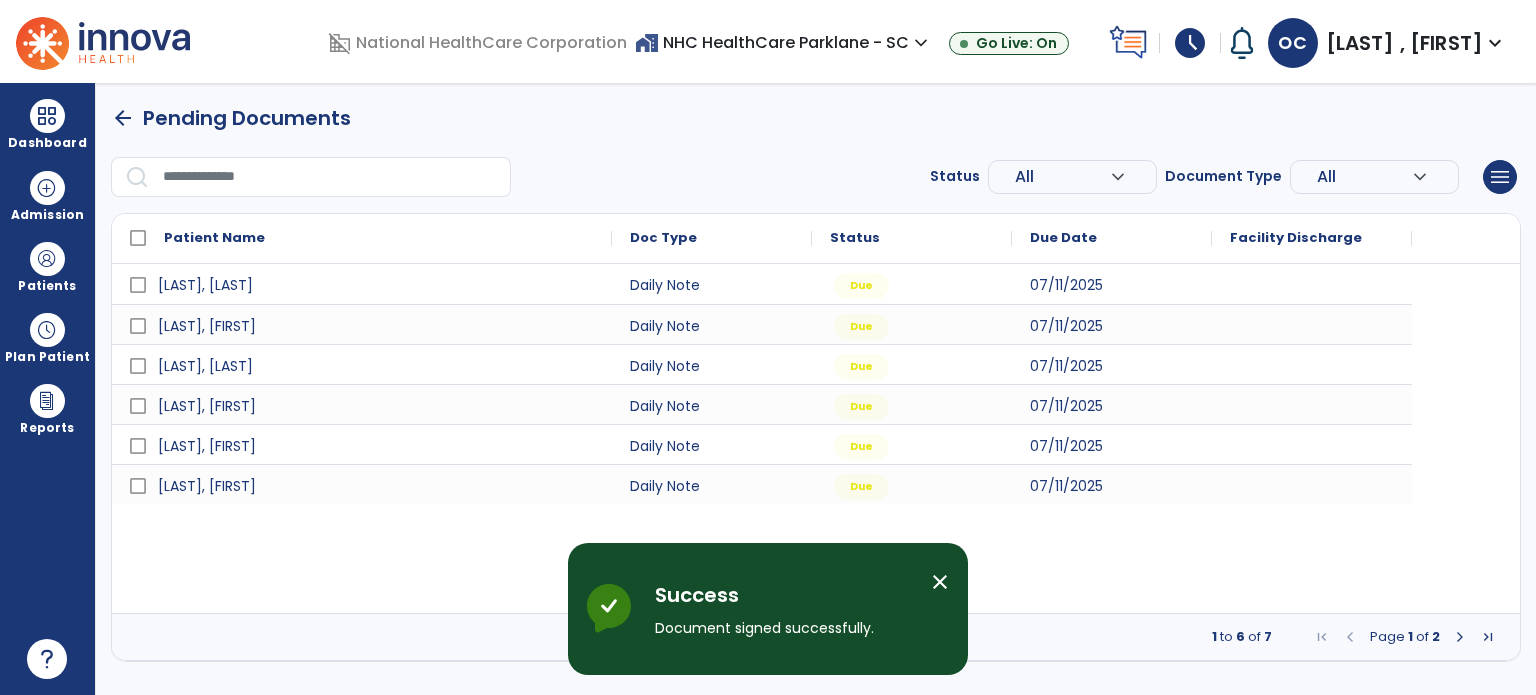 scroll, scrollTop: 0, scrollLeft: 0, axis: both 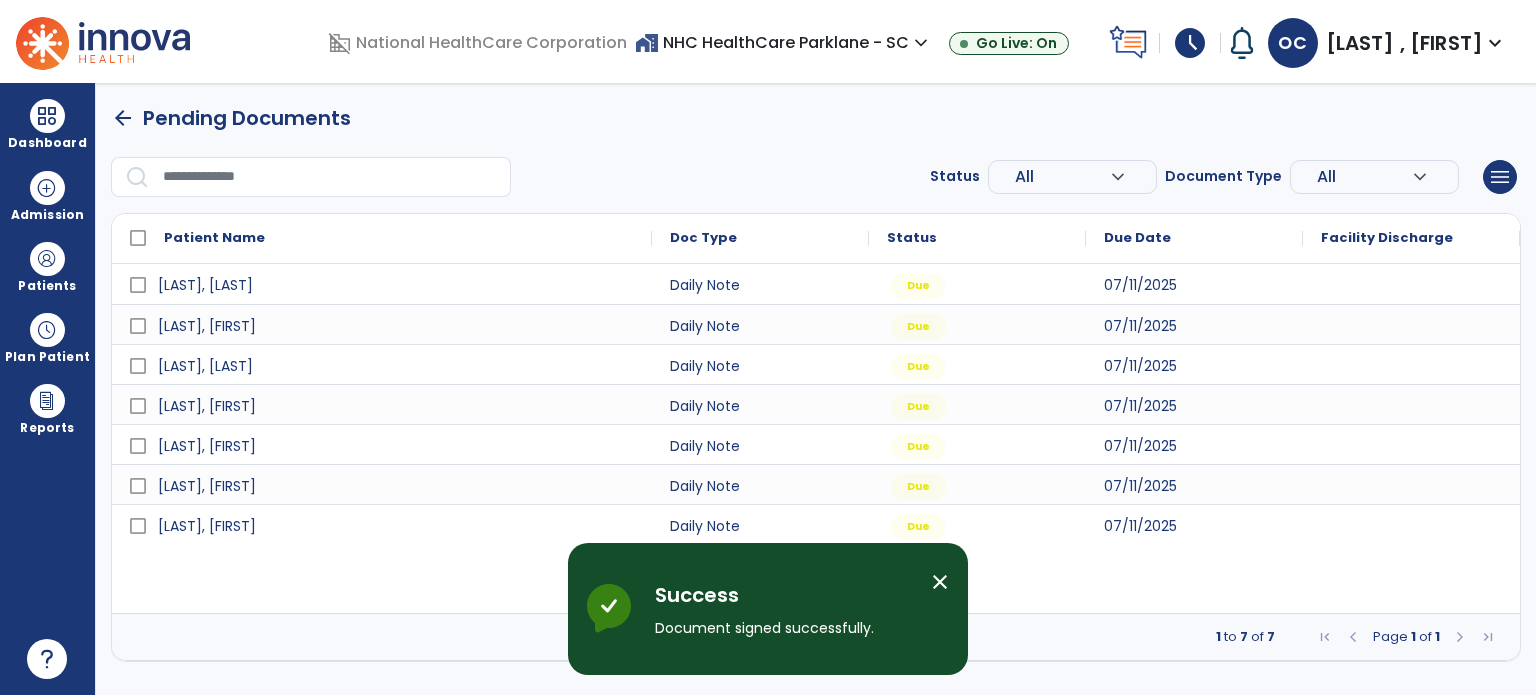 click on "close" at bounding box center [940, 582] 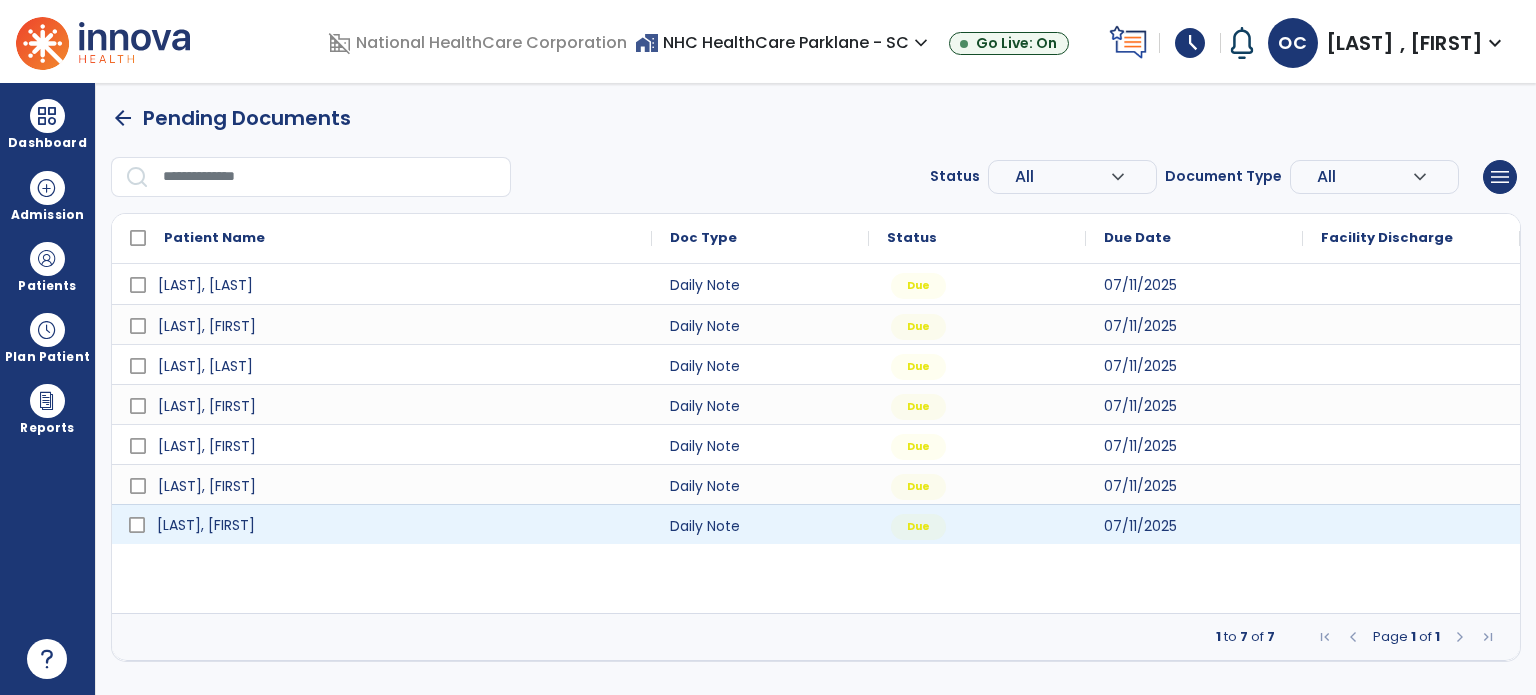 click on "[LAST], [FIRST]" at bounding box center (396, 525) 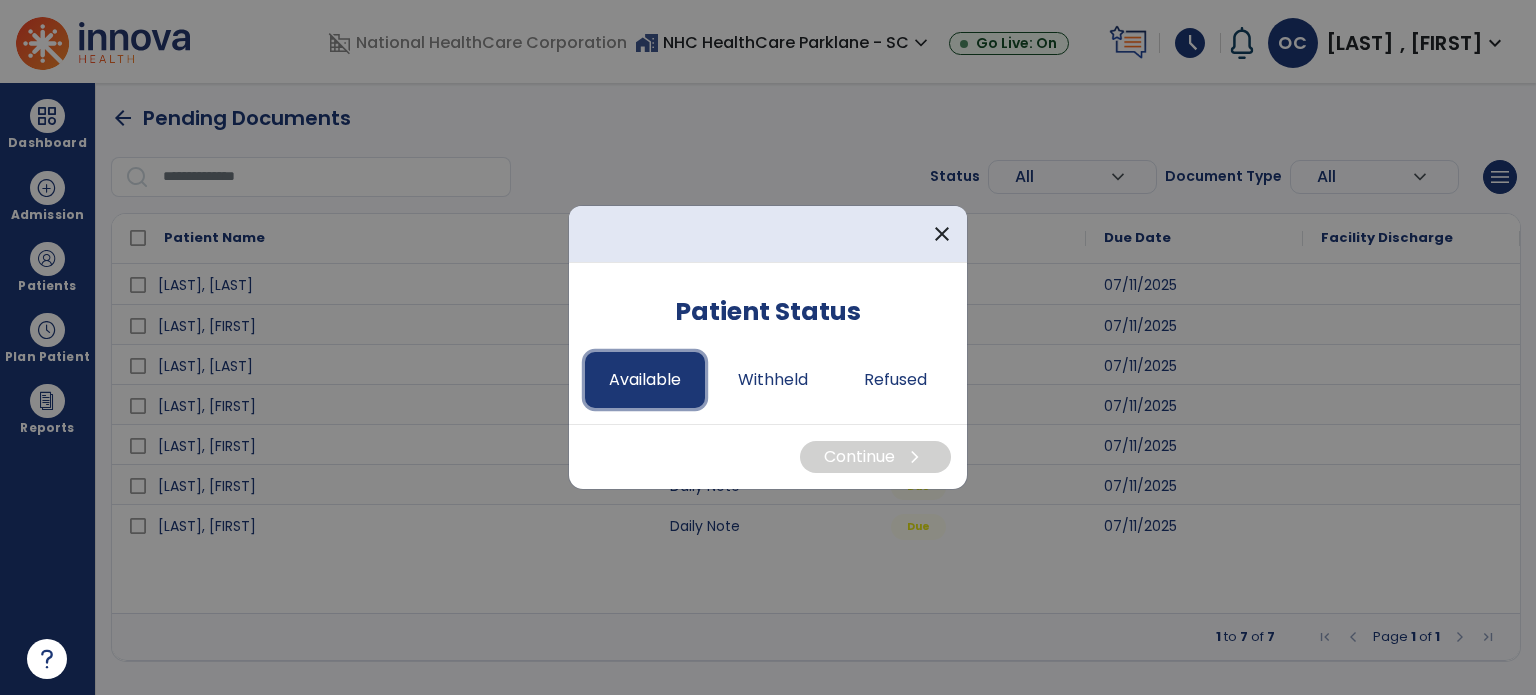 click on "Available" at bounding box center (645, 380) 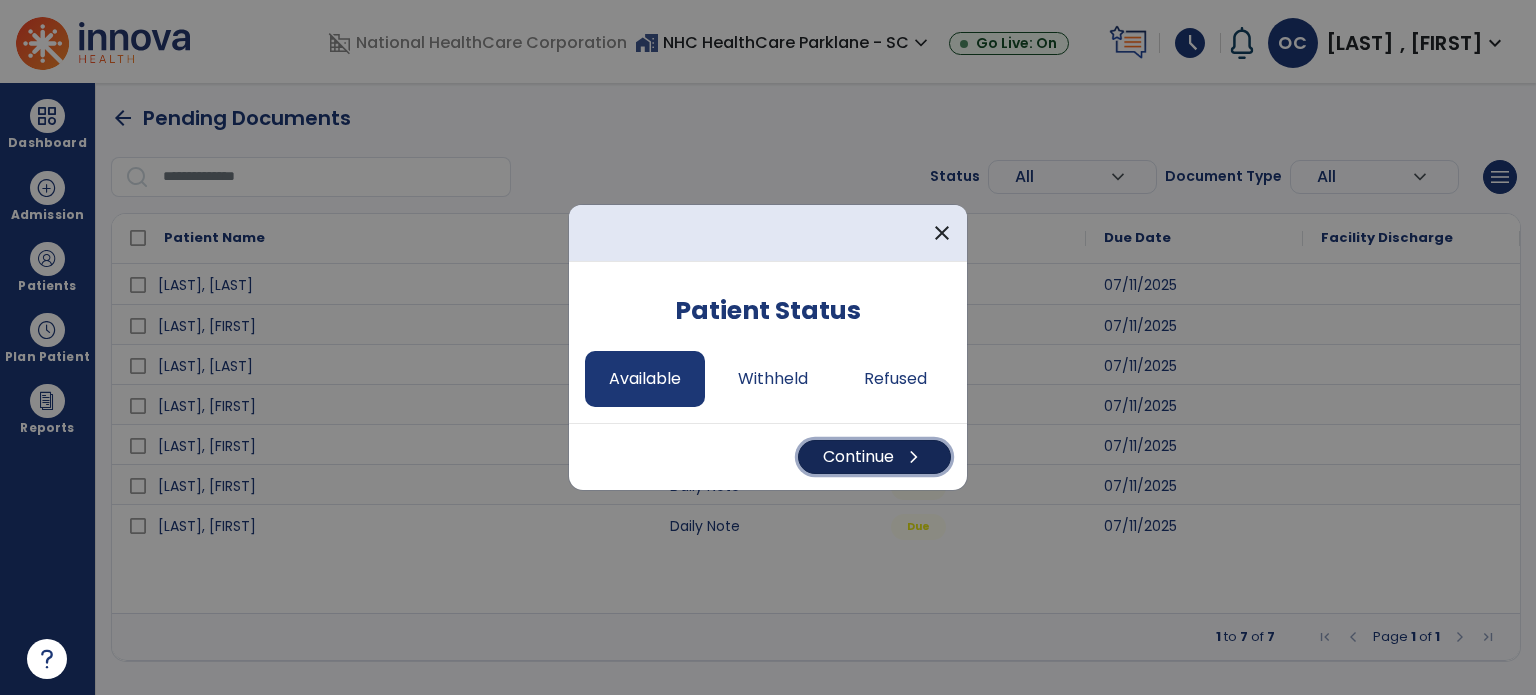 click on "Continue   chevron_right" at bounding box center (874, 457) 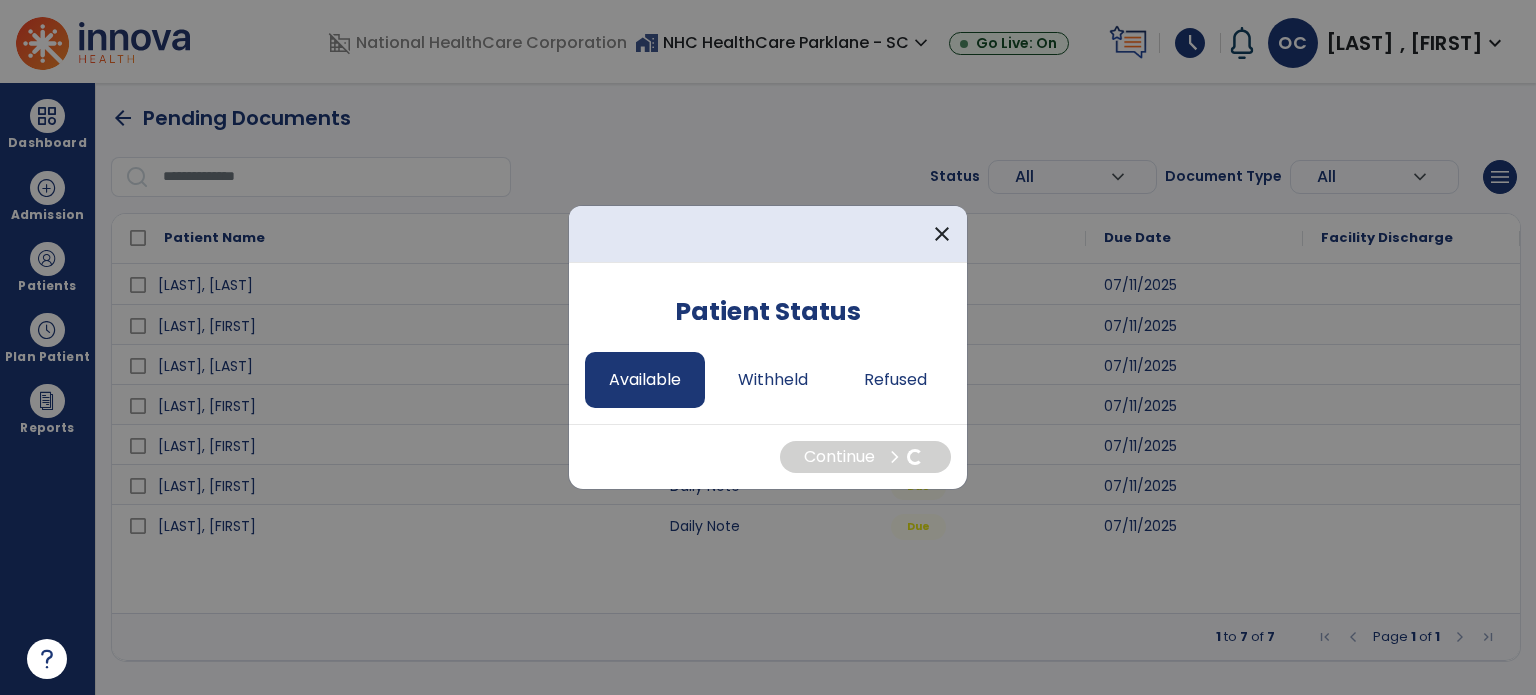 select on "*" 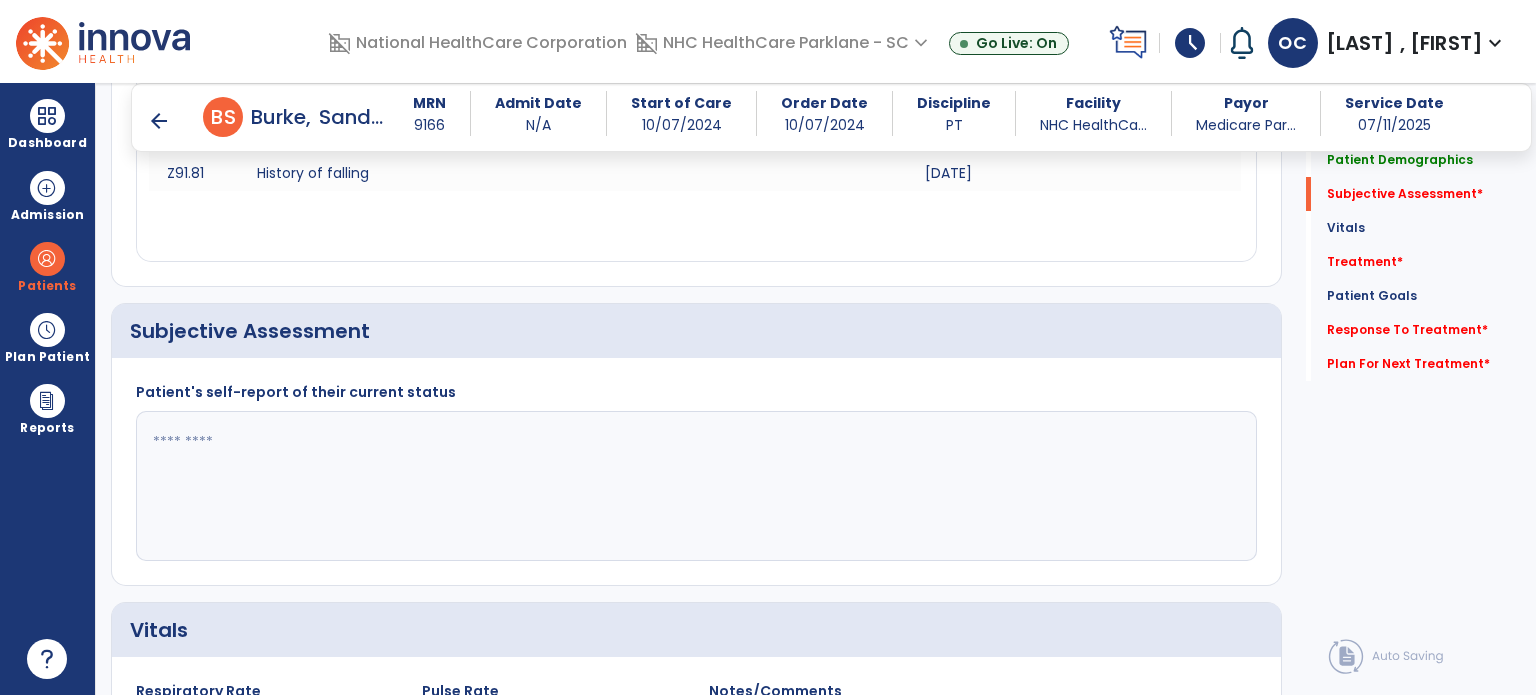 scroll, scrollTop: 336, scrollLeft: 0, axis: vertical 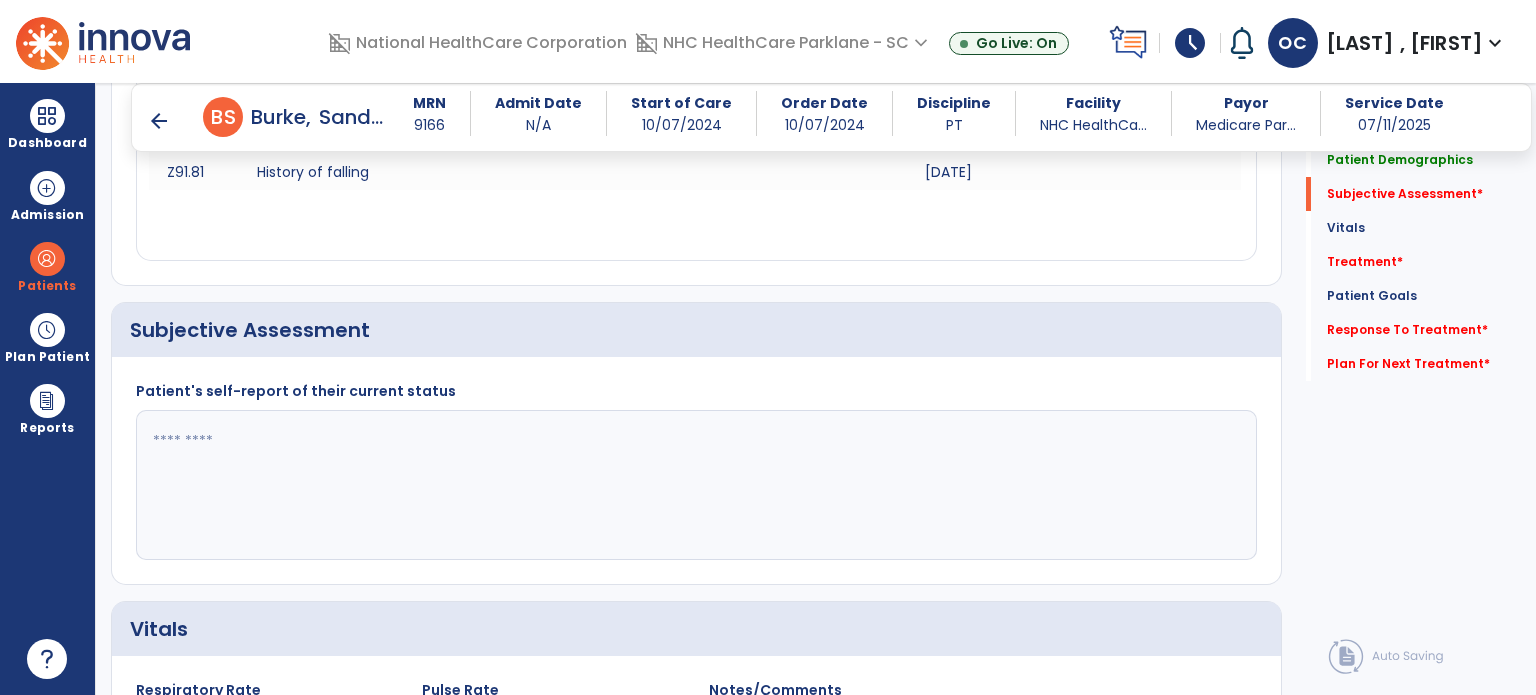 click 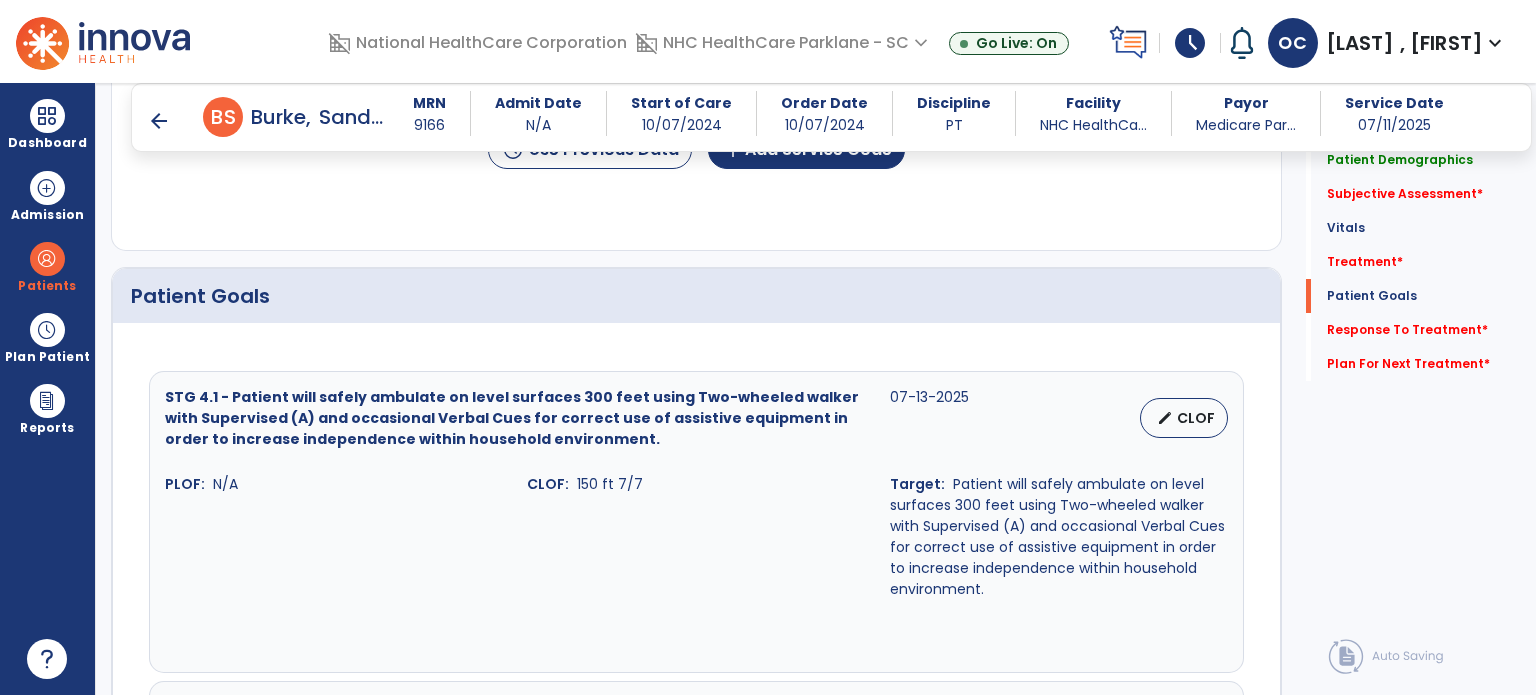 scroll, scrollTop: 1368, scrollLeft: 0, axis: vertical 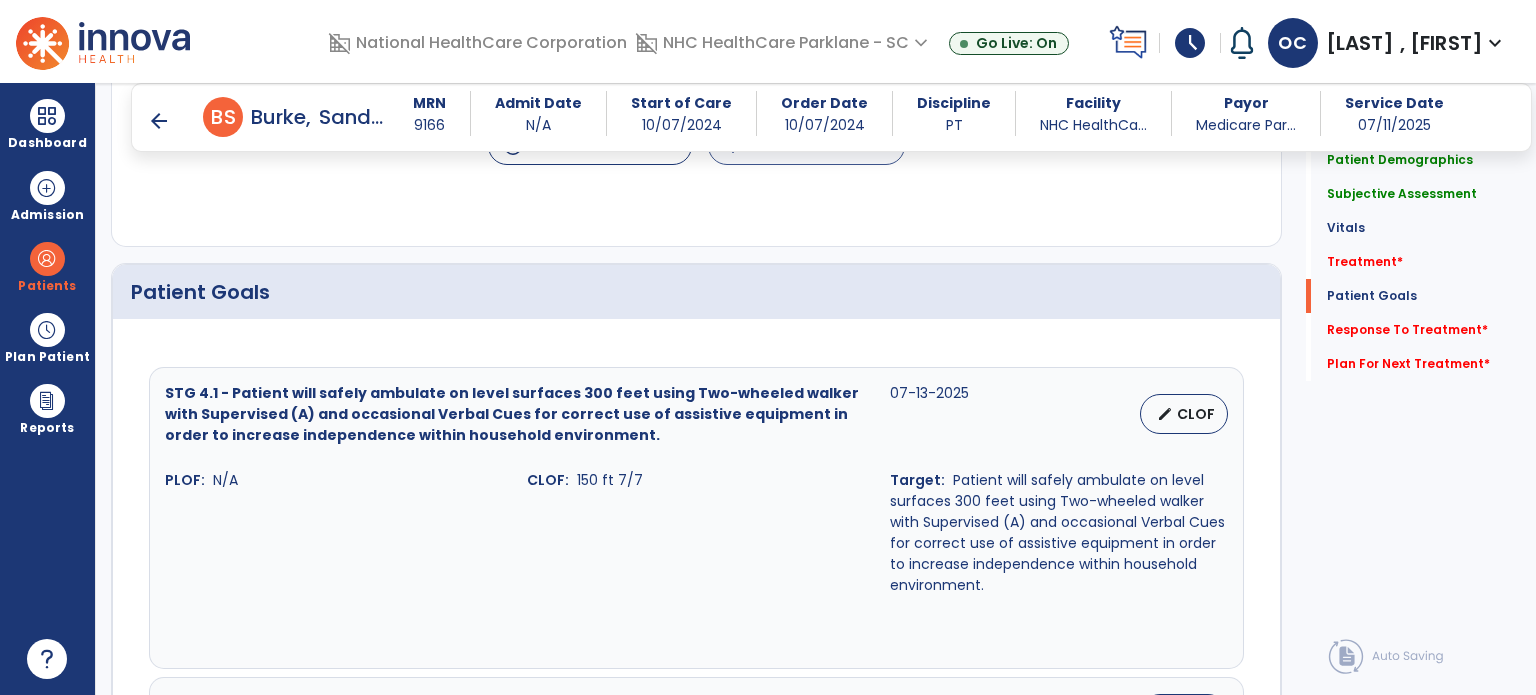 type on "**********" 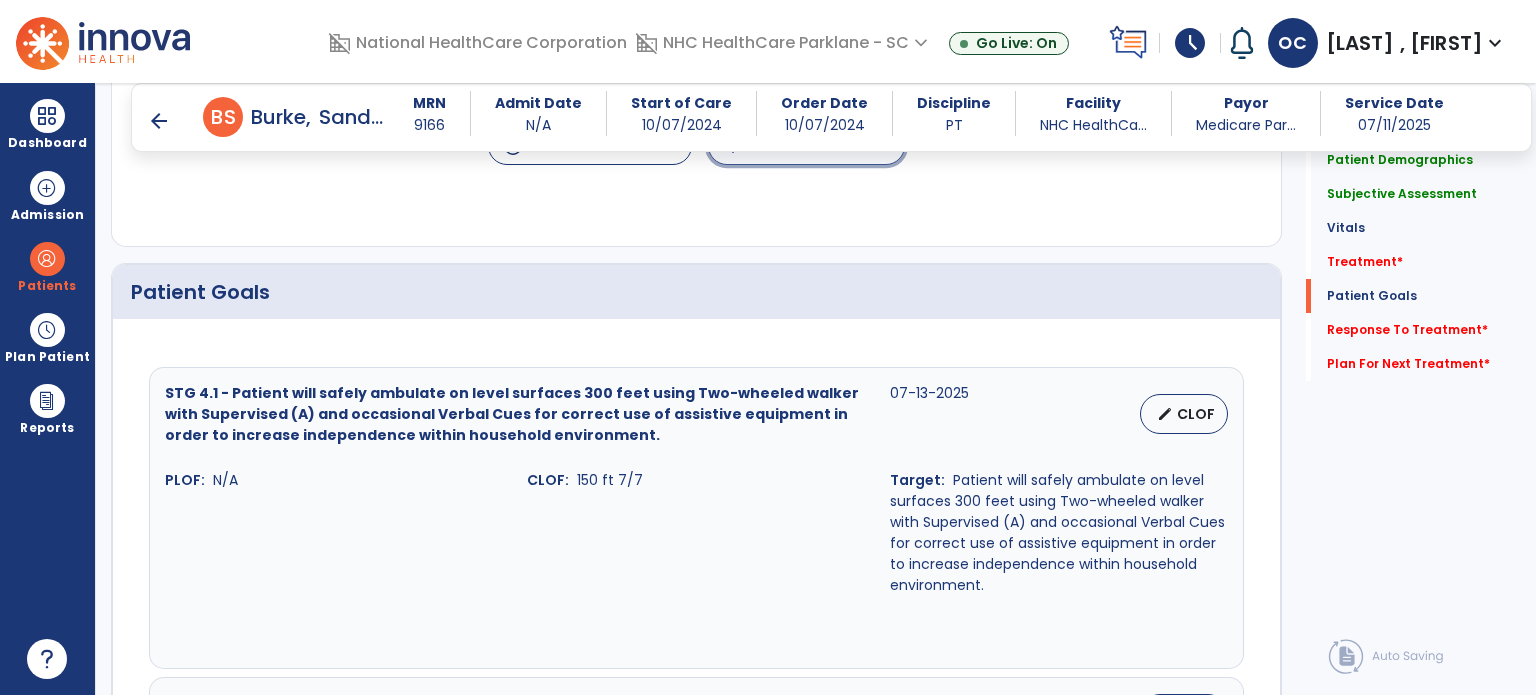 click on "add  Add Service Code" 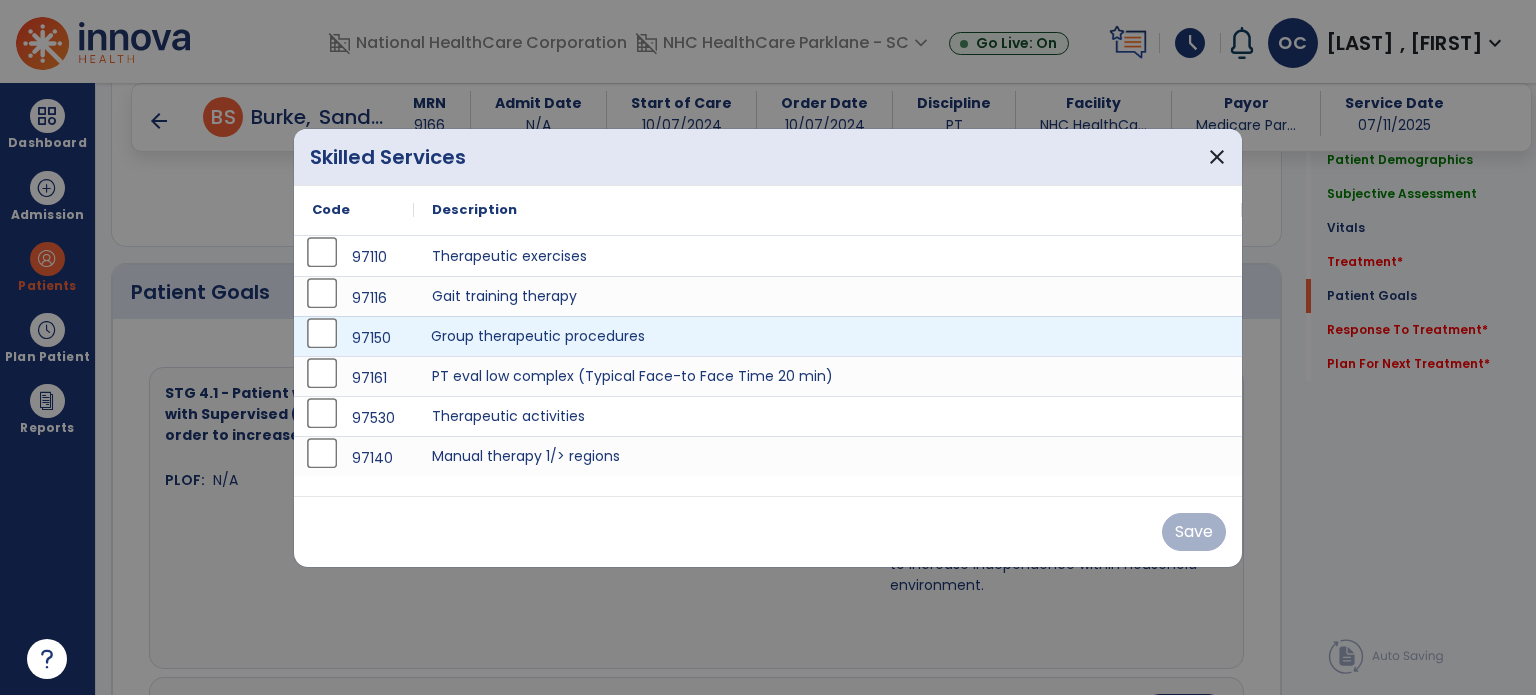 click on "Group therapeutic procedures" at bounding box center [828, 336] 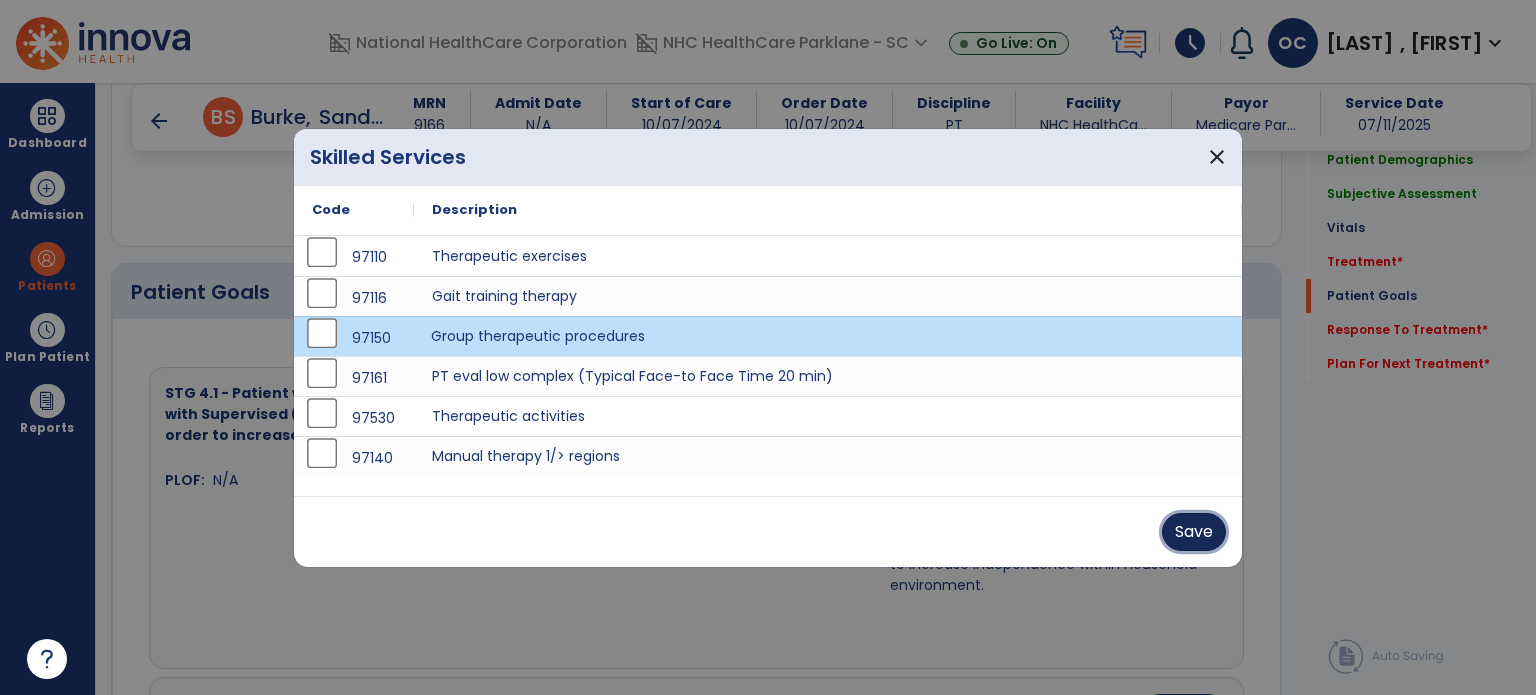 click on "Save" at bounding box center [1194, 532] 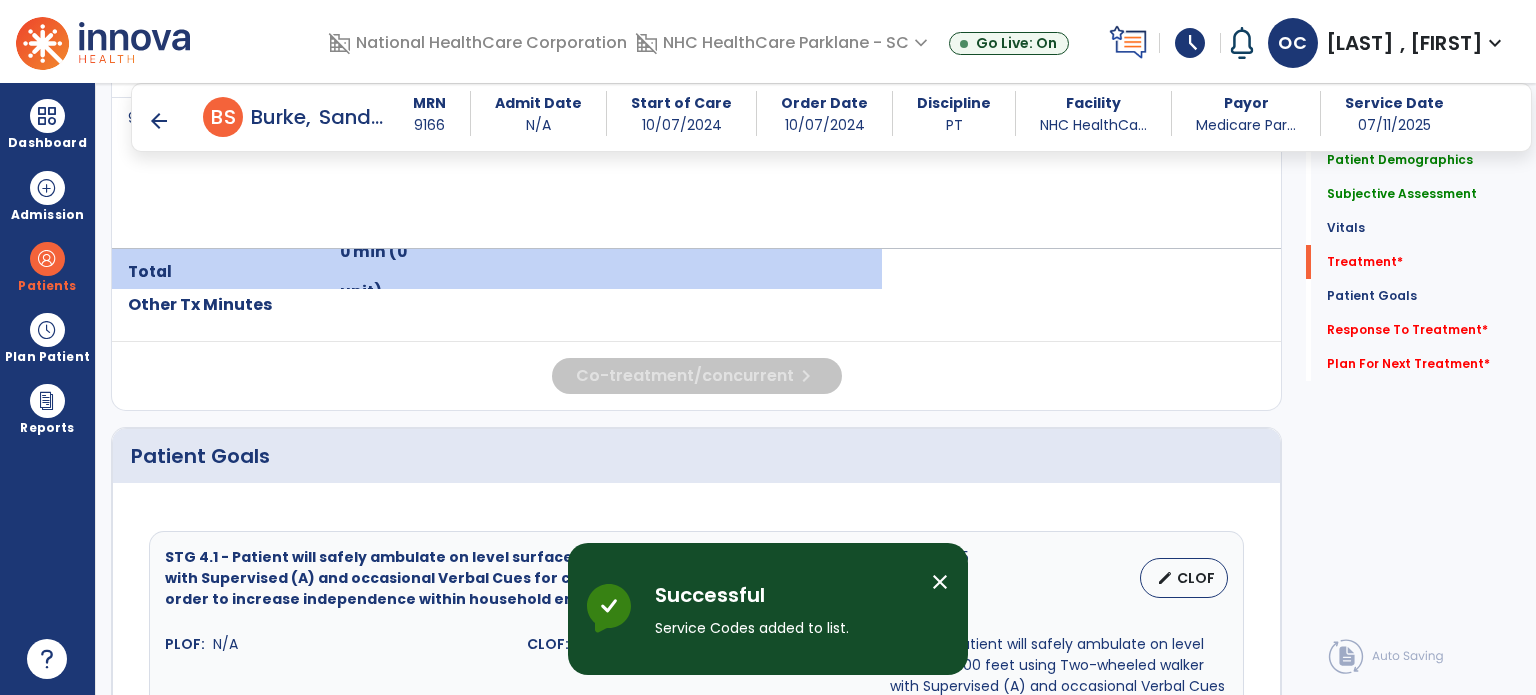 scroll, scrollTop: 1171, scrollLeft: 0, axis: vertical 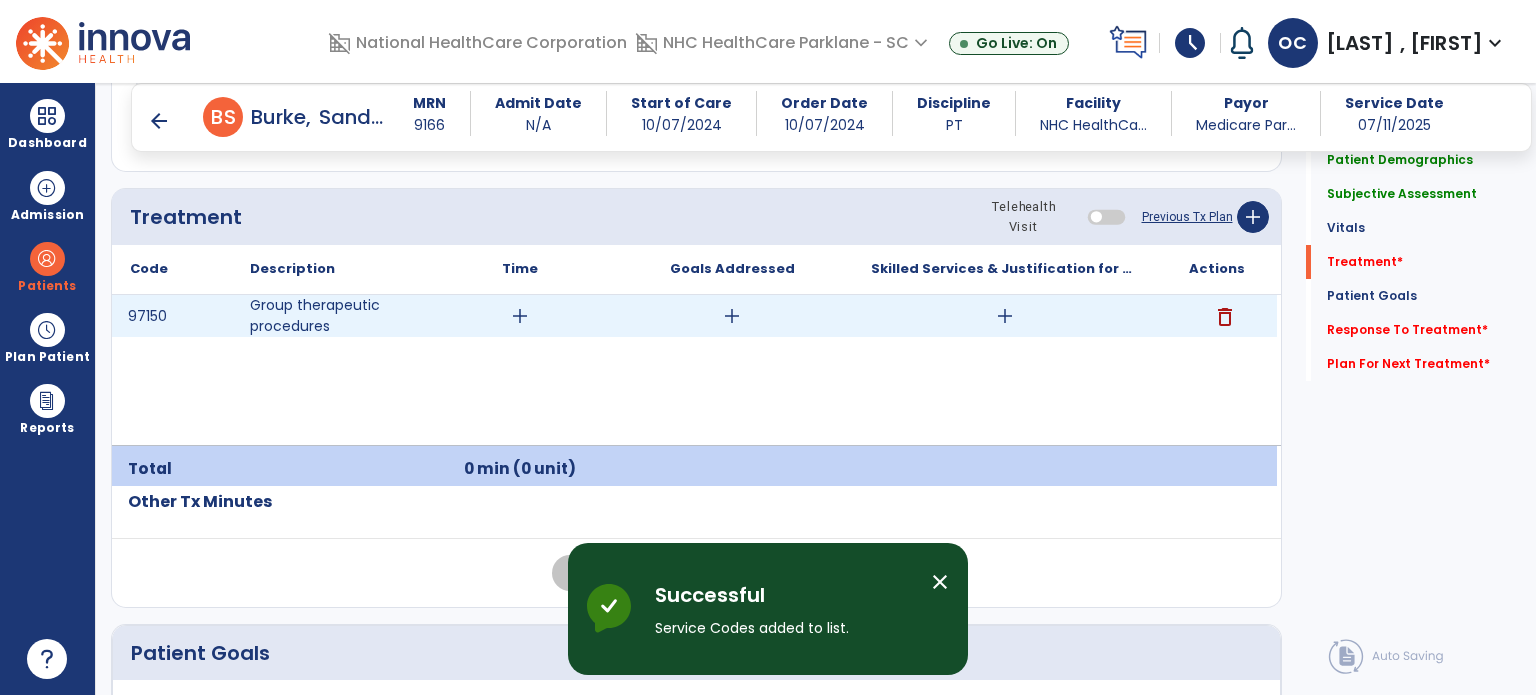click on "add" at bounding box center [520, 316] 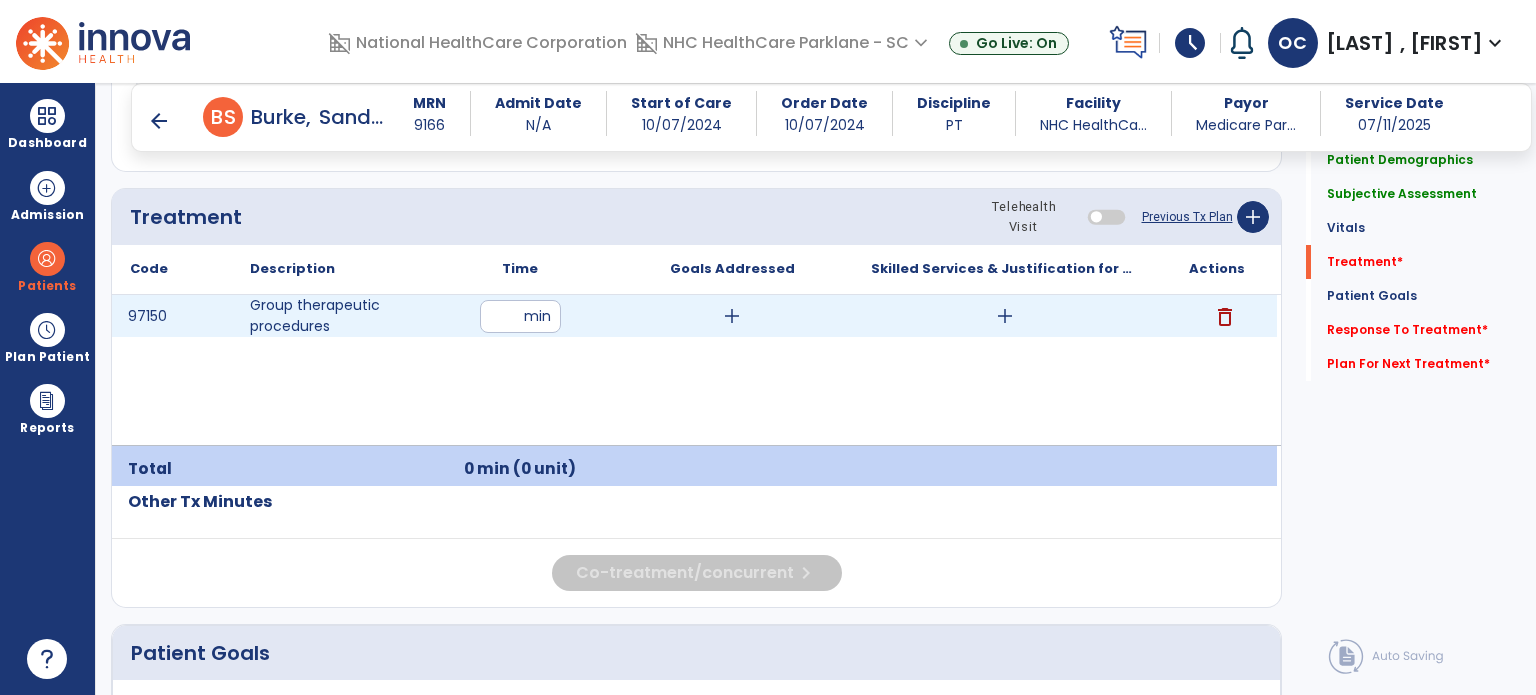 type on "**" 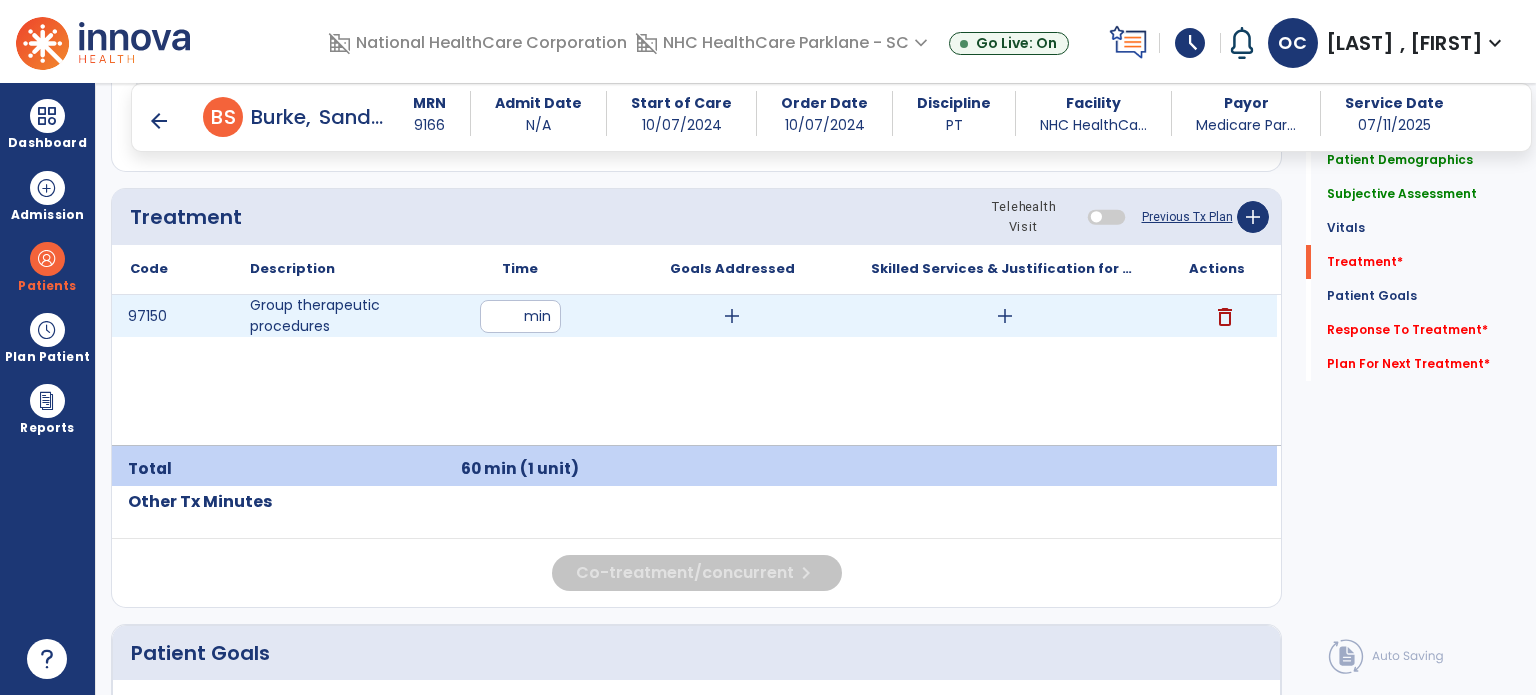 click on "add" at bounding box center [1005, 316] 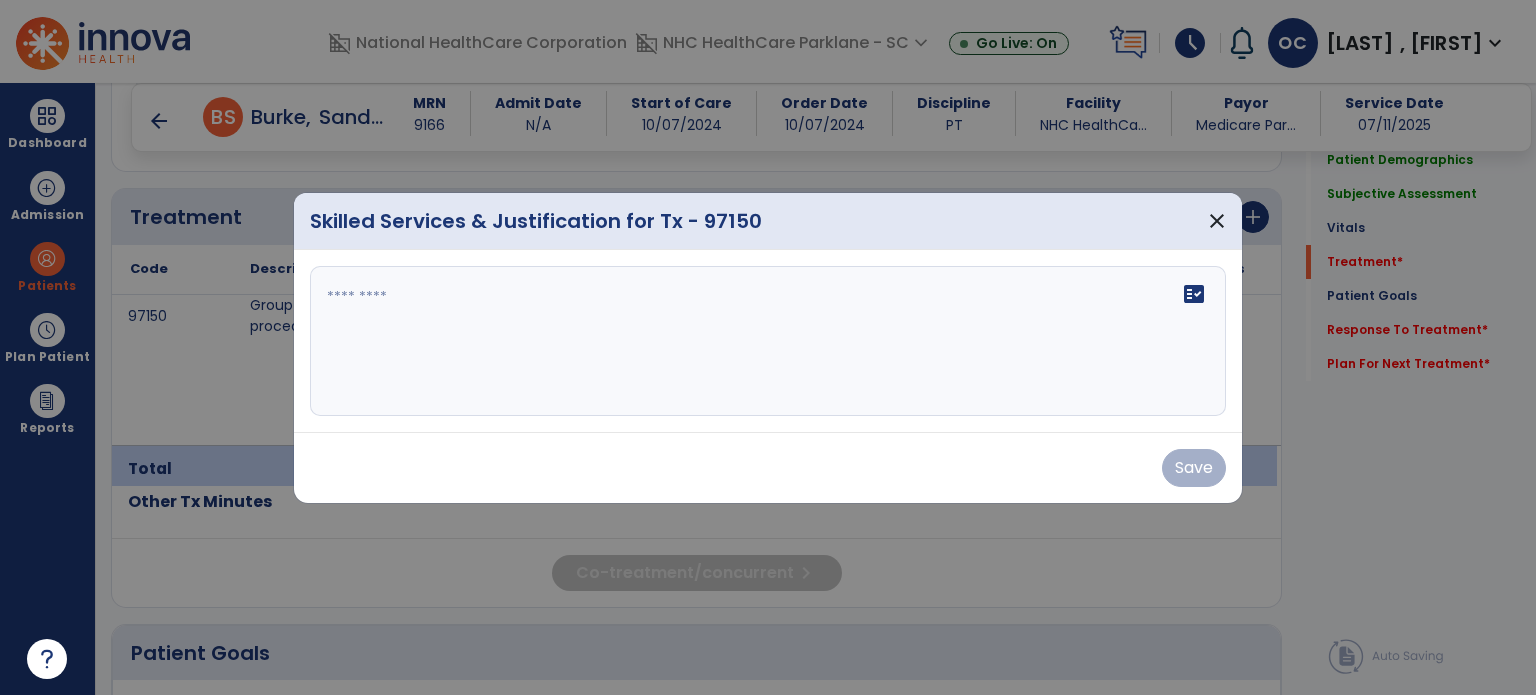 click at bounding box center (768, 341) 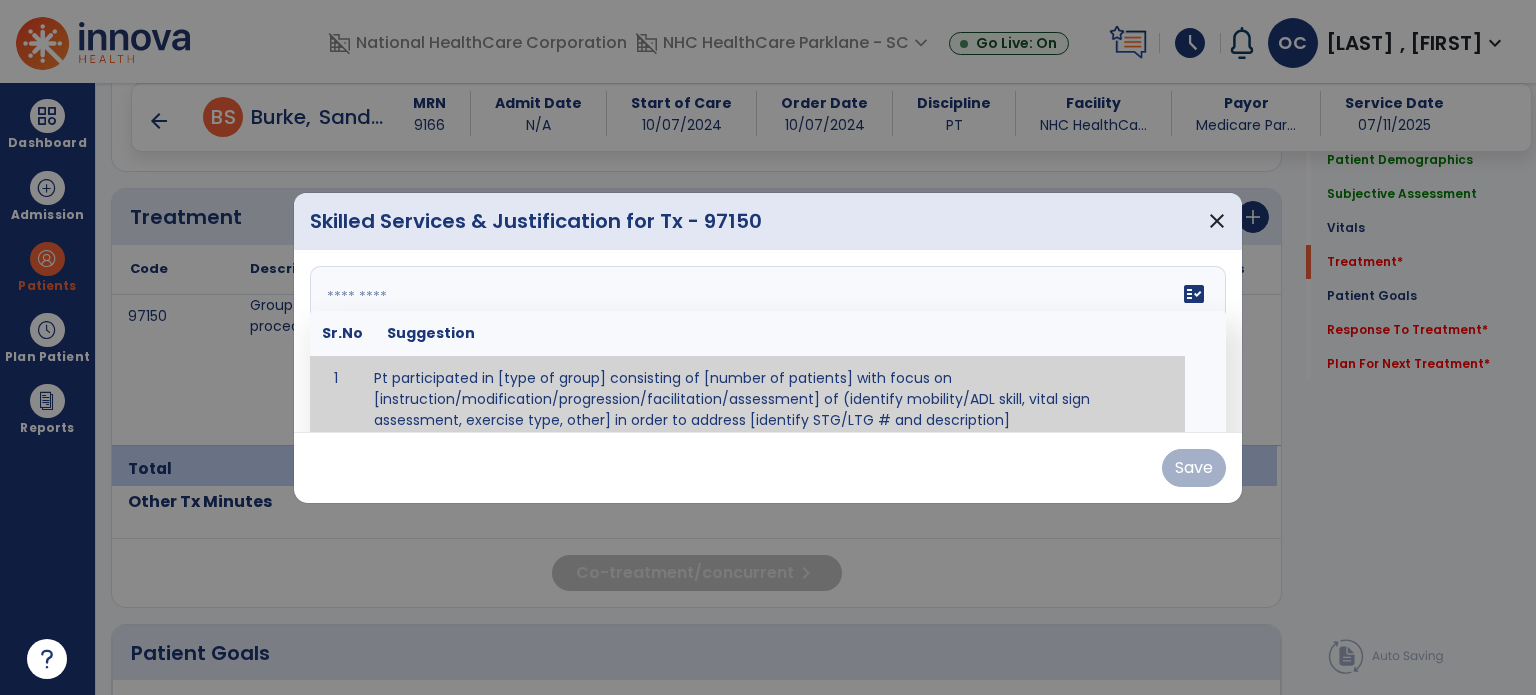 scroll, scrollTop: 12, scrollLeft: 0, axis: vertical 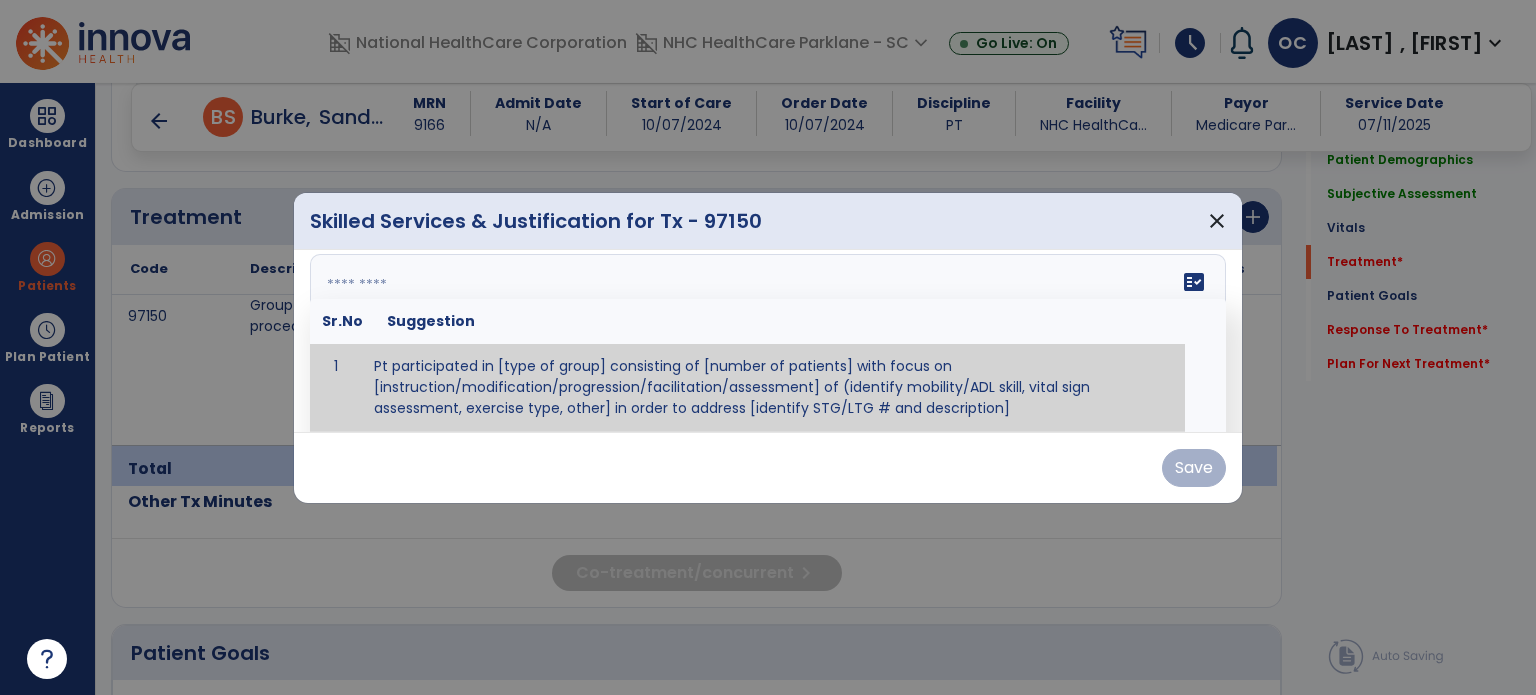 paste on "**********" 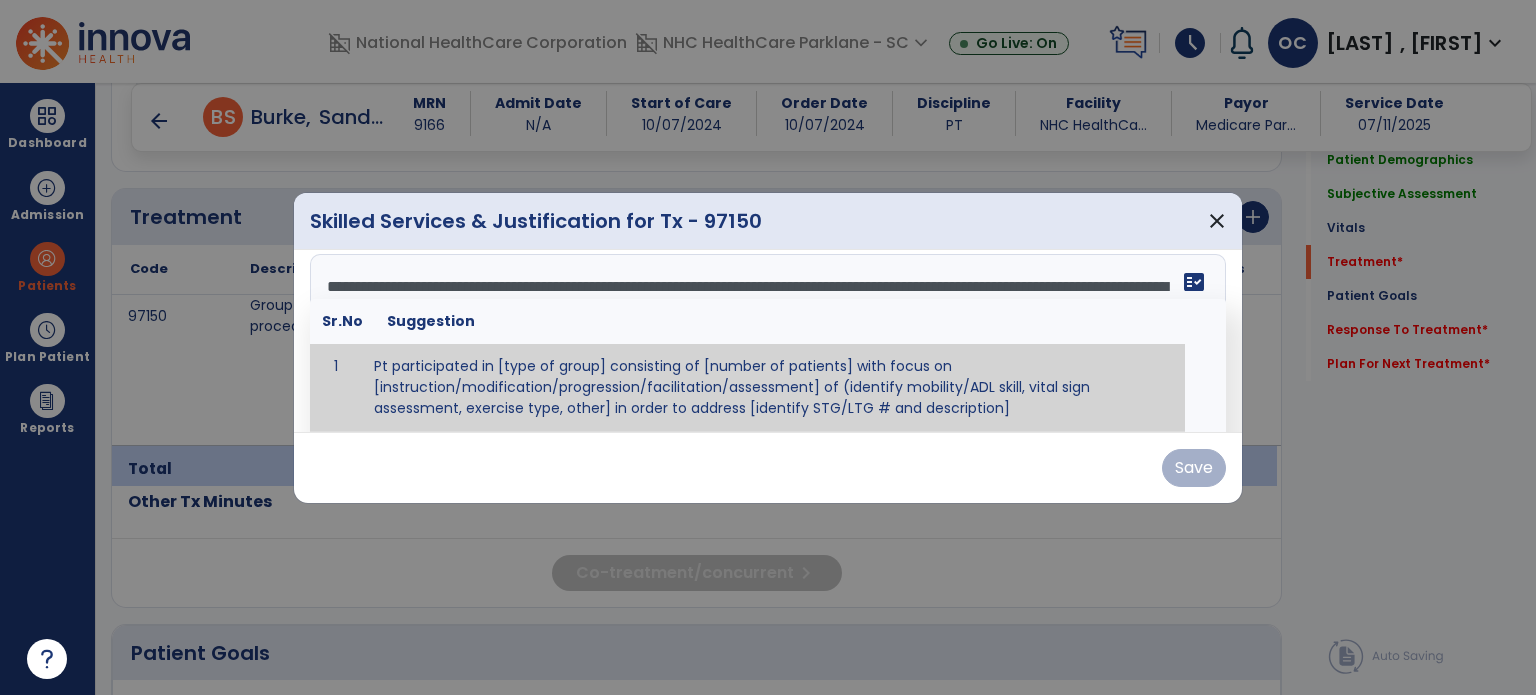 scroll, scrollTop: 39, scrollLeft: 0, axis: vertical 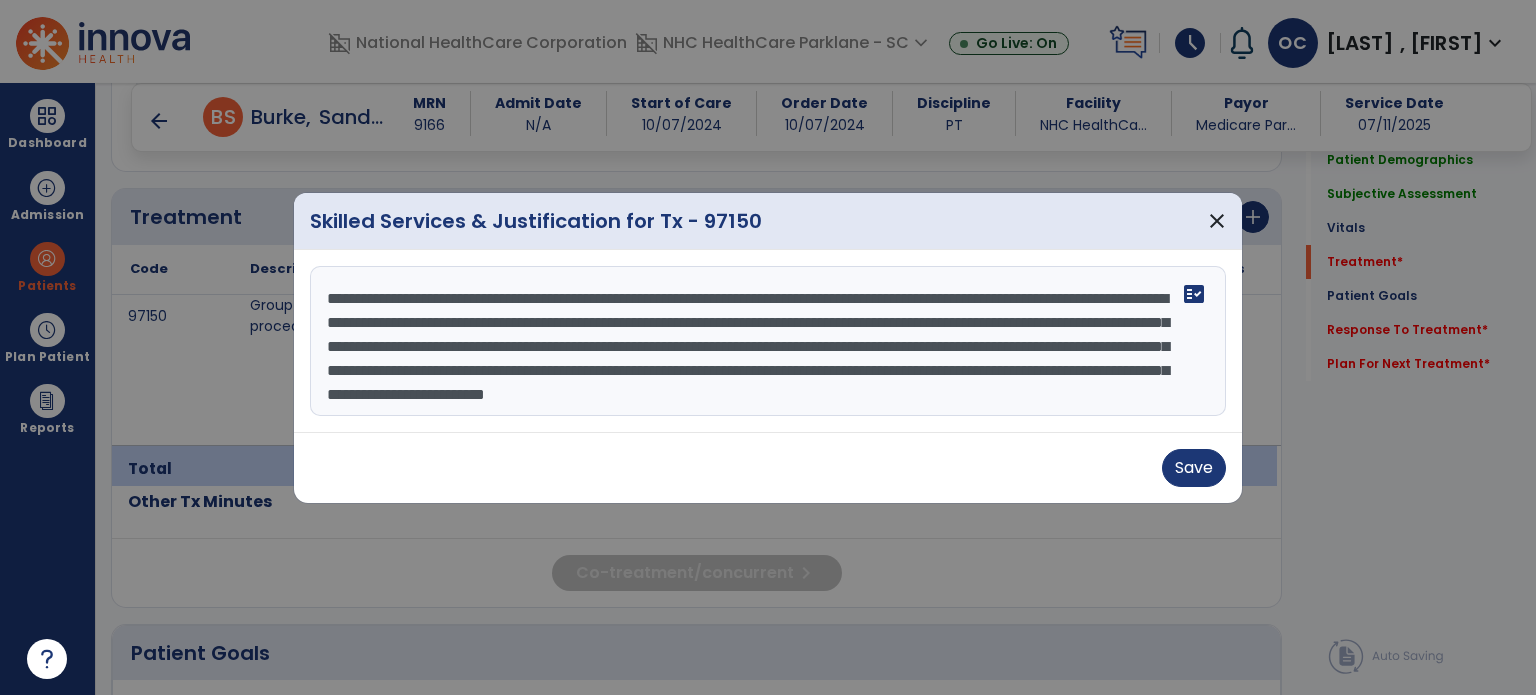 click on "**********" at bounding box center (768, 341) 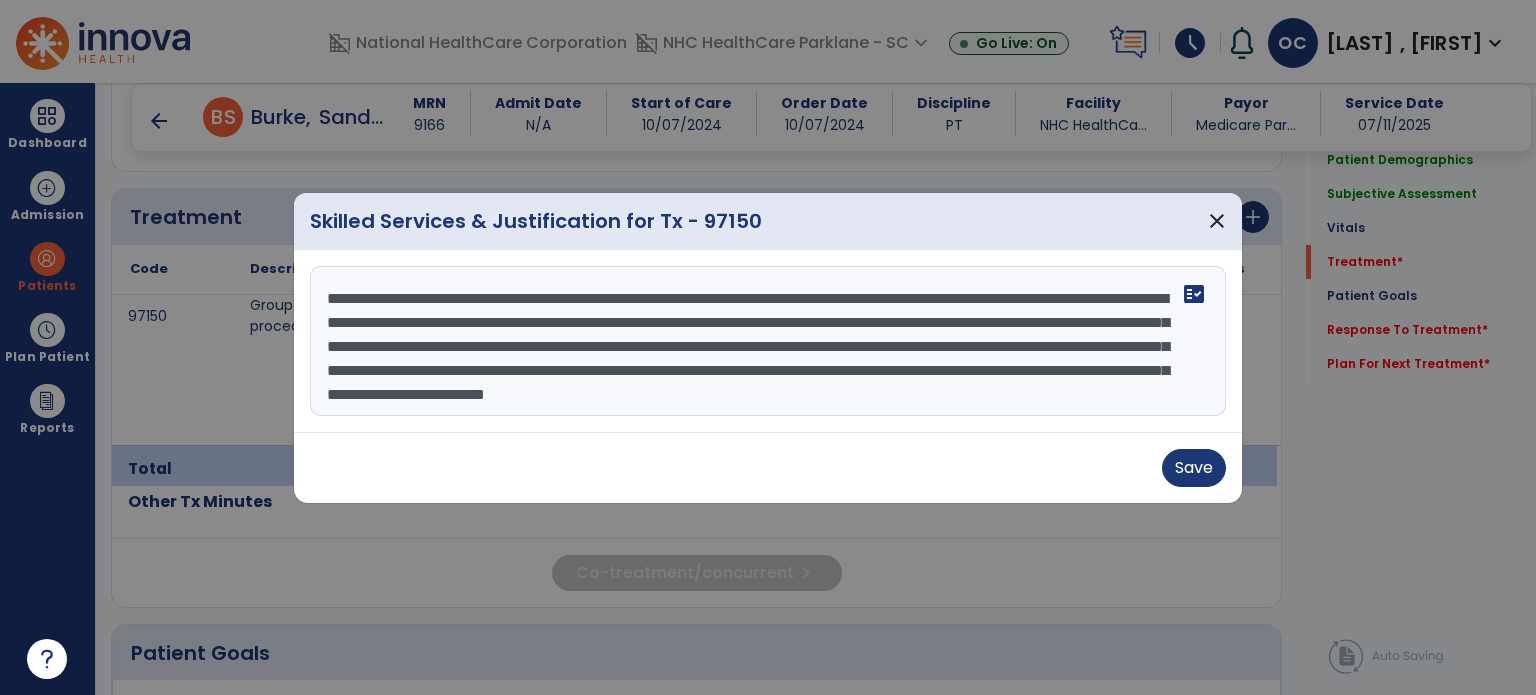 scroll, scrollTop: 18, scrollLeft: 0, axis: vertical 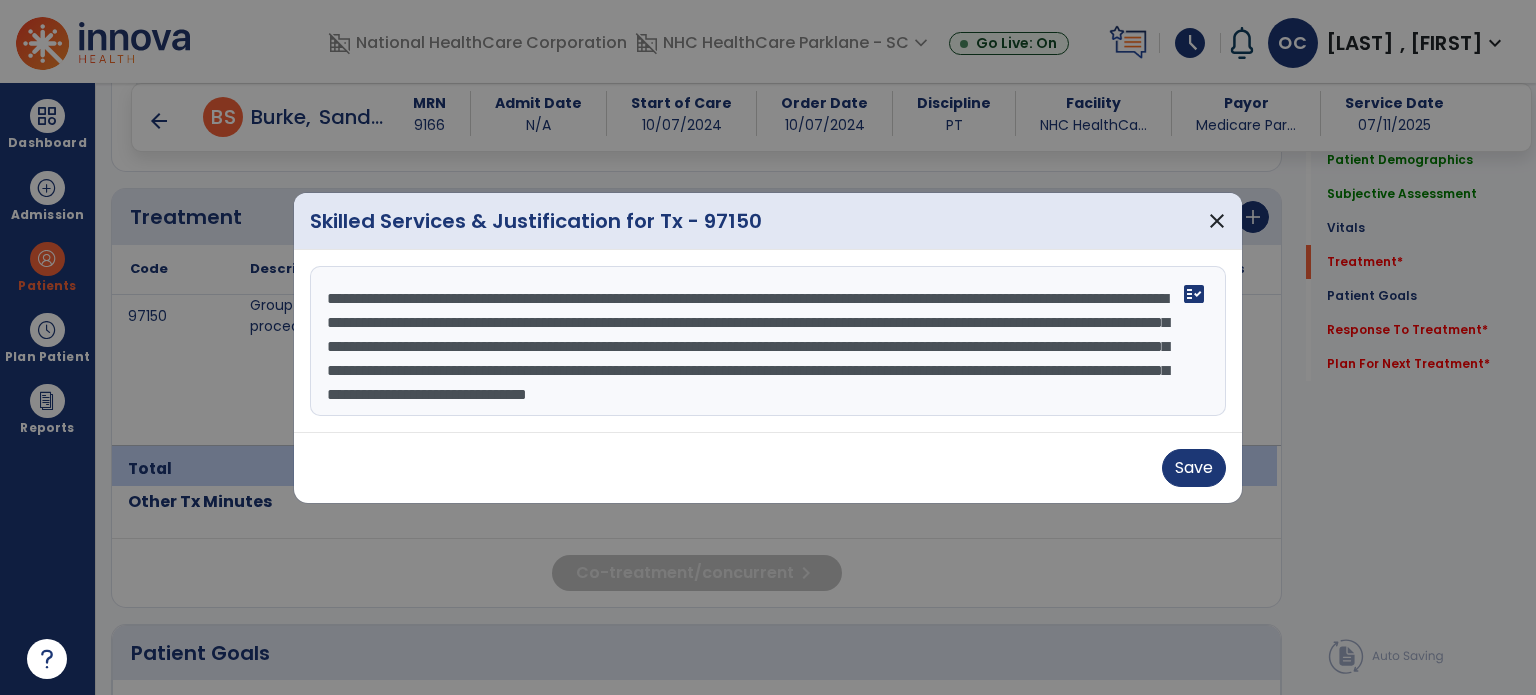drag, startPoint x: 991, startPoint y: 362, endPoint x: 916, endPoint y: 361, distance: 75.00667 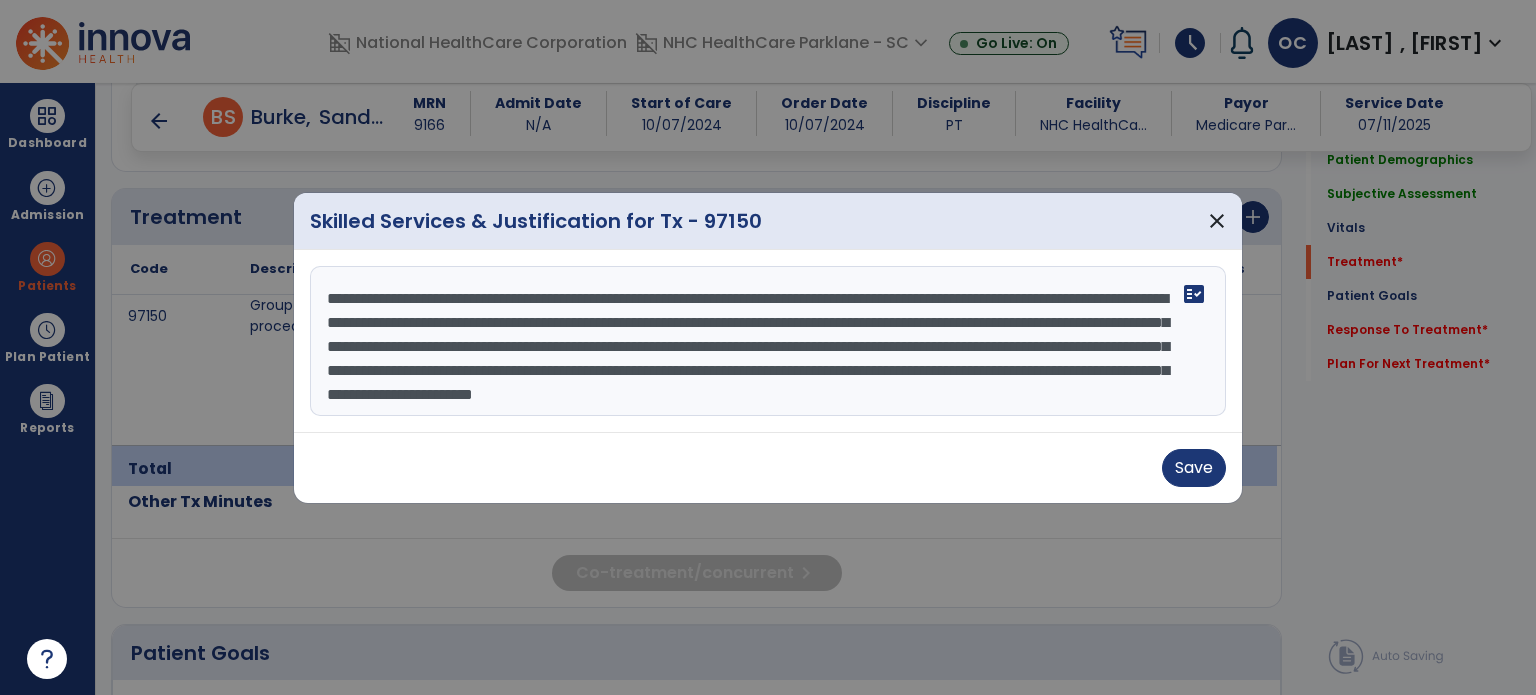 type on "**********" 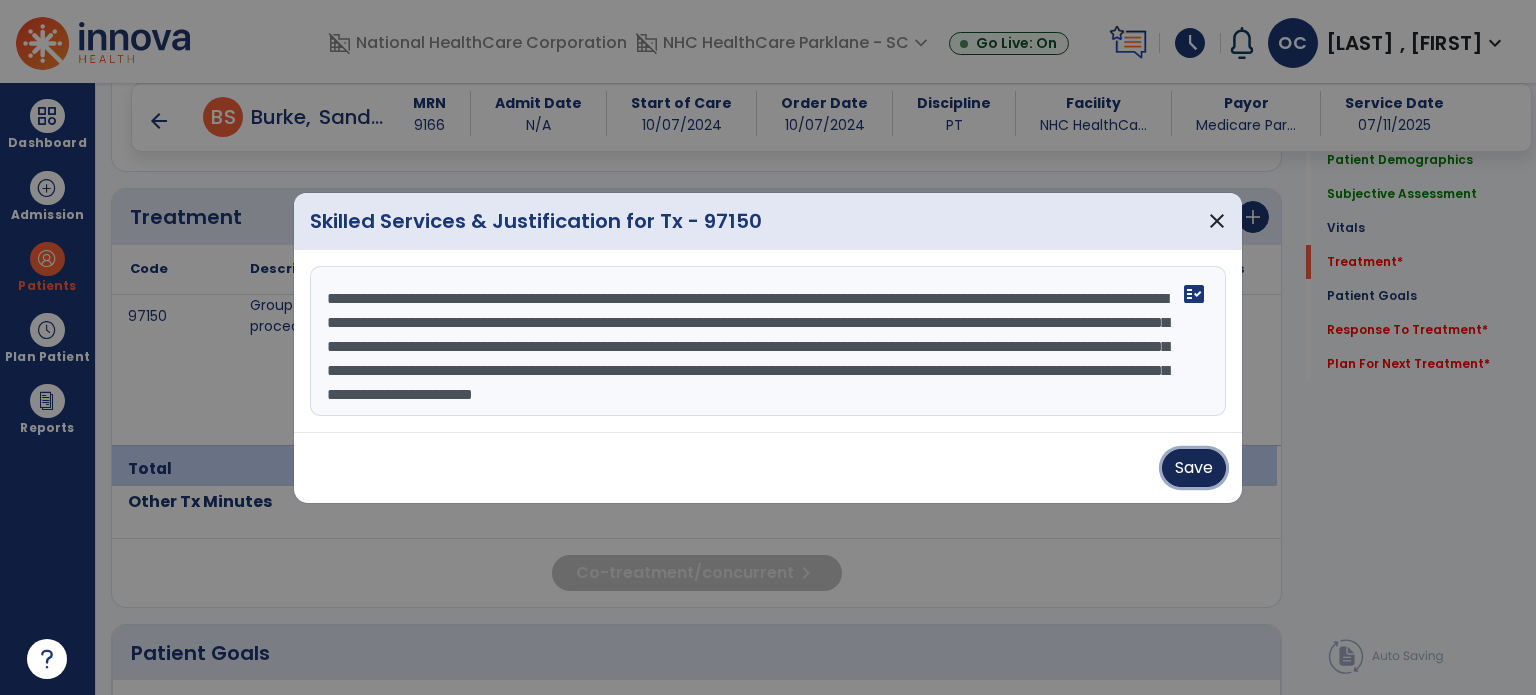 click on "Save" at bounding box center [1194, 468] 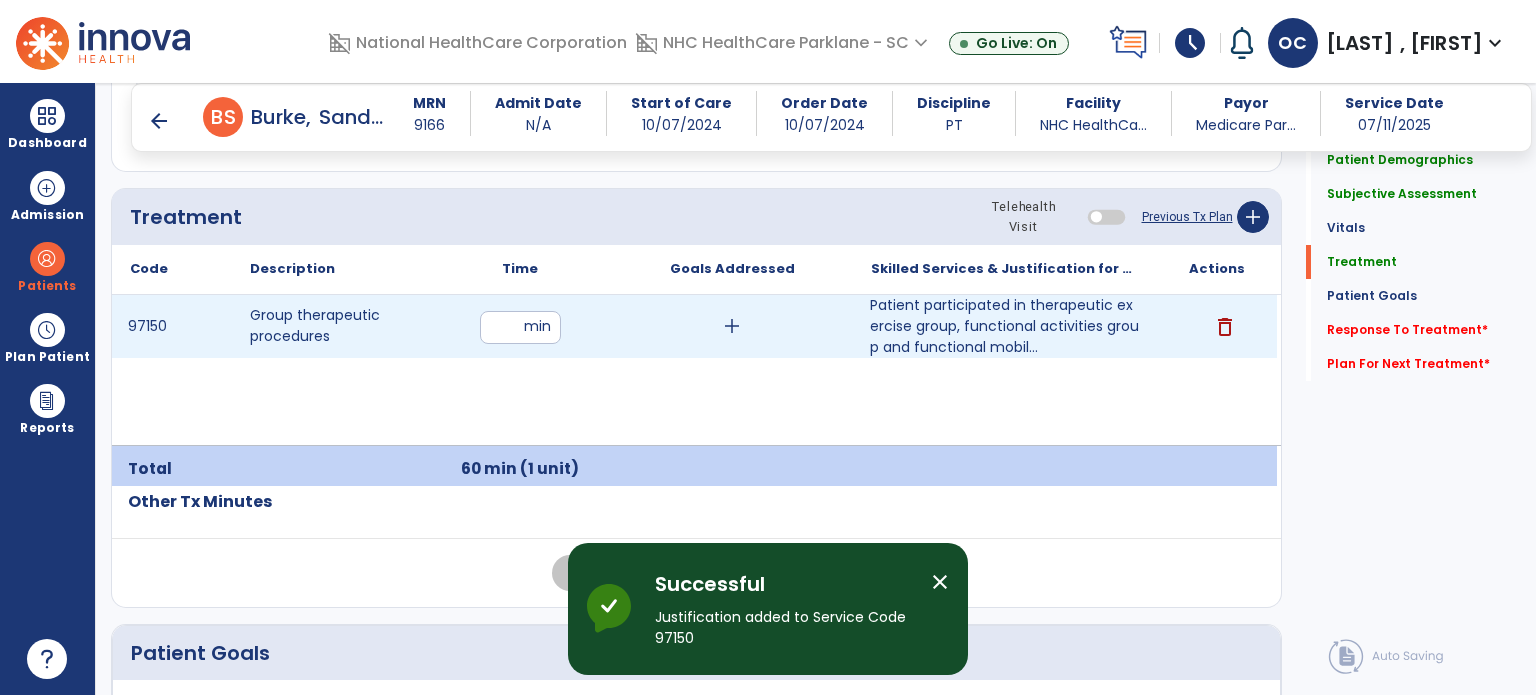 click on "add" at bounding box center (732, 326) 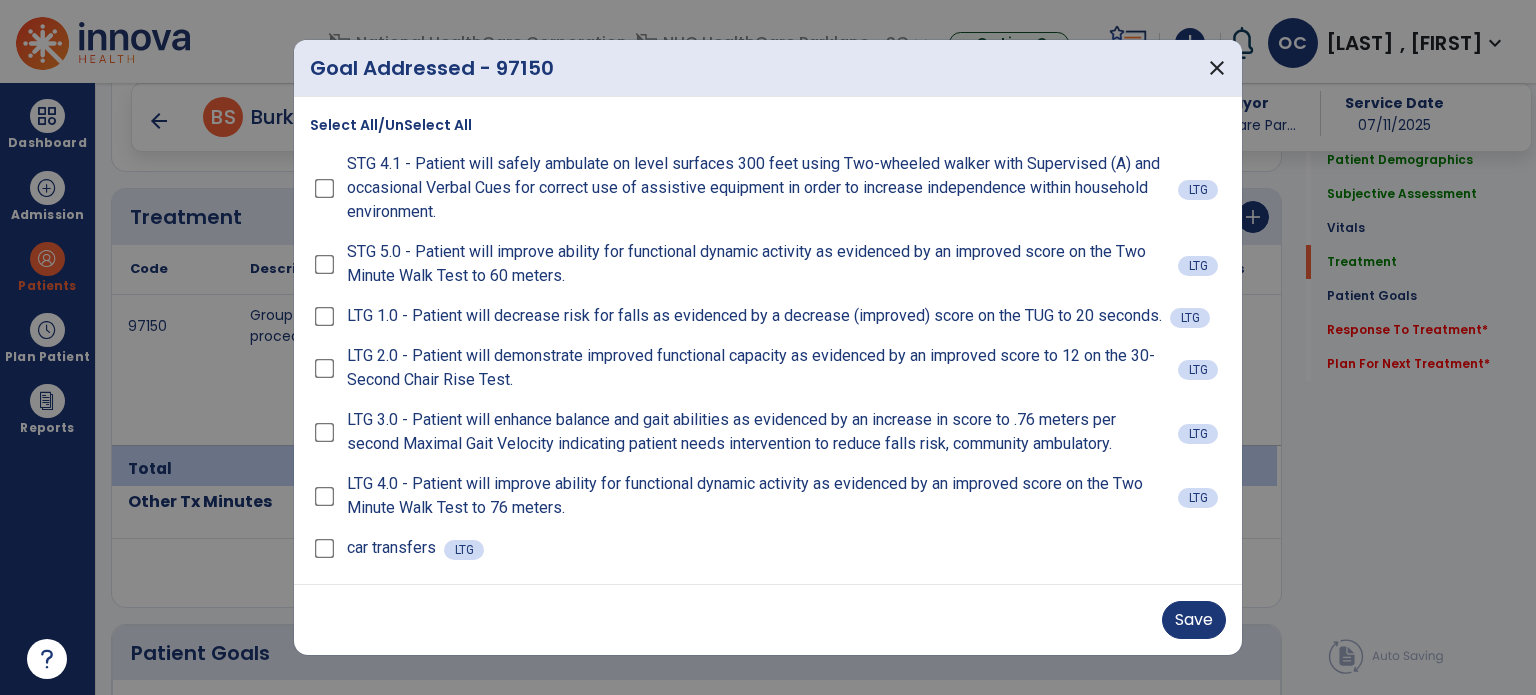 drag, startPoint x: 325, startPoint y: 559, endPoint x: 308, endPoint y: 554, distance: 17.720045 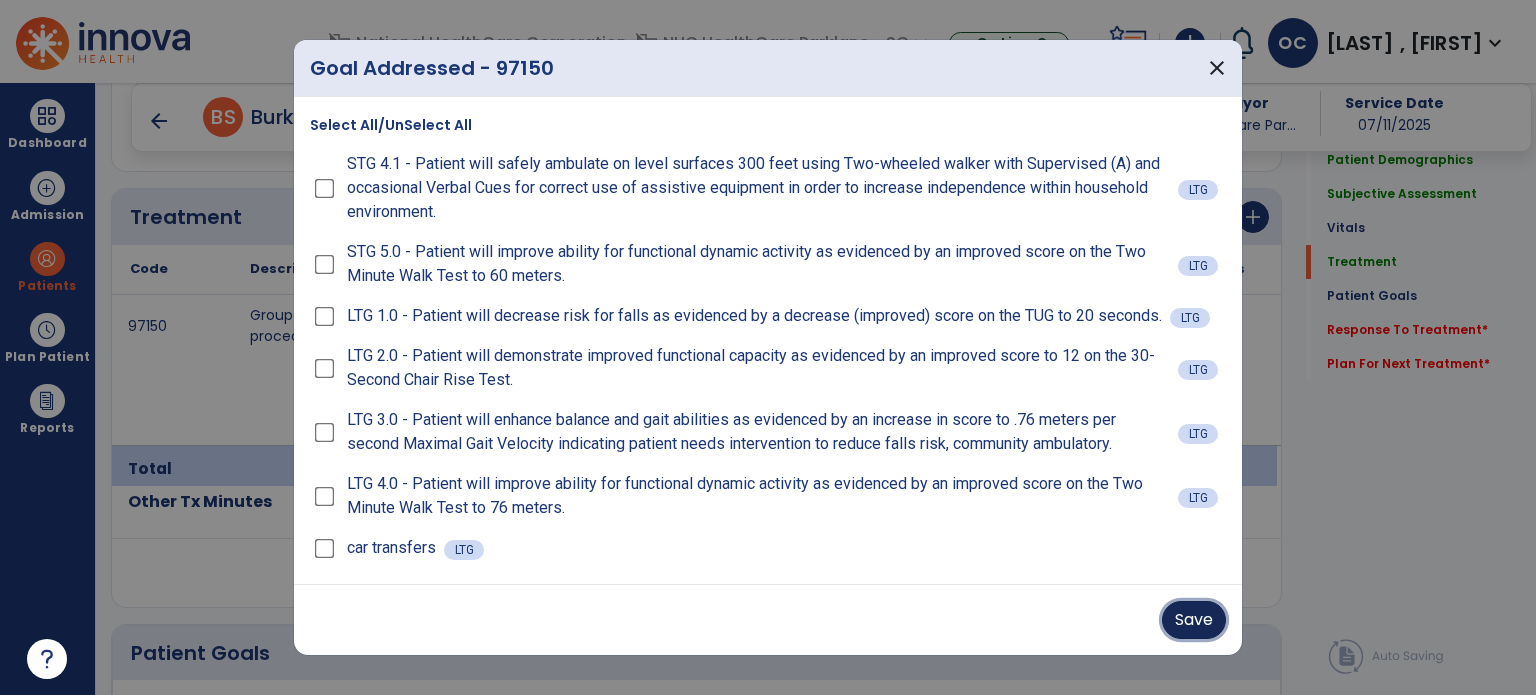 click on "Save" at bounding box center [1194, 620] 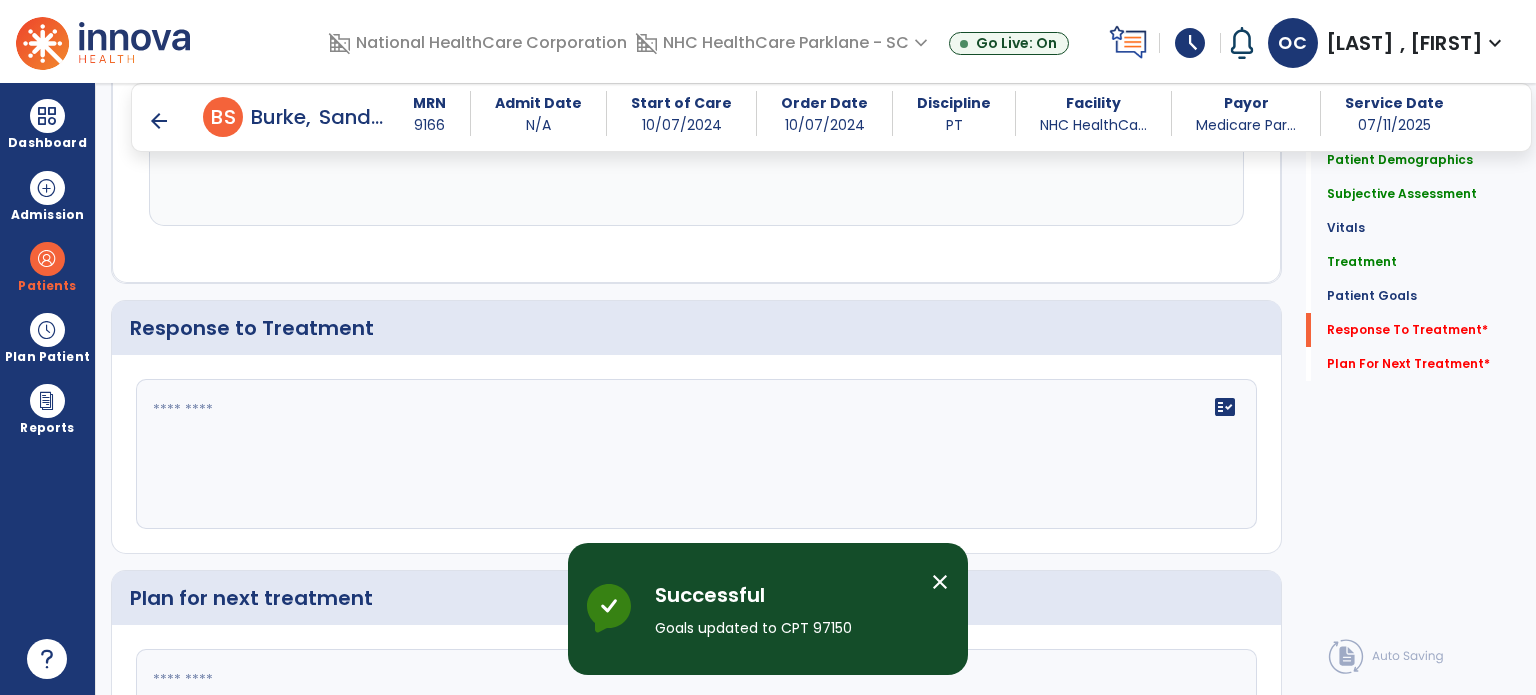 scroll, scrollTop: 3396, scrollLeft: 0, axis: vertical 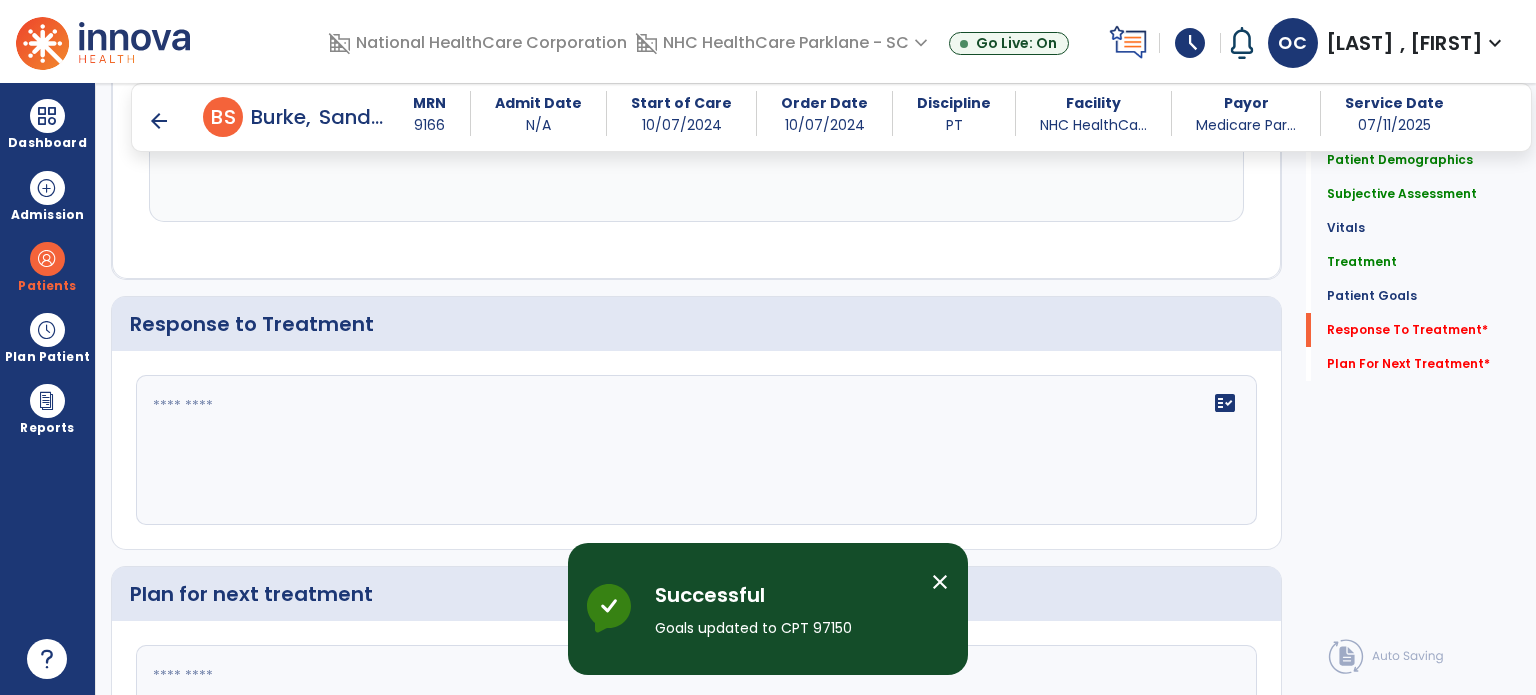 click 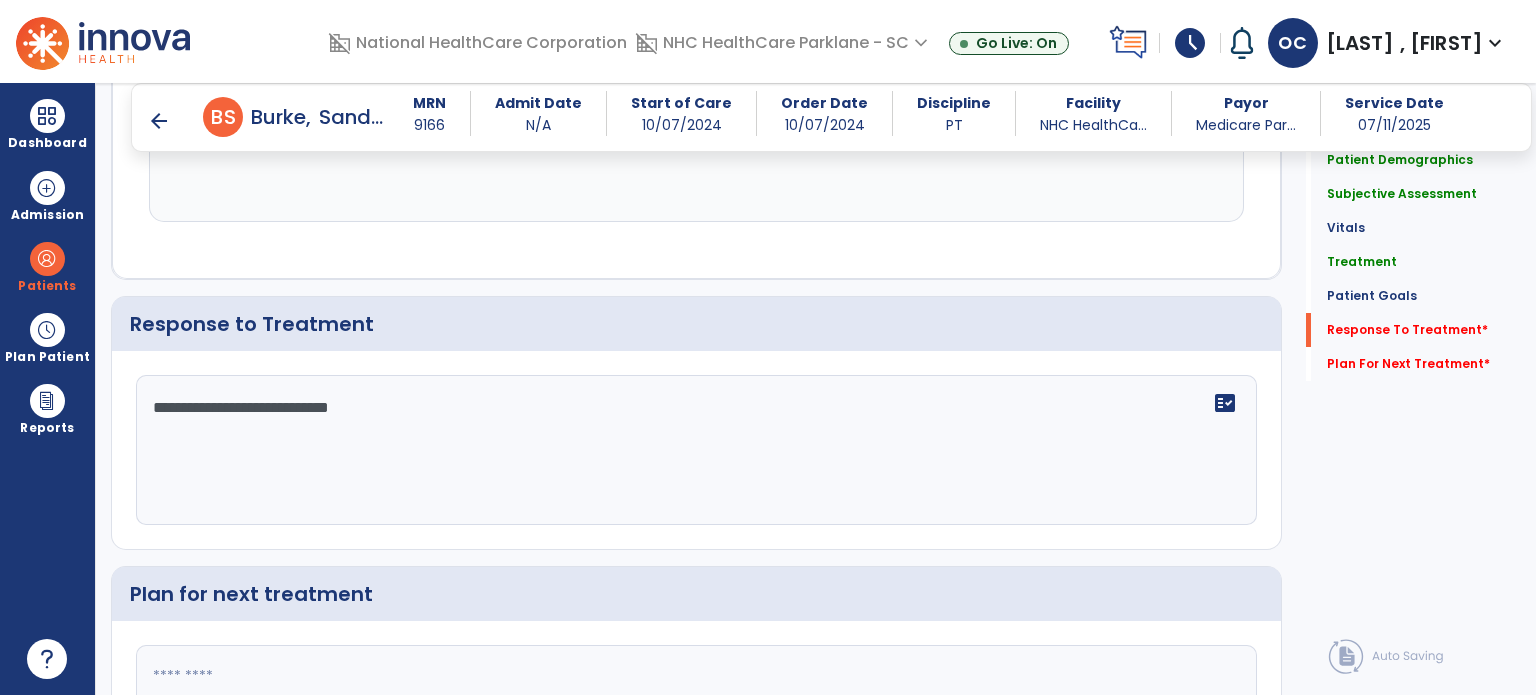 scroll, scrollTop: 3558, scrollLeft: 0, axis: vertical 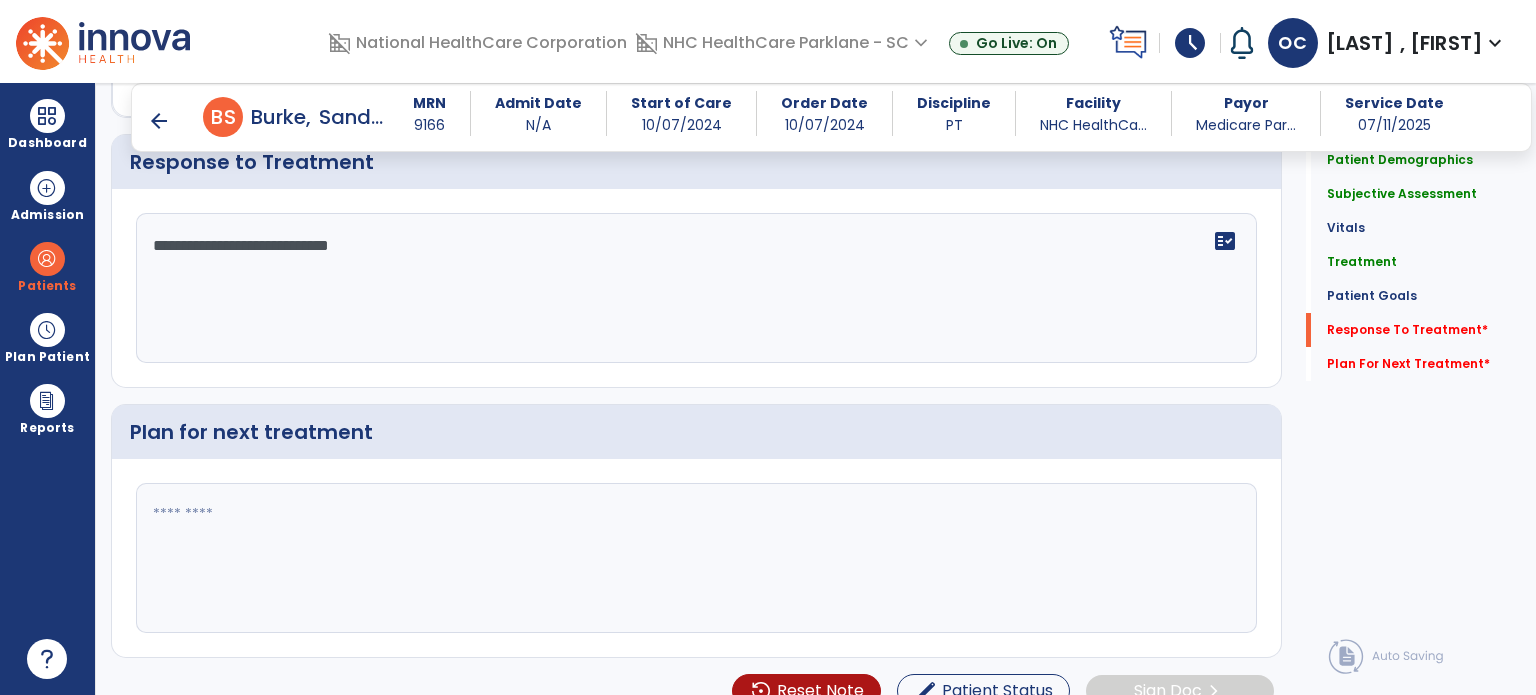 type on "**********" 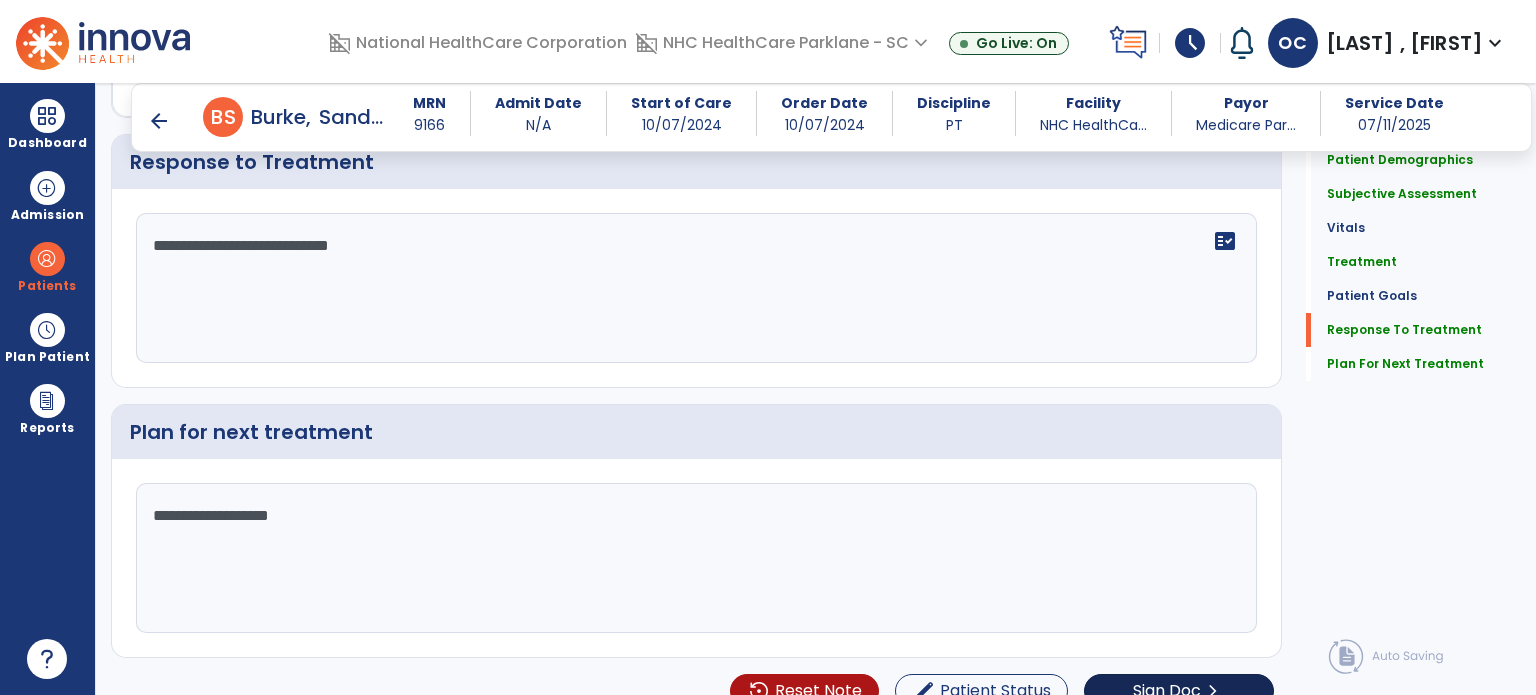 type on "**********" 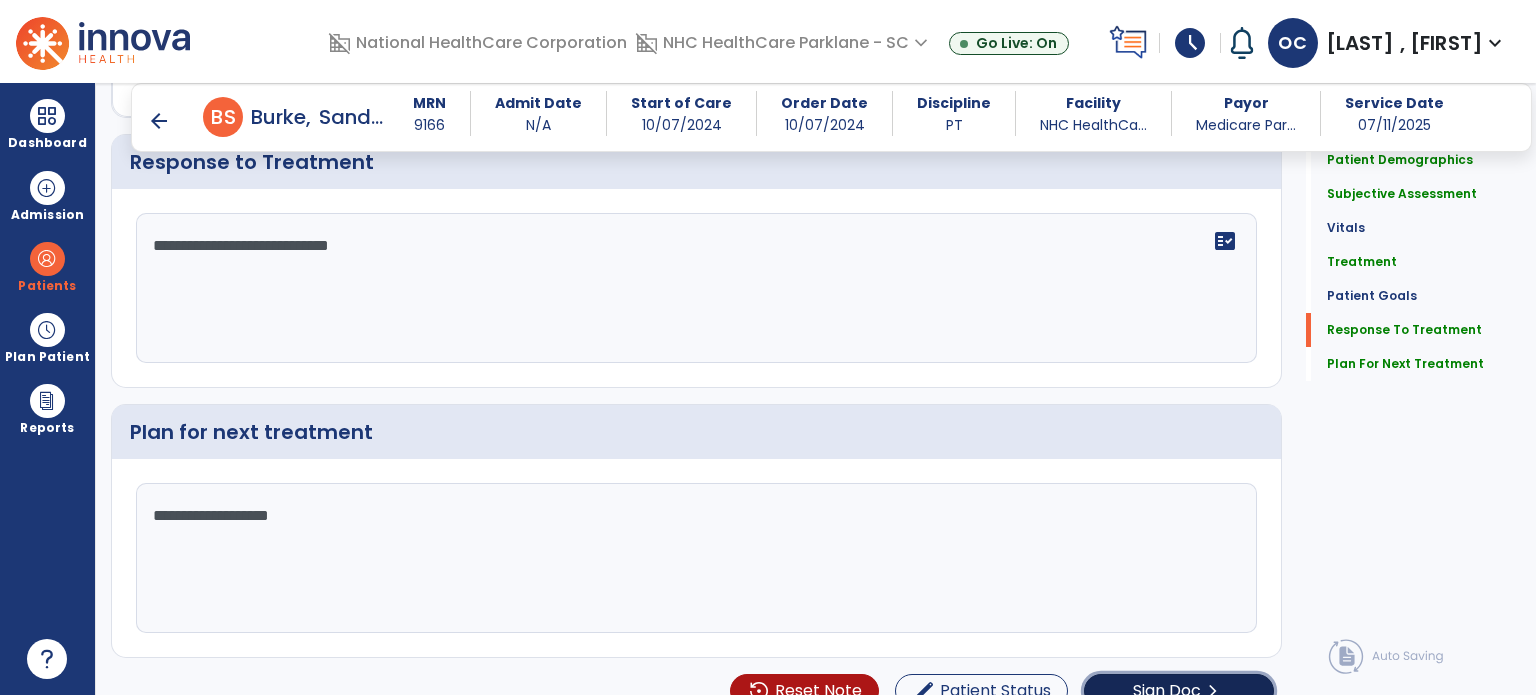 click on "chevron_right" 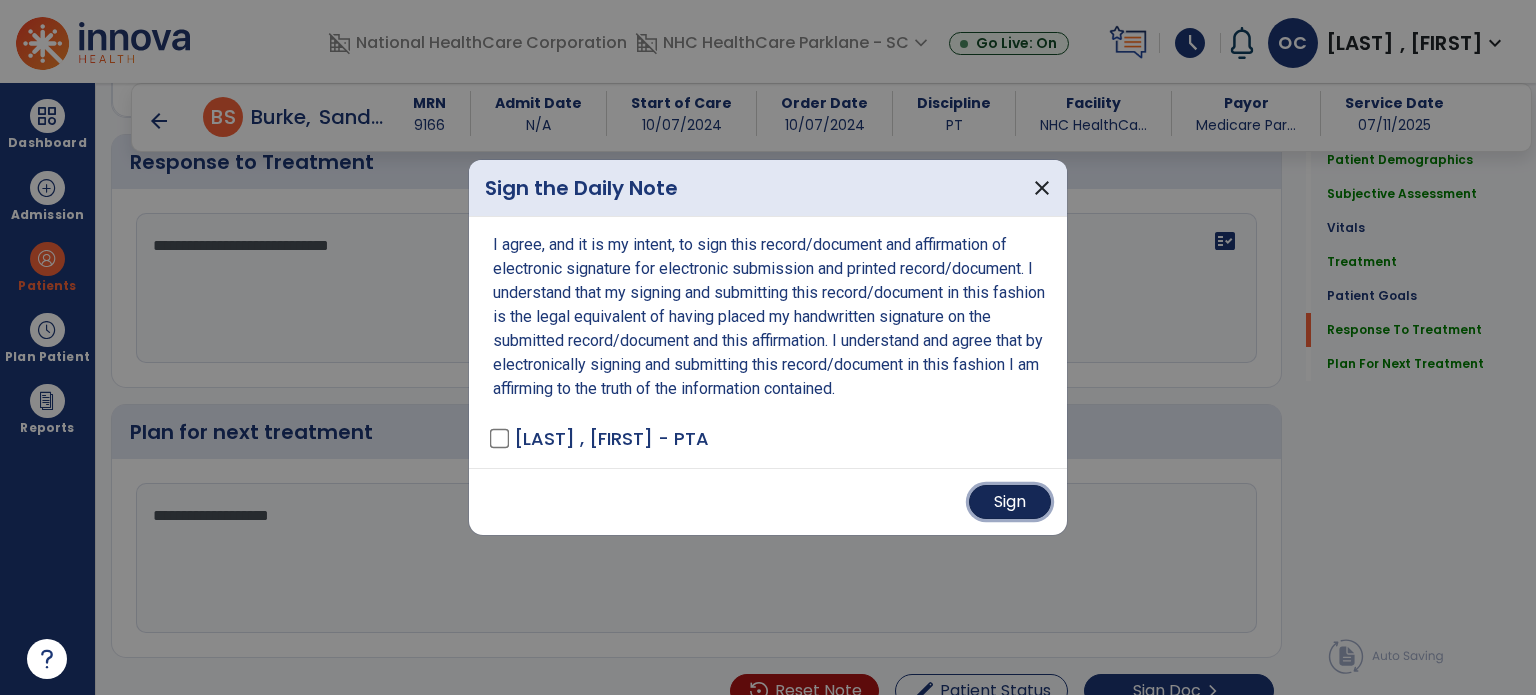 click on "Sign" at bounding box center [1010, 502] 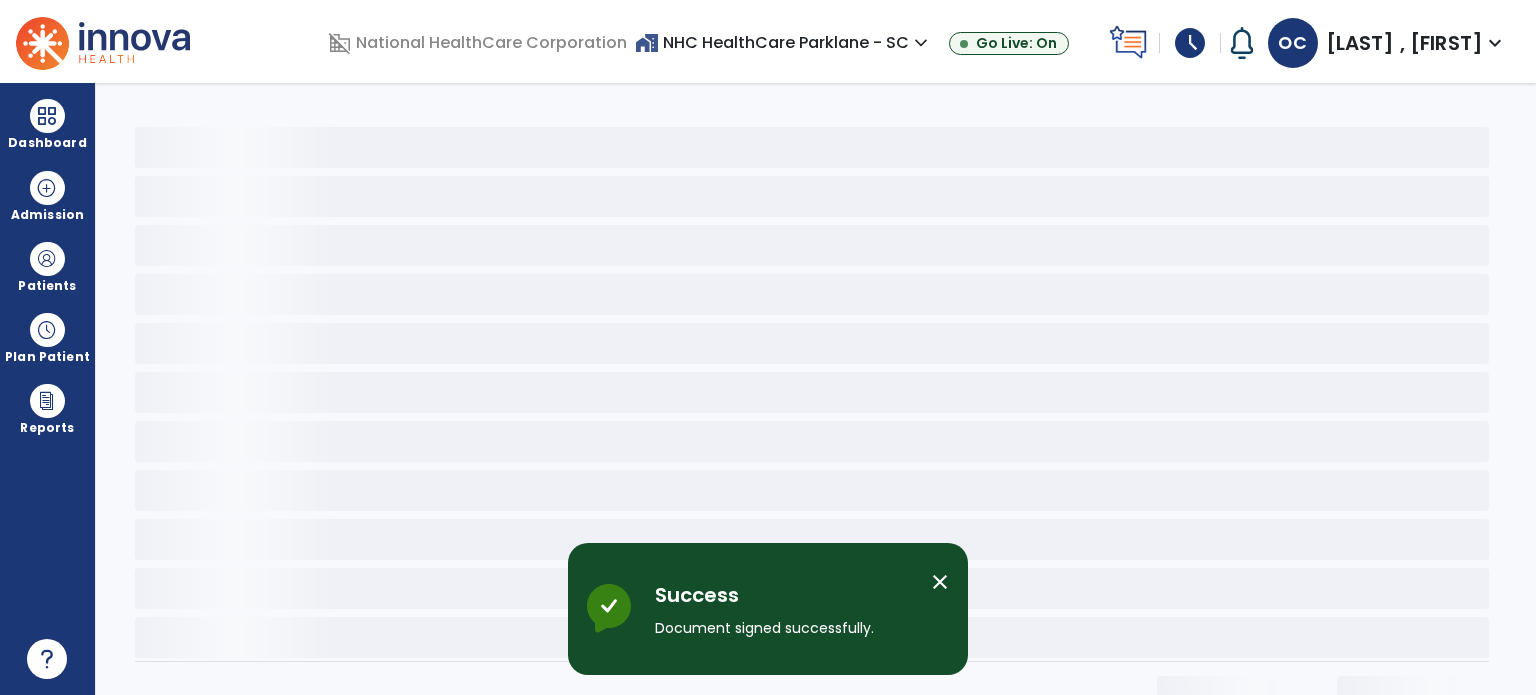 scroll, scrollTop: 0, scrollLeft: 0, axis: both 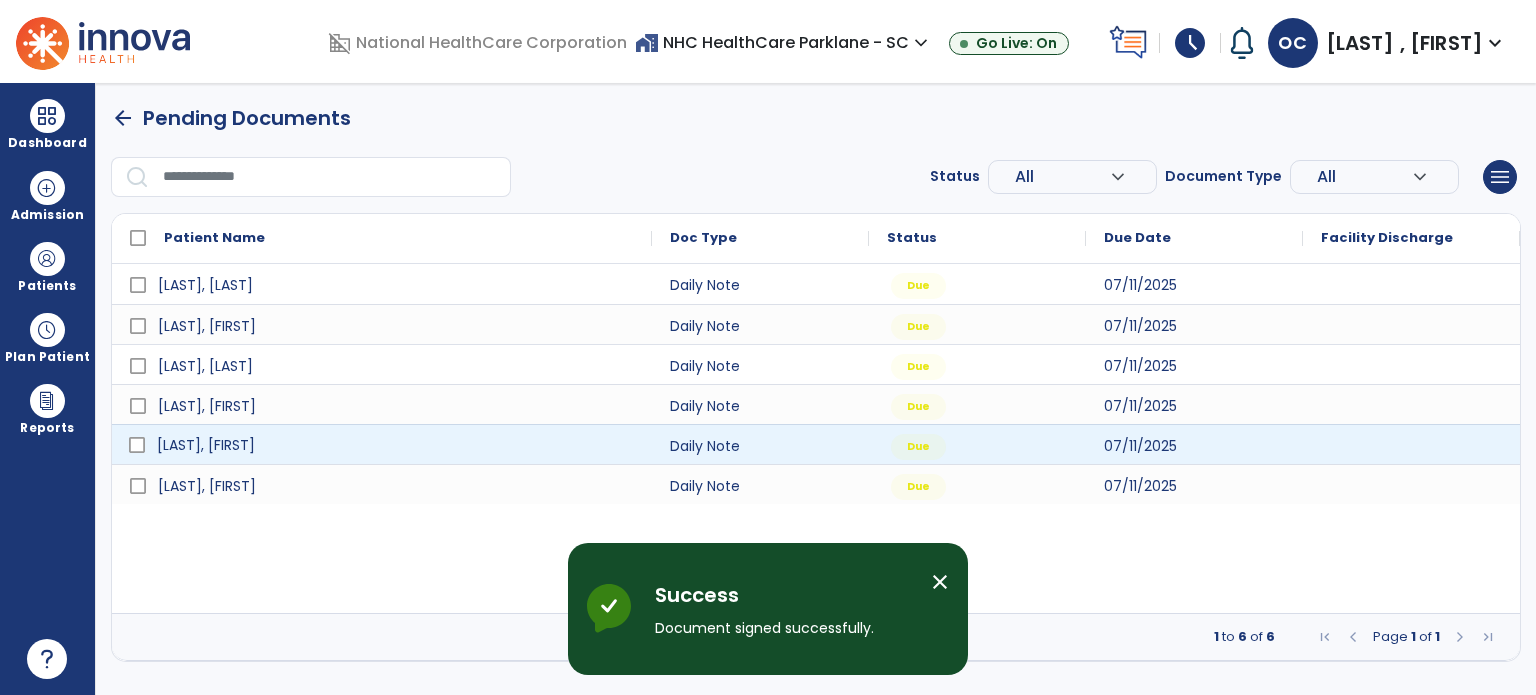 click on "[LAST], [FIRST]" at bounding box center [396, 445] 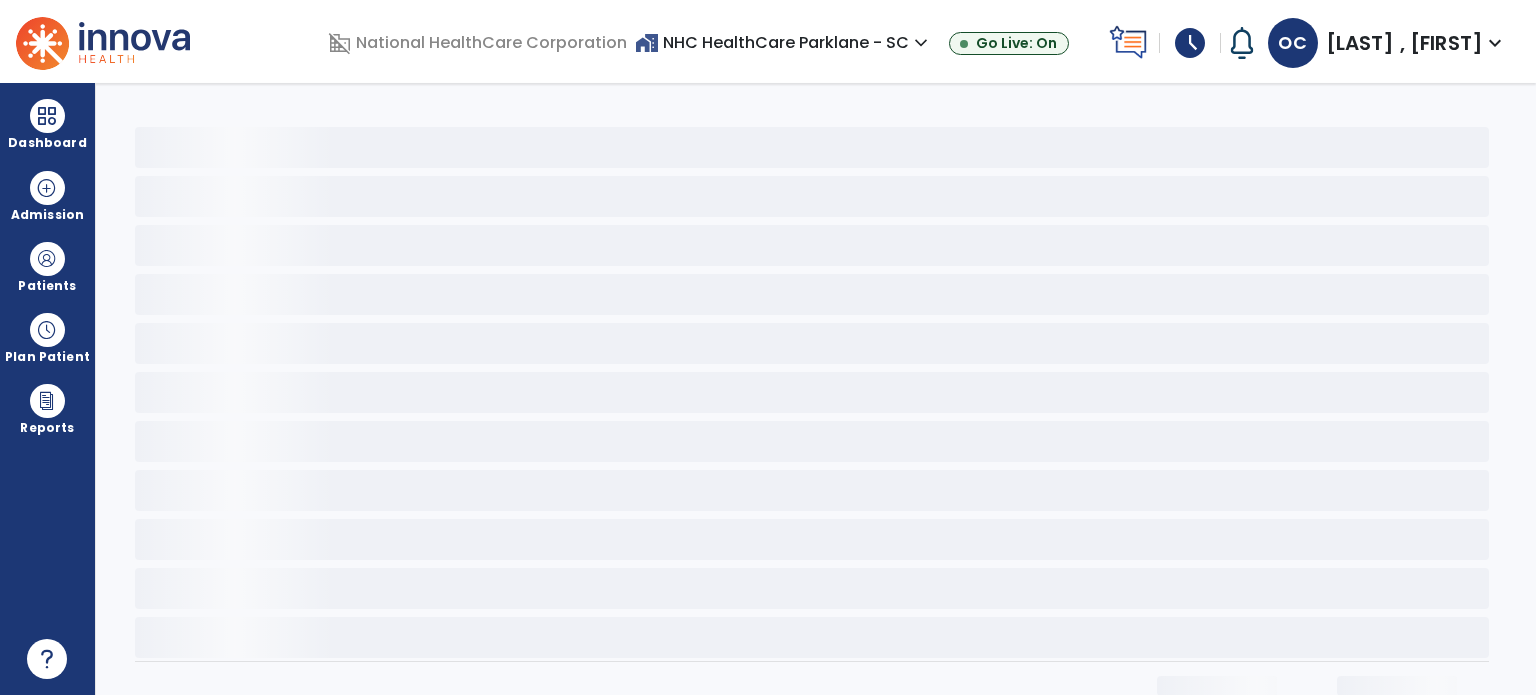 click 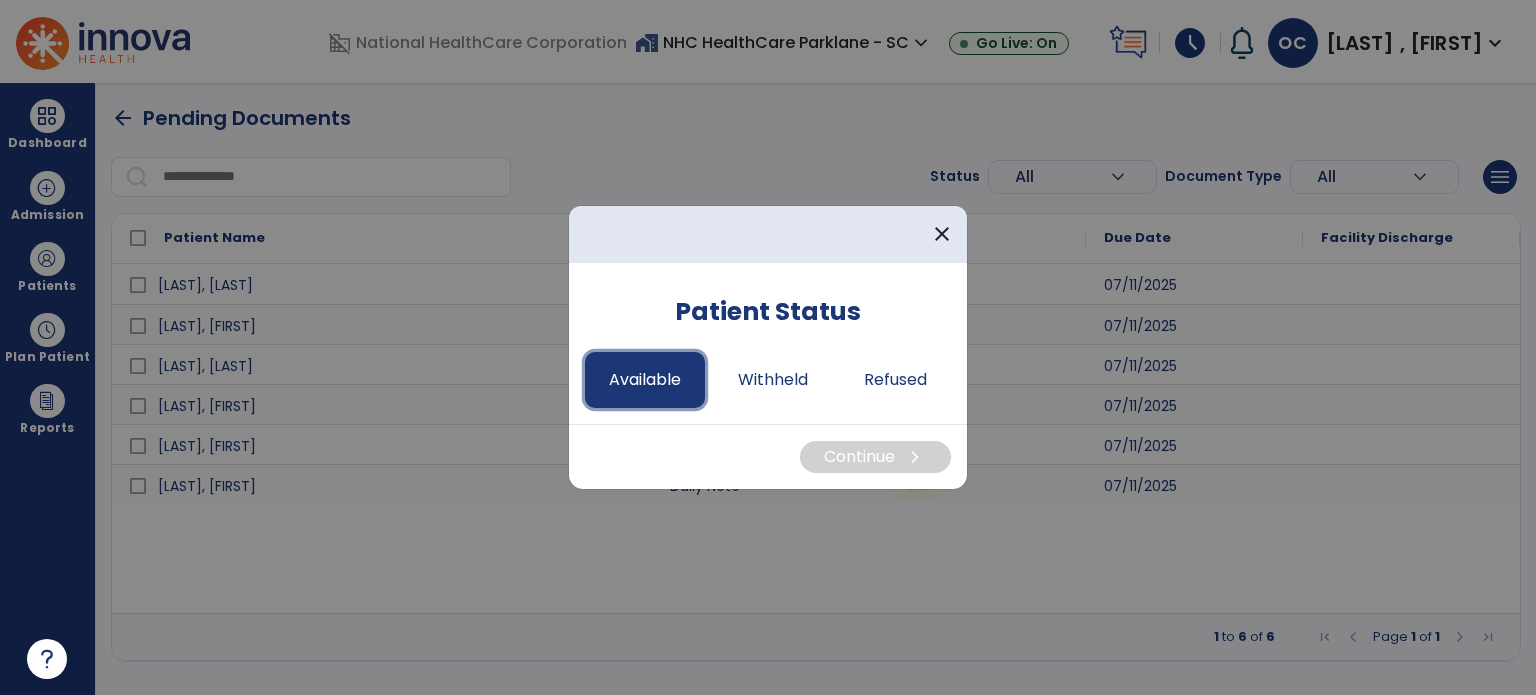 click on "Available" at bounding box center [645, 380] 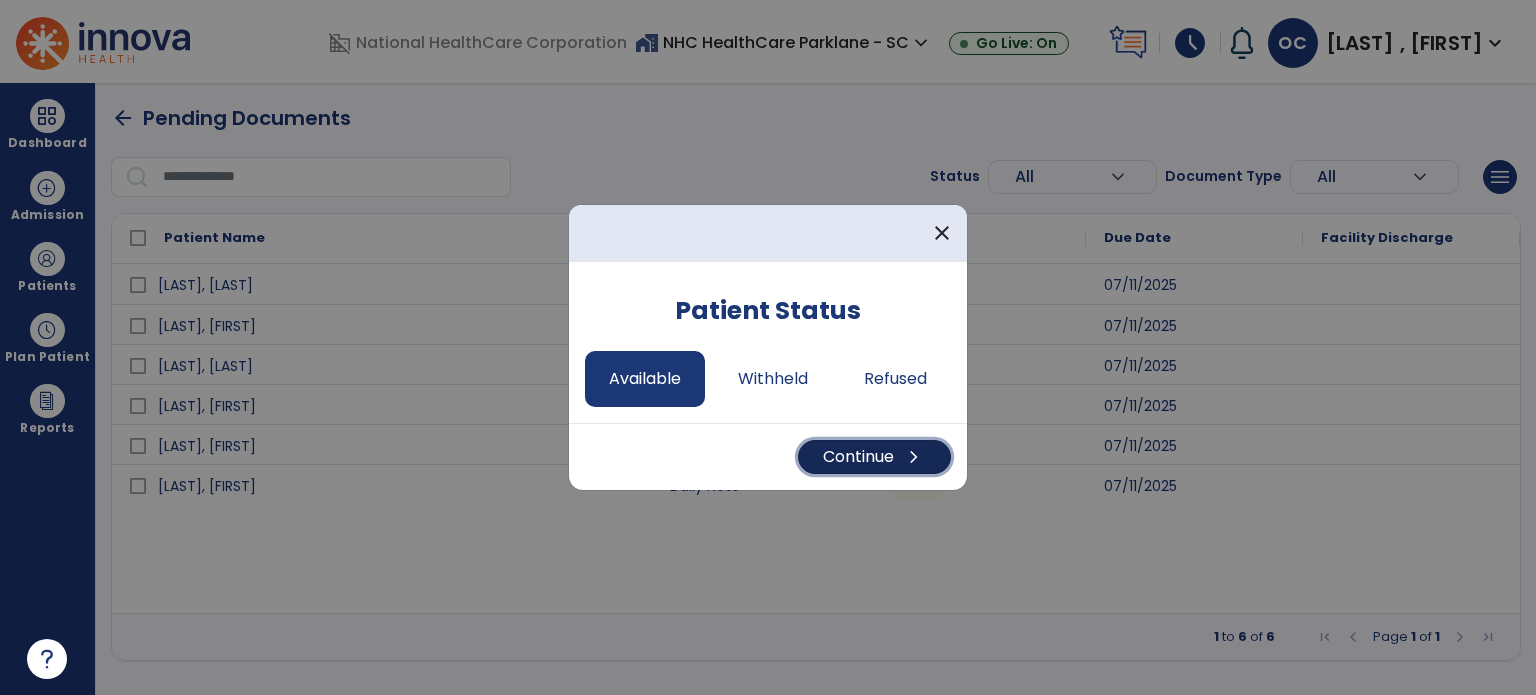 click on "Continue   chevron_right" at bounding box center [874, 457] 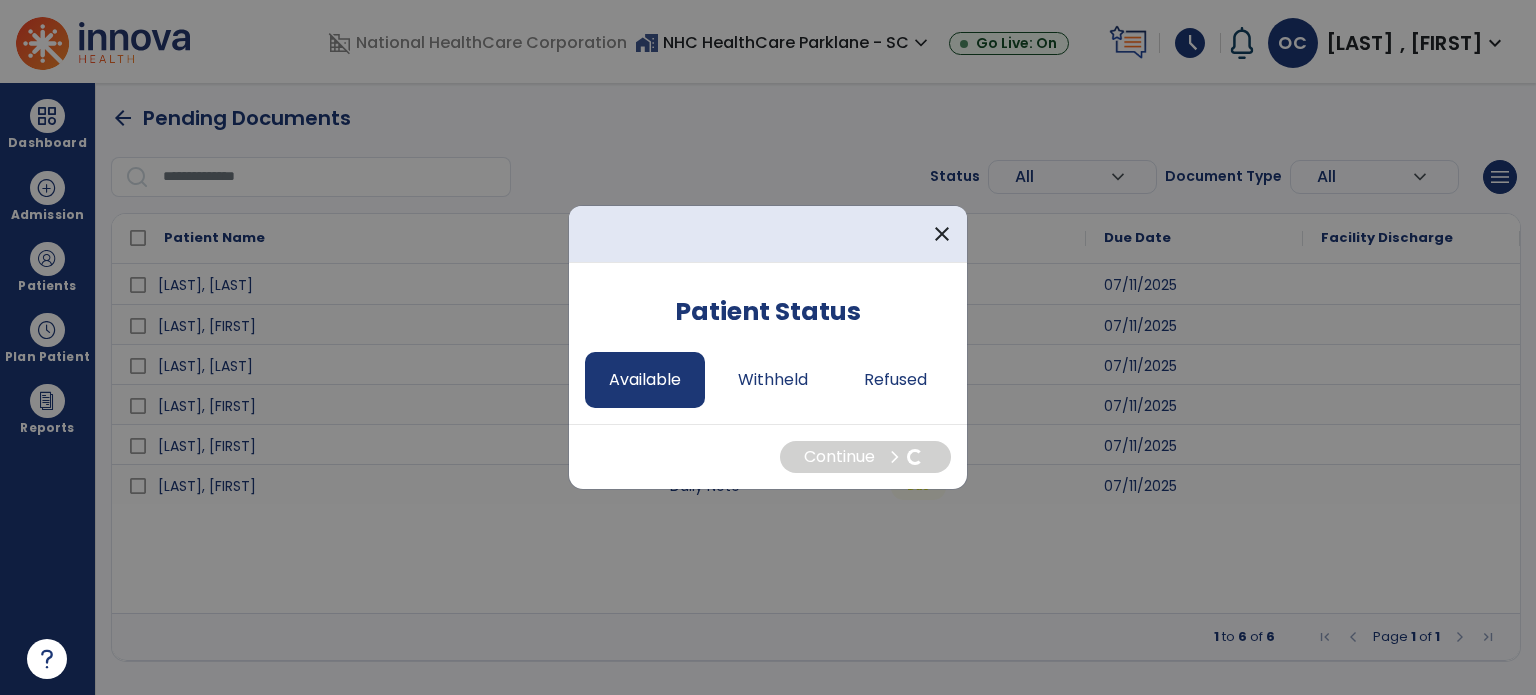 select on "*" 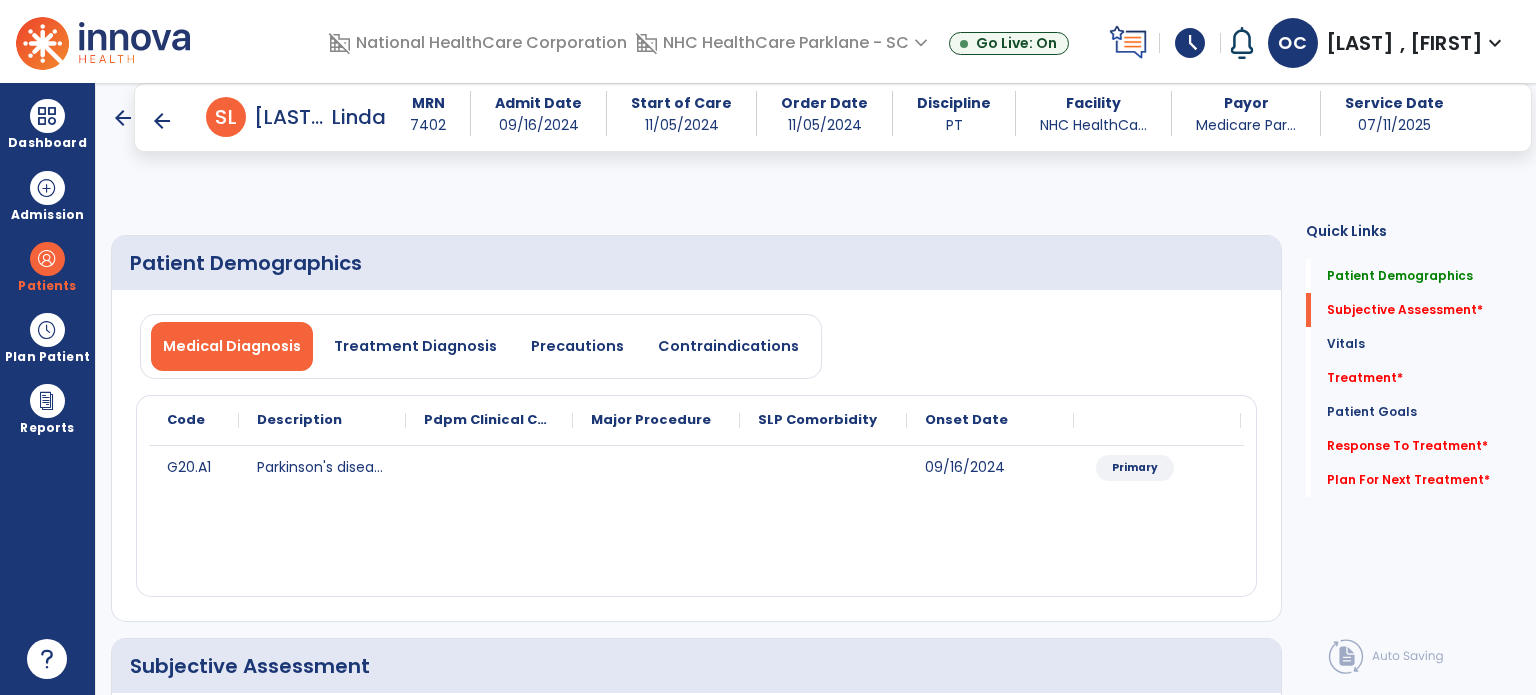 scroll, scrollTop: 387, scrollLeft: 0, axis: vertical 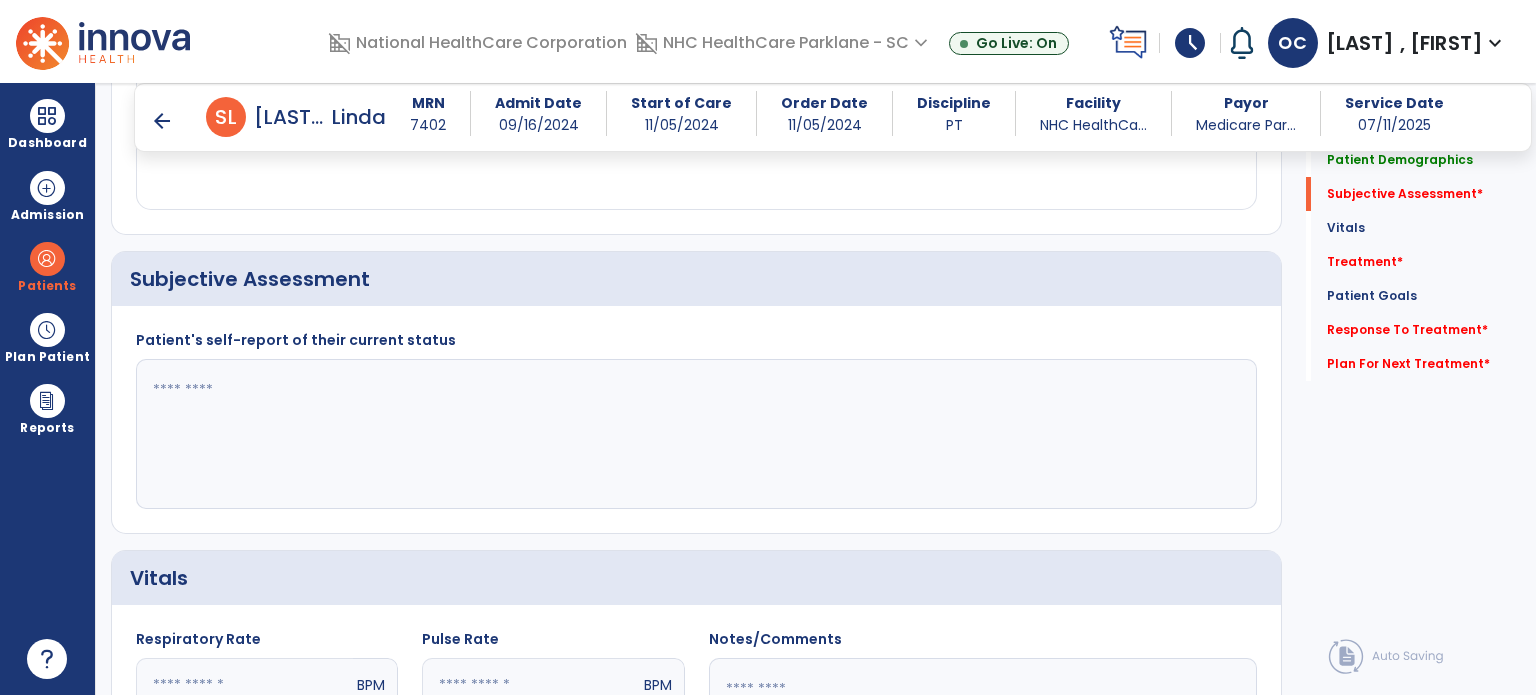 click 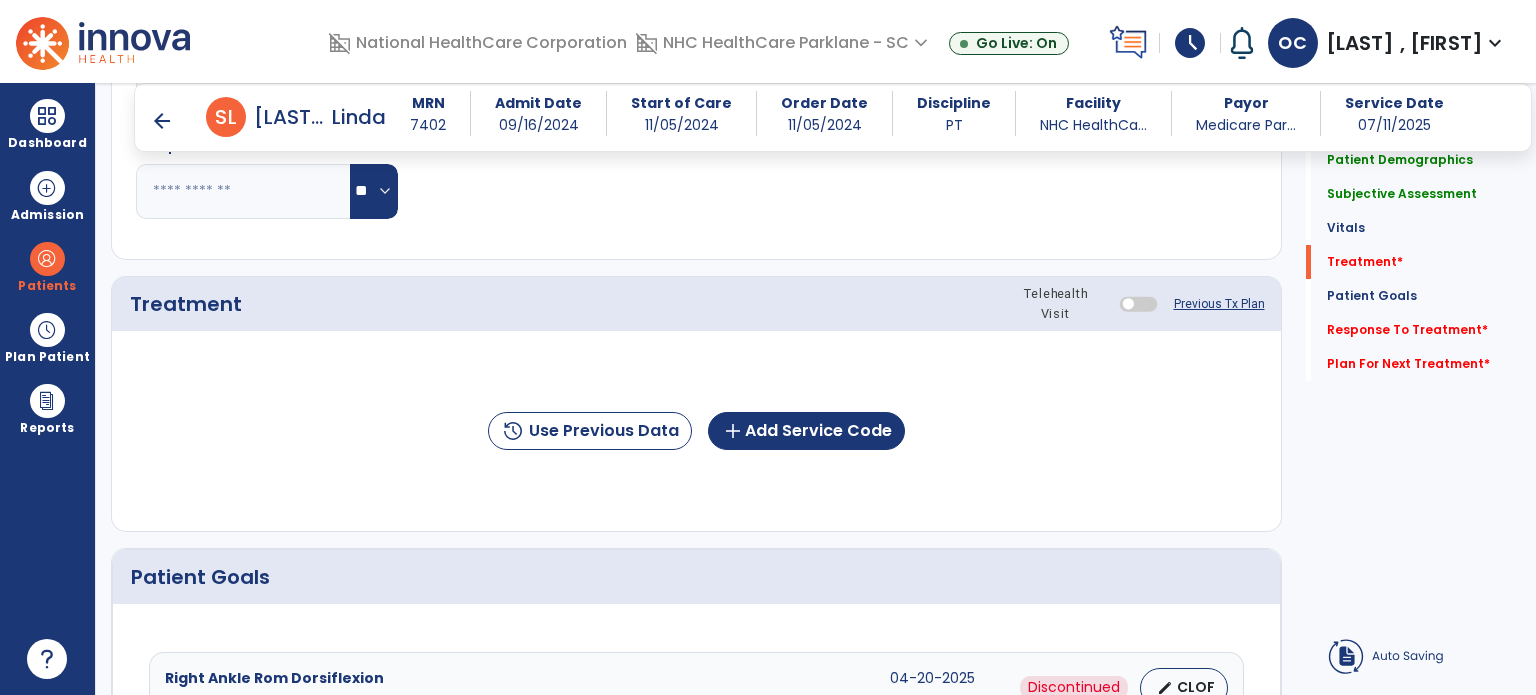scroll, scrollTop: 1184, scrollLeft: 0, axis: vertical 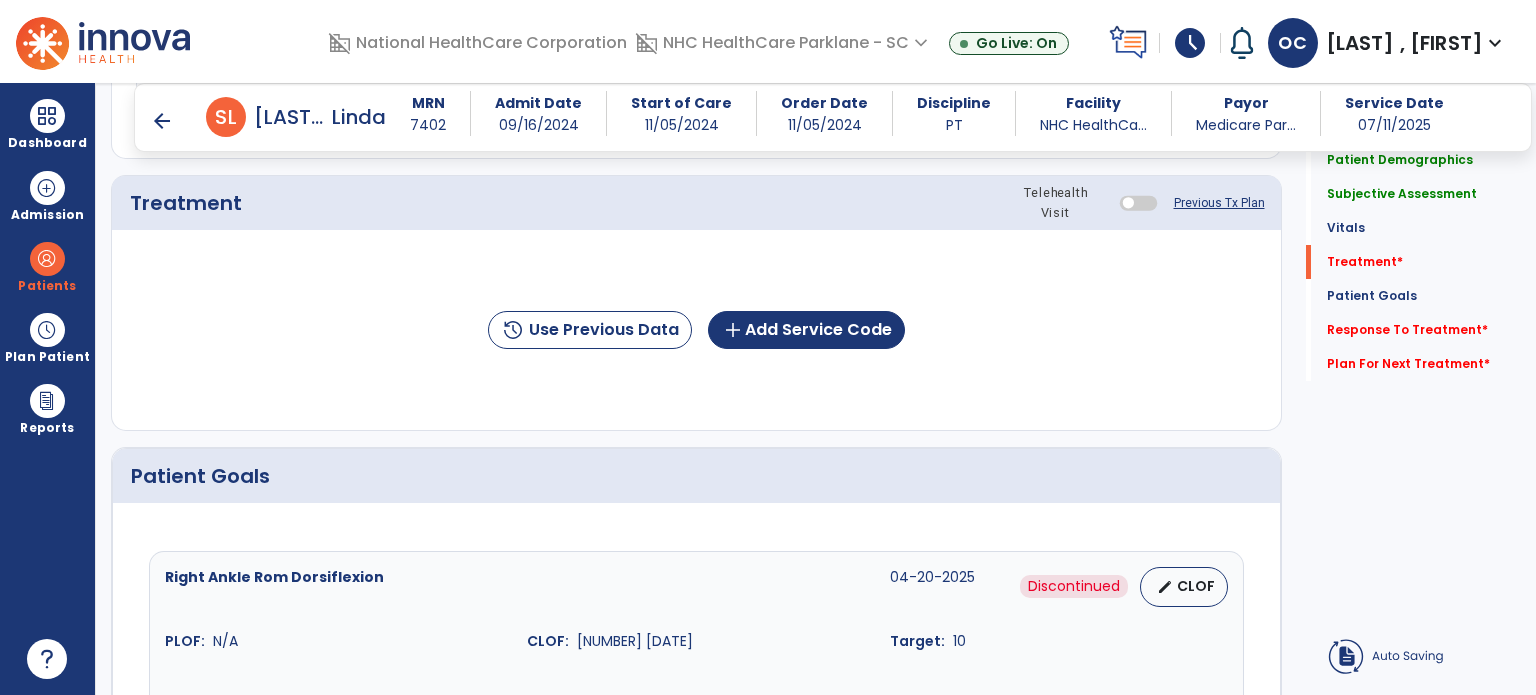 type on "**********" 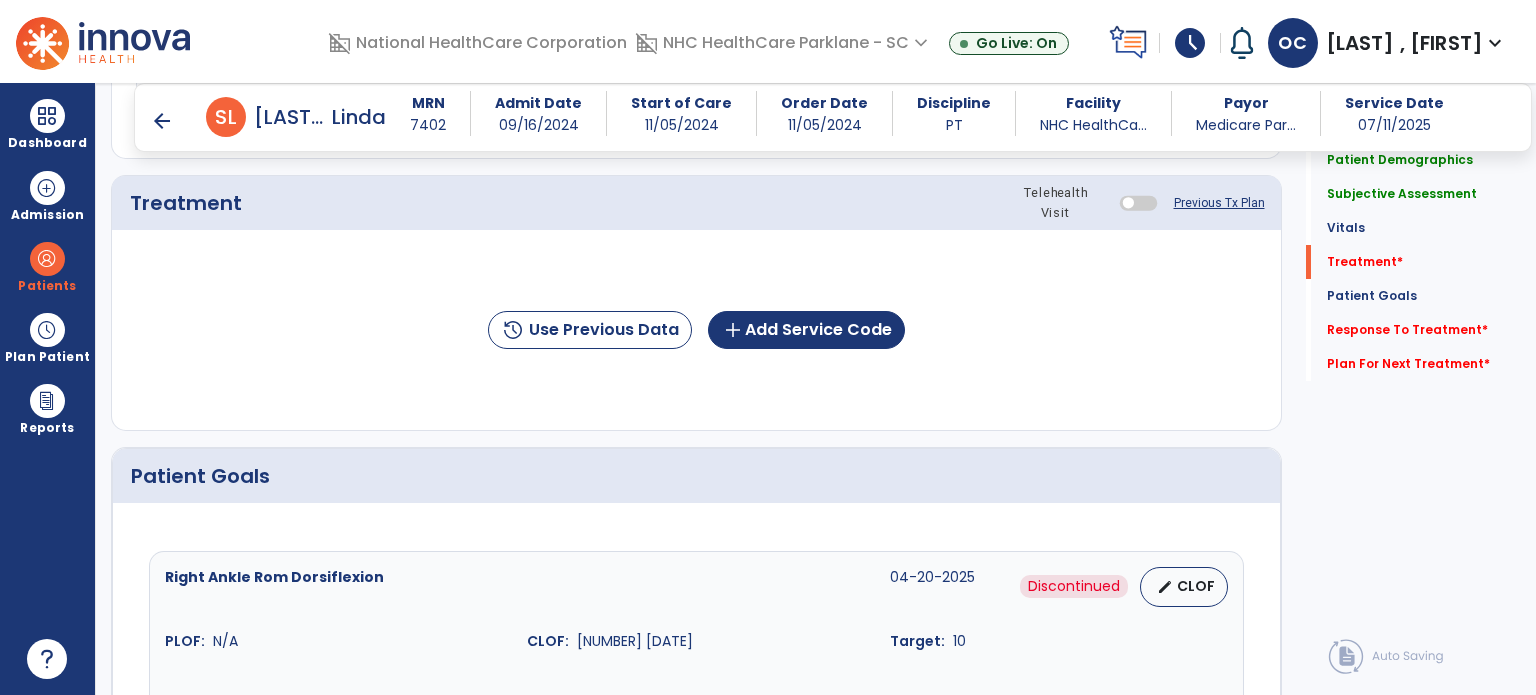 click on "history  Use Previous Data  add  Add Service Code" 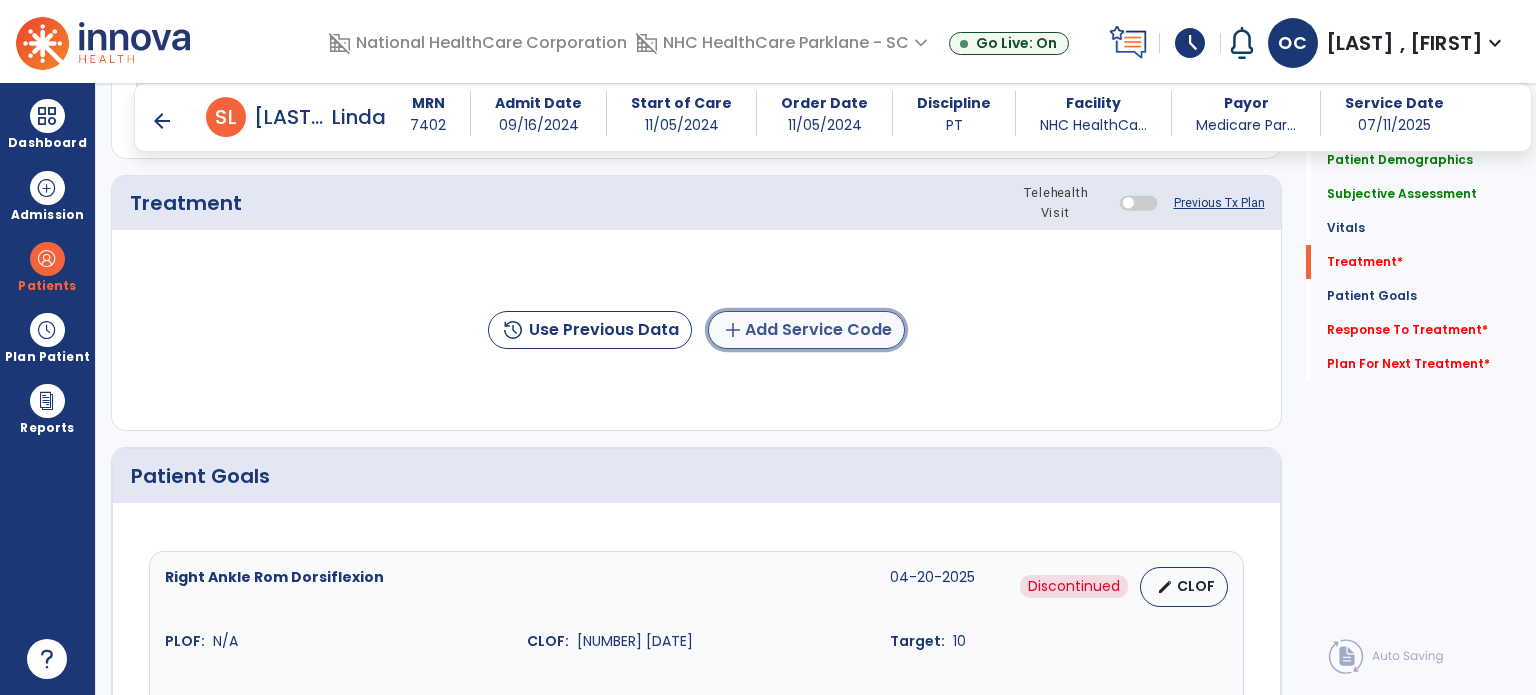 click on "add  Add Service Code" 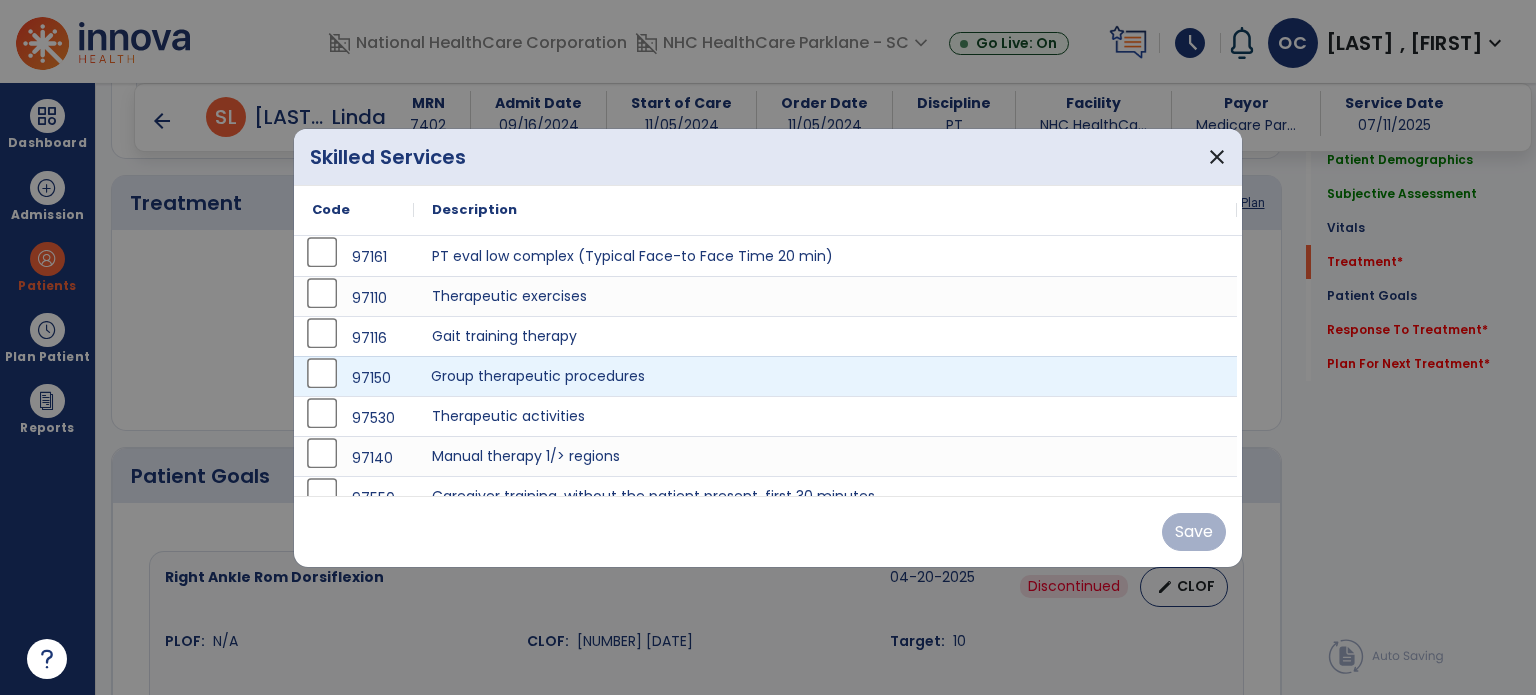 click on "Group therapeutic procedures" at bounding box center (825, 376) 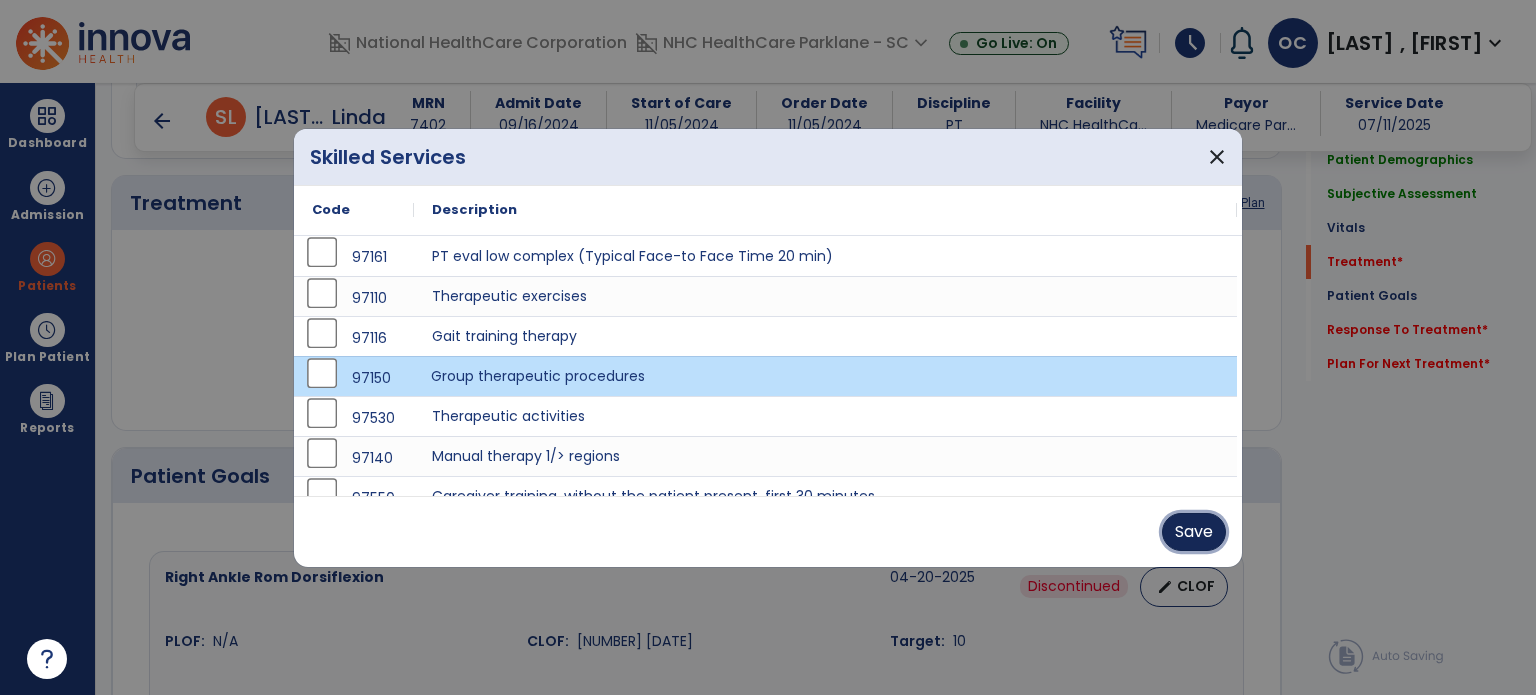 click on "Save" at bounding box center (1194, 532) 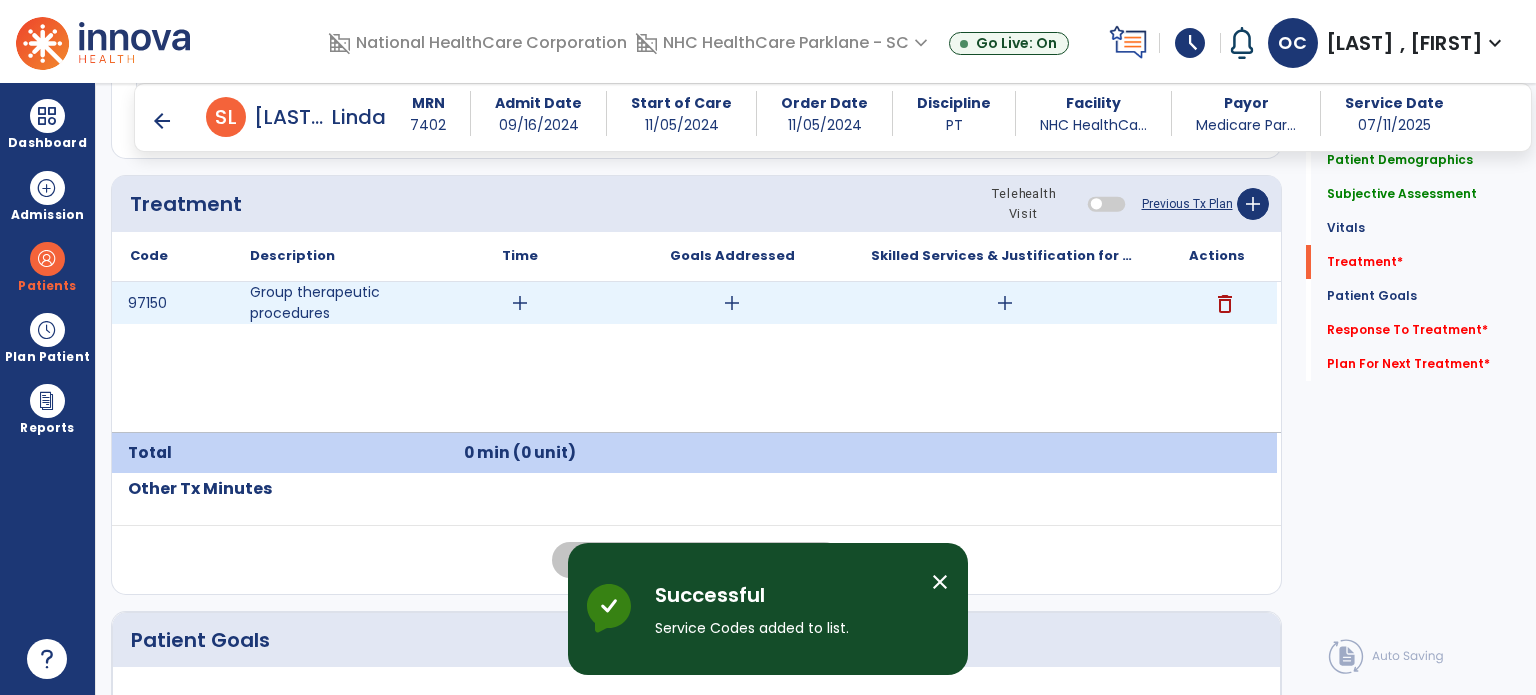 click on "add" at bounding box center [520, 303] 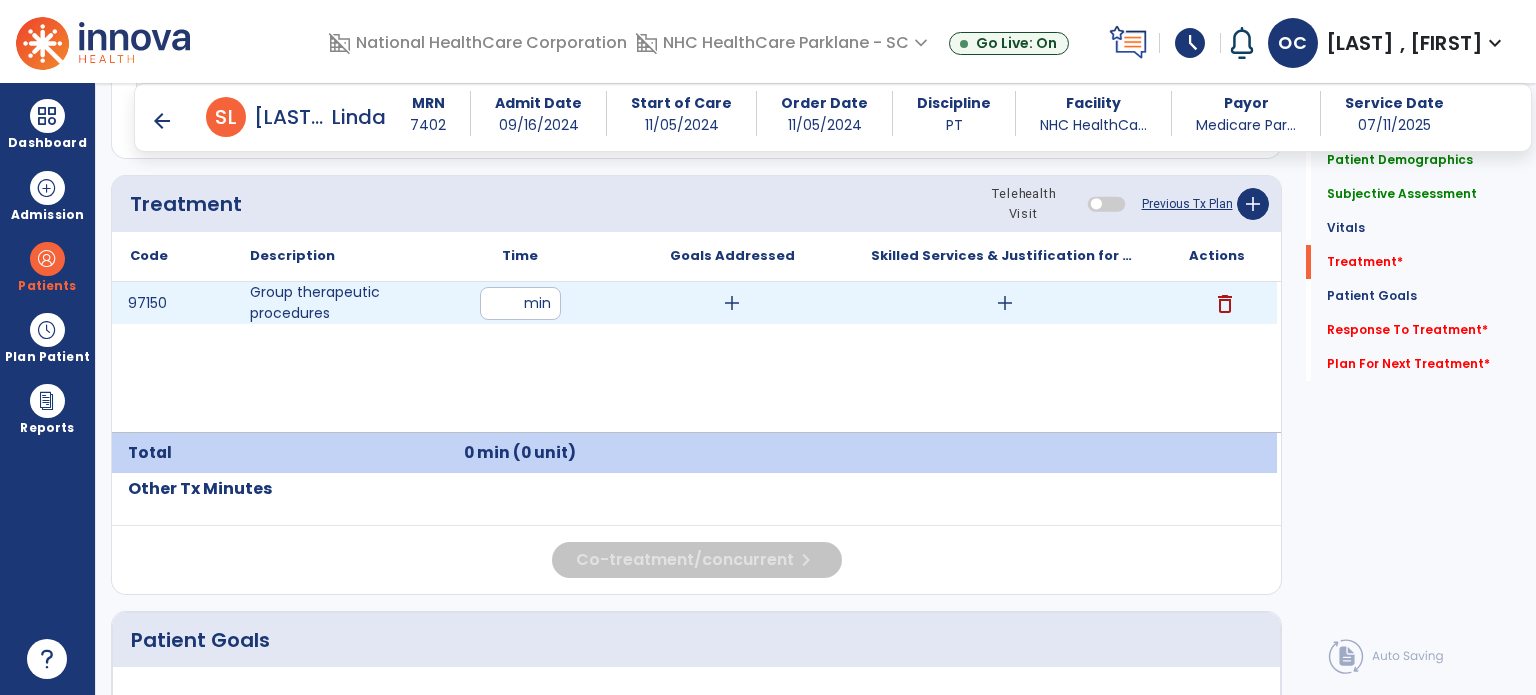 type on "**" 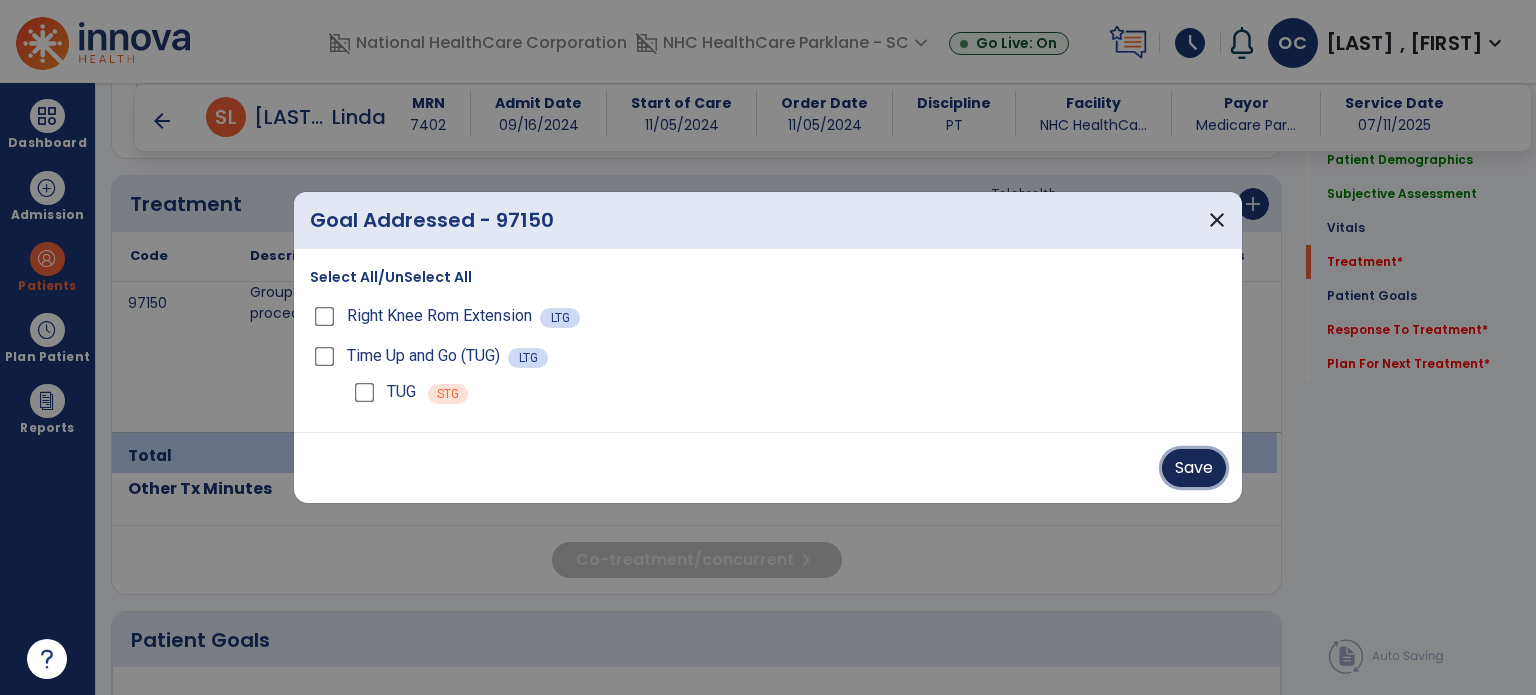 click on "Save" at bounding box center (1194, 468) 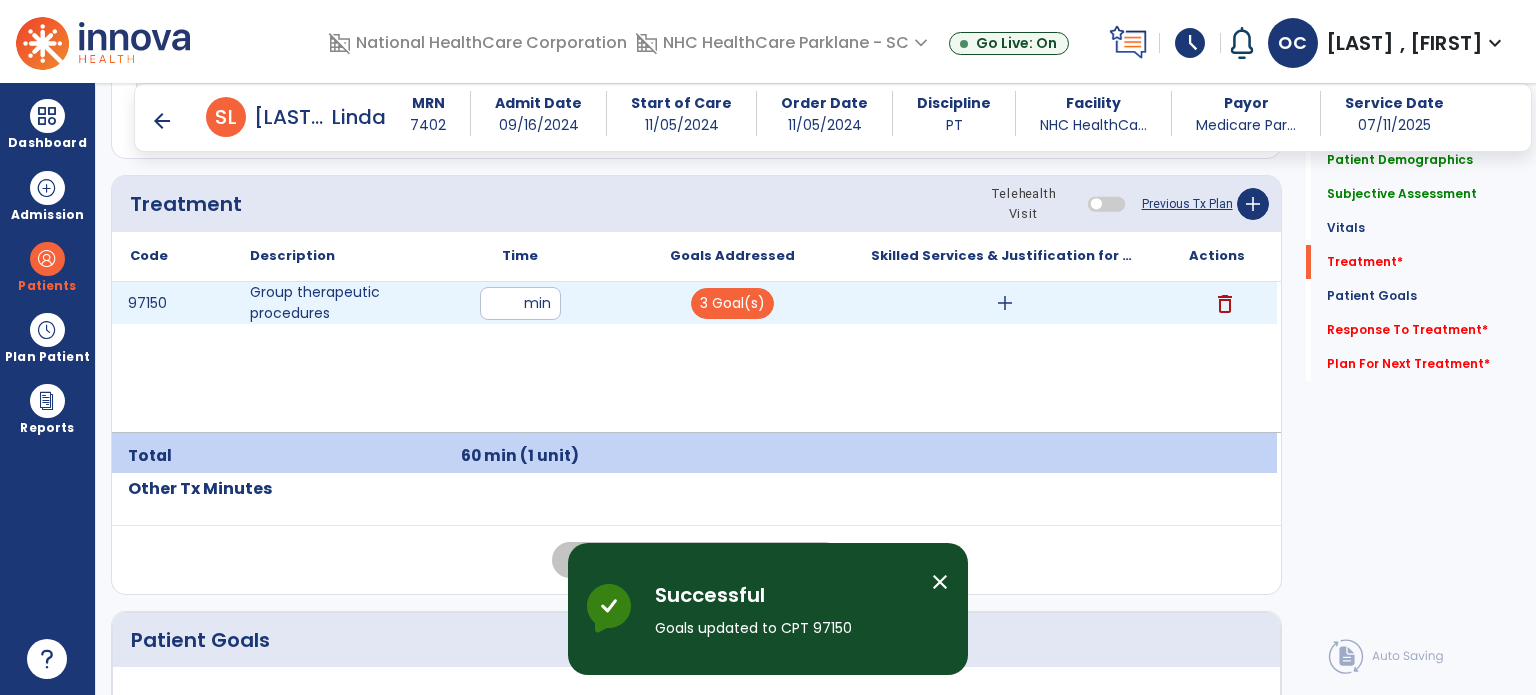 click on "add" at bounding box center [1005, 303] 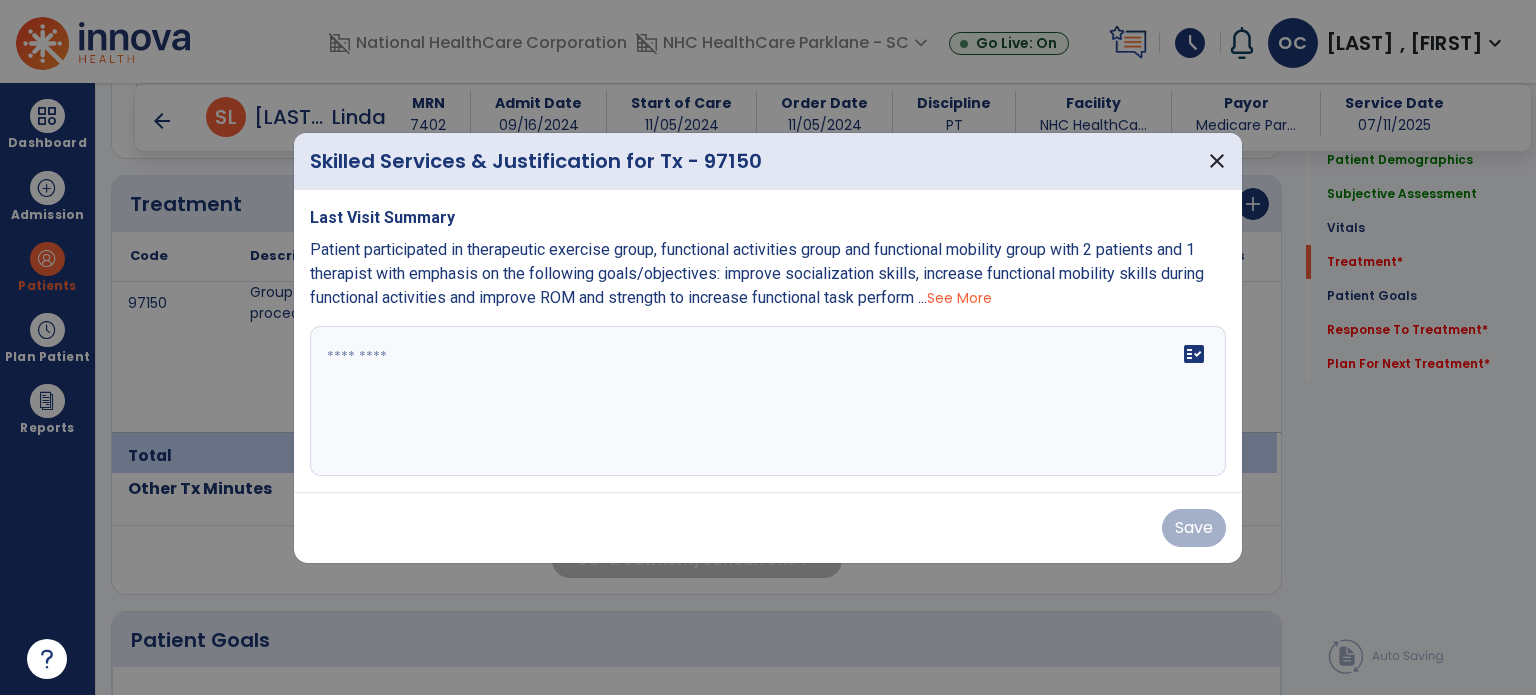 click at bounding box center [768, 401] 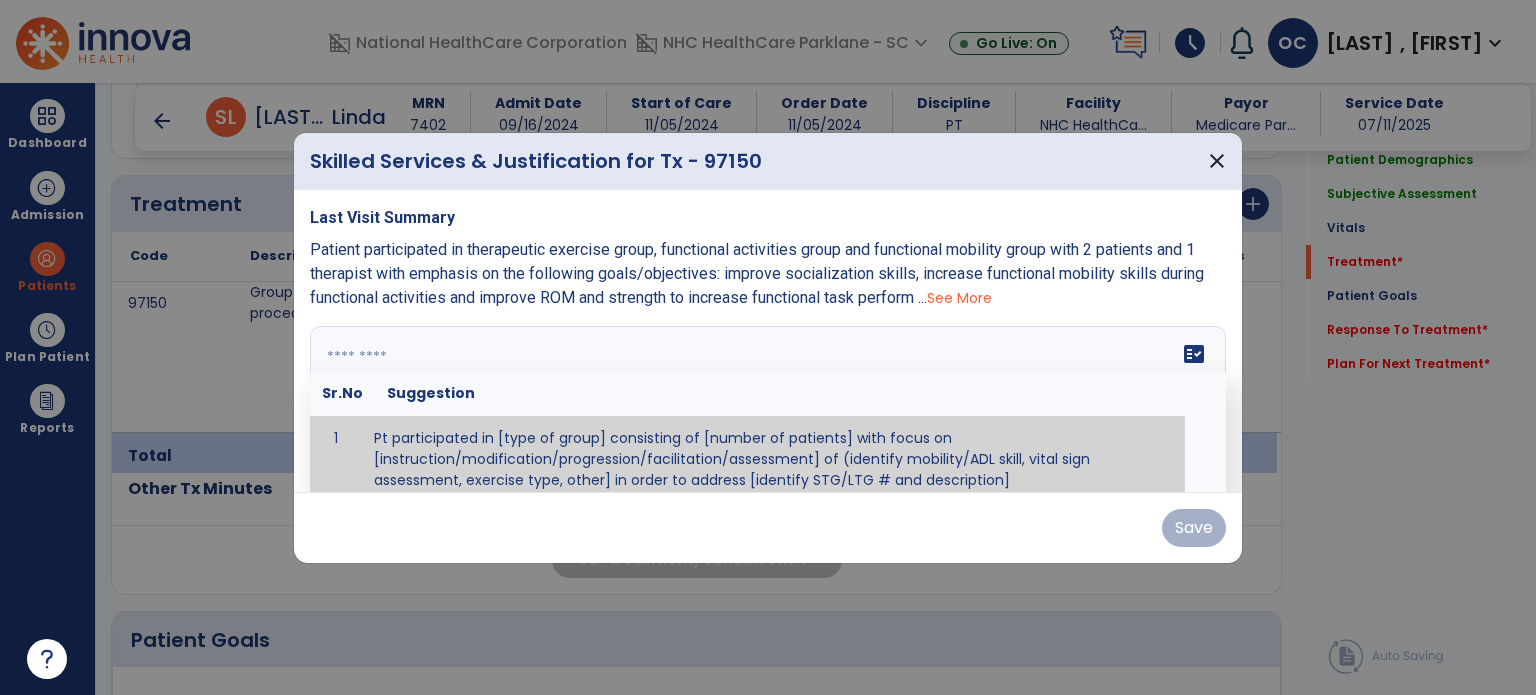 scroll, scrollTop: 12, scrollLeft: 0, axis: vertical 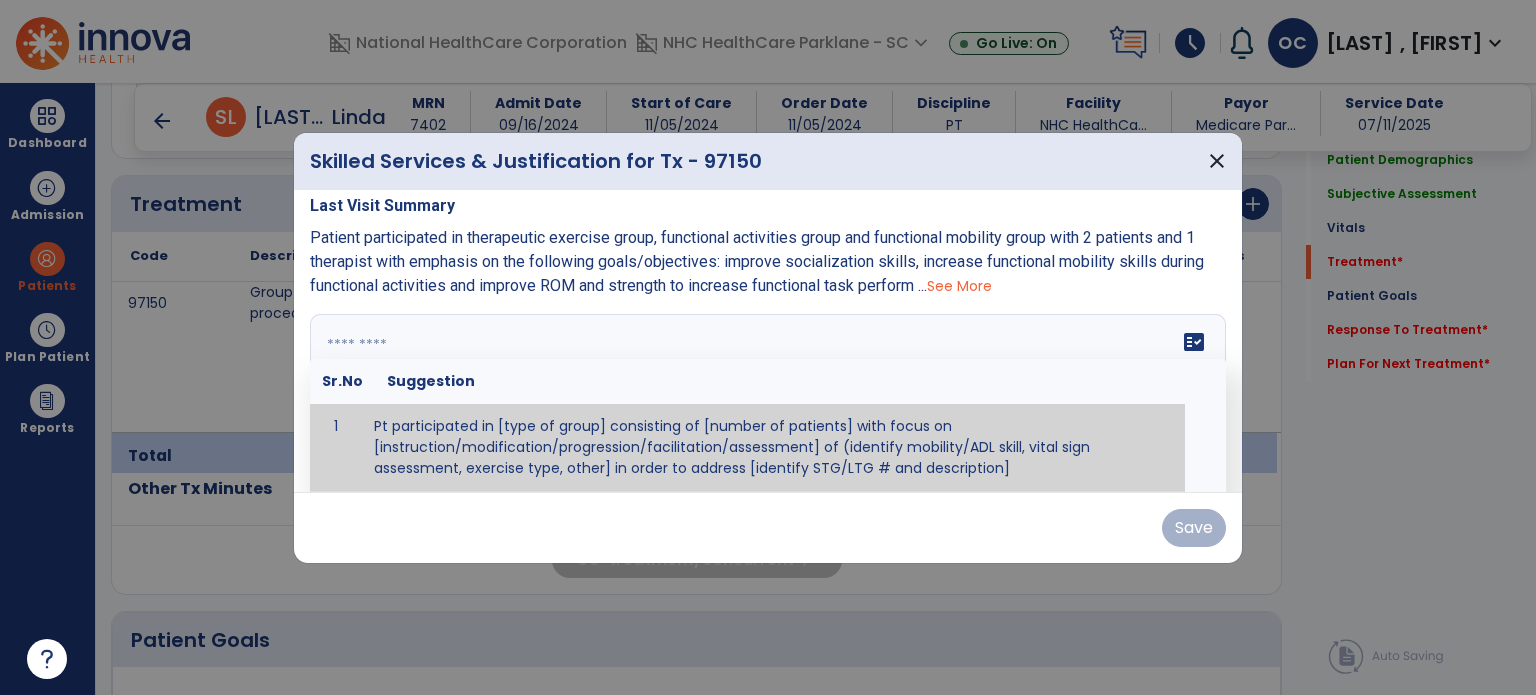 paste on "**********" 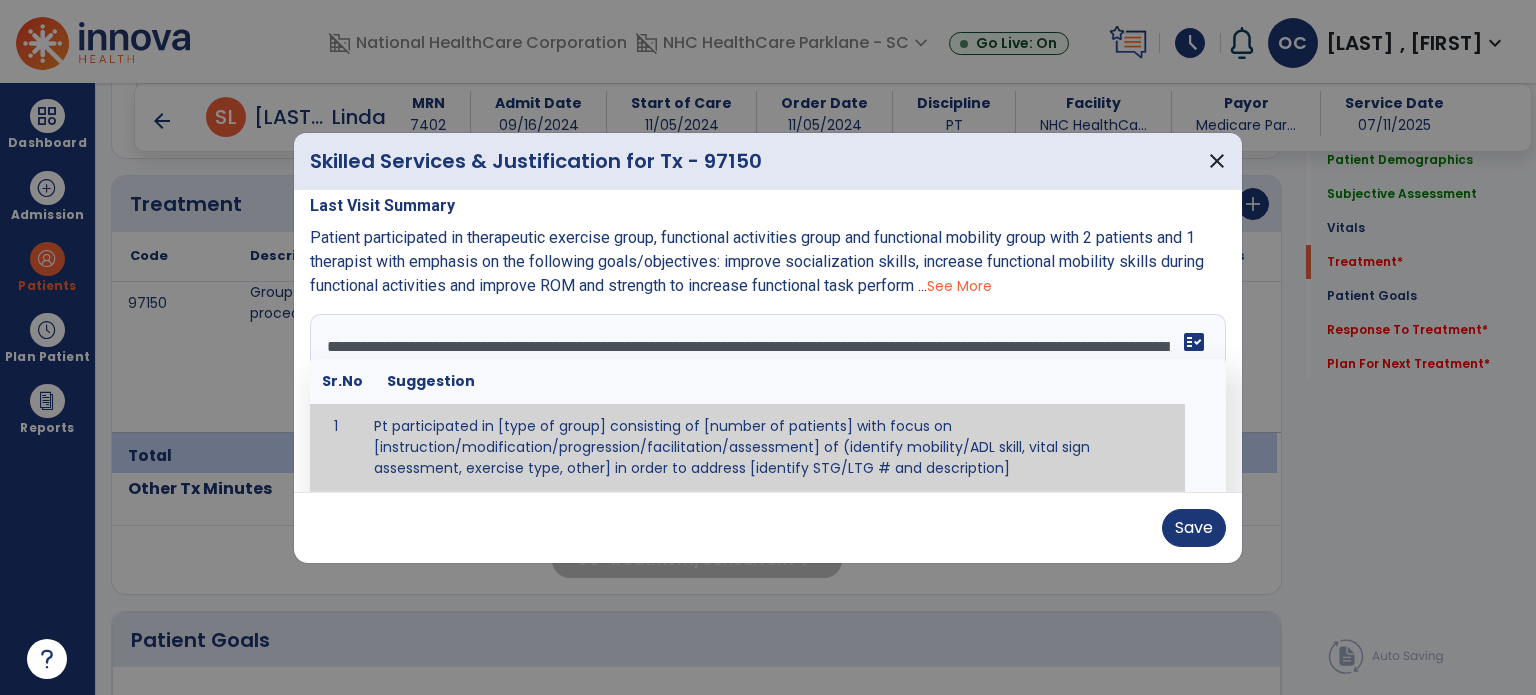 scroll, scrollTop: 39, scrollLeft: 0, axis: vertical 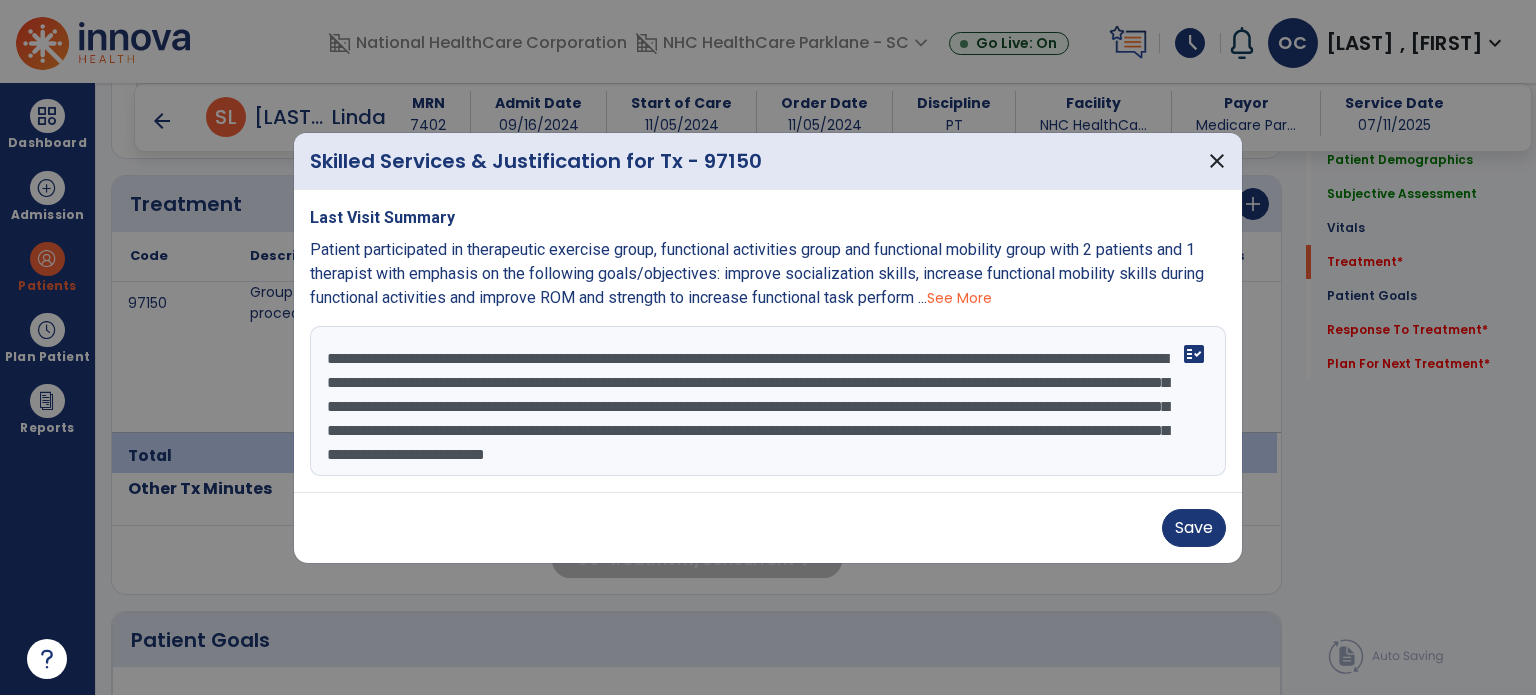 click on "**********" at bounding box center [768, 401] 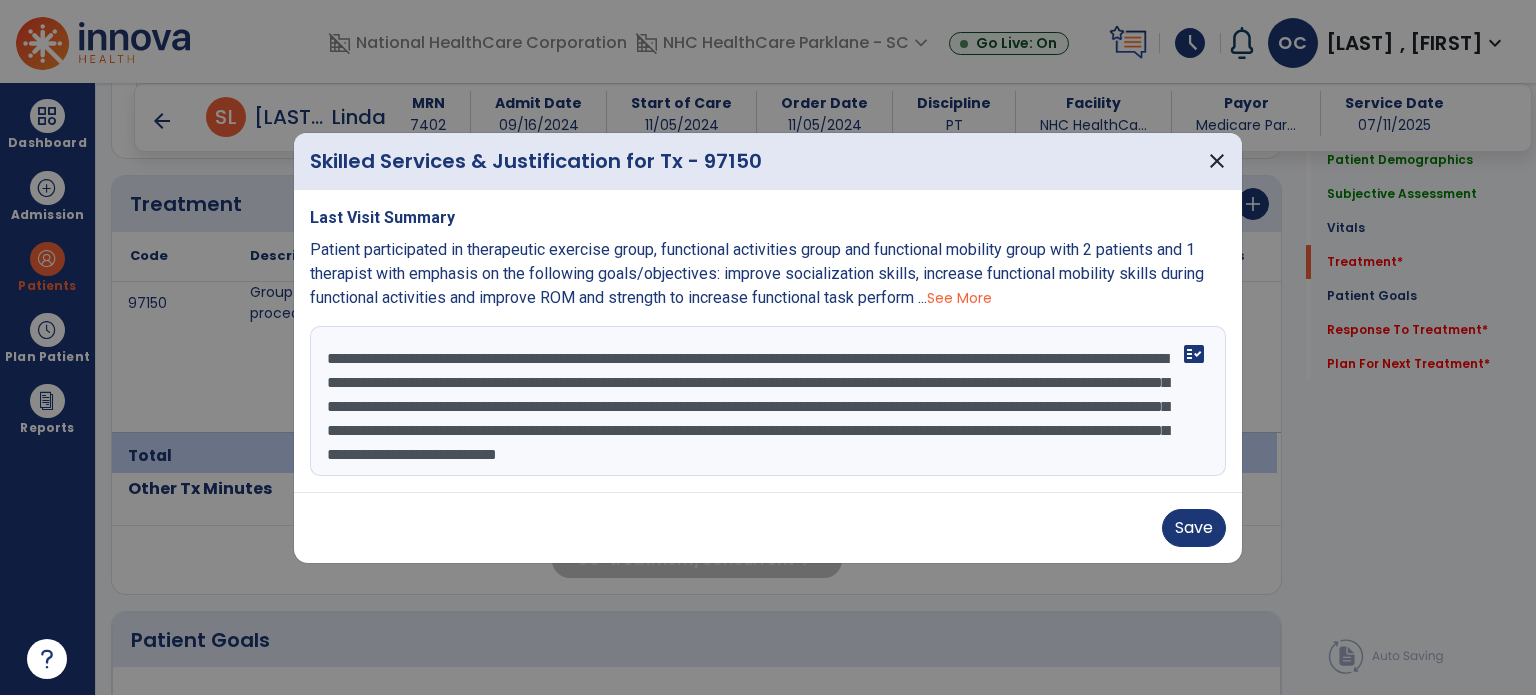 click on "**********" at bounding box center [768, 401] 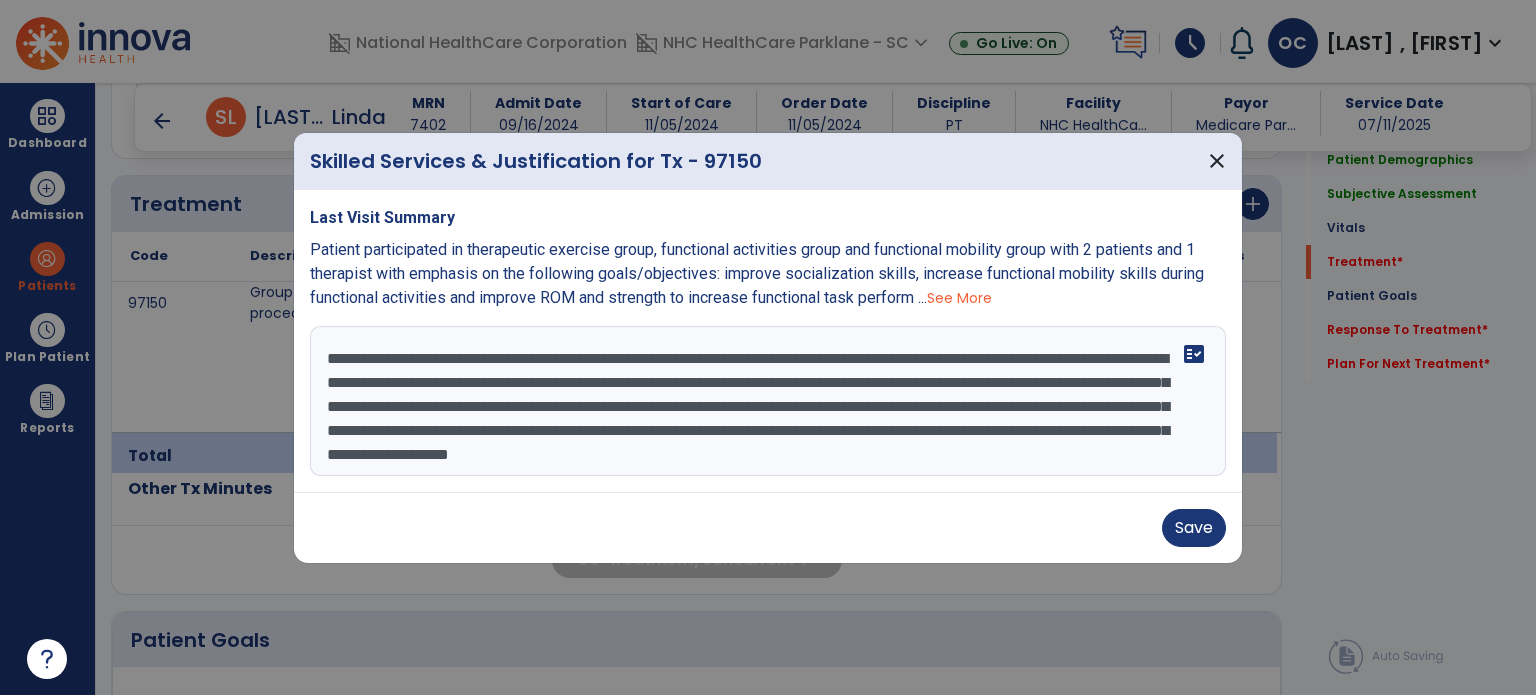 click on "**********" at bounding box center (768, 401) 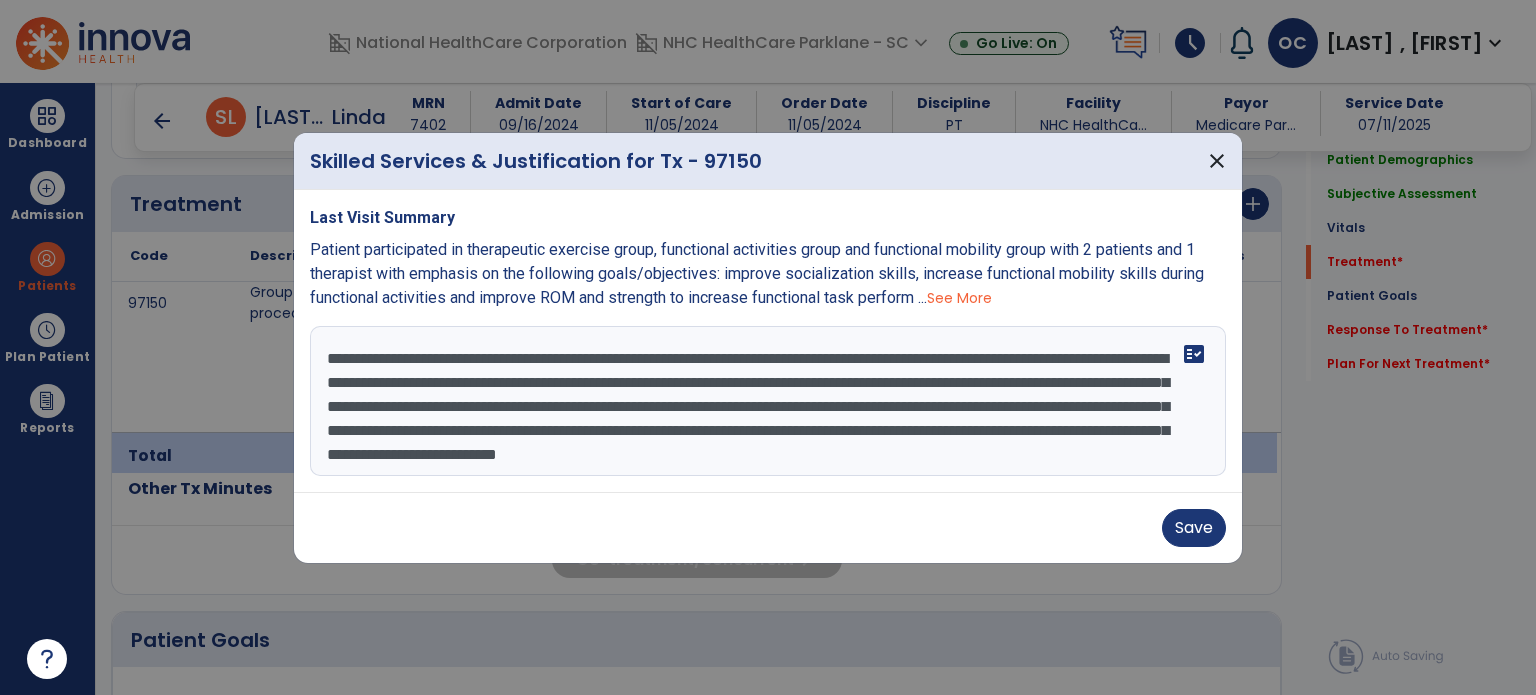 click on "**********" at bounding box center (768, 401) 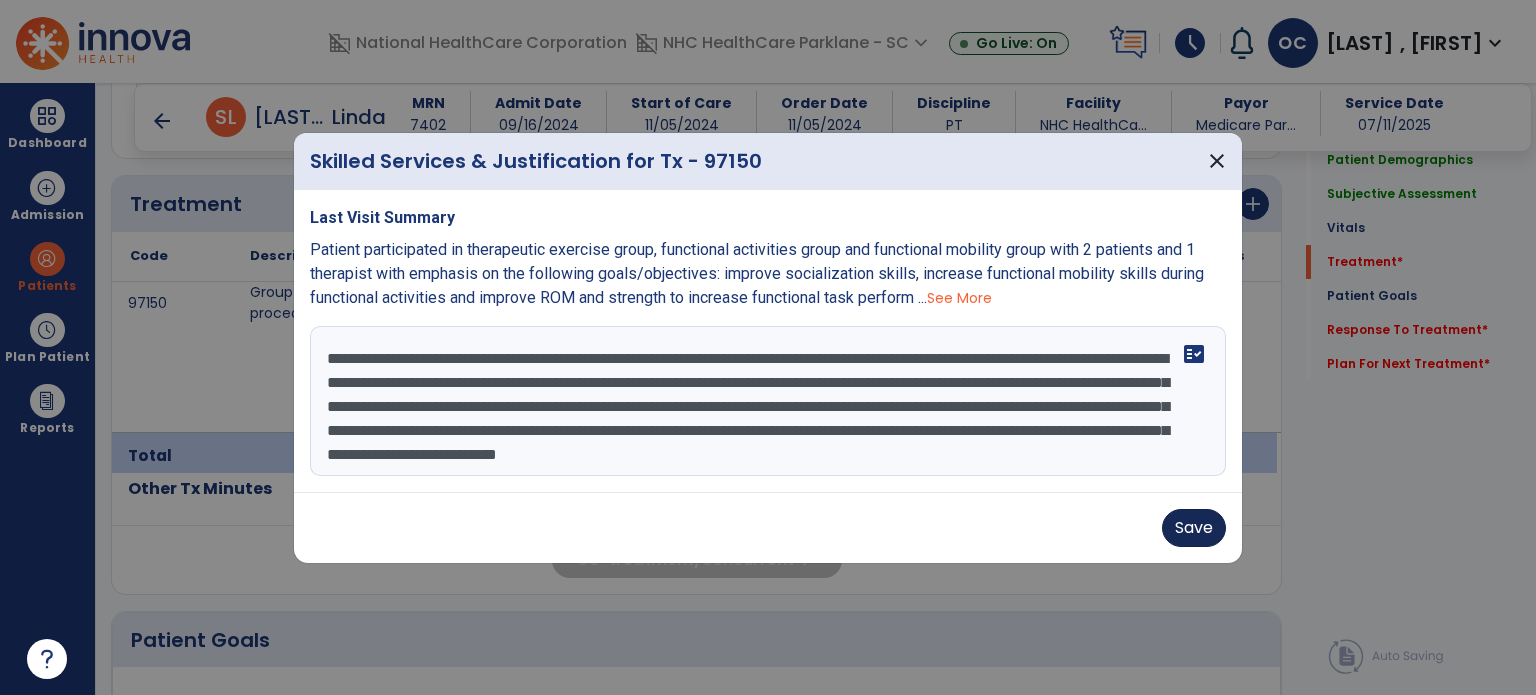type on "**********" 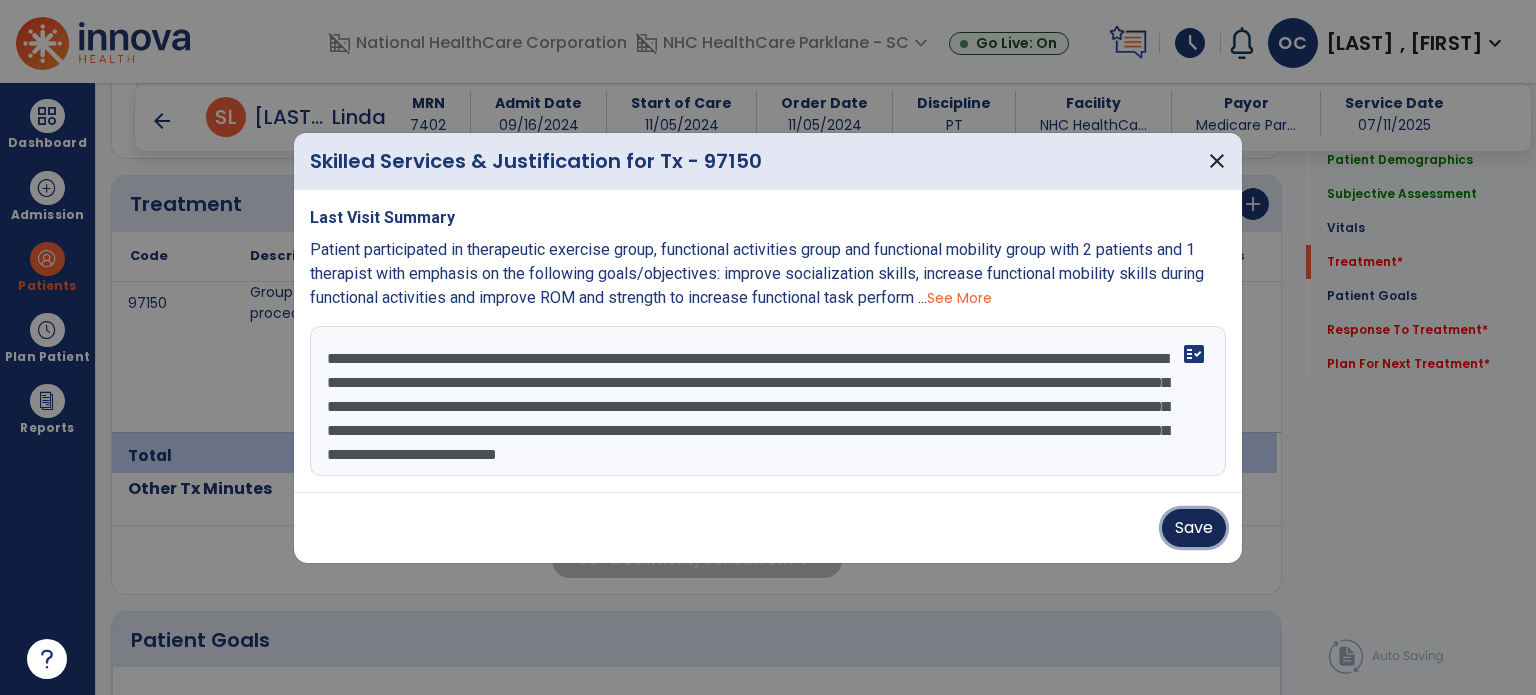 click on "Save" at bounding box center (1194, 528) 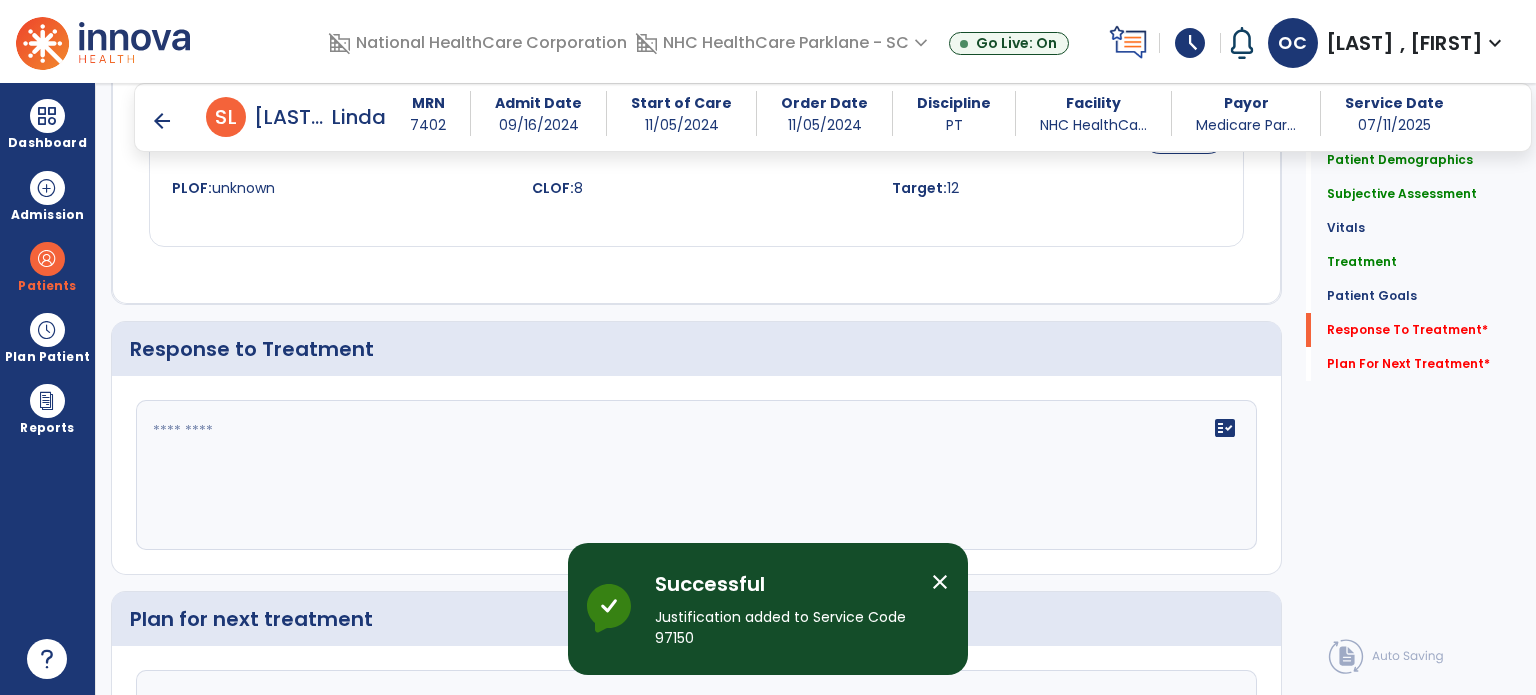 scroll, scrollTop: 2768, scrollLeft: 0, axis: vertical 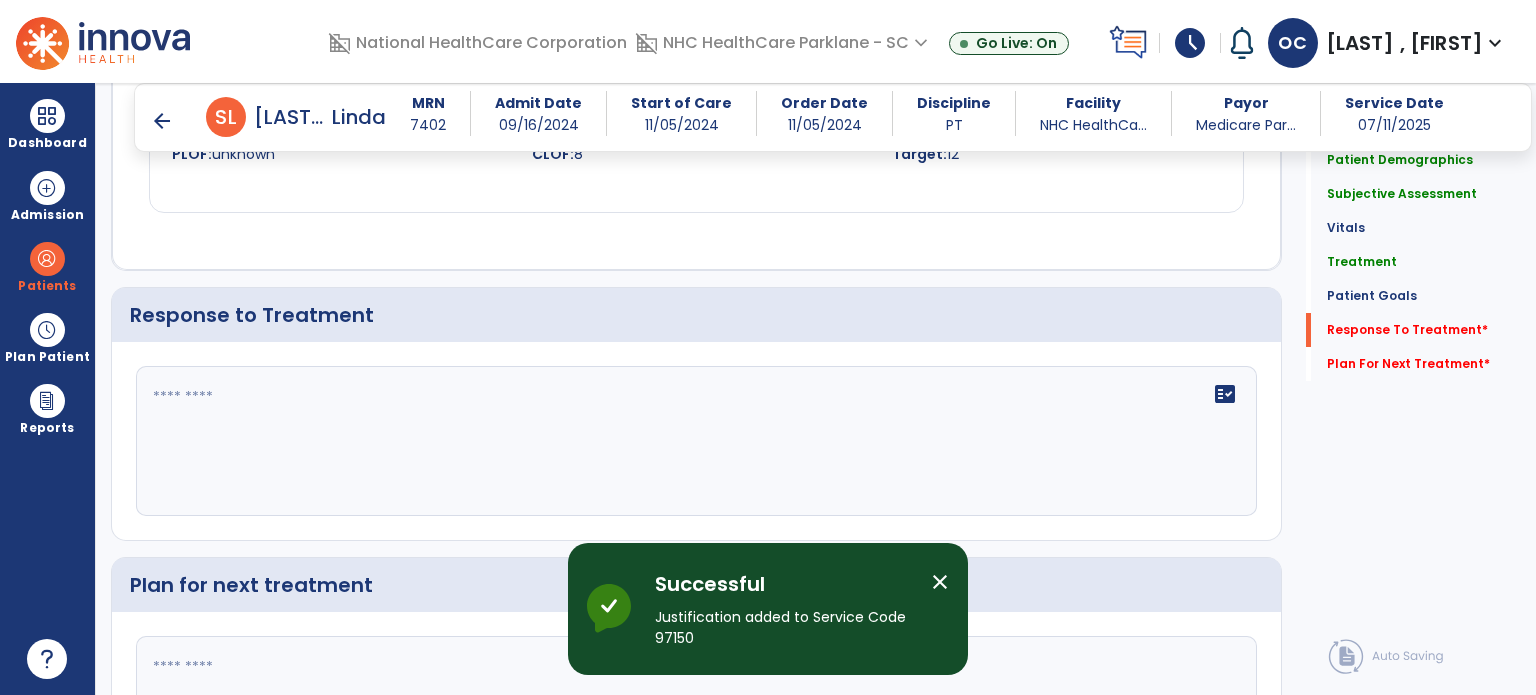 click 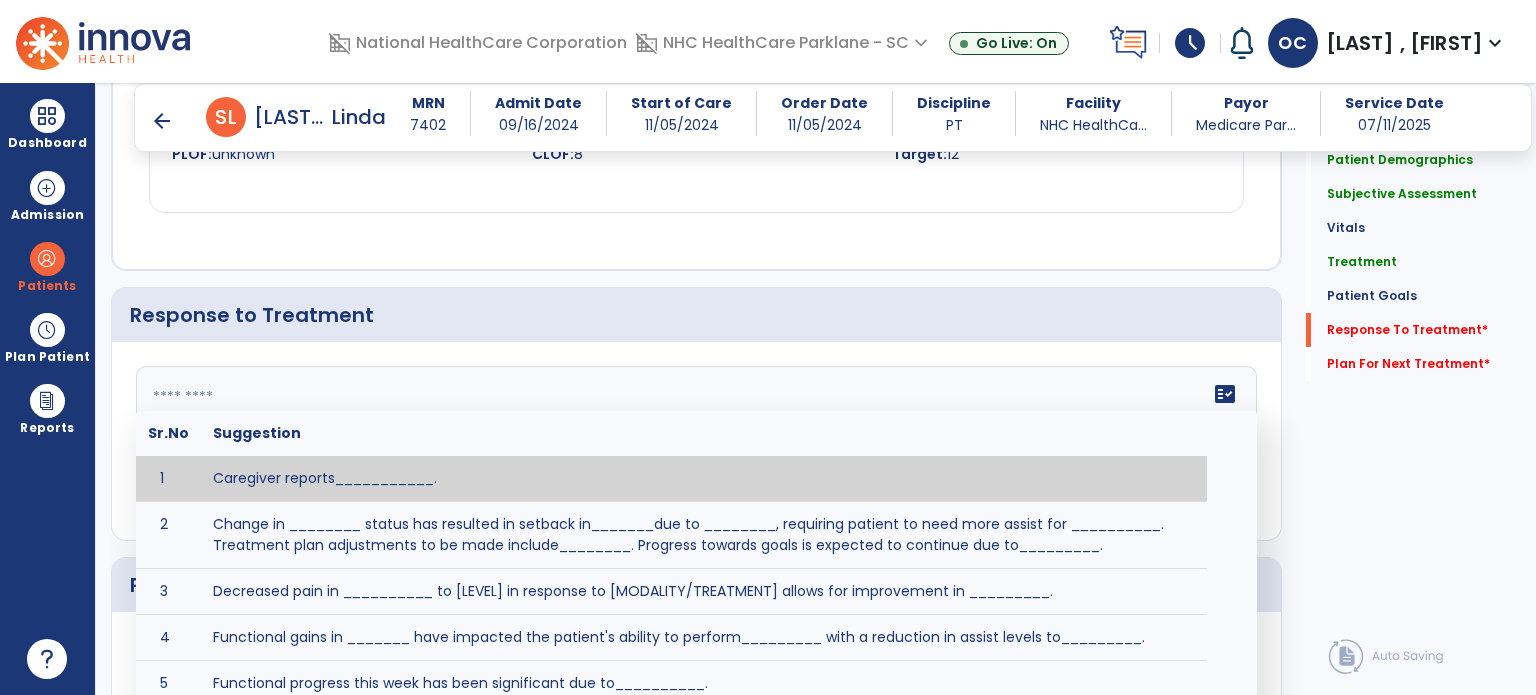 click 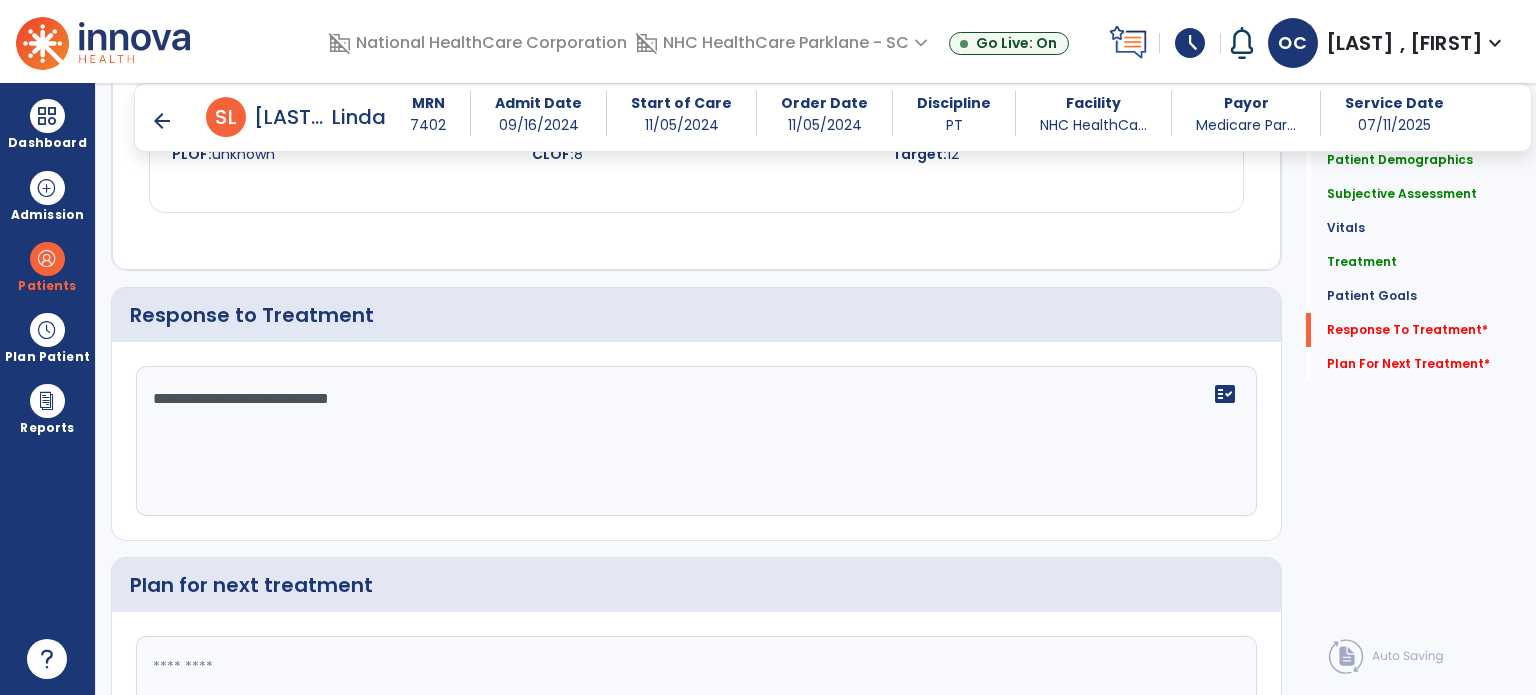 scroll, scrollTop: 2943, scrollLeft: 0, axis: vertical 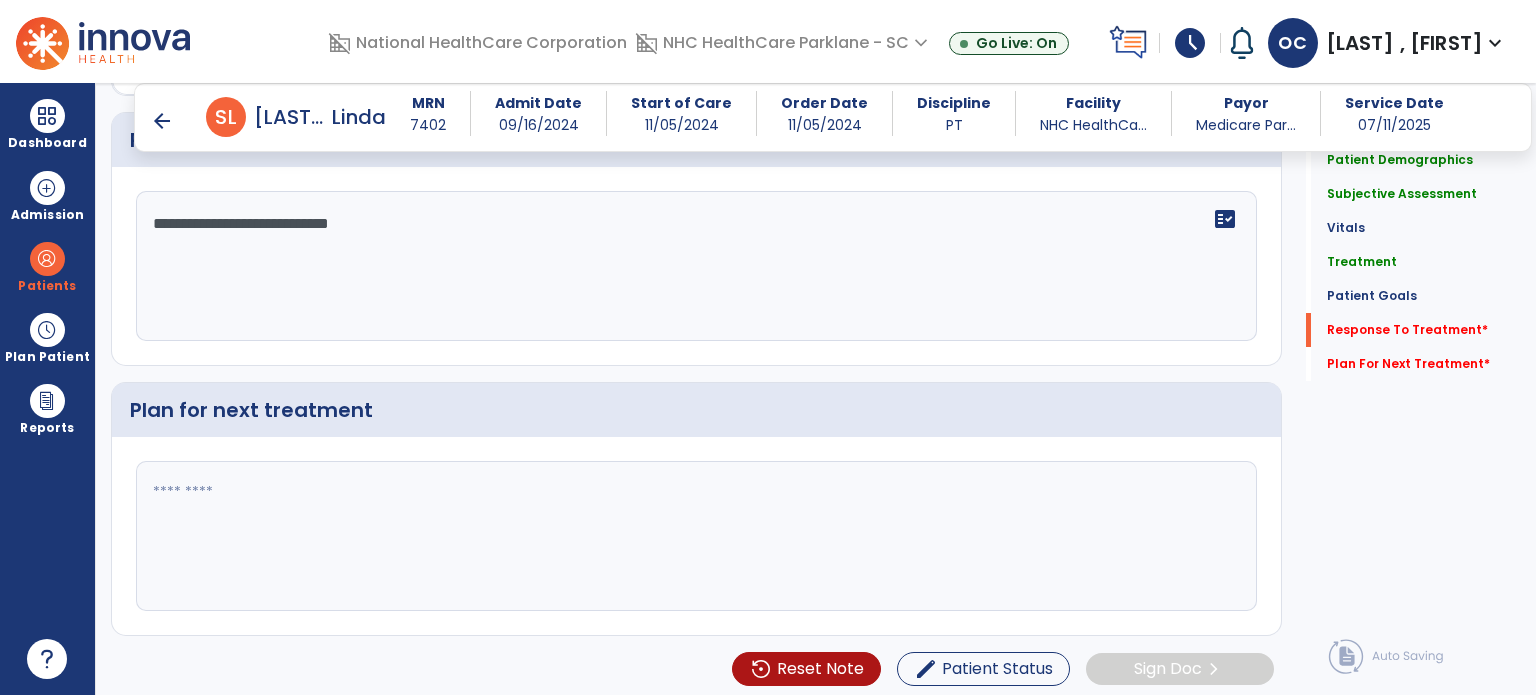 type on "**********" 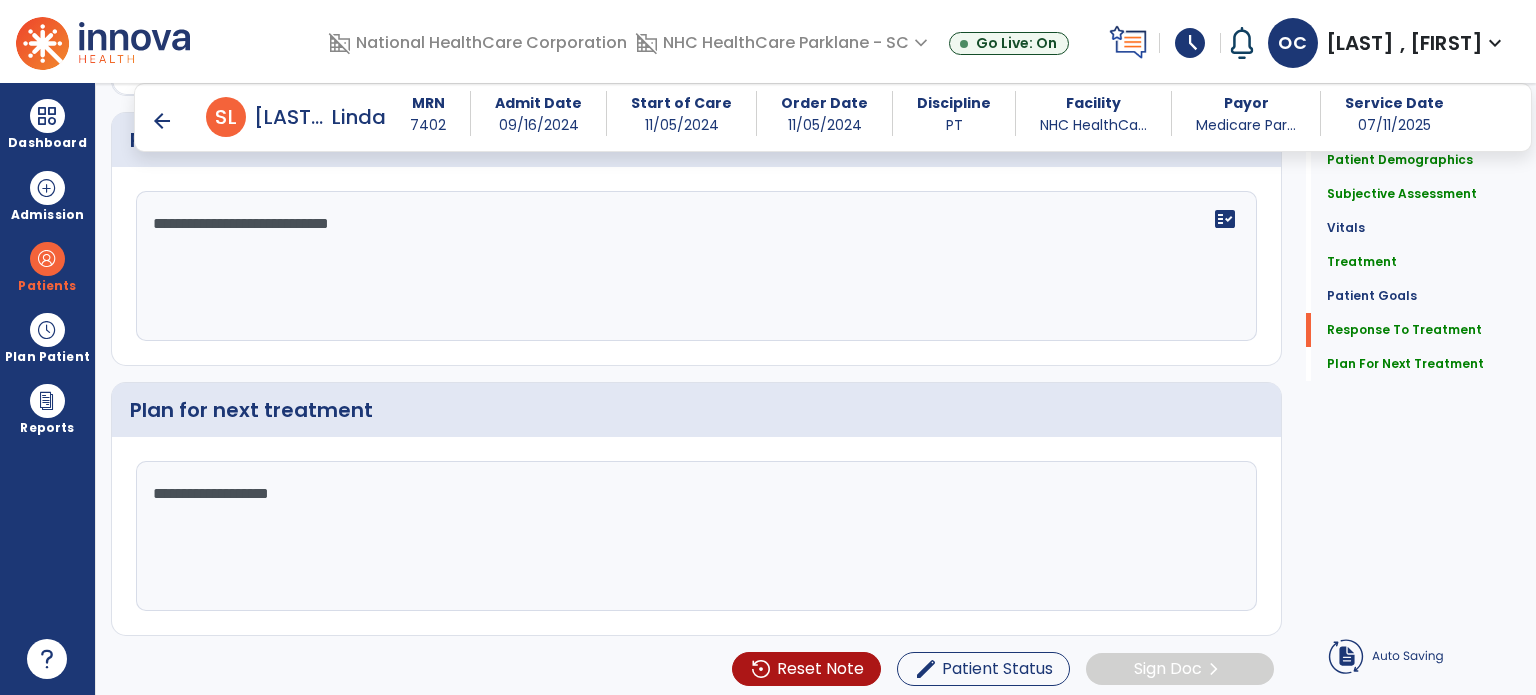 type on "**********" 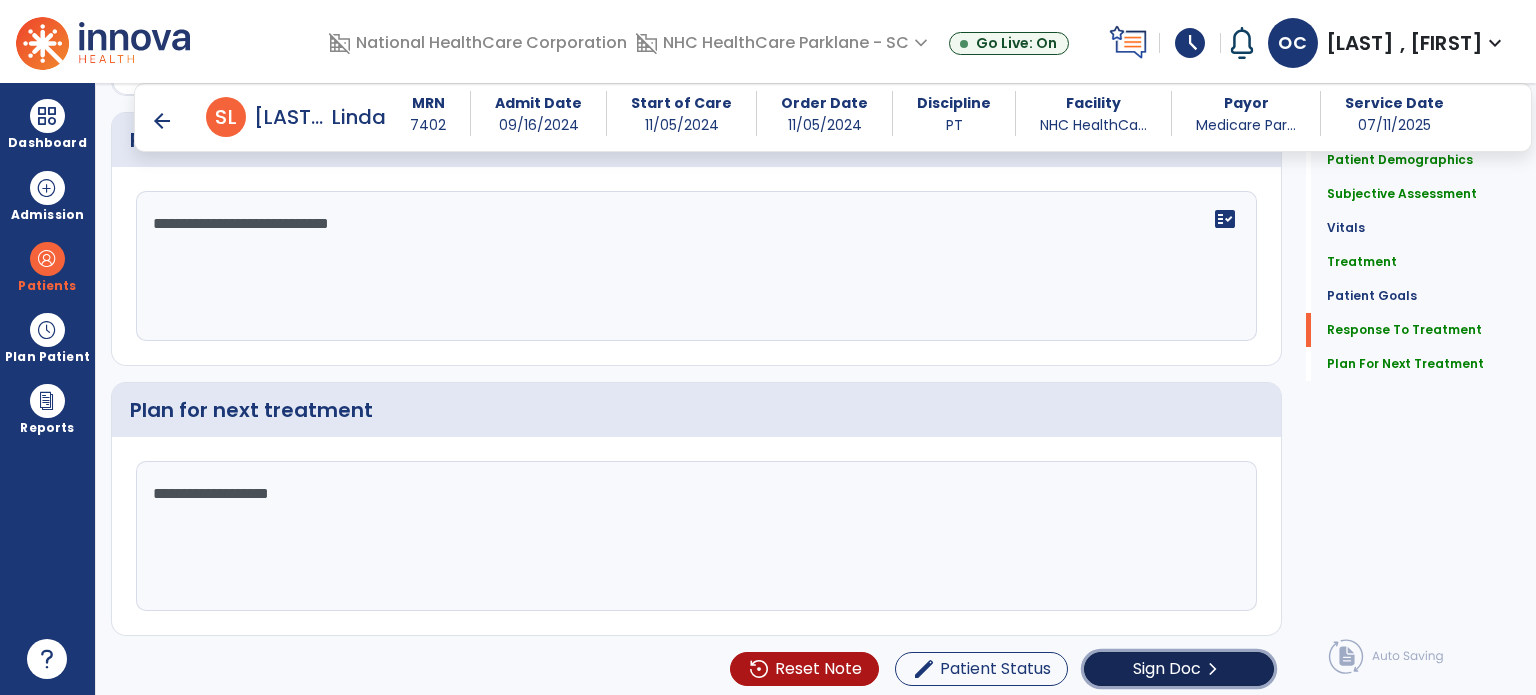 click on "Sign Doc" 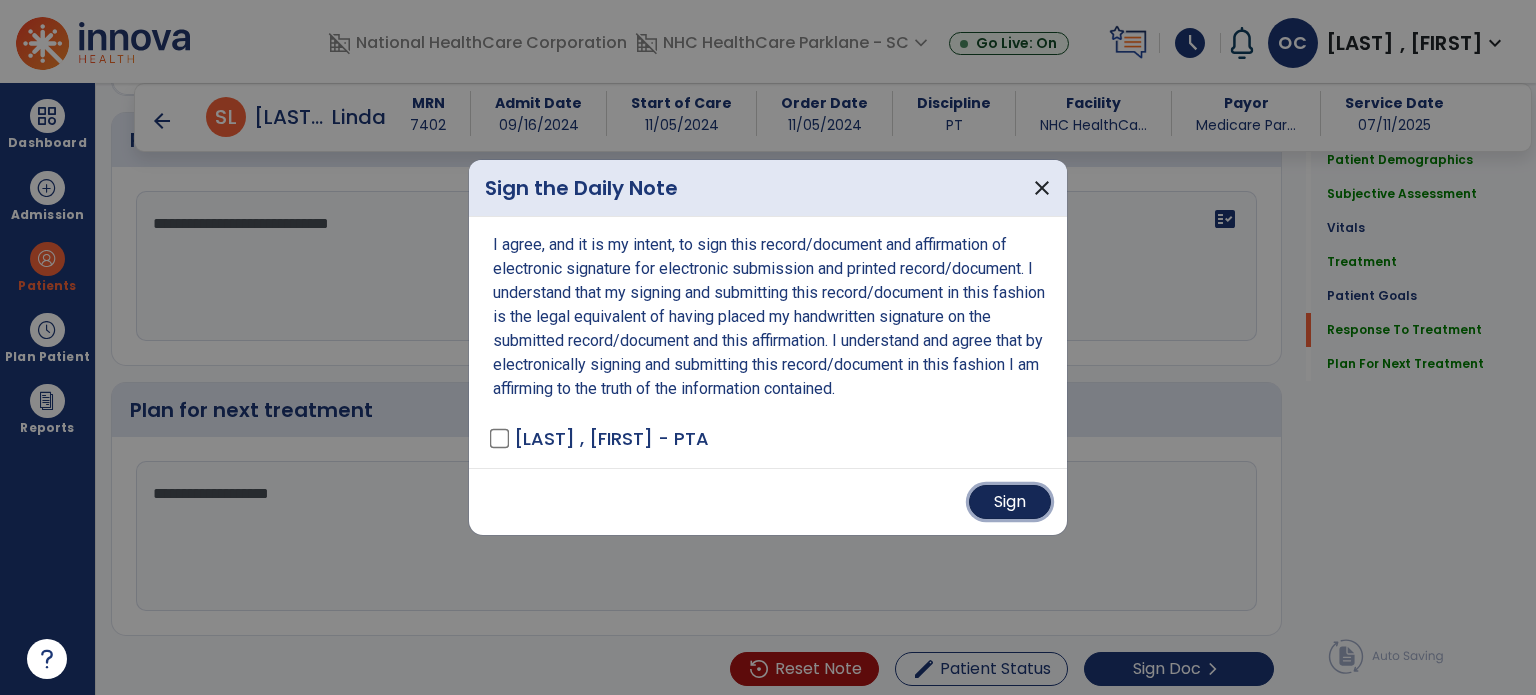click on "Sign" at bounding box center (1010, 502) 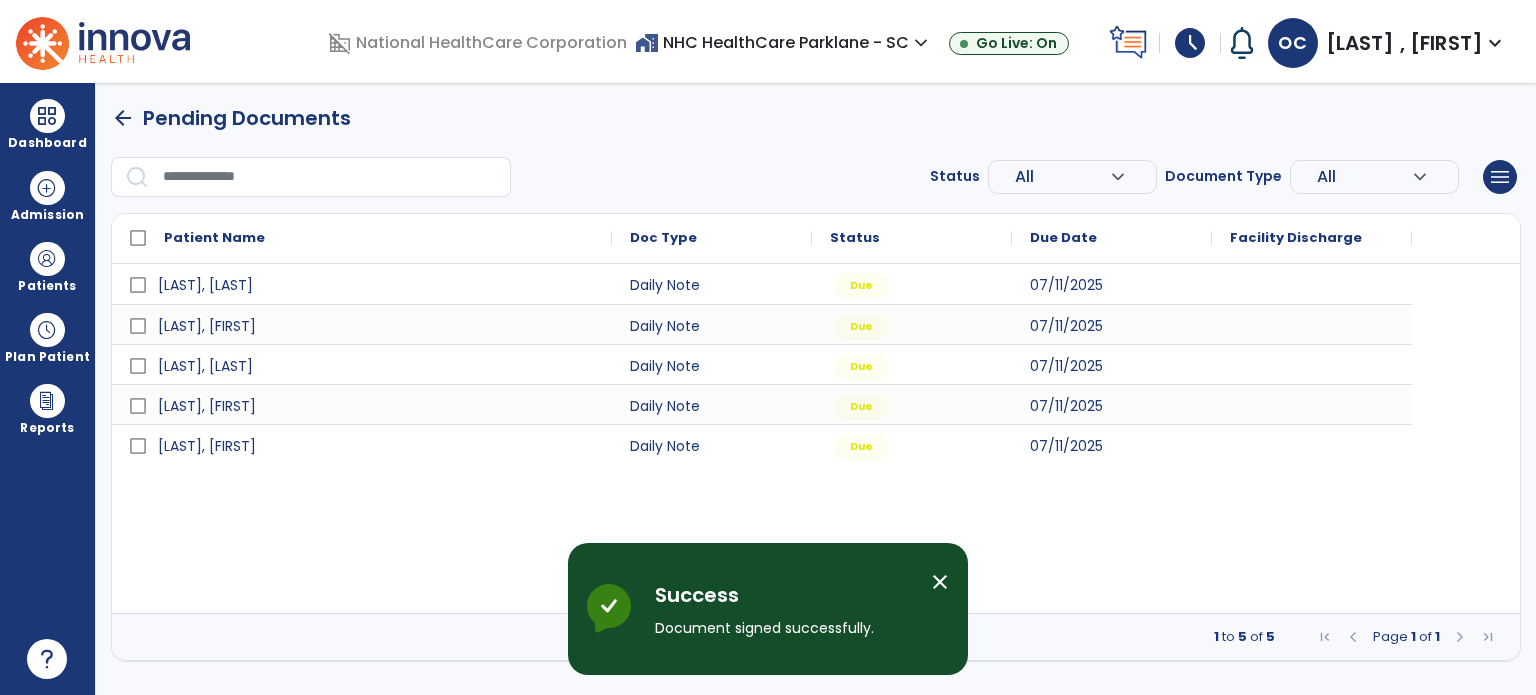 scroll, scrollTop: 0, scrollLeft: 0, axis: both 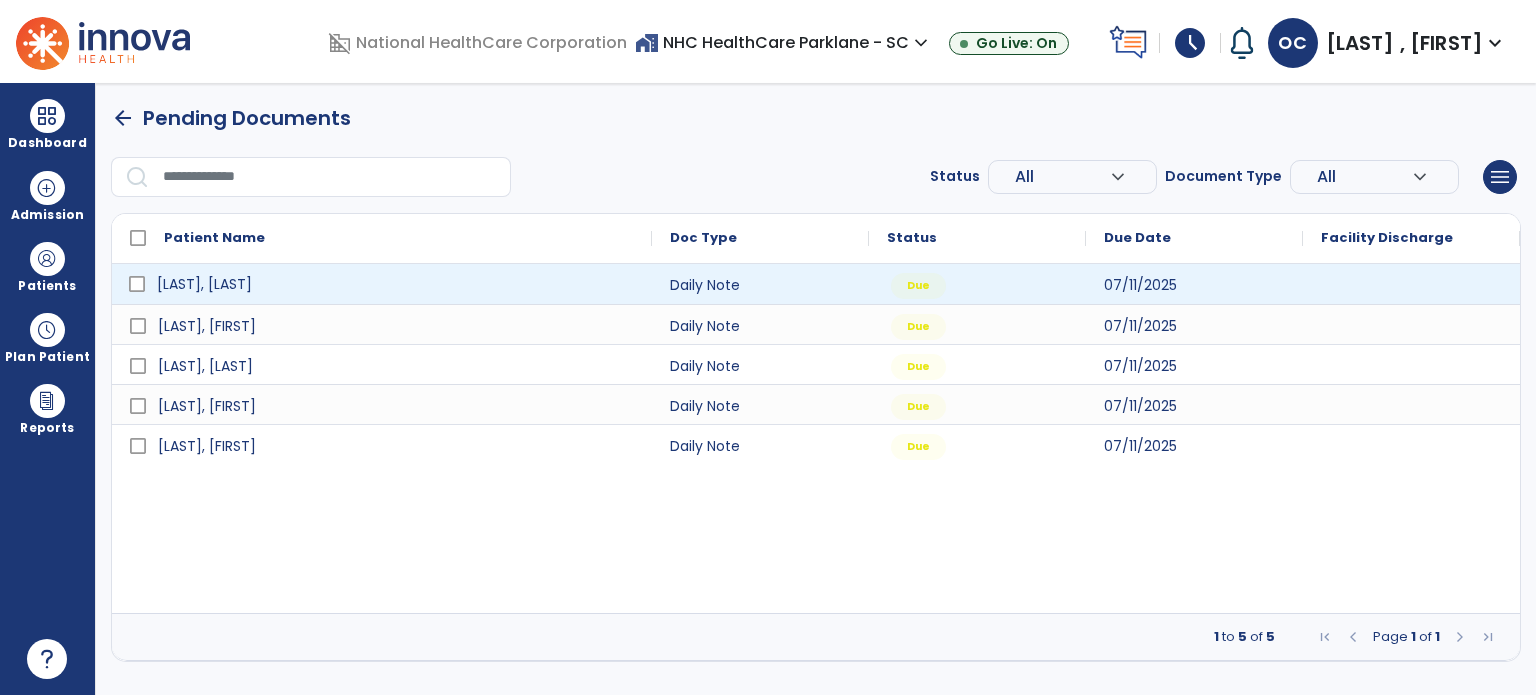 click on "[LAST], [LAST]" at bounding box center [204, 284] 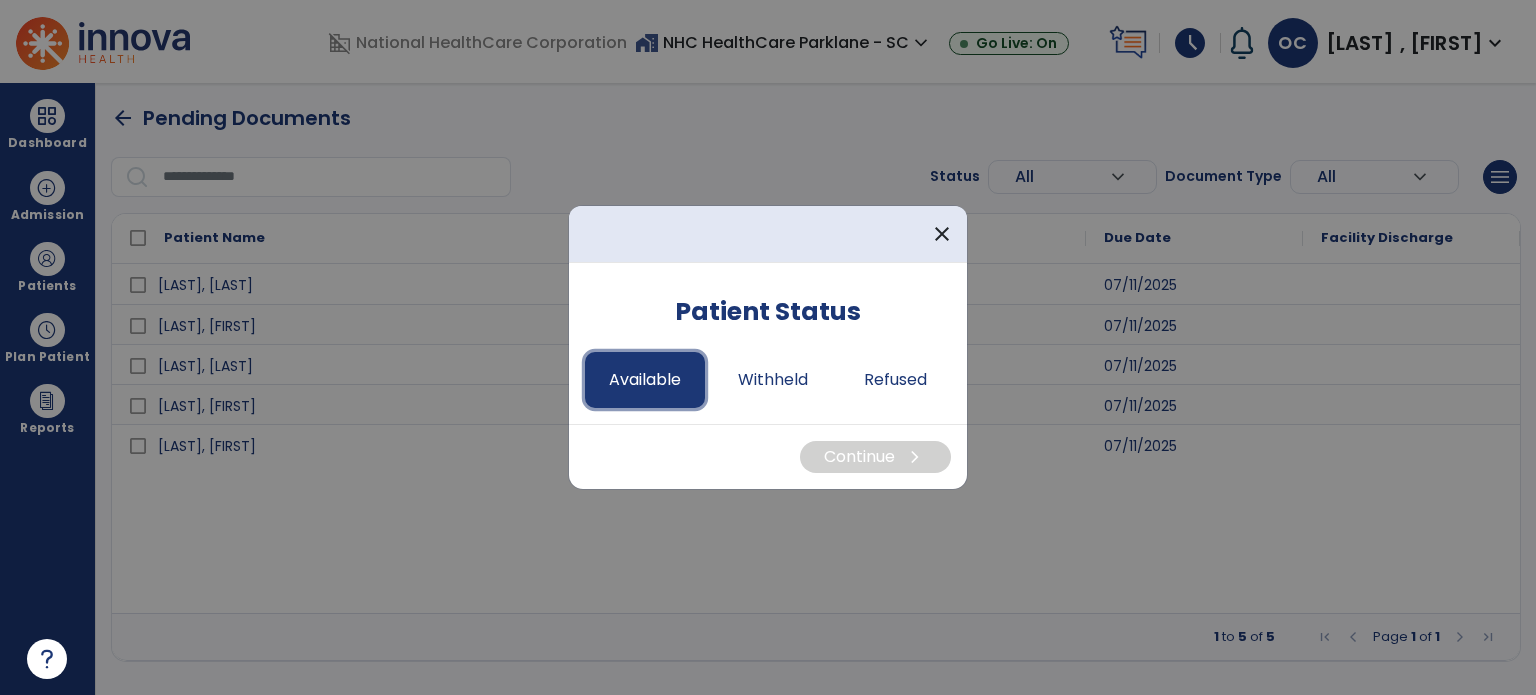 click on "Available" at bounding box center (645, 380) 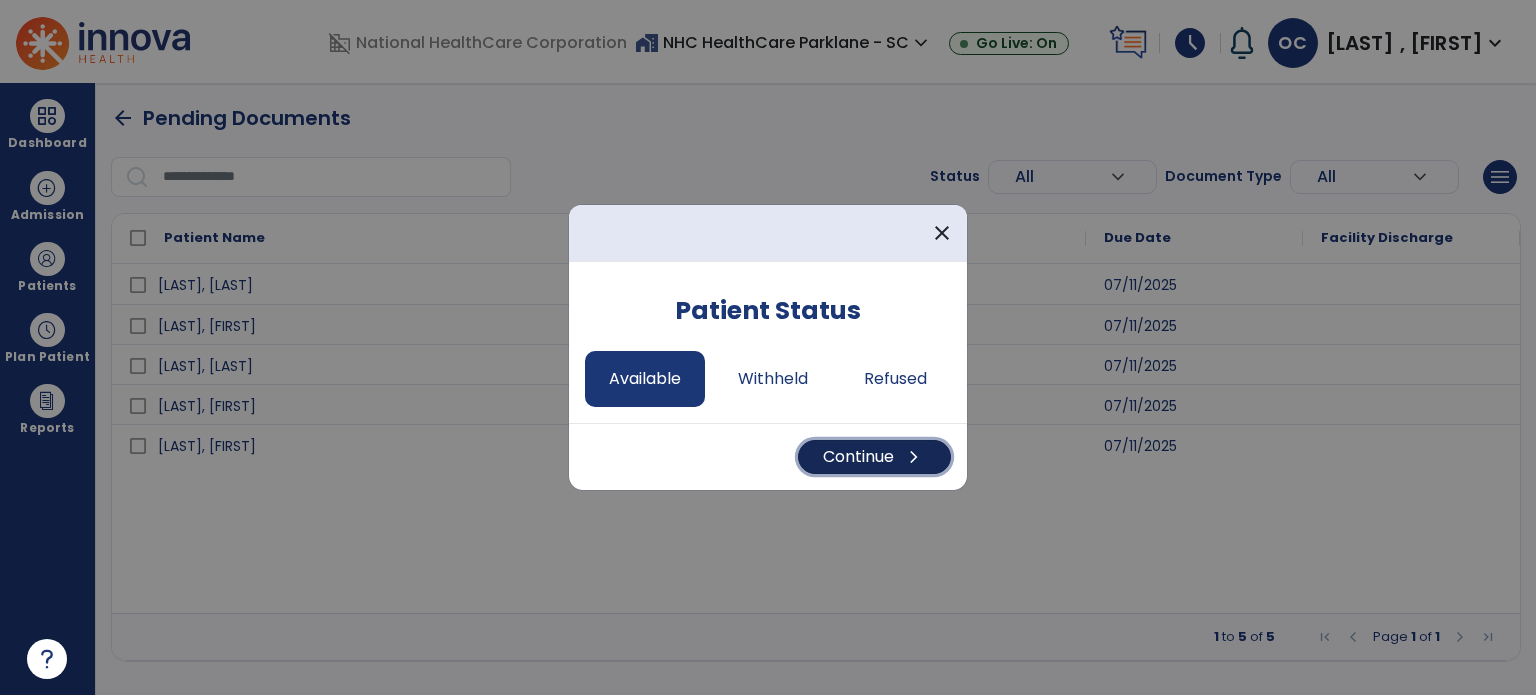 click on "Continue   chevron_right" at bounding box center [874, 457] 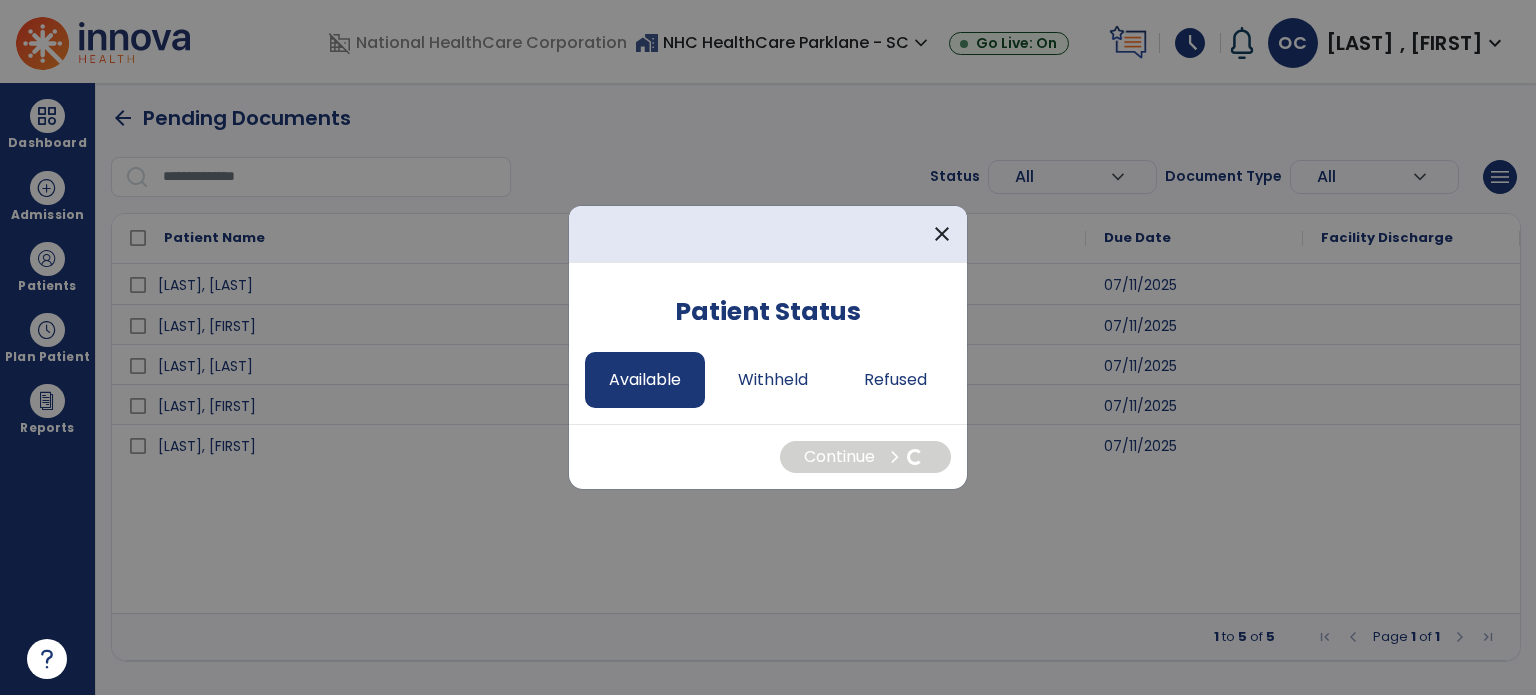 select on "*" 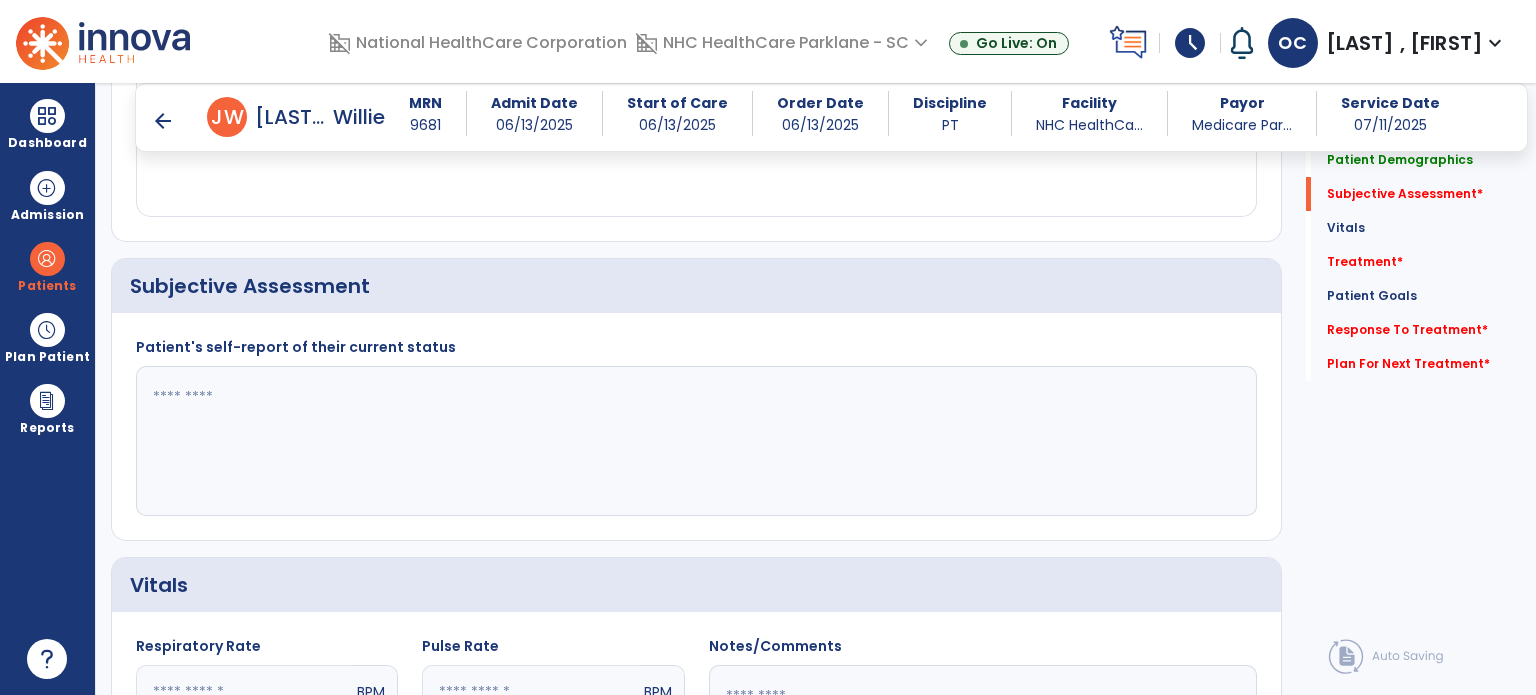 scroll, scrollTop: 387, scrollLeft: 0, axis: vertical 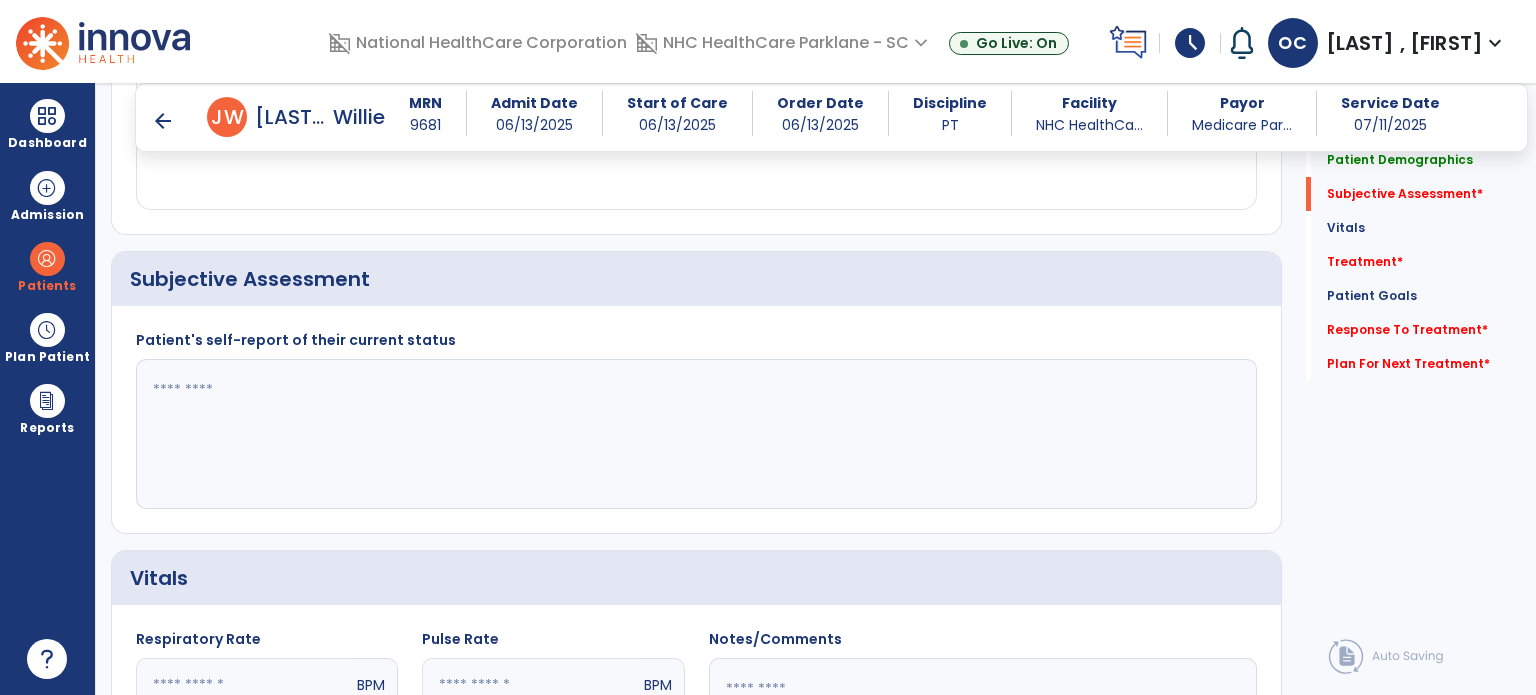 click 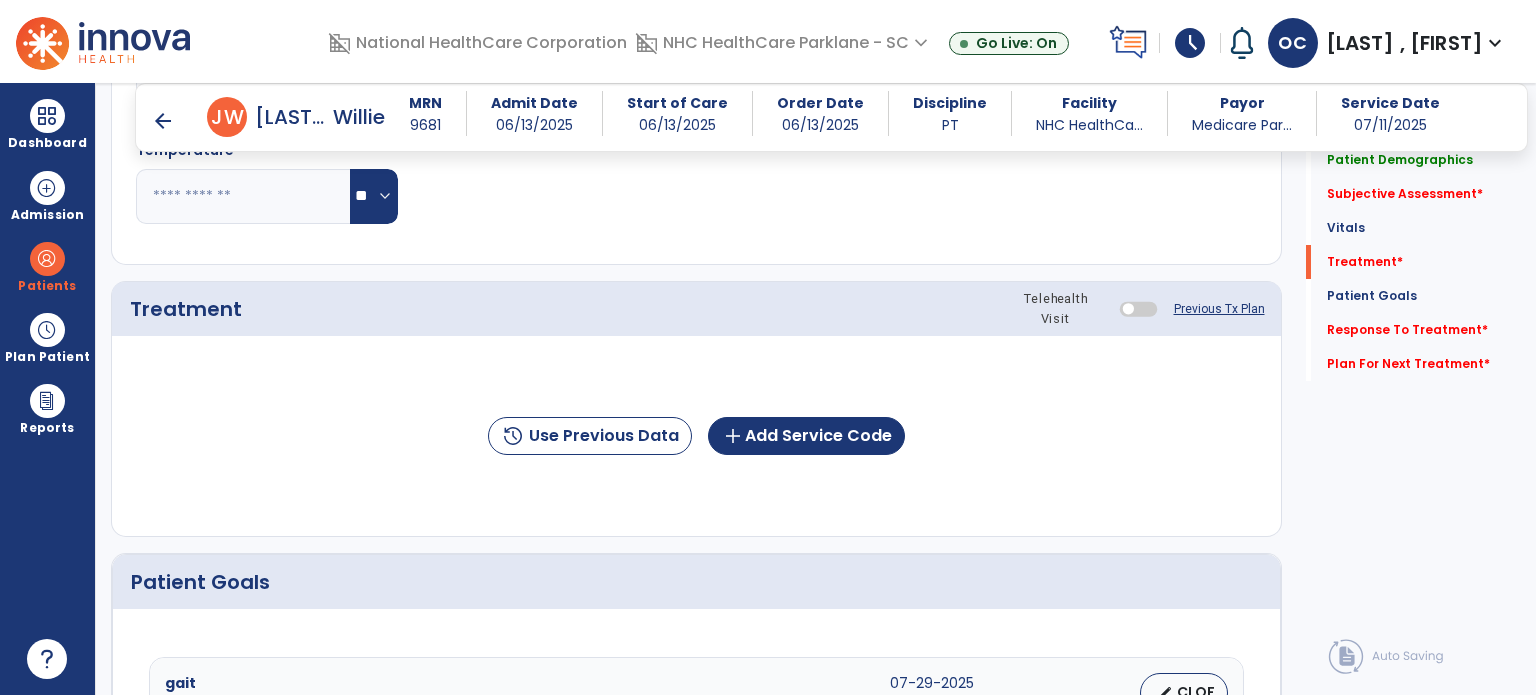 scroll, scrollTop: 1138, scrollLeft: 0, axis: vertical 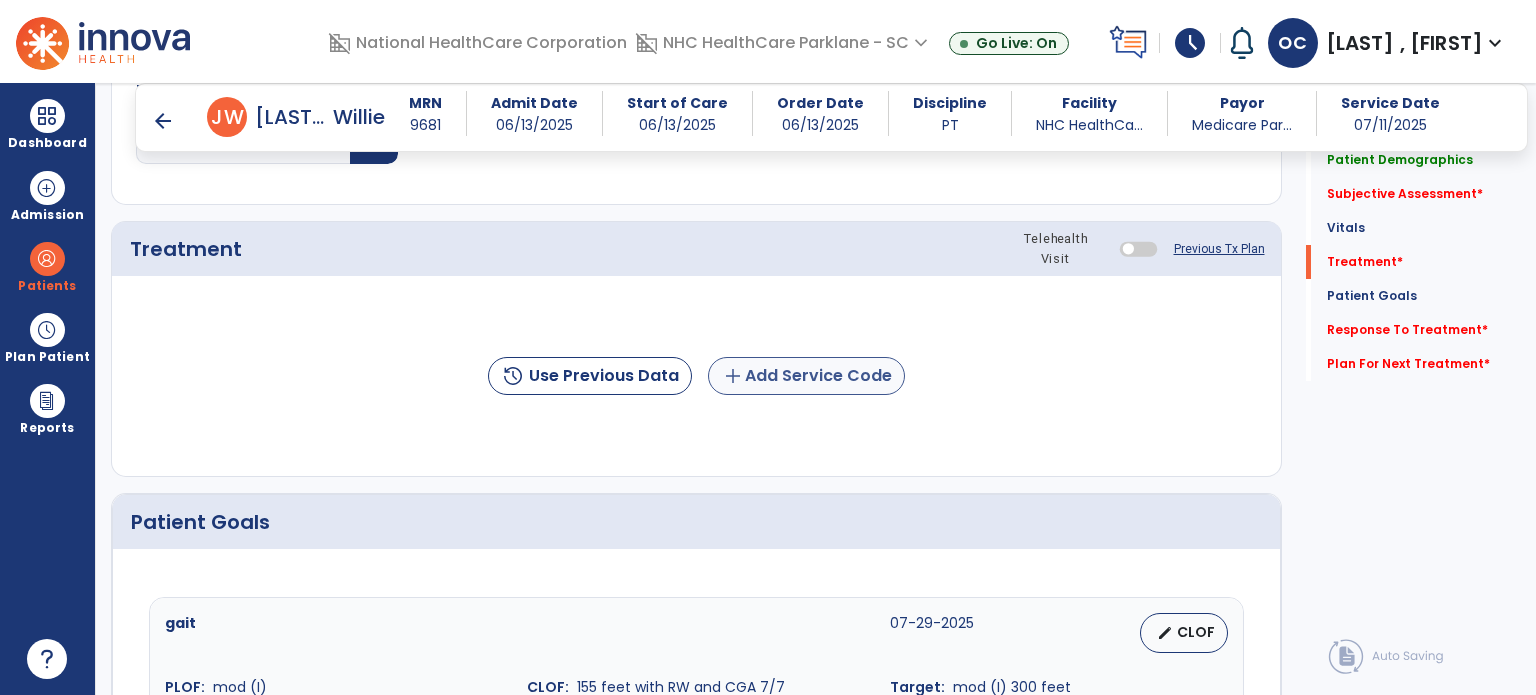 type on "**********" 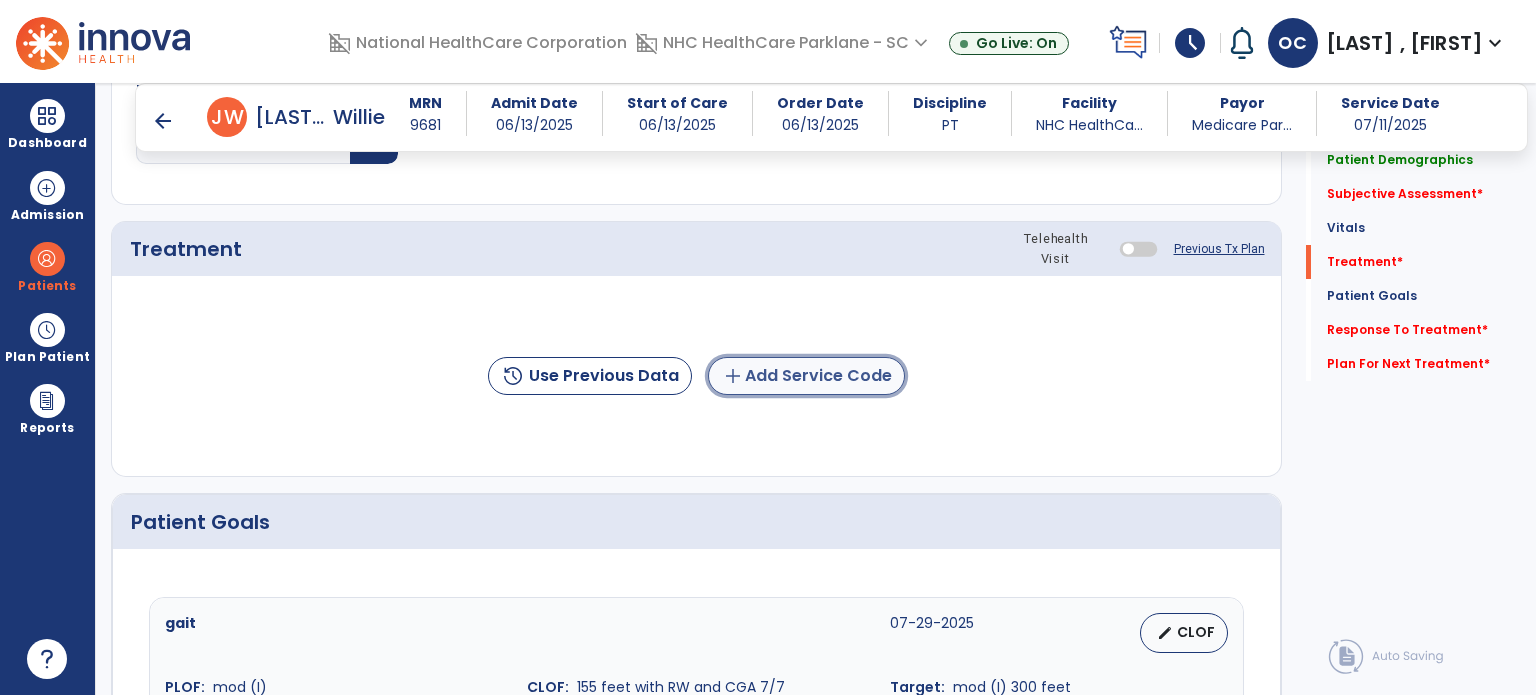 click on "add  Add Service Code" 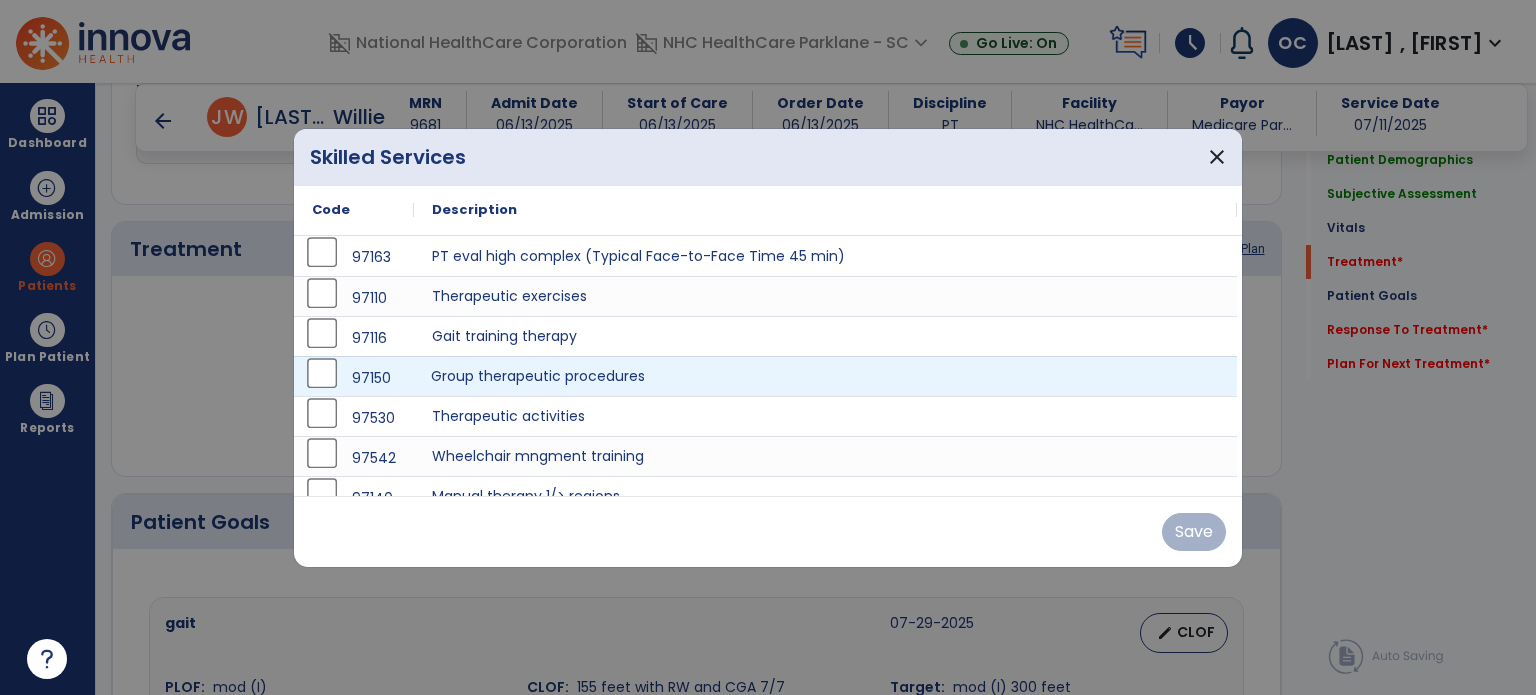 click on "Group therapeutic procedures" at bounding box center (825, 376) 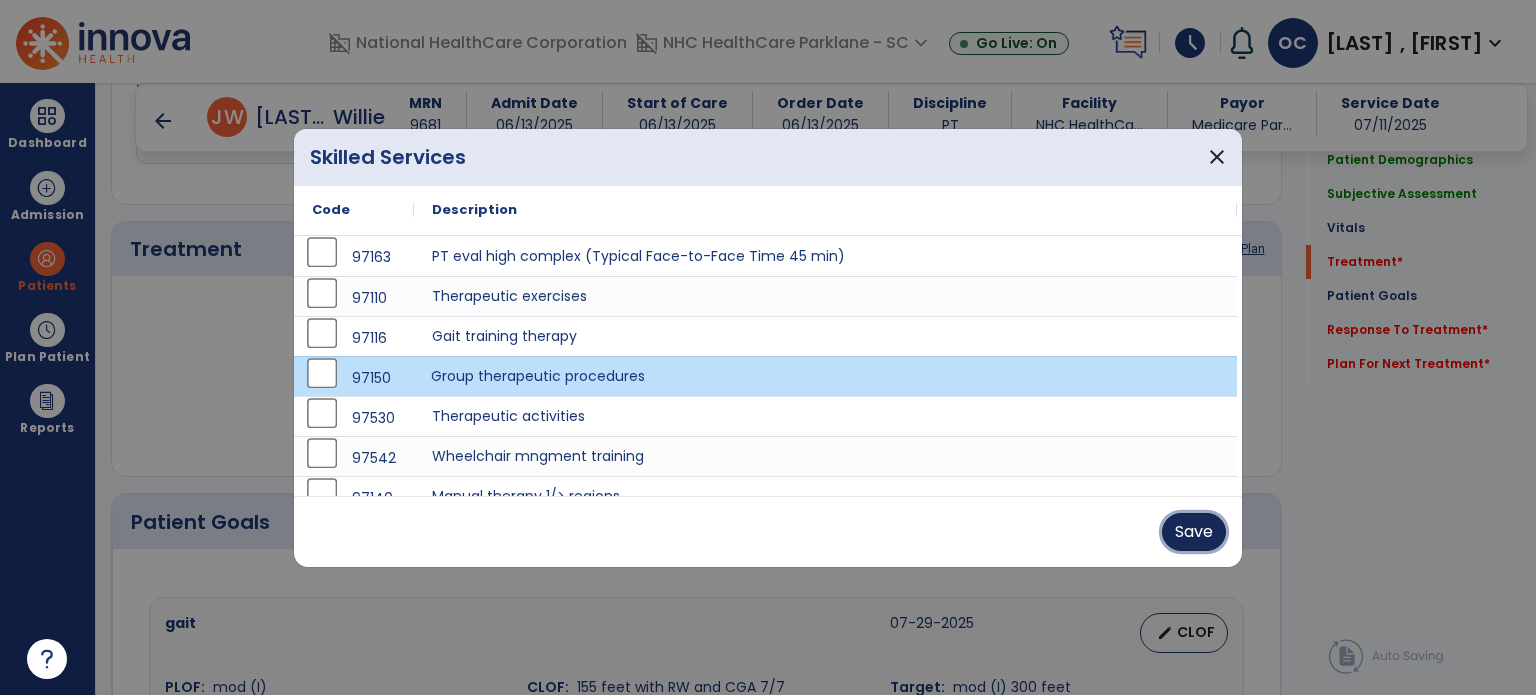click on "Save" at bounding box center (1194, 532) 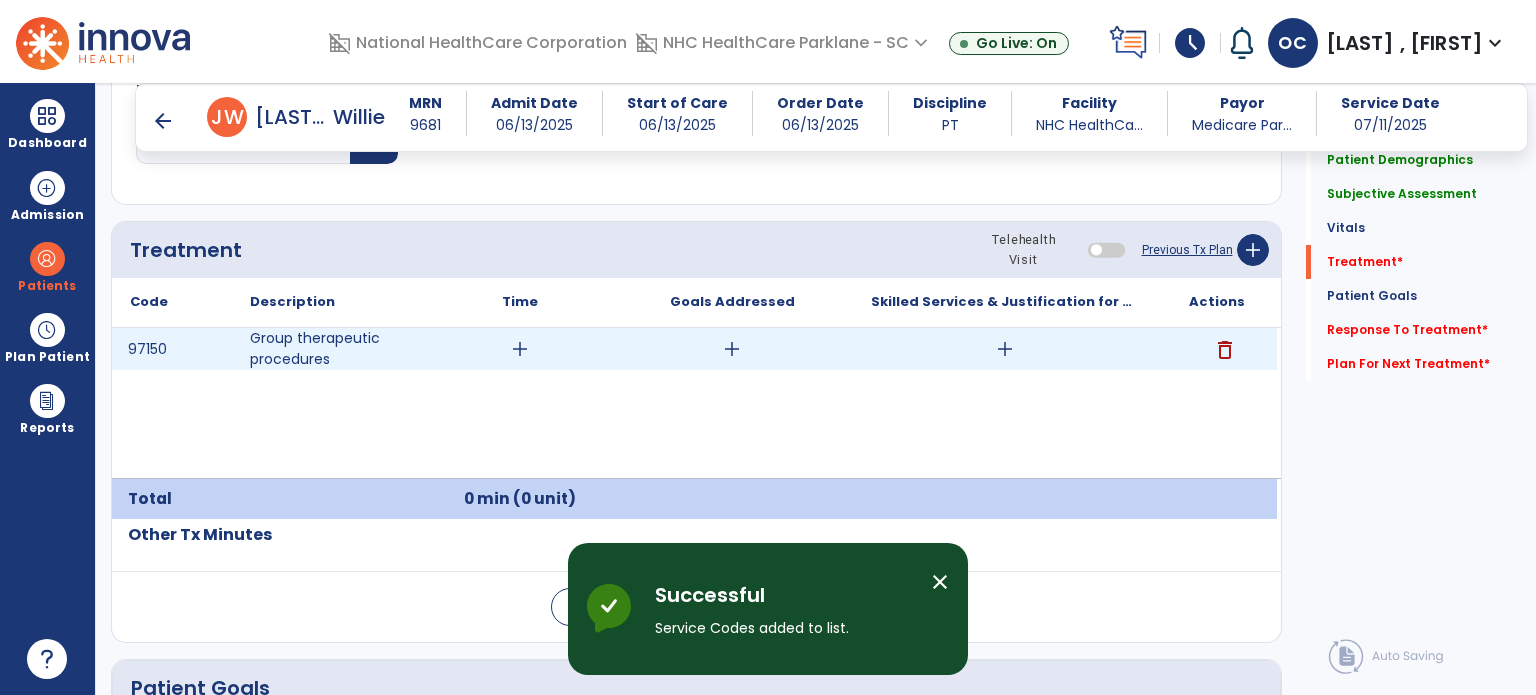 click on "add" at bounding box center (520, 349) 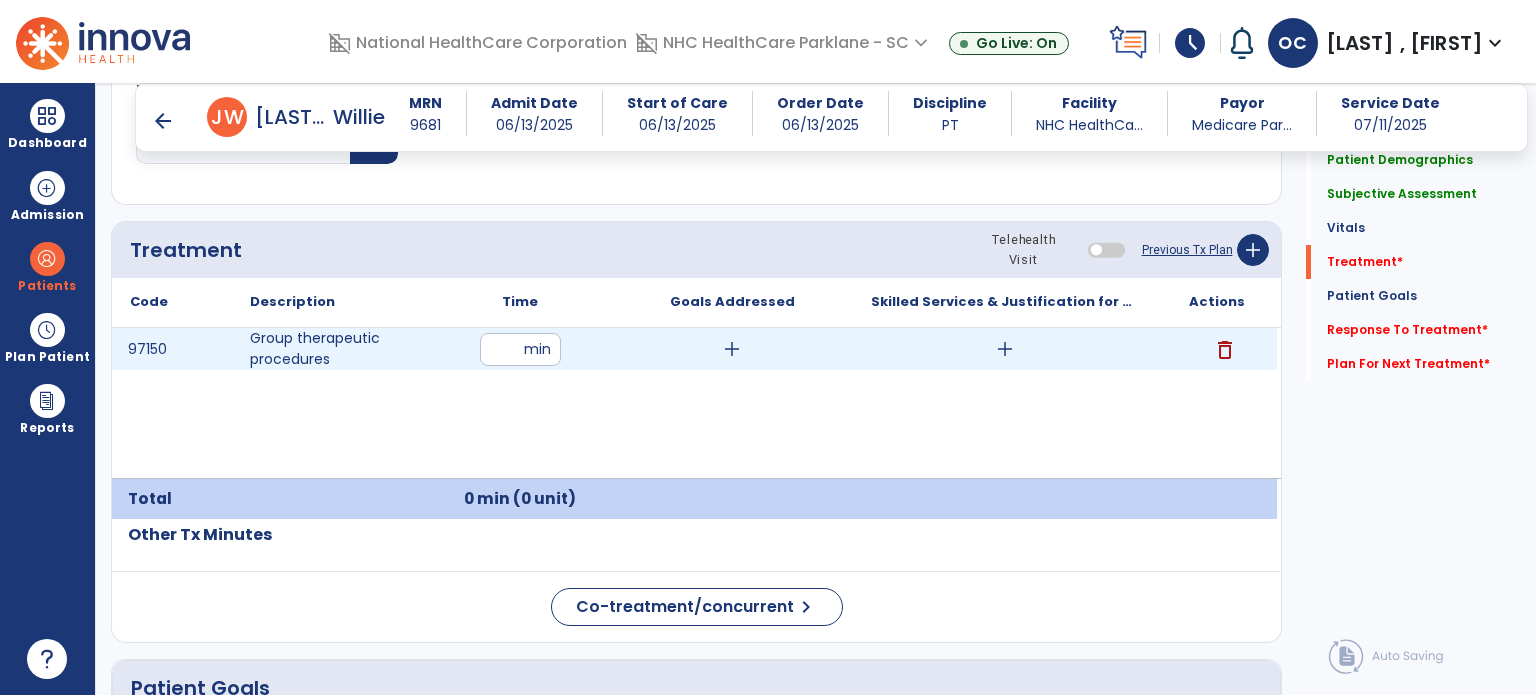 type on "**" 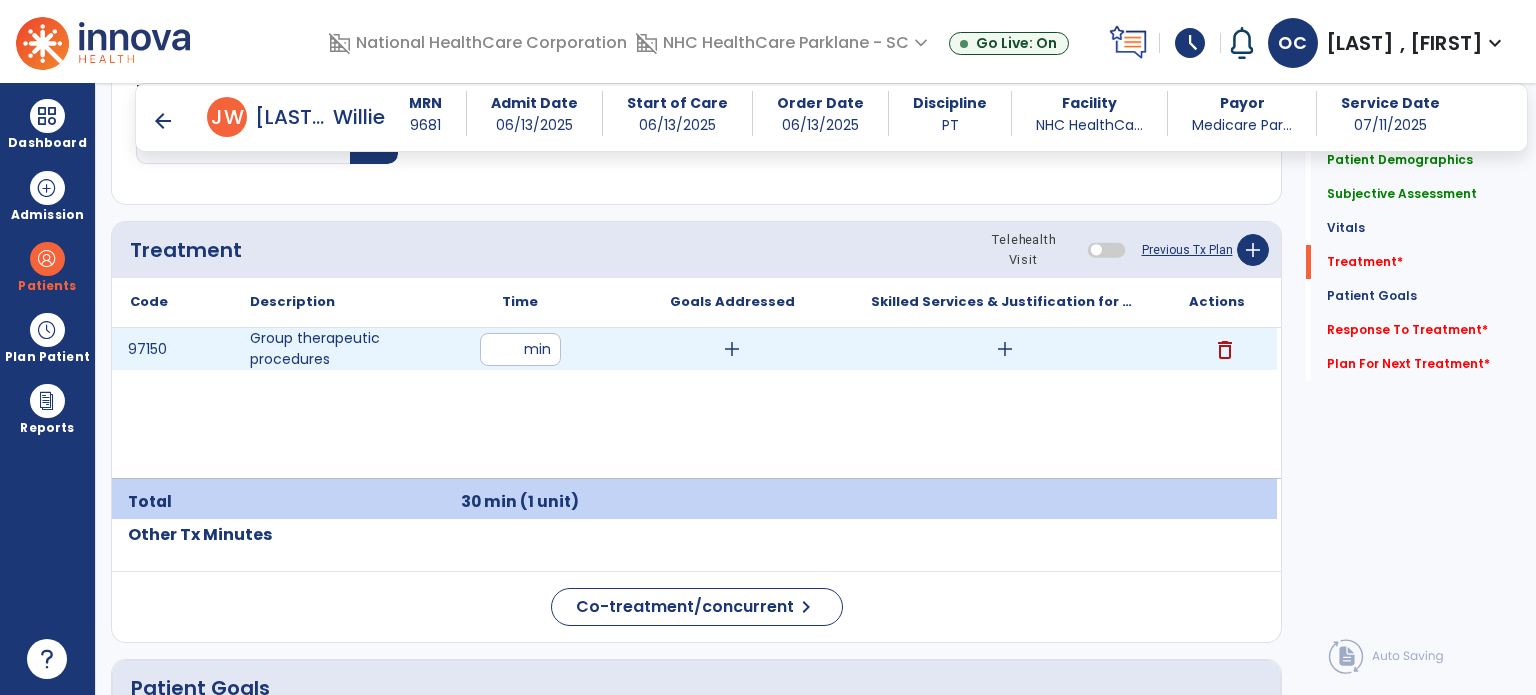 click on "add" at bounding box center [732, 349] 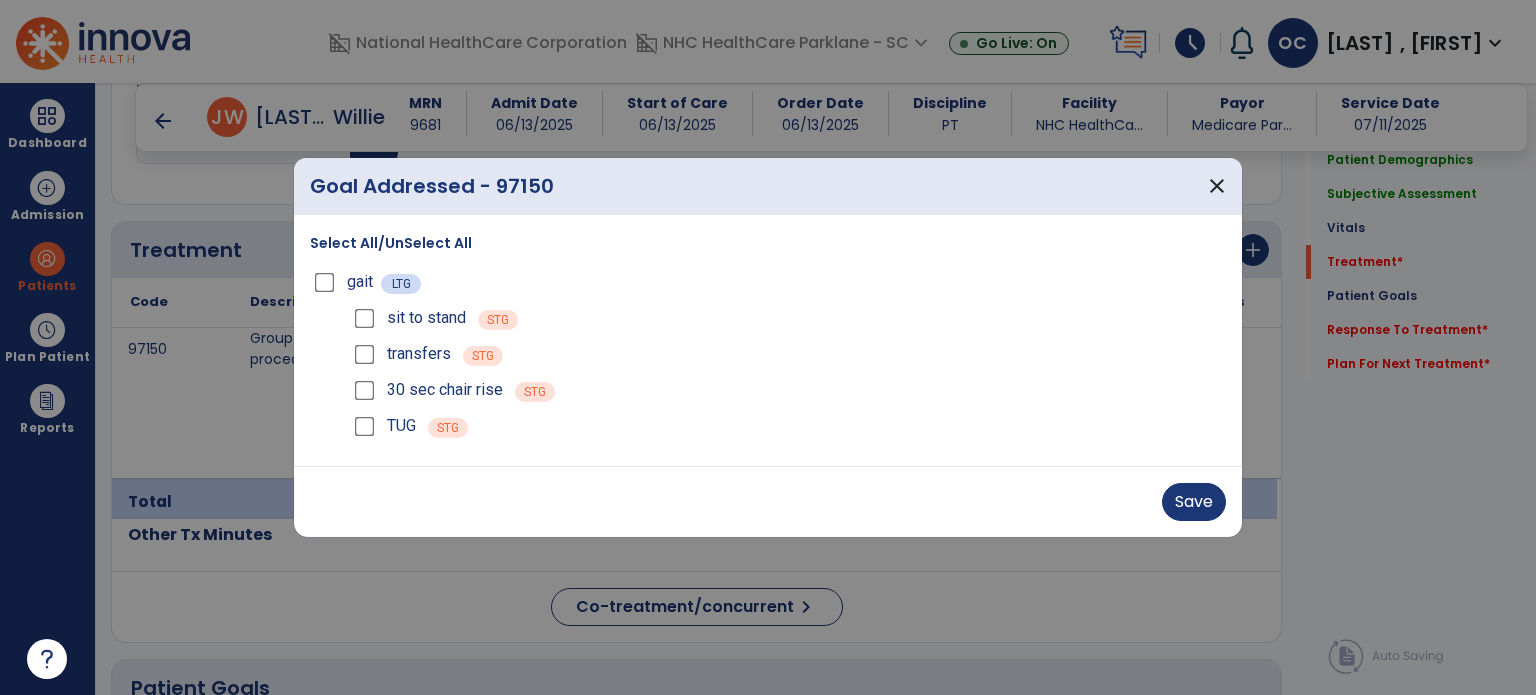 click on "sit to stand" at bounding box center (408, 318) 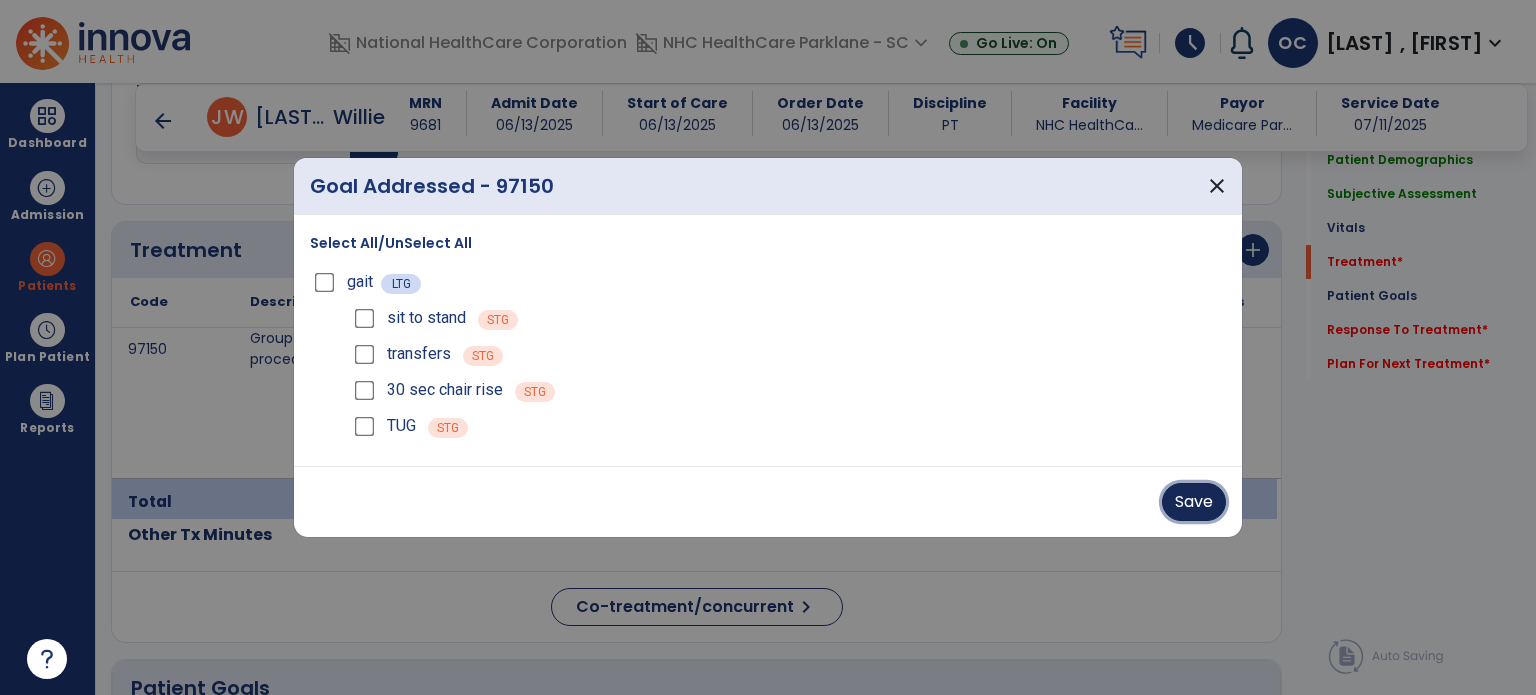 click on "Save" at bounding box center (1194, 502) 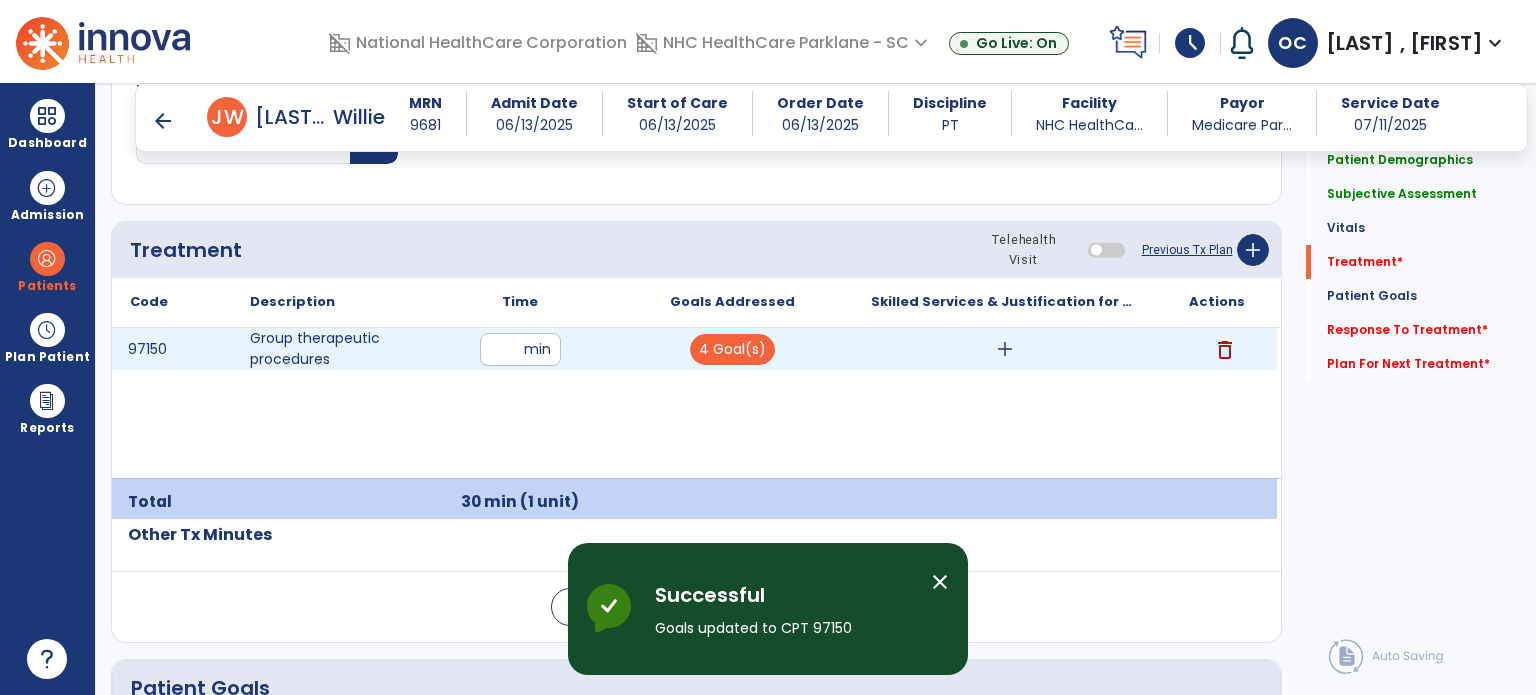 click on "add" at bounding box center [1005, 349] 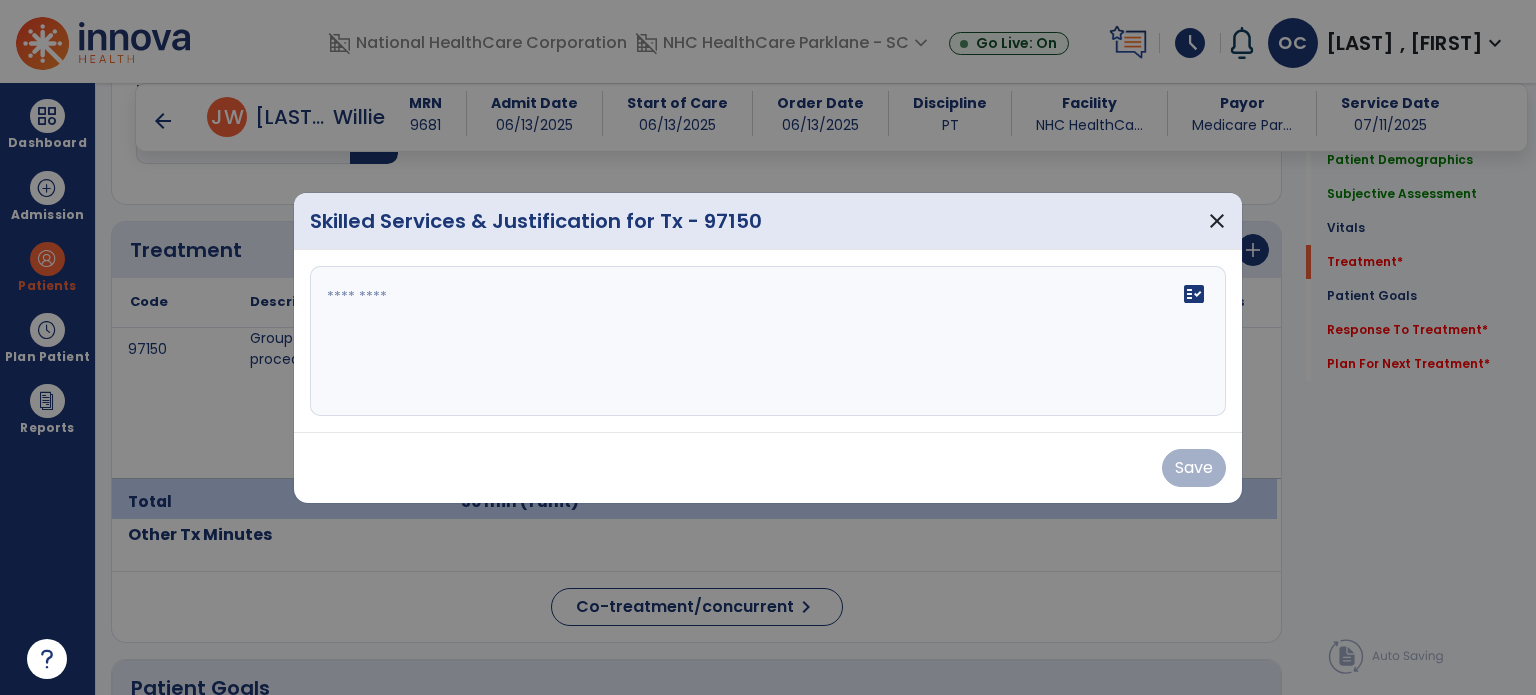 click at bounding box center [768, 341] 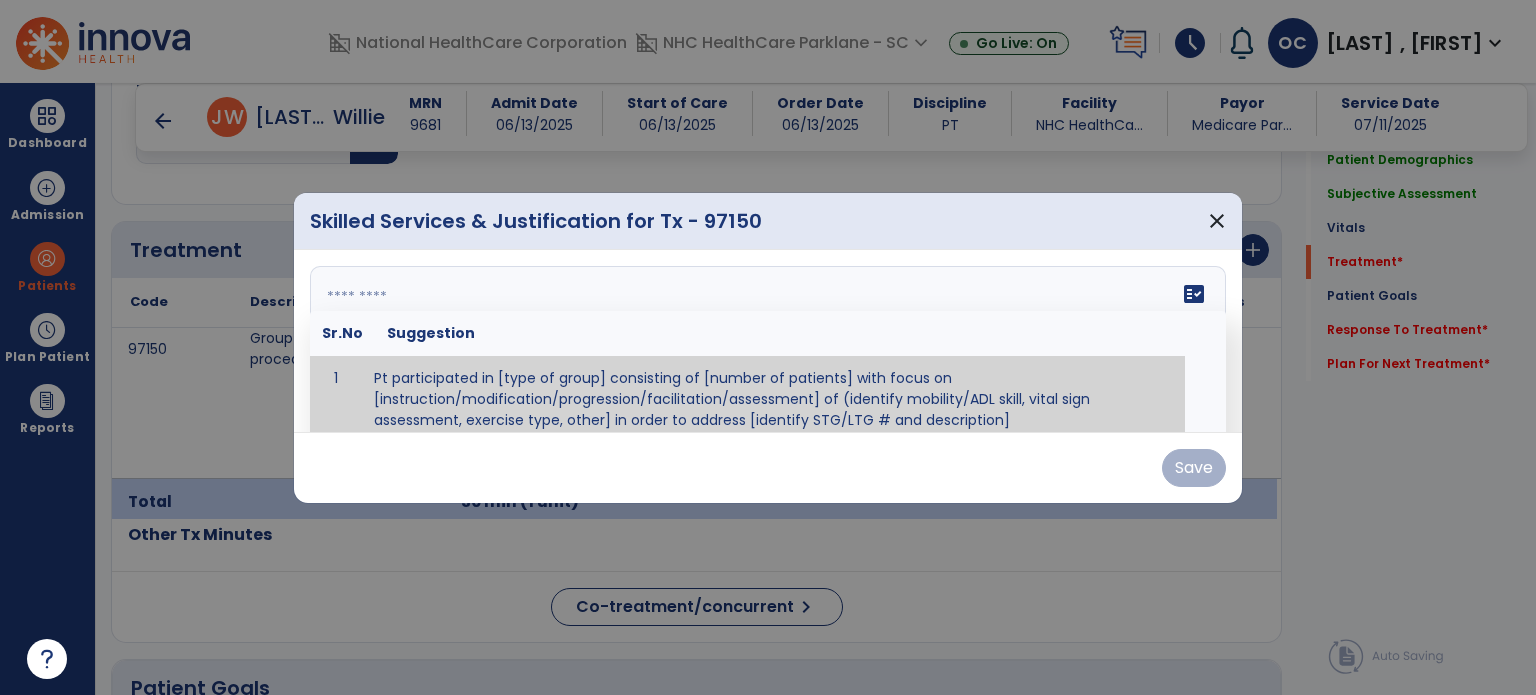 click on "fact_check  Sr.No Suggestion 1 Pt participated in [type of group] consisting of [number of patients] with focus on [instruction/modification/progression/facilitation/assessment] of (identify mobility/ADL skill, vital sign assessment, exercise type, other] in order to address [identify STG/LTG # and description]" at bounding box center [768, 341] 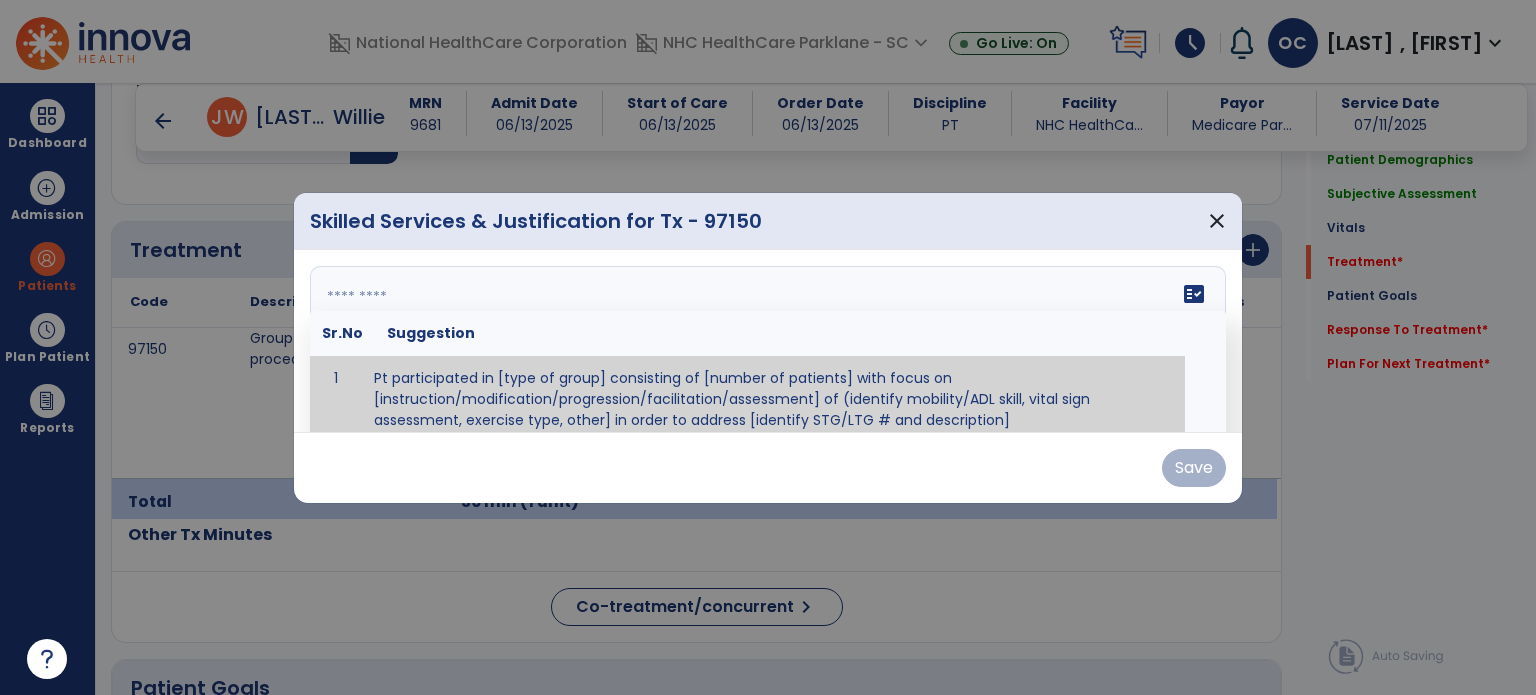 paste on "**********" 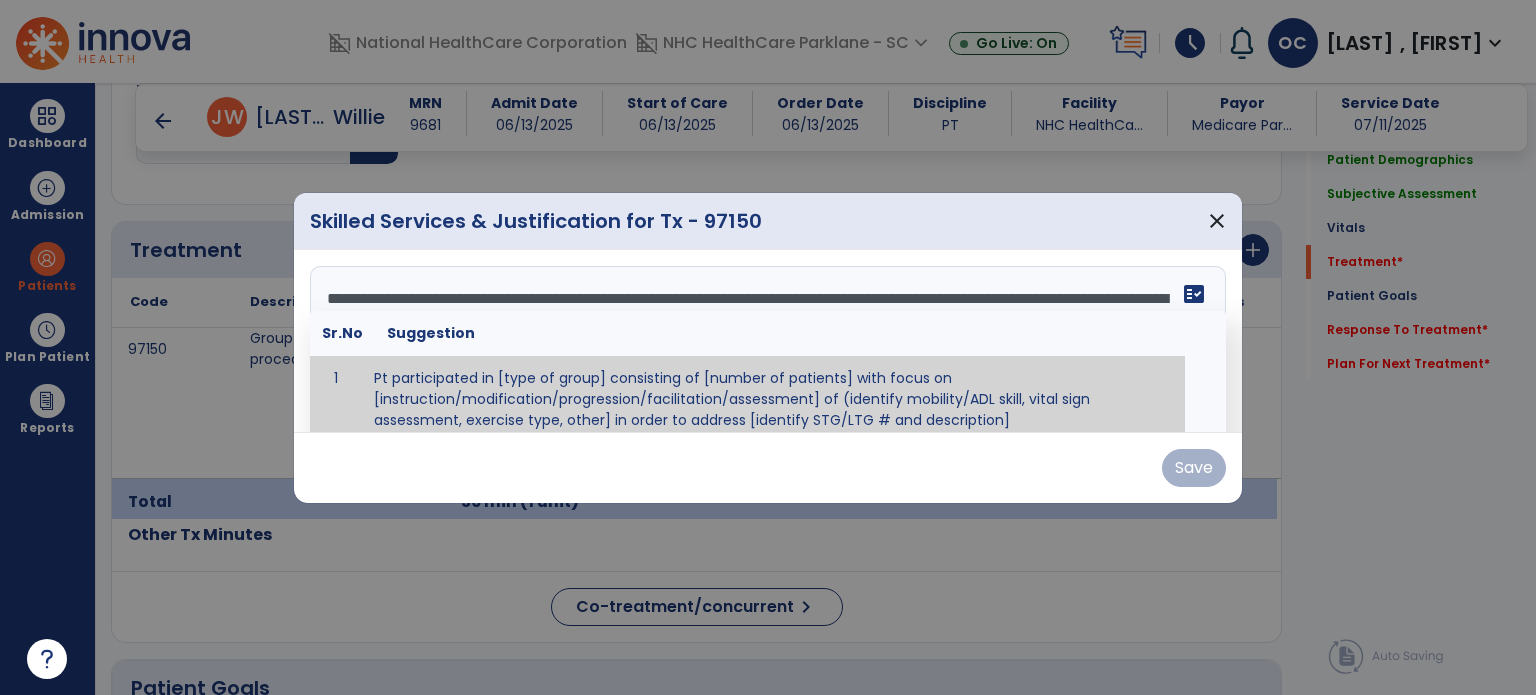 scroll, scrollTop: 0, scrollLeft: 0, axis: both 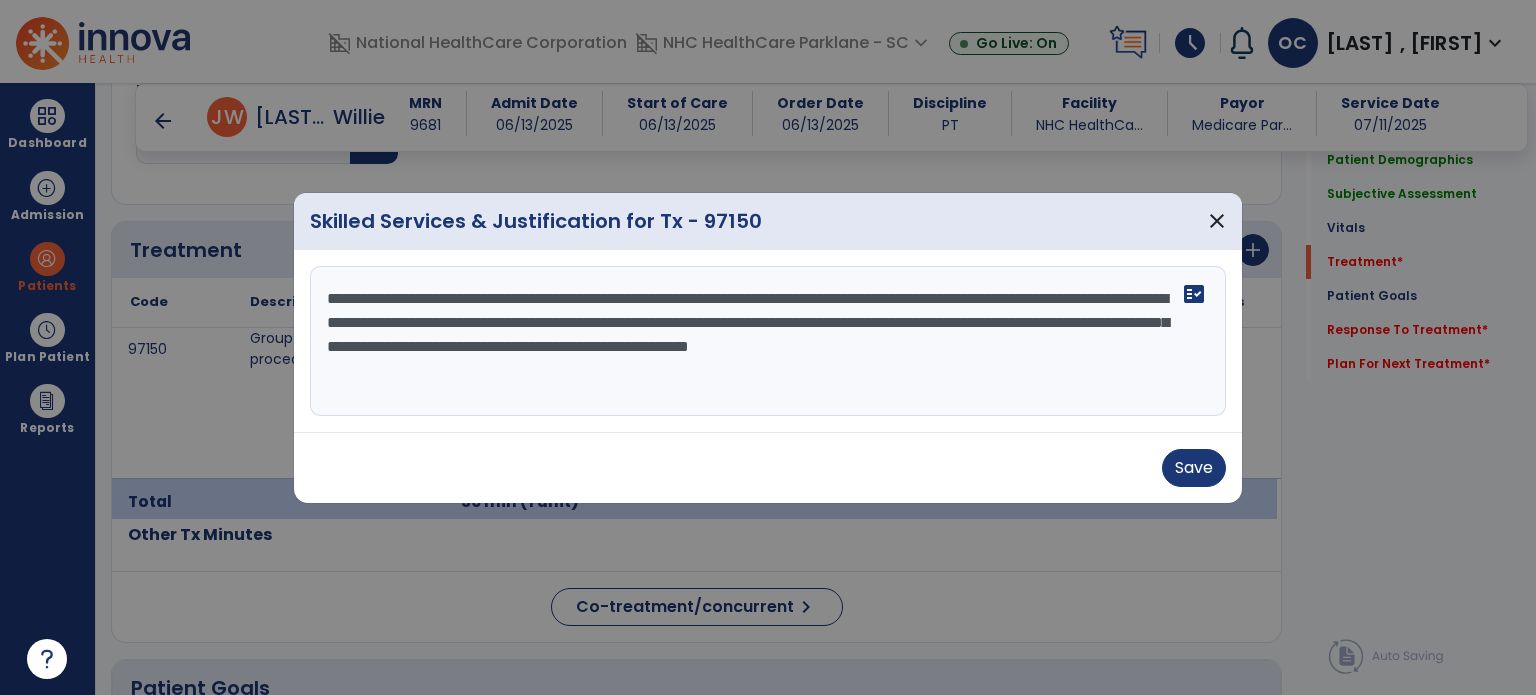 click on "**********" at bounding box center [768, 341] 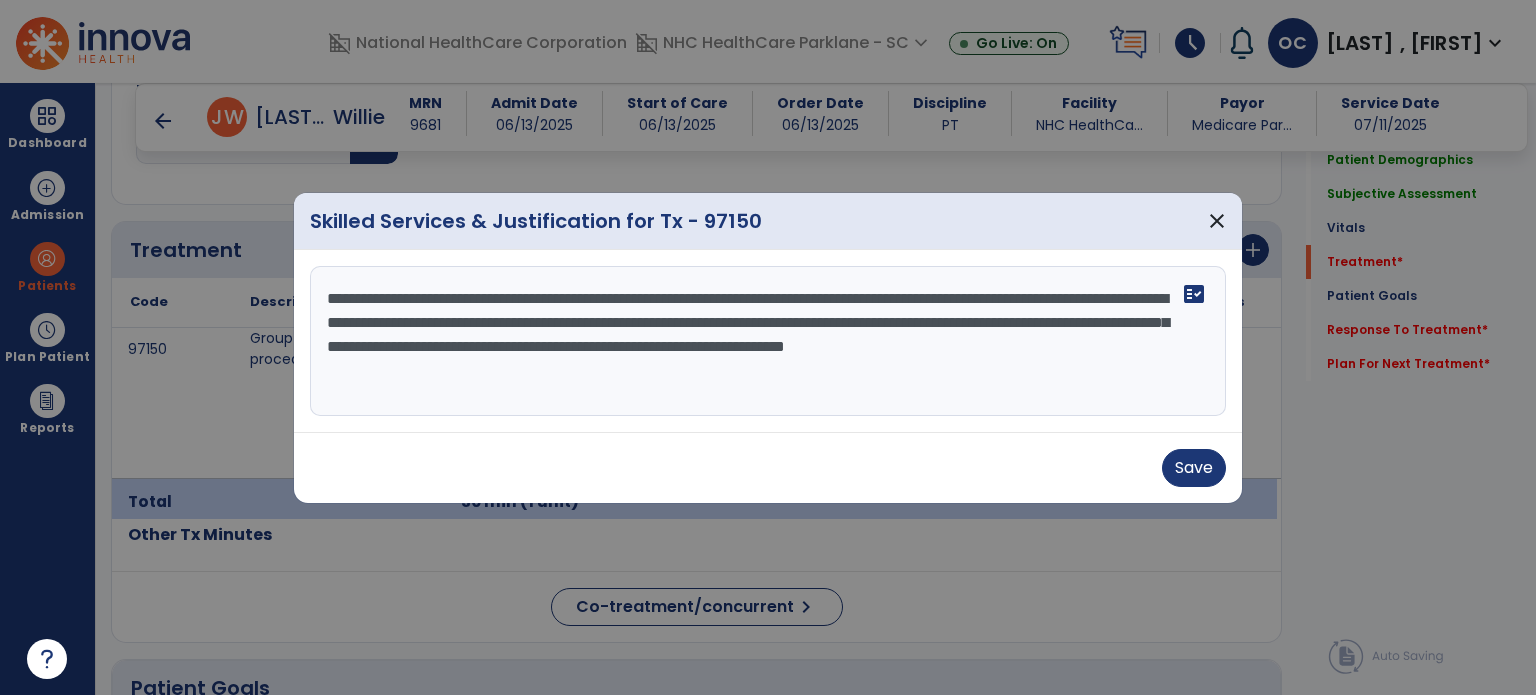 click on "**********" at bounding box center [768, 341] 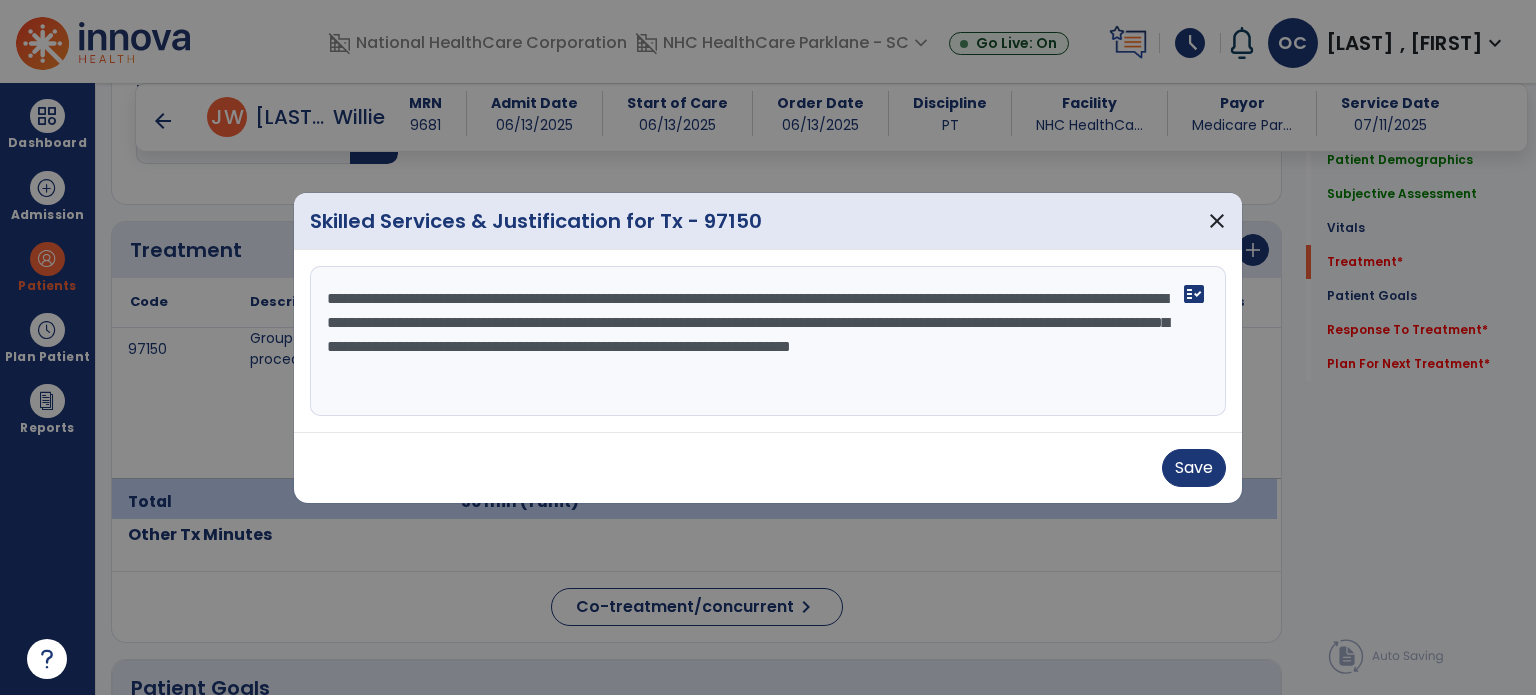 click on "**********" at bounding box center (768, 341) 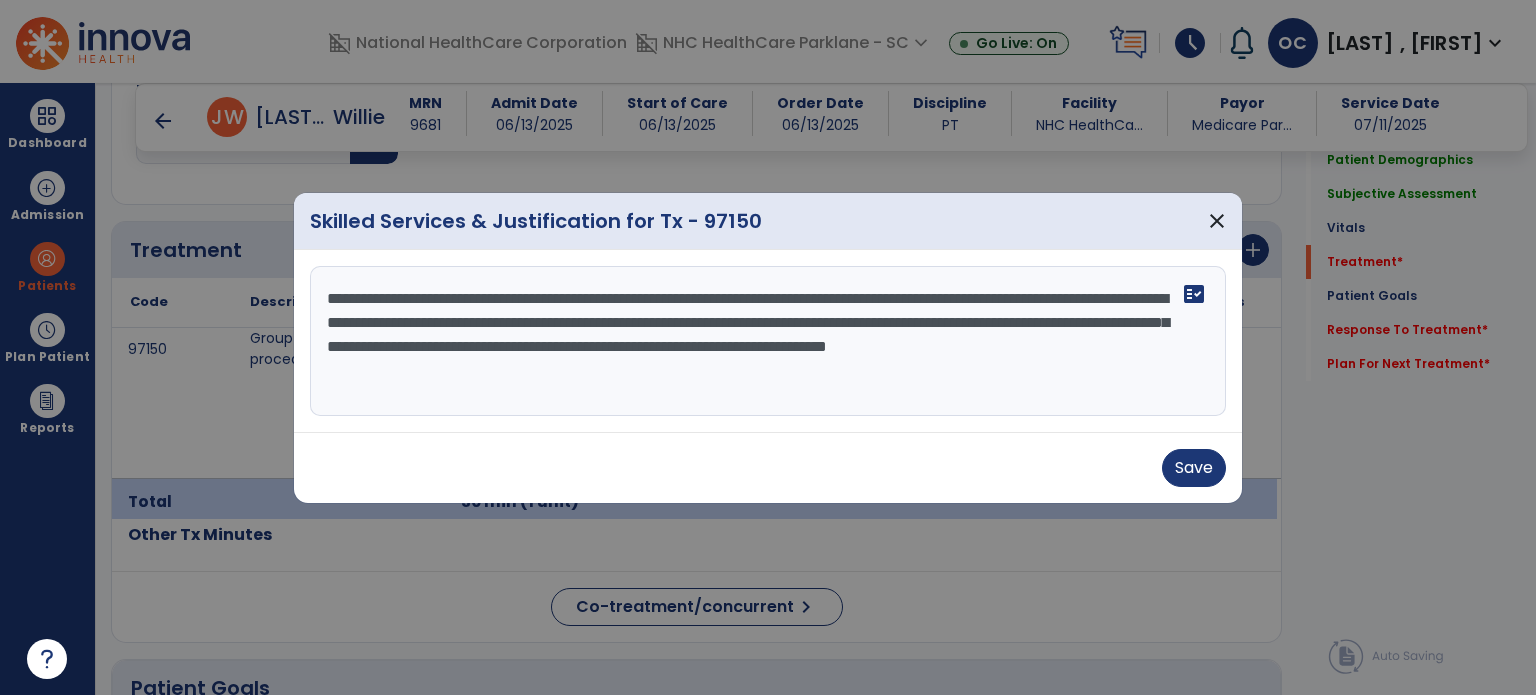click on "**********" at bounding box center [768, 341] 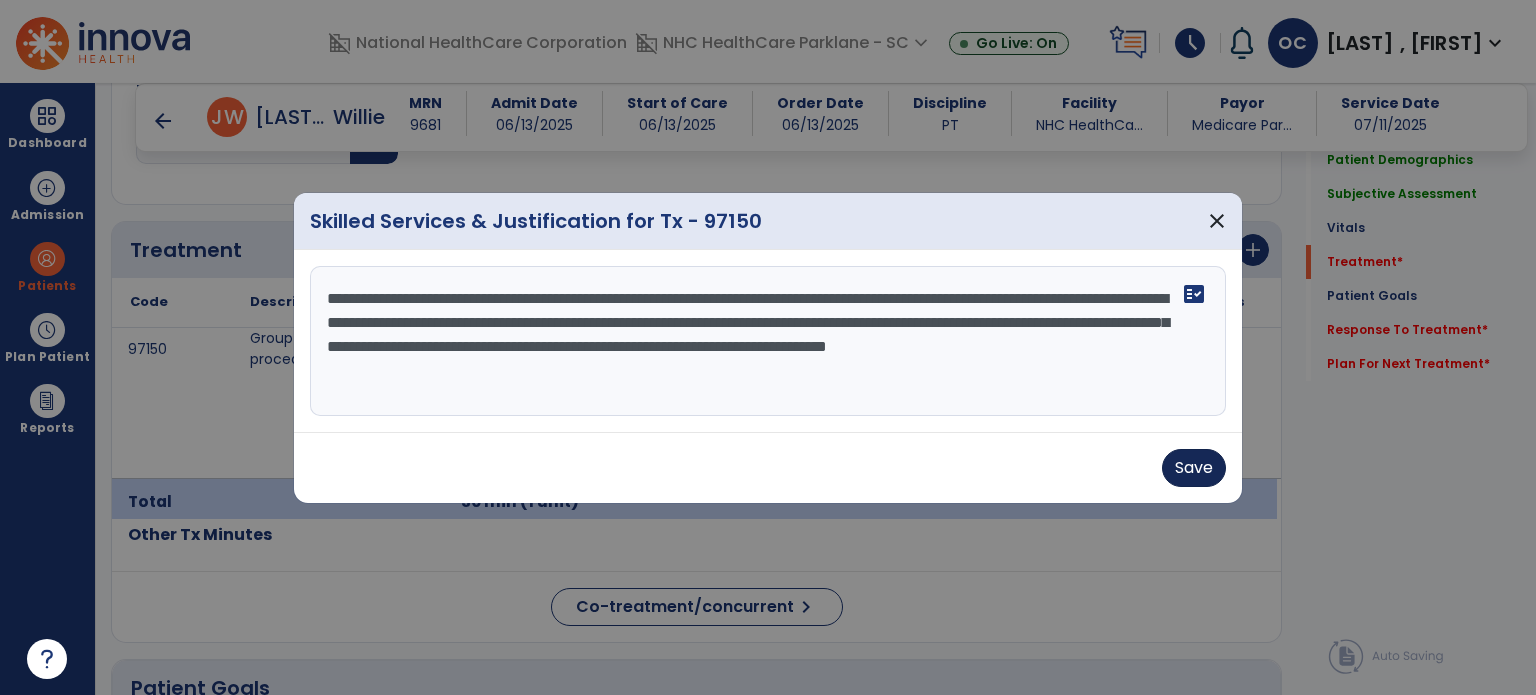 type on "**********" 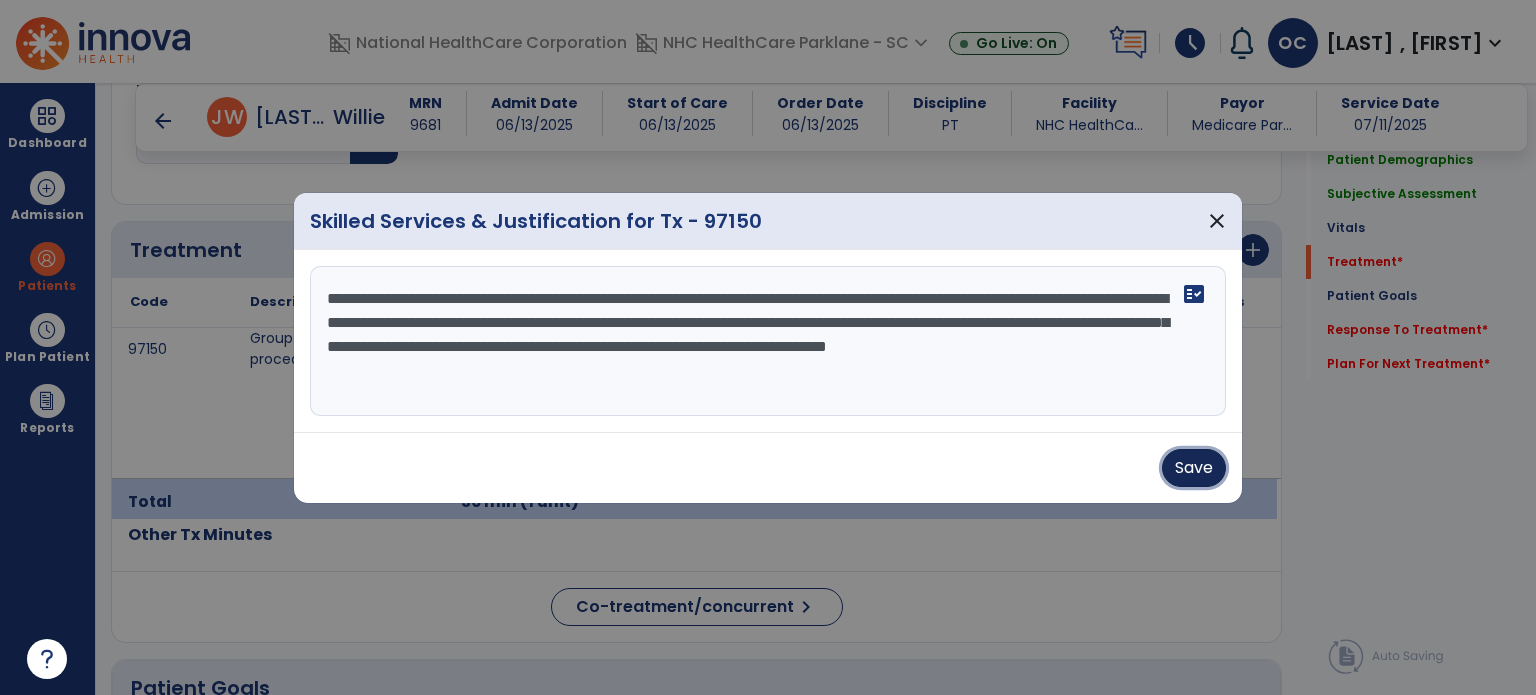 click on "Save" at bounding box center (1194, 468) 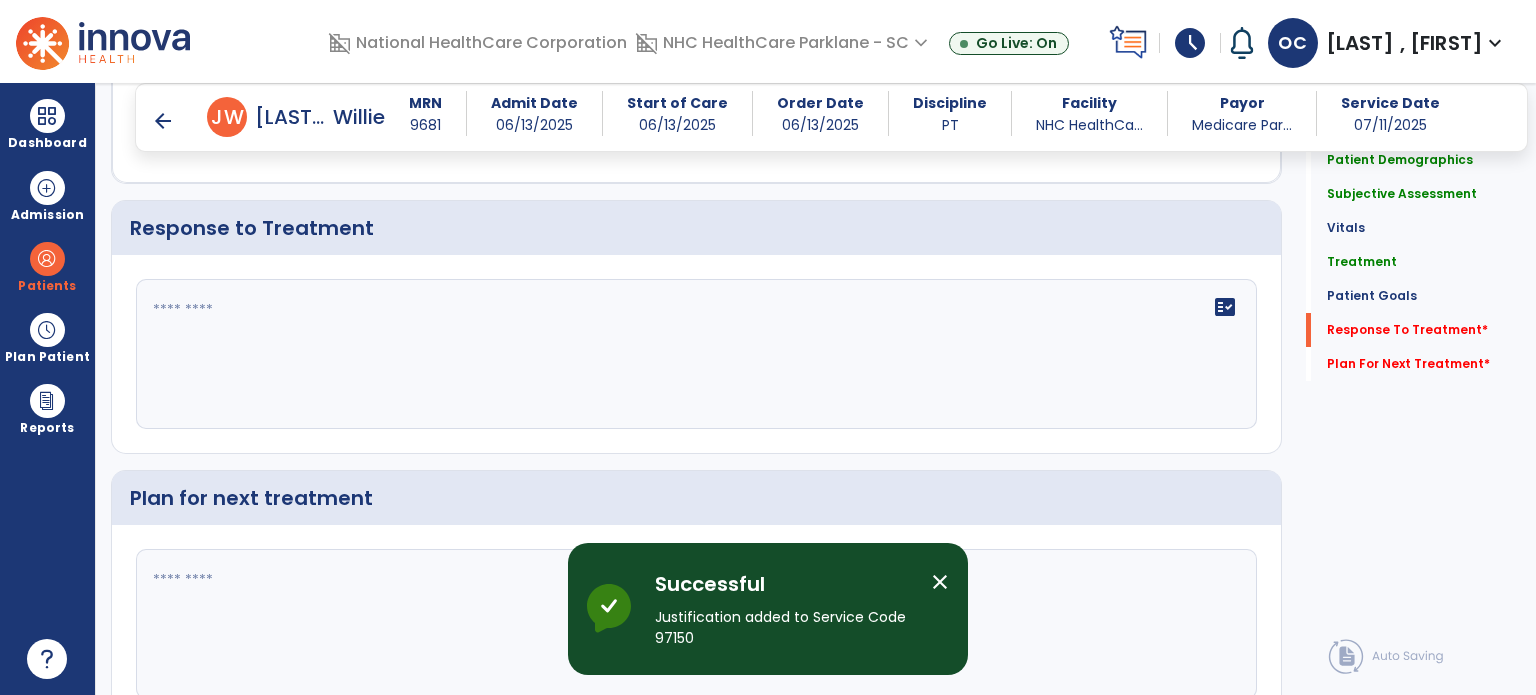 scroll, scrollTop: 2414, scrollLeft: 0, axis: vertical 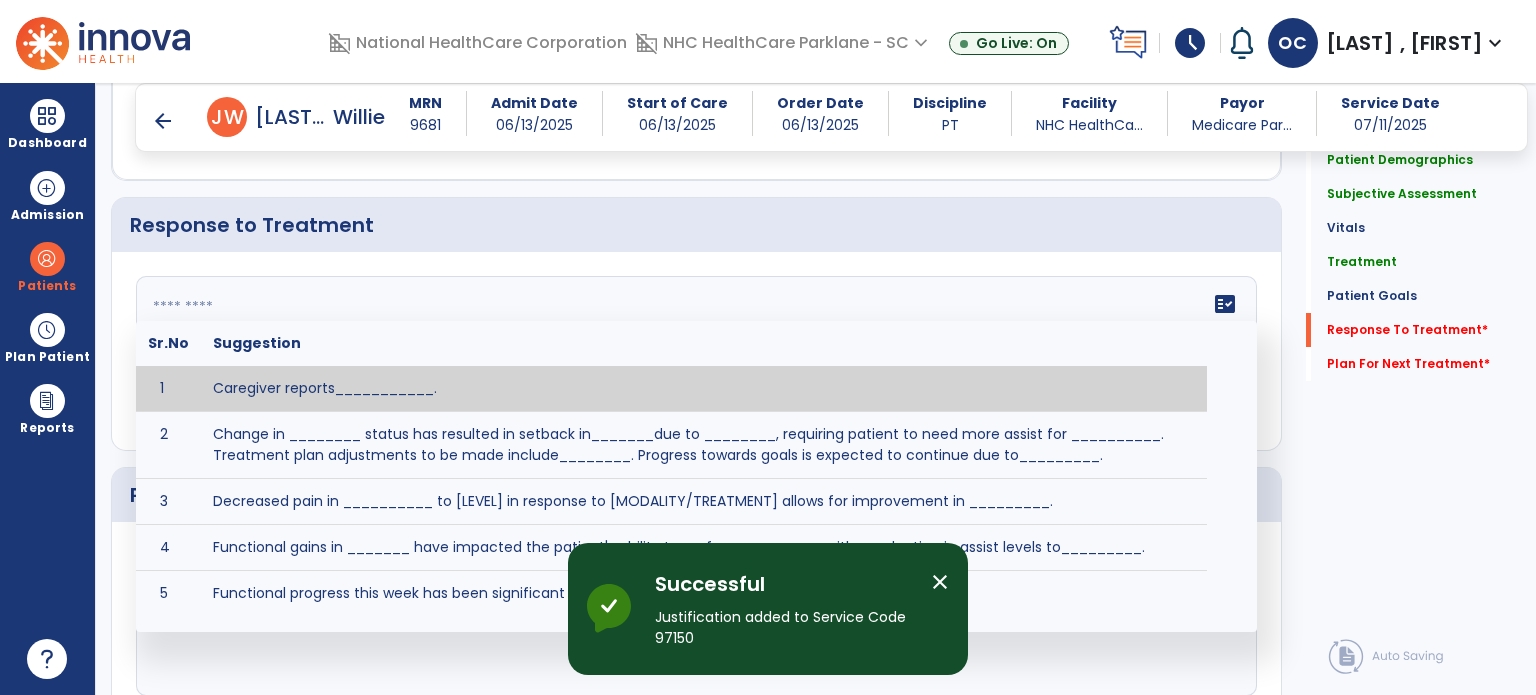 click on "fact_check  Sr.No Suggestion 1 Caregiver reports___________. 2 Change in ________ status has resulted in setback in_______due to ________, requiring patient to need more assist for __________.   Treatment plan adjustments to be made include________.  Progress towards goals is expected to continue due to_________. 3 Decreased pain in __________ to [LEVEL] in response to [MODALITY/TREATMENT] allows for improvement in _________. 4 Functional gains in _______ have impacted the patient's ability to perform_________ with a reduction in assist levels to_________. 5 Functional progress this week has been significant due to__________. 6 Gains in ________ have improved the patient's ability to perform ______with decreased levels of assist to___________. 7 Improvement in ________allows patient to tolerate higher levels of challenges in_________. 8 Pain in [AREA] has decreased to [LEVEL] in response to [TREATMENT/MODALITY], allowing fore ease in completing__________. 9 10 11 12 13 14 15 16 17 18 19 20 21" 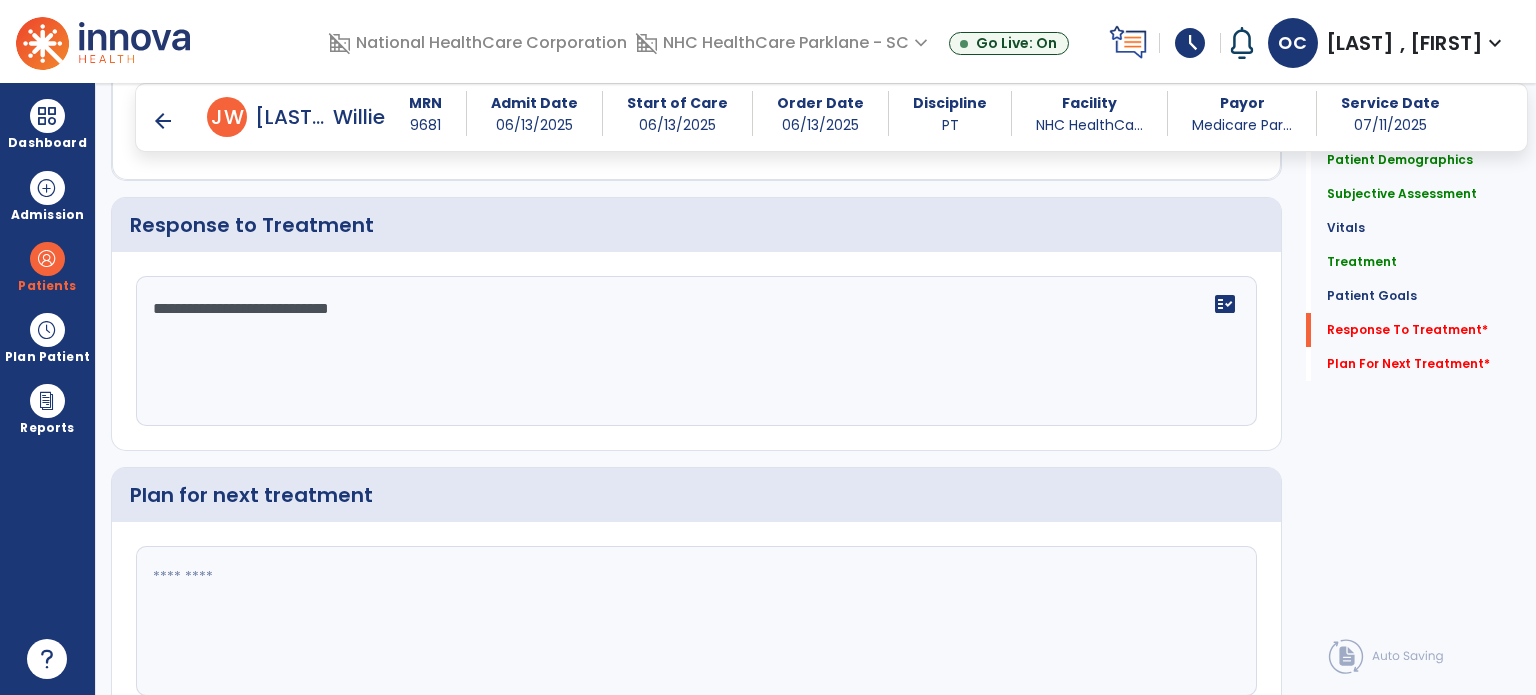 scroll, scrollTop: 2500, scrollLeft: 0, axis: vertical 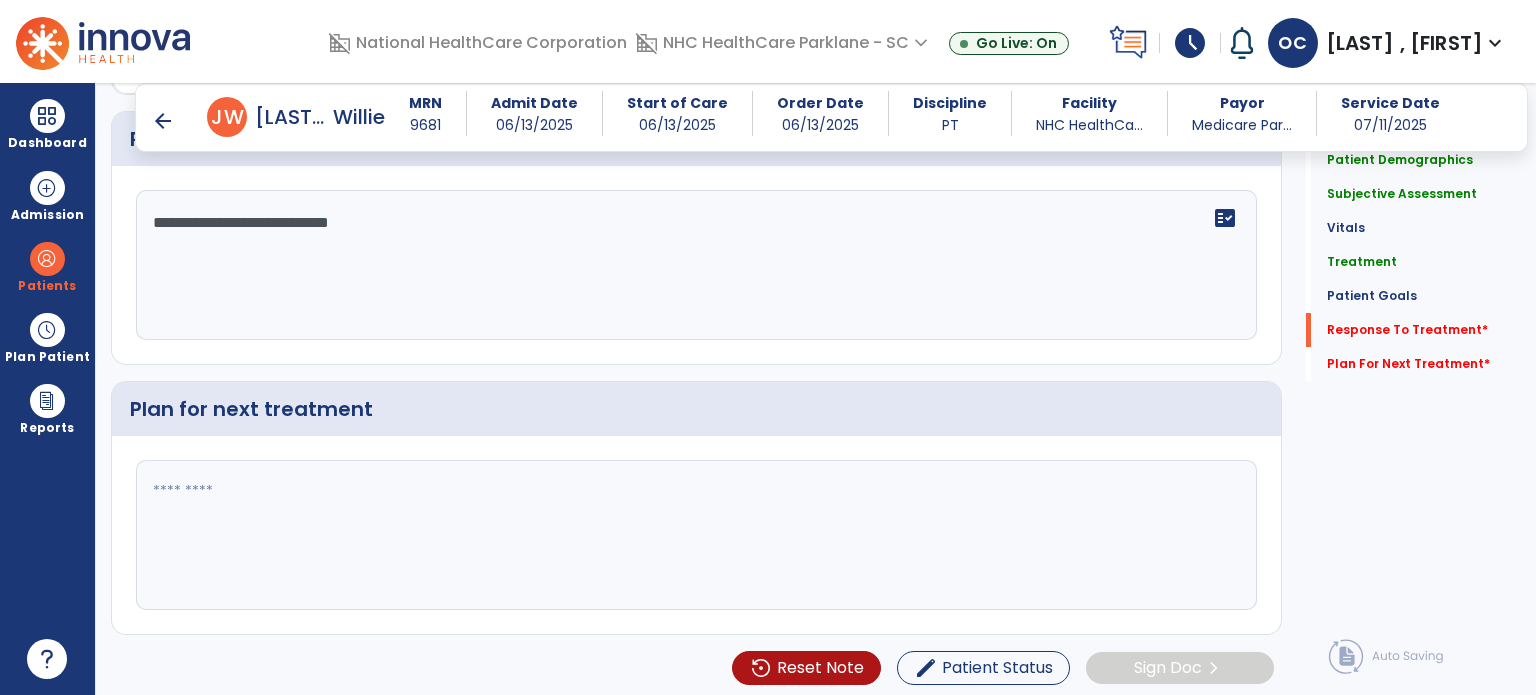 type on "**********" 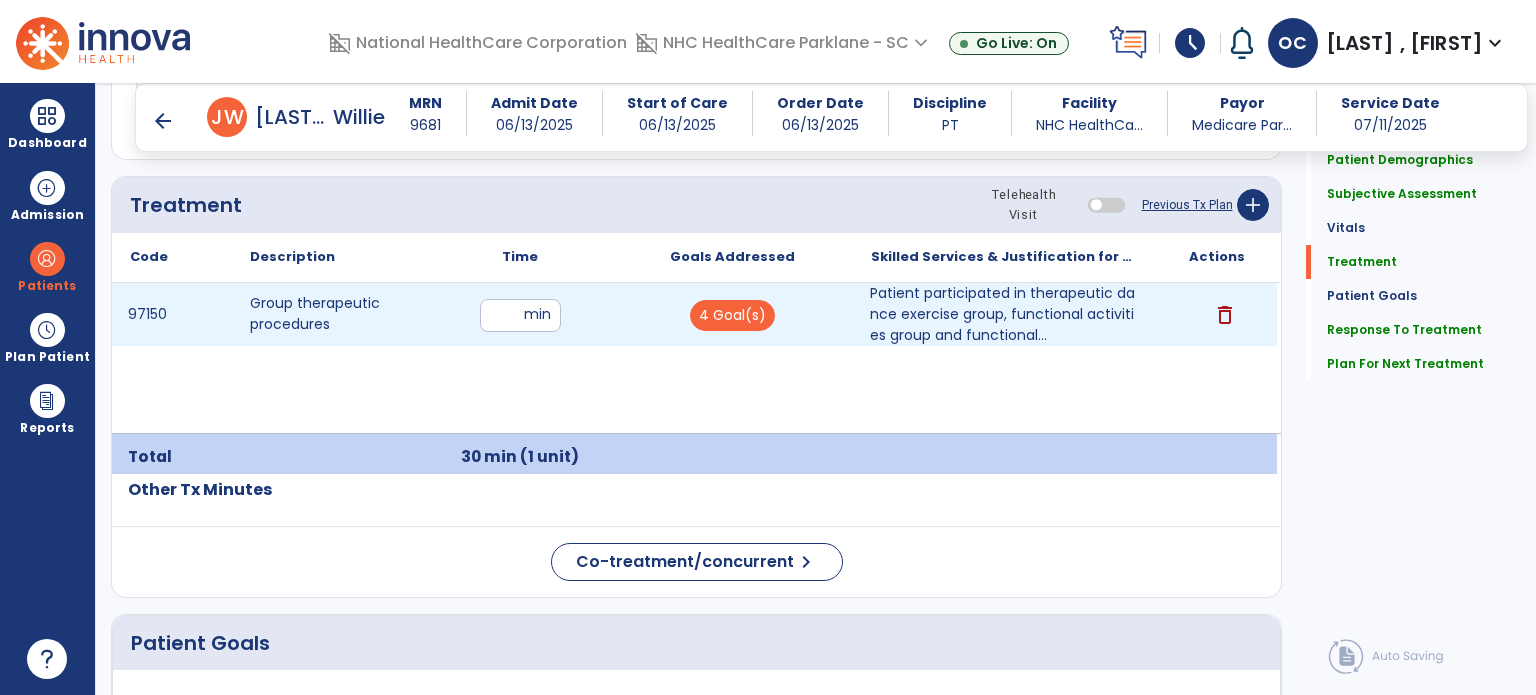 scroll, scrollTop: 1184, scrollLeft: 0, axis: vertical 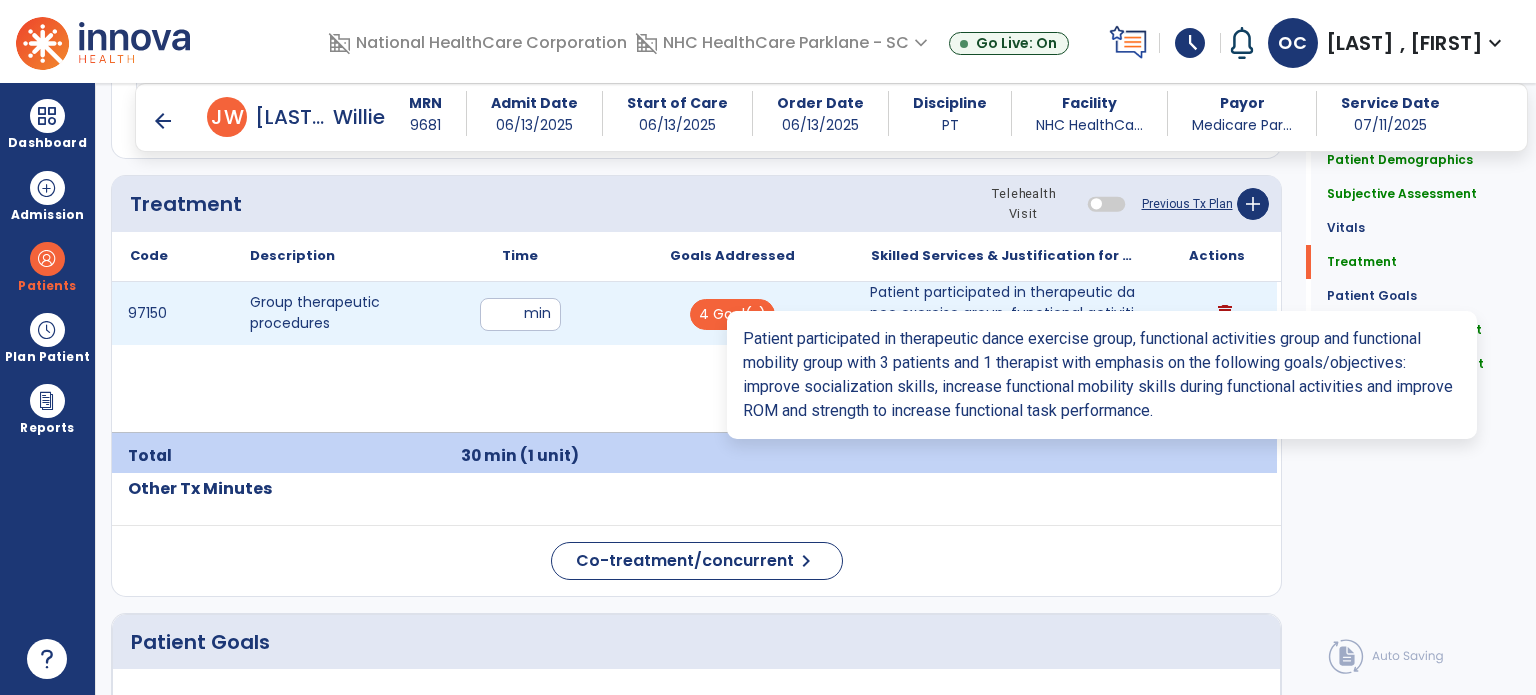 type on "**********" 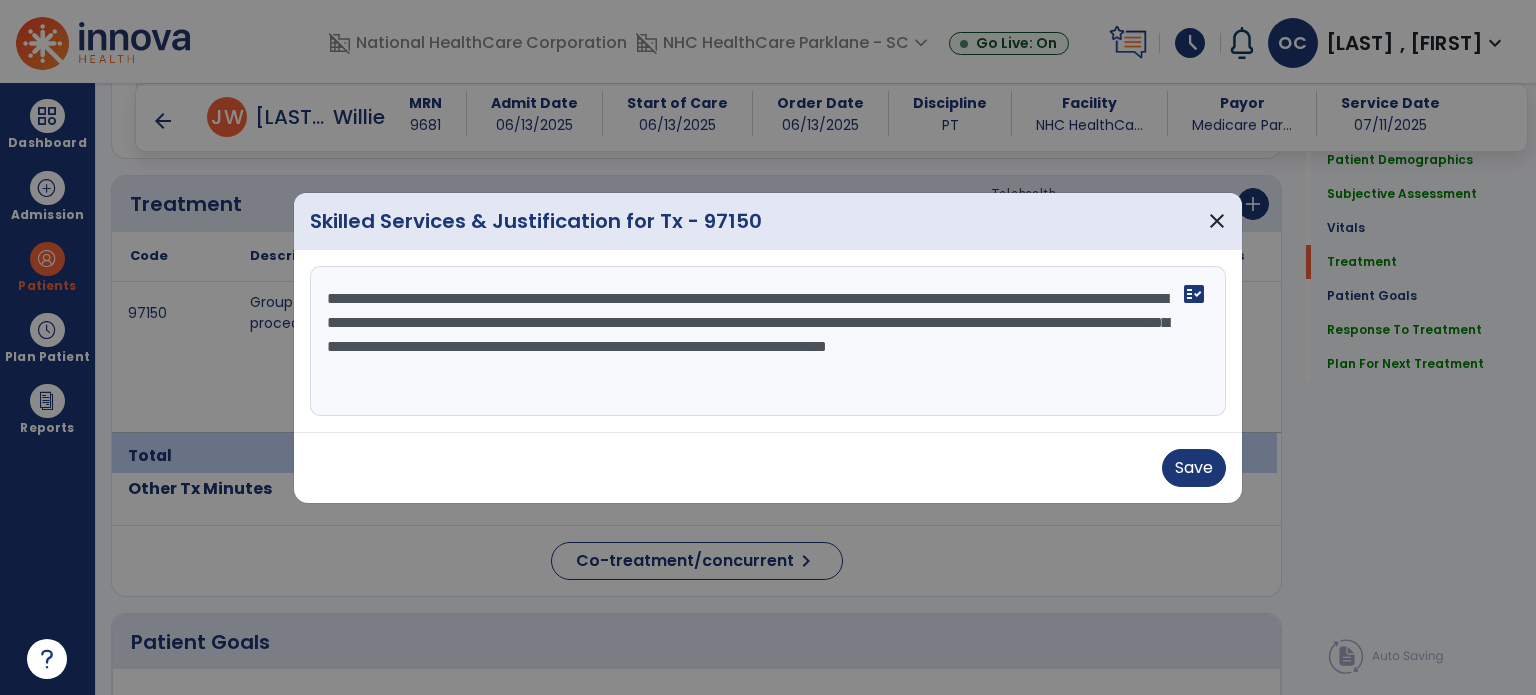 drag, startPoint x: 752, startPoint y: 375, endPoint x: 312, endPoint y: 302, distance: 446.0146 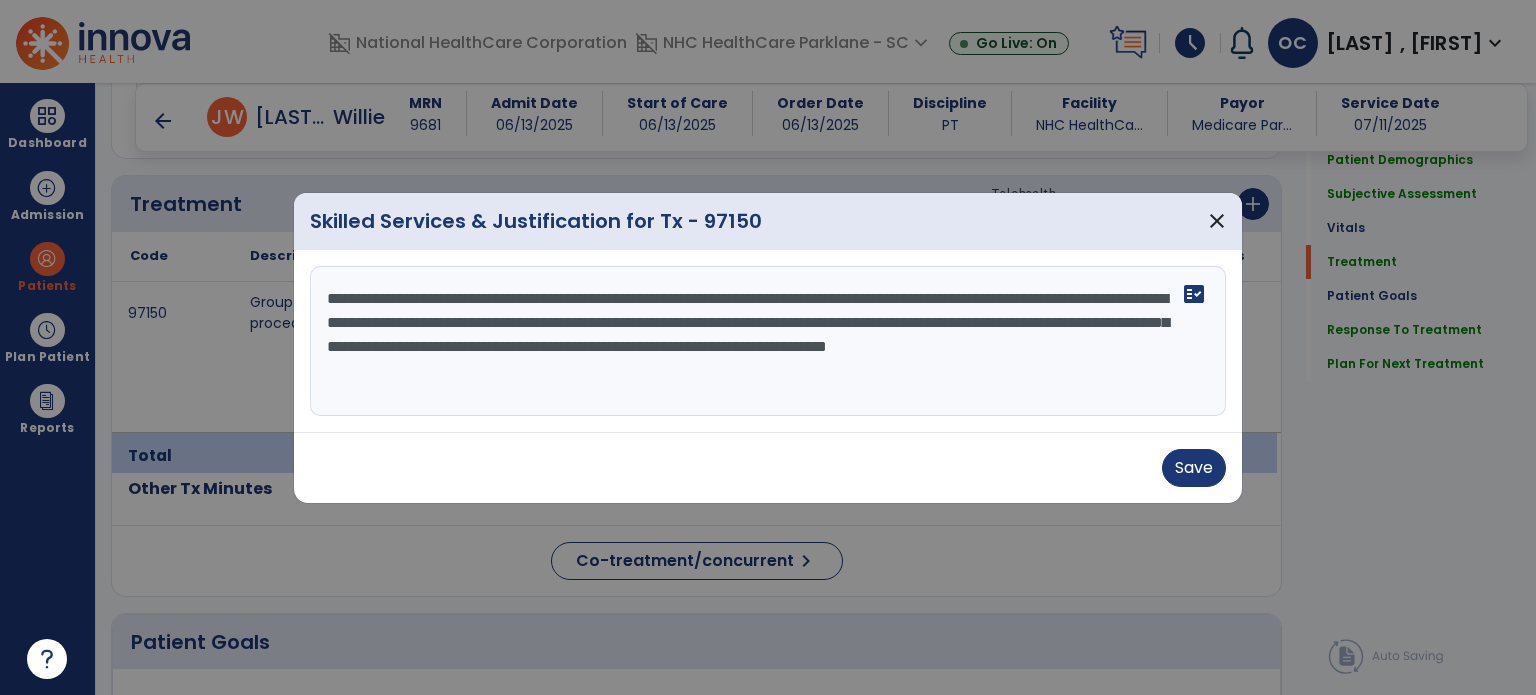 click on "**********" at bounding box center [768, 341] 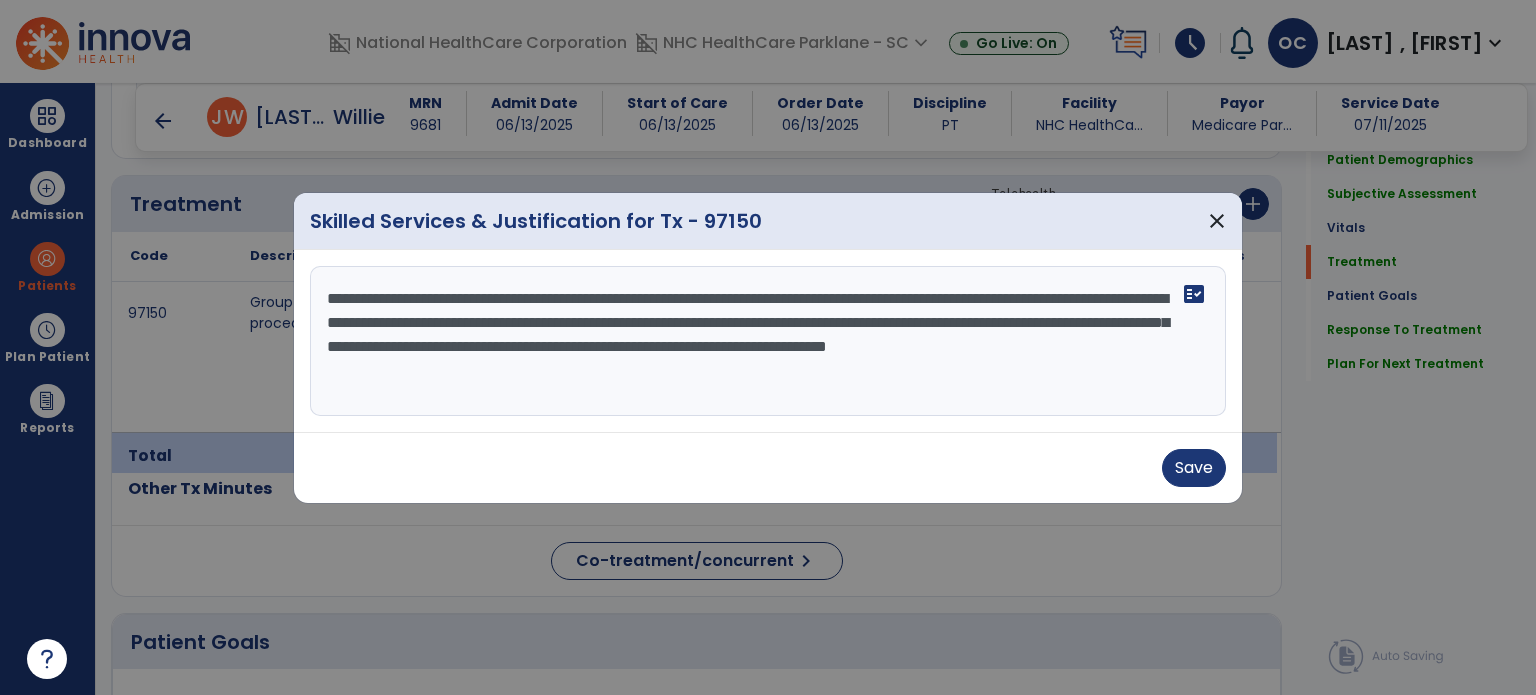 click on "**********" at bounding box center [768, 341] 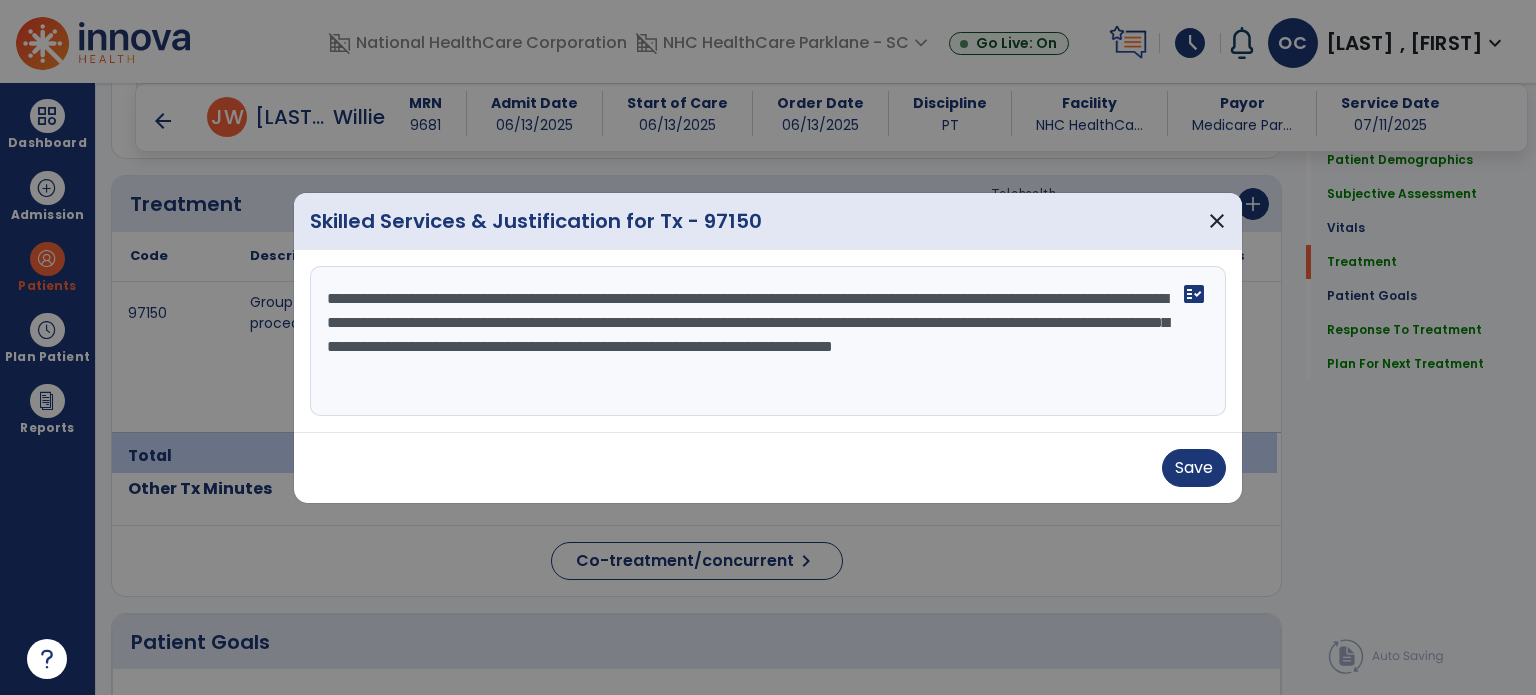 type on "**********" 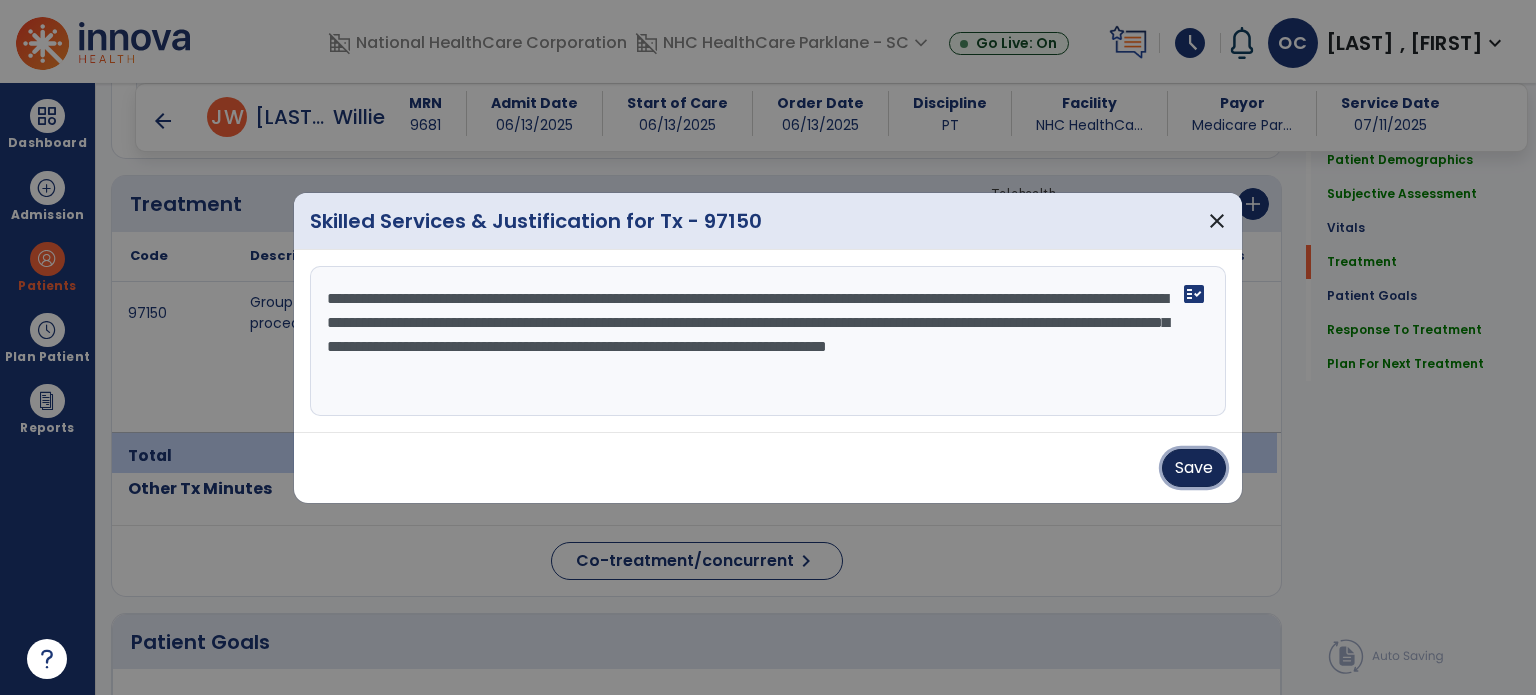 click on "Save" at bounding box center (1194, 468) 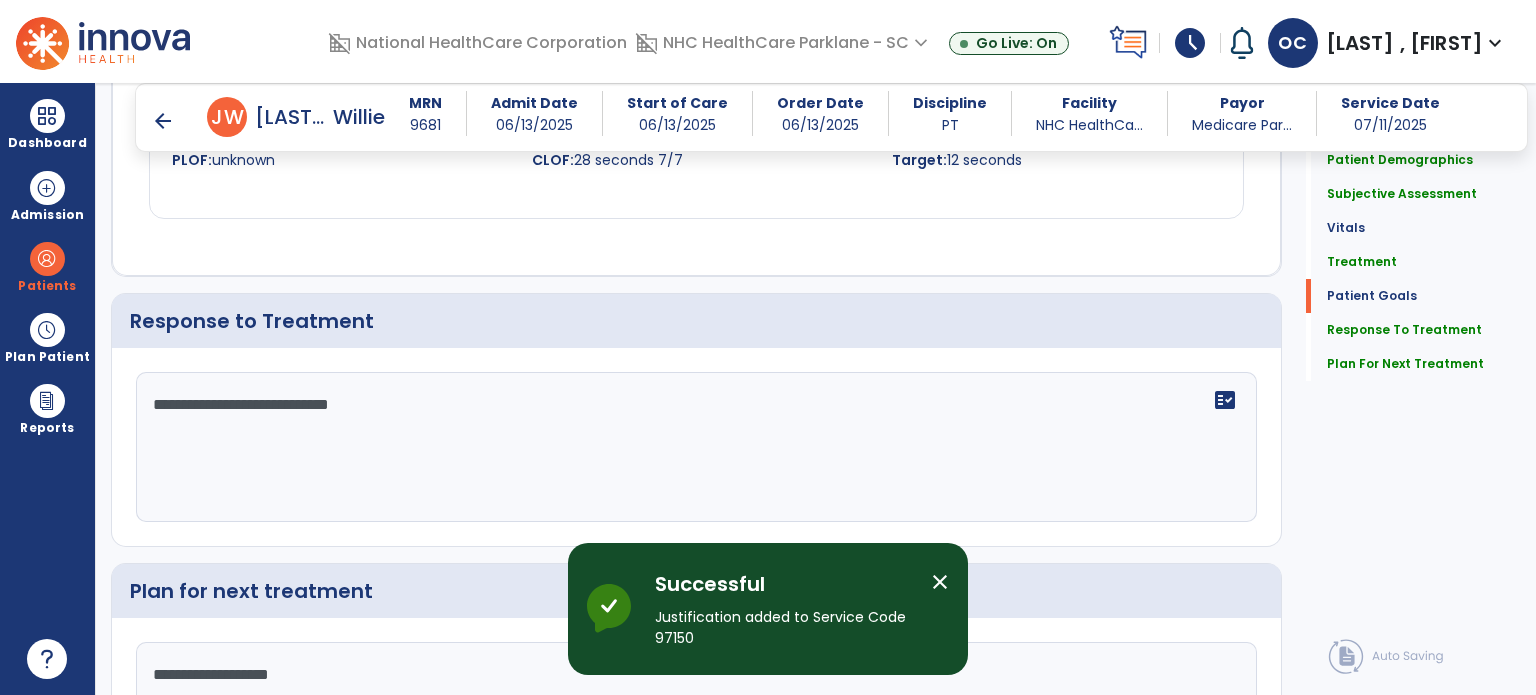 scroll, scrollTop: 2500, scrollLeft: 0, axis: vertical 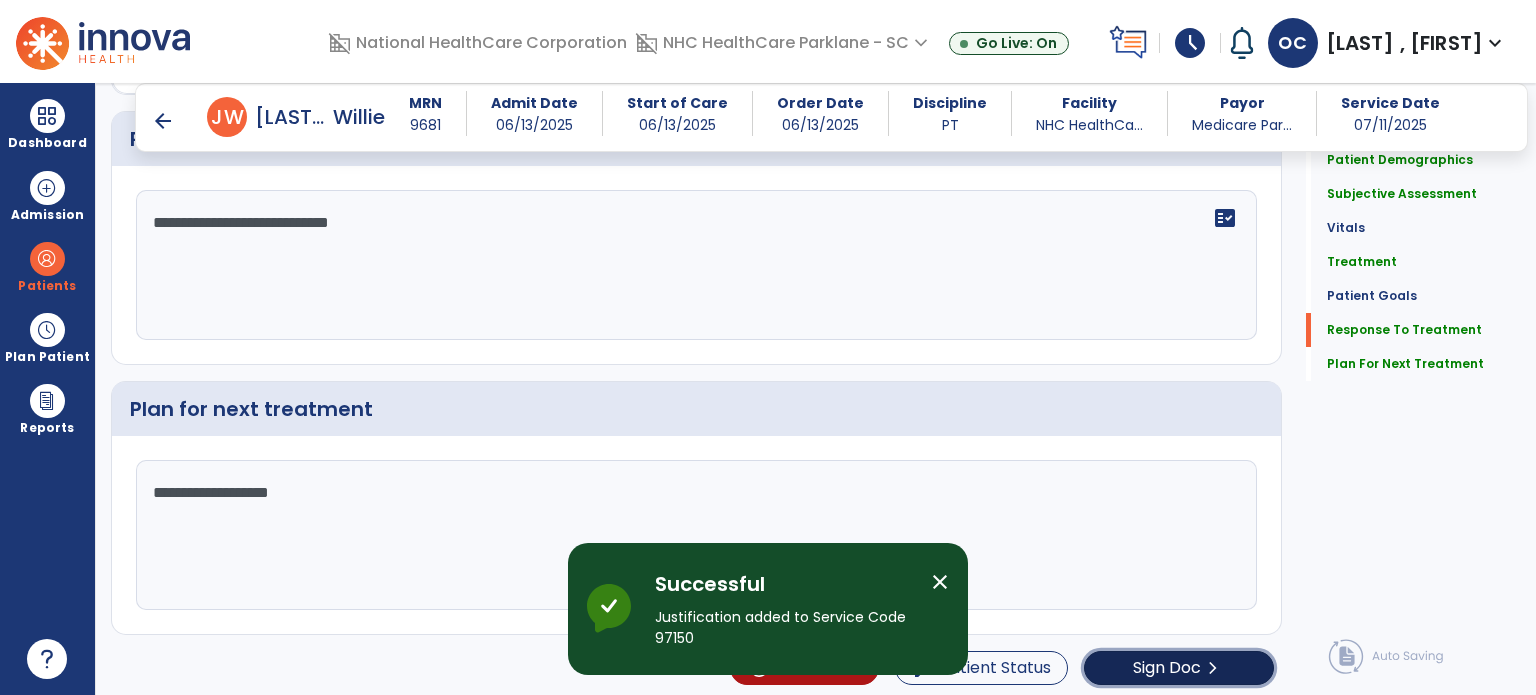 click on "chevron_right" 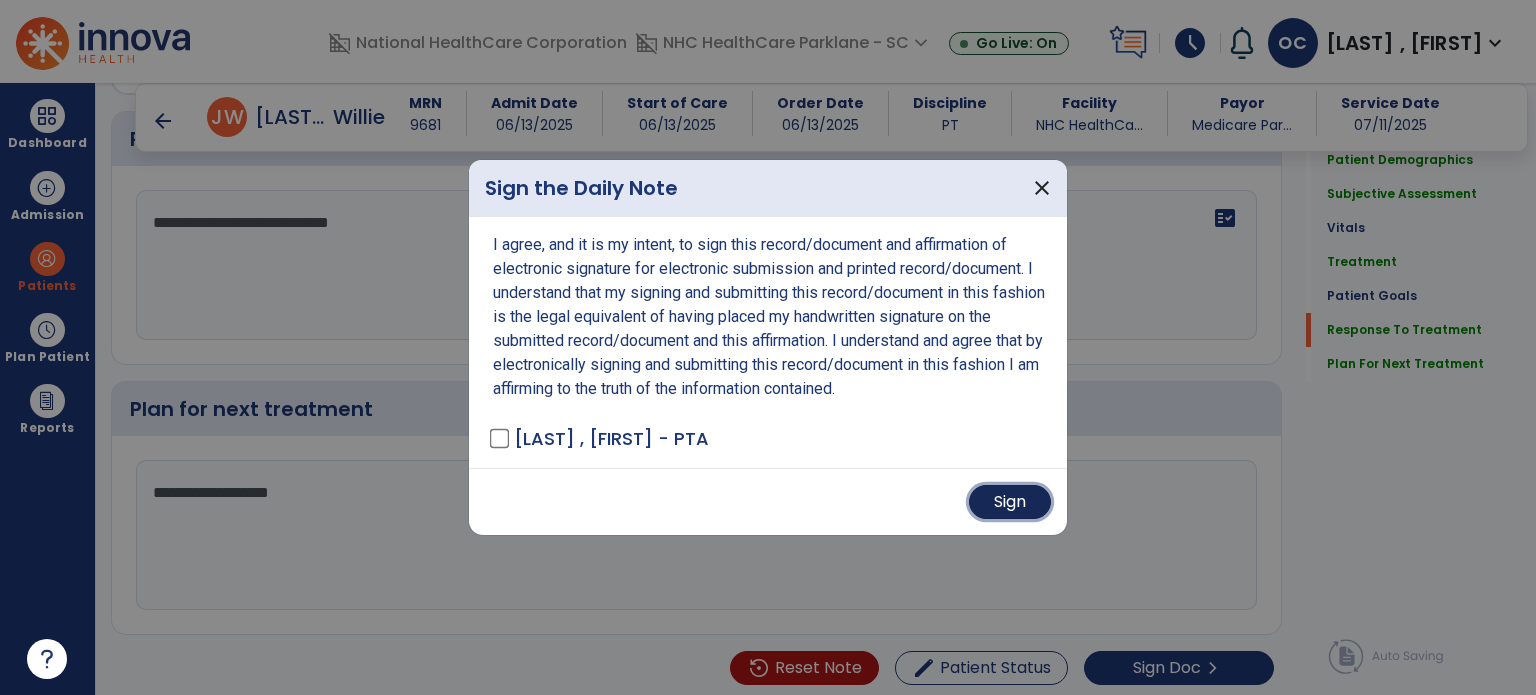 click on "Sign" at bounding box center (1010, 502) 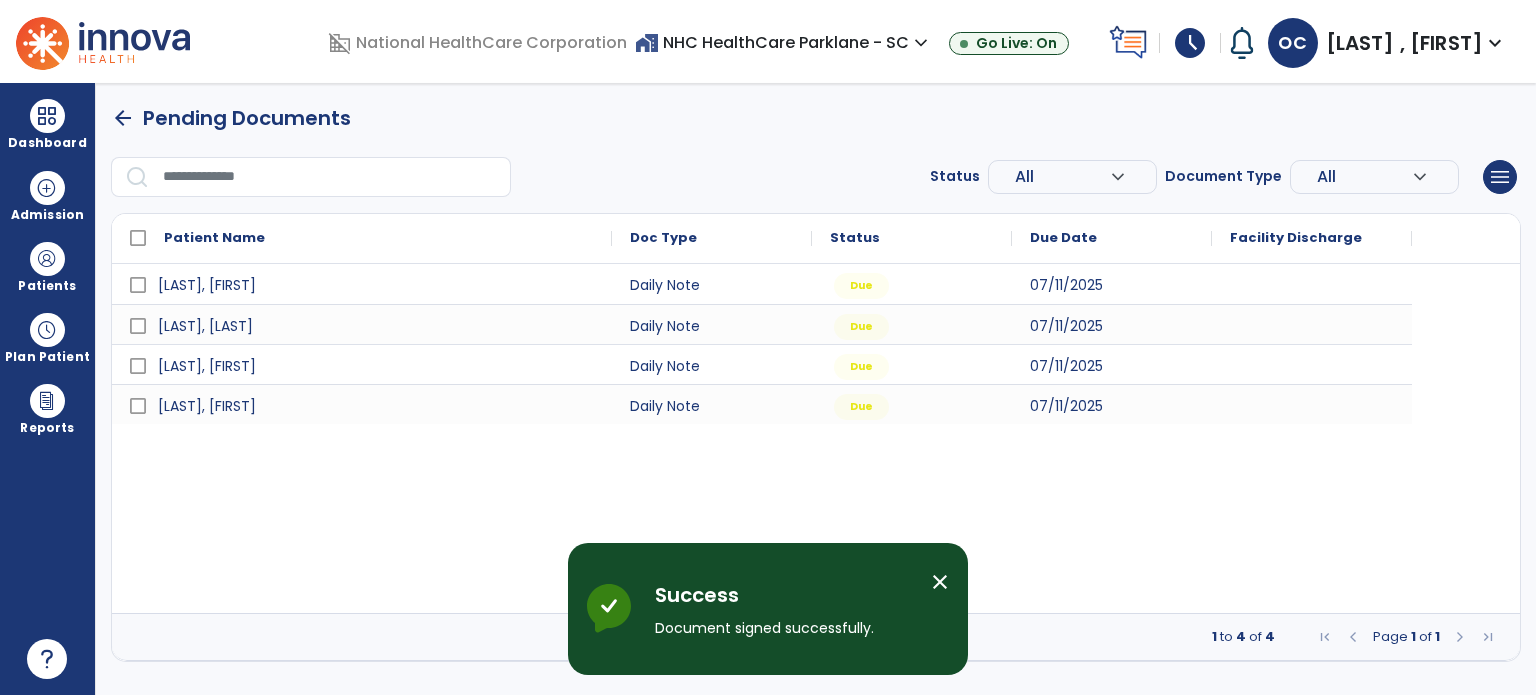 scroll, scrollTop: 0, scrollLeft: 0, axis: both 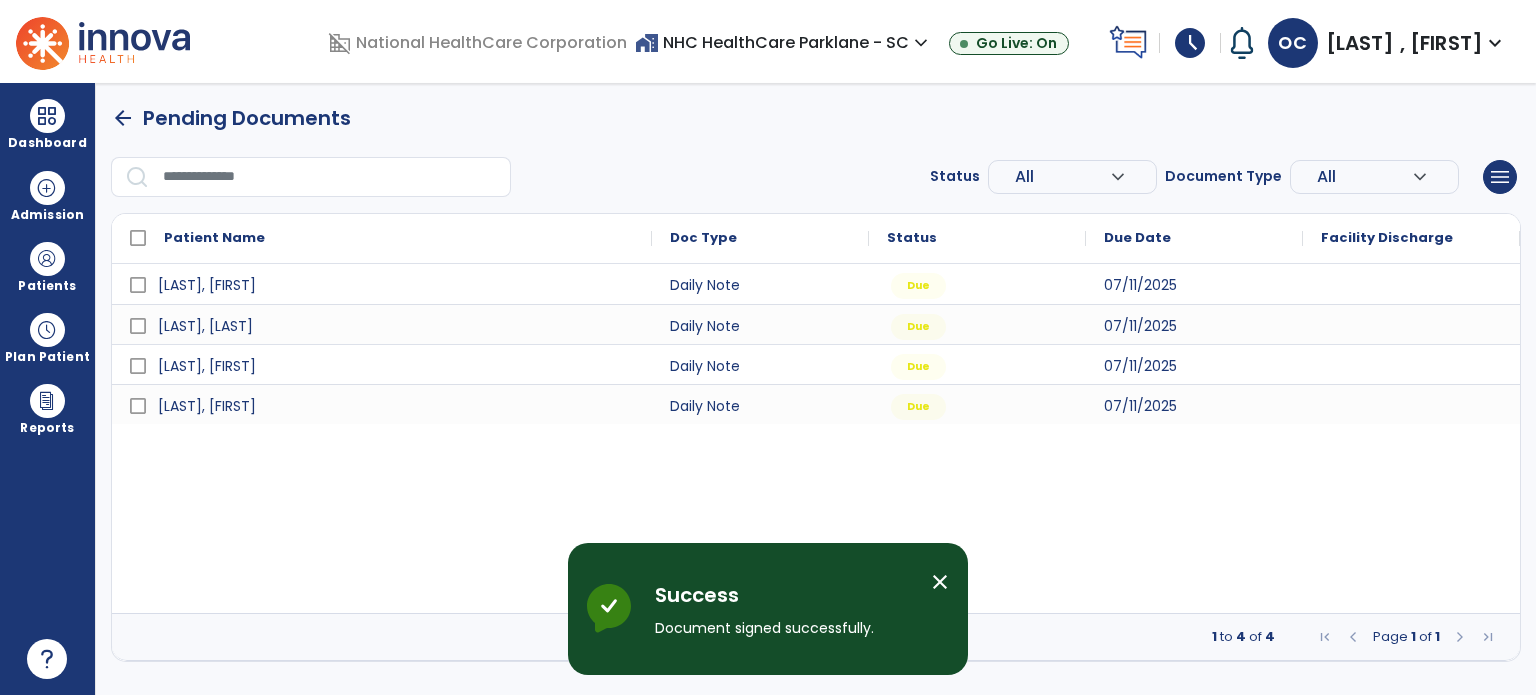 click on "close" at bounding box center (940, 582) 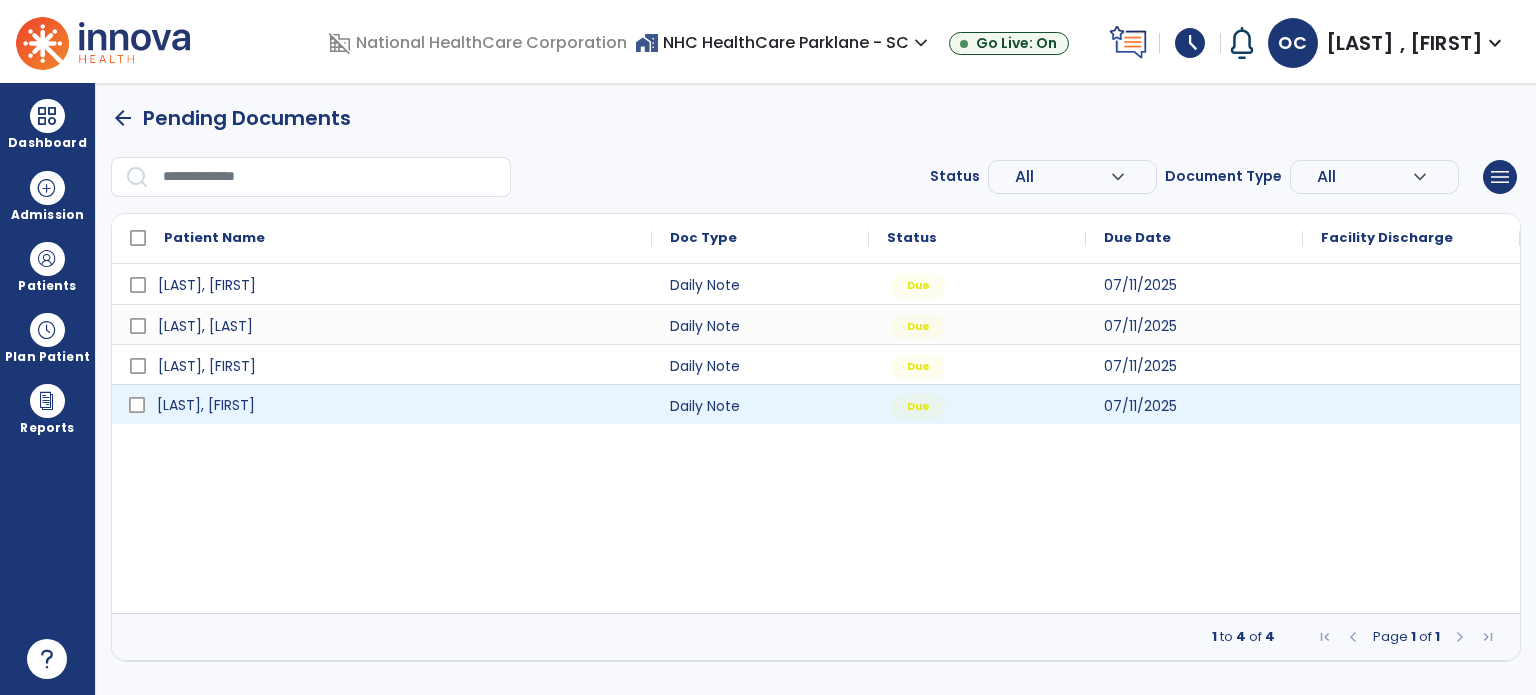 click on "[LAST], [FIRST]" at bounding box center (396, 405) 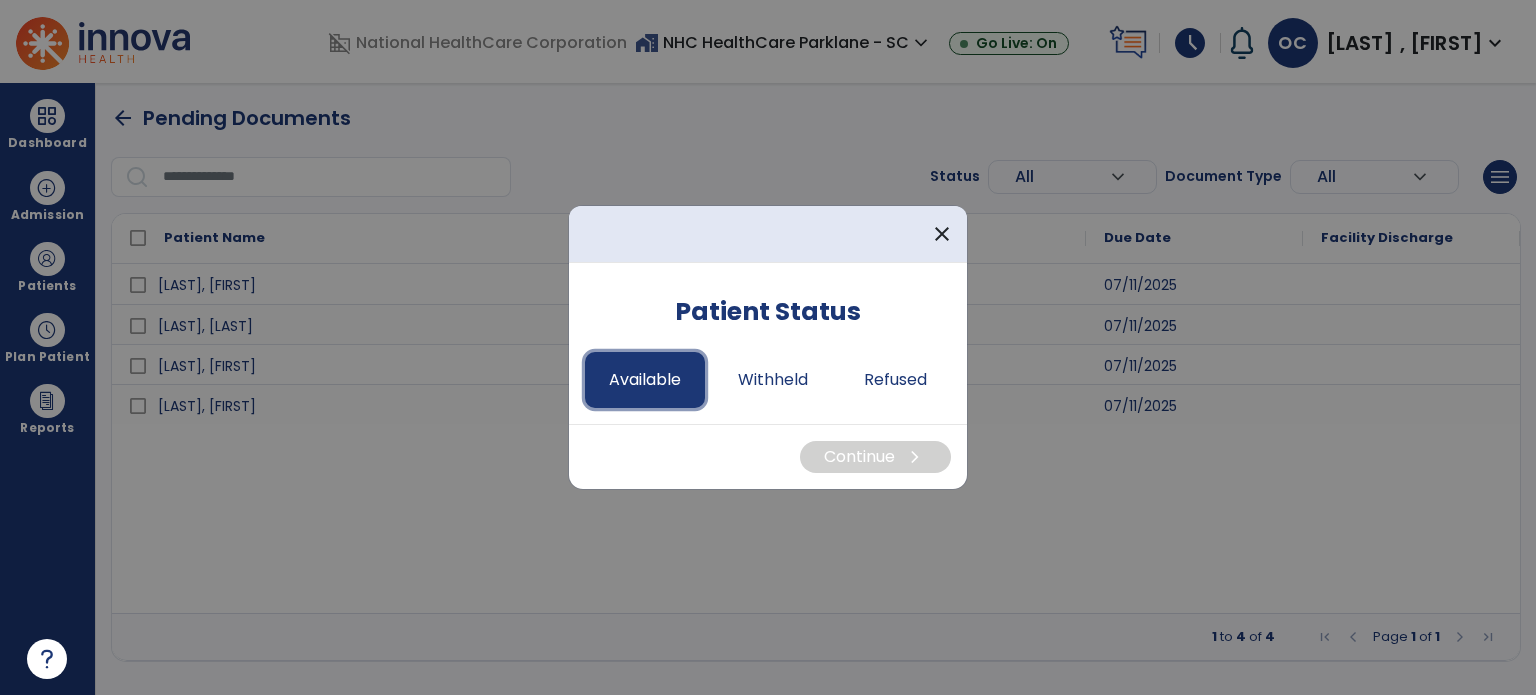 click on "Available" at bounding box center (645, 380) 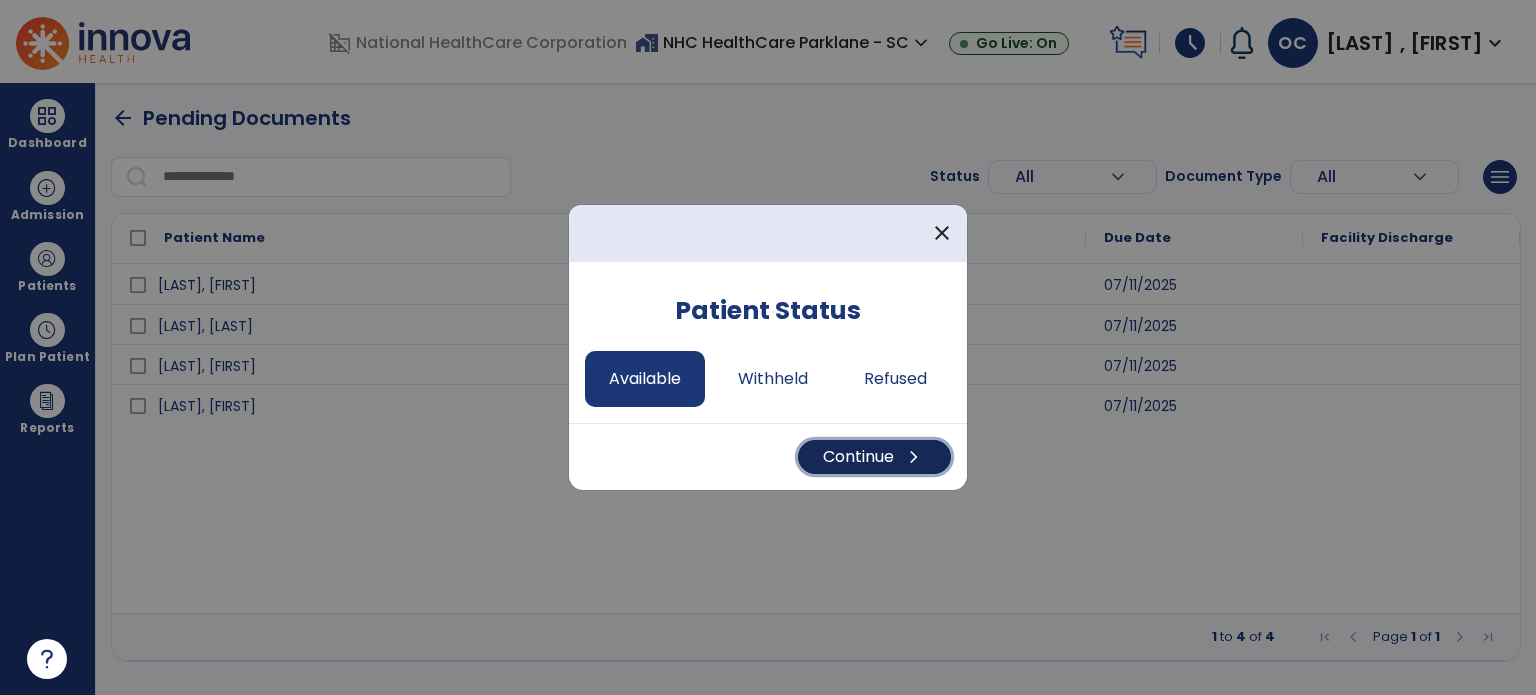 click on "Continue   chevron_right" at bounding box center (874, 457) 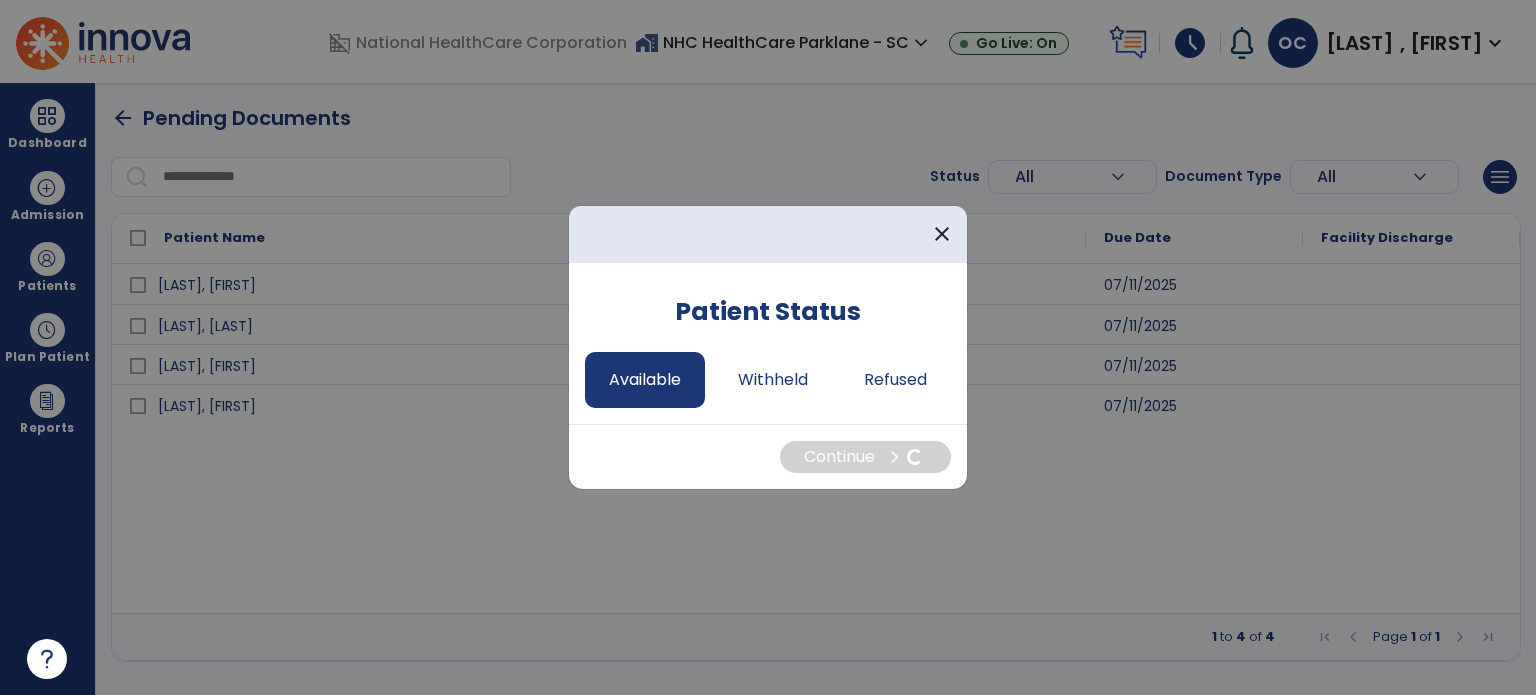 select on "*" 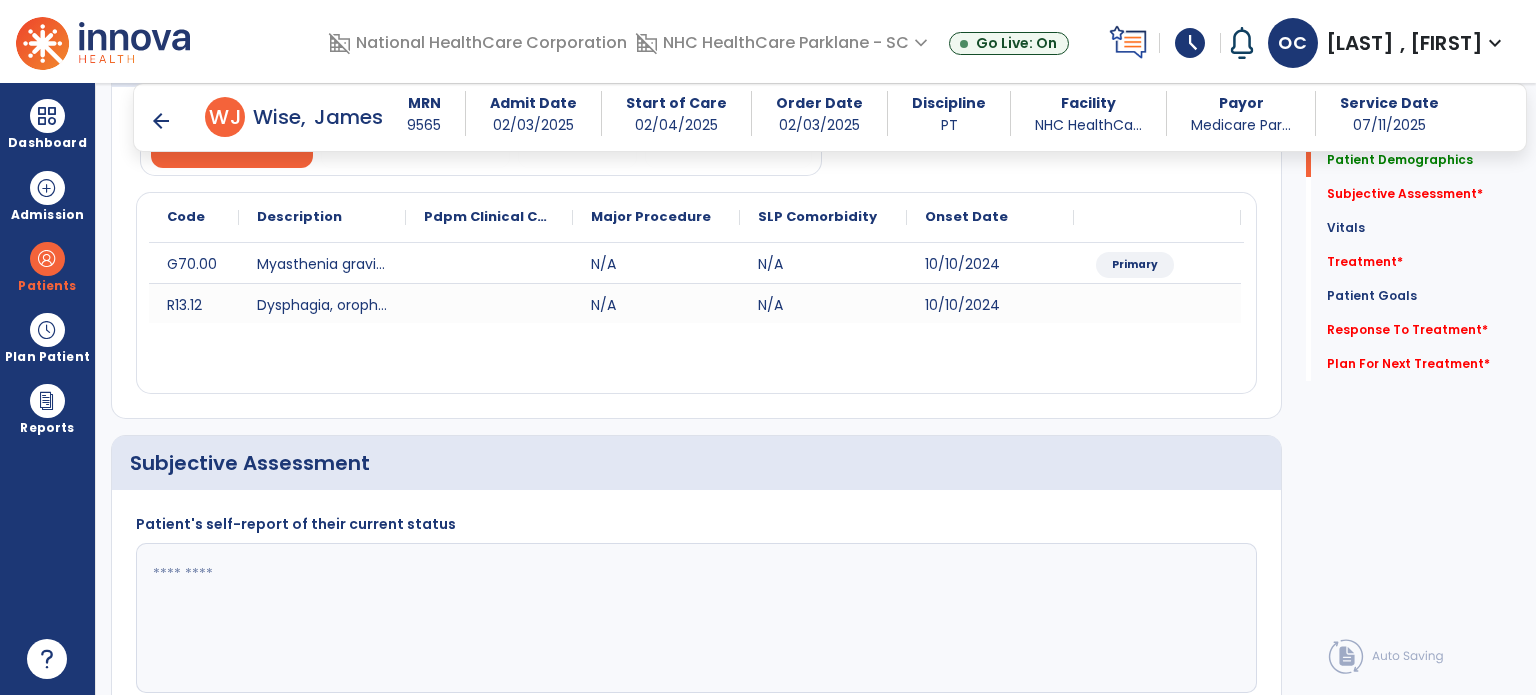 scroll, scrollTop: 204, scrollLeft: 0, axis: vertical 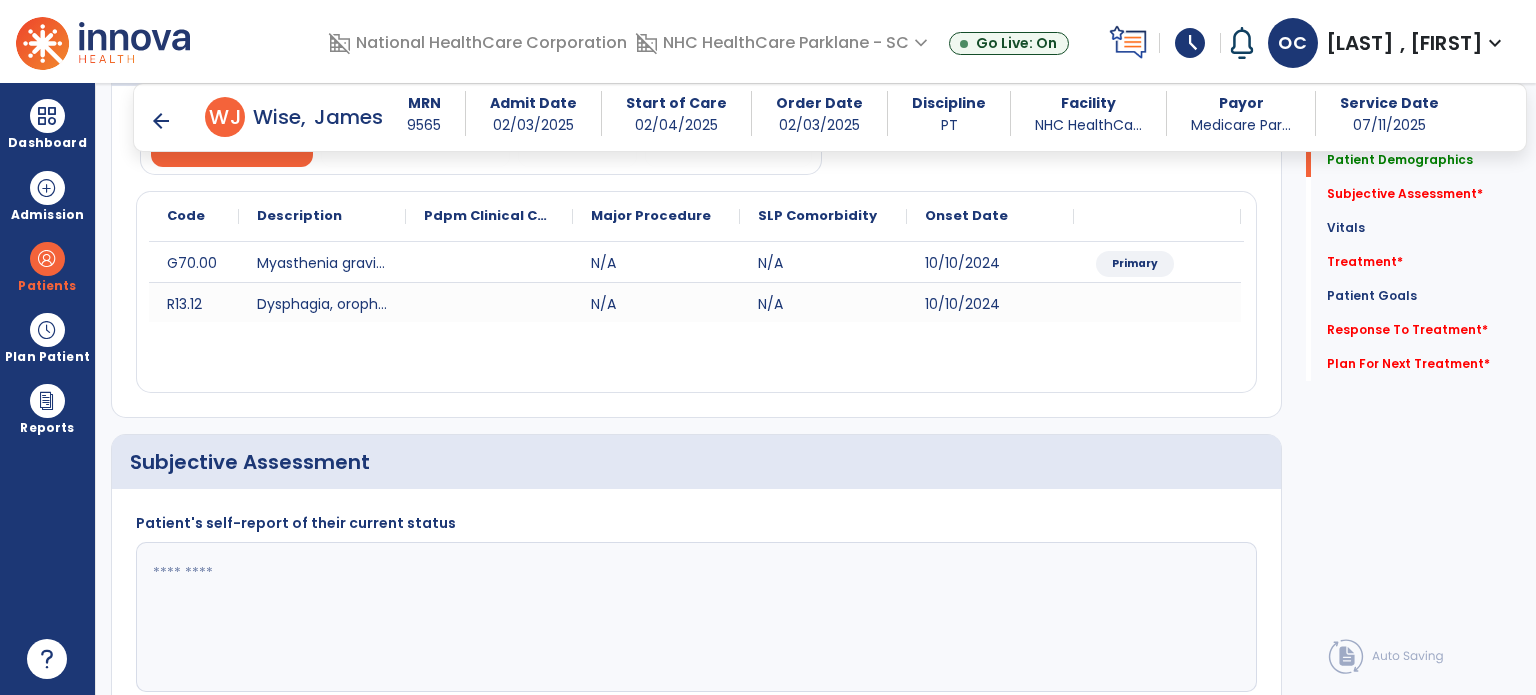 click 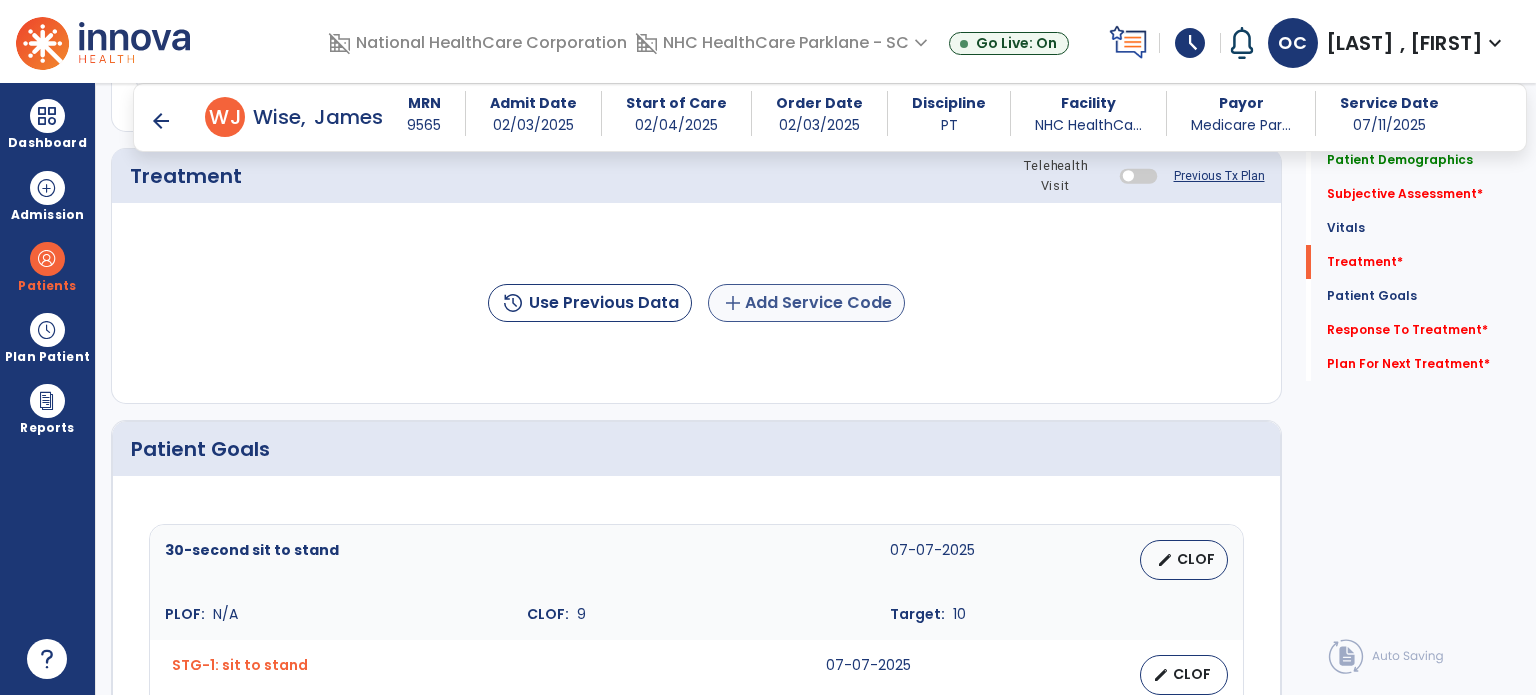 scroll, scrollTop: 1212, scrollLeft: 0, axis: vertical 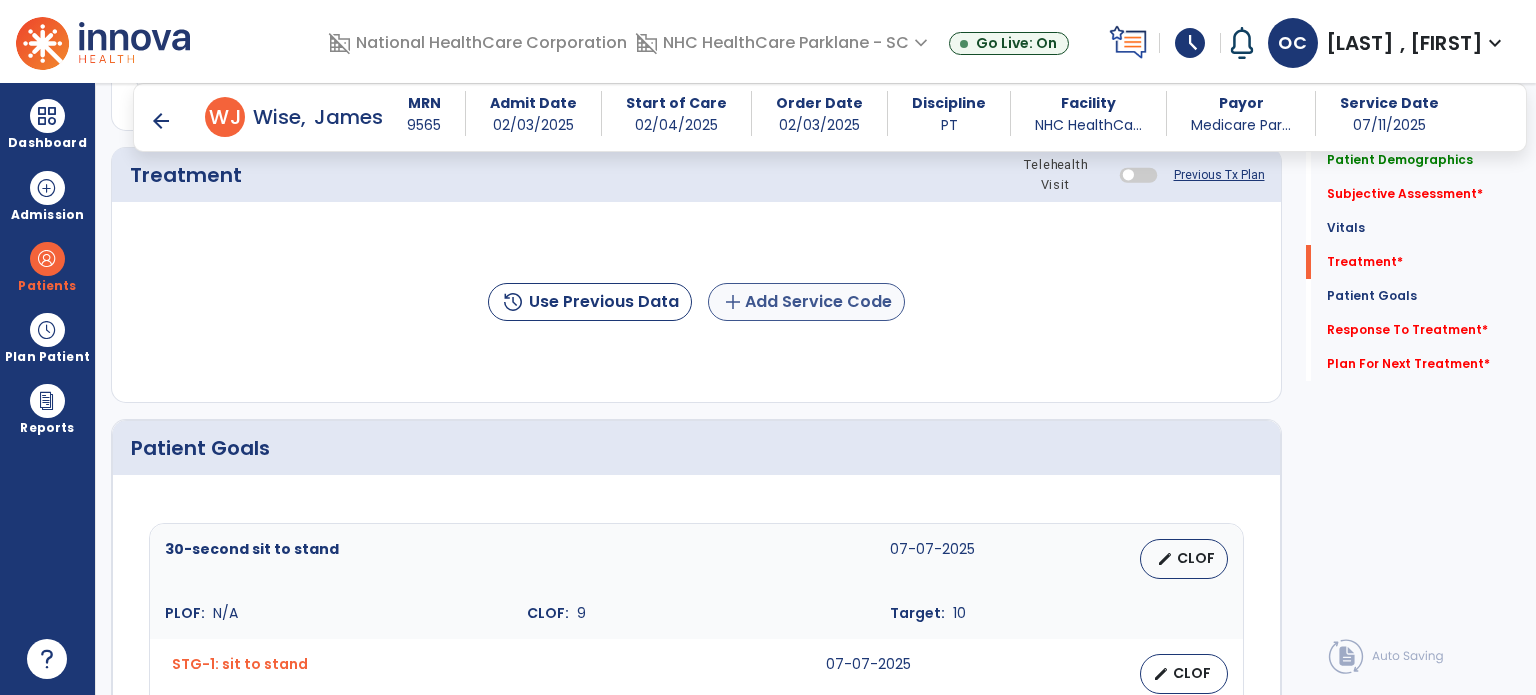 type on "**********" 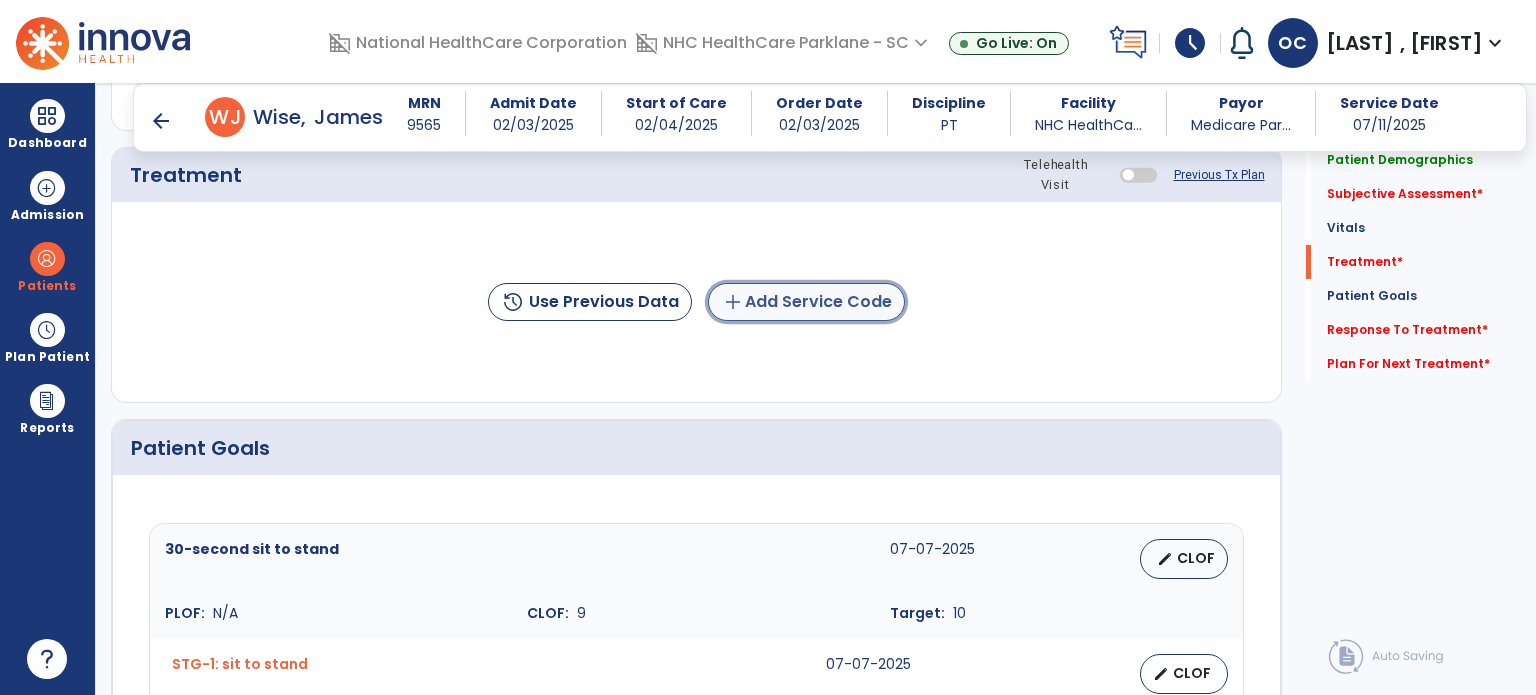 click on "add  Add Service Code" 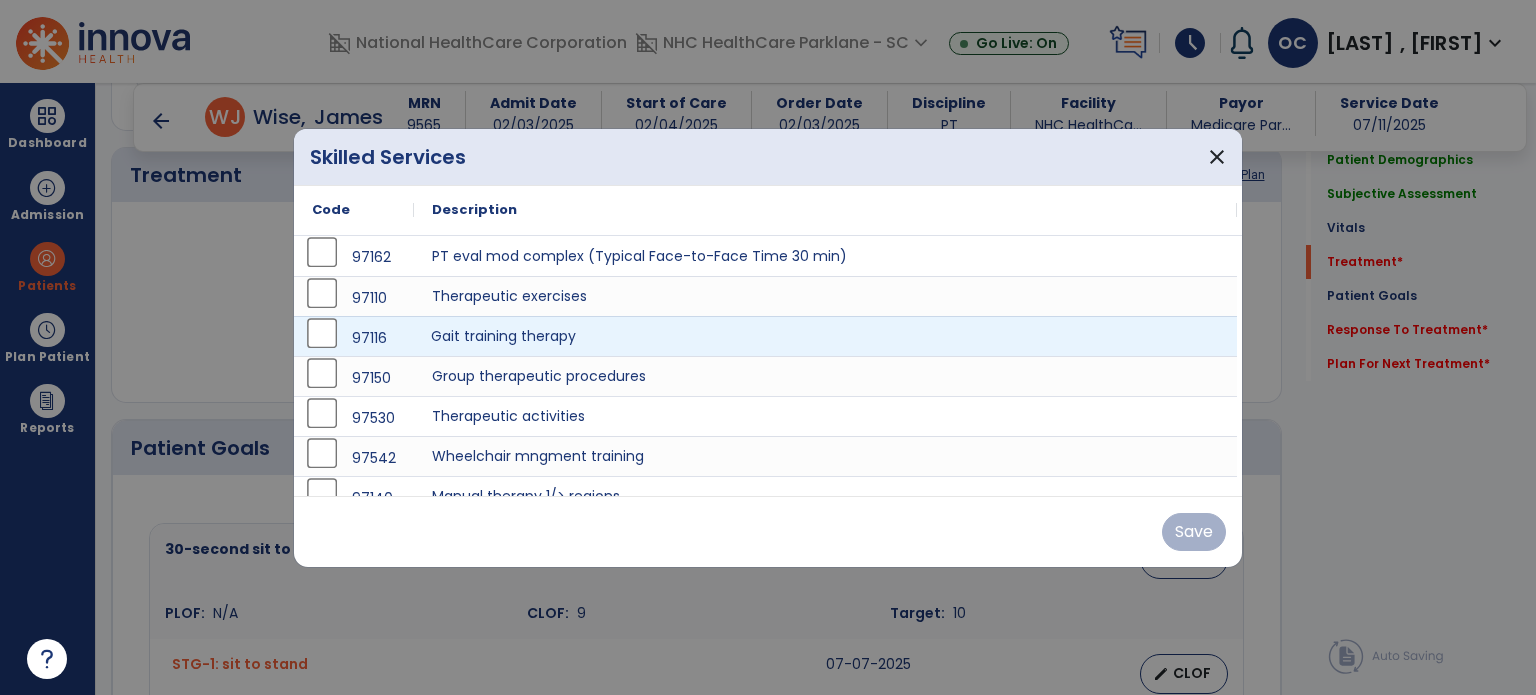 click on "Gait training therapy" at bounding box center (825, 336) 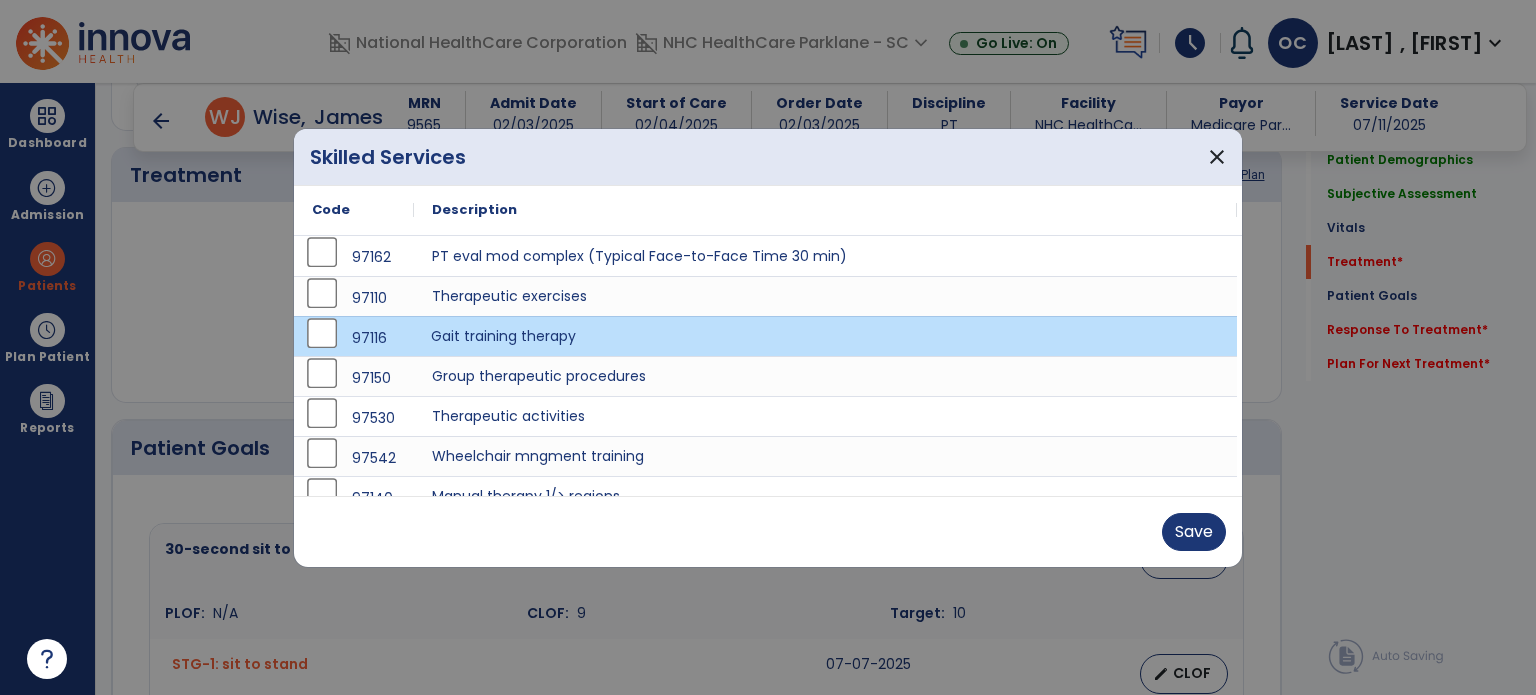 click on "Gait training therapy" at bounding box center (825, 336) 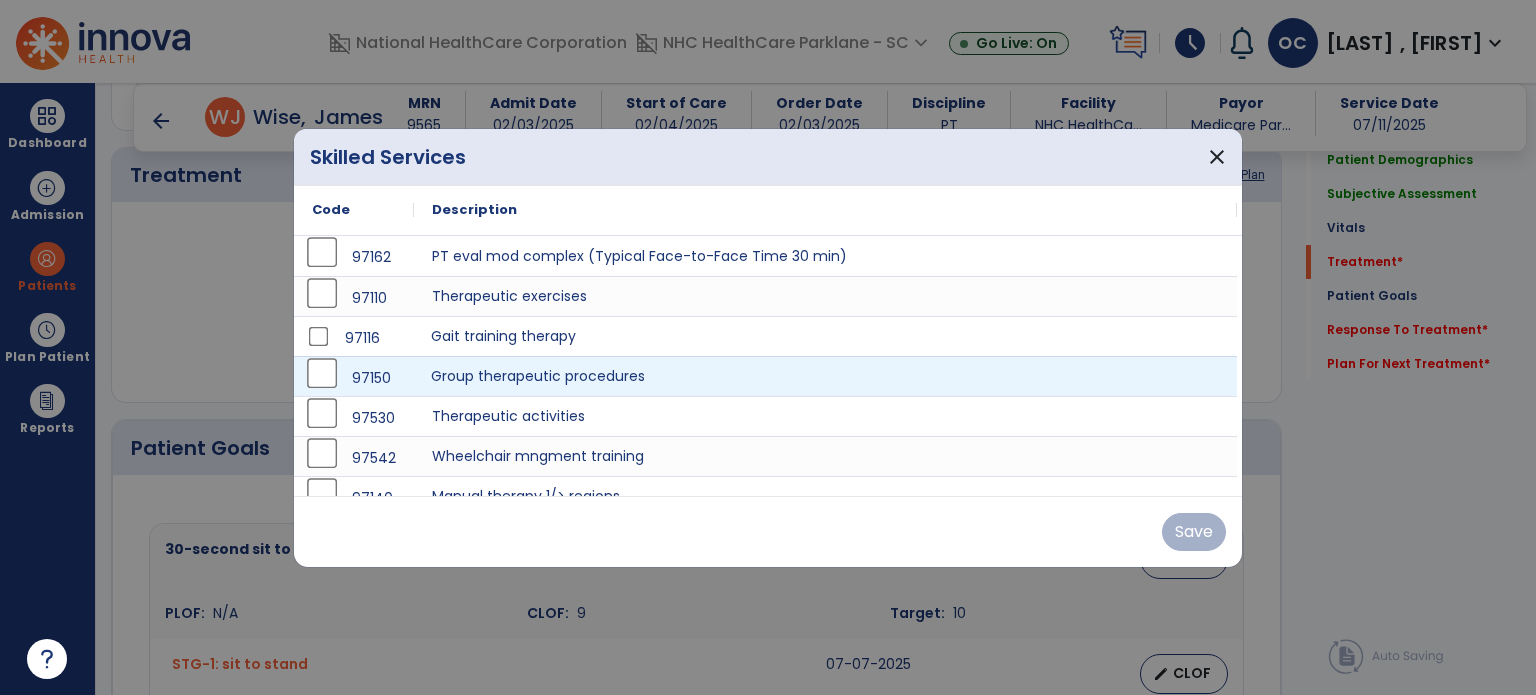 click on "Group therapeutic procedures" at bounding box center [825, 376] 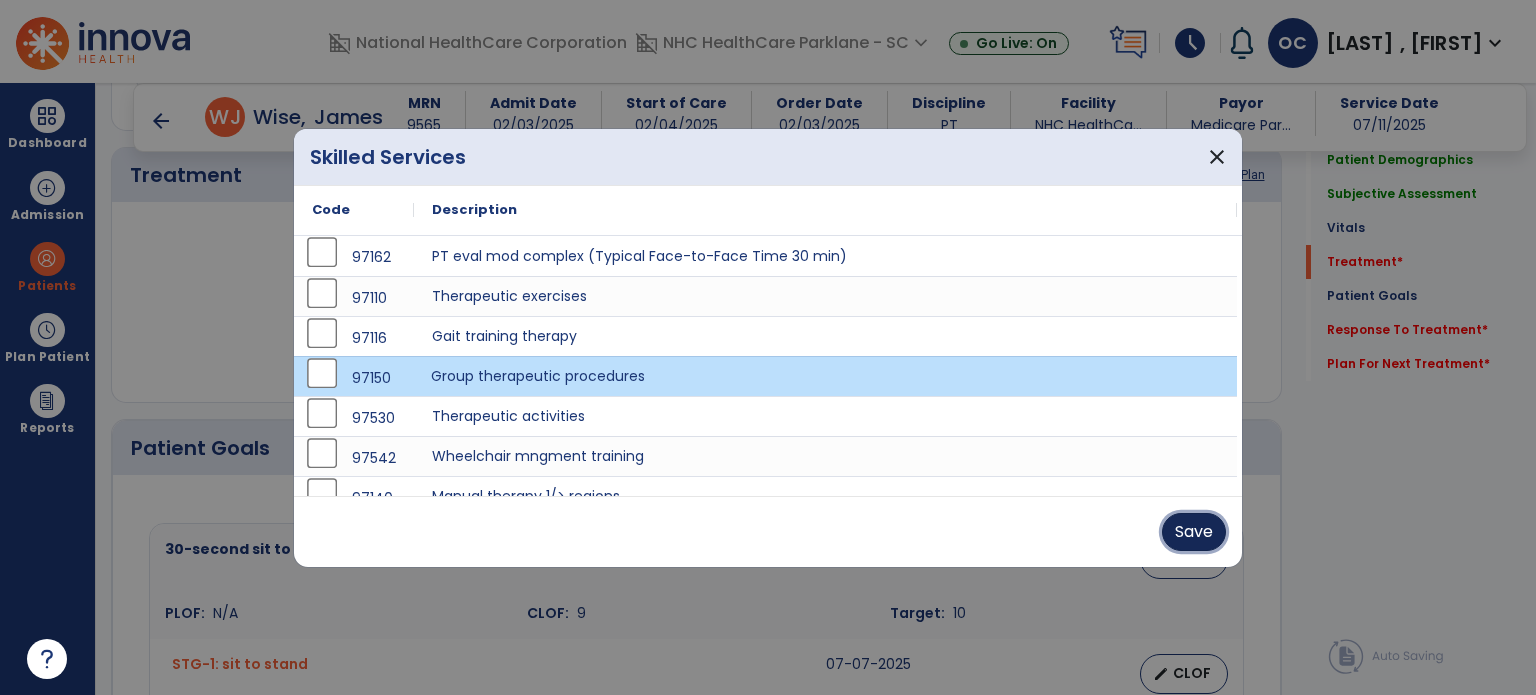 click on "Save" at bounding box center [1194, 532] 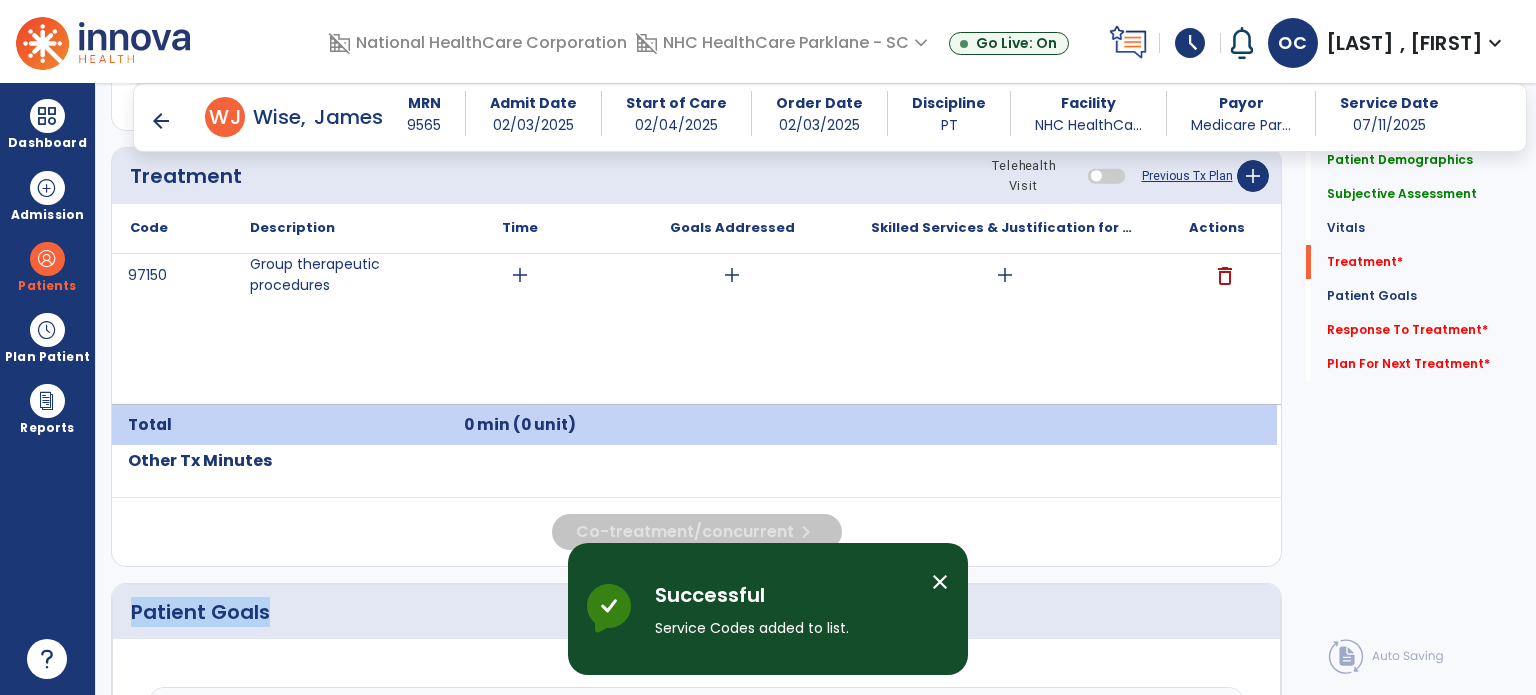 scroll, scrollTop: 1214, scrollLeft: 0, axis: vertical 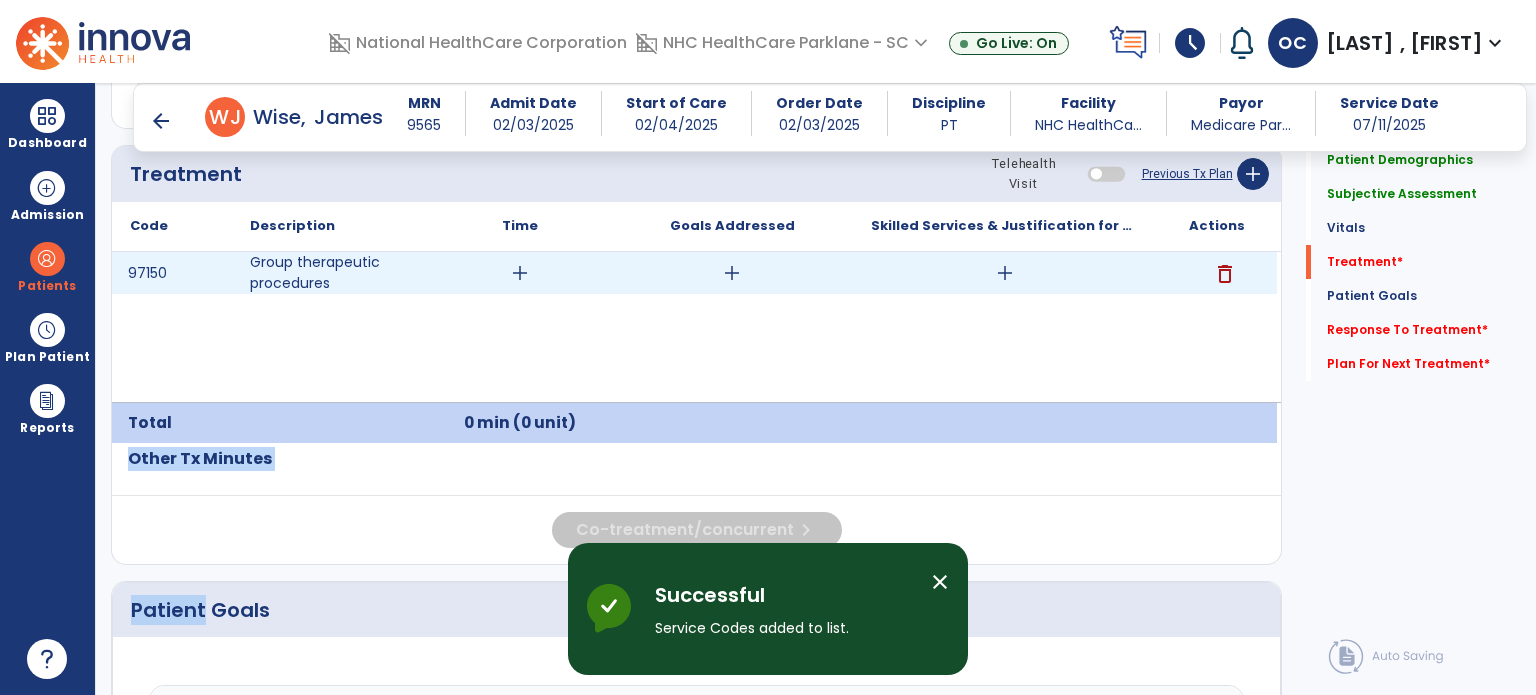 click on "Code
Description
Time" 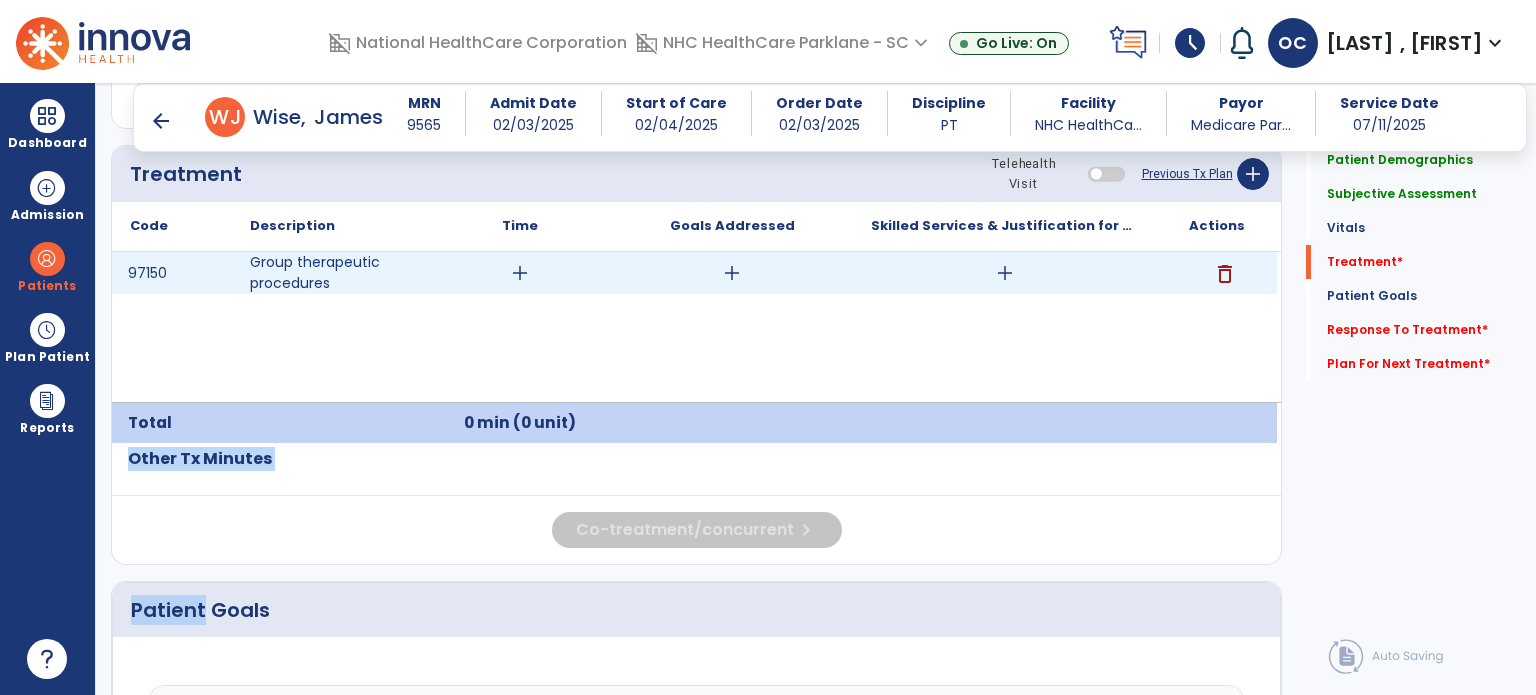 click on "add" at bounding box center (520, 273) 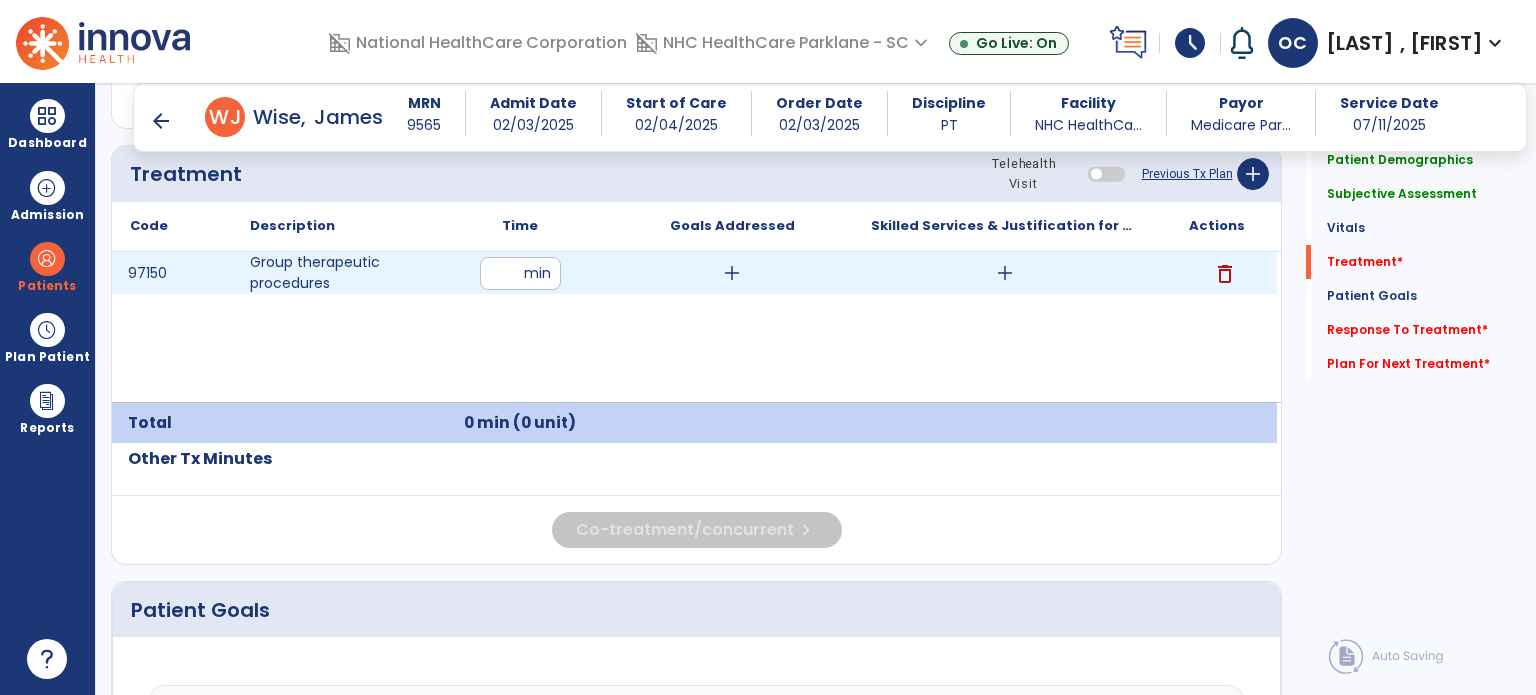 type on "**" 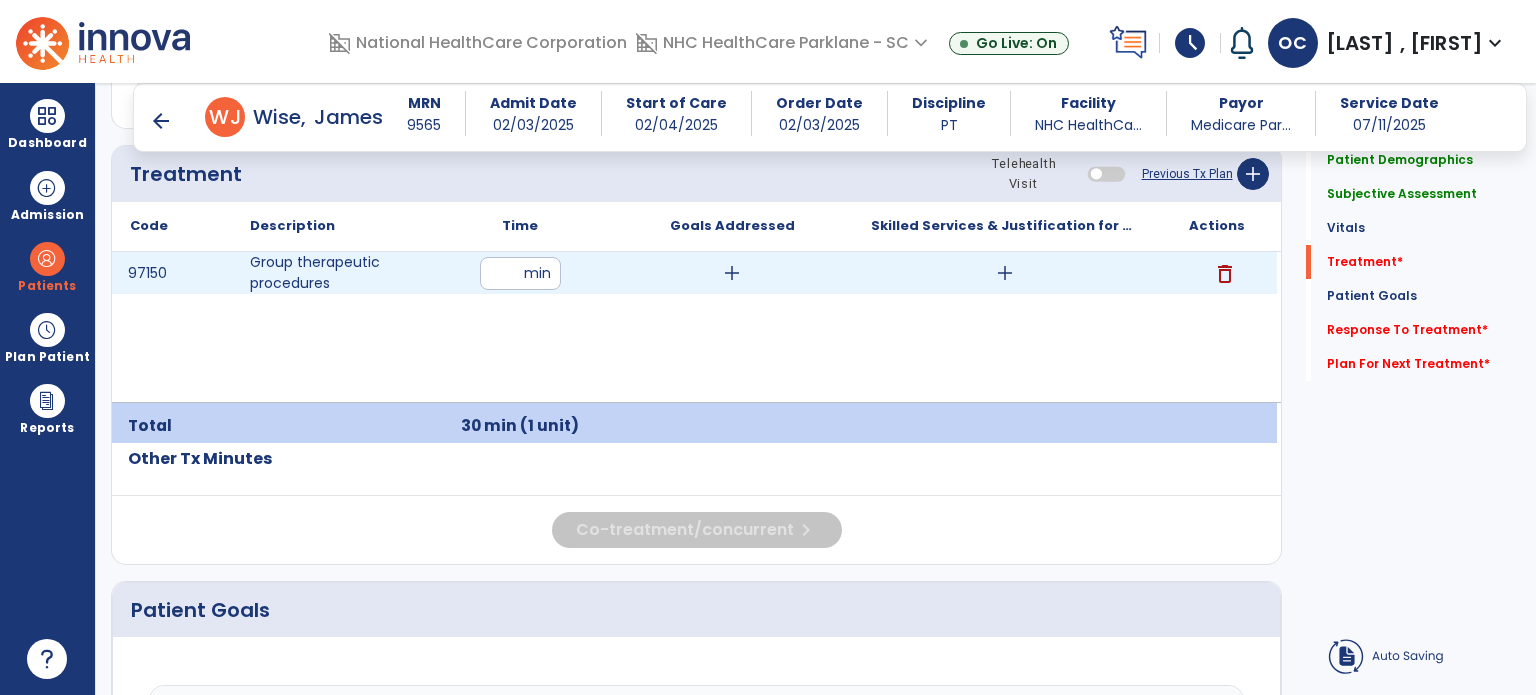 click on "add" at bounding box center (1005, 273) 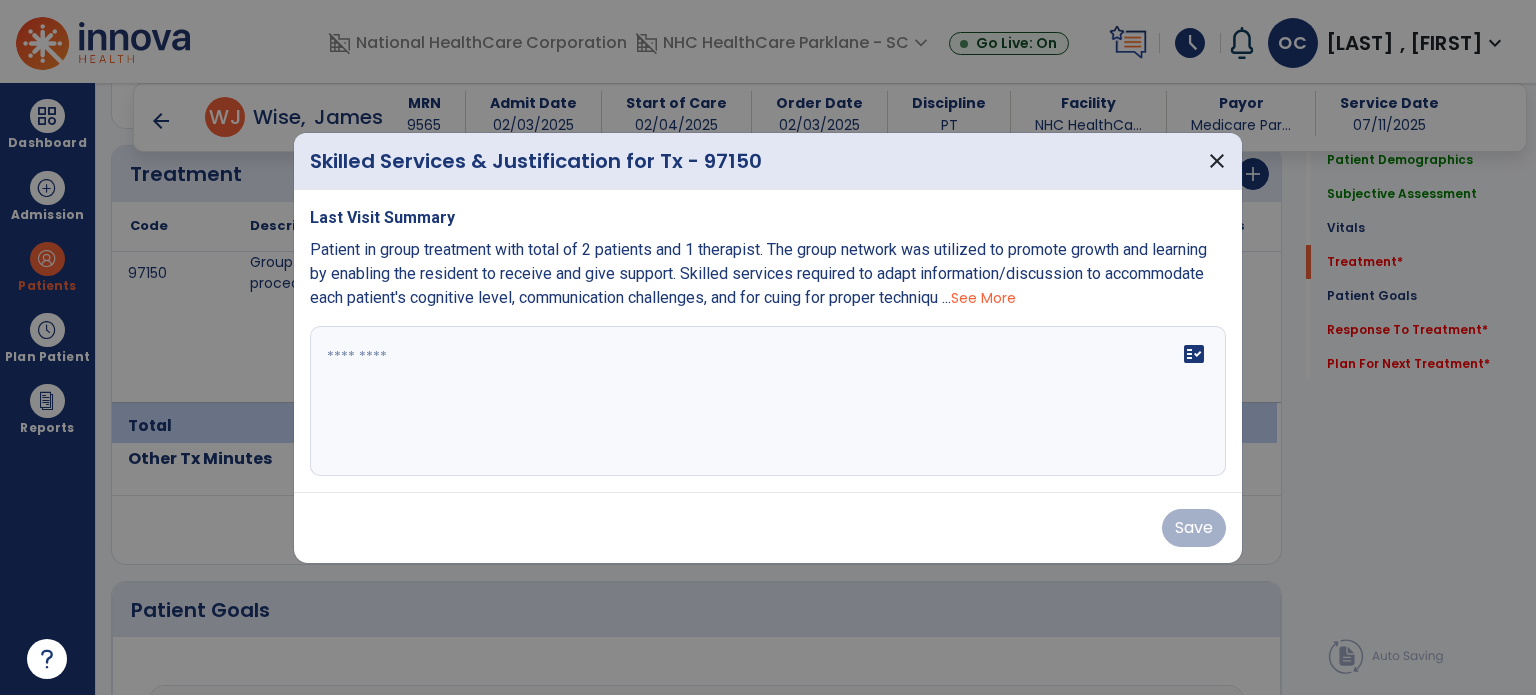 click at bounding box center (768, 401) 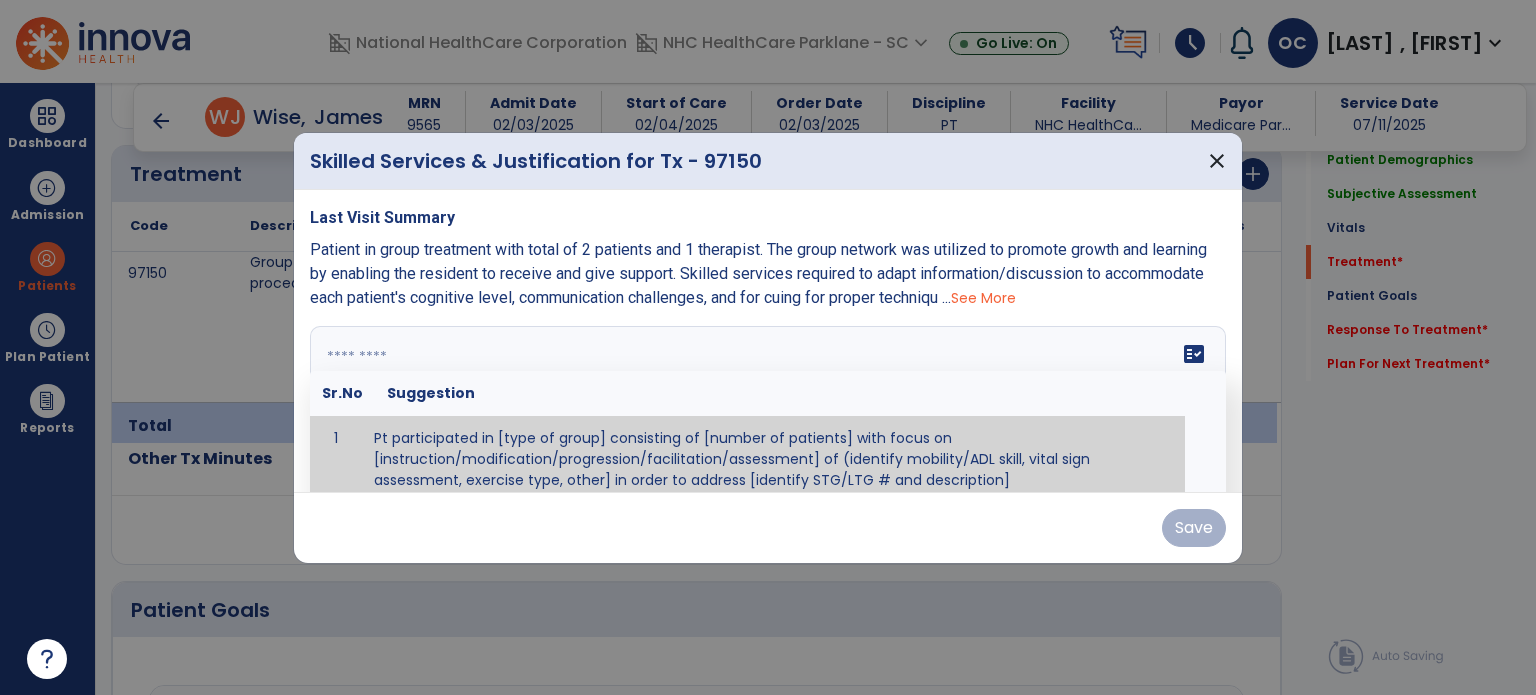 scroll, scrollTop: 12, scrollLeft: 0, axis: vertical 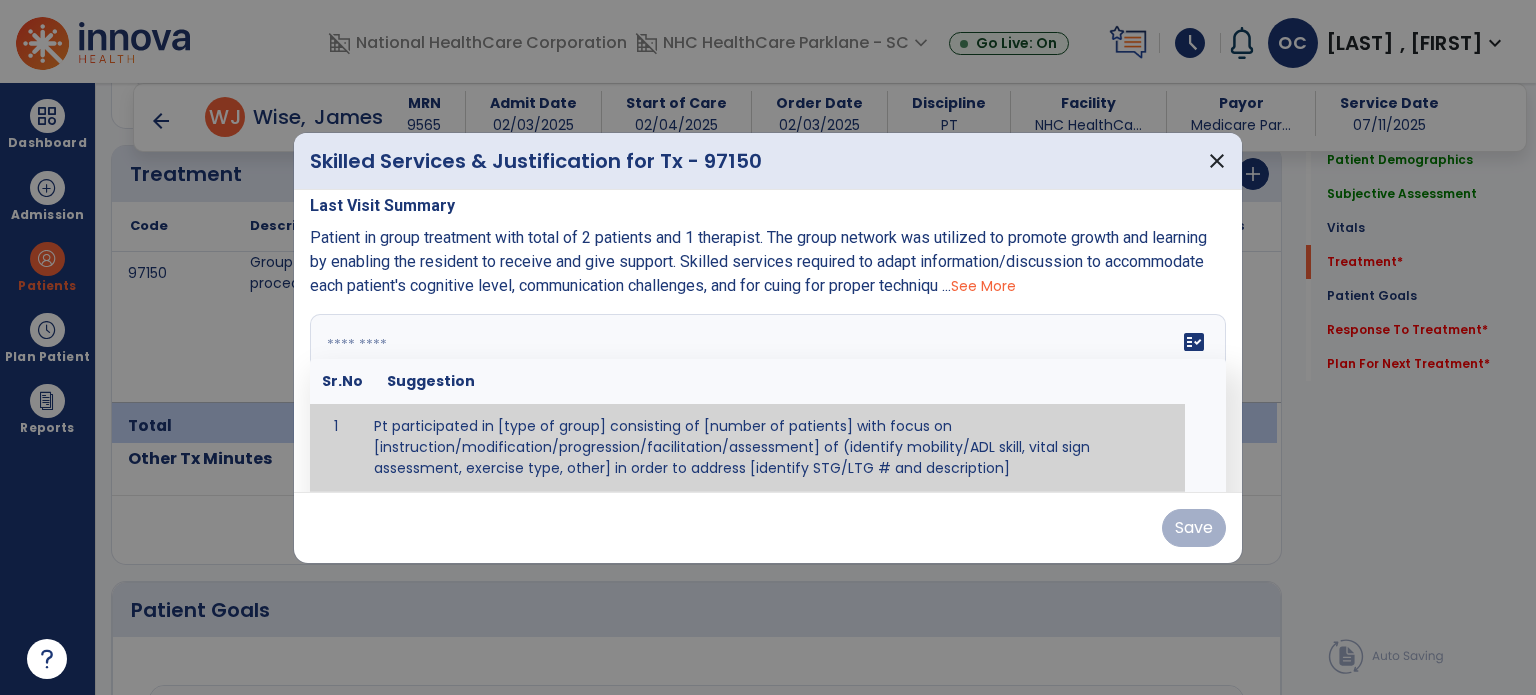 paste on "**********" 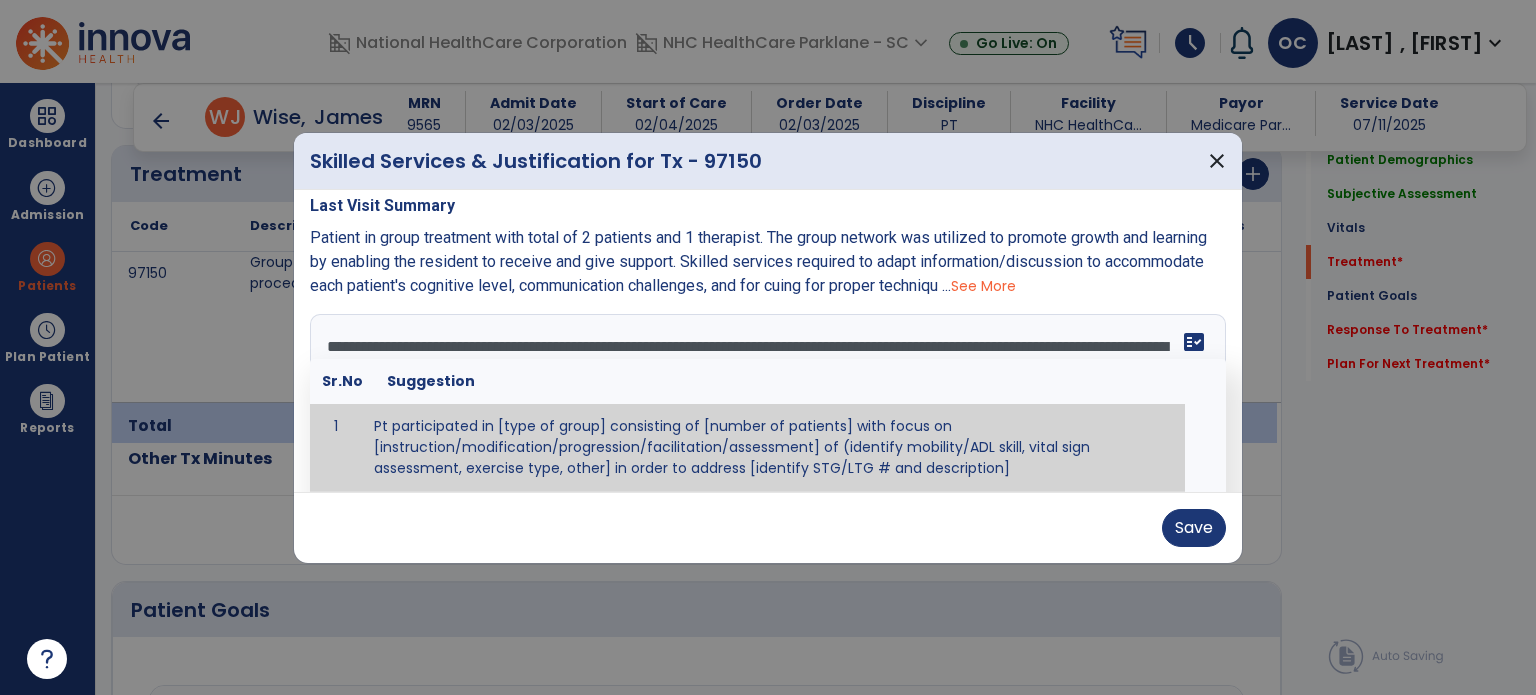 scroll, scrollTop: 0, scrollLeft: 0, axis: both 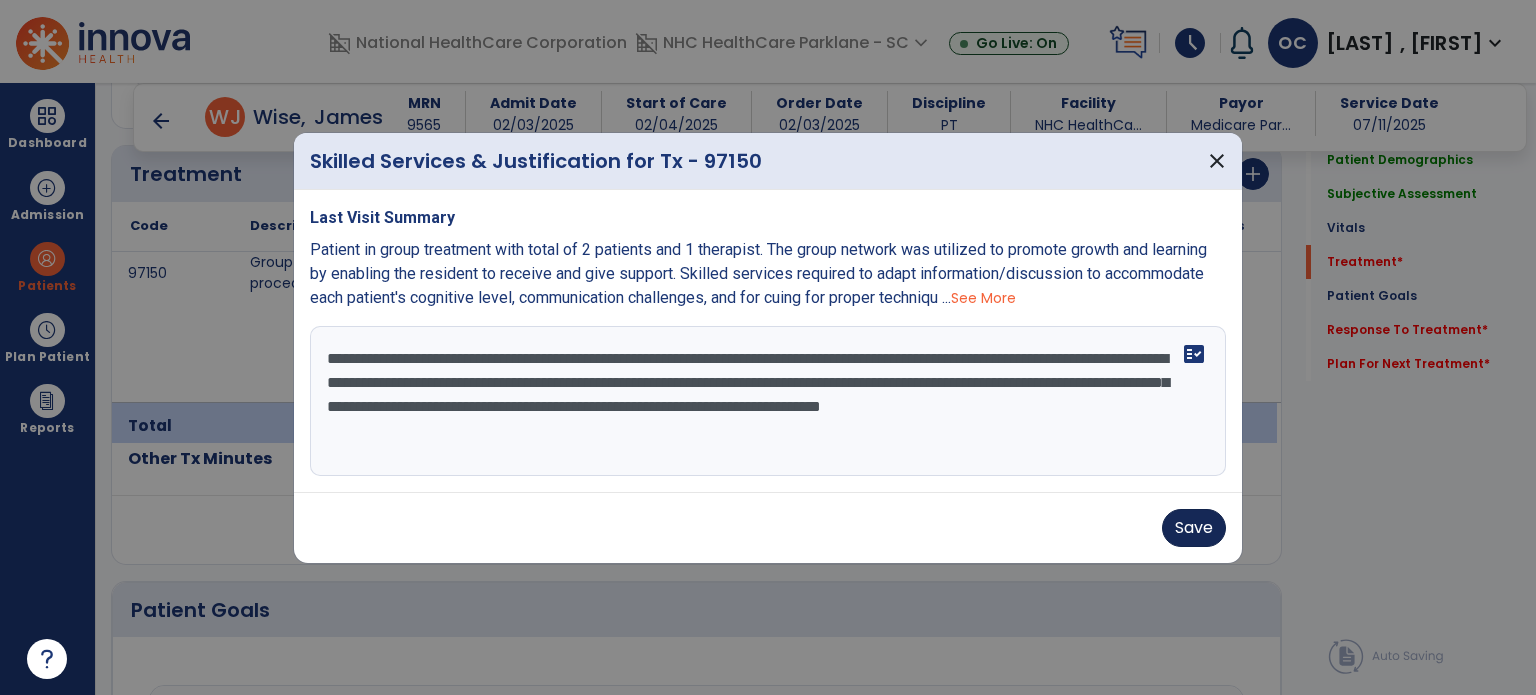type on "**********" 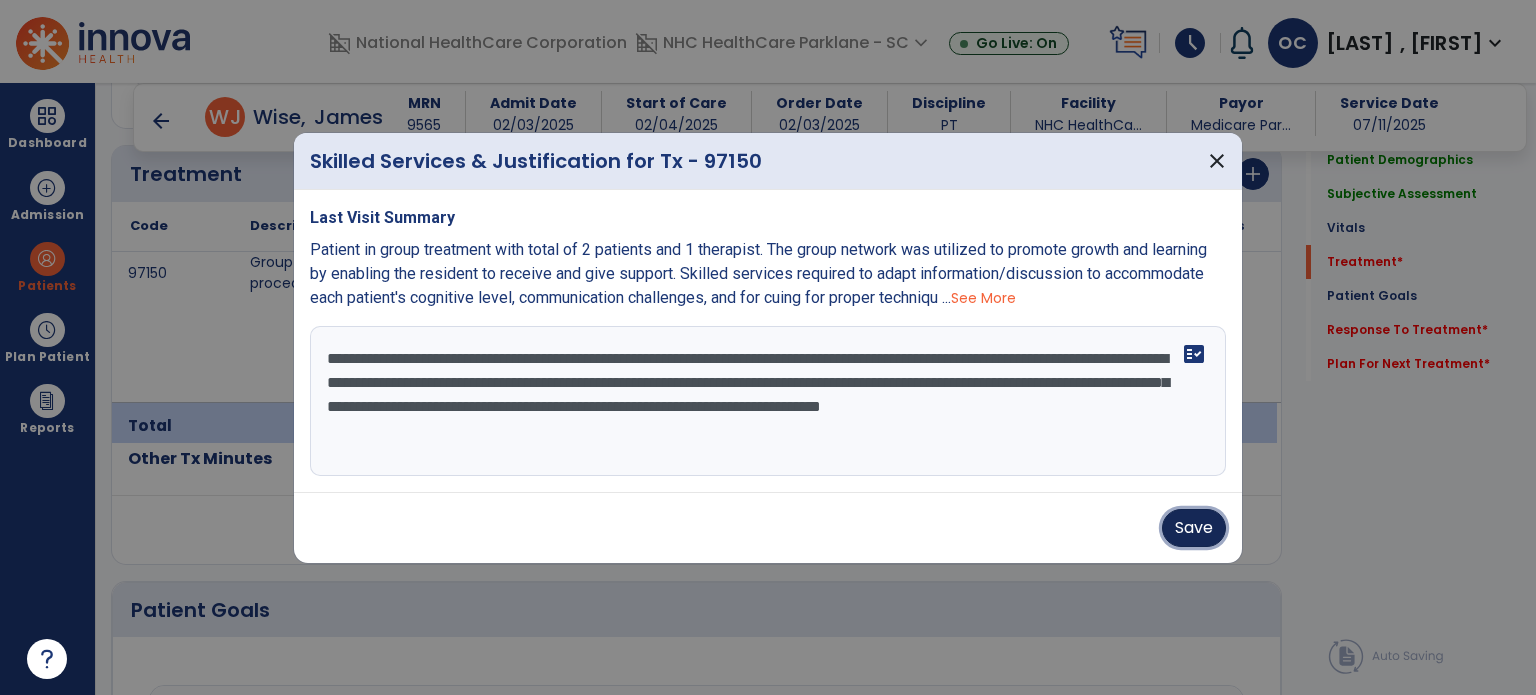 click on "Save" at bounding box center [1194, 528] 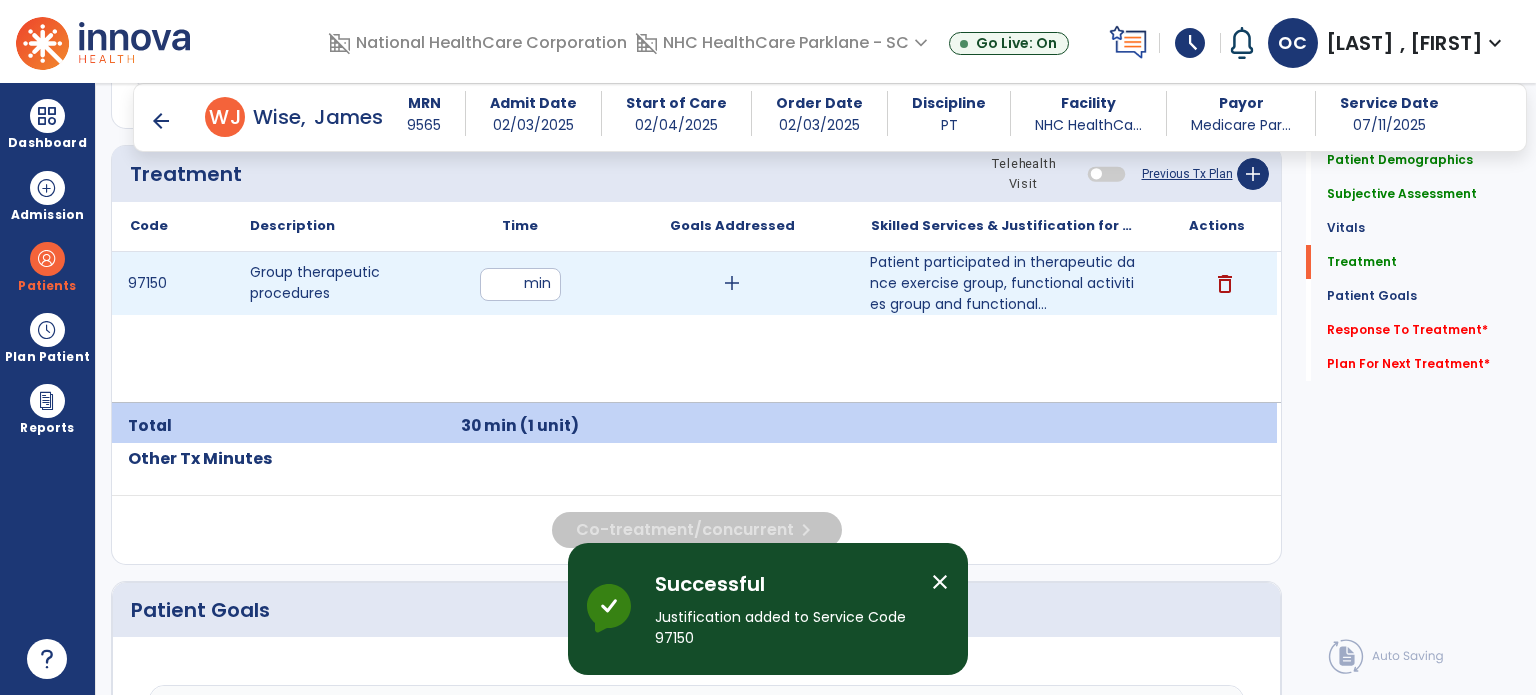 click on "add" at bounding box center [732, 283] 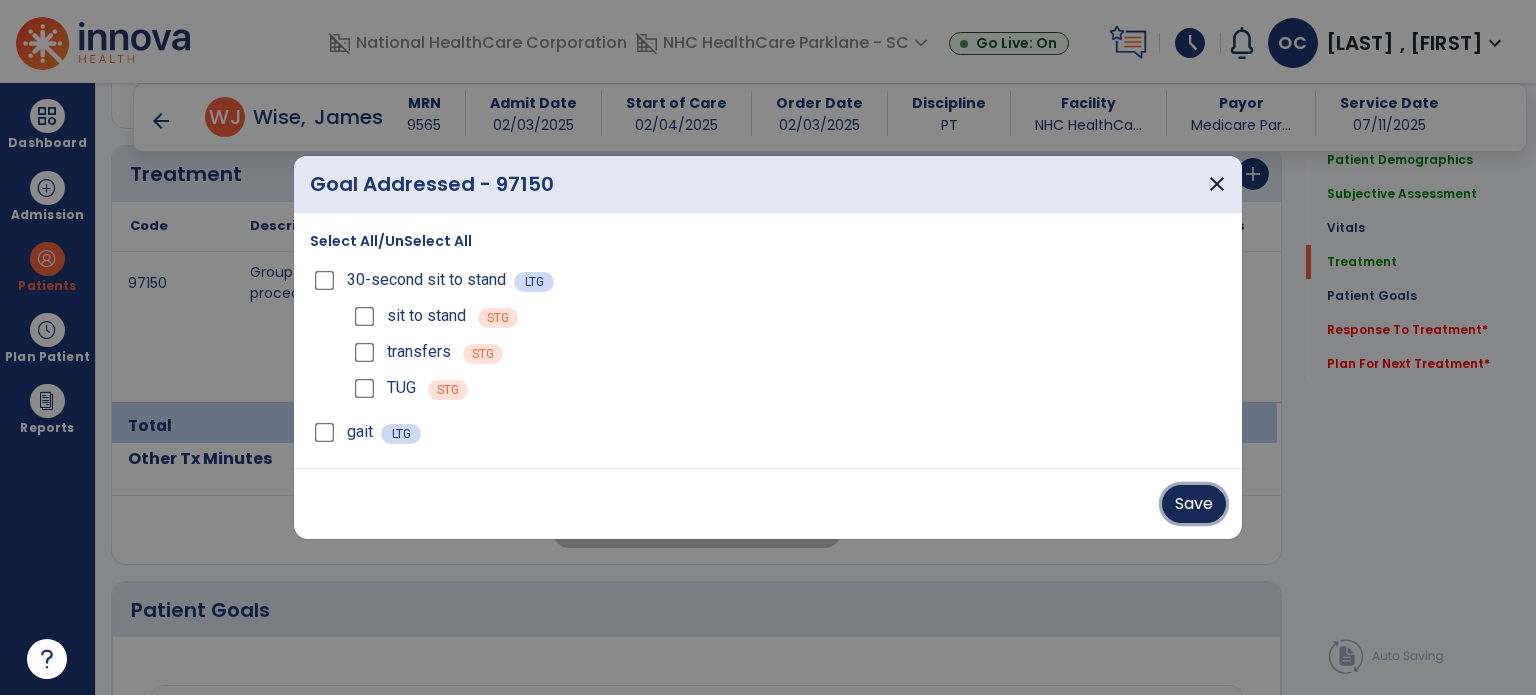 click on "Save" at bounding box center (1194, 504) 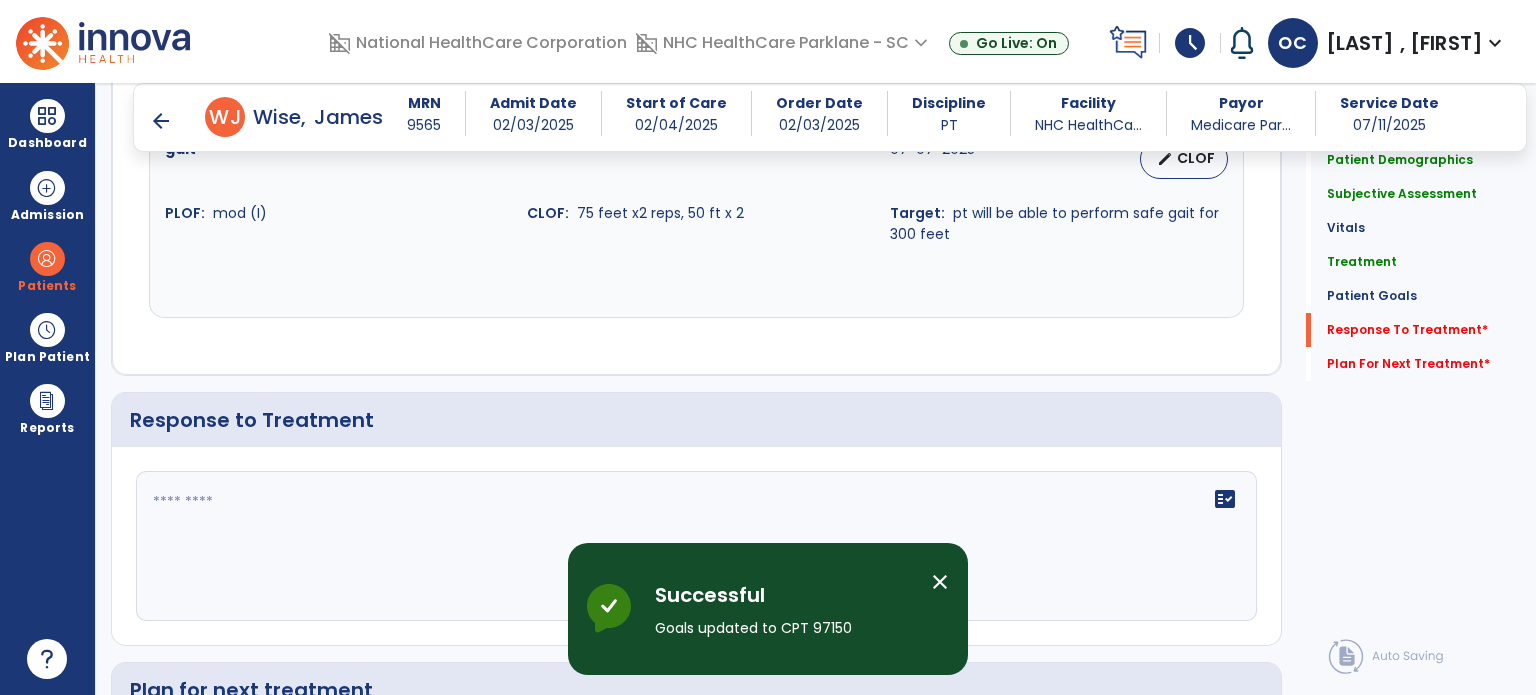 scroll, scrollTop: 2576, scrollLeft: 0, axis: vertical 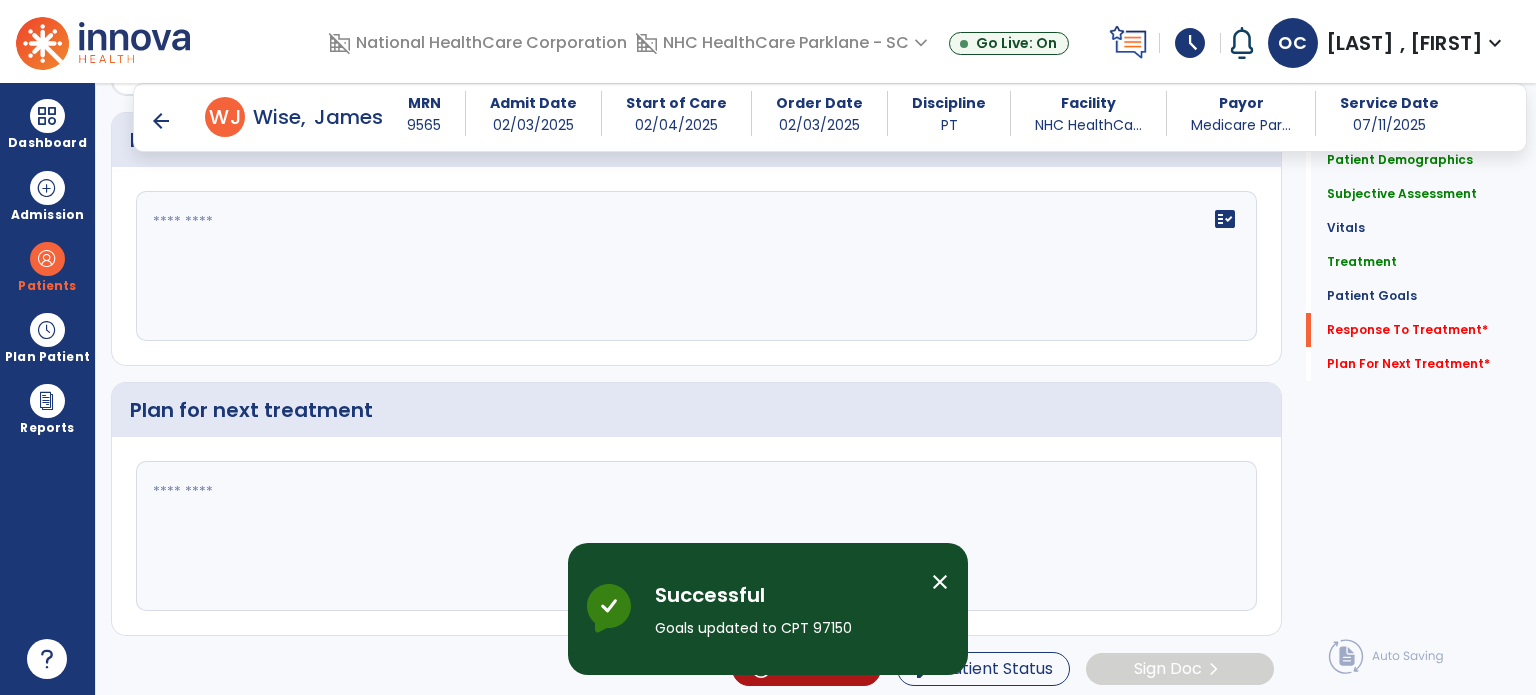 click on "fact_check" 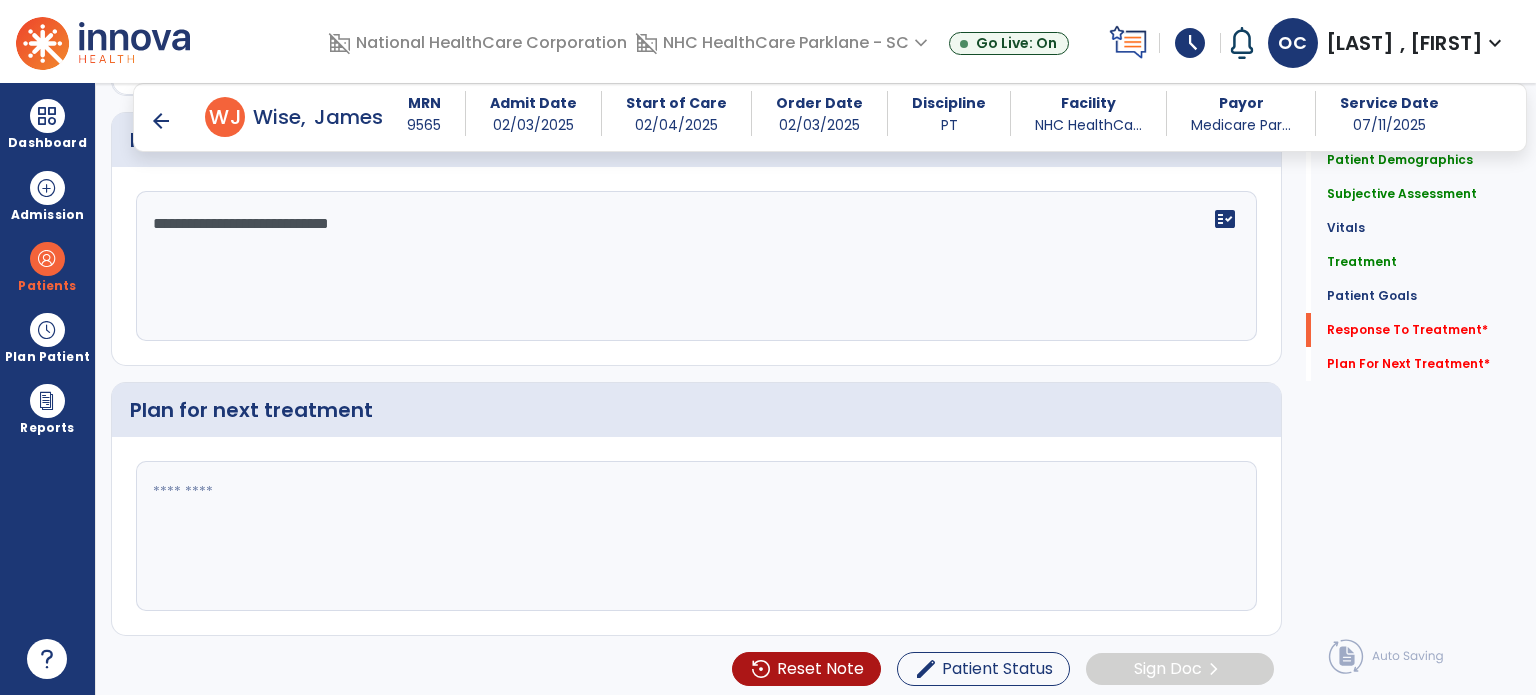 type on "**********" 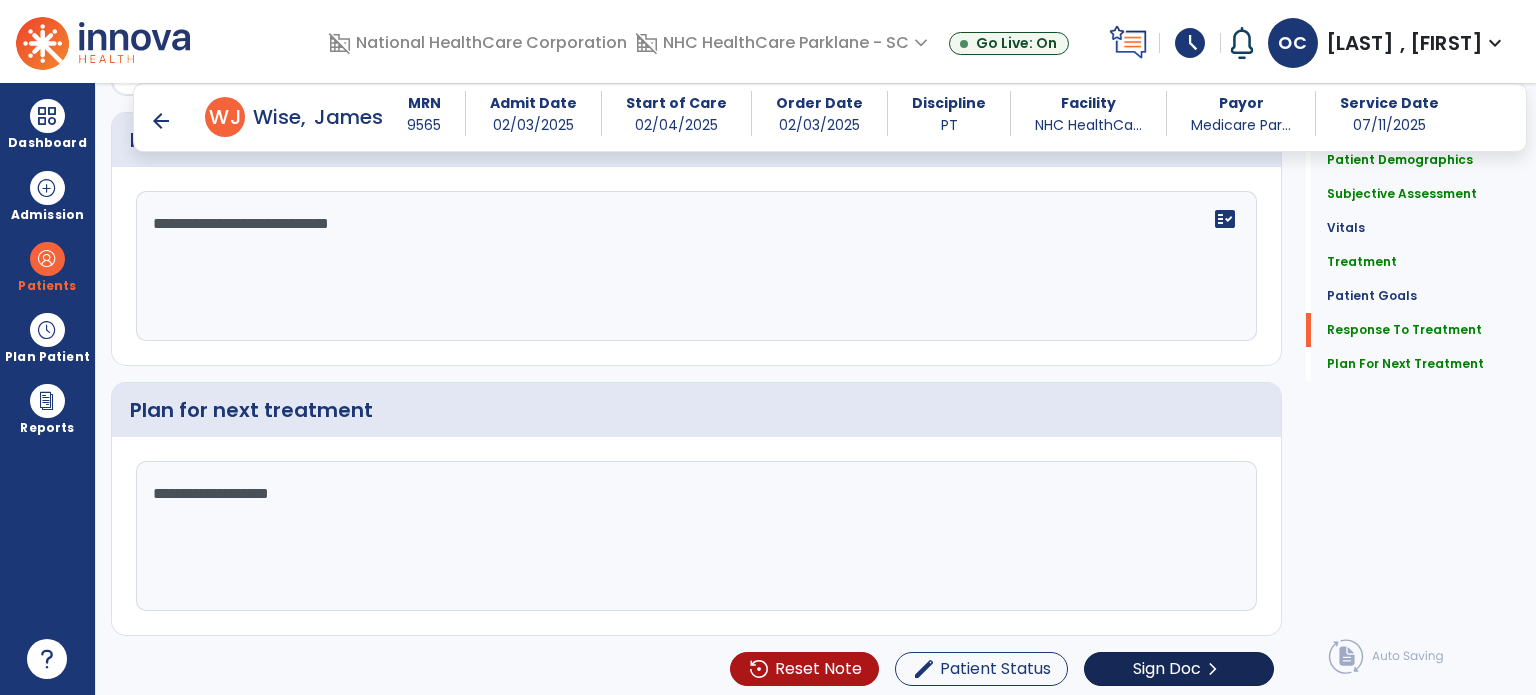 type on "**********" 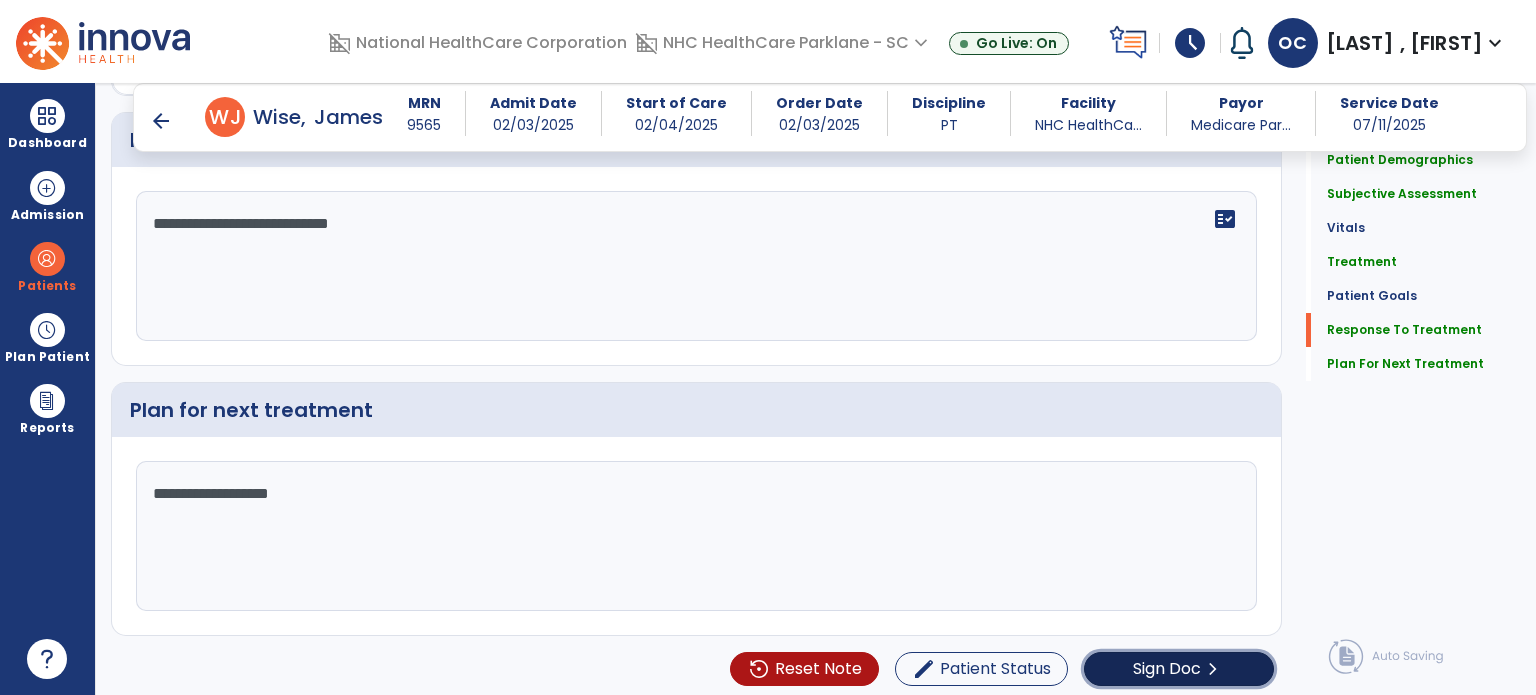 click on "Sign Doc" 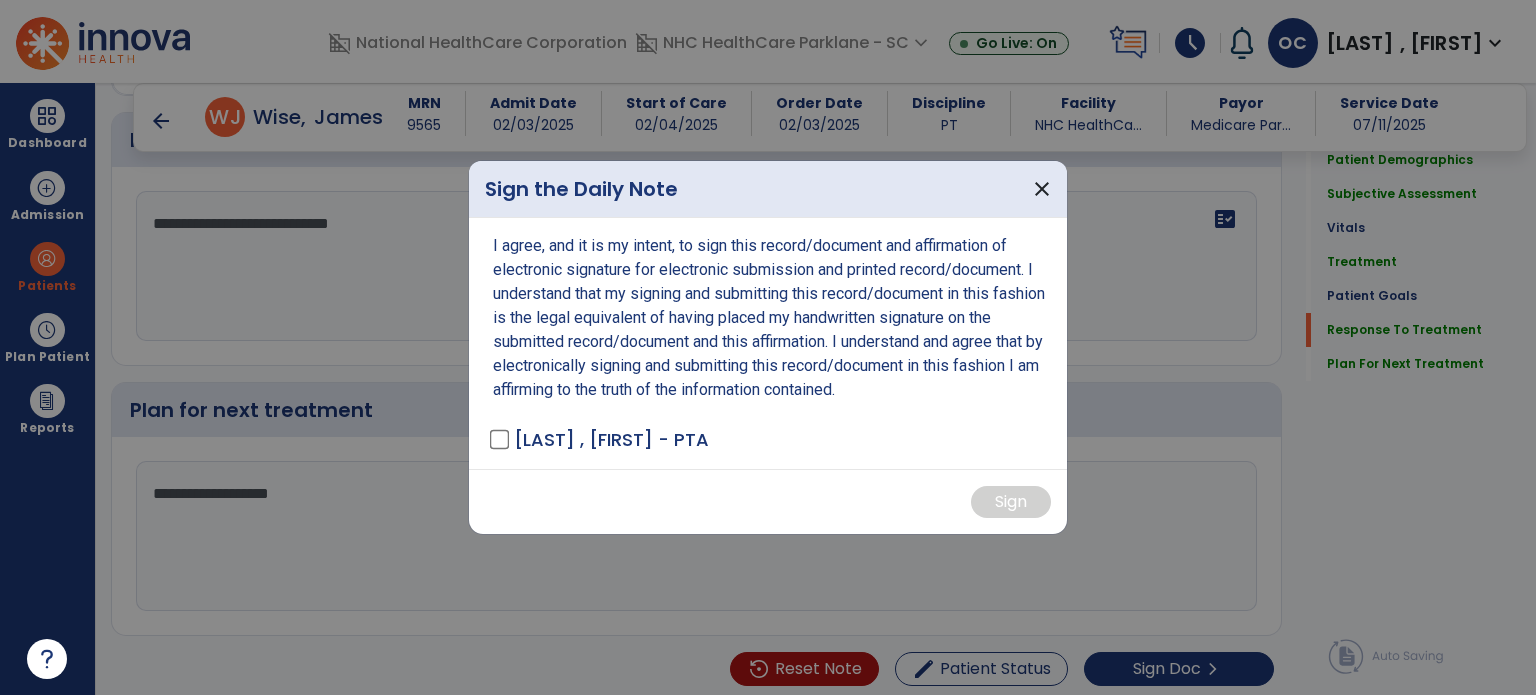 click on "I agree, and it is my intent, to sign this record/document and affirmation of electronic signature for electronic submission and printed record/document. I understand that my signing and submitting this record/document in this fashion is the legal equivalent of having placed my handwritten signature on the submitted record/document and this affirmation. I understand and agree that by electronically signing and submitting this record/document in this fashion I am affirming to the truth of the information contained. [LAST], [FIRST] - PTA" at bounding box center (768, 343) 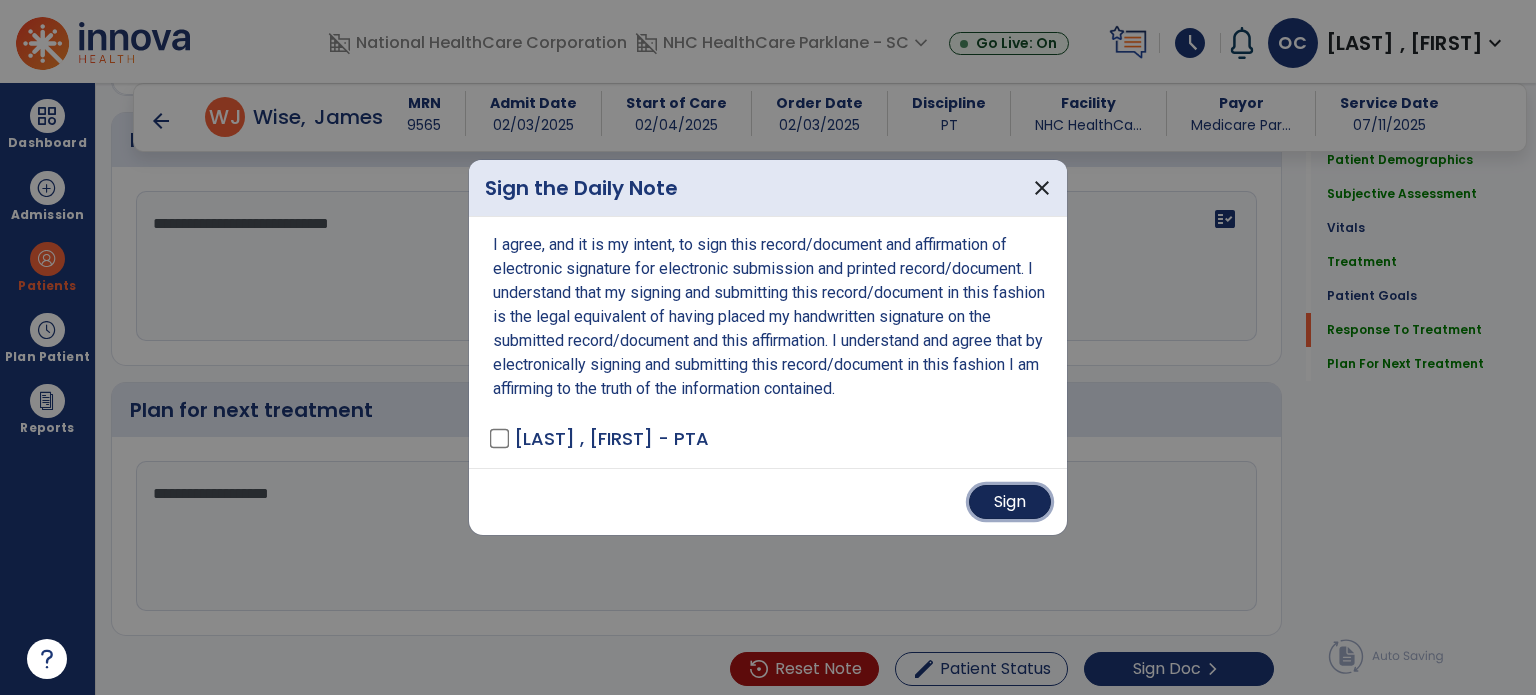 click on "Sign" at bounding box center (1010, 502) 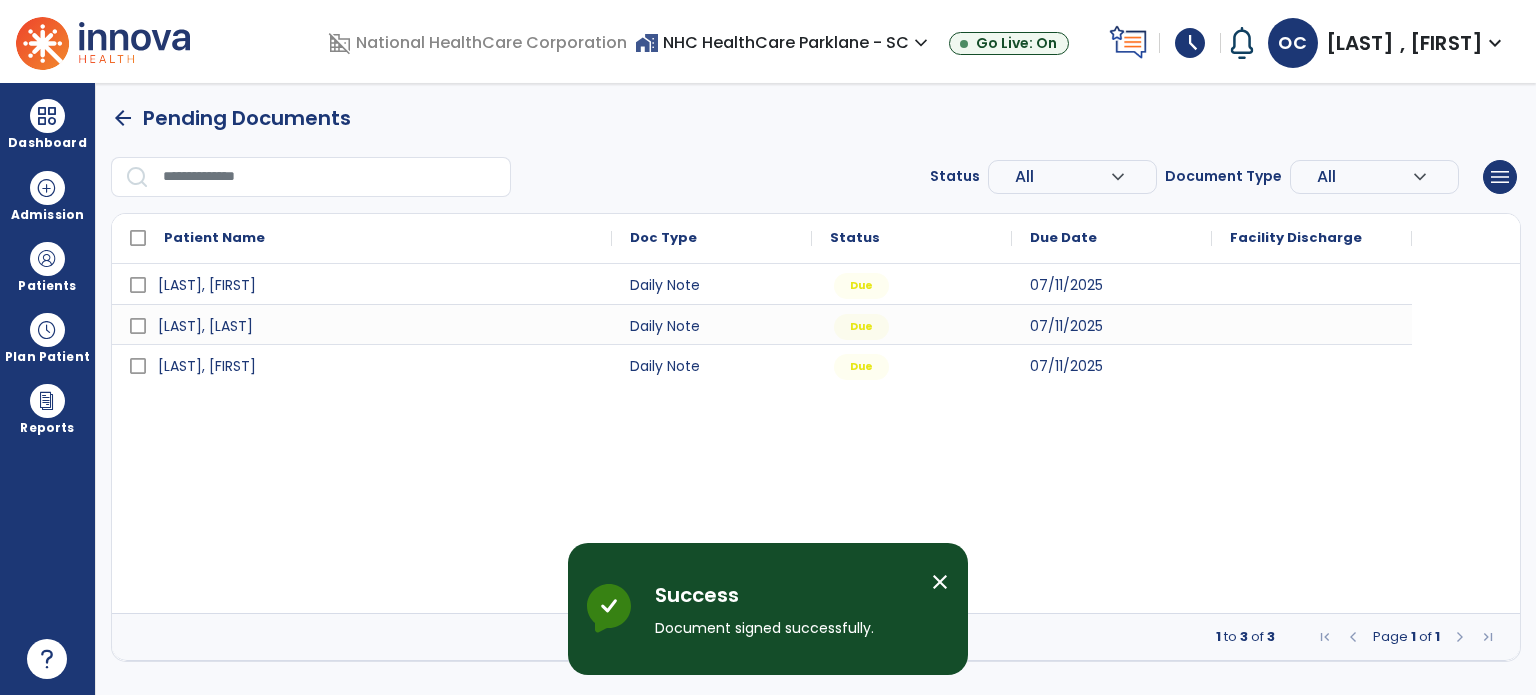 scroll, scrollTop: 0, scrollLeft: 0, axis: both 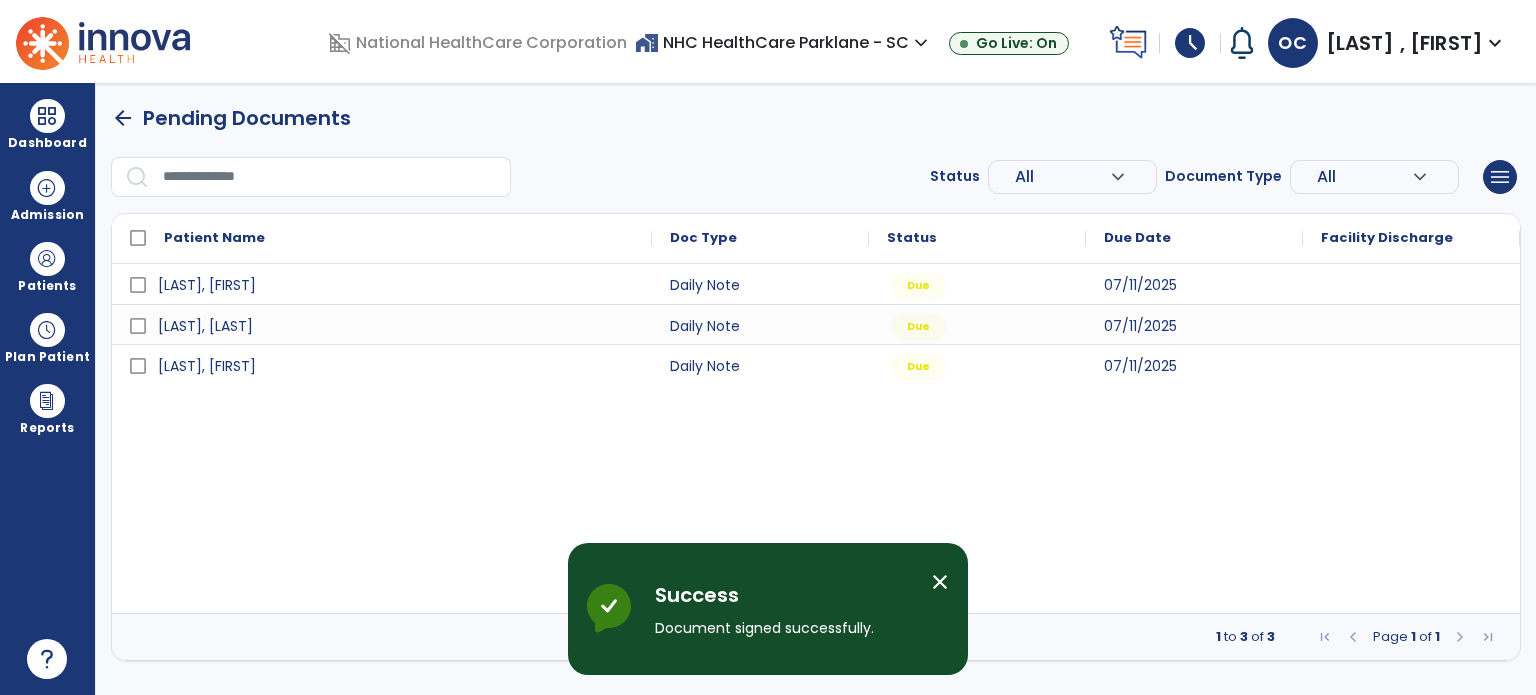click on "close" at bounding box center (940, 582) 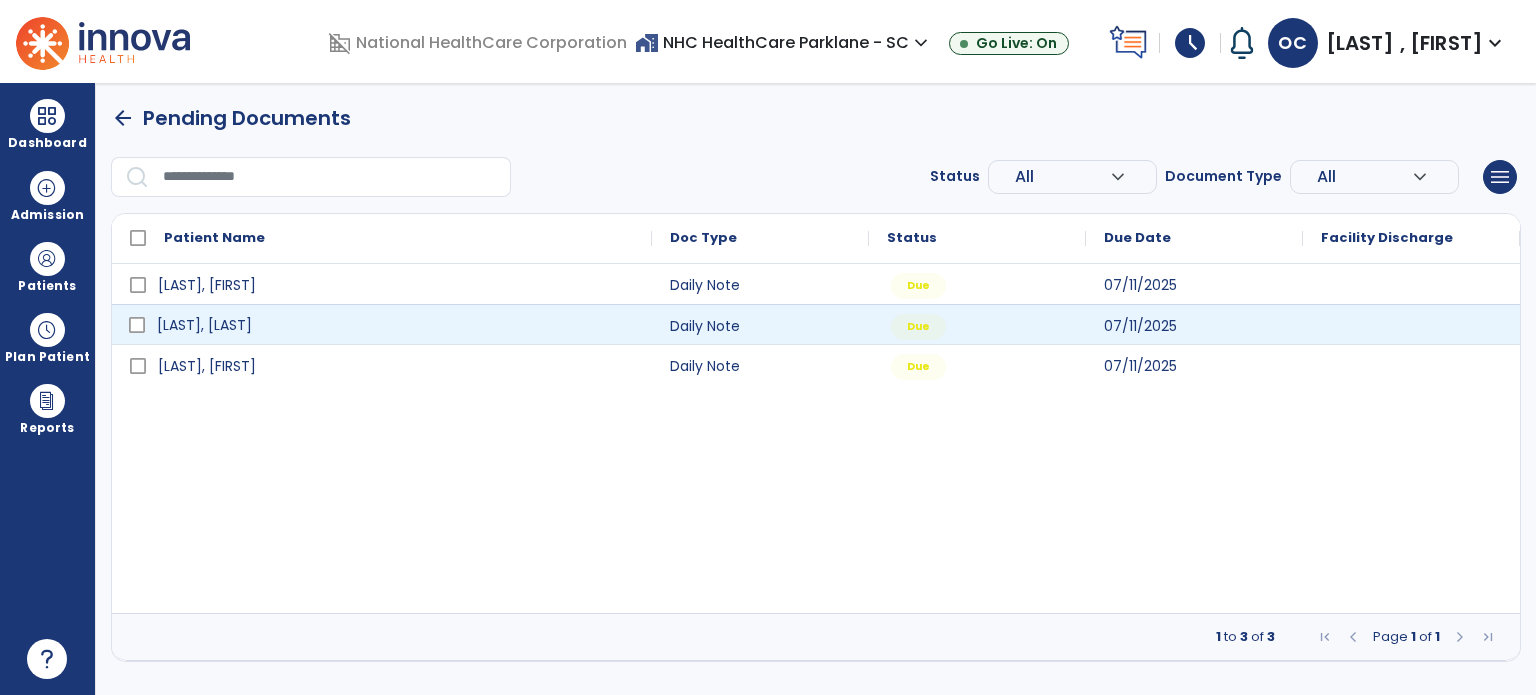 click on "[LAST], [LAST]" at bounding box center [204, 325] 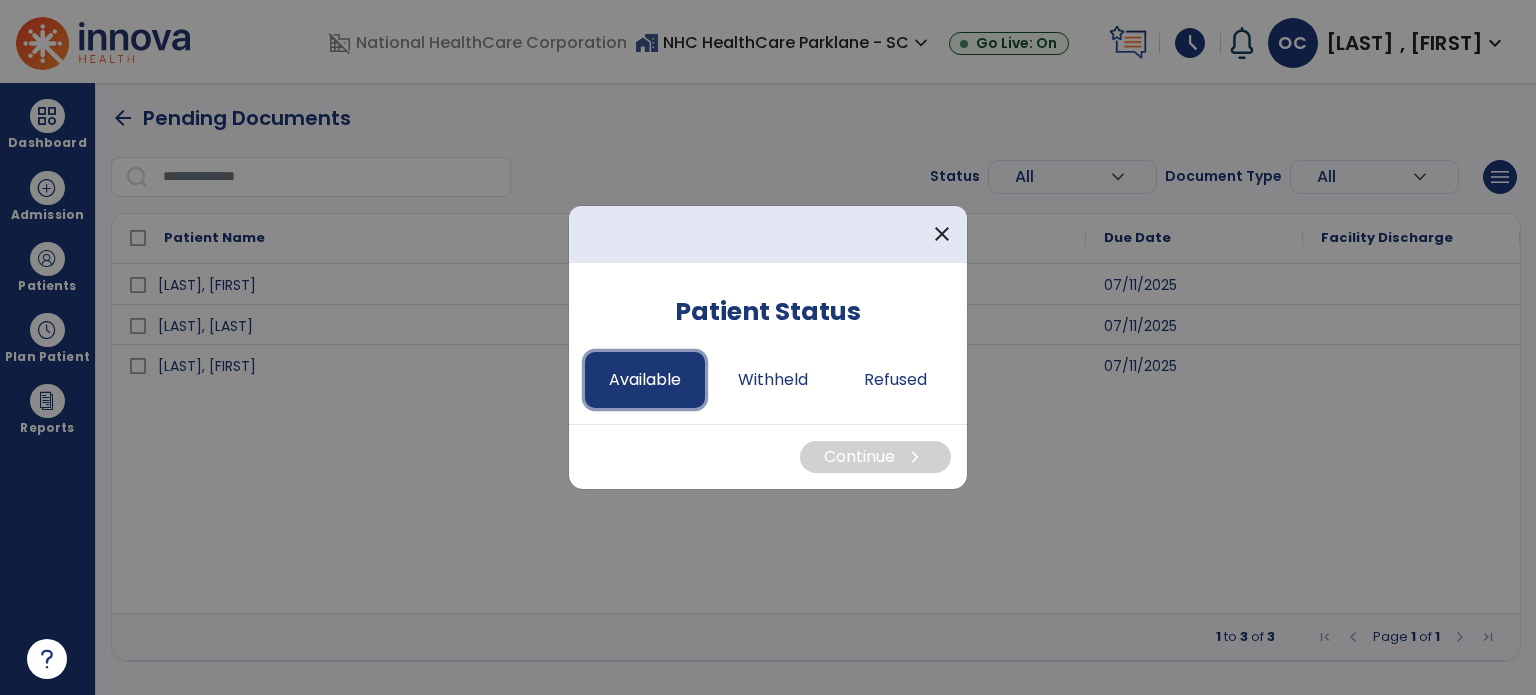 click on "Available" at bounding box center (645, 380) 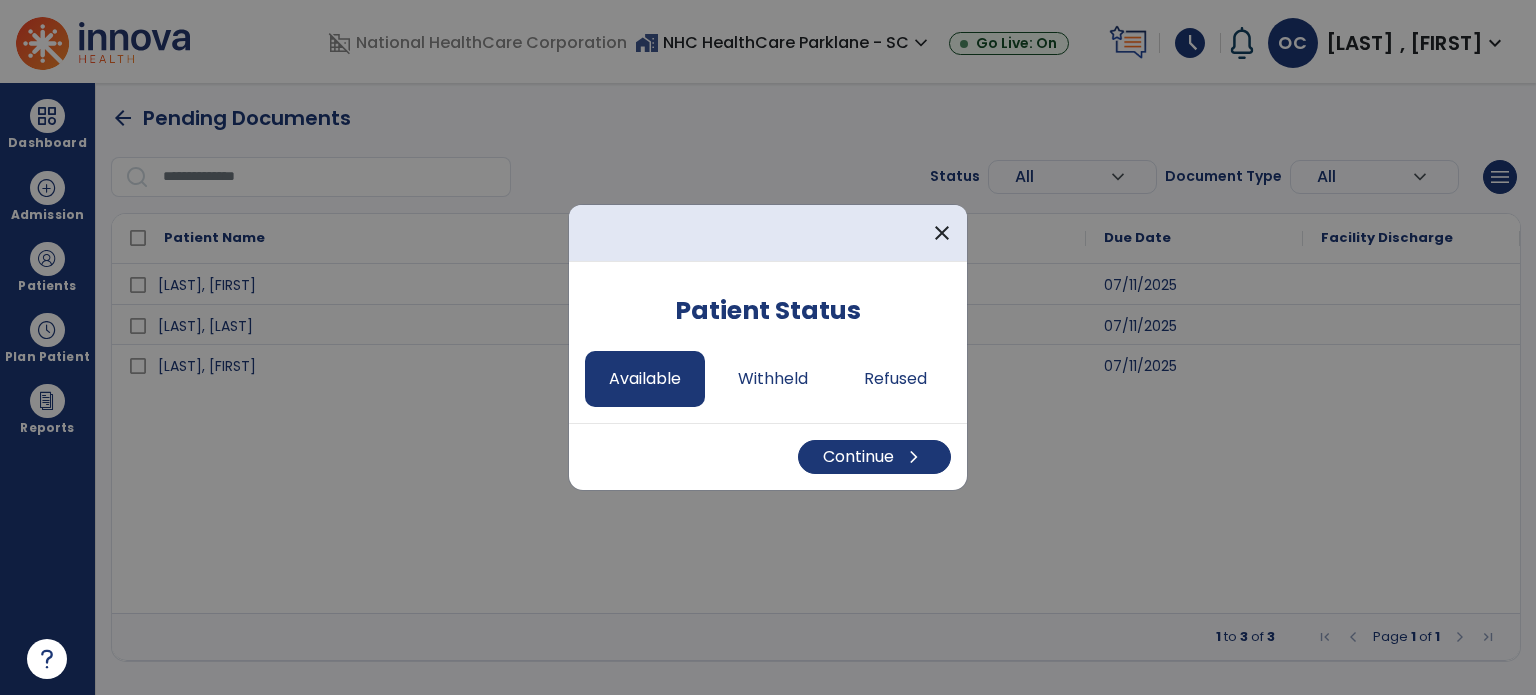 click on "Continue   chevron_right" at bounding box center (768, 456) 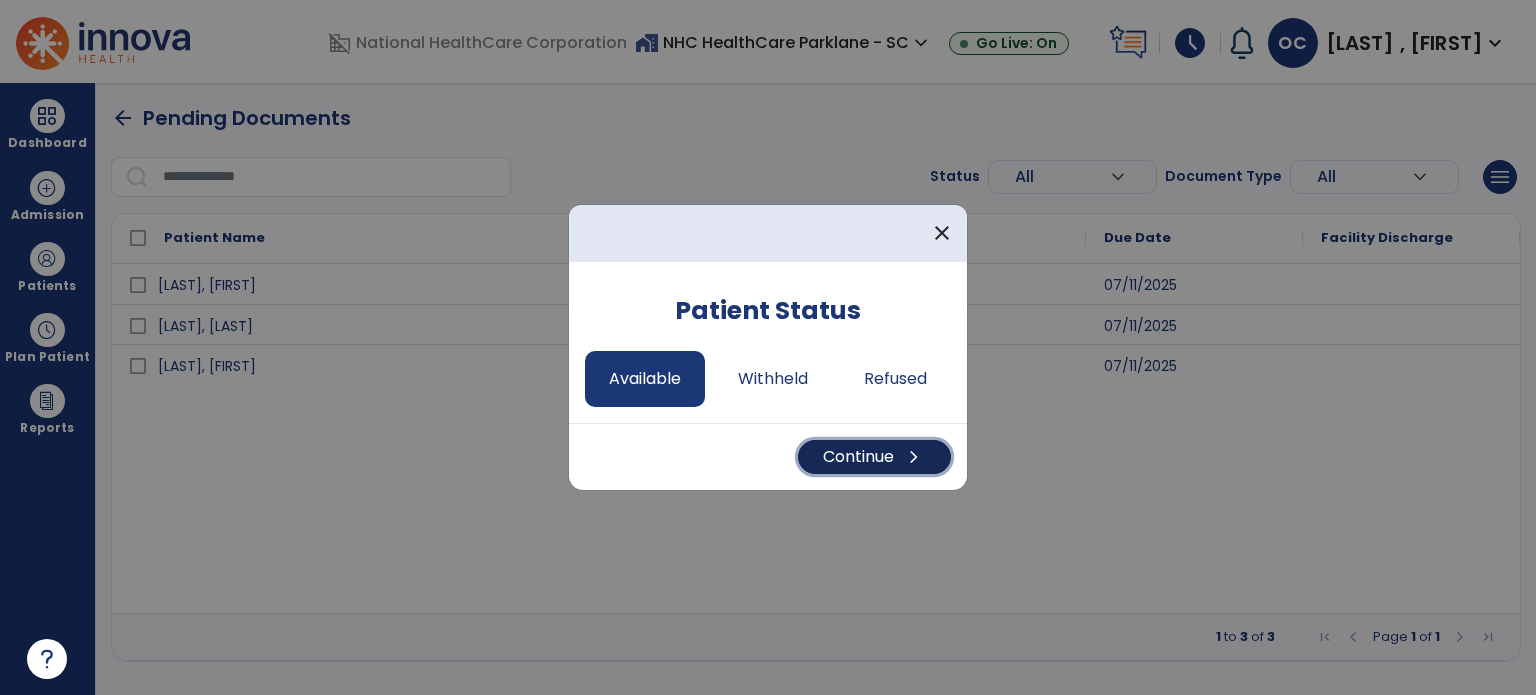 click on "Continue   chevron_right" at bounding box center (874, 457) 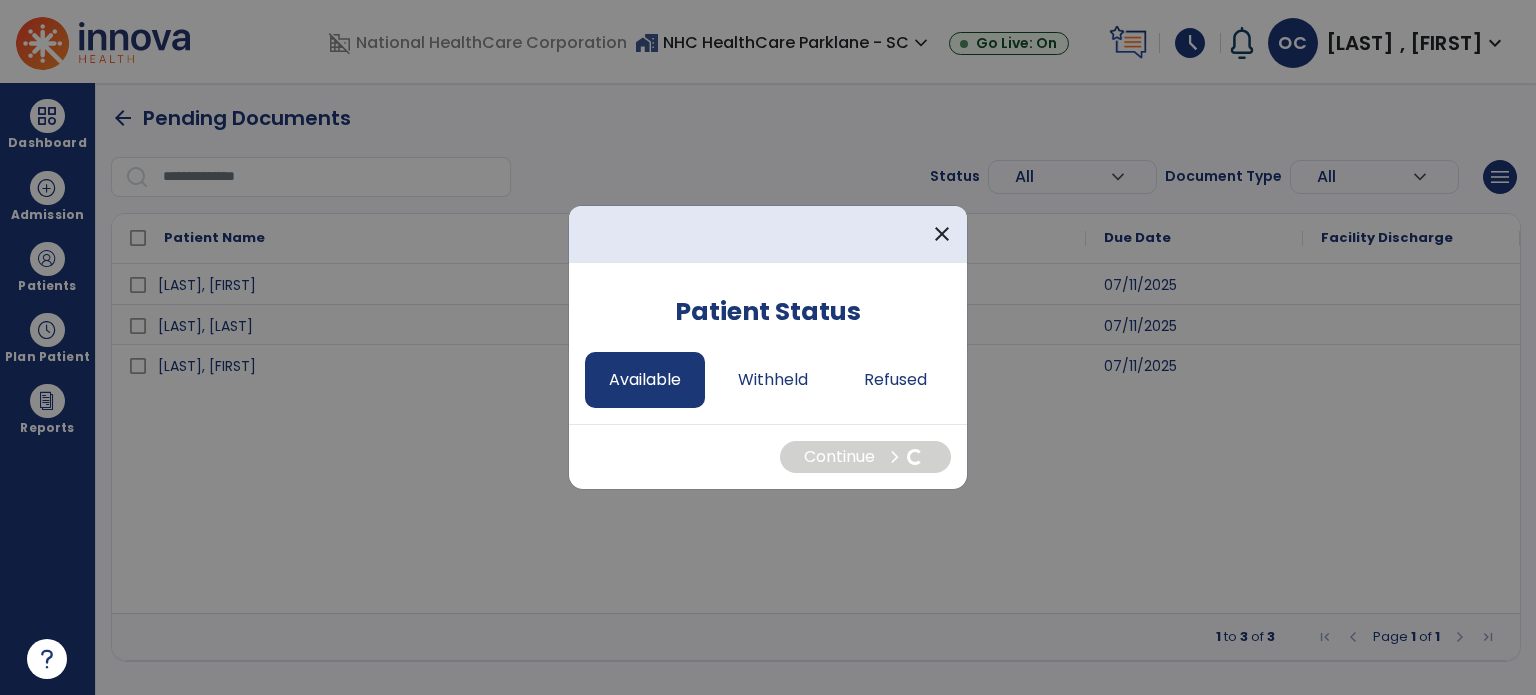 select on "*" 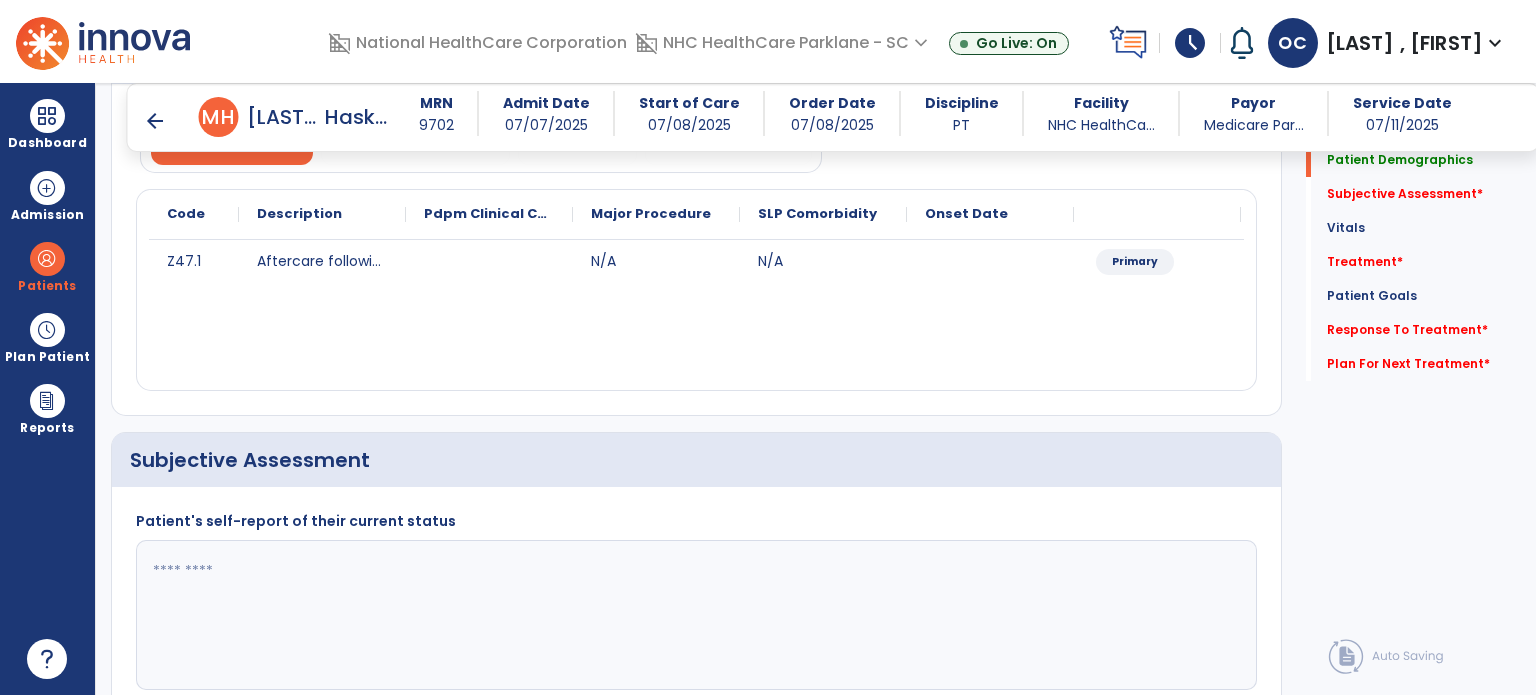scroll, scrollTop: 207, scrollLeft: 0, axis: vertical 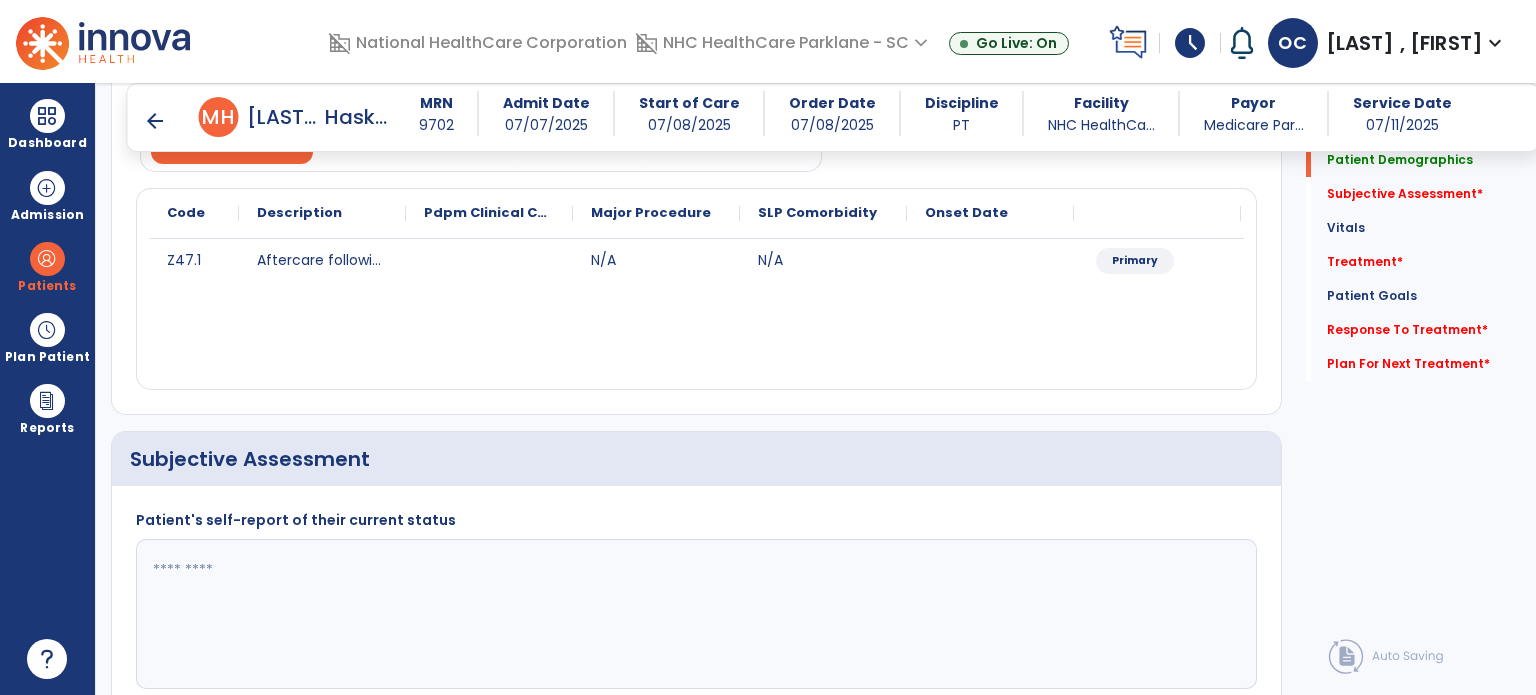 click on "Patient's self-report of their current status" 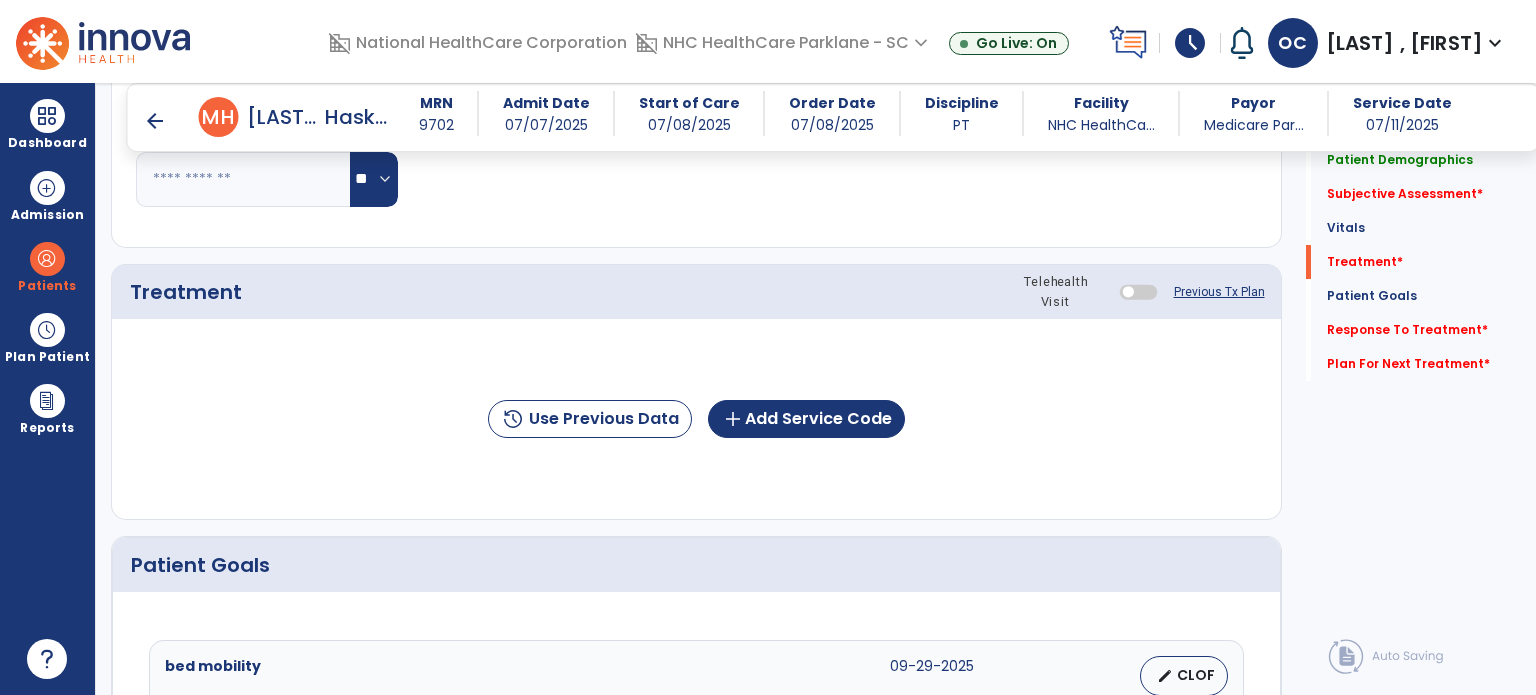 scroll, scrollTop: 1096, scrollLeft: 0, axis: vertical 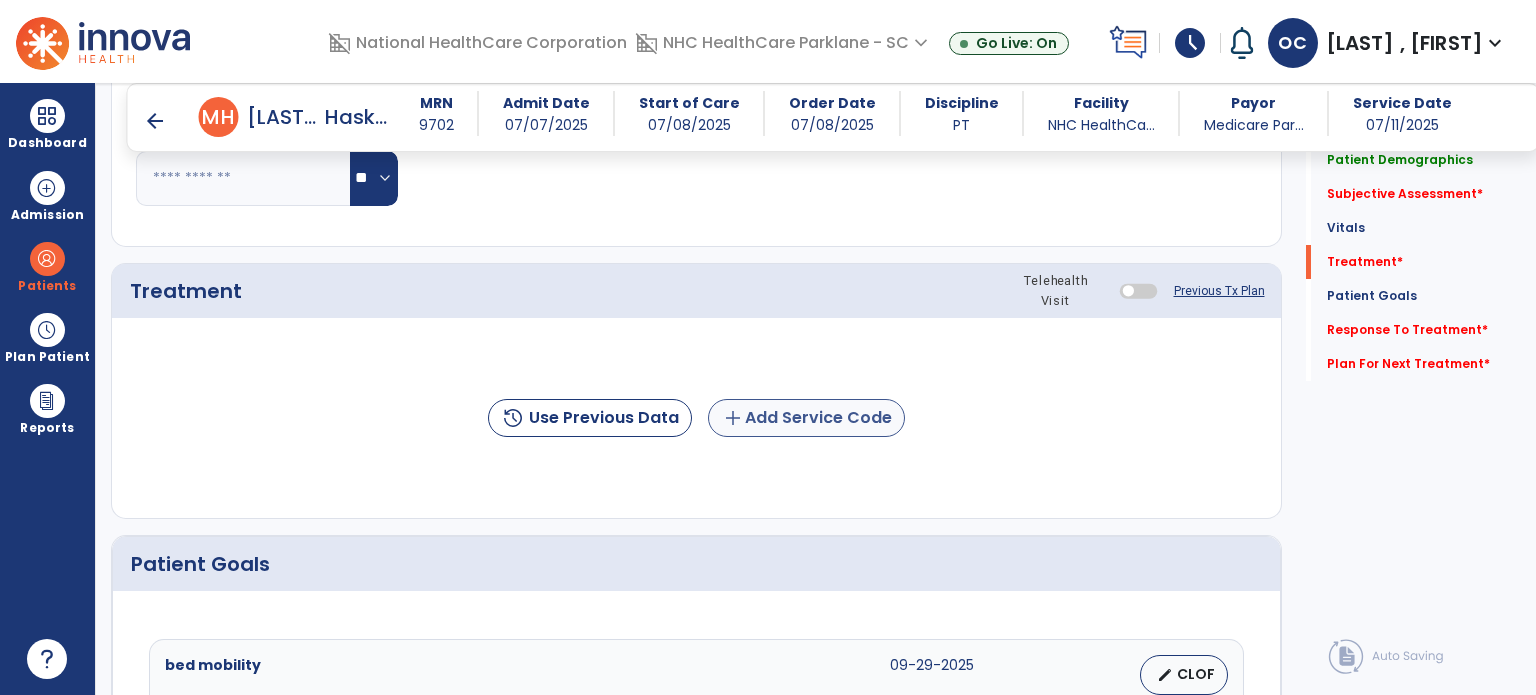type on "**********" 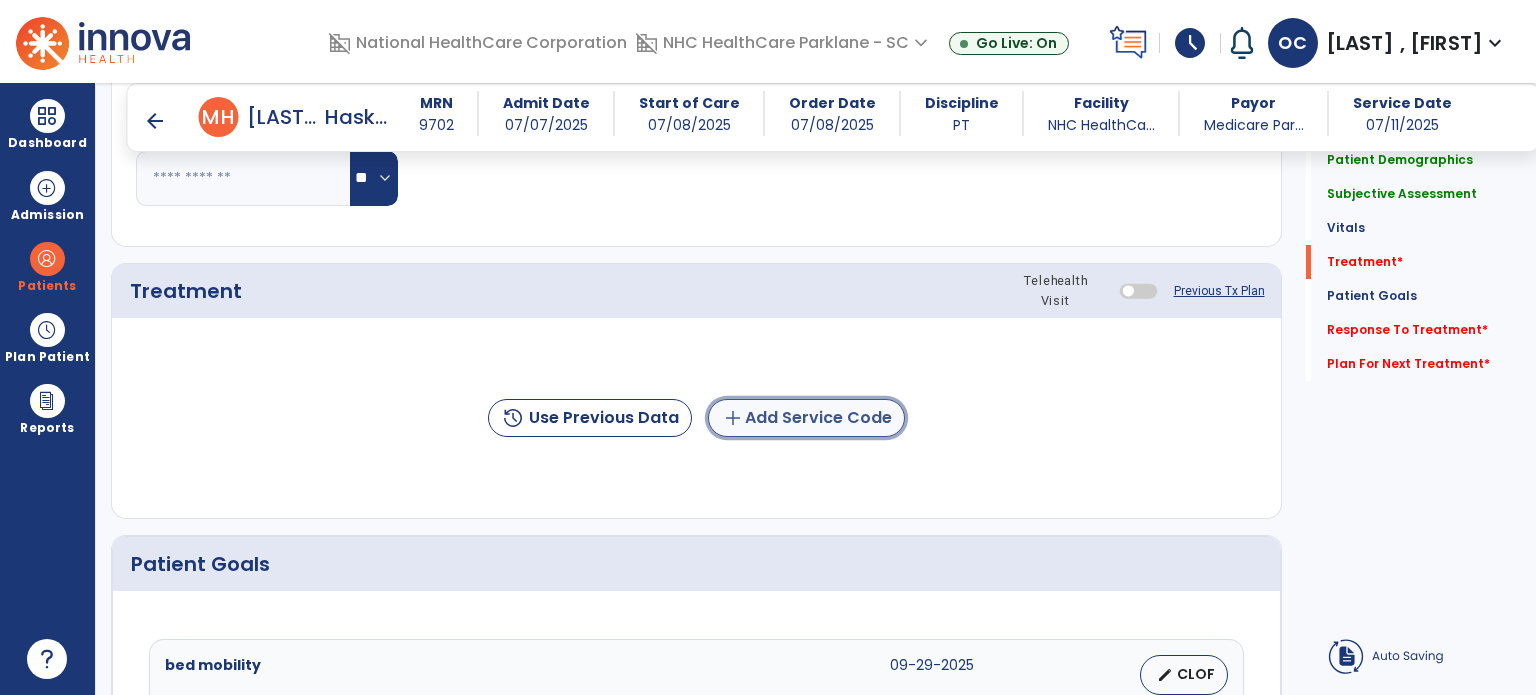 click on "add  Add Service Code" 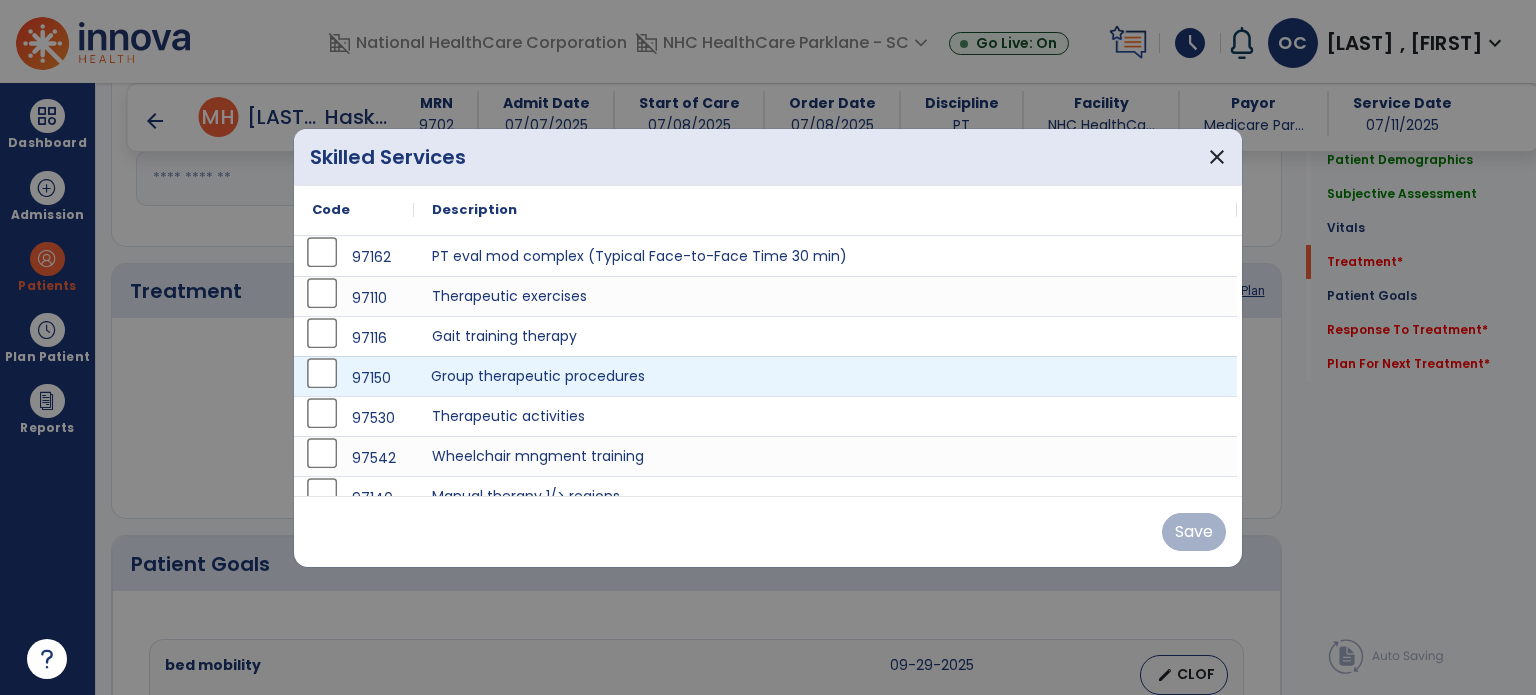click on "Group therapeutic procedures" at bounding box center [825, 376] 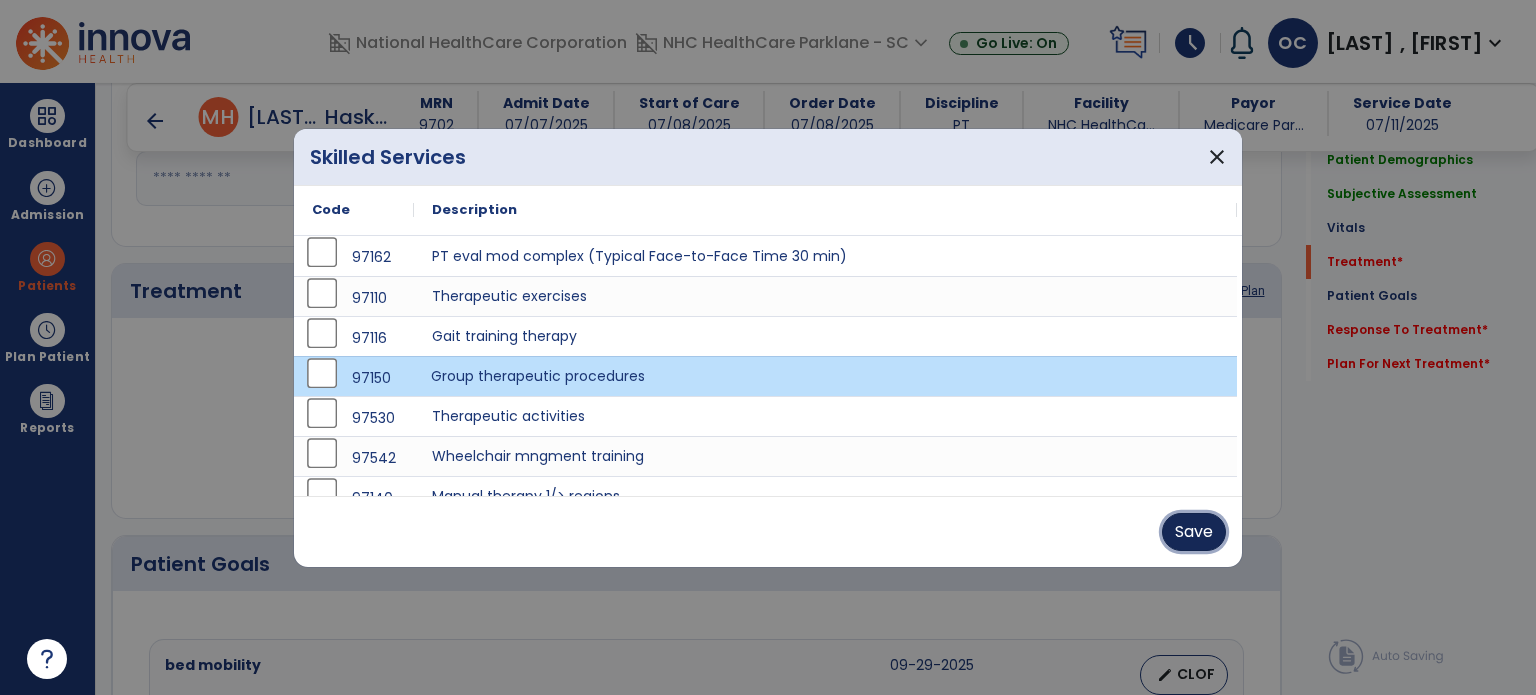click on "Save" at bounding box center (1194, 532) 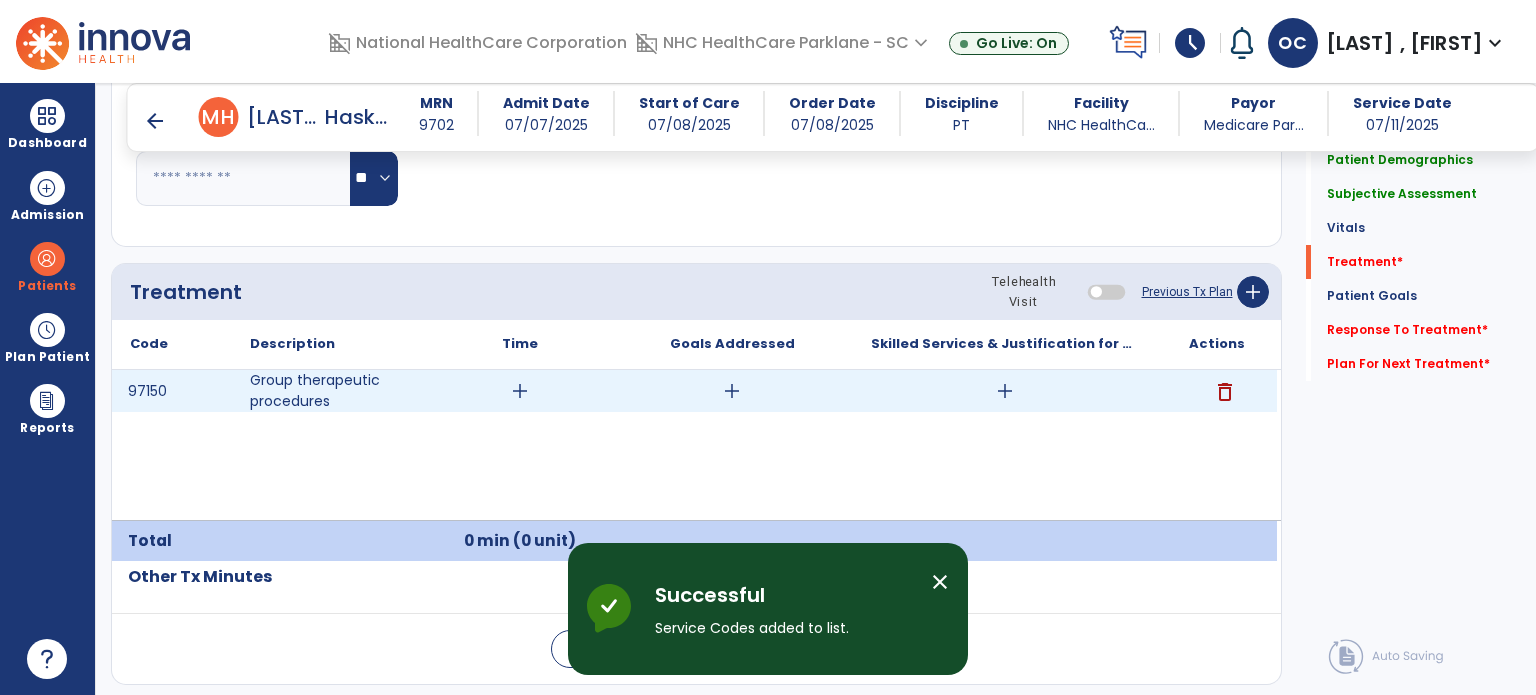 click on "add" at bounding box center [520, 391] 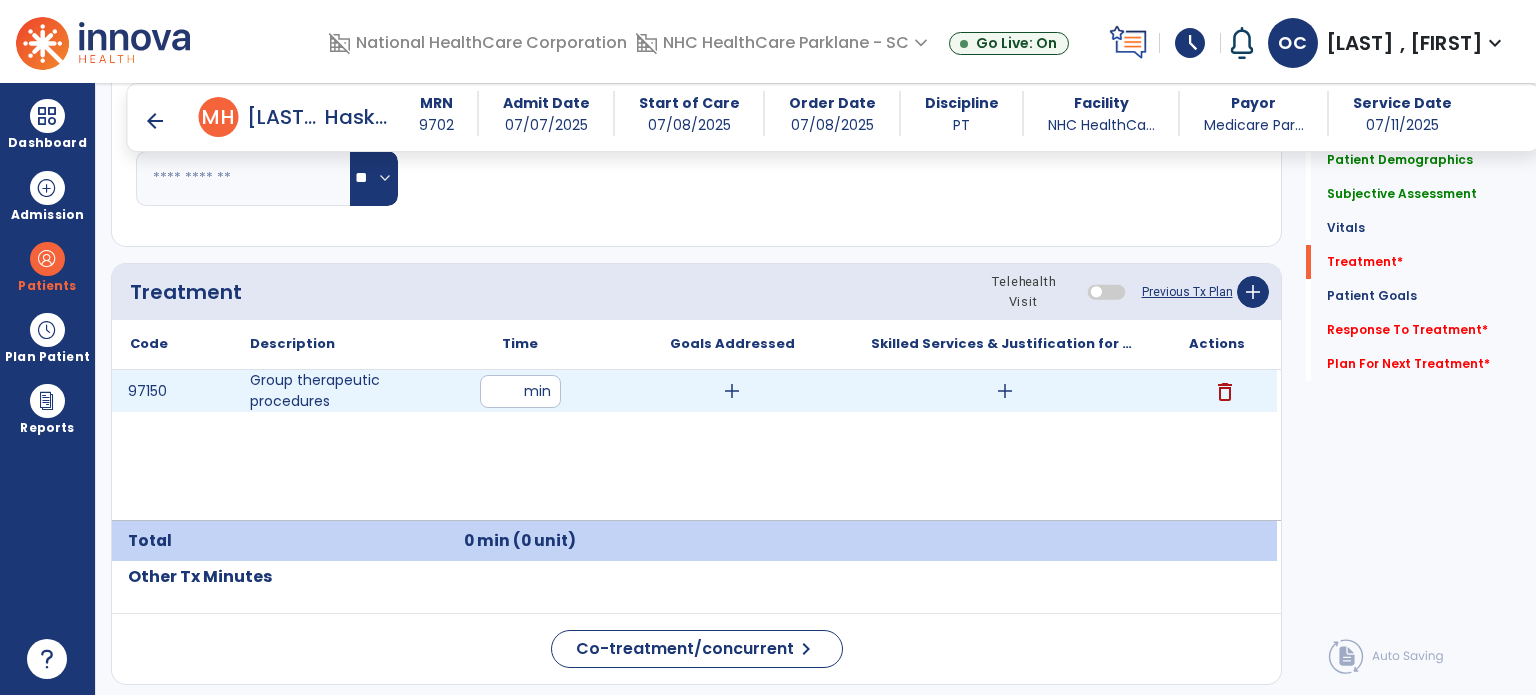 type on "**" 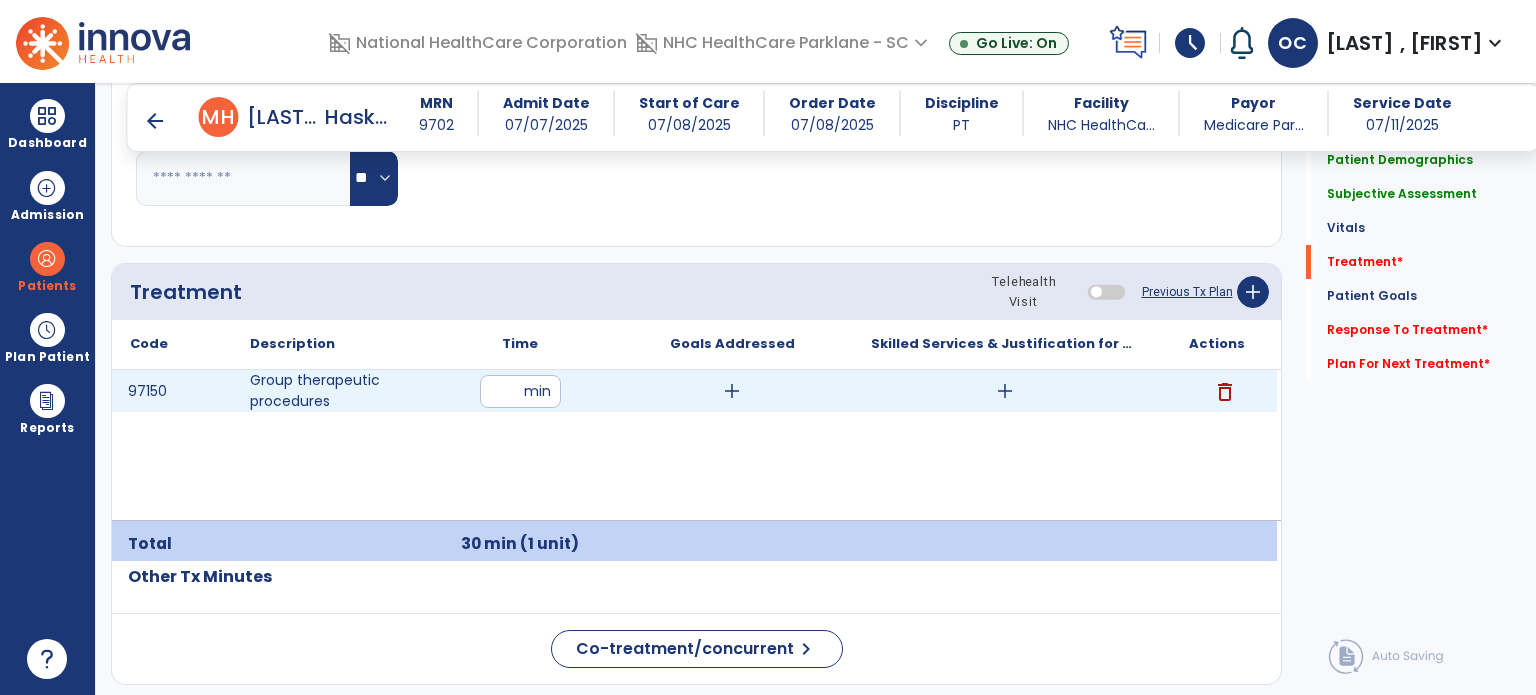 click on "add" at bounding box center (732, 391) 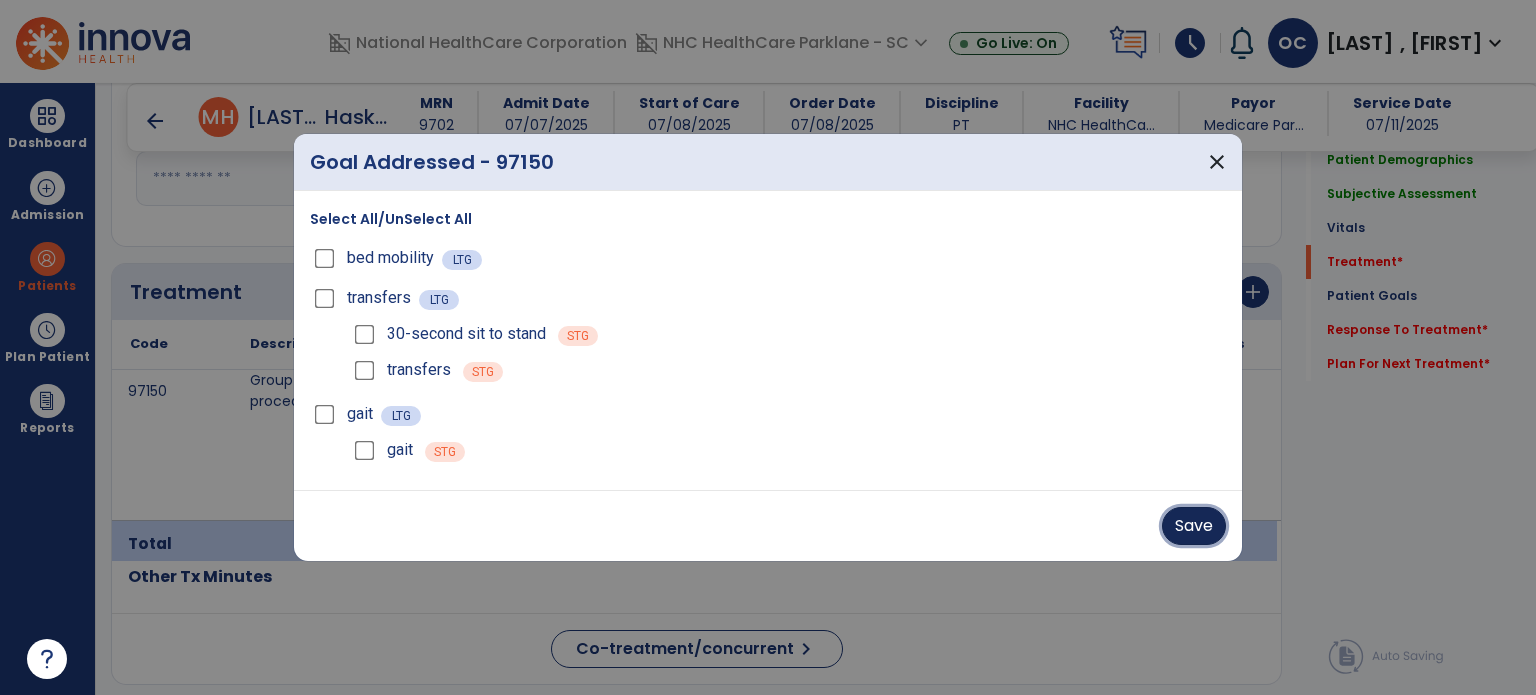 click on "Save" at bounding box center [1194, 526] 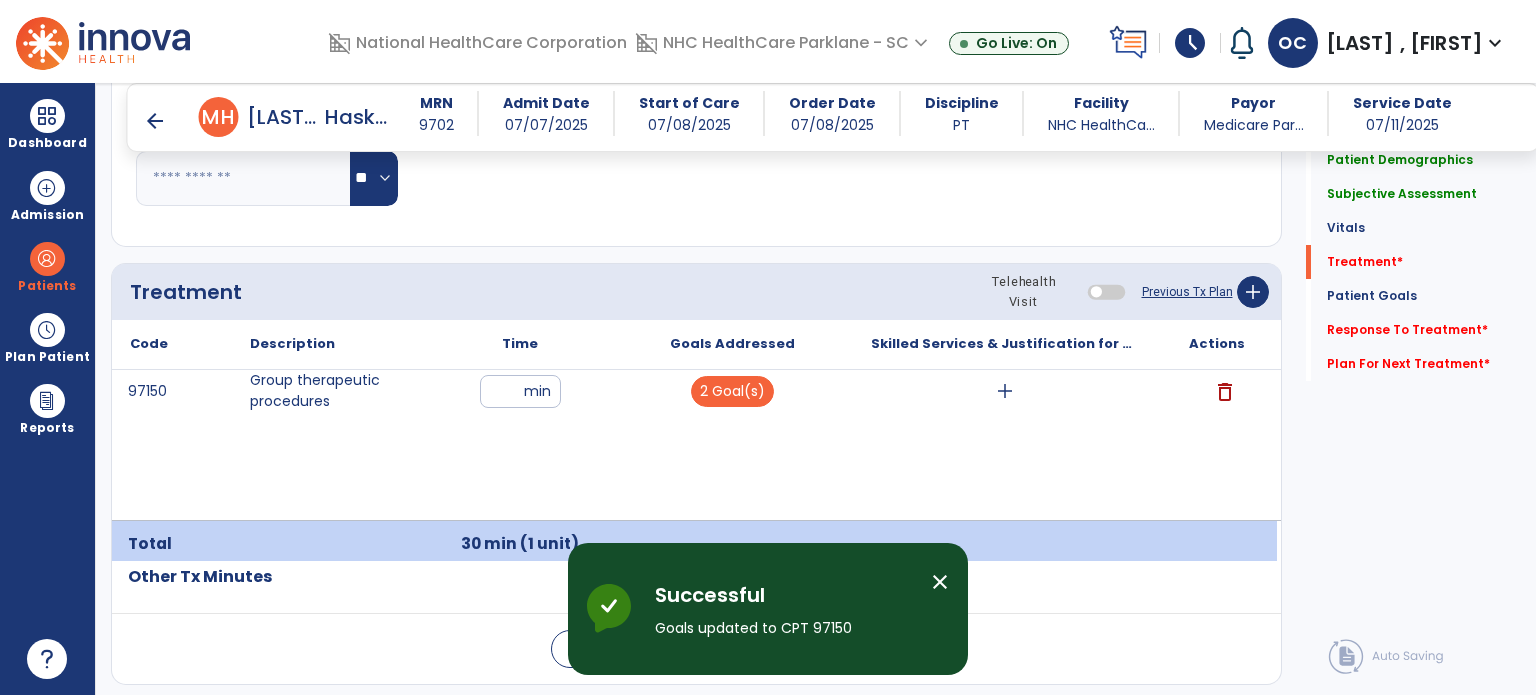 click on "add" at bounding box center [1005, 391] 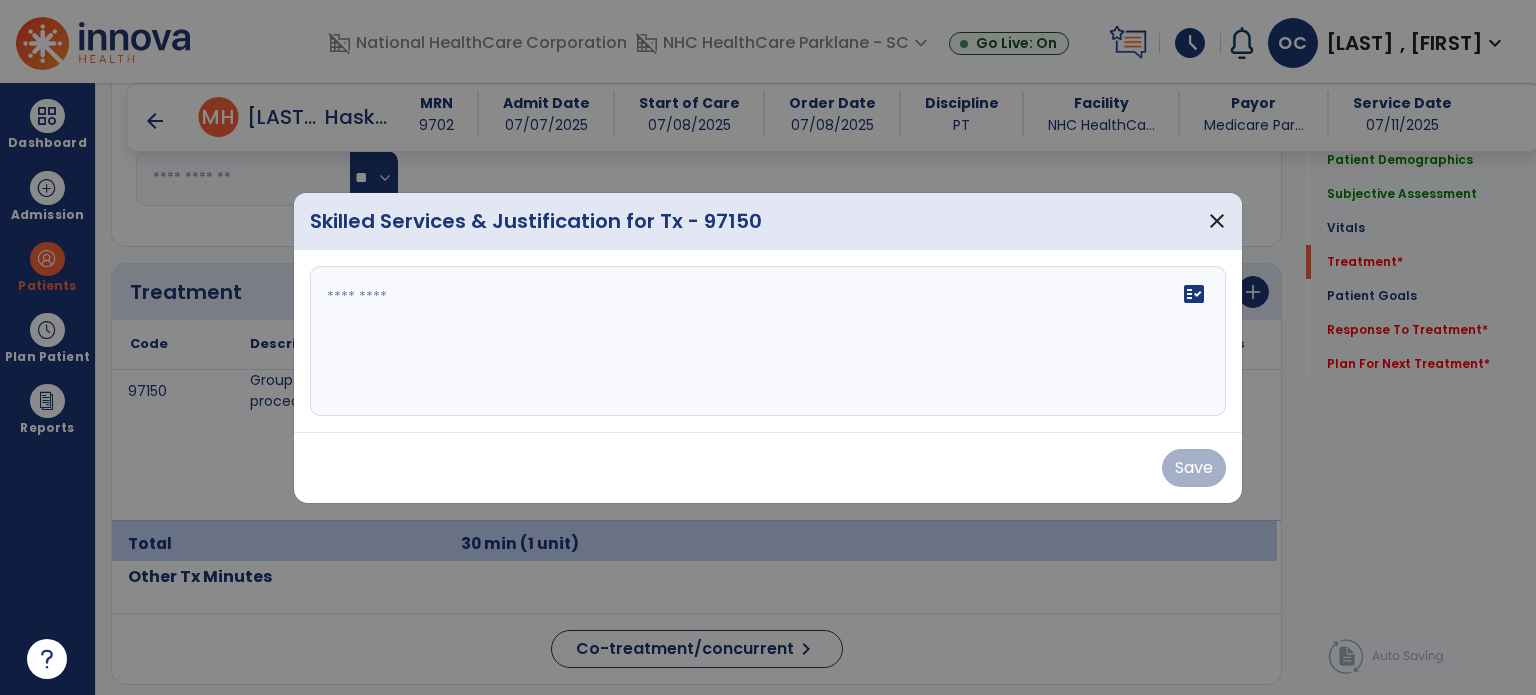 click on "fact_check" at bounding box center [768, 341] 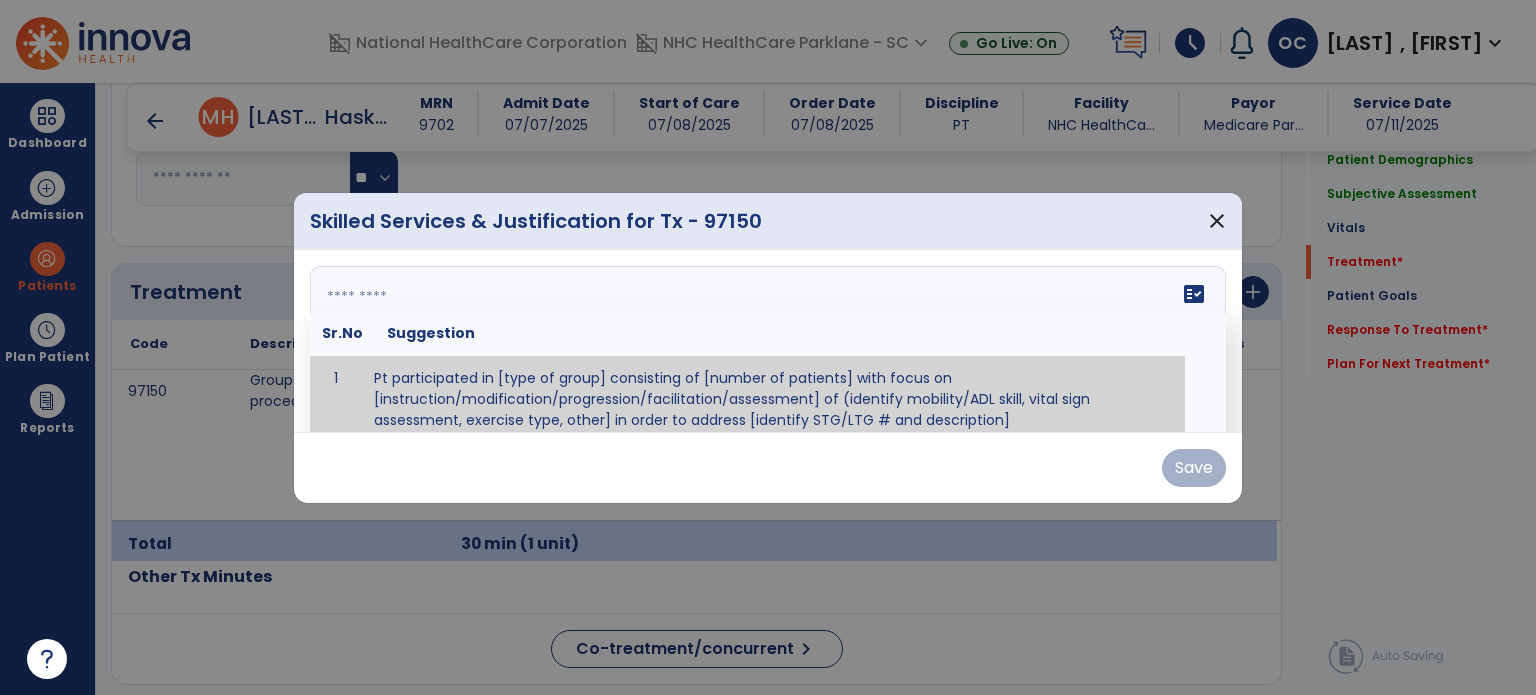 scroll, scrollTop: 12, scrollLeft: 0, axis: vertical 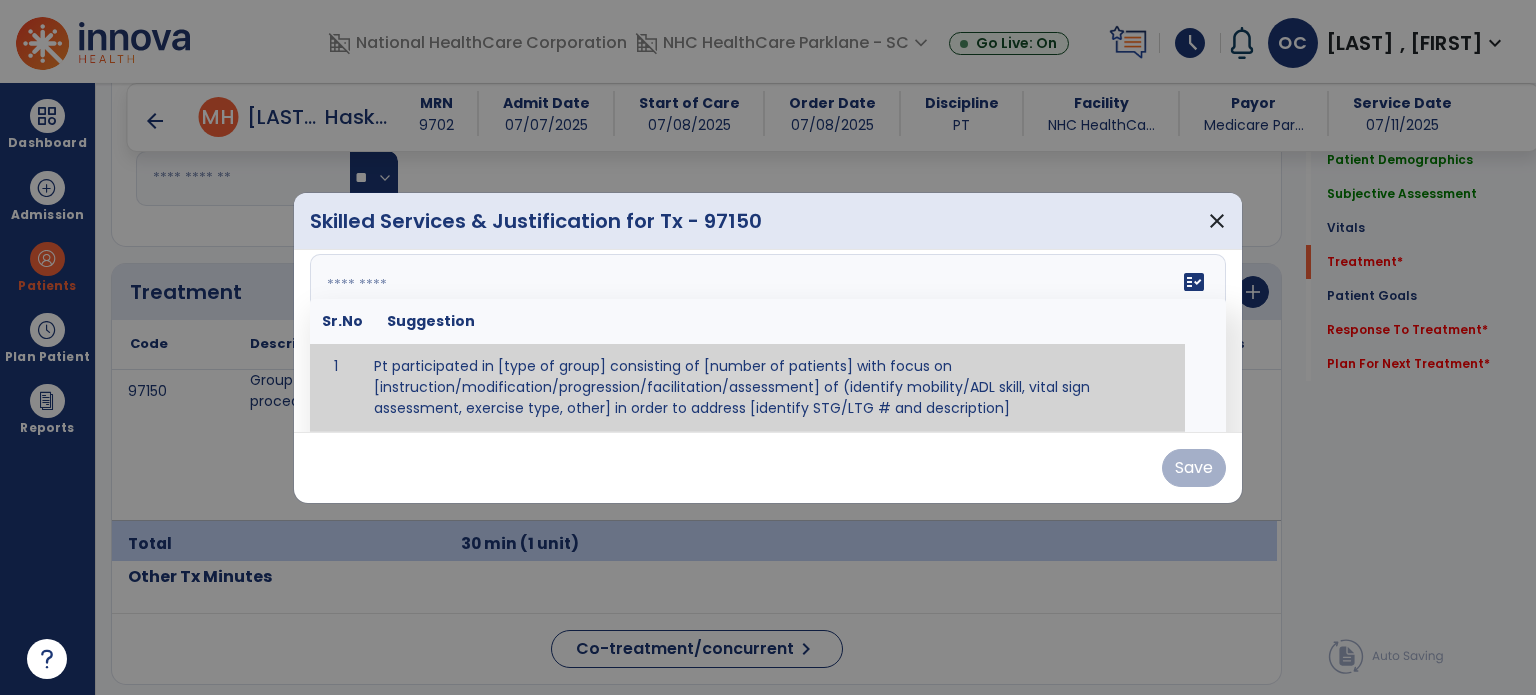 paste on "**********" 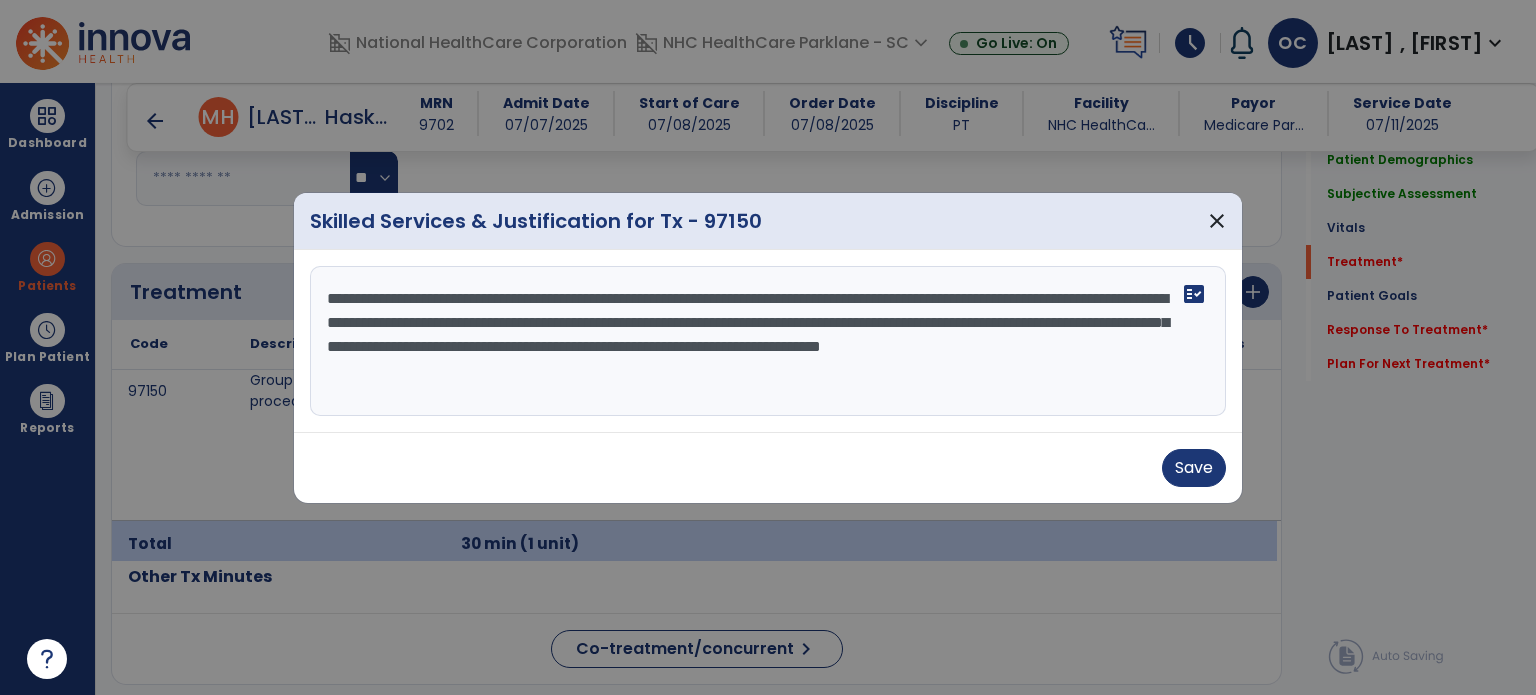 scroll, scrollTop: 0, scrollLeft: 0, axis: both 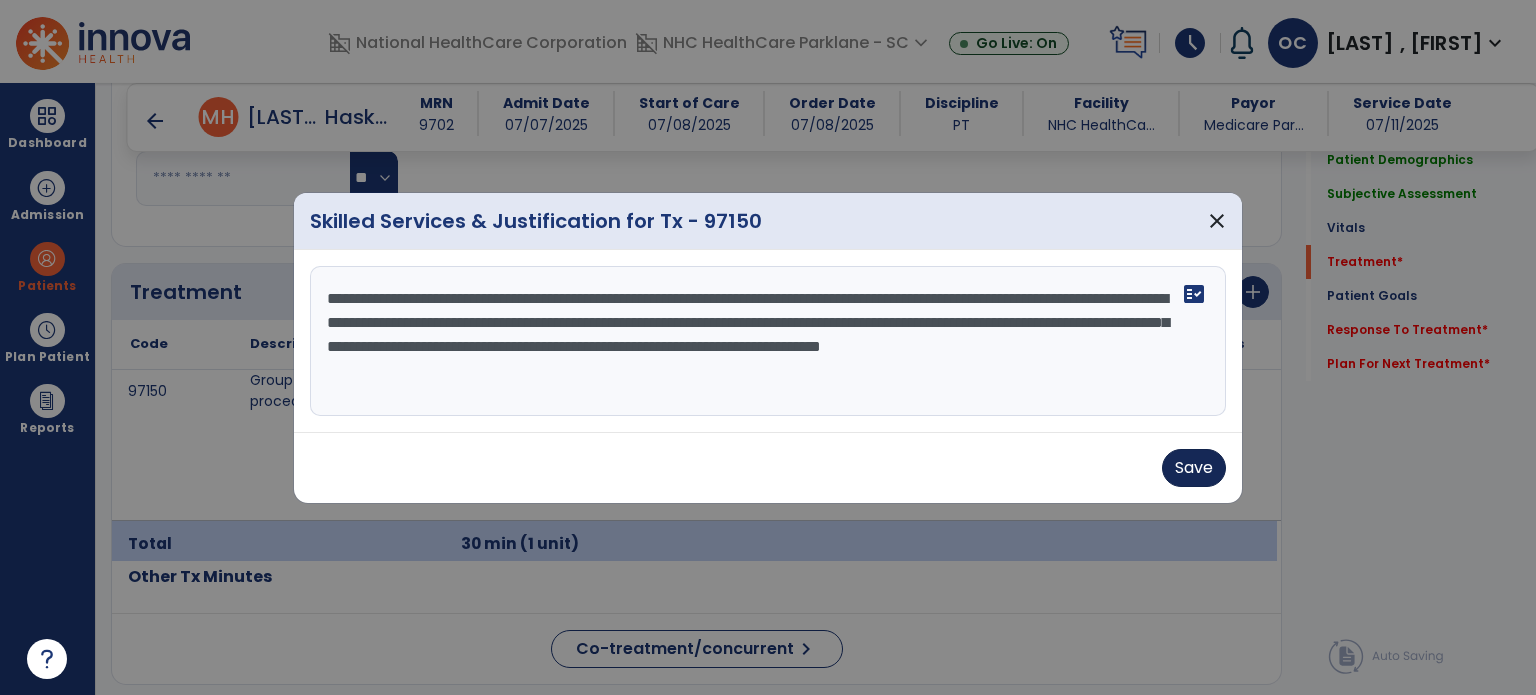 type on "**********" 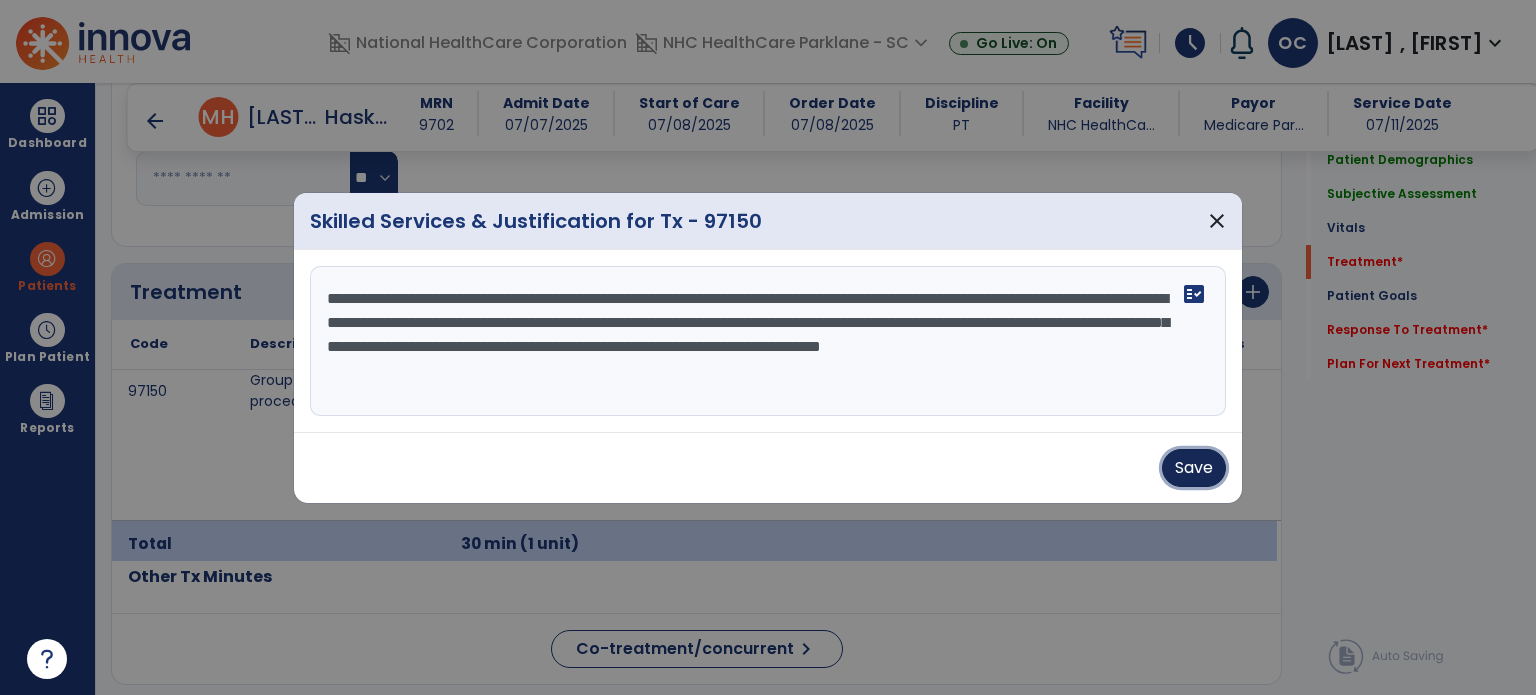 click on "Save" at bounding box center (1194, 468) 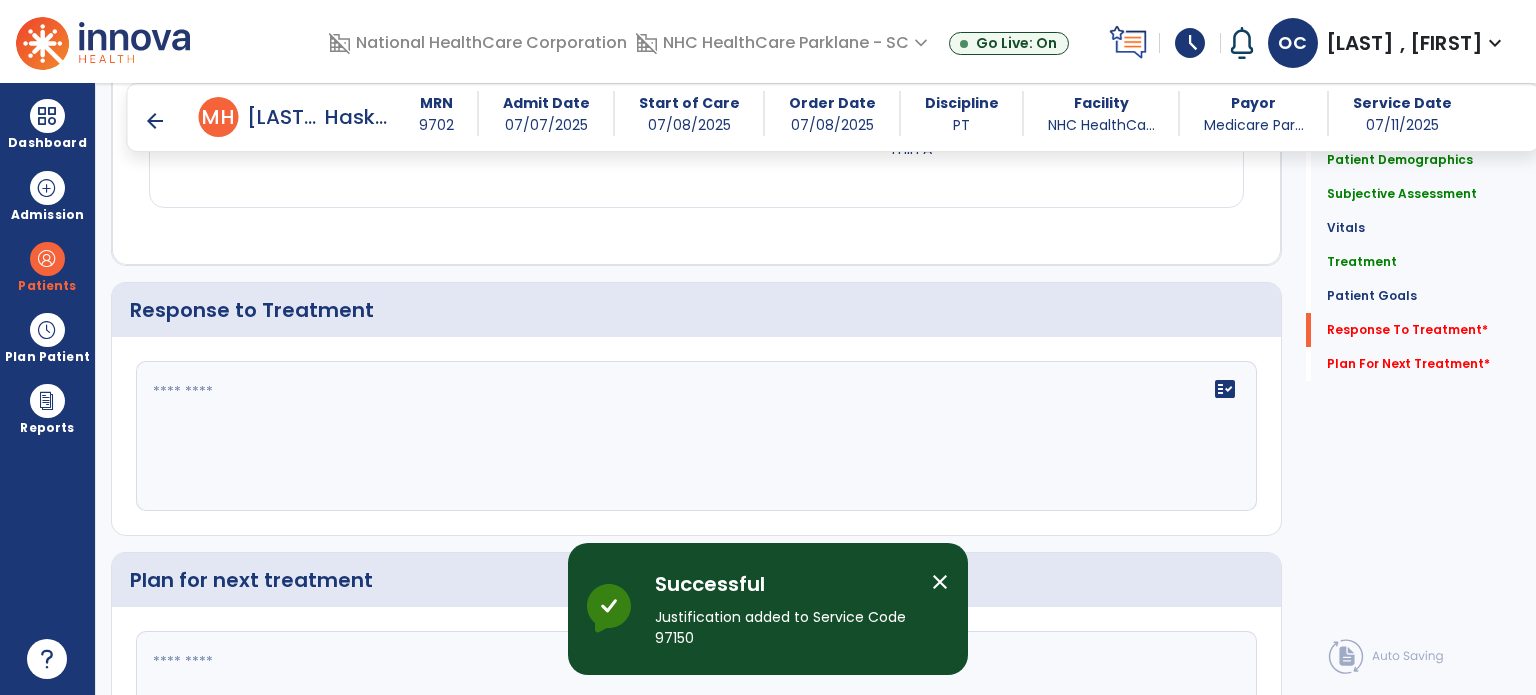 scroll, scrollTop: 2768, scrollLeft: 0, axis: vertical 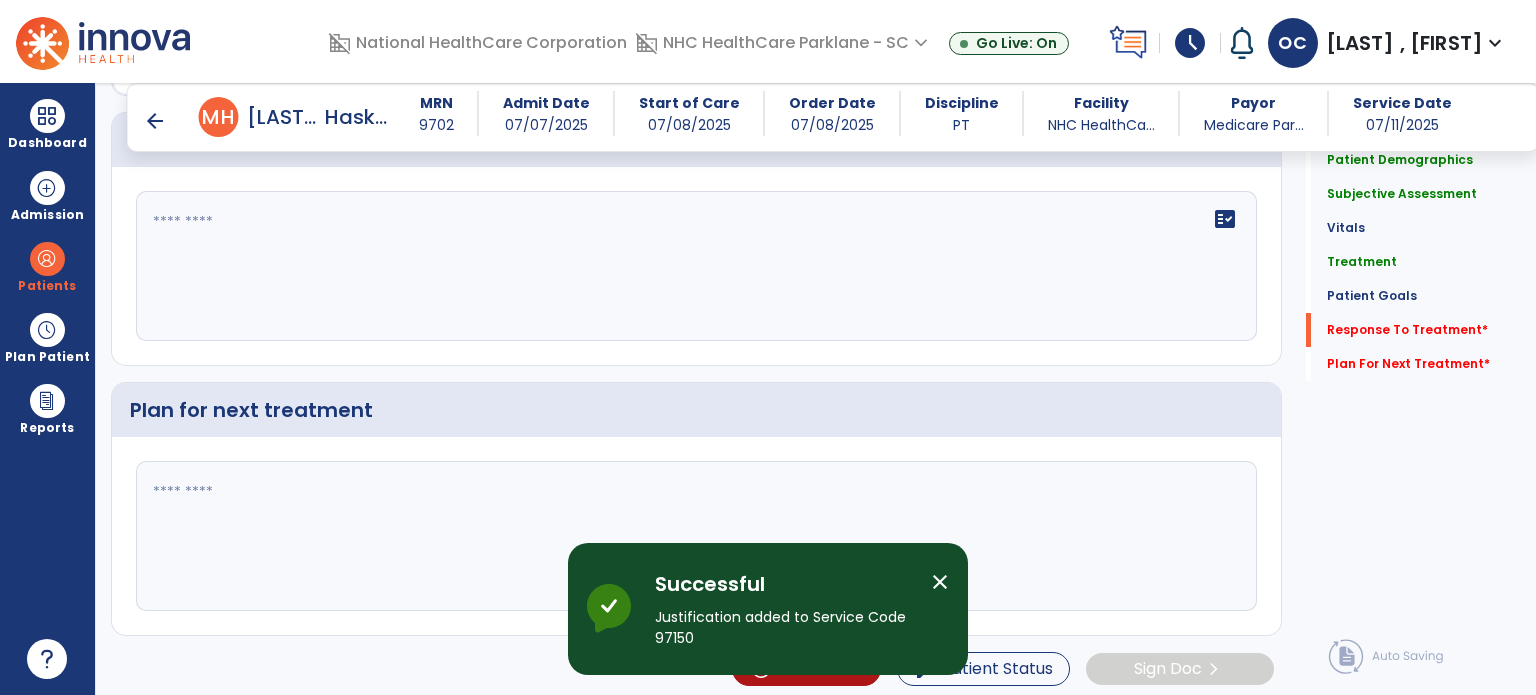 click on "fact_check" 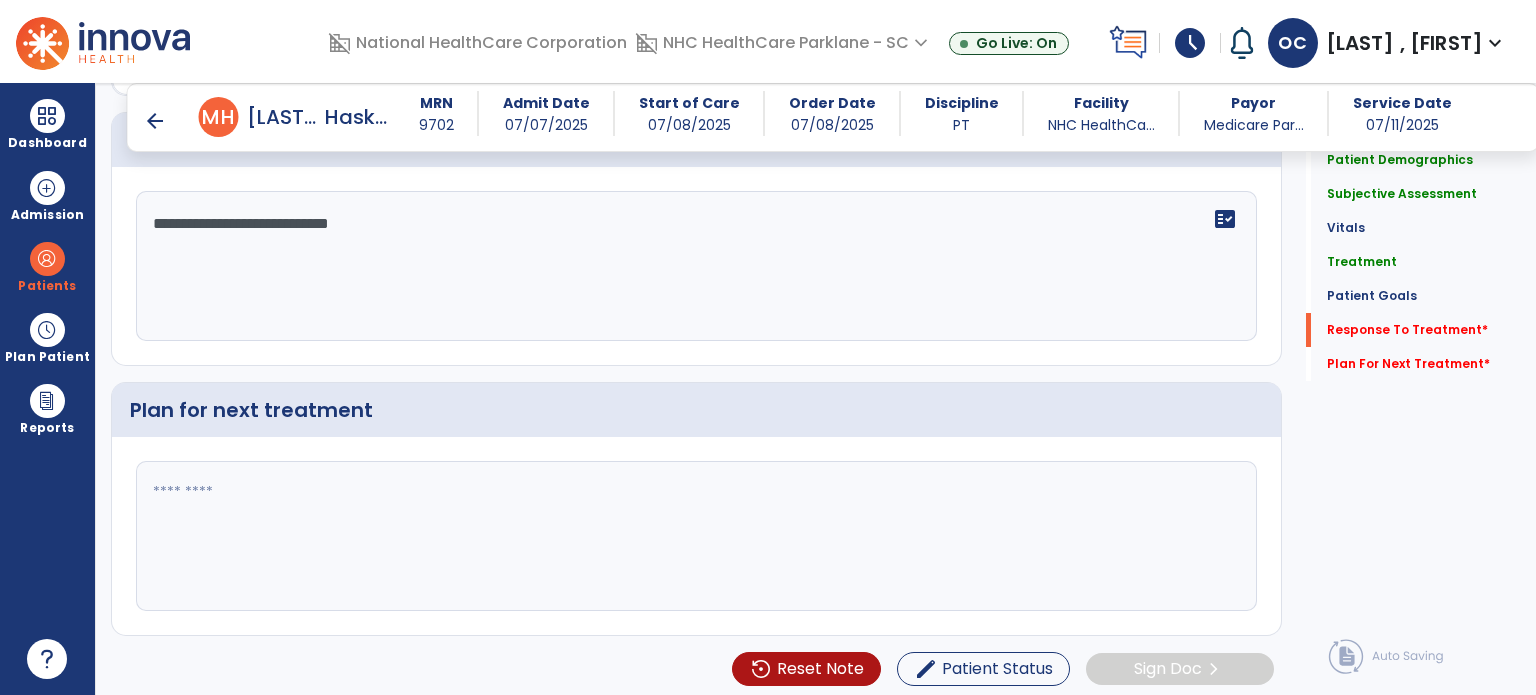 type on "**********" 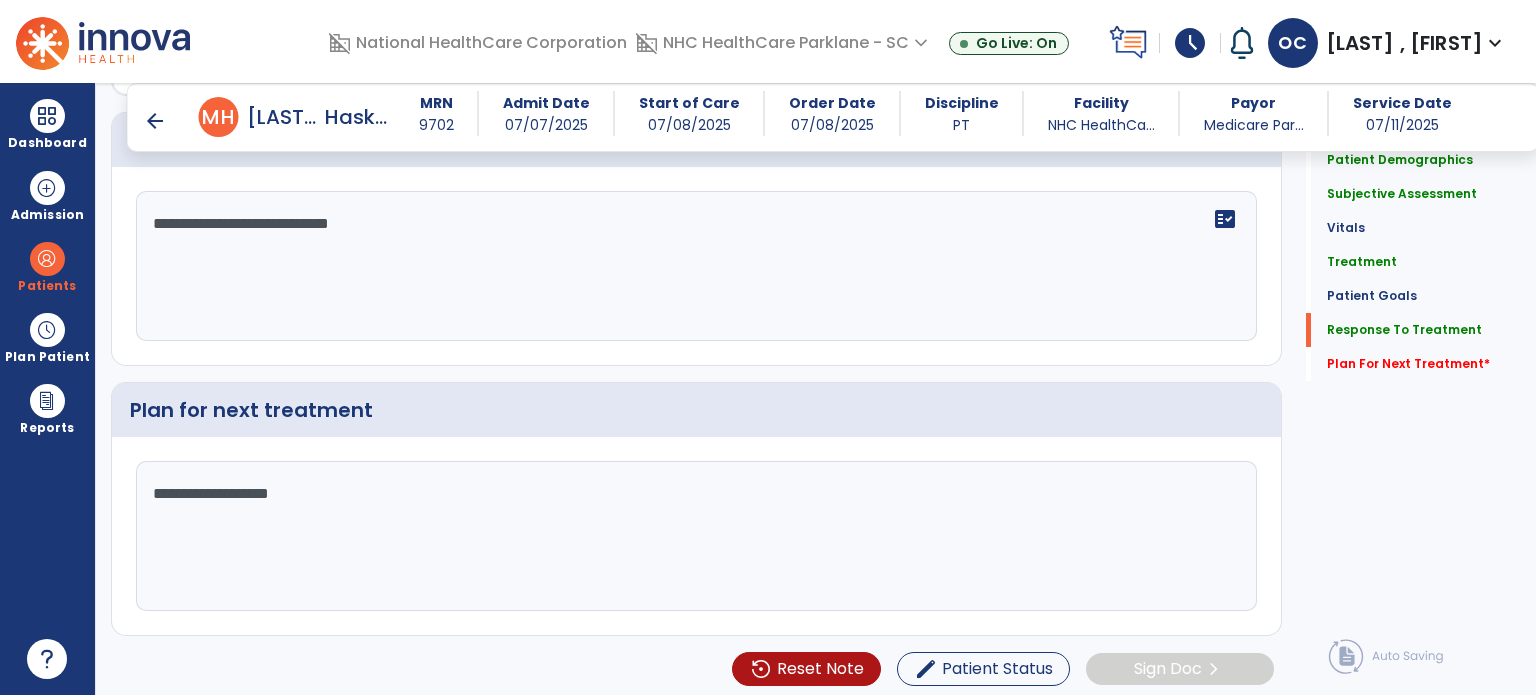 scroll, scrollTop: 2767, scrollLeft: 0, axis: vertical 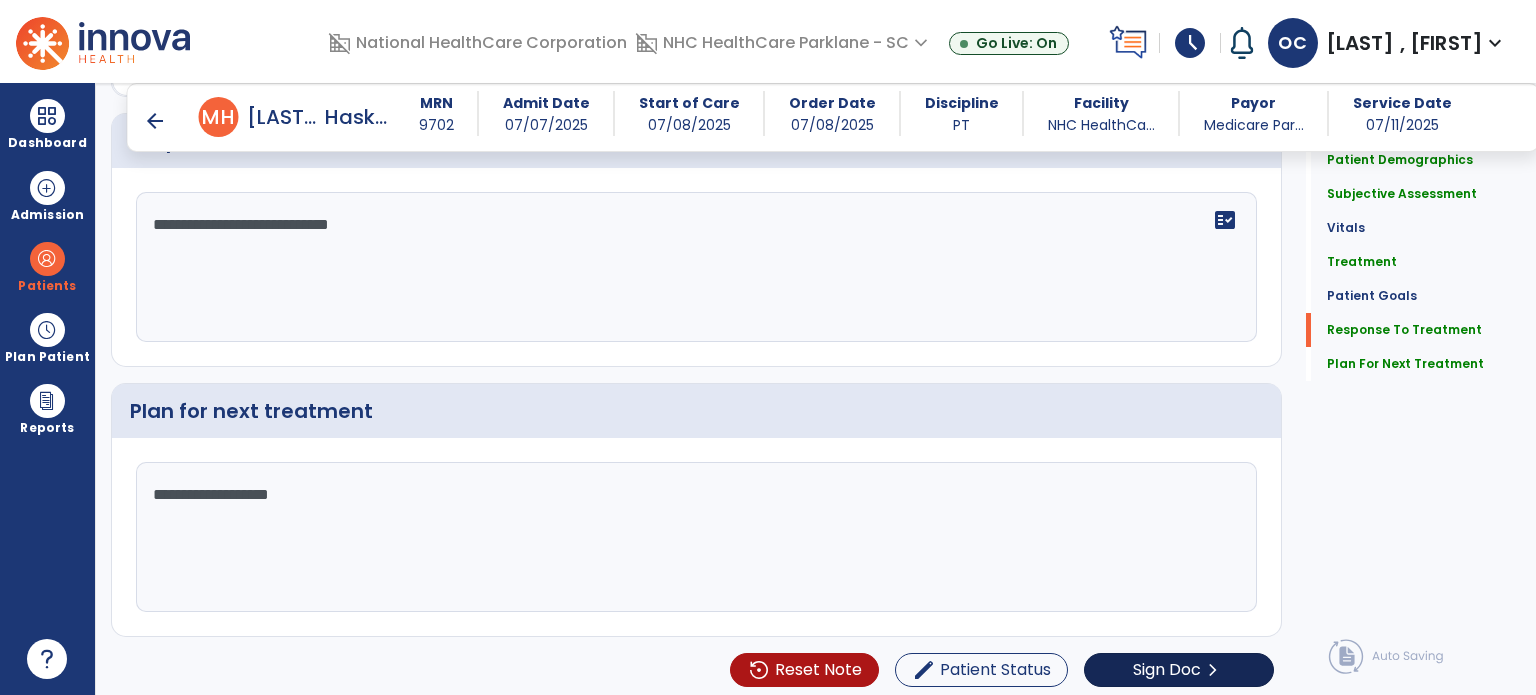 type on "**********" 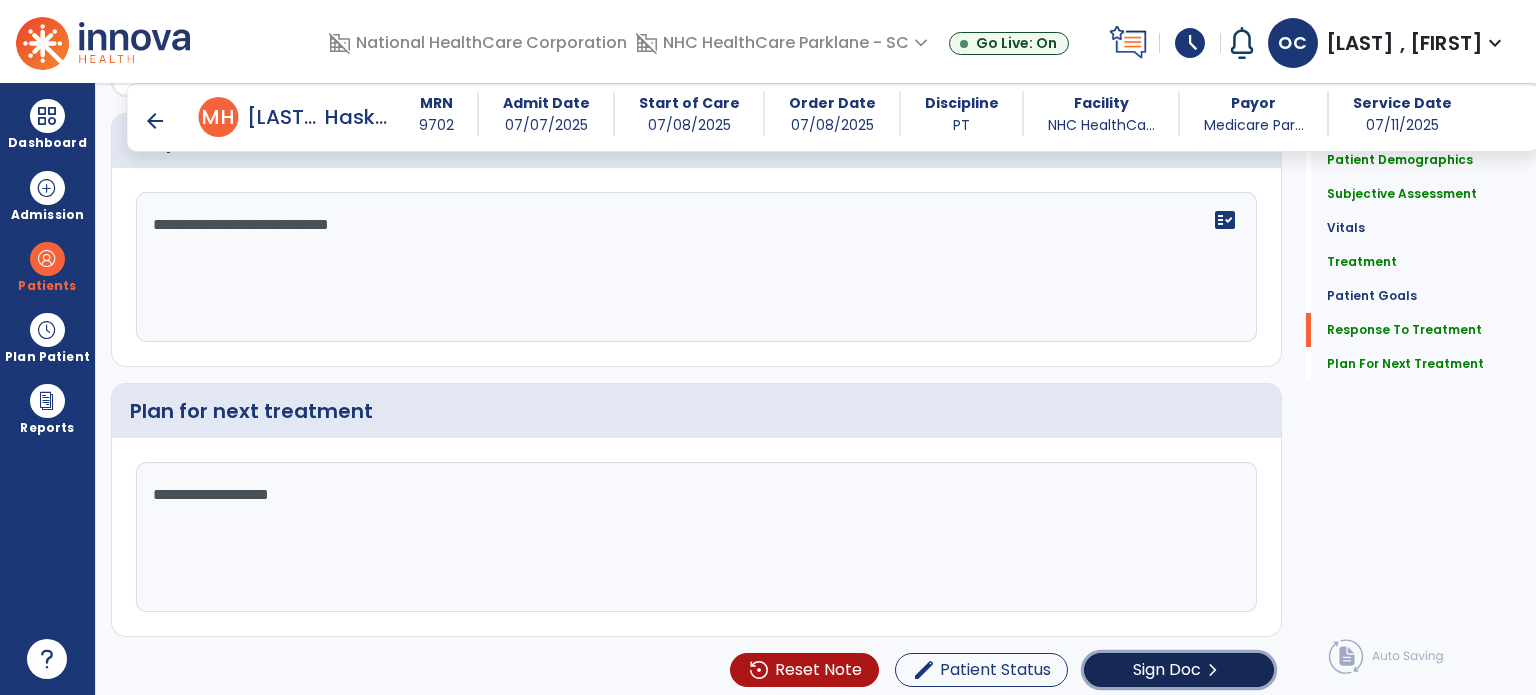 click on "Sign Doc" 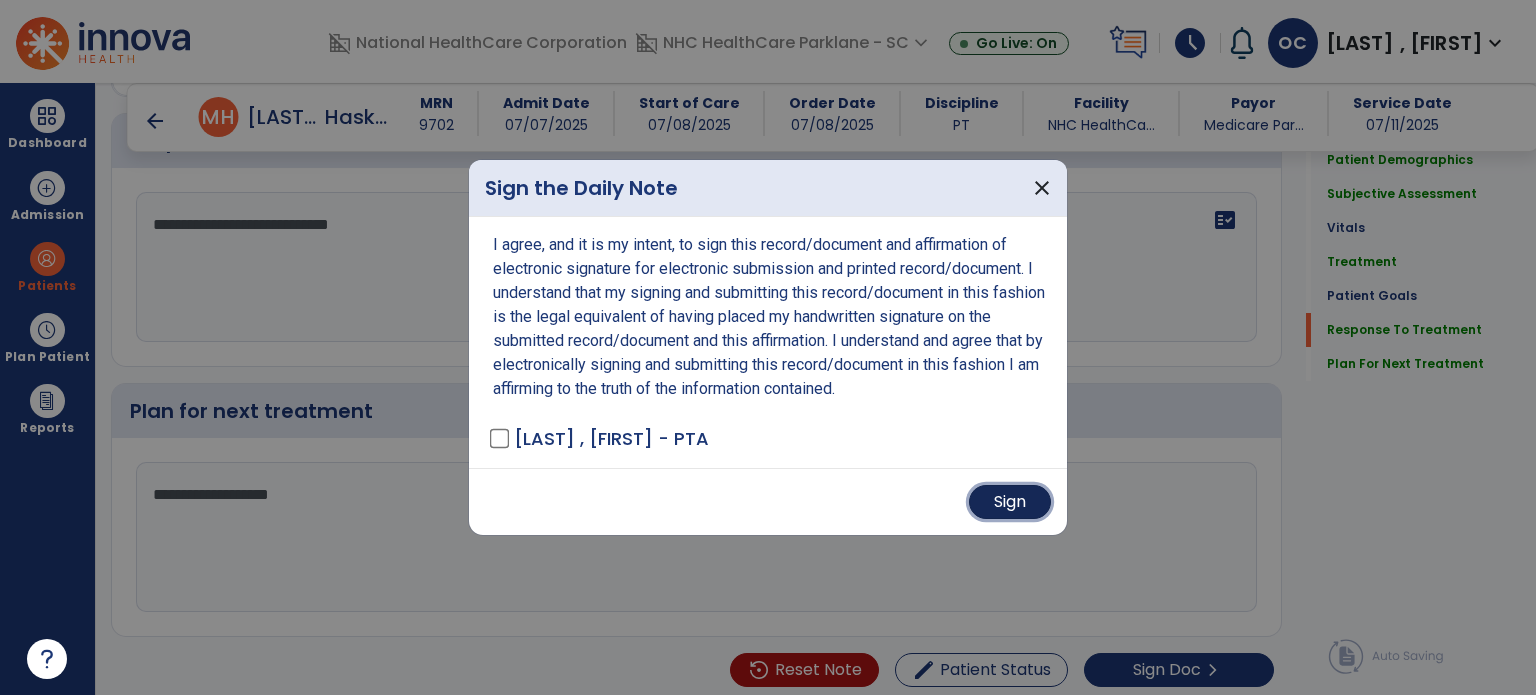 click on "Sign" at bounding box center [1010, 502] 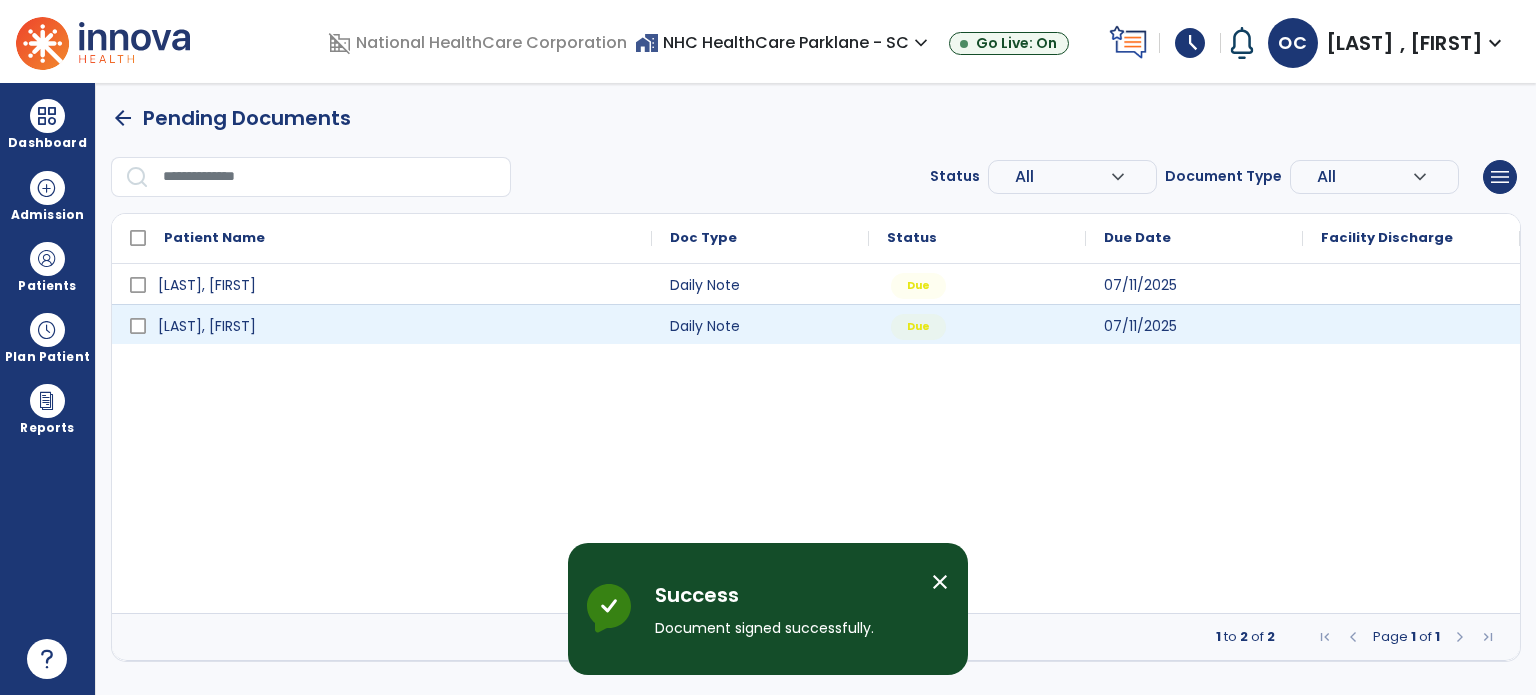 scroll, scrollTop: 0, scrollLeft: 0, axis: both 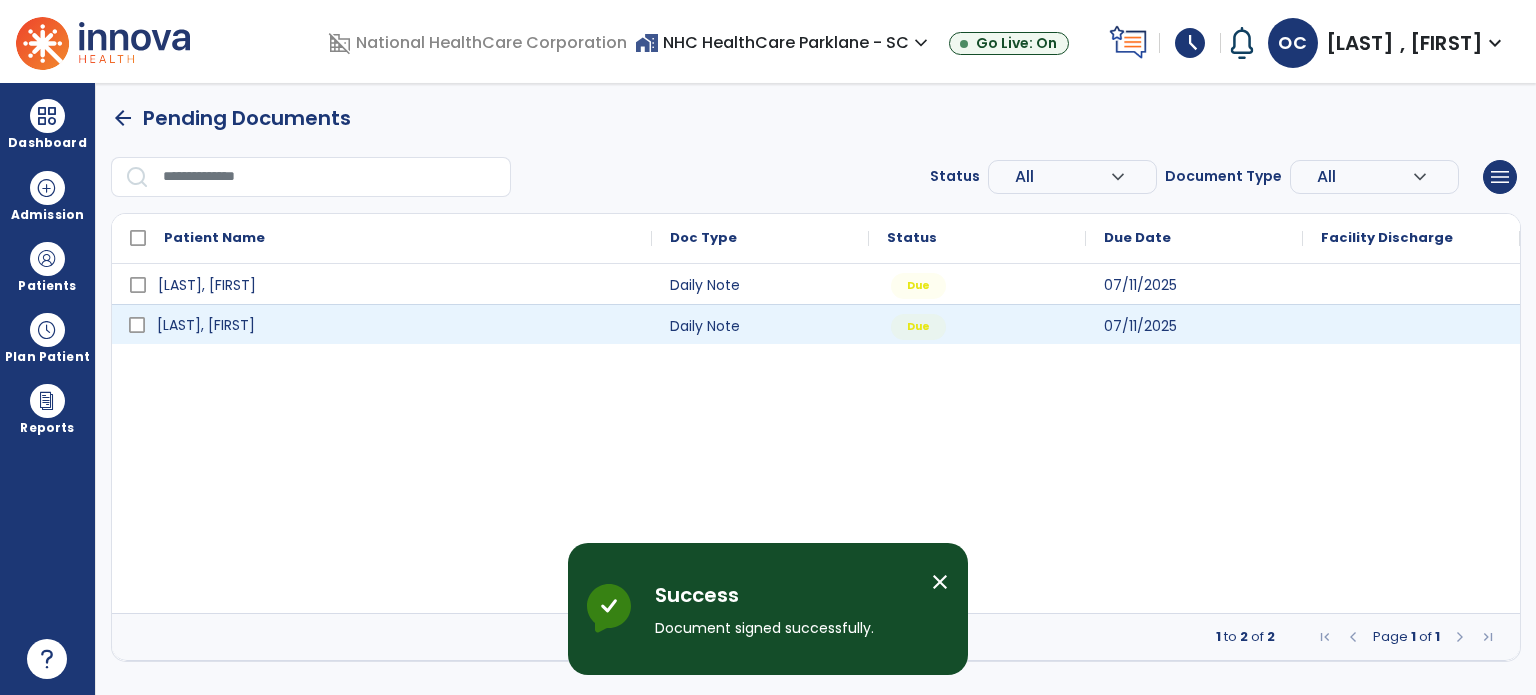 click on "[LAST], [FIRST]" at bounding box center [206, 325] 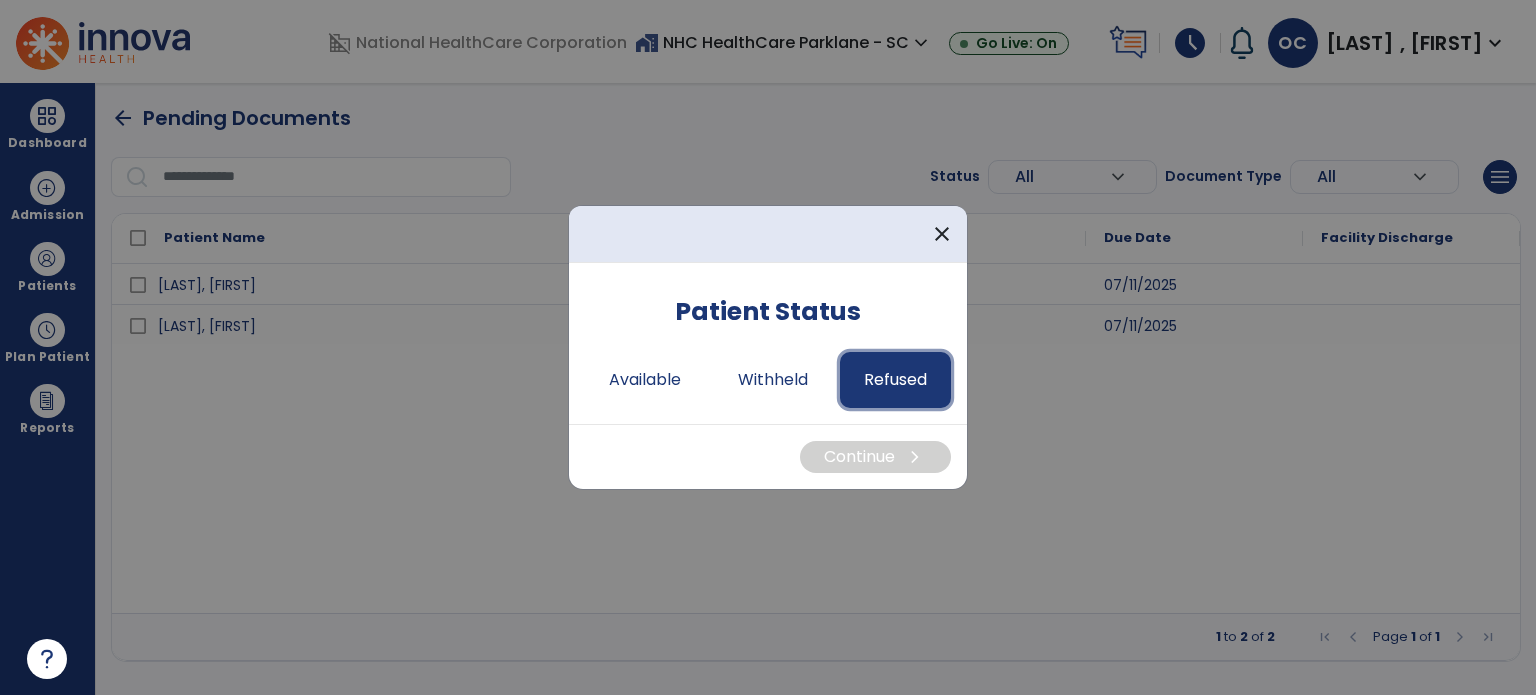 click on "Refused" at bounding box center (895, 380) 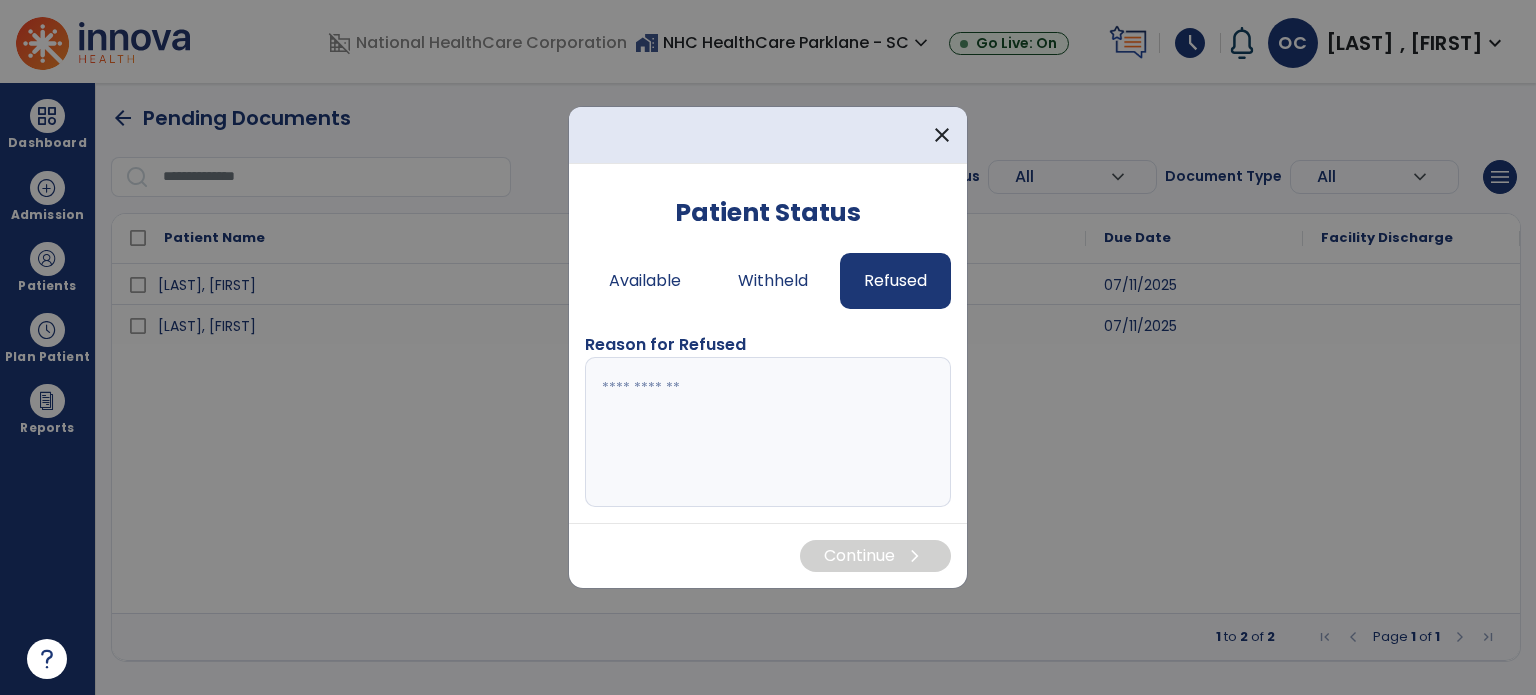 click at bounding box center [768, 432] 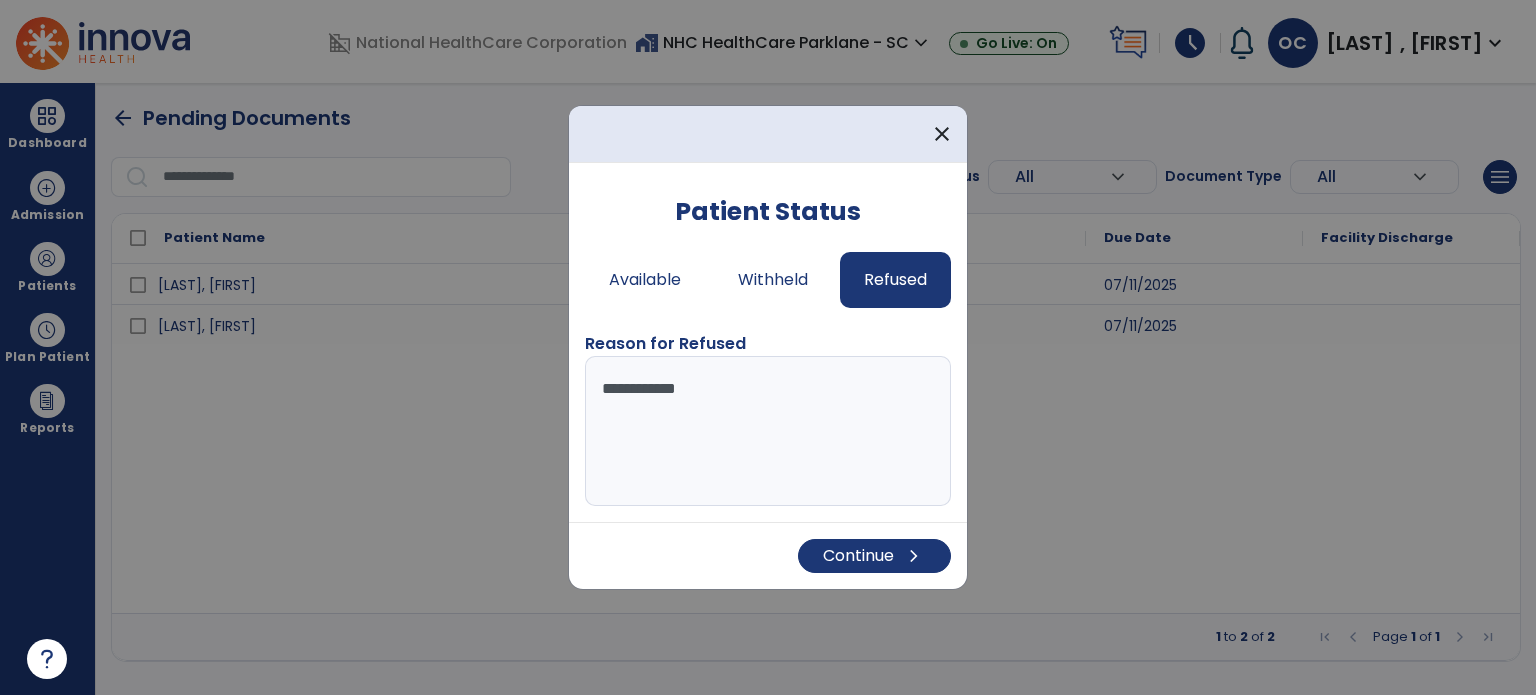 click on "**********" at bounding box center (768, 431) 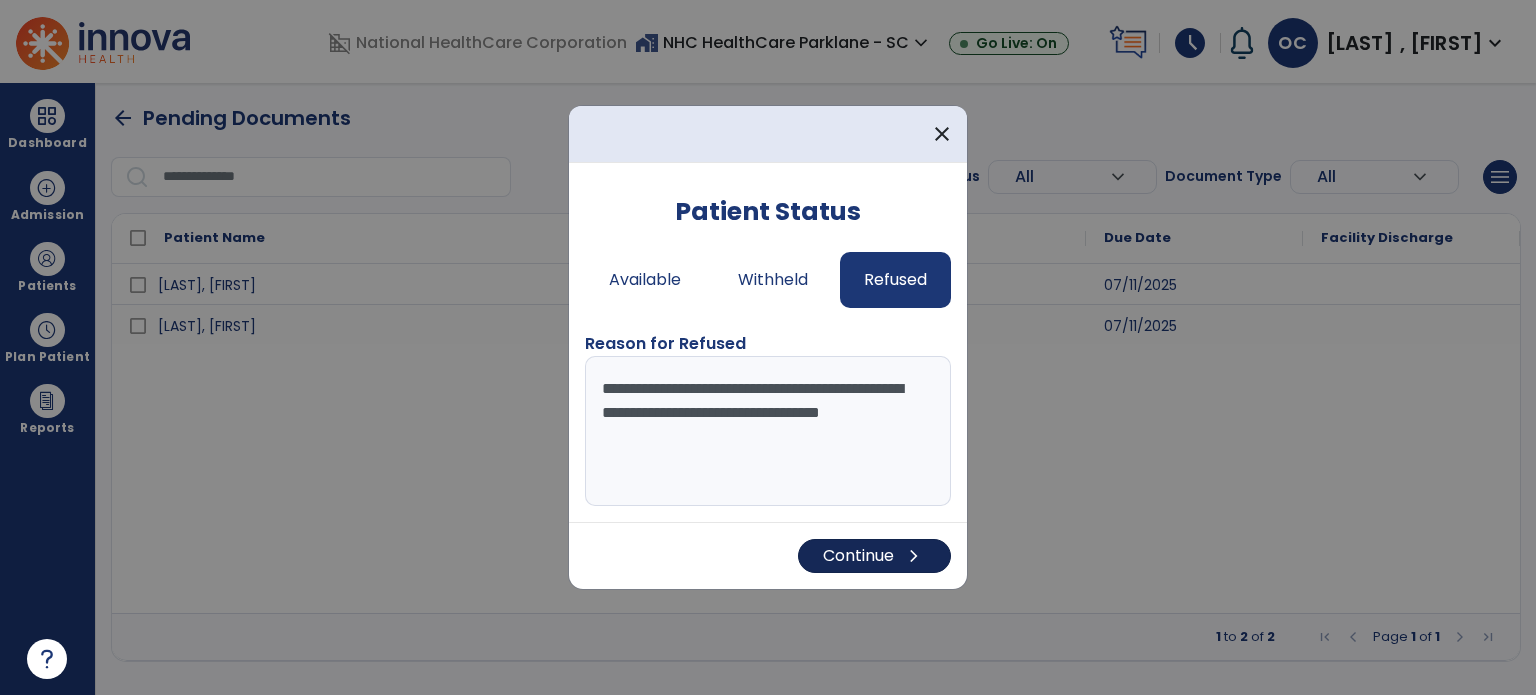 type on "**********" 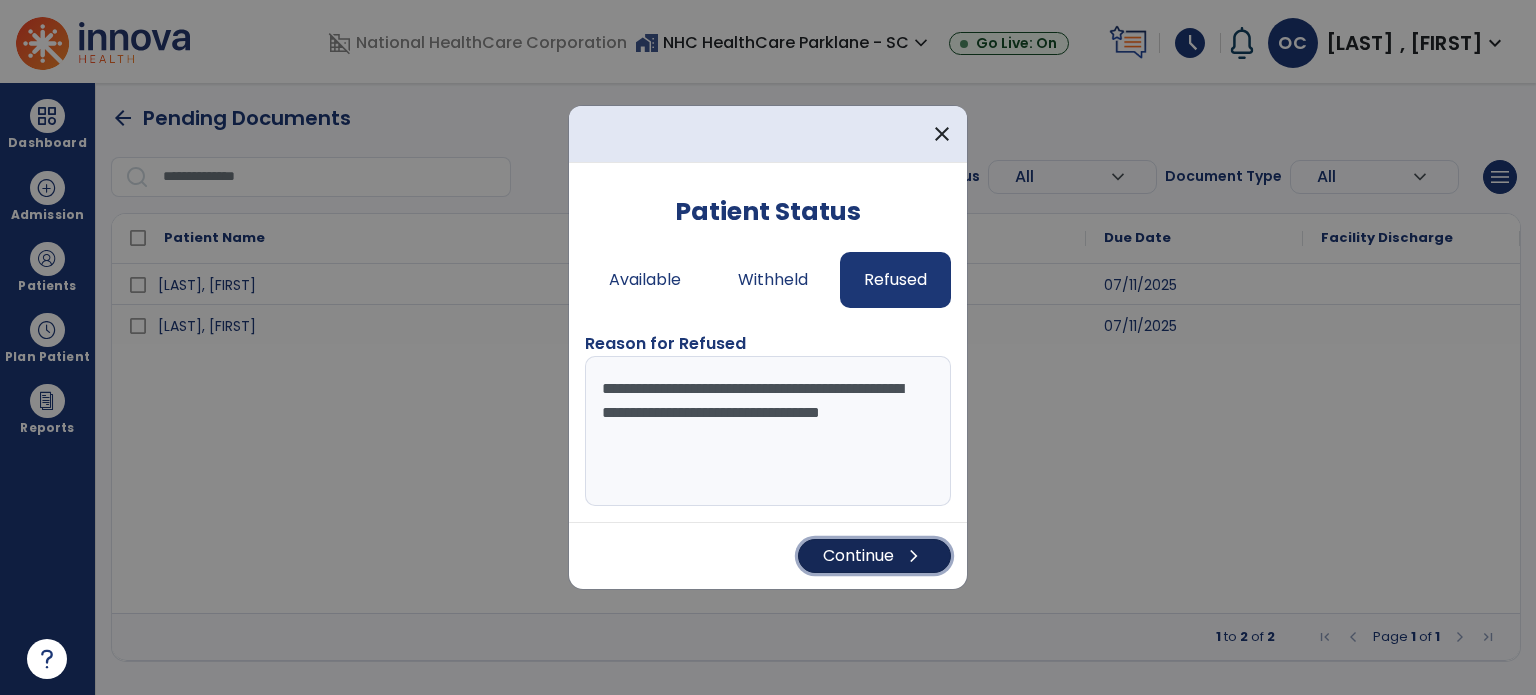 click on "Continue   chevron_right" at bounding box center (874, 556) 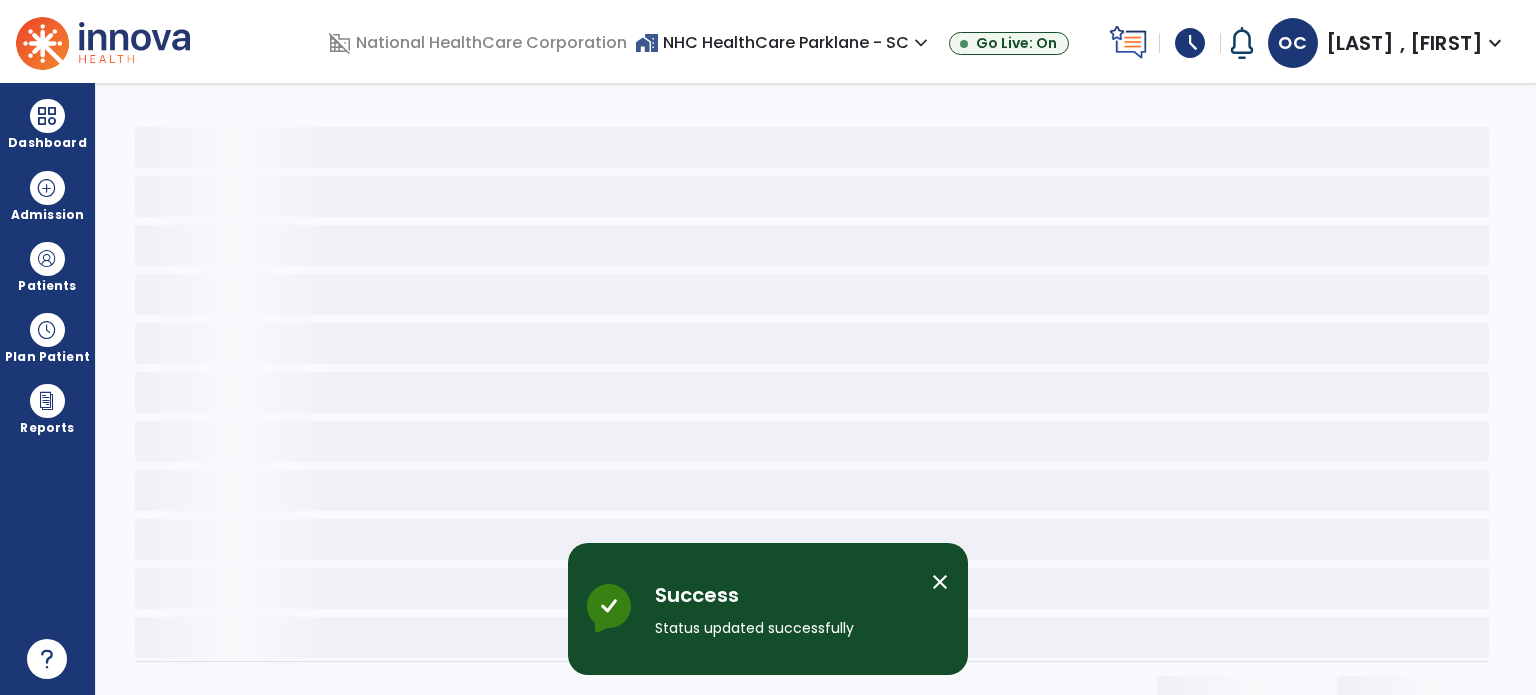 click on "close" at bounding box center [940, 582] 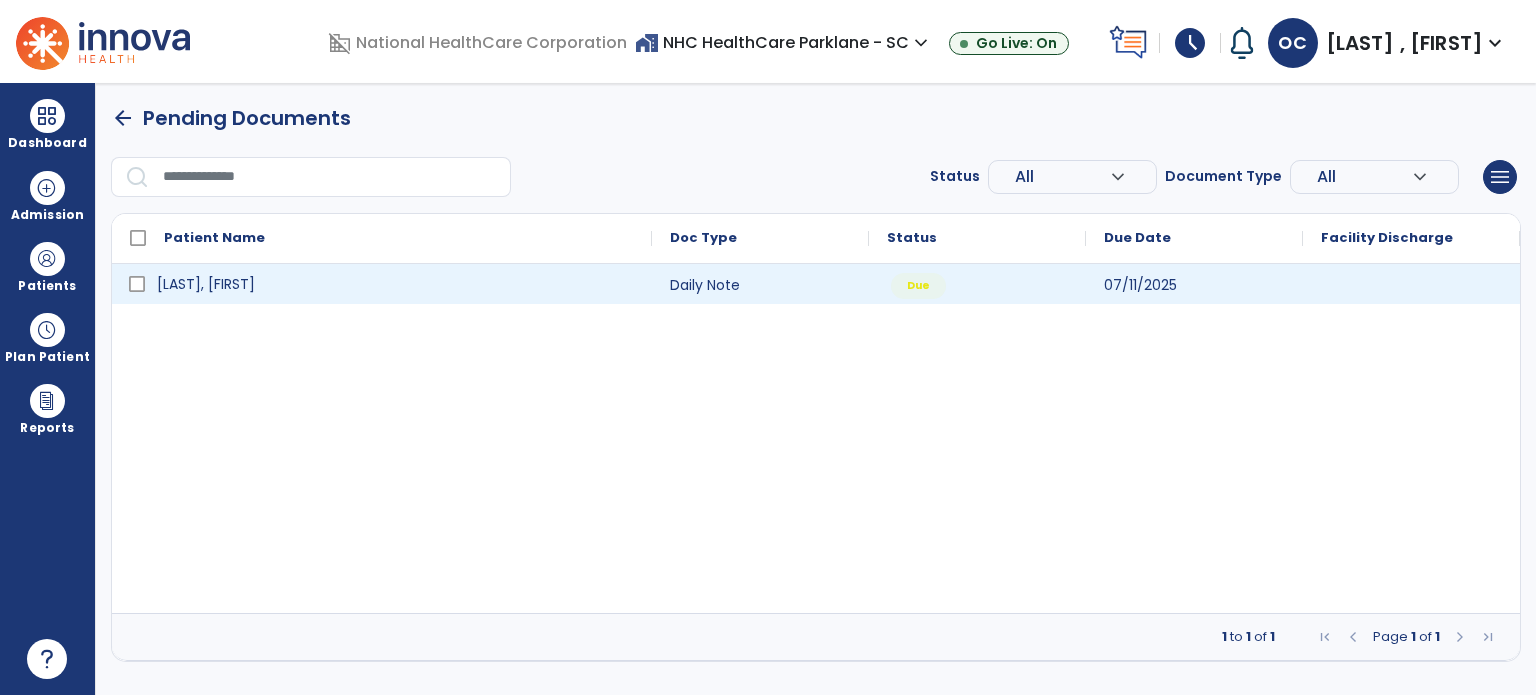 click on "[LAST], [FIRST]" at bounding box center (396, 284) 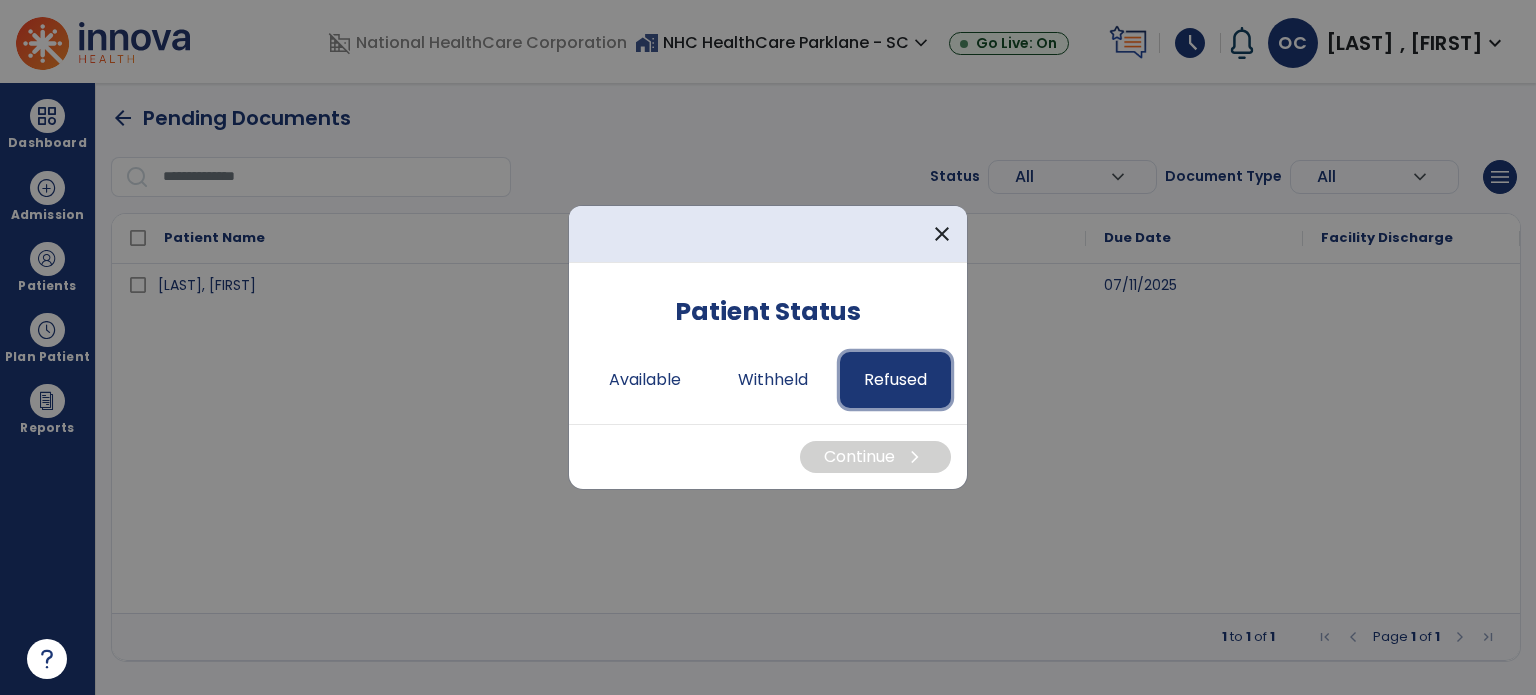 click on "Refused" at bounding box center (895, 380) 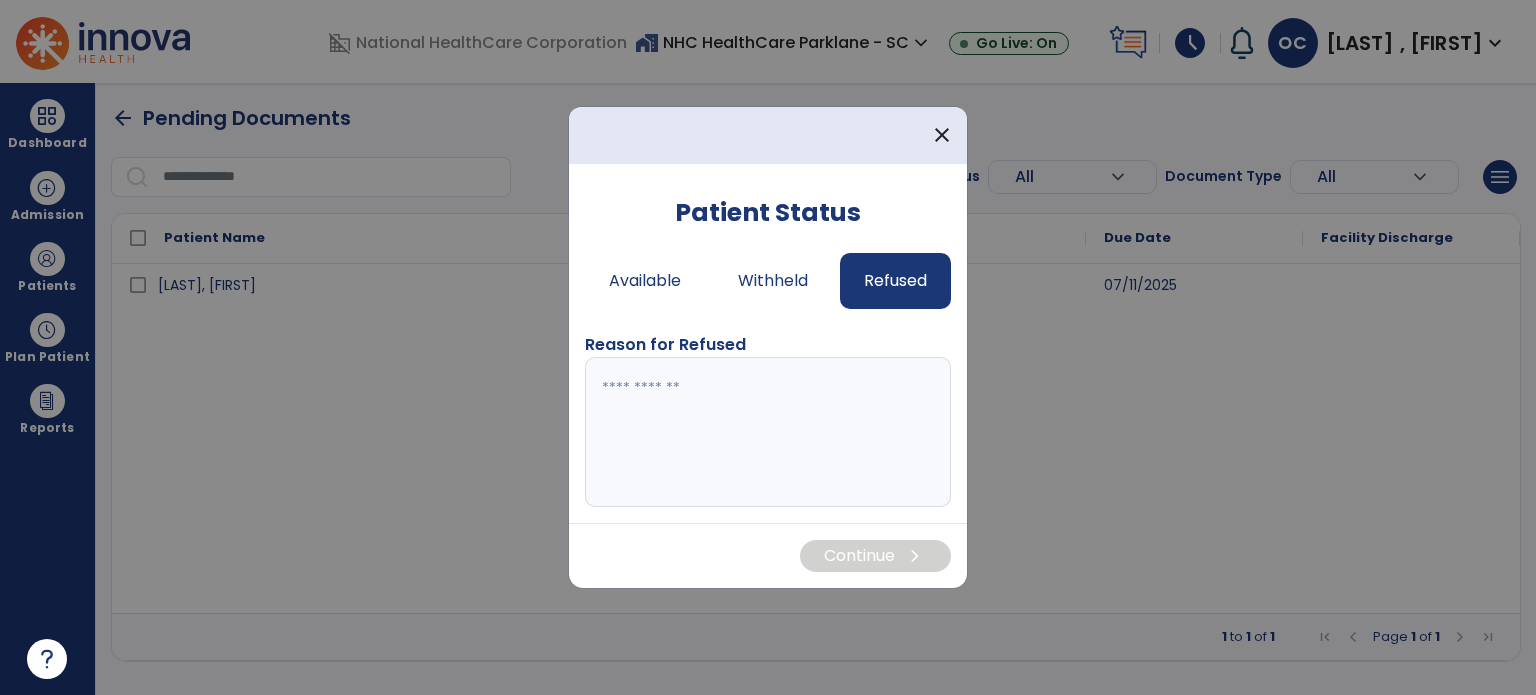 click at bounding box center [768, 432] 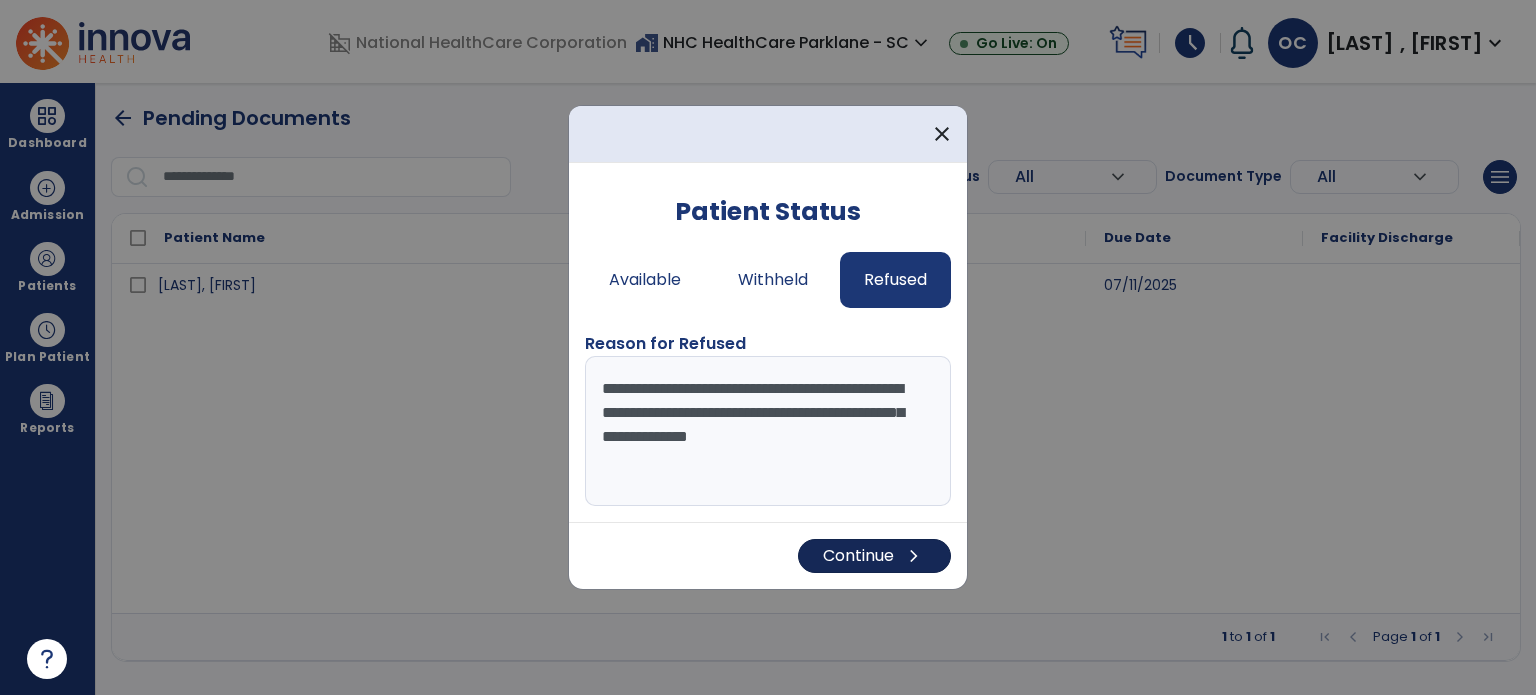 type on "**********" 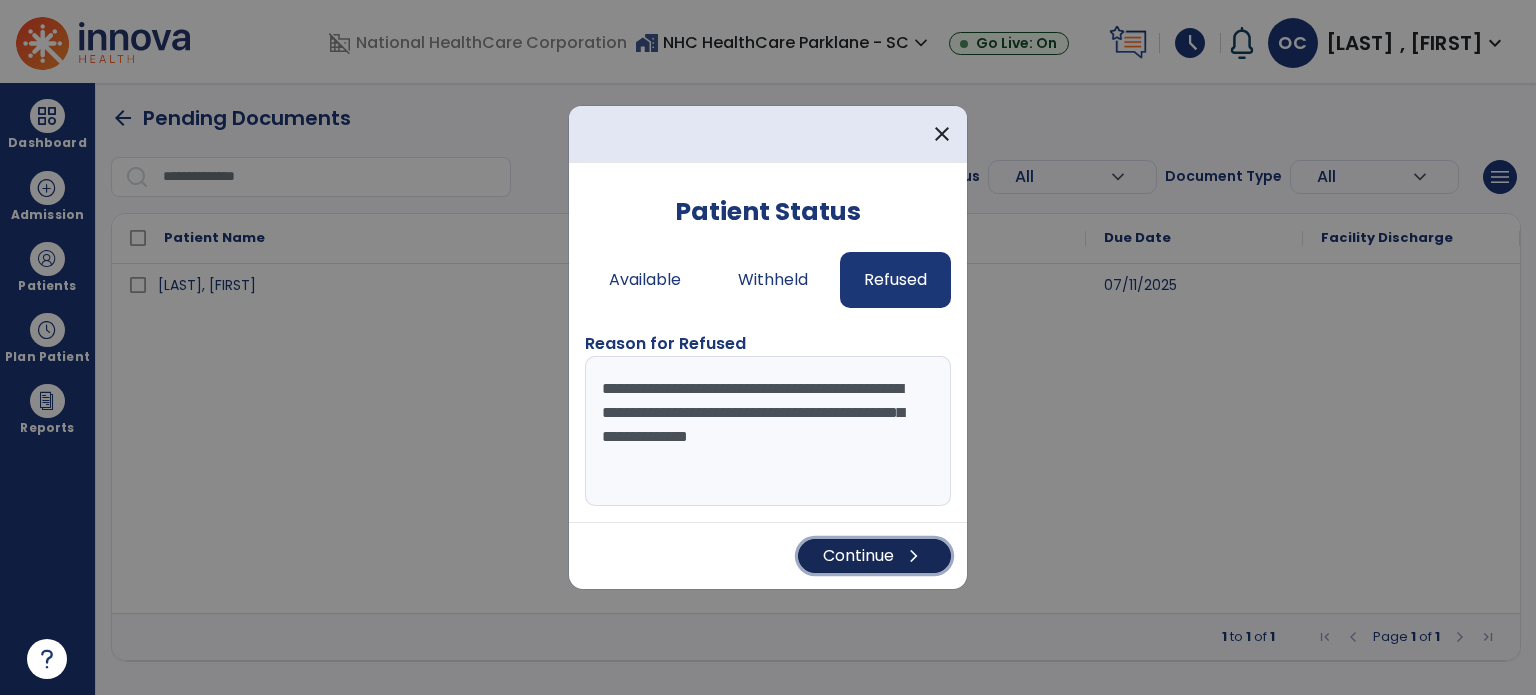 click on "Continue   chevron_right" at bounding box center (874, 556) 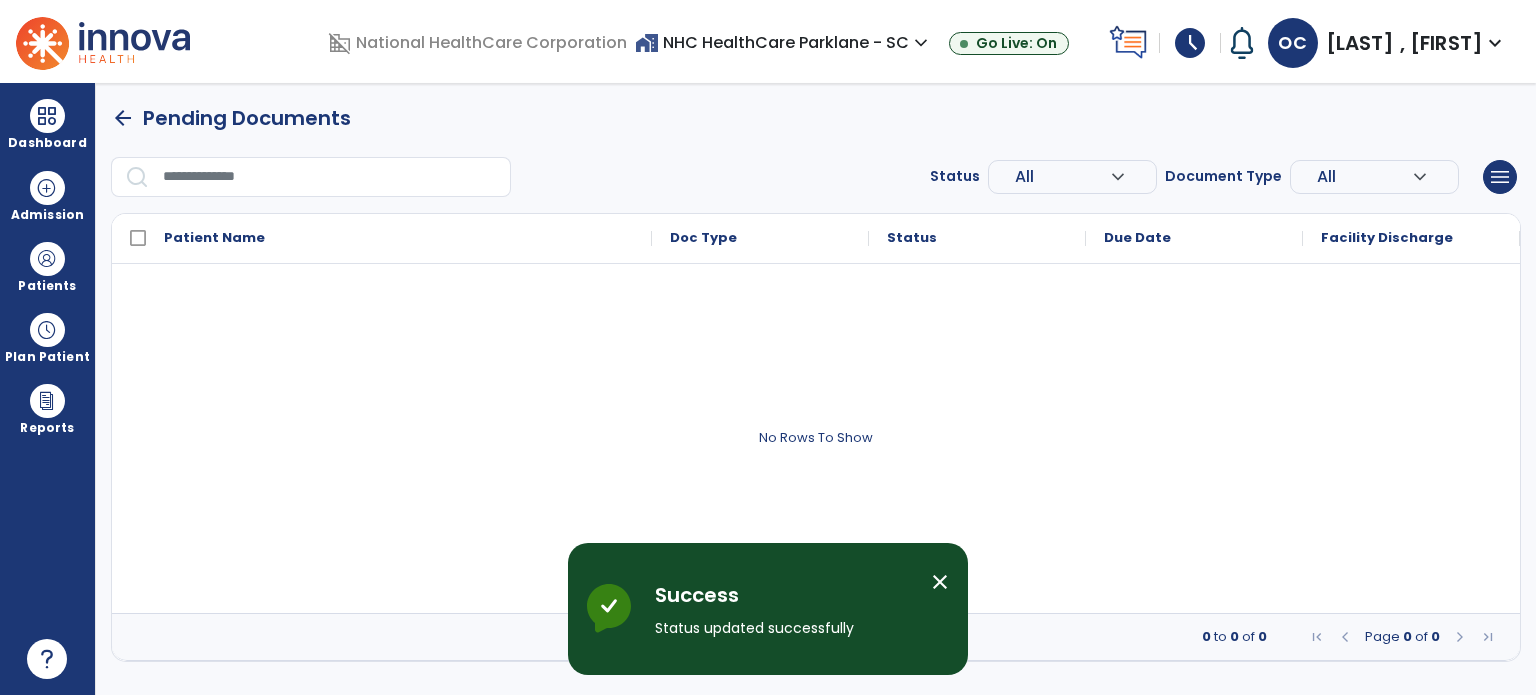 click on "close" at bounding box center [940, 582] 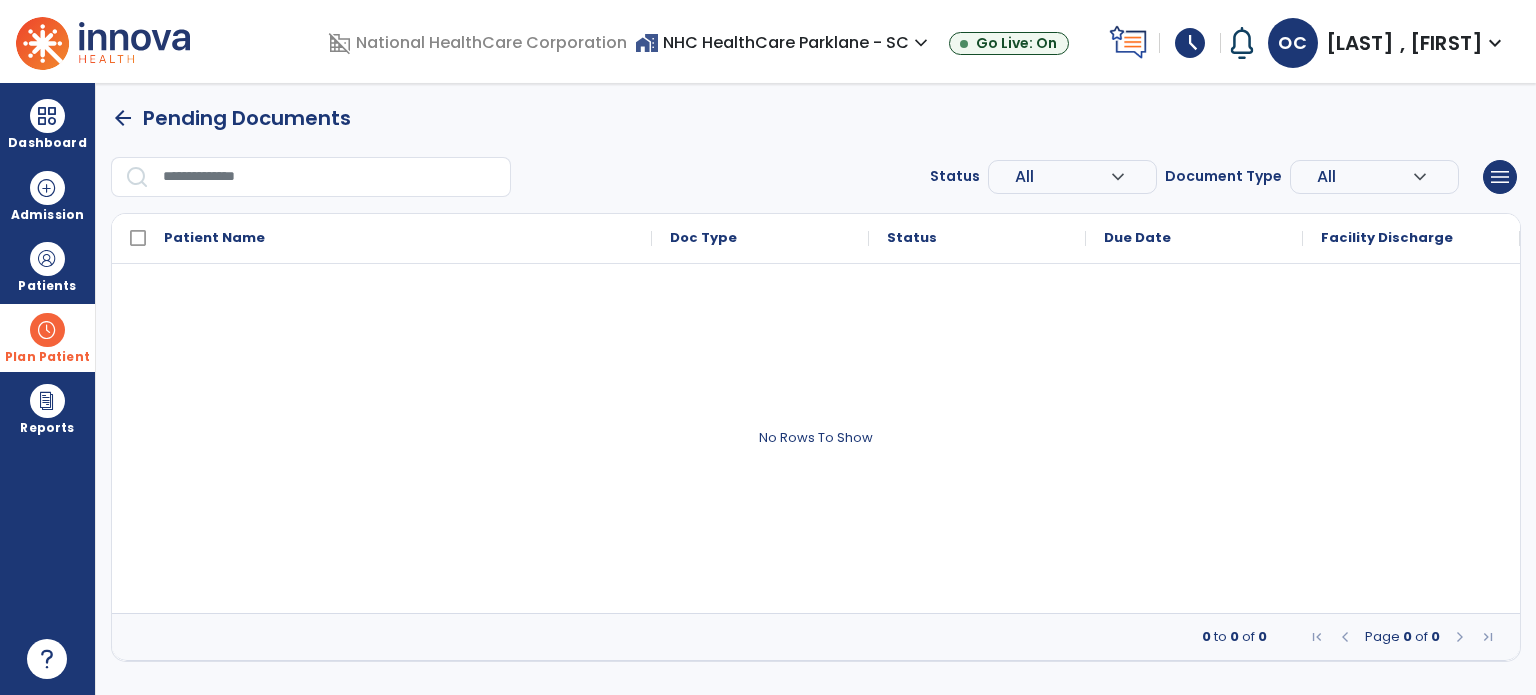 click on "Plan Patient" at bounding box center (47, 286) 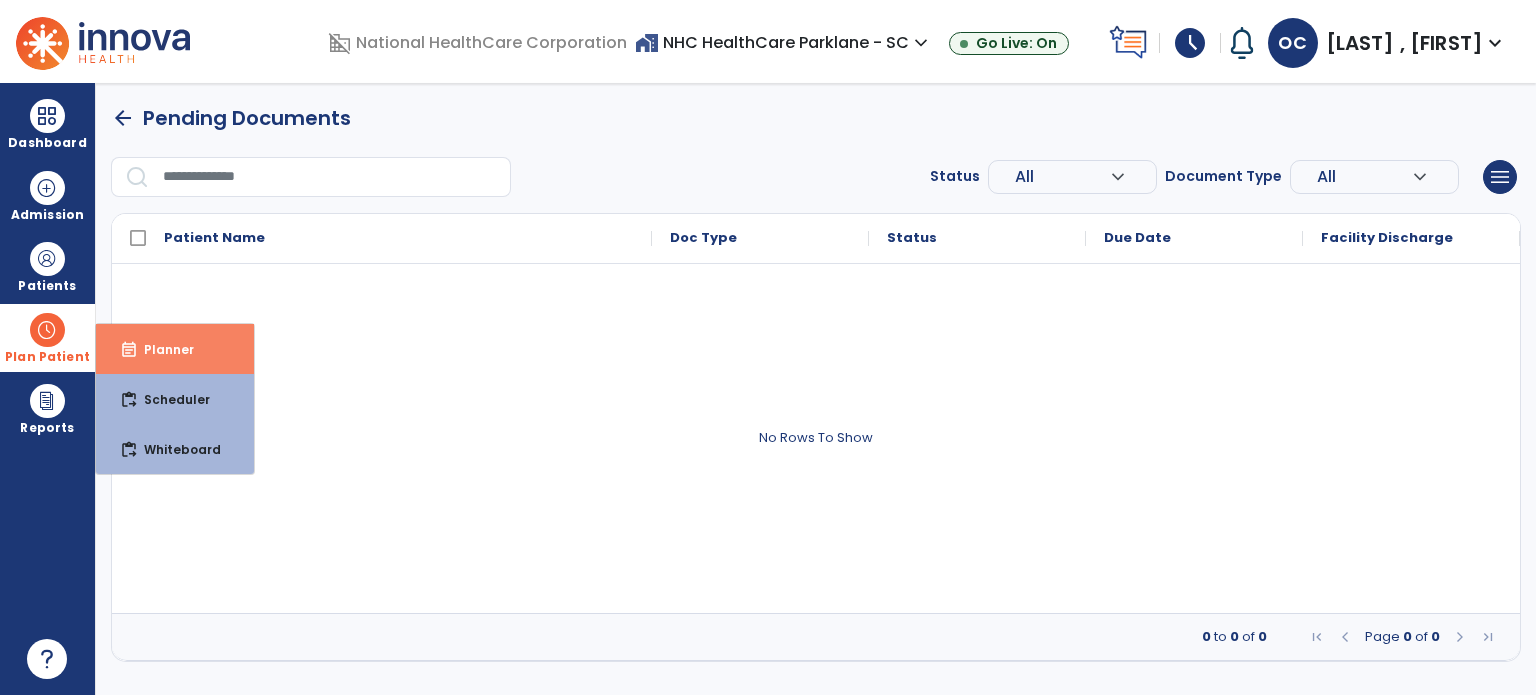 click on "event_note  Planner" at bounding box center (175, 349) 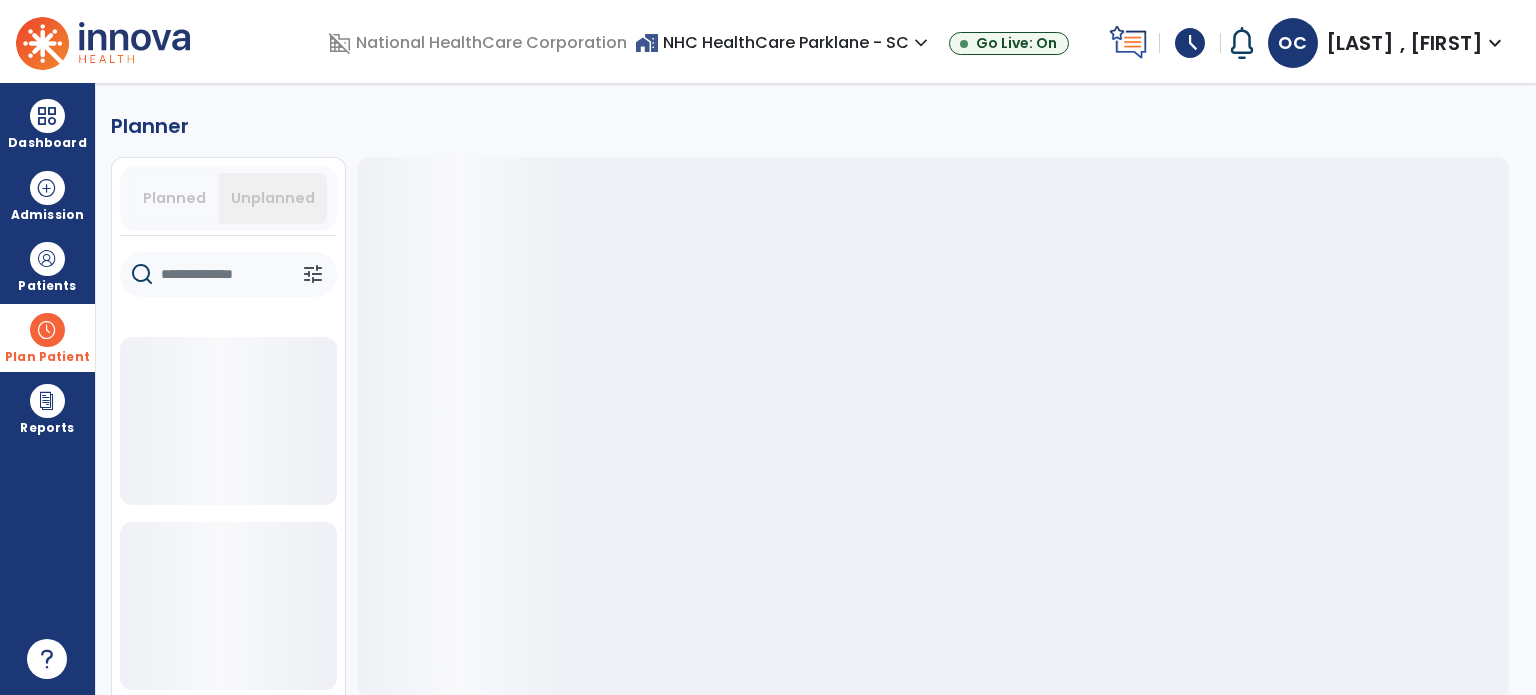 click at bounding box center (47, 330) 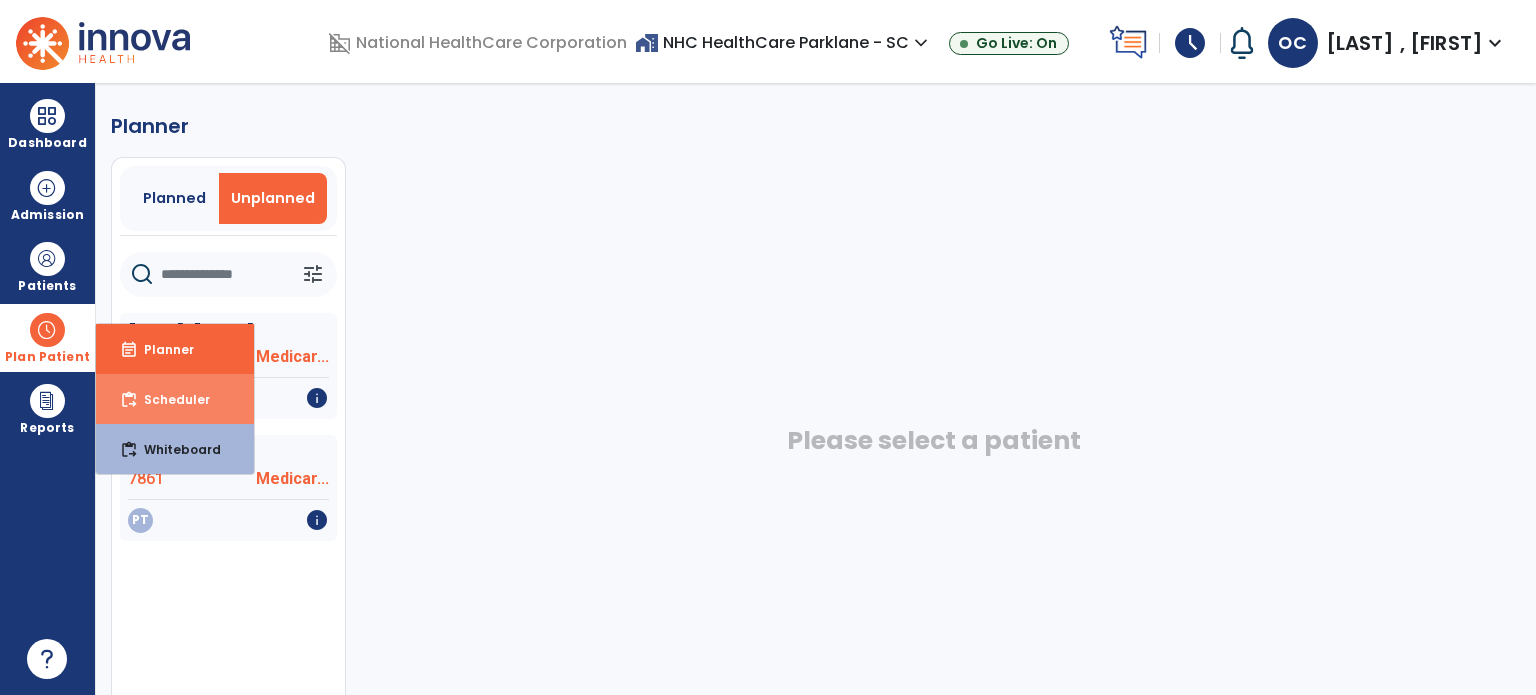 click on "content_paste_go  Scheduler" at bounding box center [175, 399] 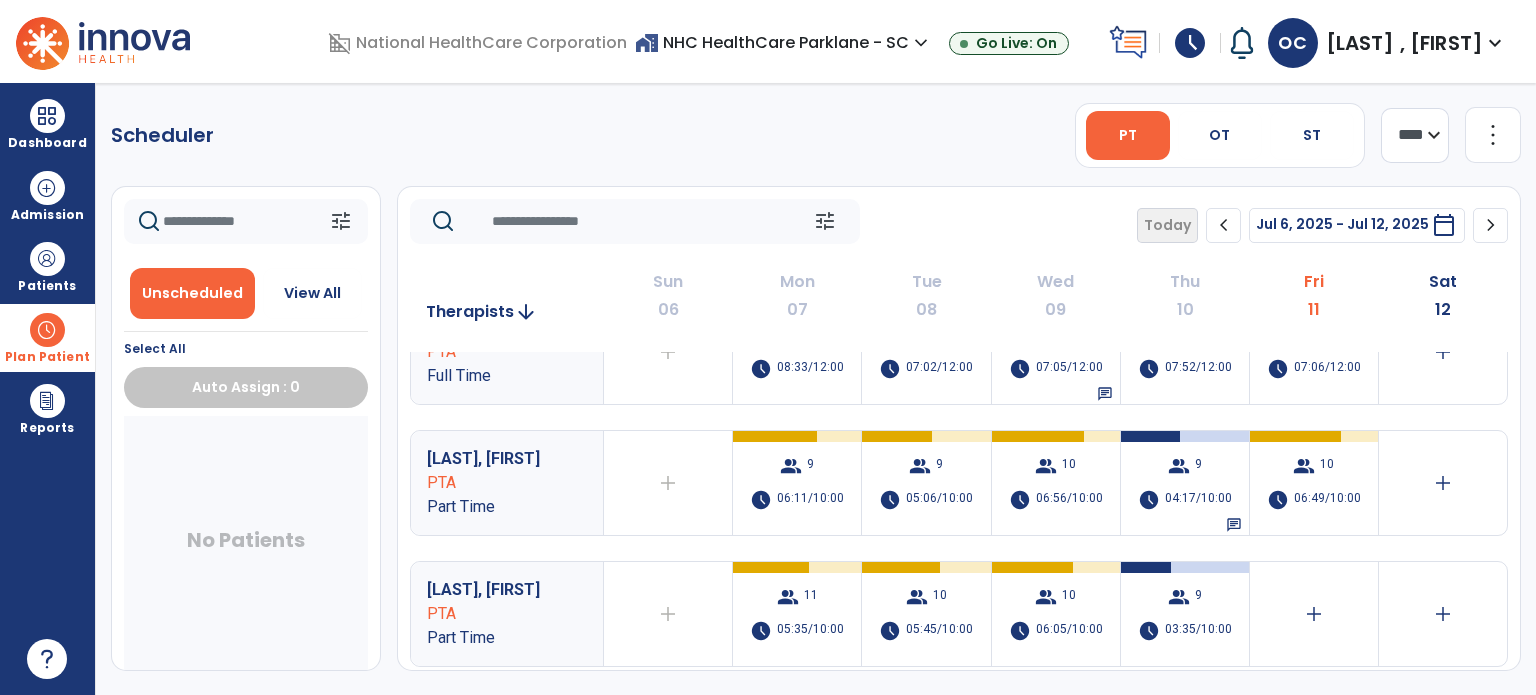 scroll, scrollTop: 316, scrollLeft: 0, axis: vertical 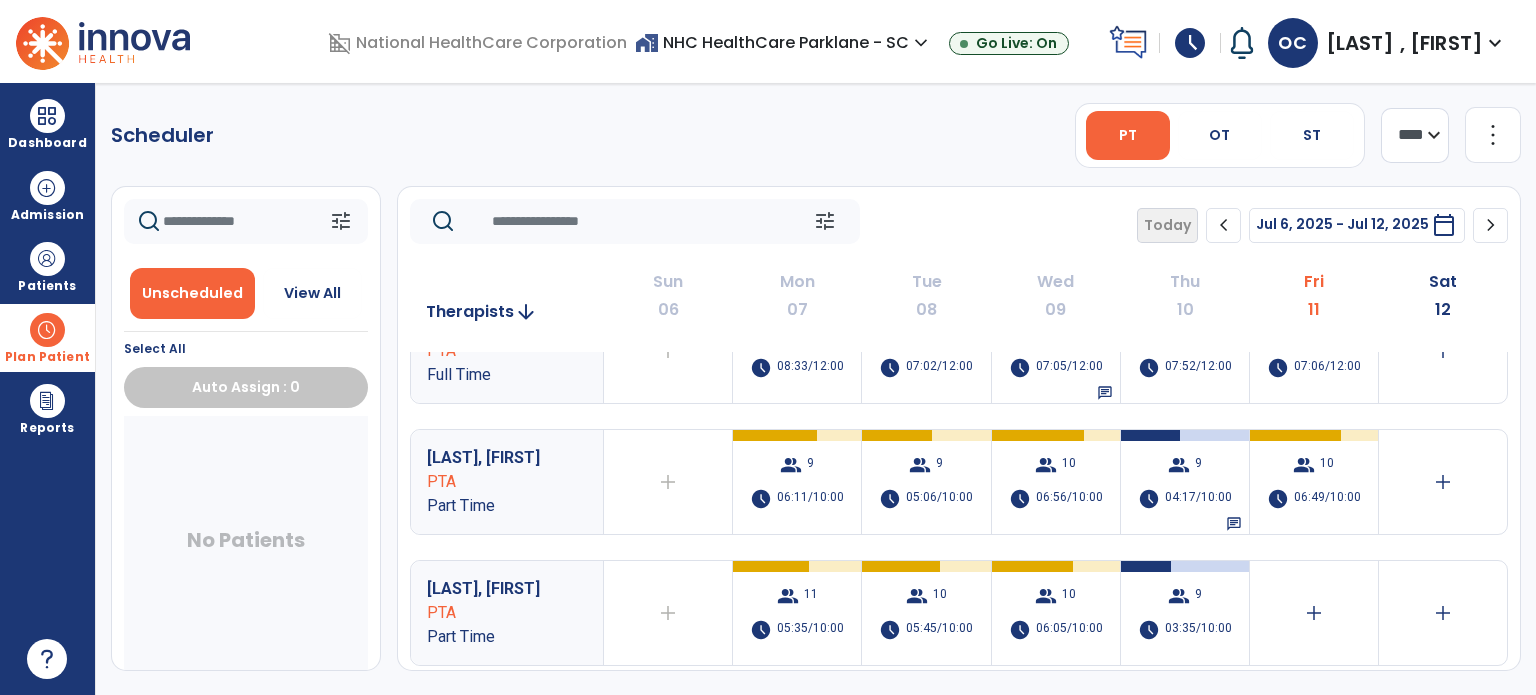 click on "chevron_right" 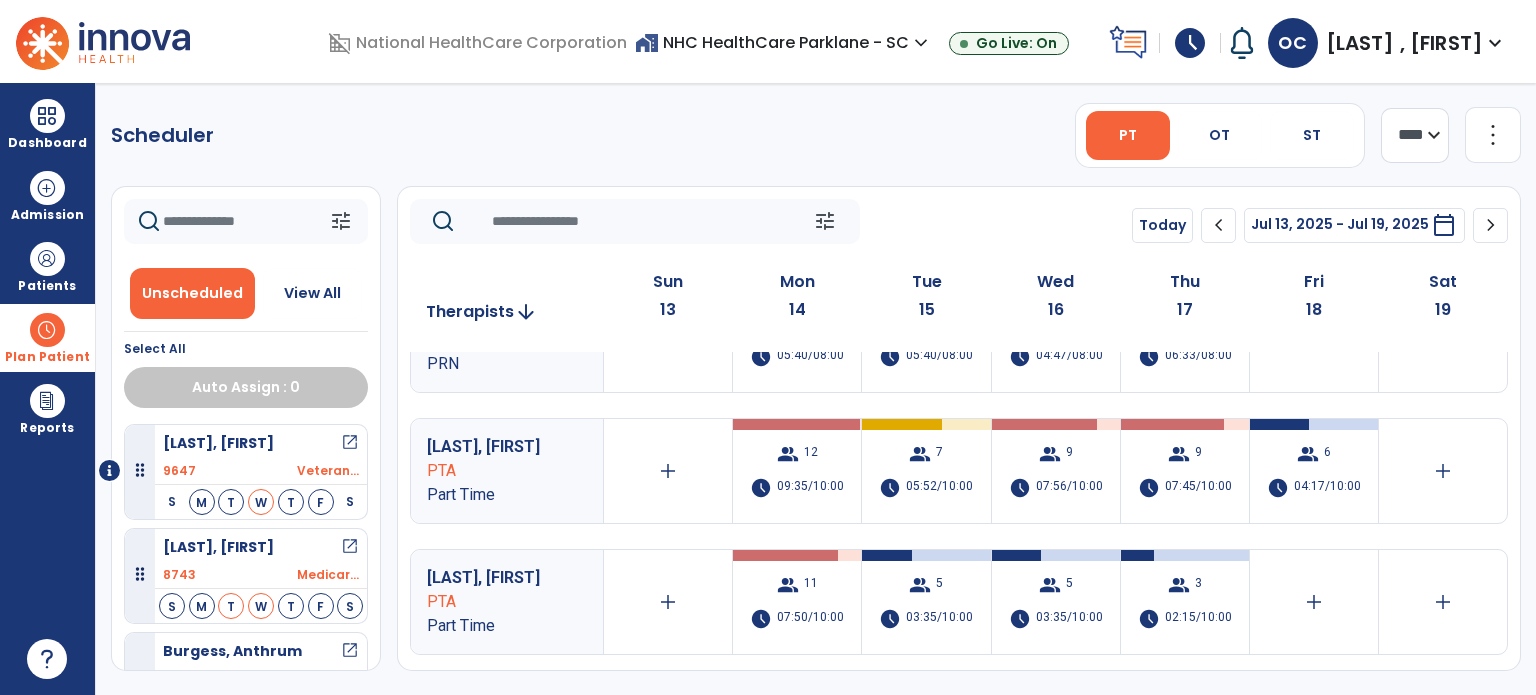 scroll, scrollTop: 0, scrollLeft: 0, axis: both 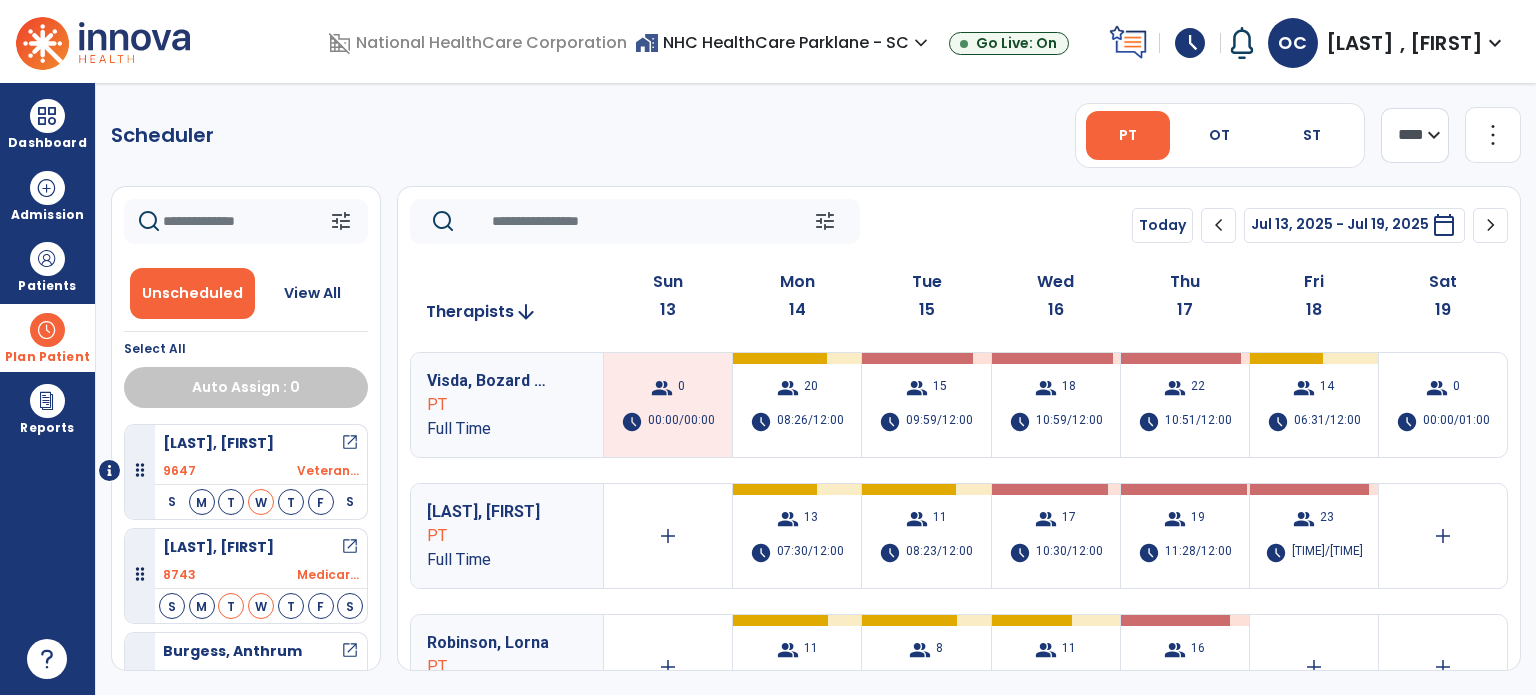 click on "[LAST], [FIRST]   open_in_new" at bounding box center (261, 443) 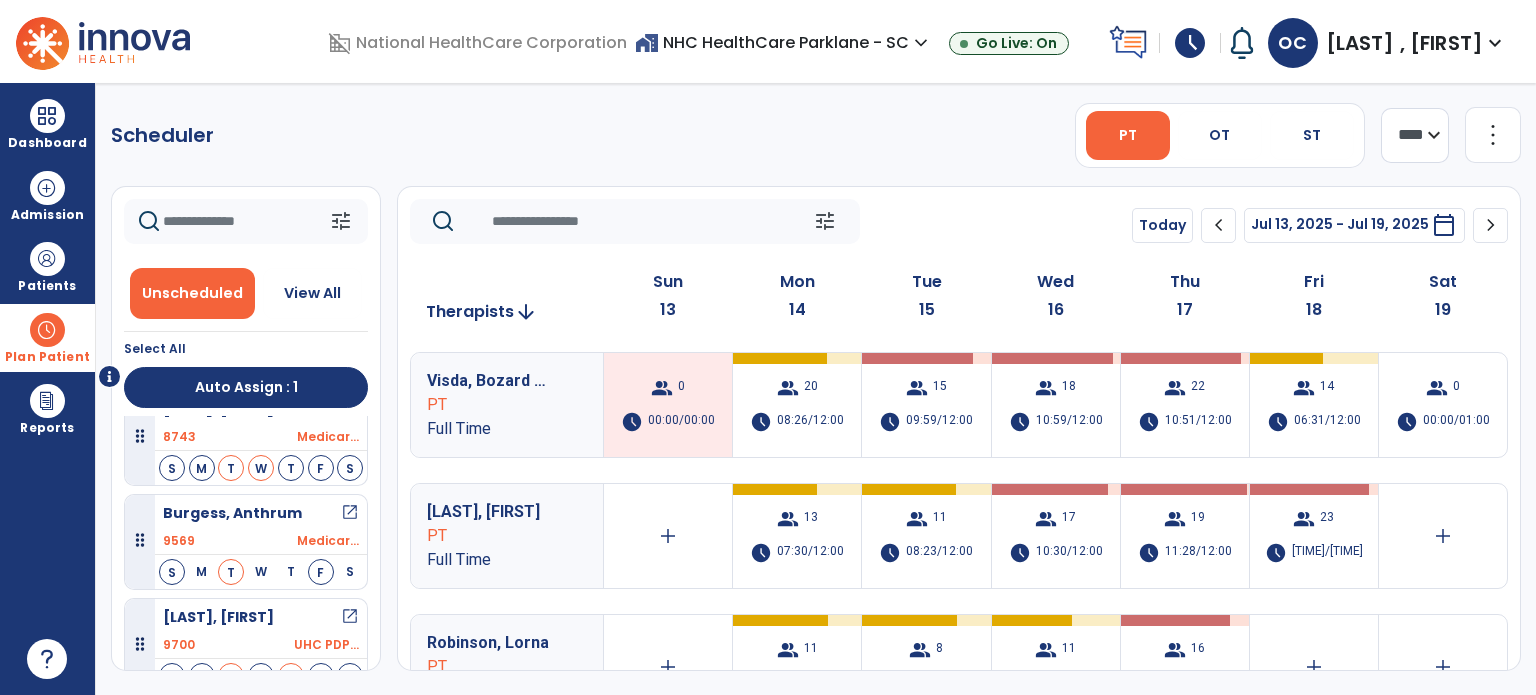 scroll, scrollTop: 86, scrollLeft: 0, axis: vertical 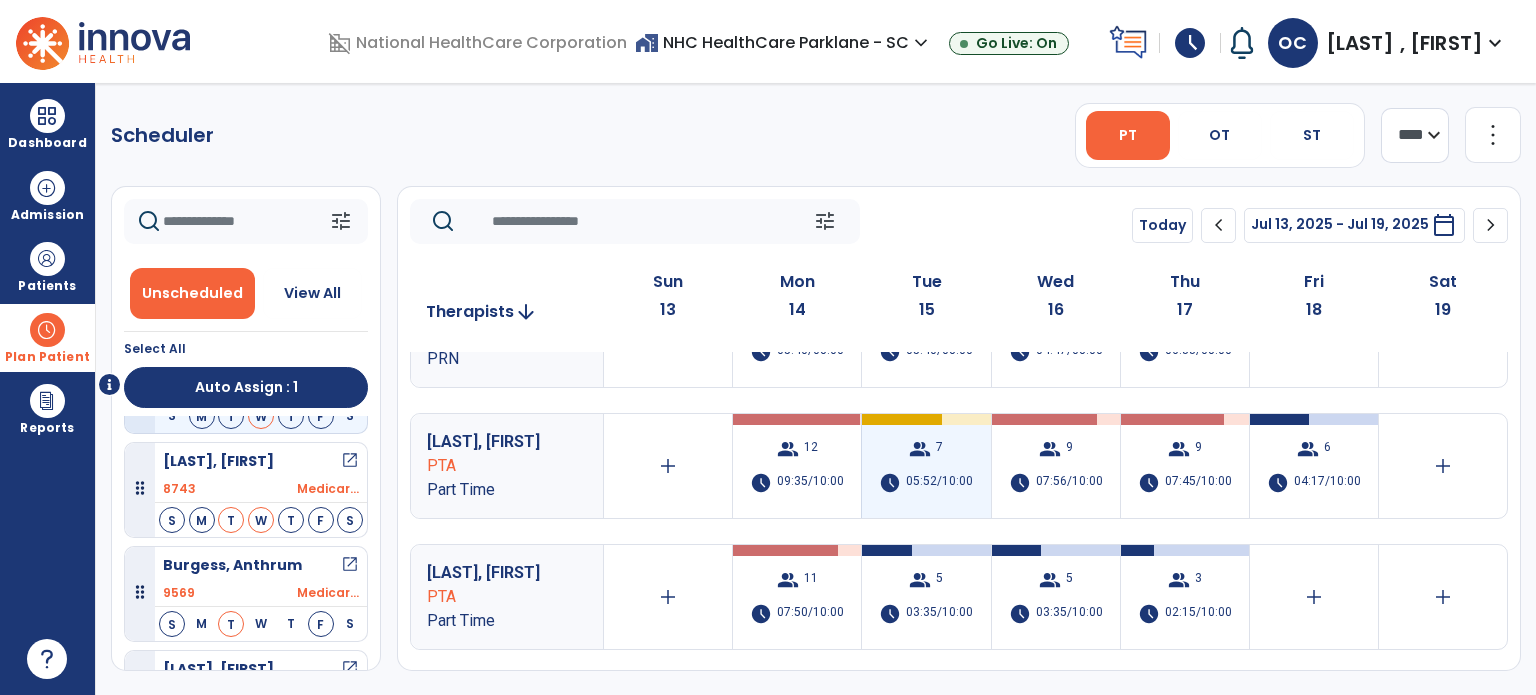 click on "group" at bounding box center (920, 449) 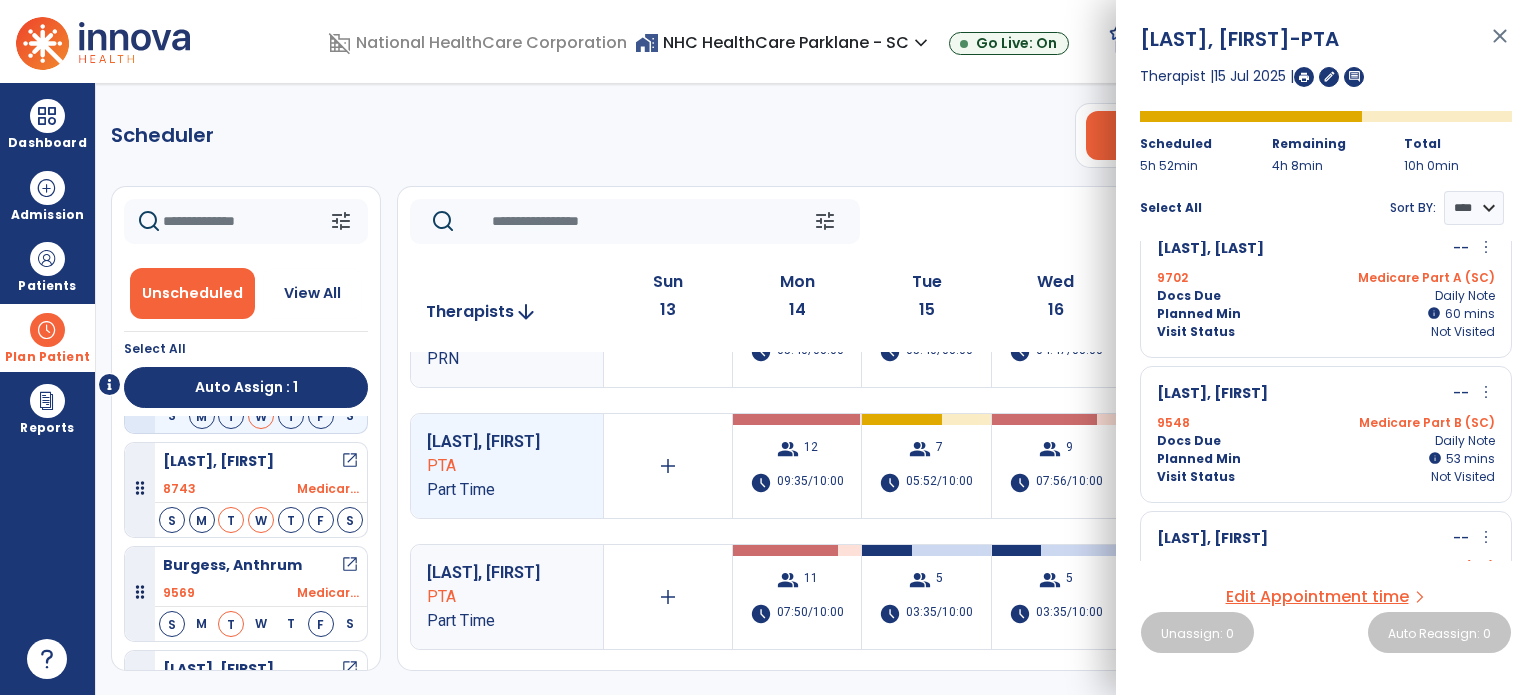 scroll, scrollTop: 0, scrollLeft: 0, axis: both 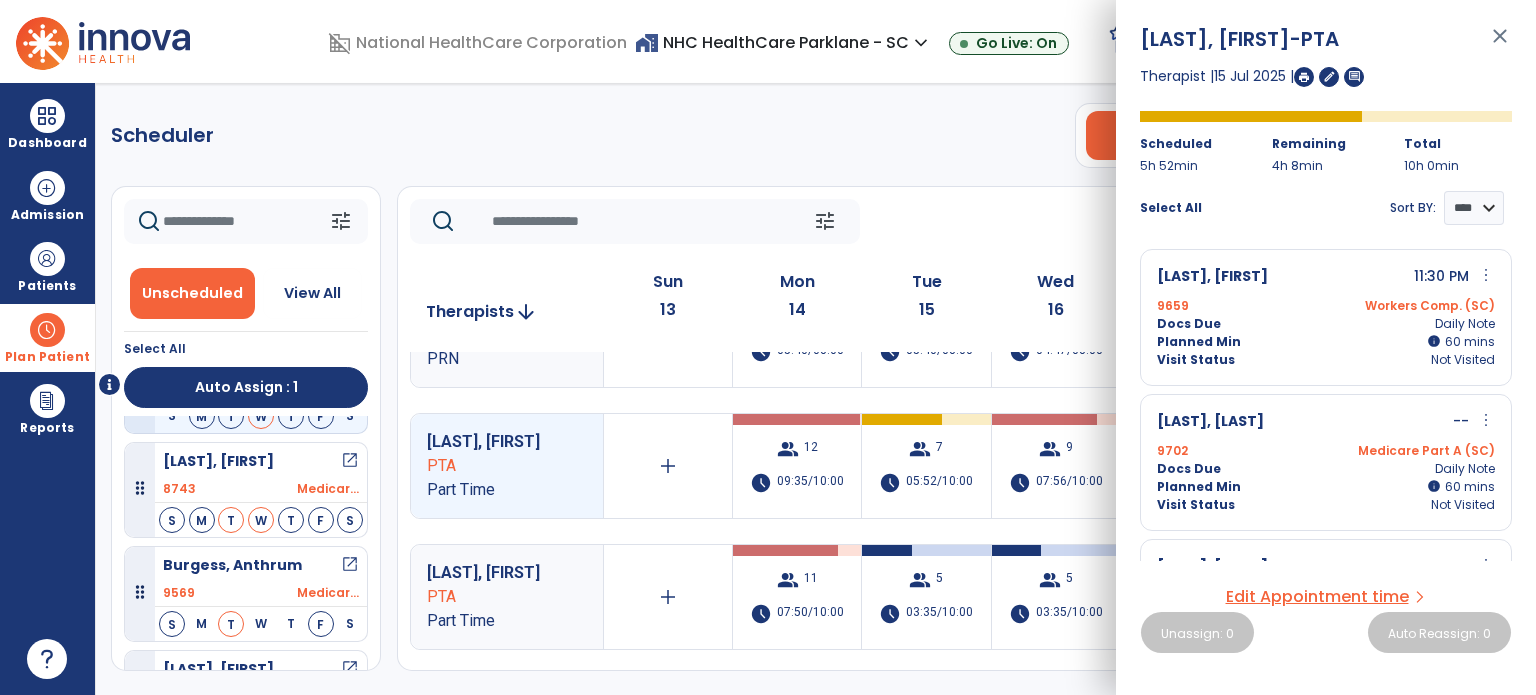 click on "tune   Today  chevron_left Jul 13, 2025 - Jul 19, 2025  *********  calendar_today  chevron_right" 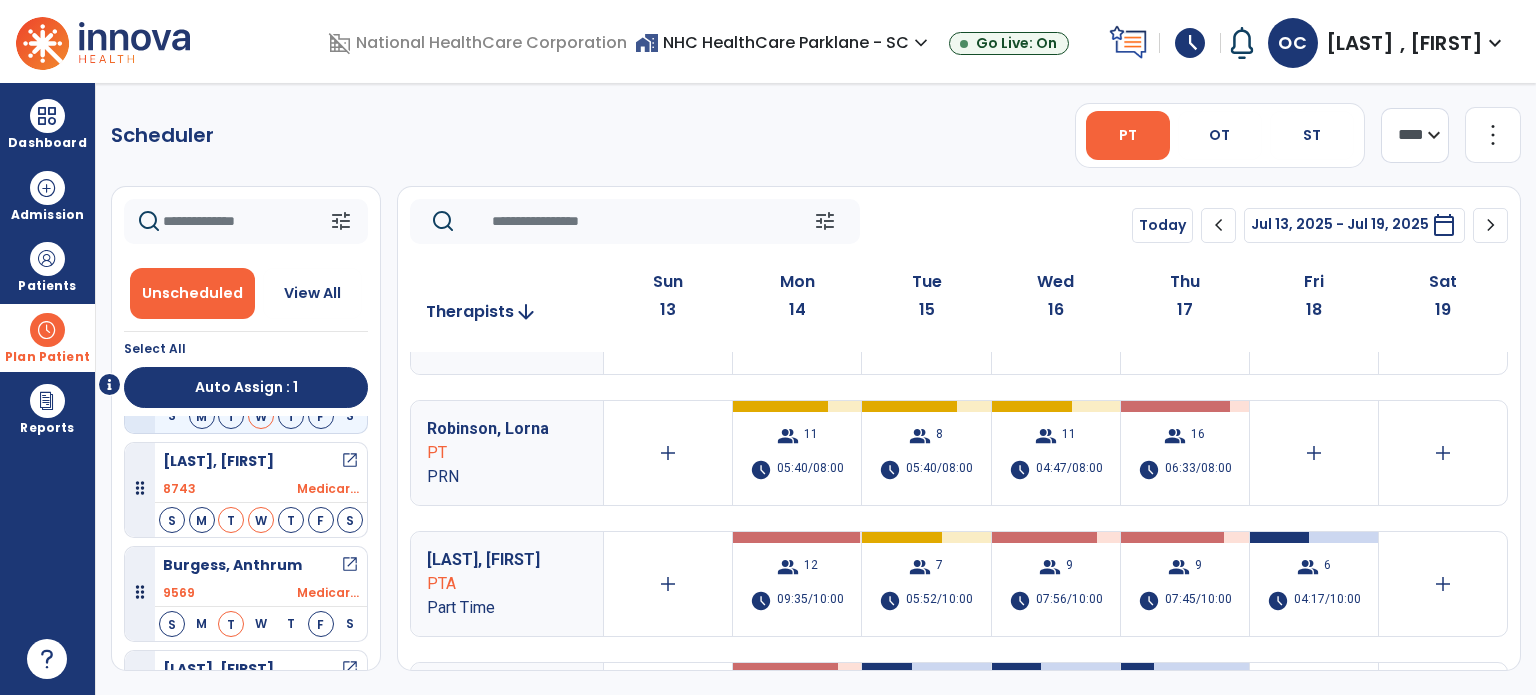 scroll, scrollTop: 211, scrollLeft: 0, axis: vertical 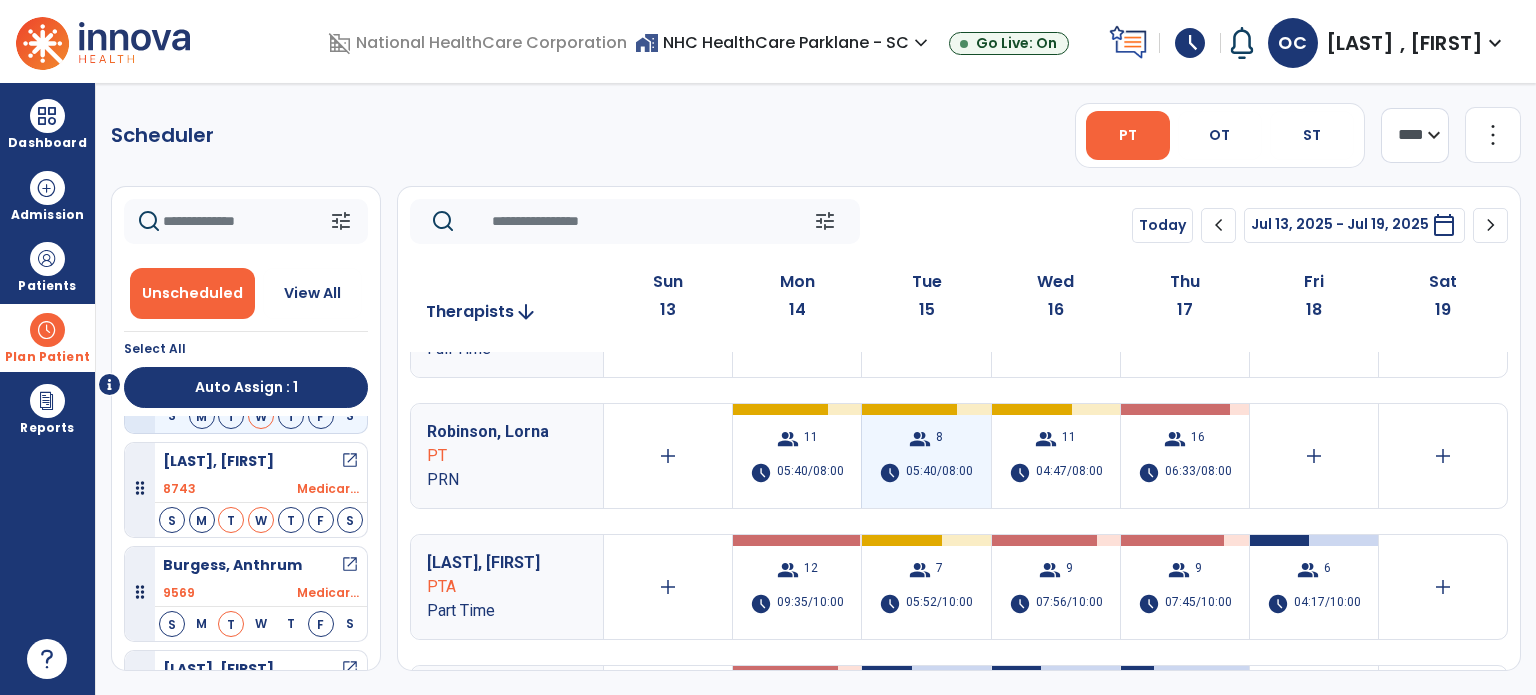 click on "05:40/08:00" at bounding box center [939, 473] 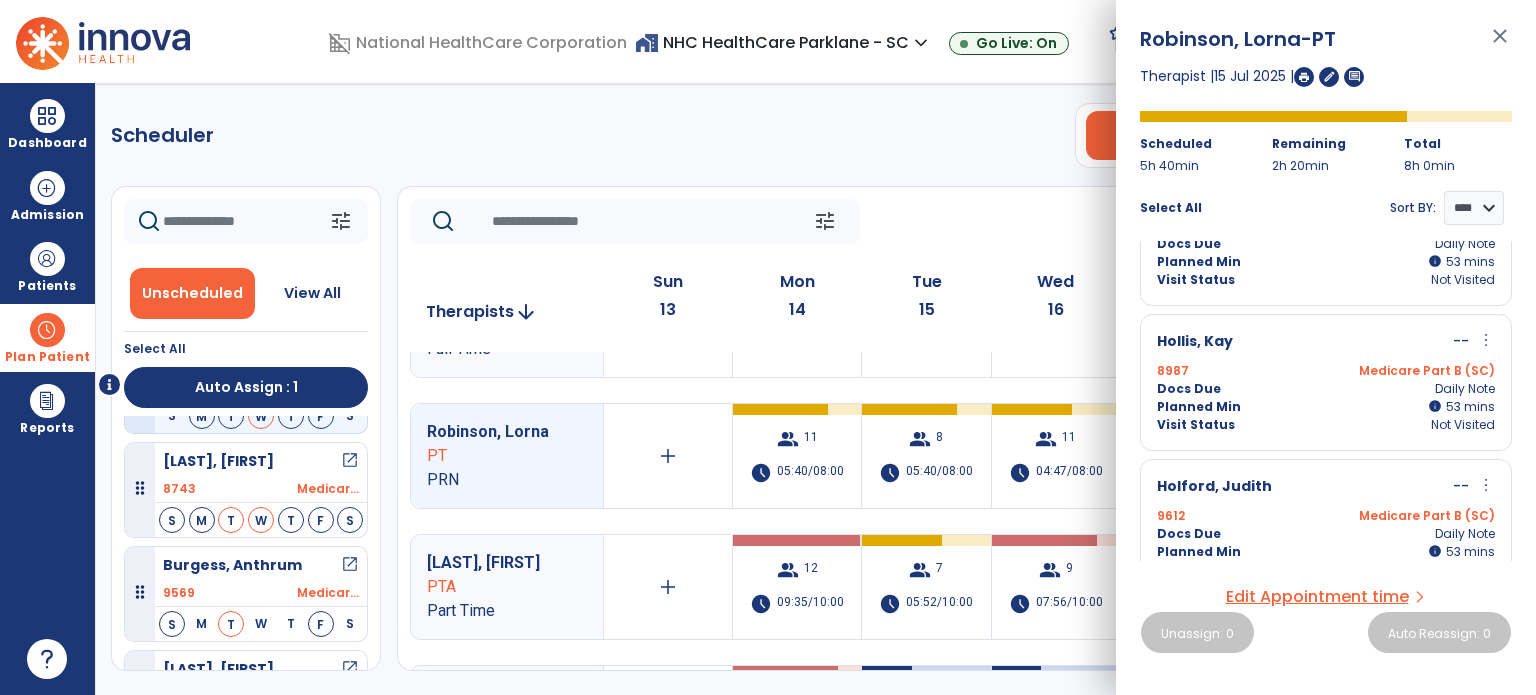 scroll, scrollTop: 0, scrollLeft: 0, axis: both 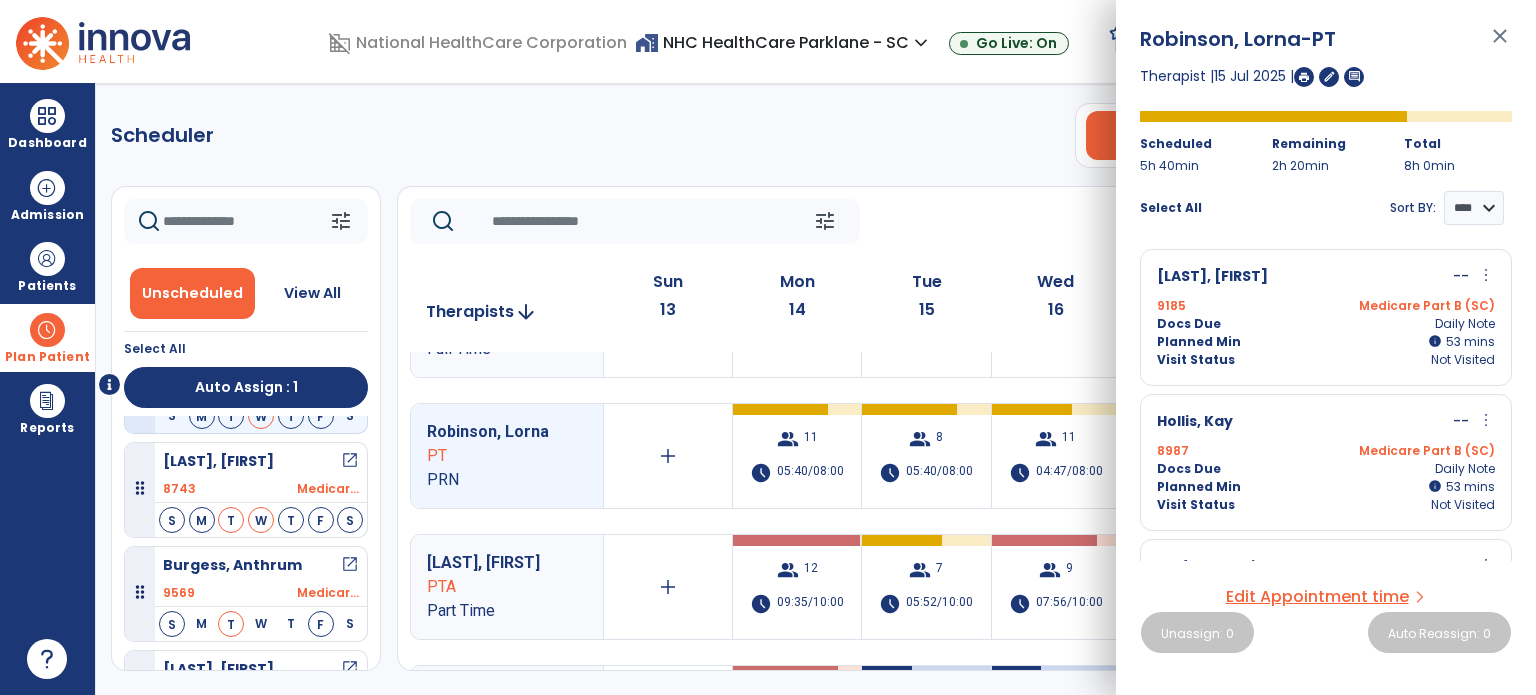 click on "9999 Medicare Part B (SC)" at bounding box center (1326, 451) 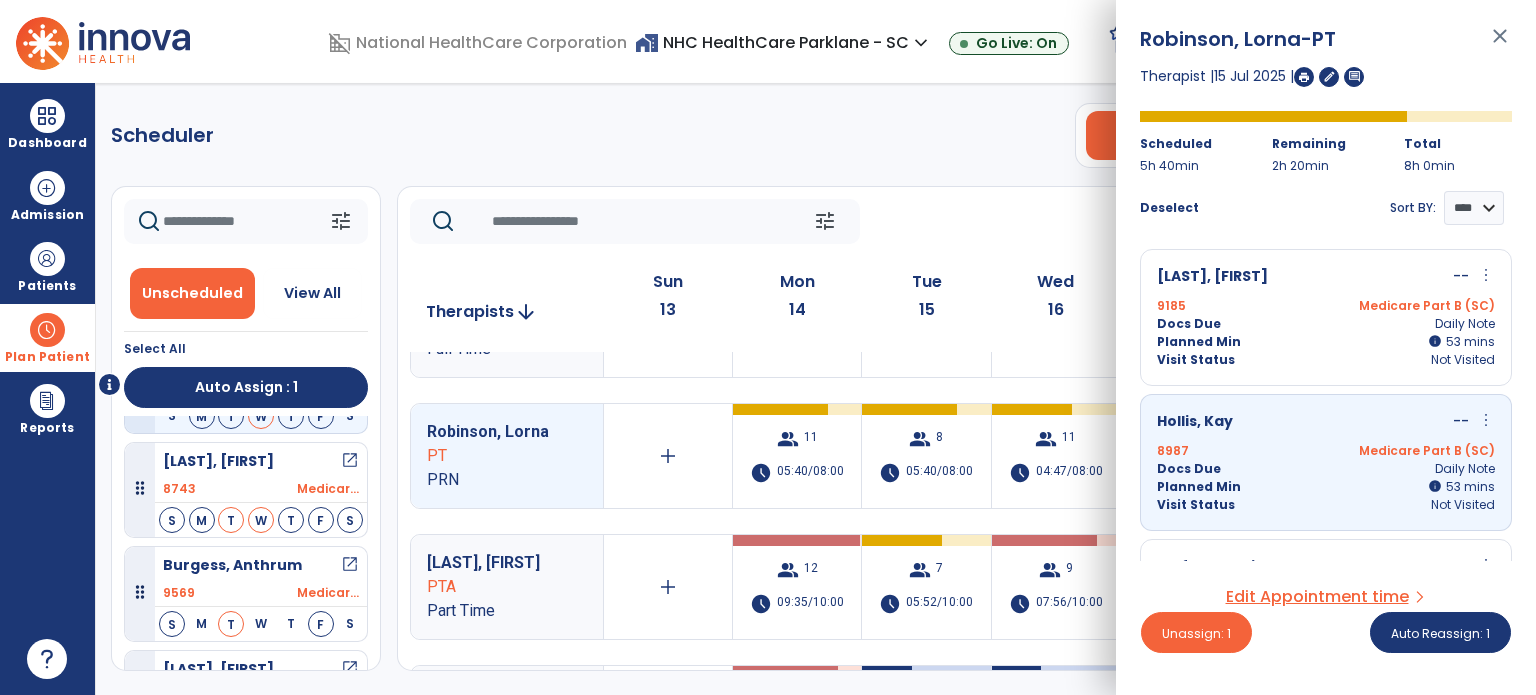 click on "[LAST], [FIRST]   --  more_vert  edit   Edit Session   alt_route   Split Minutes" at bounding box center [1326, 422] 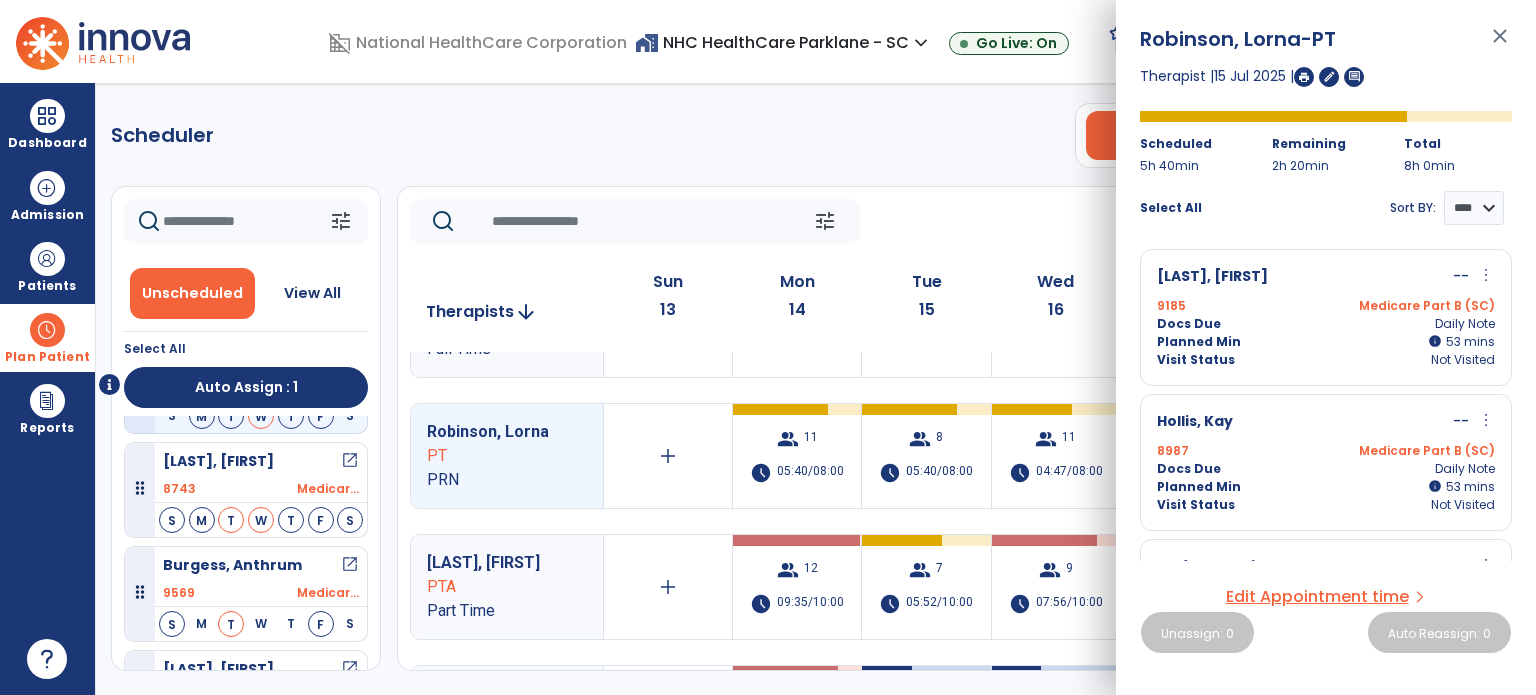 click on "[LAST], [FIRST]   --  more_vert  edit   Edit Session   alt_route   Split Minutes" at bounding box center [1326, 422] 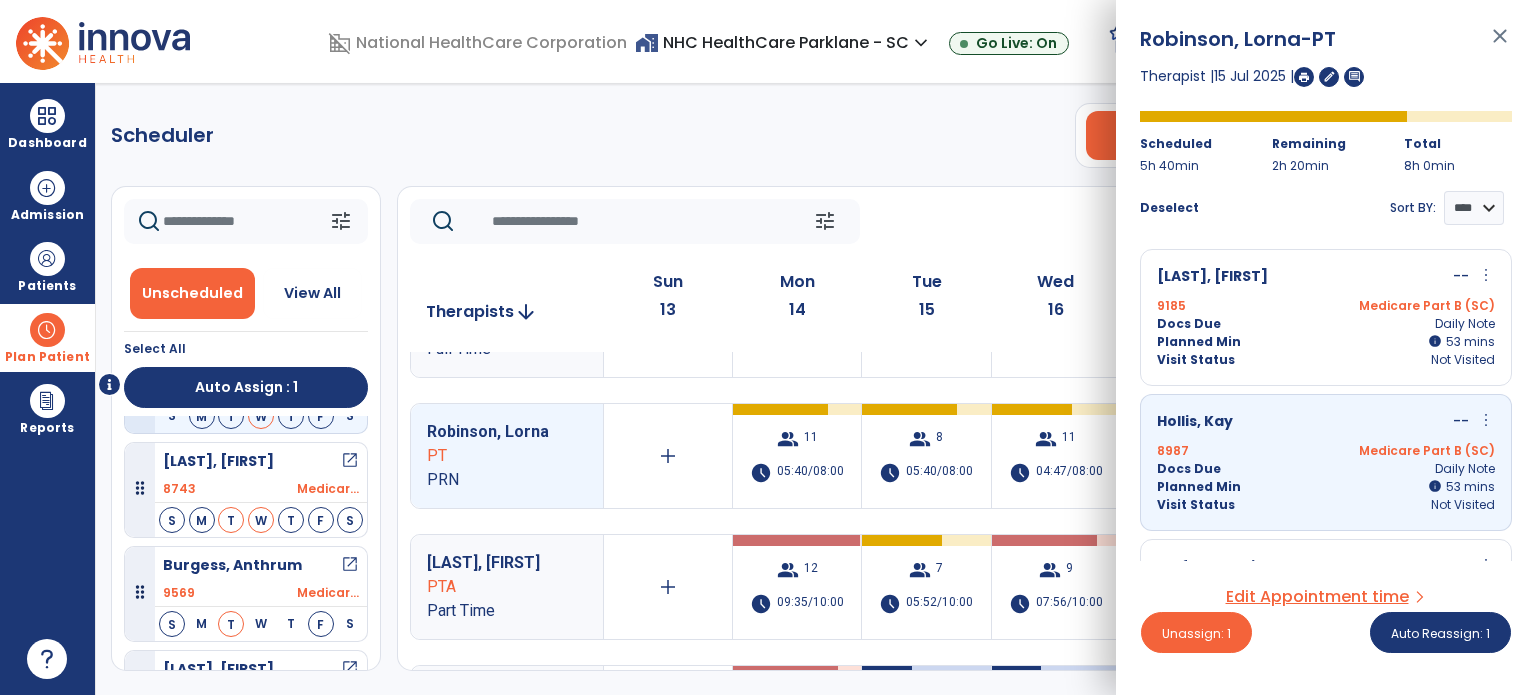 click on "[LAST], [FIRST] -- more_vert edit Edit Session alt_route Split Minutes 9185 Medicare Part B (SC) Docs Due Daily Note Planned Min info 53 I 53 mins Visit Status Not Visited" at bounding box center [1326, 317] 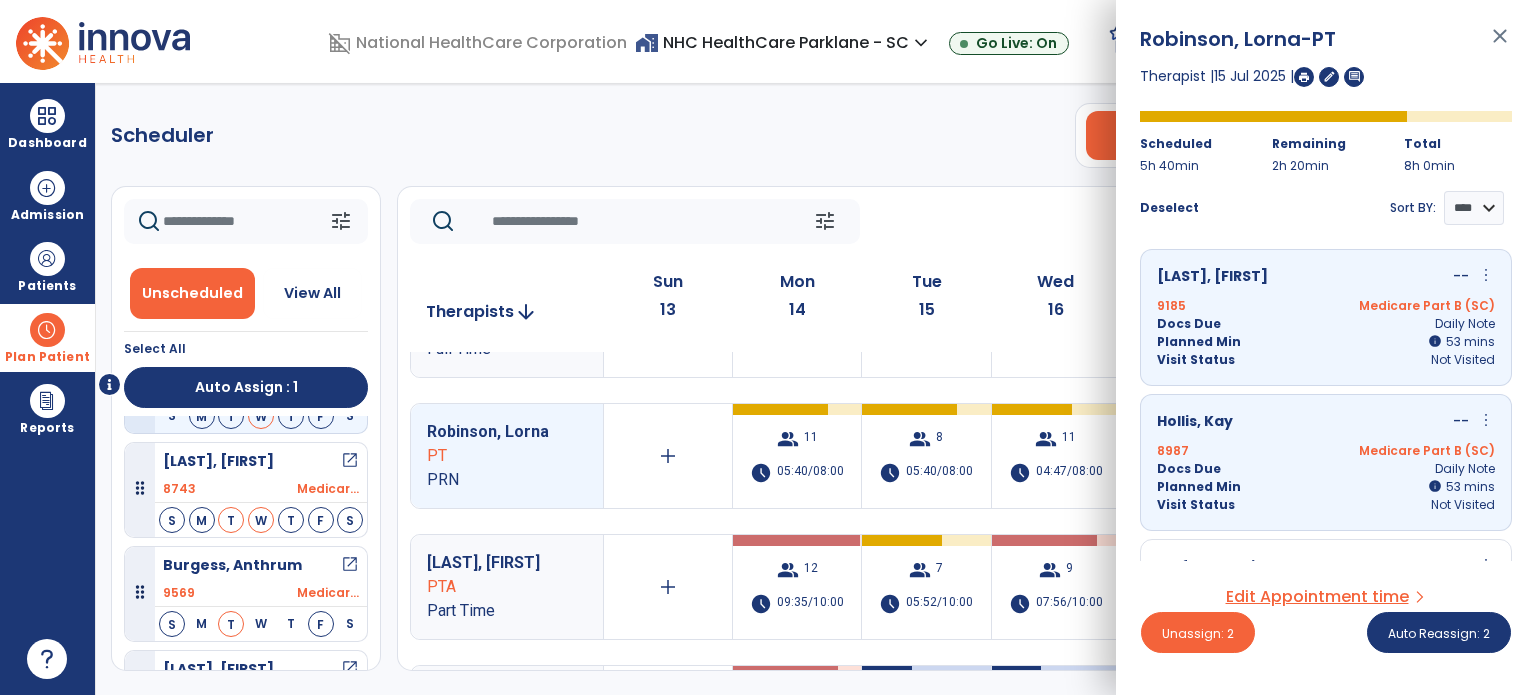 click on "9999 Medicare Part B (SC)" at bounding box center (1326, 451) 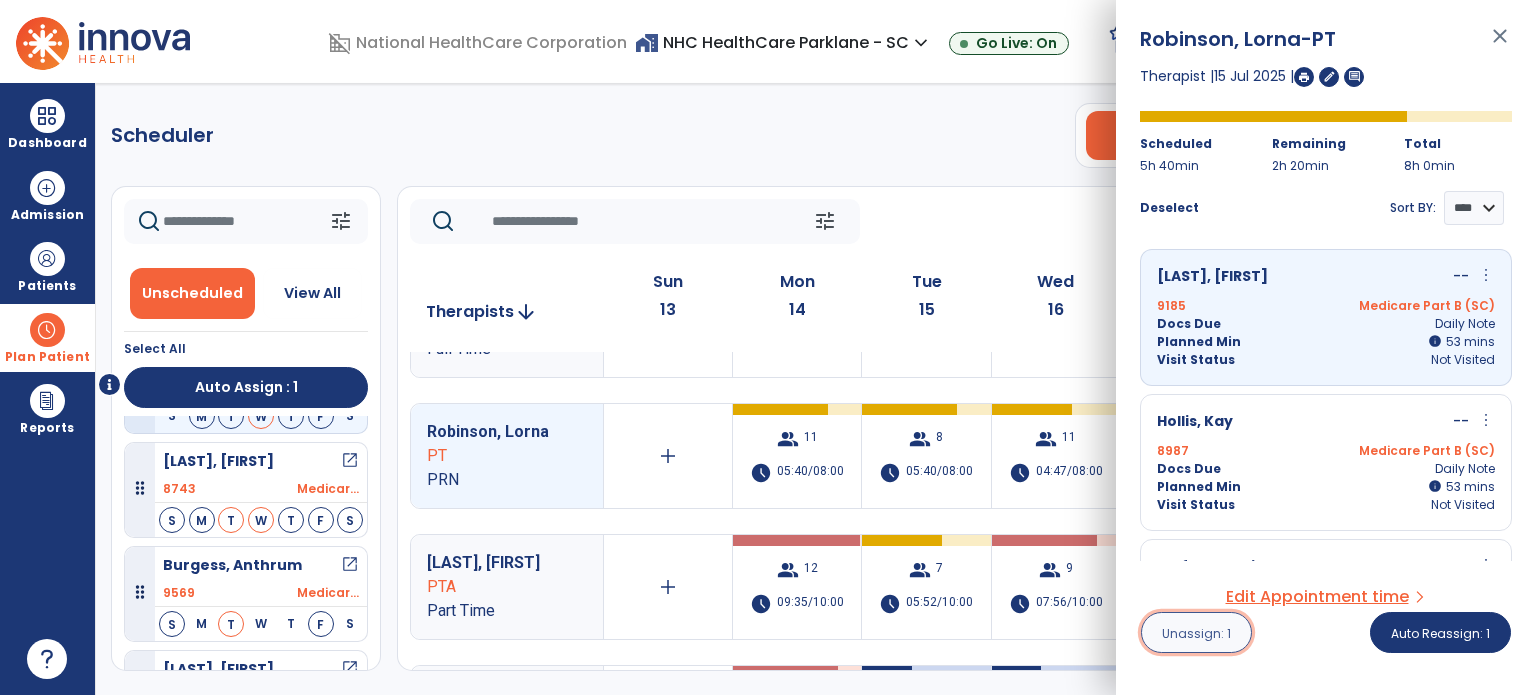 click on "Unassign: 1" at bounding box center [1196, 633] 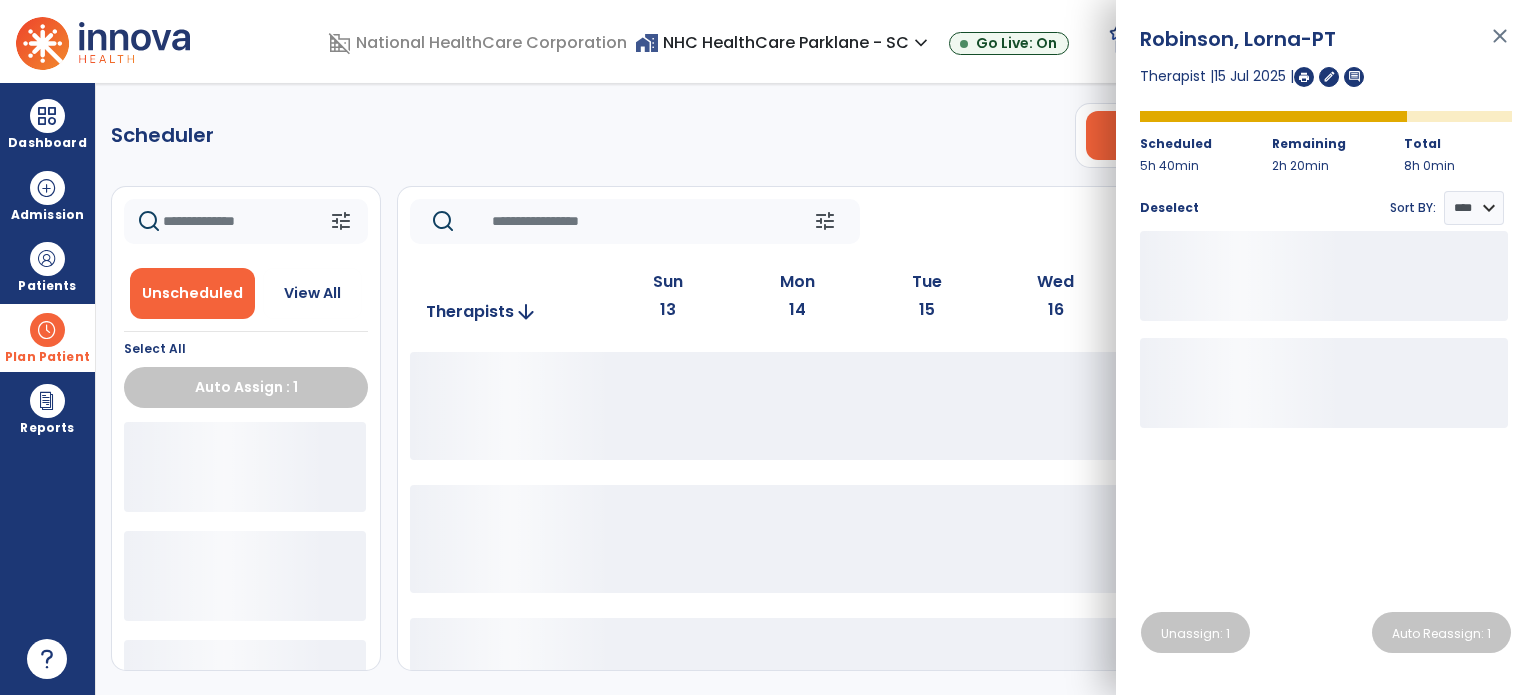 click on "Scheduler PT OT ST **** *** more_vert Manage Labor View All Therapists Print tune Unscheduled View All Select All Auto Assign : 1 tune Today chevron_left Jul 13, 2025 - Jul 19, 2025 ********* calendar_today chevron_right Therapists arrow_downward Sun 13 Mon 14 Tue 15 Wed 16 Thu 17 Fri 18 Sat 19" at bounding box center [816, 389] 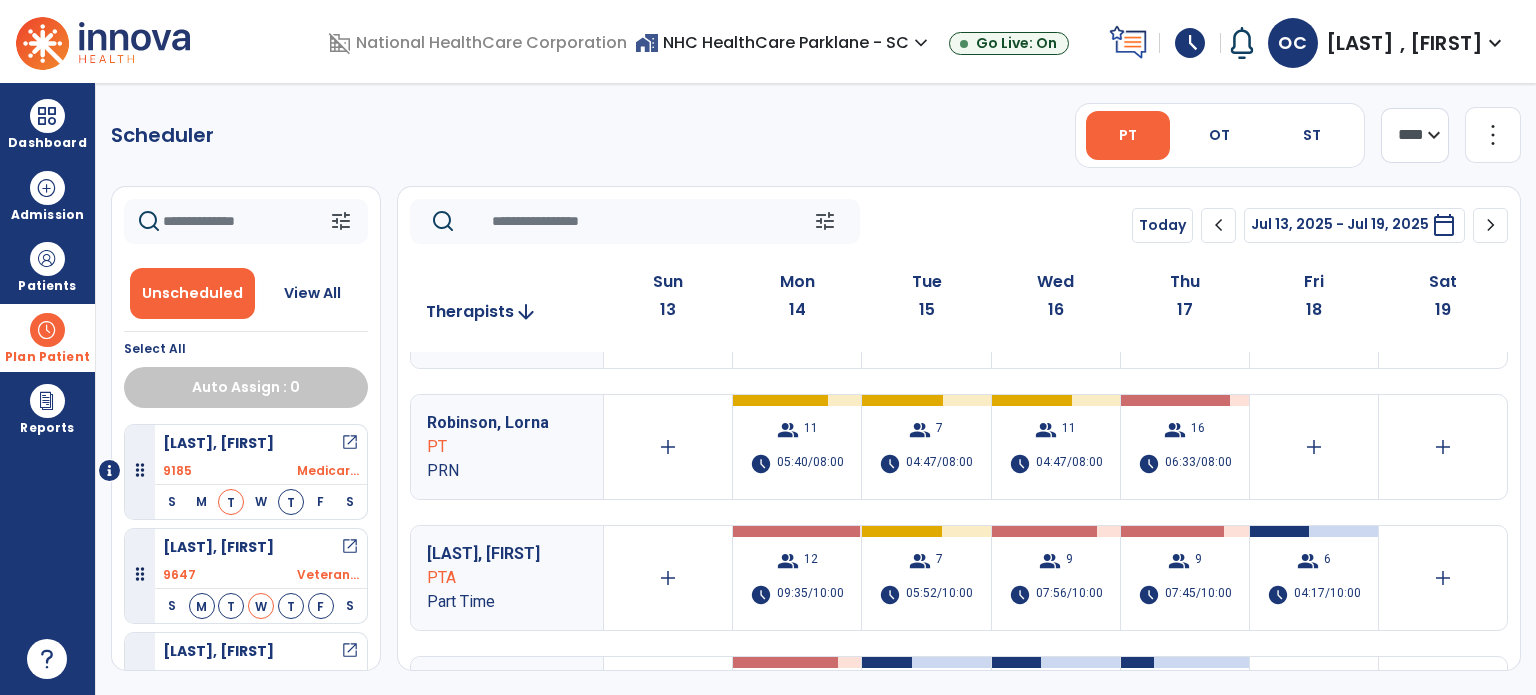 scroll, scrollTop: 268, scrollLeft: 0, axis: vertical 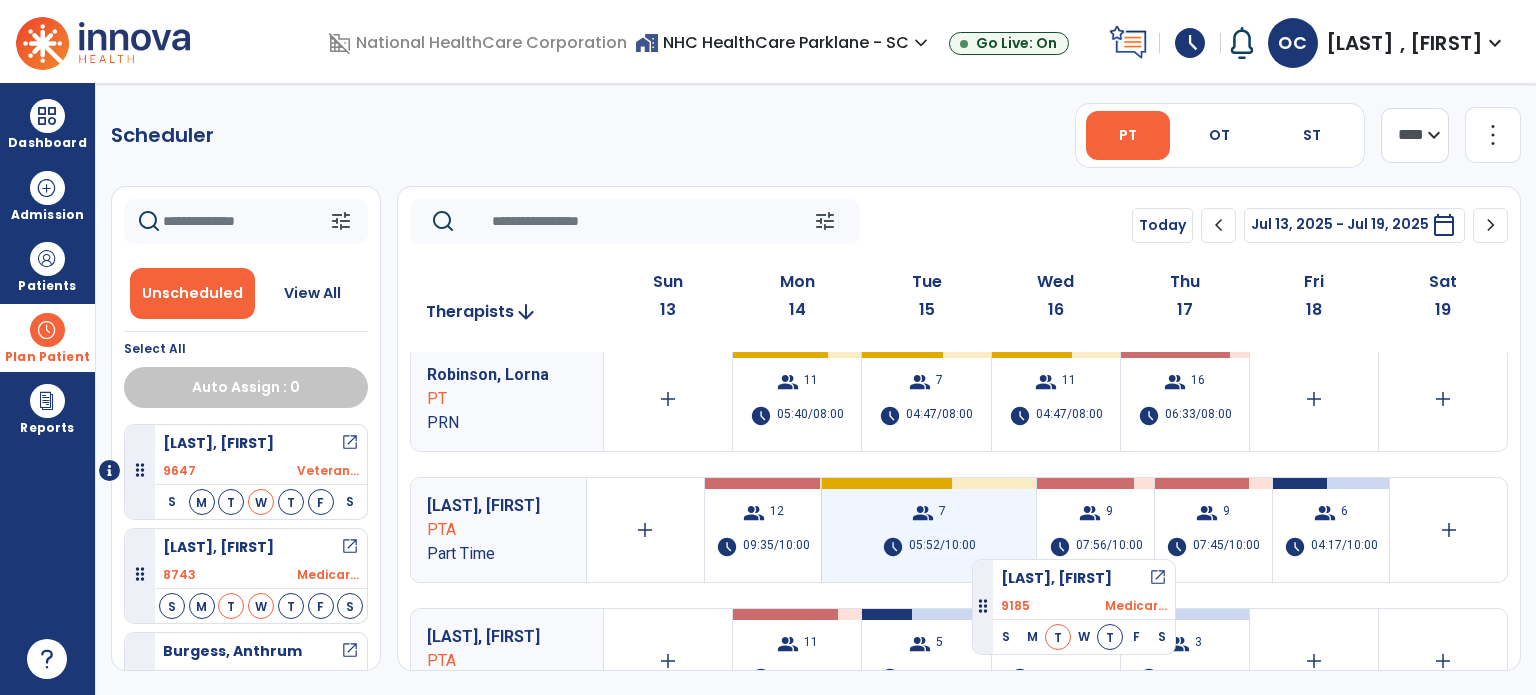 drag, startPoint x: 233, startPoint y: 457, endPoint x: 972, endPoint y: 550, distance: 744.82886 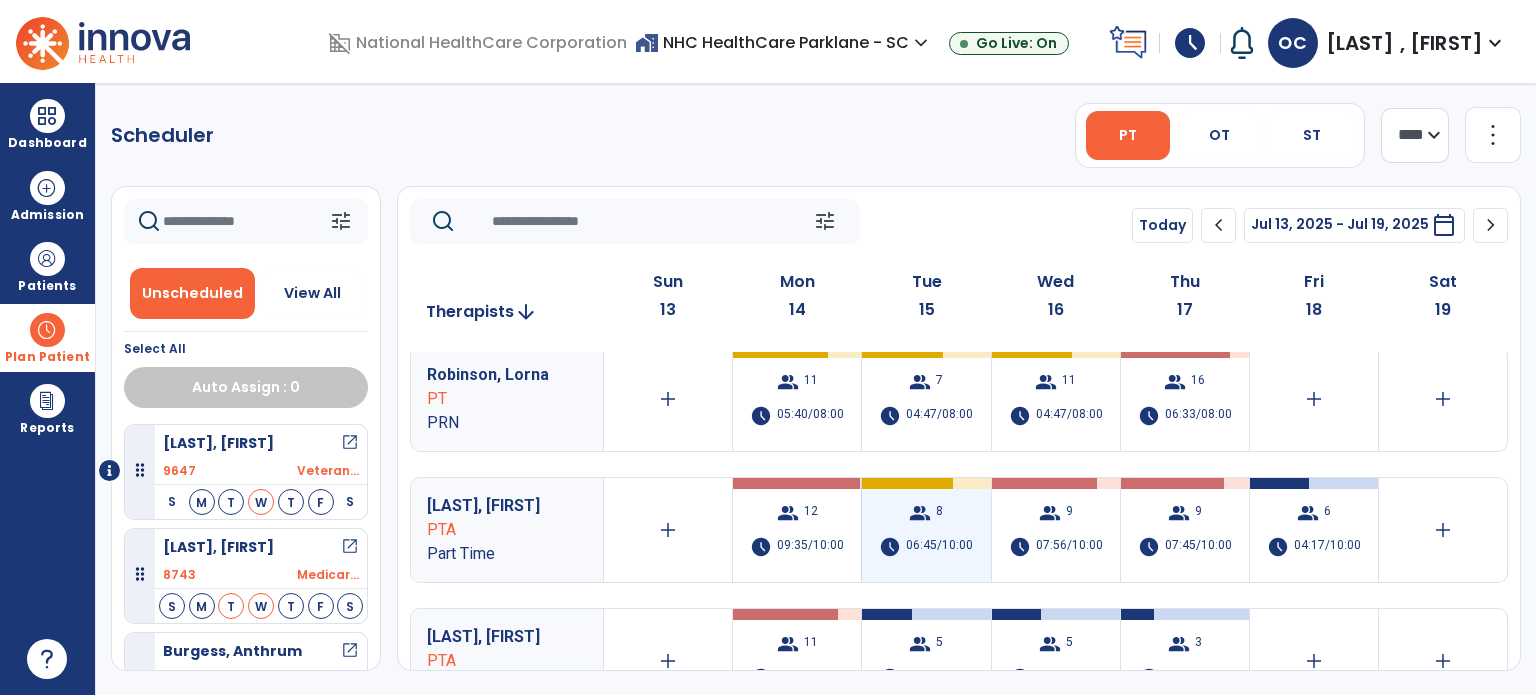 click on "group  8  schedule  06:45/10:00" at bounding box center (926, 530) 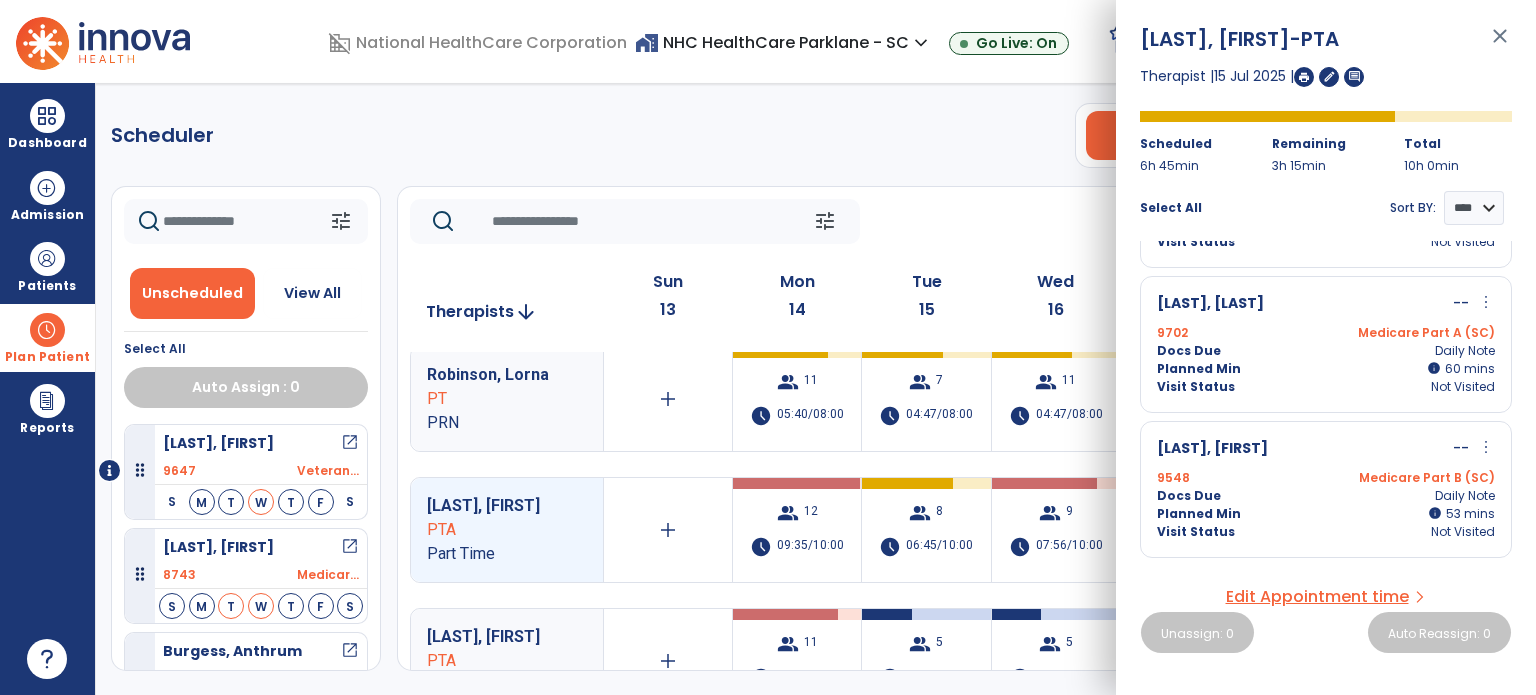 scroll, scrollTop: 119, scrollLeft: 0, axis: vertical 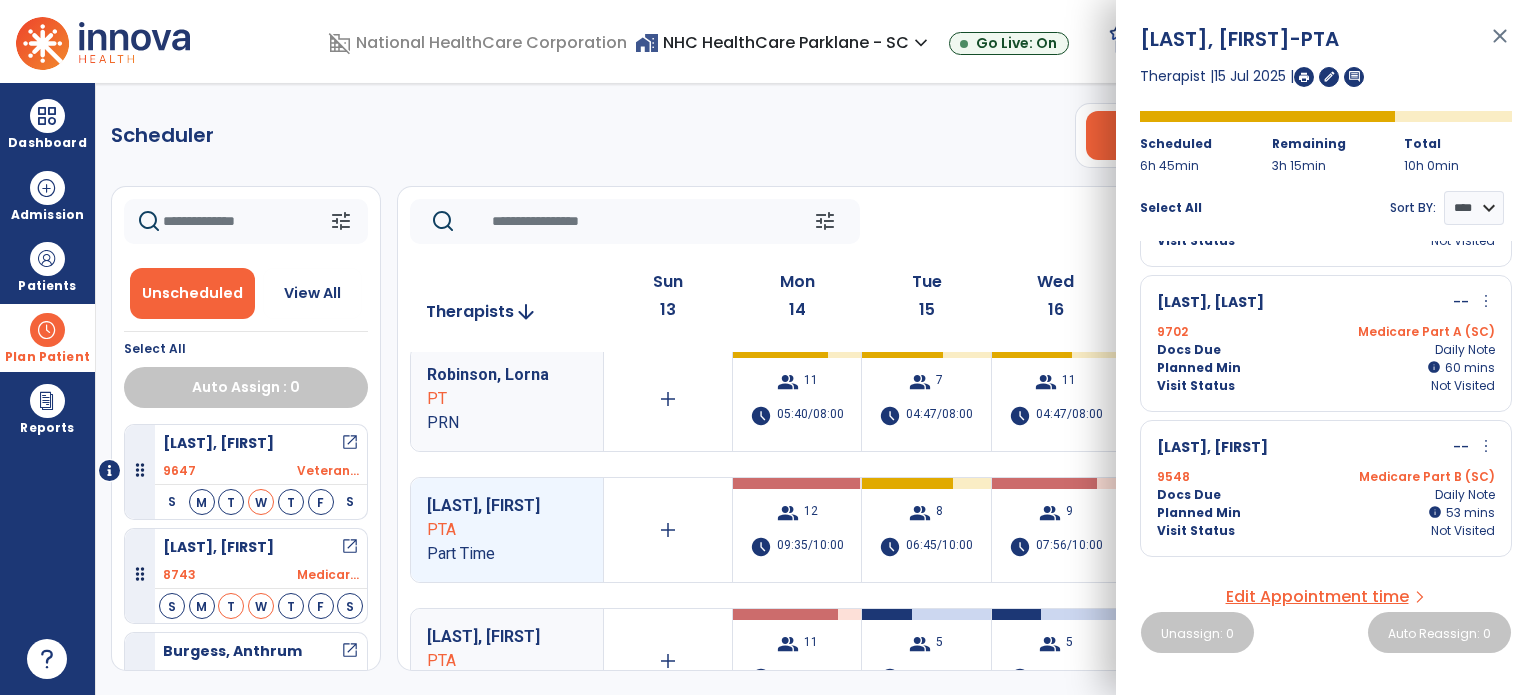 click on "[LAST], [LAST] -- more_vert edit Edit Session alt_route Split Minutes 9999 Medicare Part A (SC) Docs Due Daily Note Planned Min info 60 I 60 mins Visit Status Not Visited" at bounding box center (1326, 343) 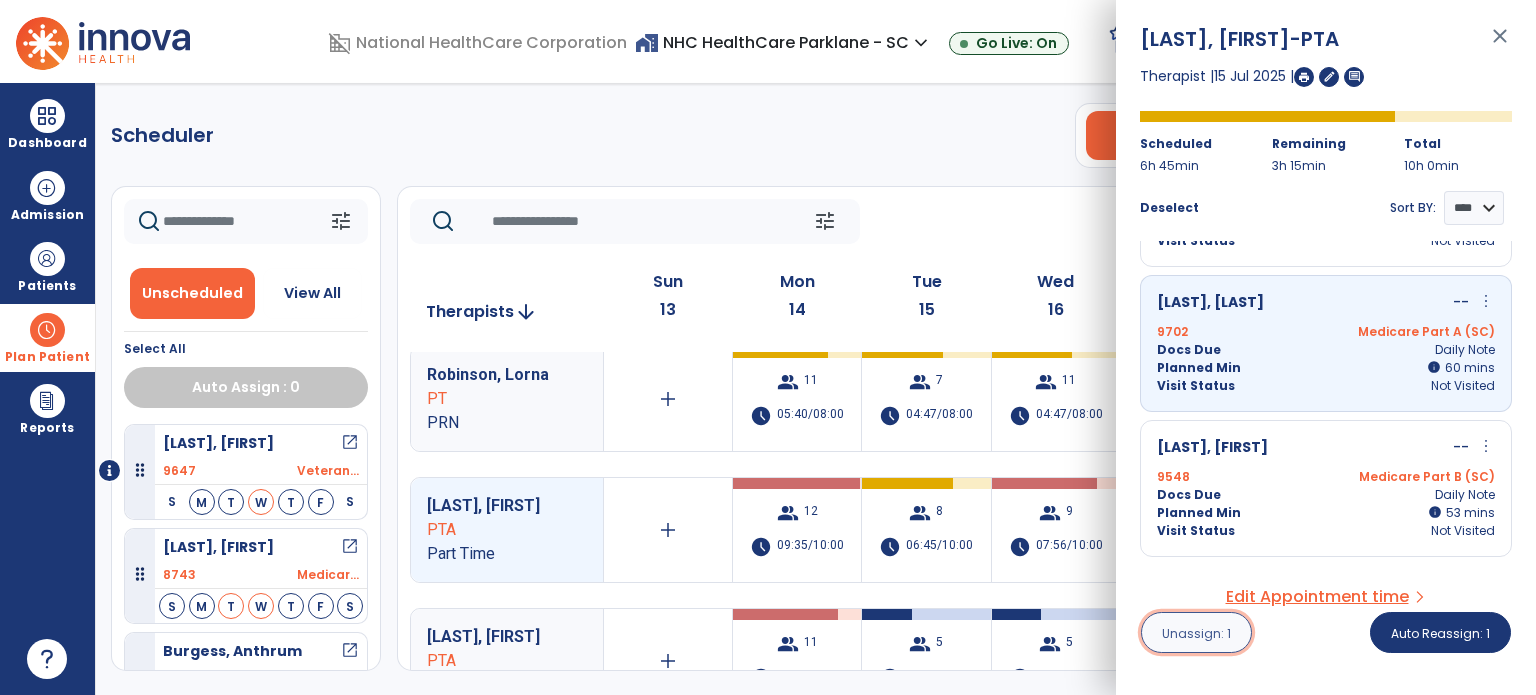 click on "Unassign: 1" at bounding box center (1196, 632) 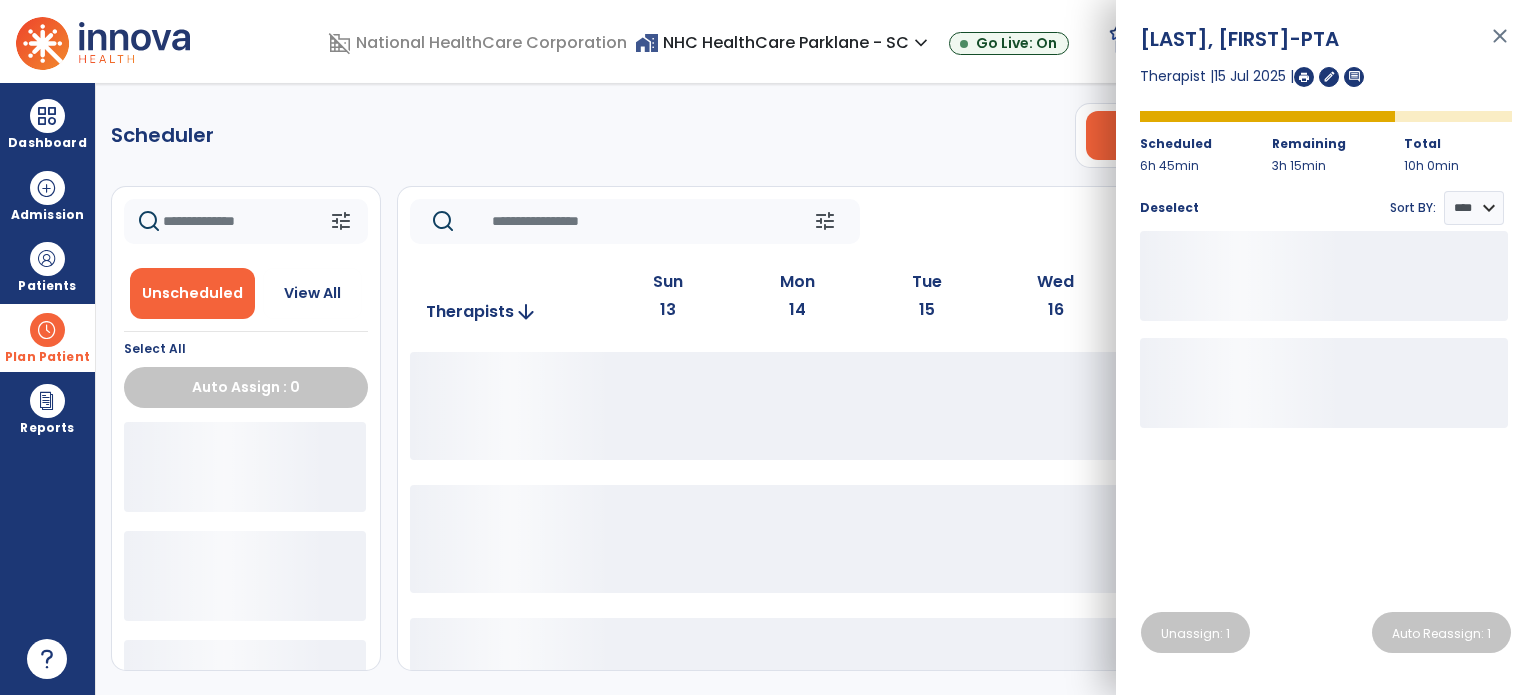 drag, startPoint x: 683, startPoint y: 343, endPoint x: 683, endPoint y: 315, distance: 28 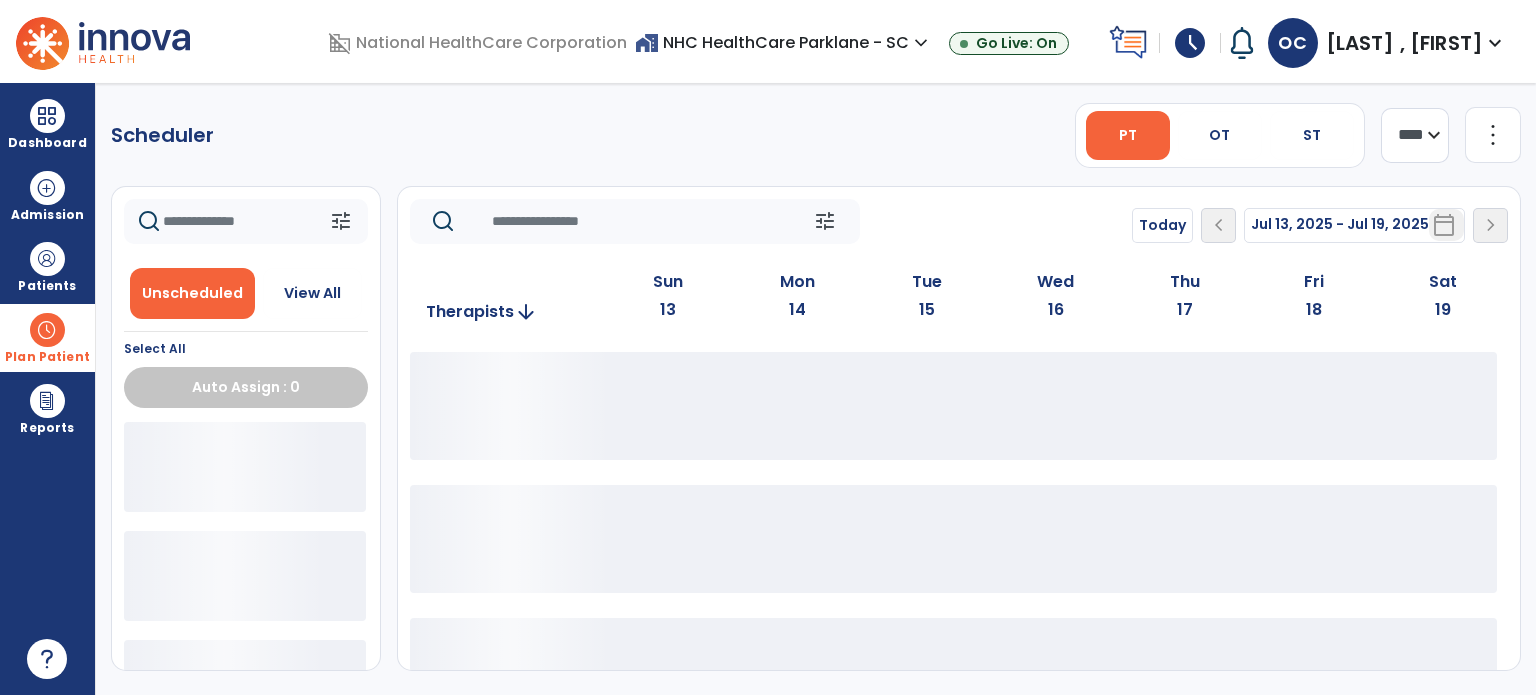 click on "Scheduler   PT   OT   ST  **** *** more_vert  Manage Labor   View All Therapists   Print" 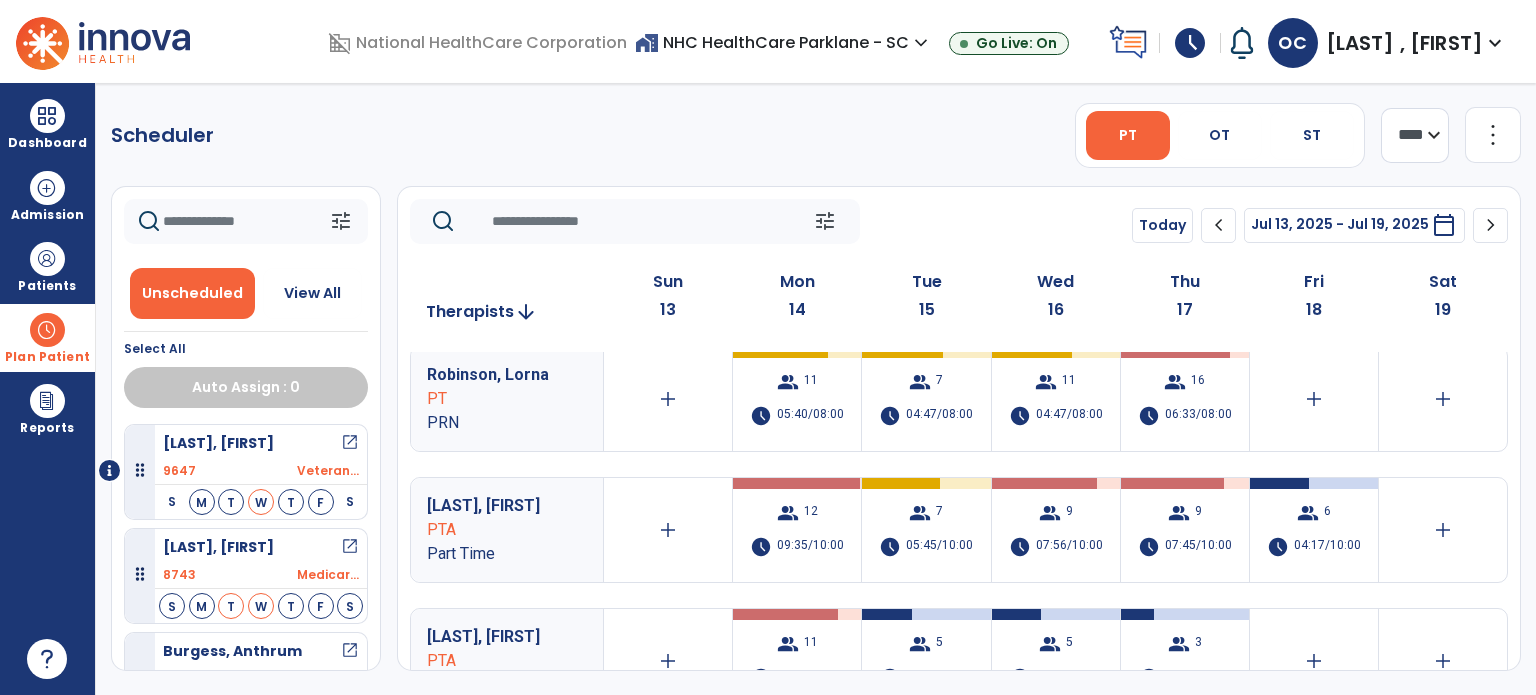 scroll, scrollTop: 260, scrollLeft: 0, axis: vertical 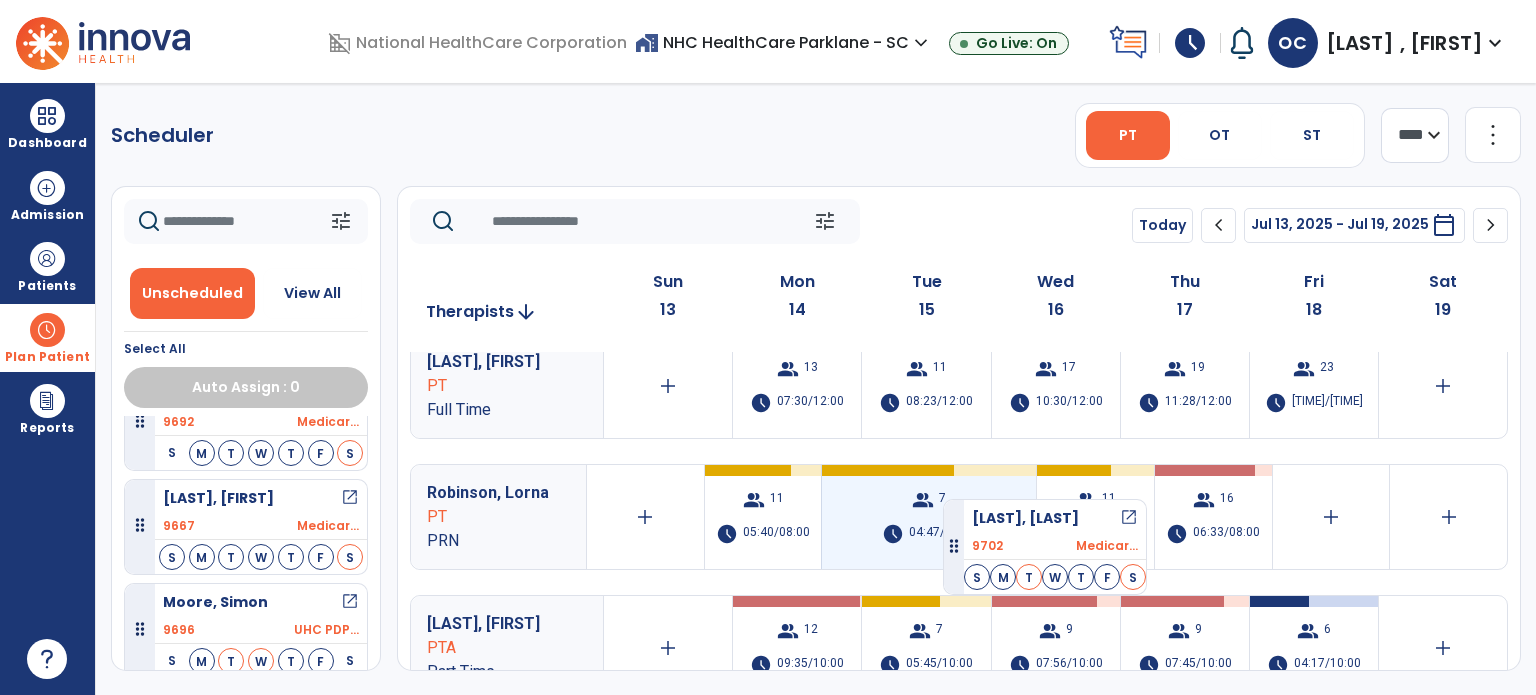 drag, startPoint x: 248, startPoint y: 489, endPoint x: 946, endPoint y: 492, distance: 698.0065 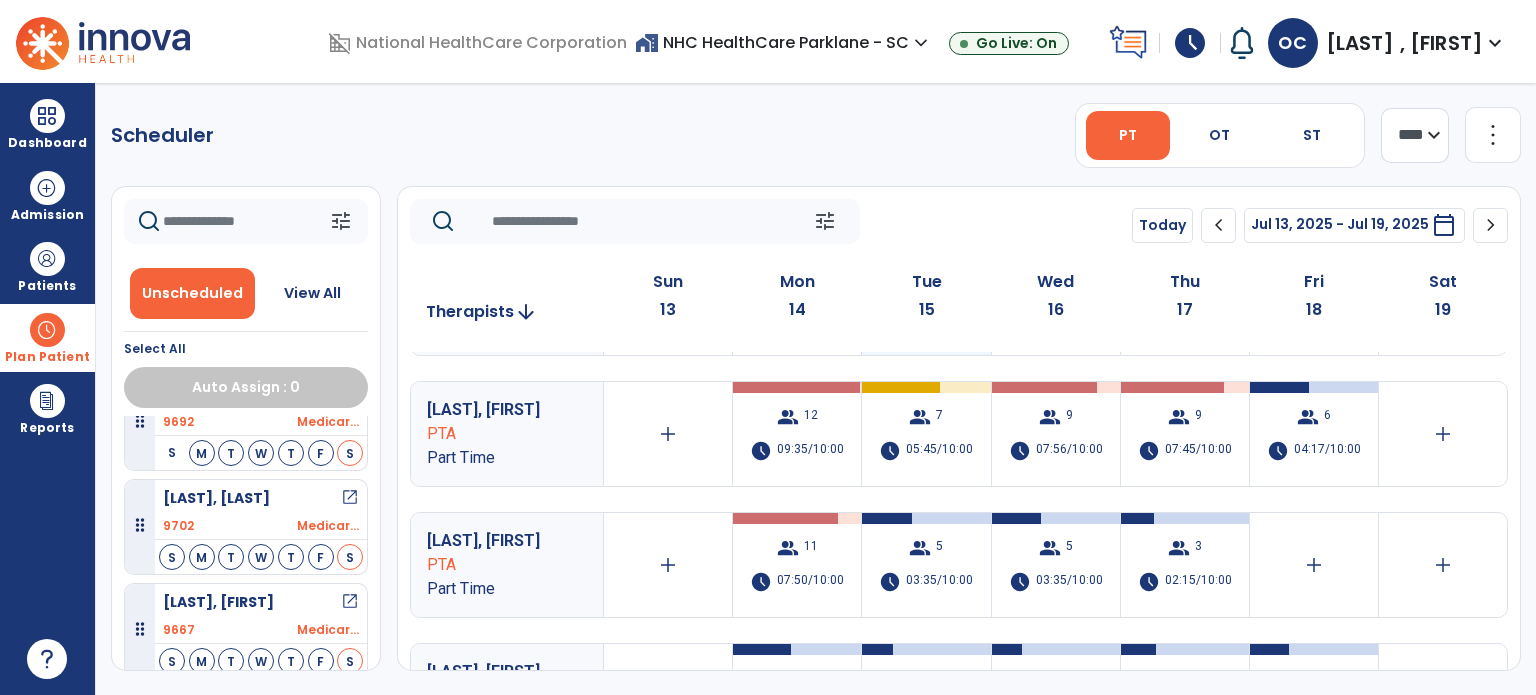 scroll, scrollTop: 375, scrollLeft: 0, axis: vertical 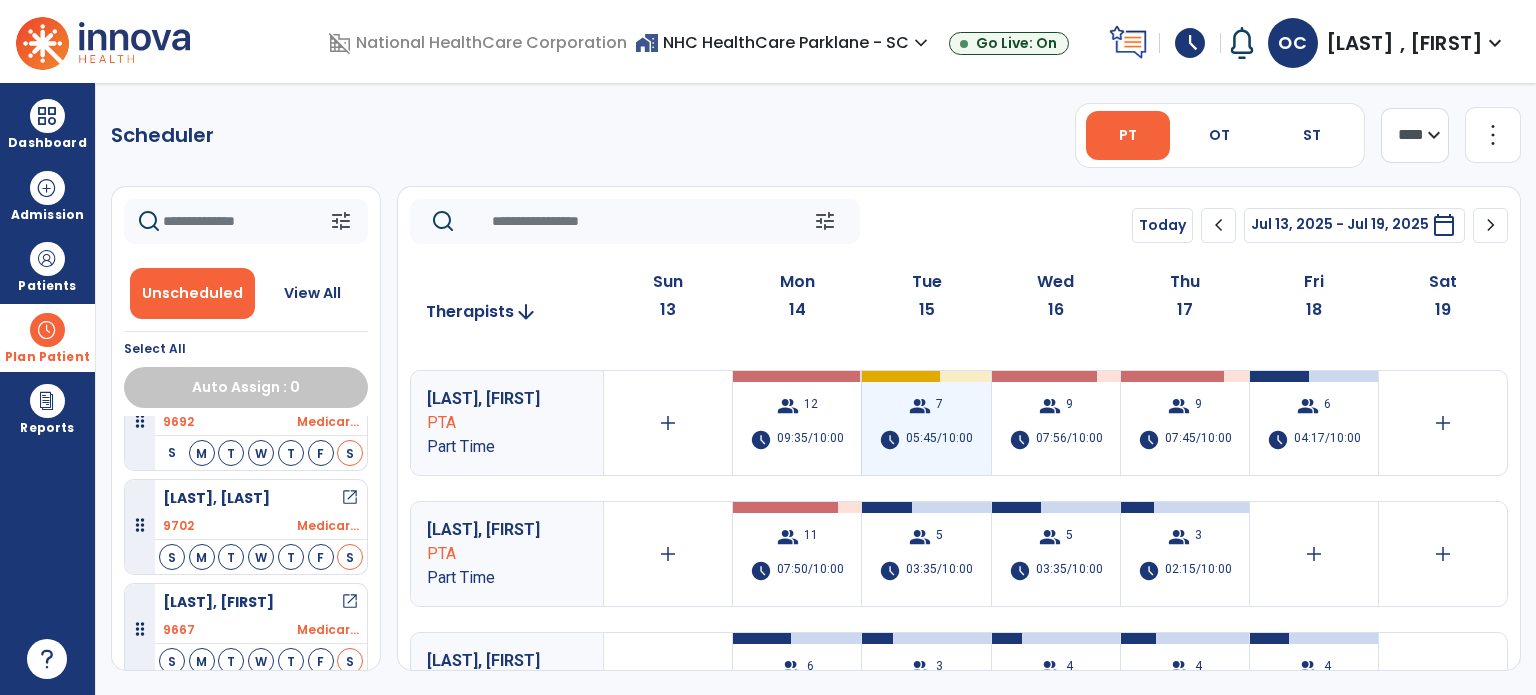 click on "group  [NUMBER]  schedule  05:45/10:00" at bounding box center (926, 423) 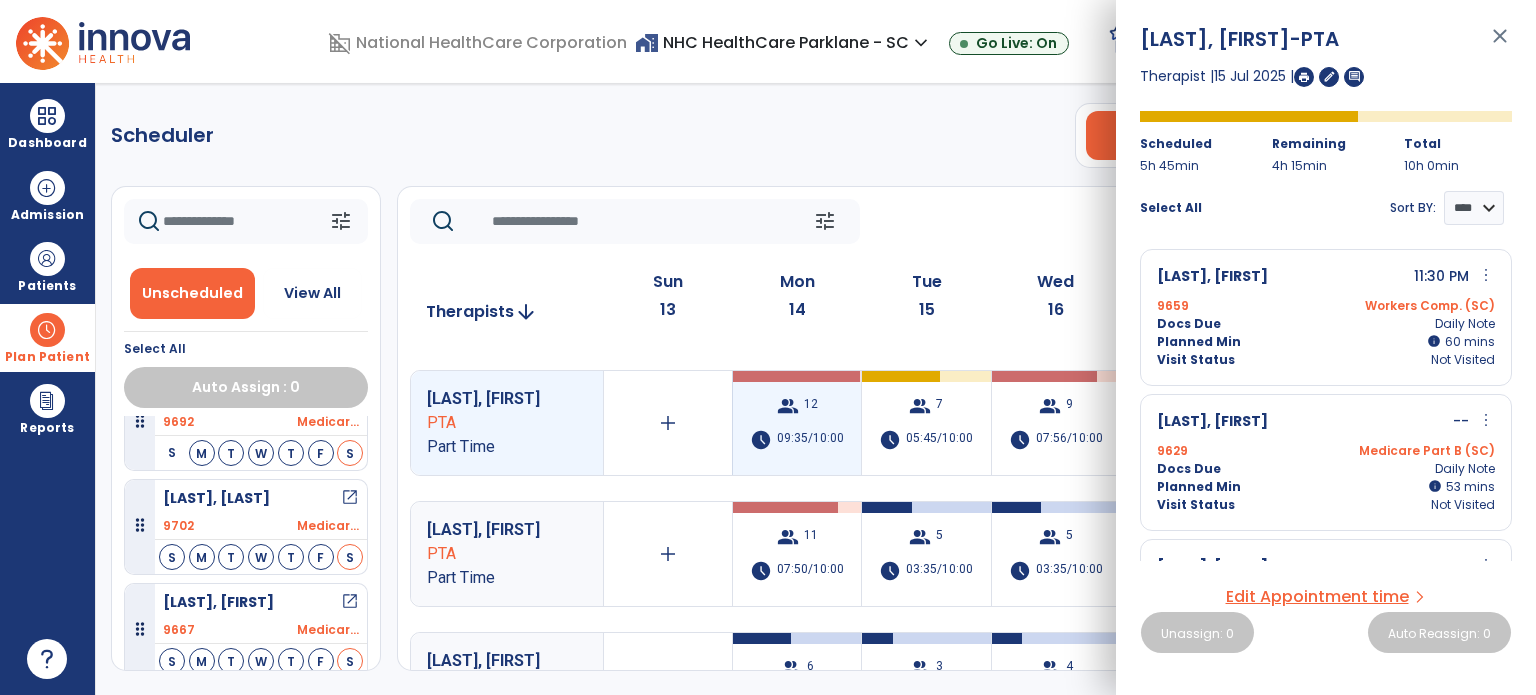 click on "group 12 schedule 09:35/10:00" at bounding box center [797, 423] 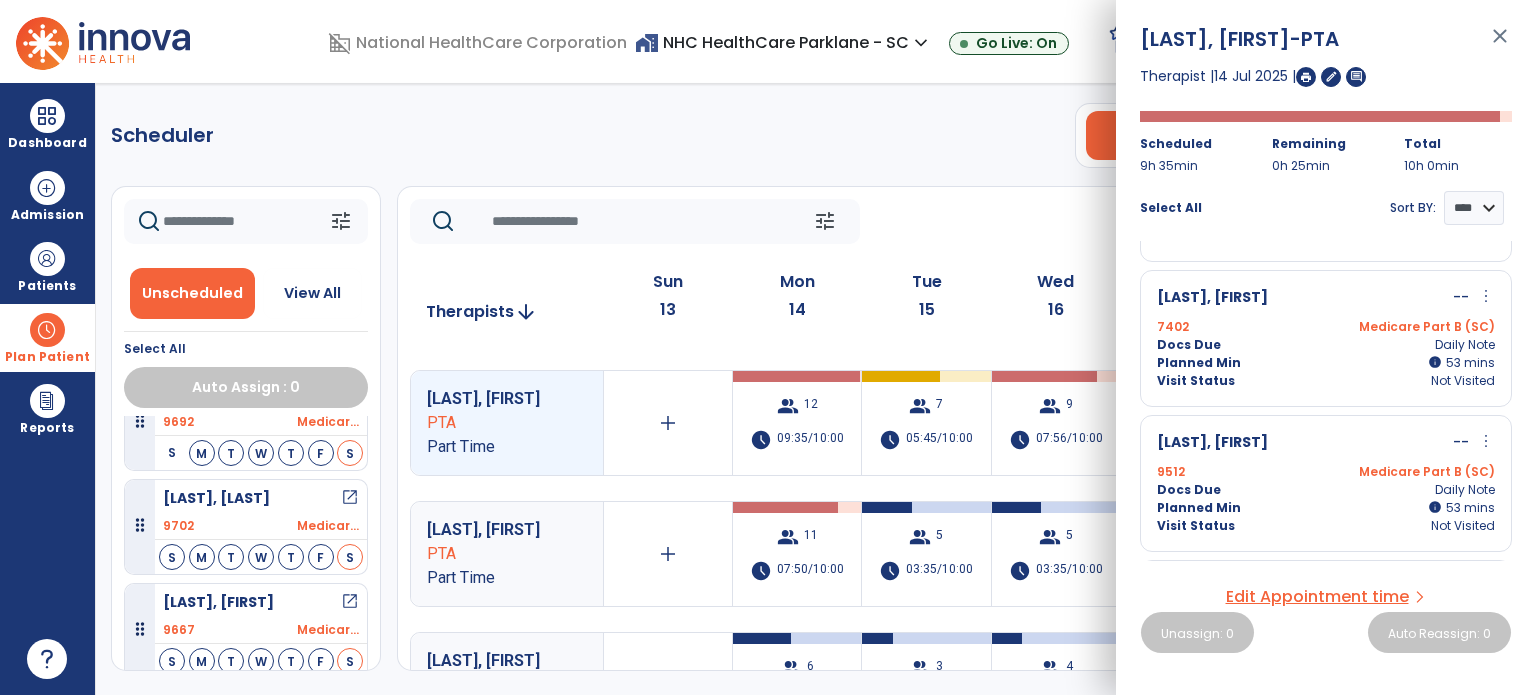 scroll, scrollTop: 0, scrollLeft: 0, axis: both 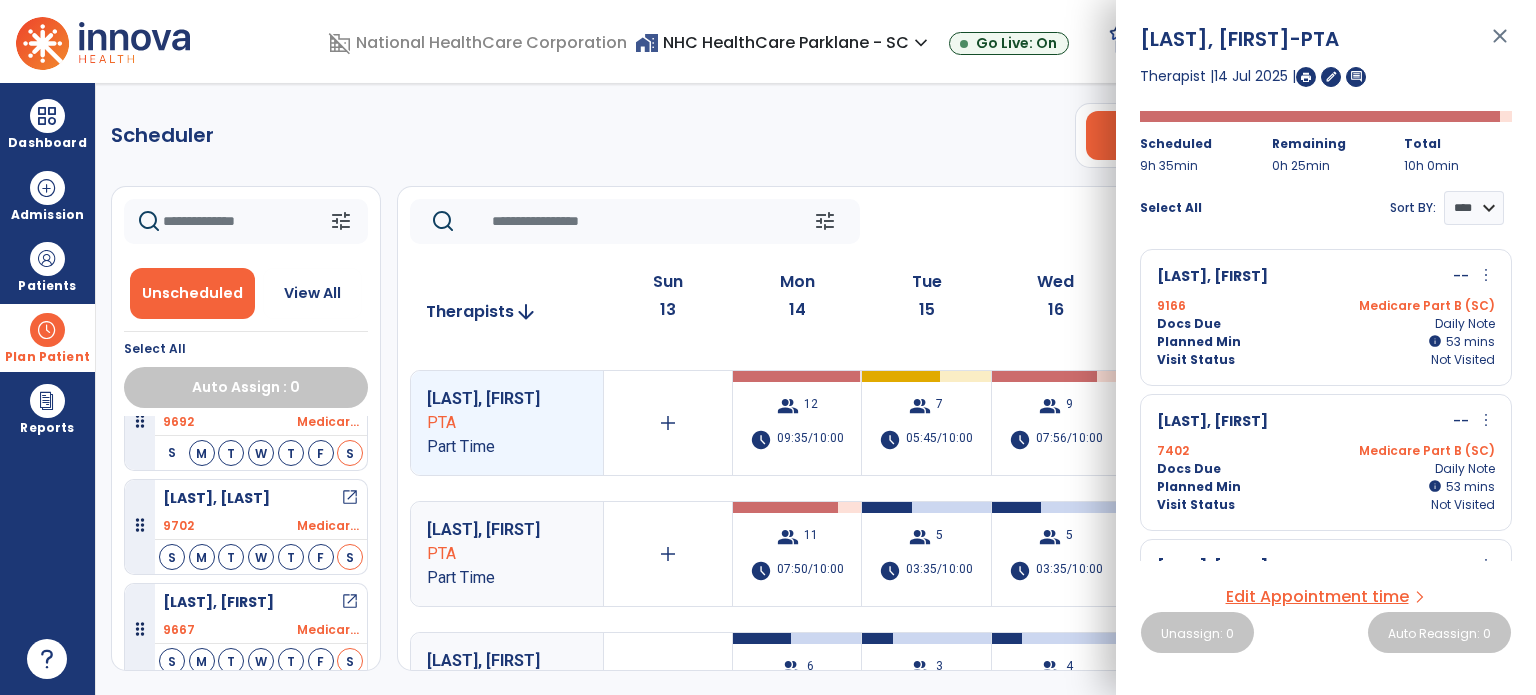click on "Scheduler   PT   OT   ST  **** *** more_vert  Manage Labor   View All Therapists   Print   tune   Unscheduled   View All  Select All  Auto Assign : 0   [LAST], [FIRST]   open_in_new  9647 Veteran...  S M T W T F S  [LAST], [FIRST]   open_in_new  8743 Medicar...  S M T W T F S  [LAST], [FIRST]   open_in_new  9569 Medicar...  S M T W T F S  [LAST], [FIRST]   open_in_new  9700 UHC PDP...  S M T W T F S  [LAST], [FIRST]   open_in_new  9699 Medicar...  S M T W T F S  [LAST], [FIRST]   open_in_new  7346 Medicar...  S M T W T F S  [LAST], [FIRST]   open_in_new  9693 Aetna C...  S M T W T F S  [LAST], [FIRST]   open_in_new  9681 Medicar...  S M T W T F S  [LAST], [FIRST]   open_in_new  9694 UHC PDP...  S M T W T F S  [LAST], [FIRST]   open_in_new  9692 Medicar...  S M T W T F S  [LAST], [FIRST]   open_in_new  9702 Medicar...  S M T W T F S  [LAST], [FIRST]   open_in_new  9667 Medicar...  S M T W T F S  [LAST], [FIRST]   open_in_new  9696 UHC PDP...  S M T W T F S  [LAST], [FIRST]   open_in_new  9685 Medicar...  S M T W T F S 9678" at bounding box center (816, 389) 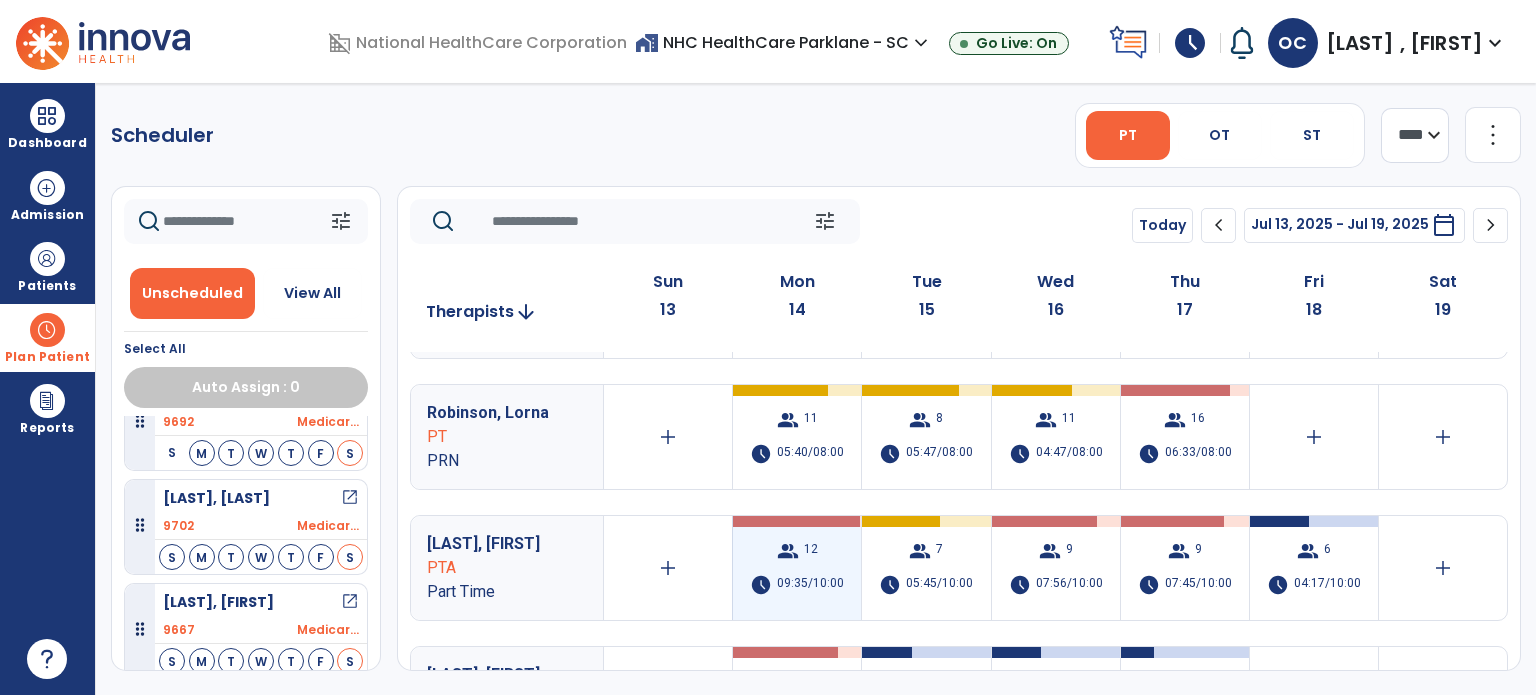 scroll, scrollTop: 299, scrollLeft: 0, axis: vertical 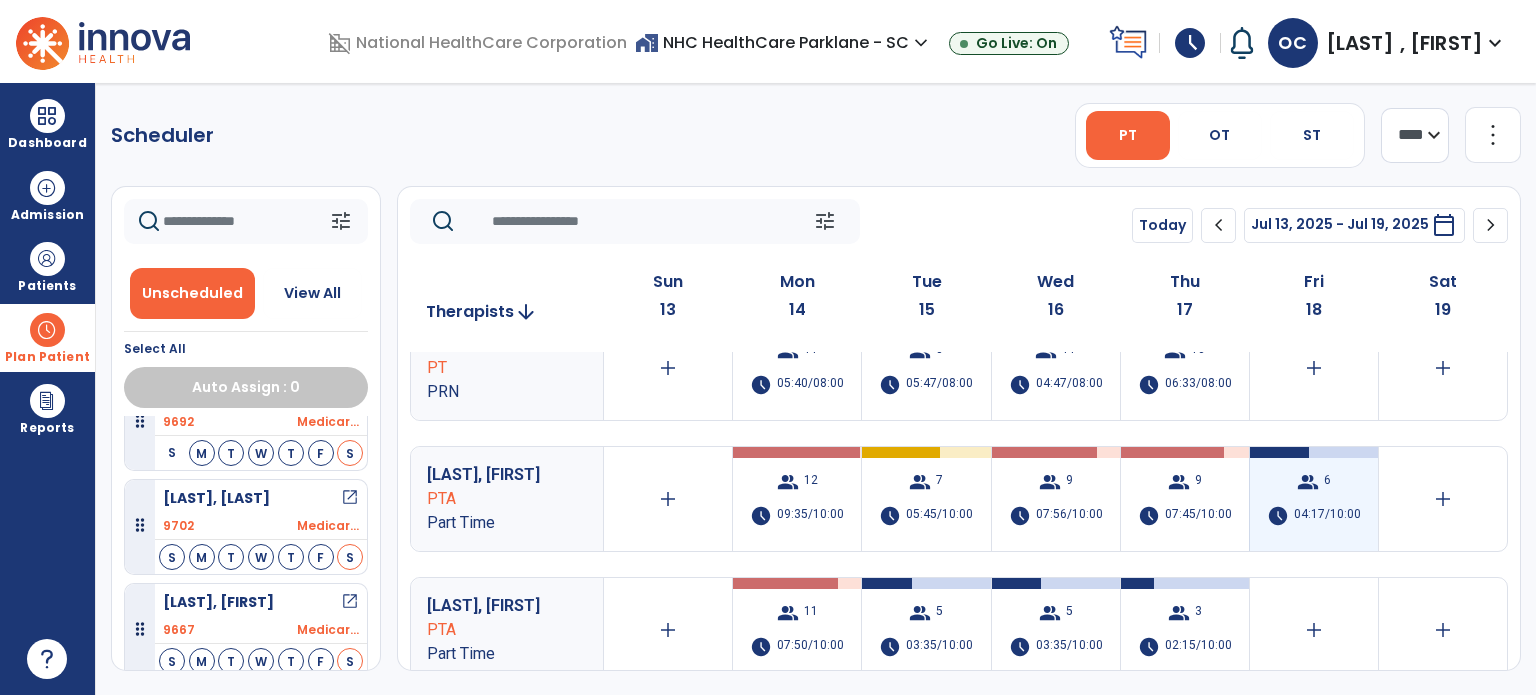 click on "group 6 schedule 04:17/10:00" at bounding box center [1314, 499] 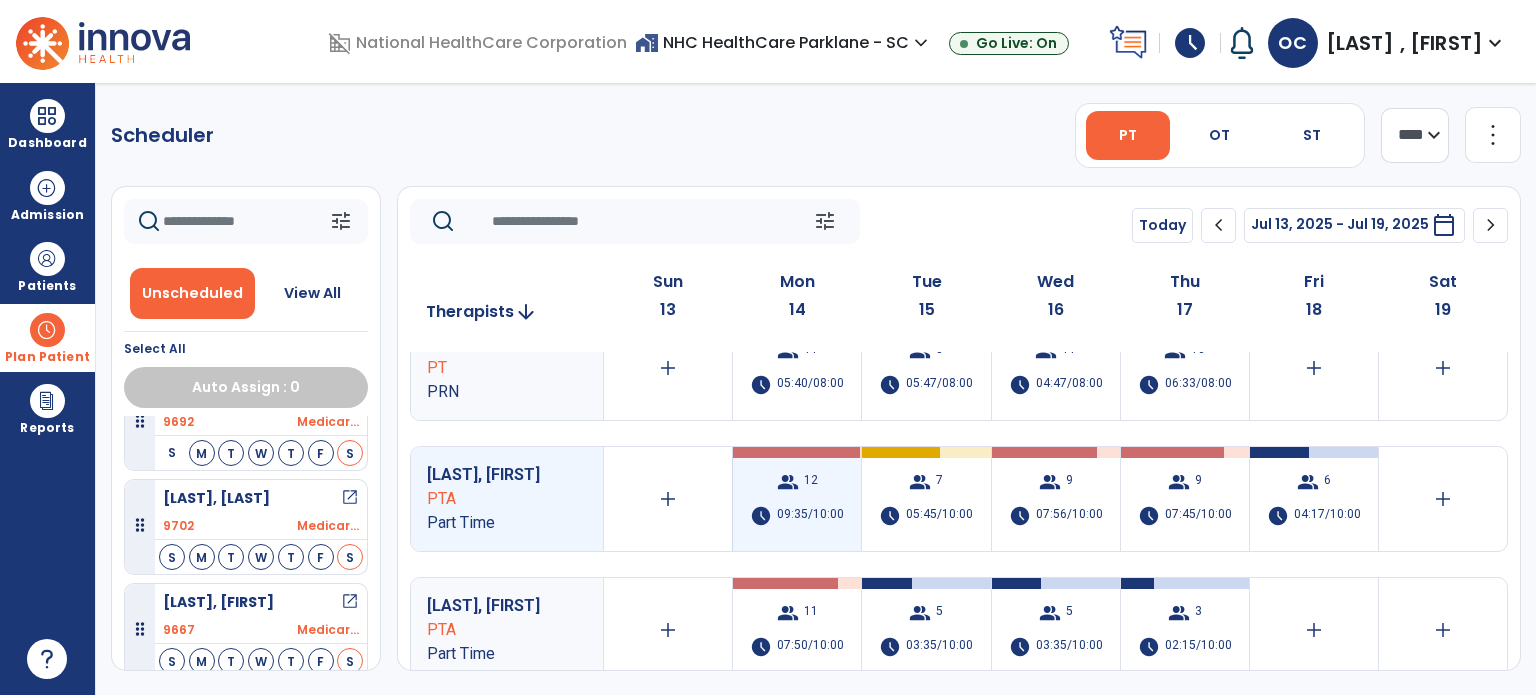 click on "12" at bounding box center [811, 482] 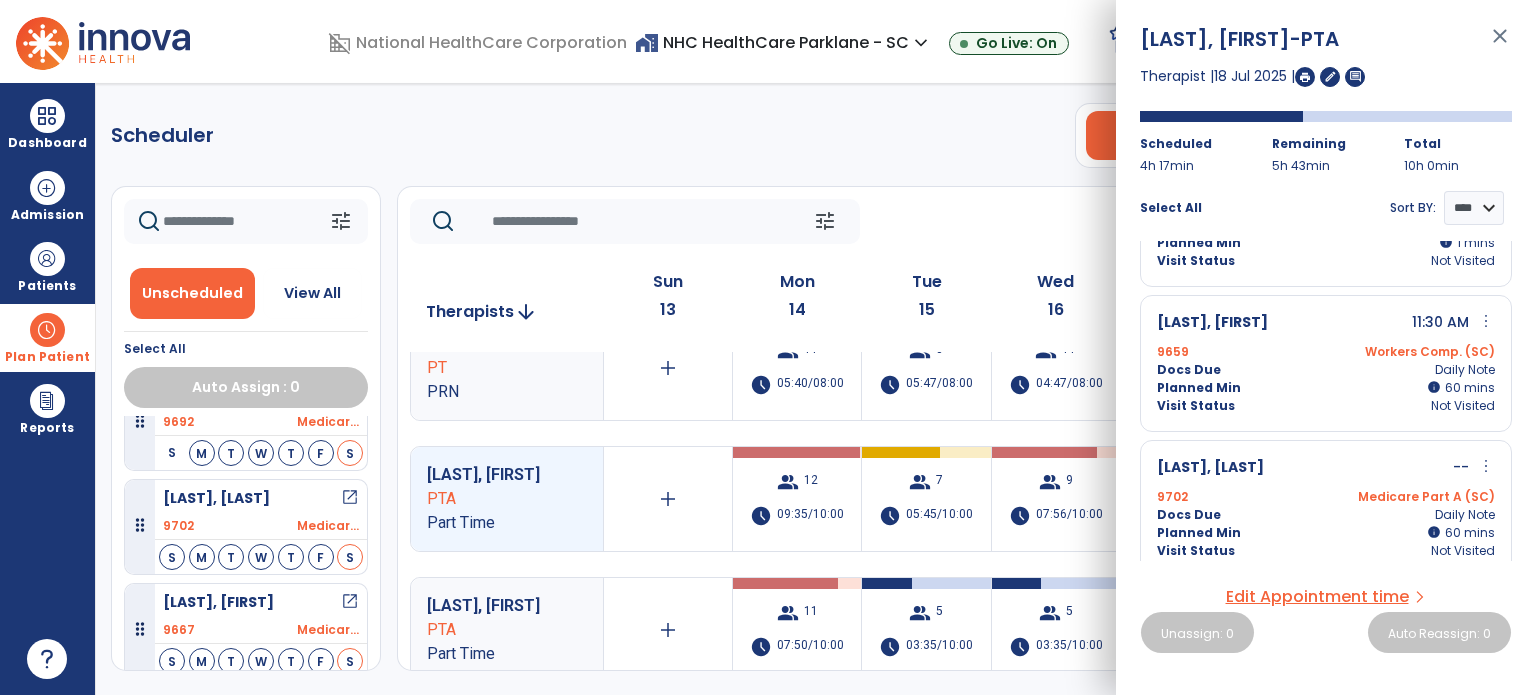 scroll, scrollTop: 0, scrollLeft: 0, axis: both 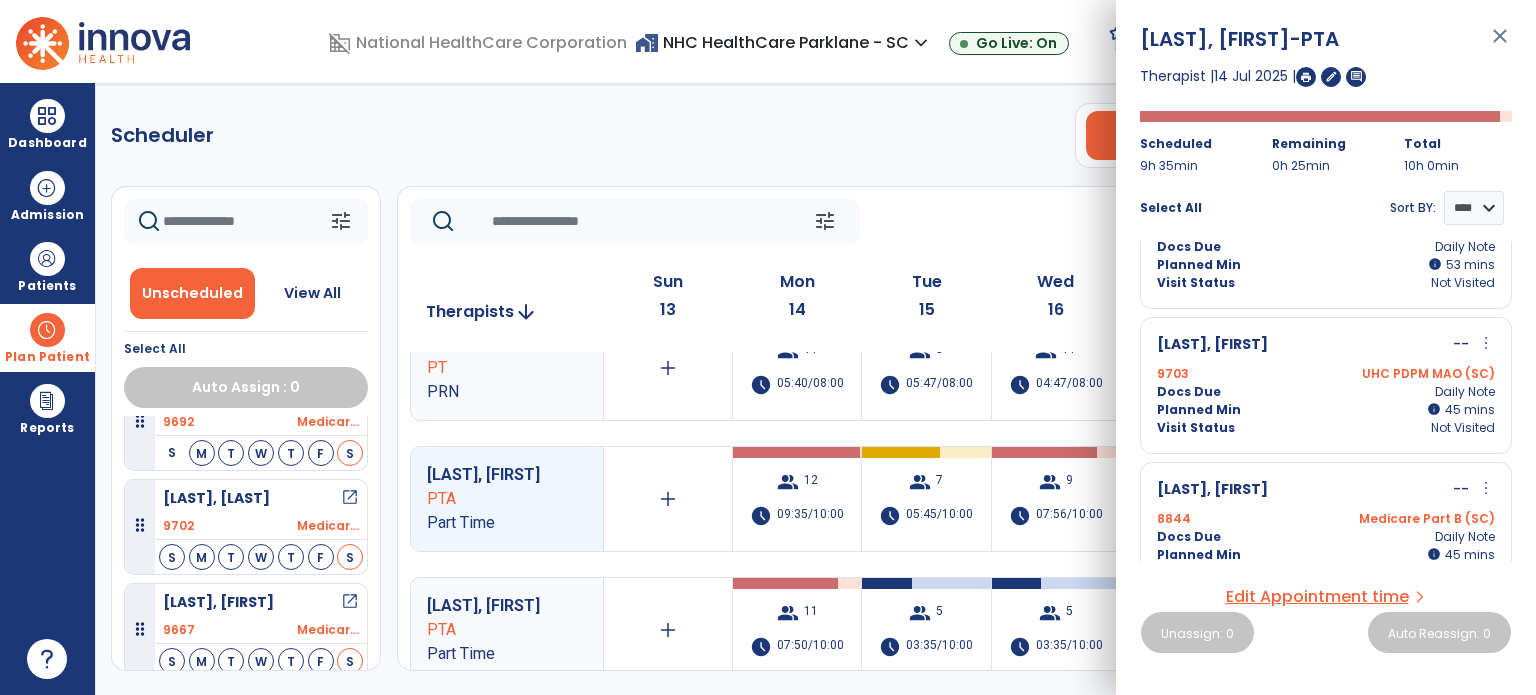 click at bounding box center [47, 330] 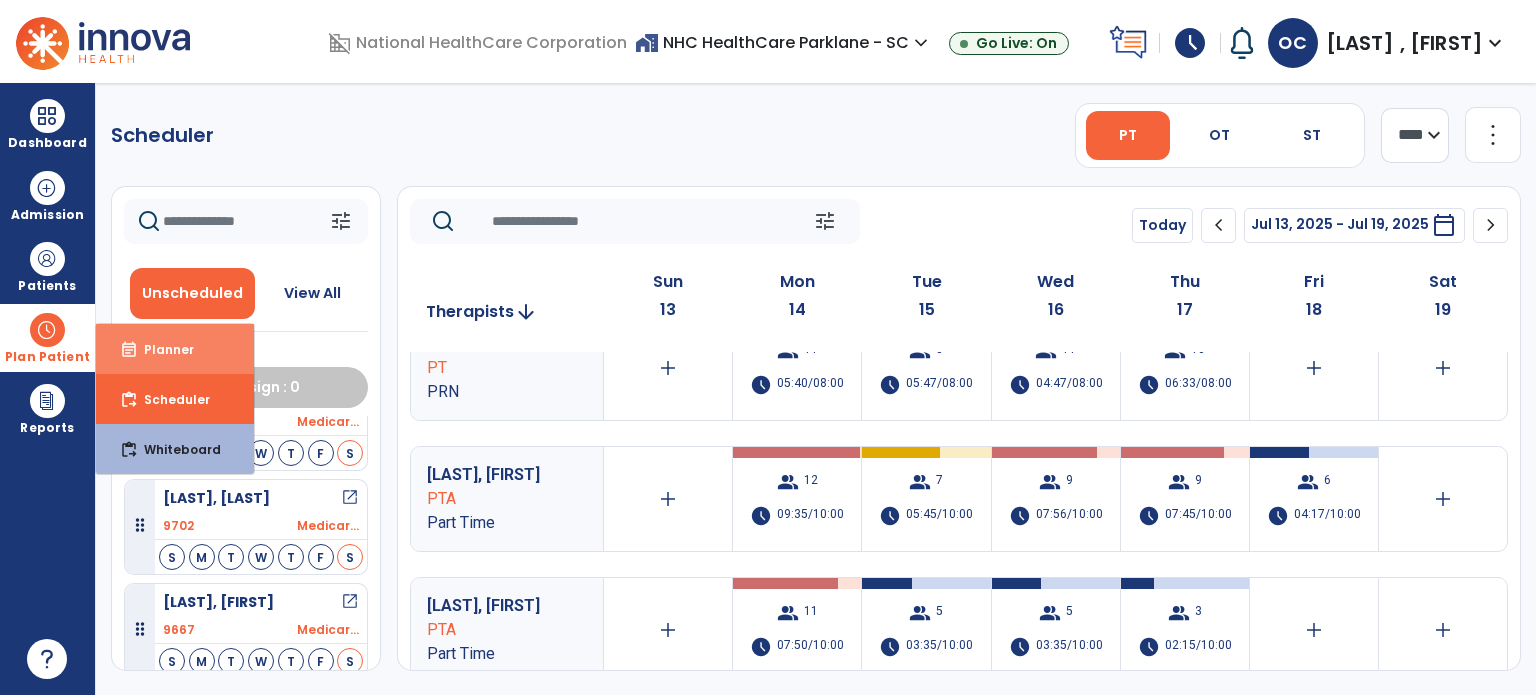 click on "event_note  Planner" at bounding box center [175, 349] 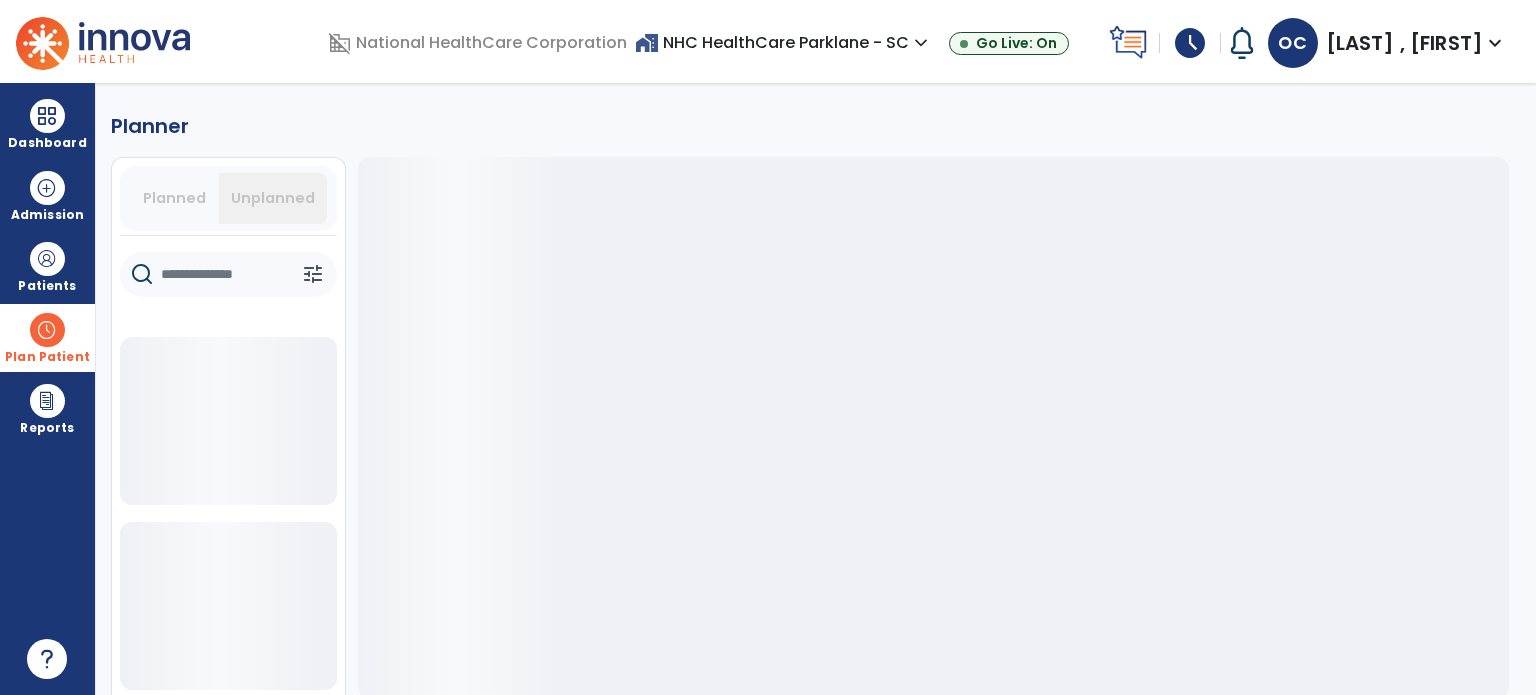 click 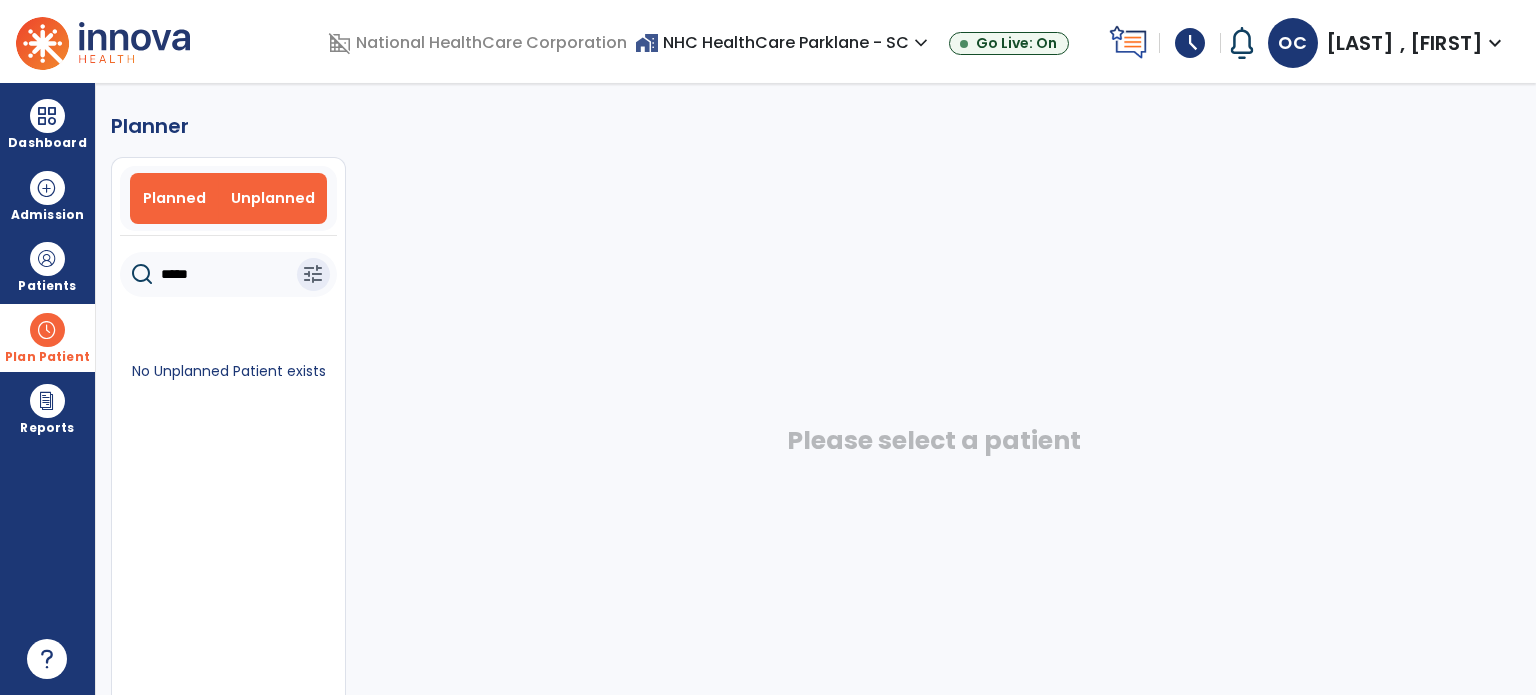 type on "*****" 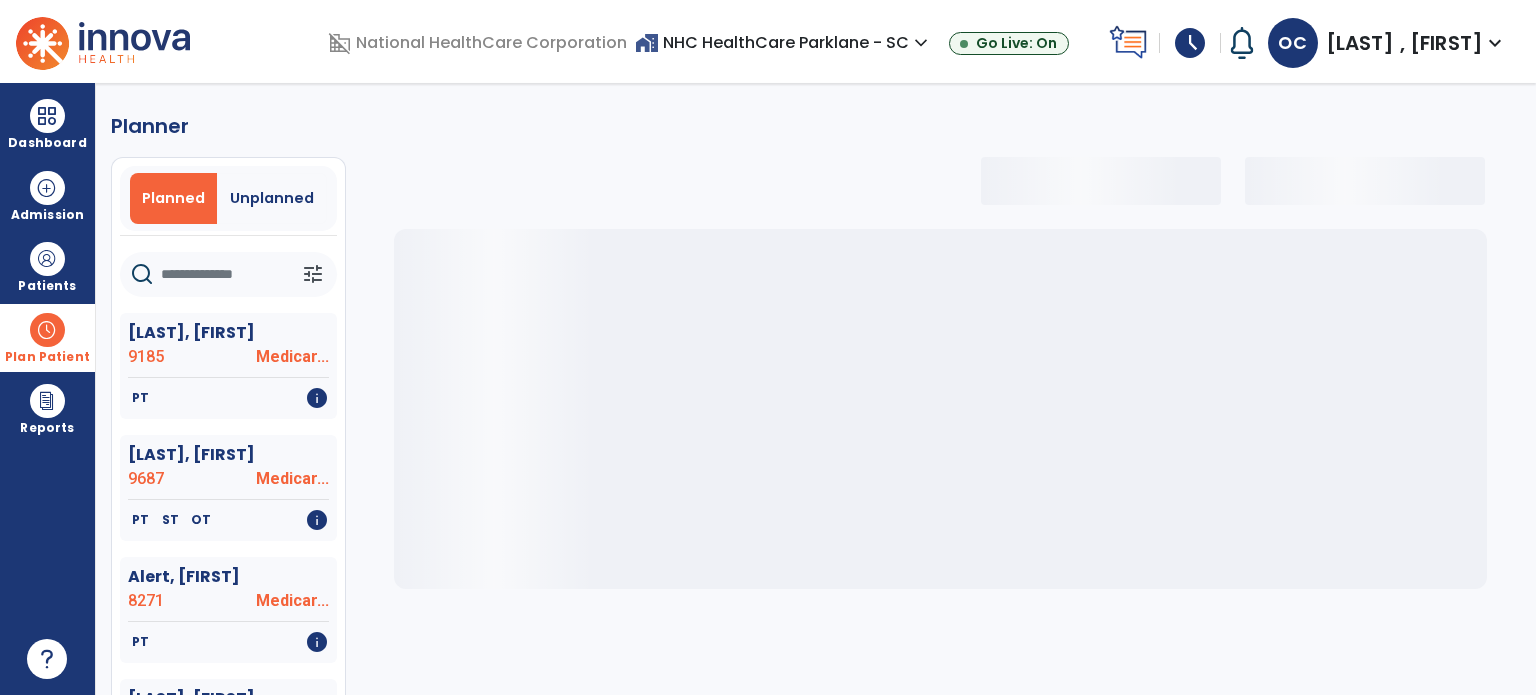 click 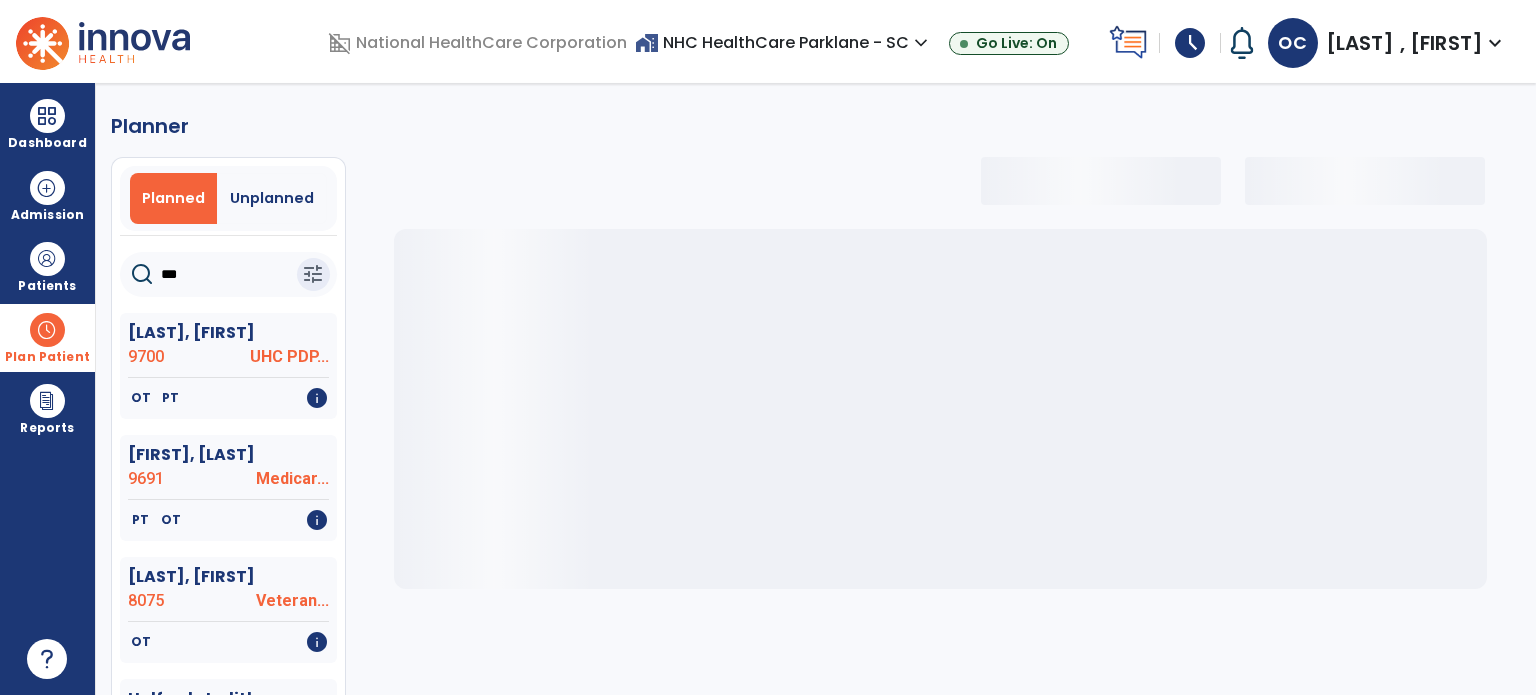 type on "****" 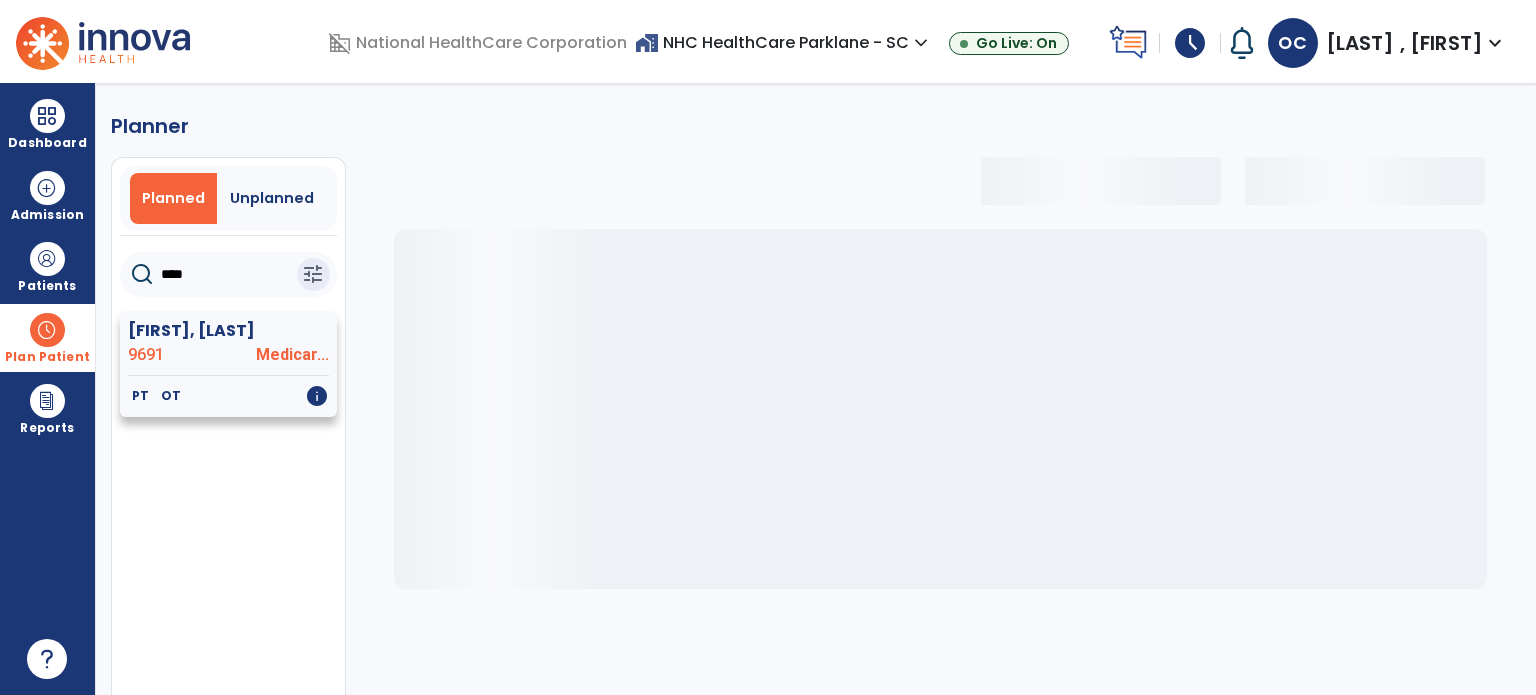 select on "***" 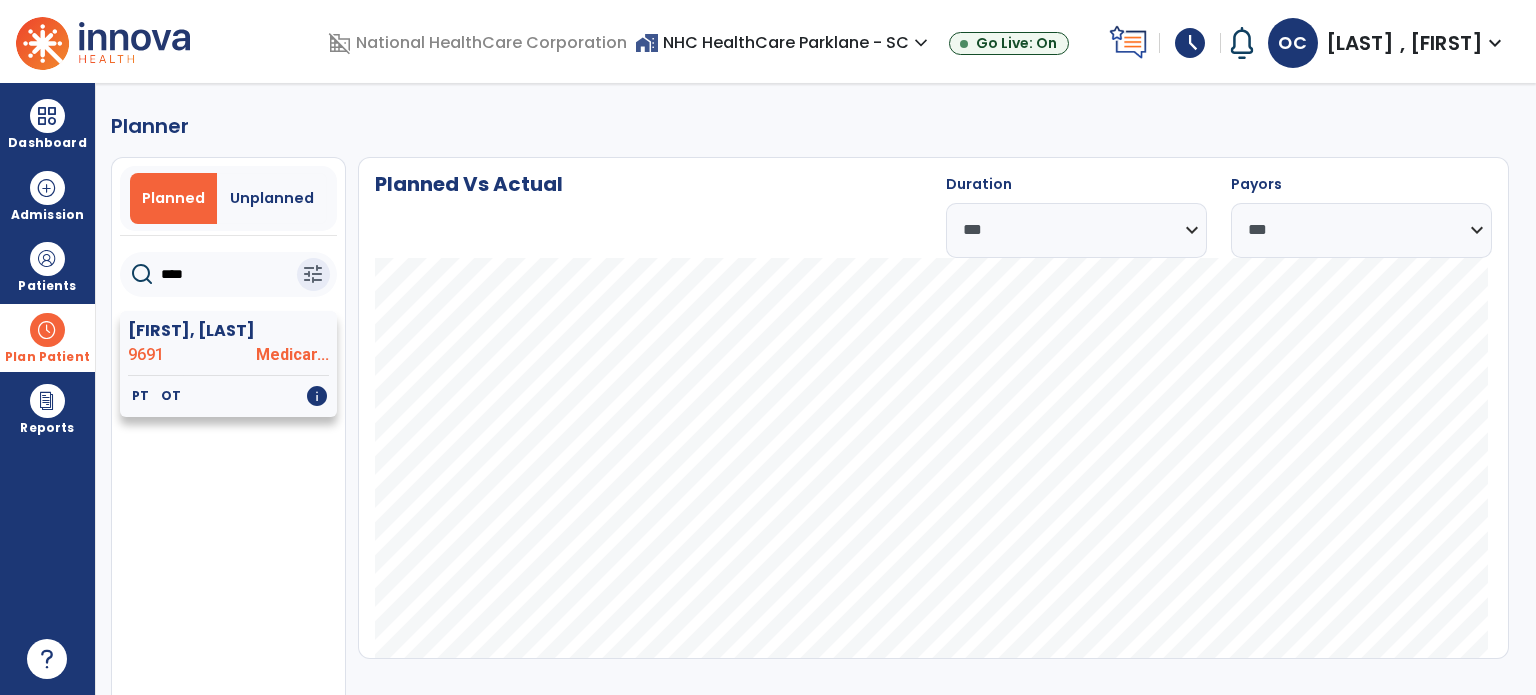type on "****" 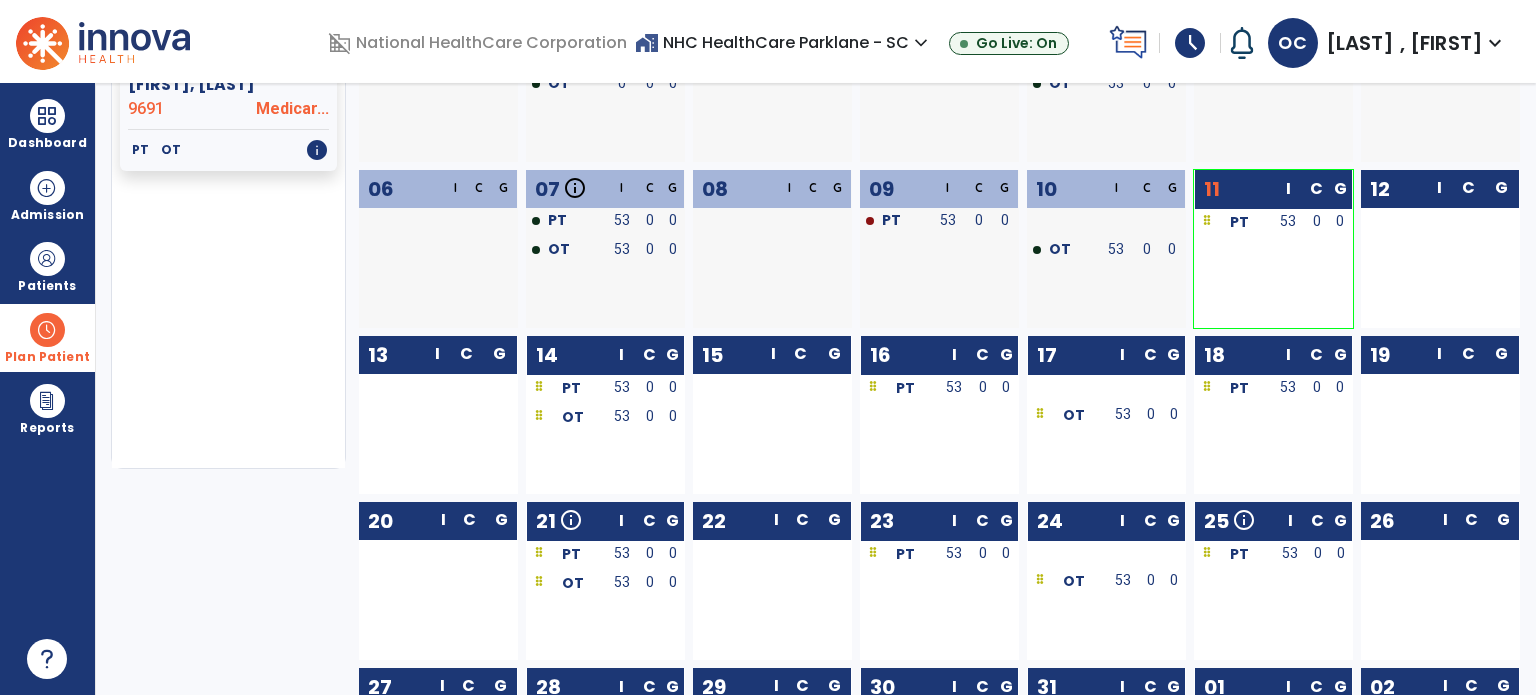 scroll, scrollTop: 75, scrollLeft: 0, axis: vertical 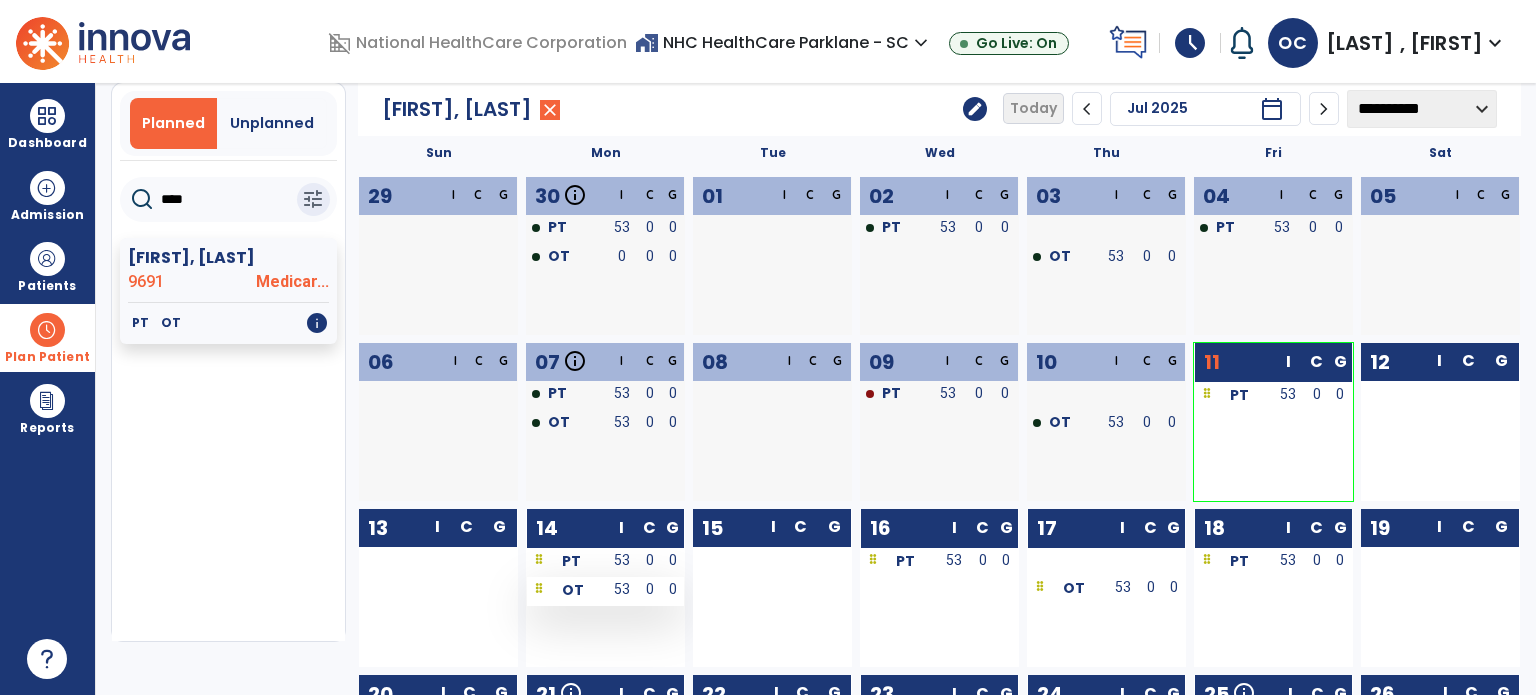 click on "OT" at bounding box center (566, 589) 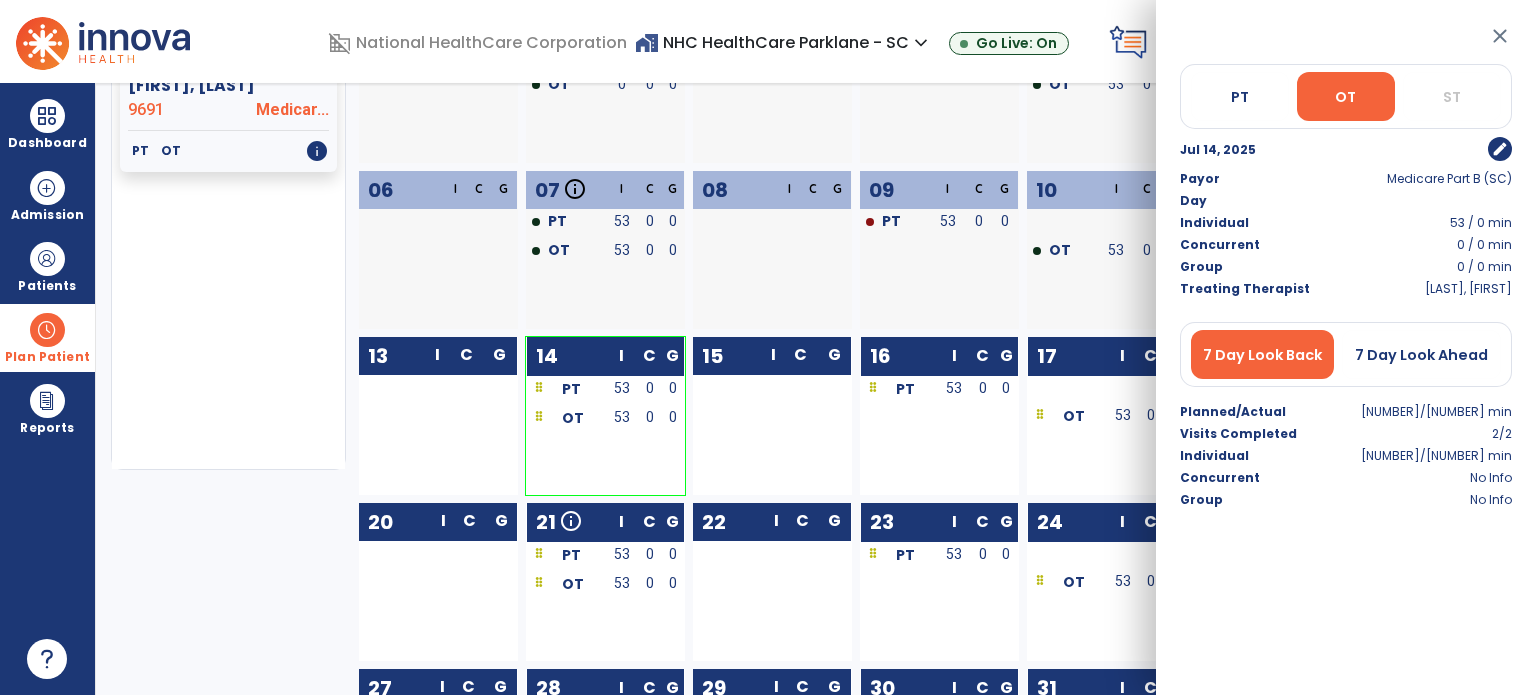 scroll, scrollTop: 0, scrollLeft: 0, axis: both 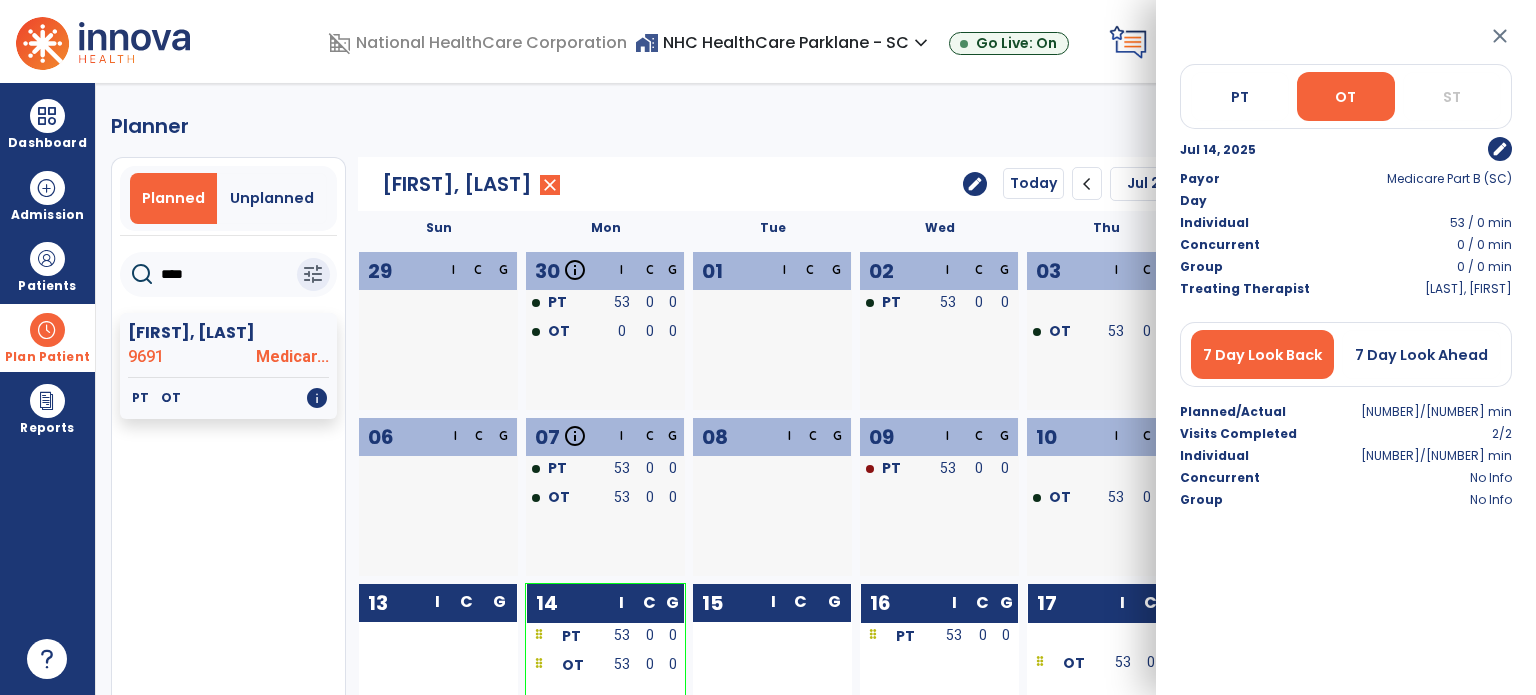 drag, startPoint x: 212, startPoint y: 282, endPoint x: 108, endPoint y: 288, distance: 104.172935 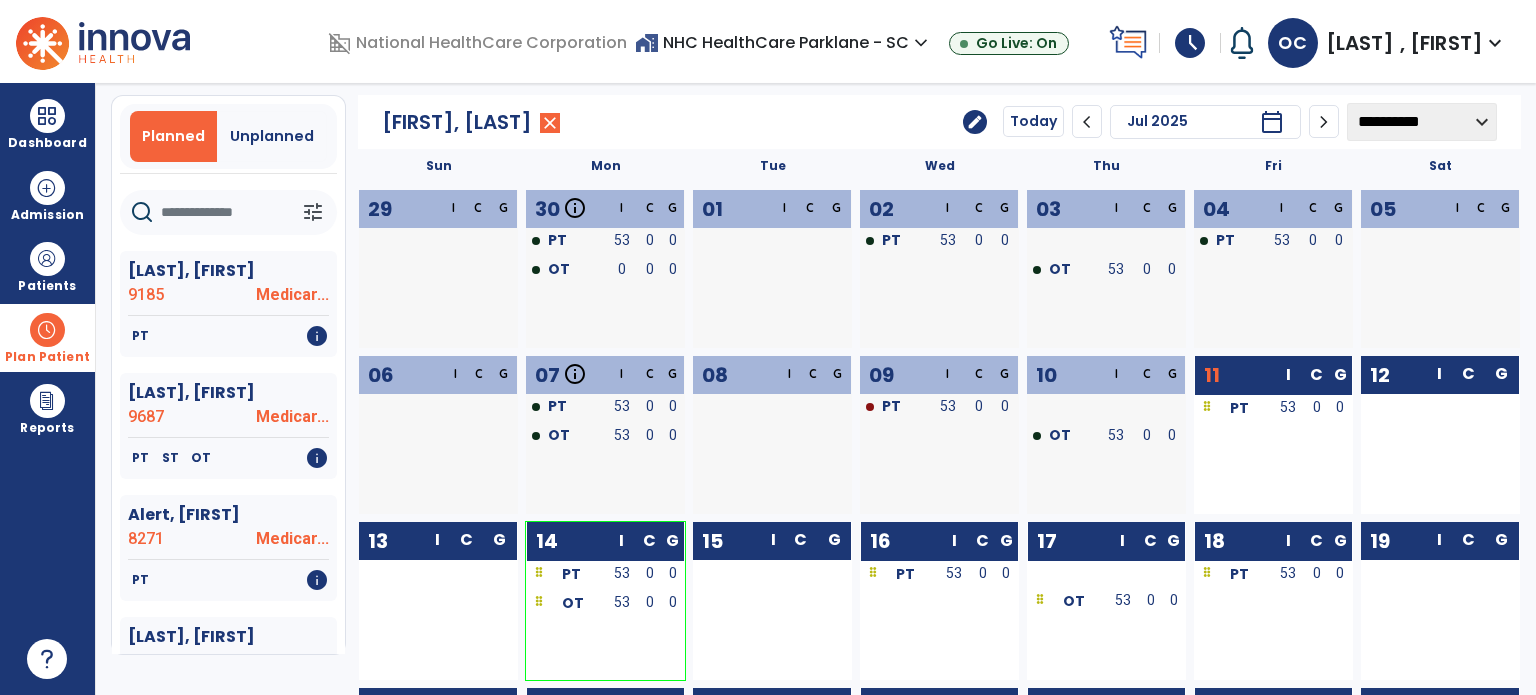 scroll, scrollTop: 63, scrollLeft: 0, axis: vertical 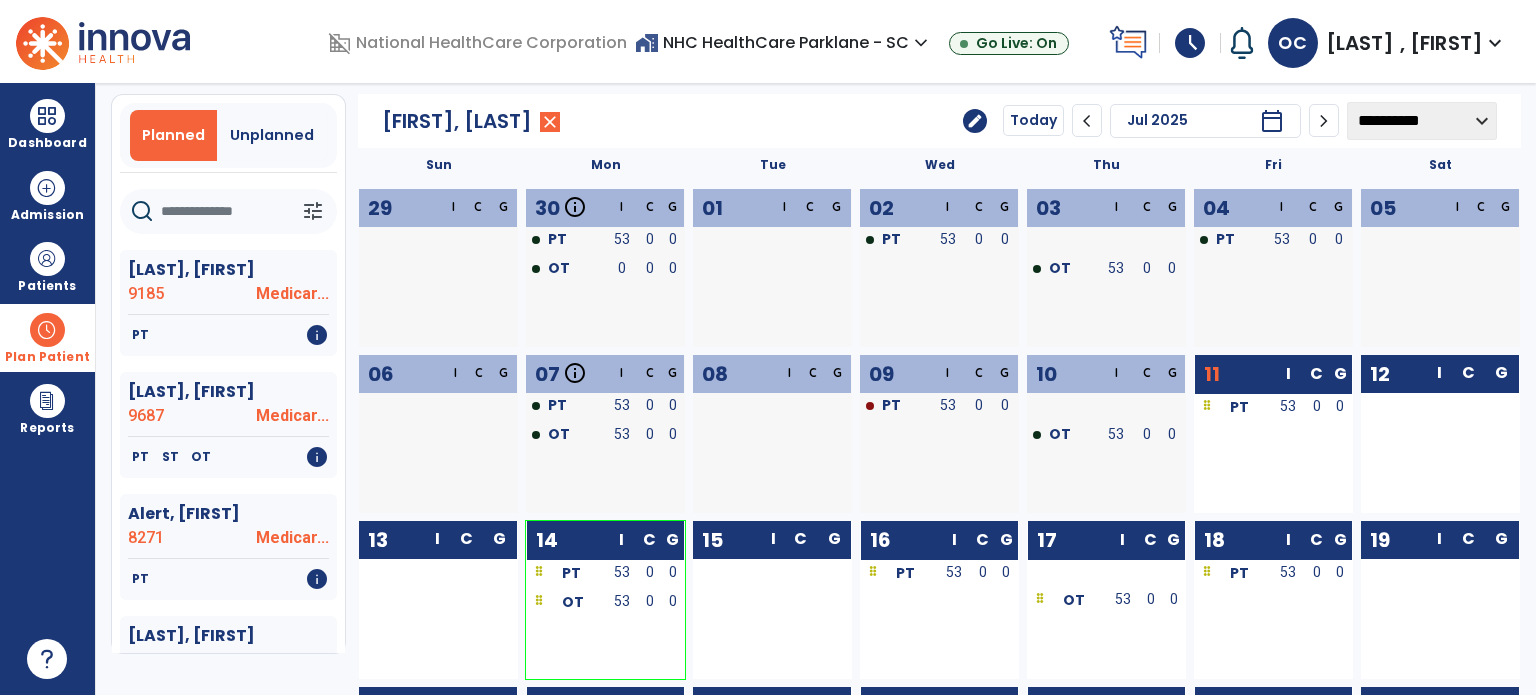 click 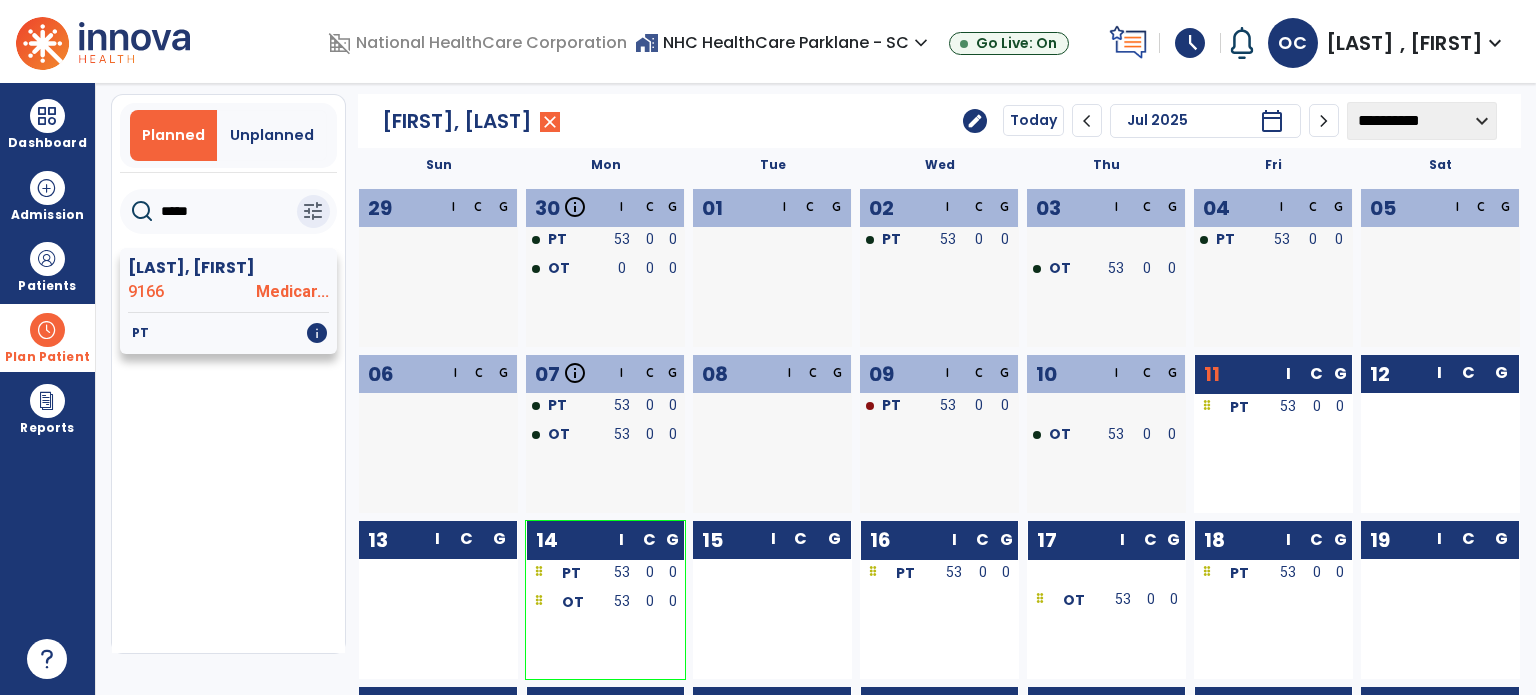 type on "*****" 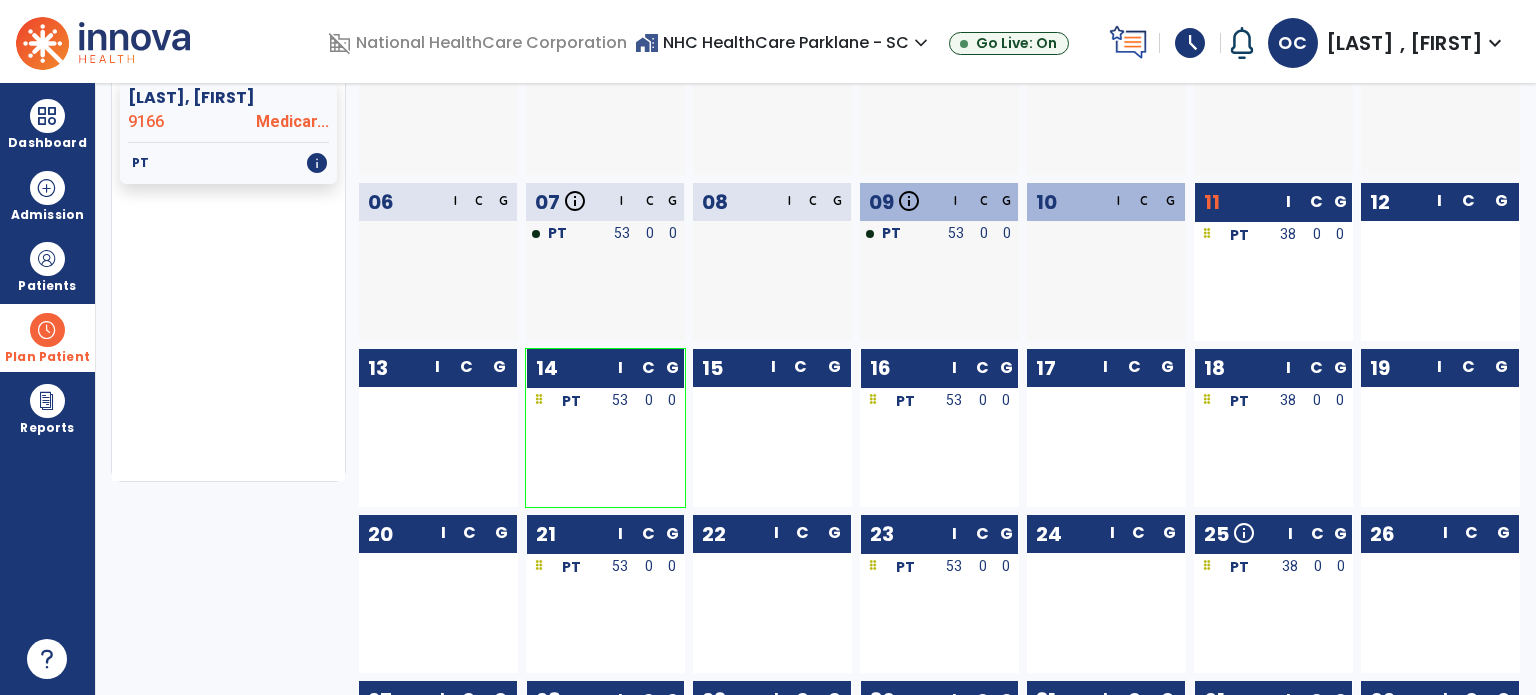 scroll, scrollTop: 272, scrollLeft: 0, axis: vertical 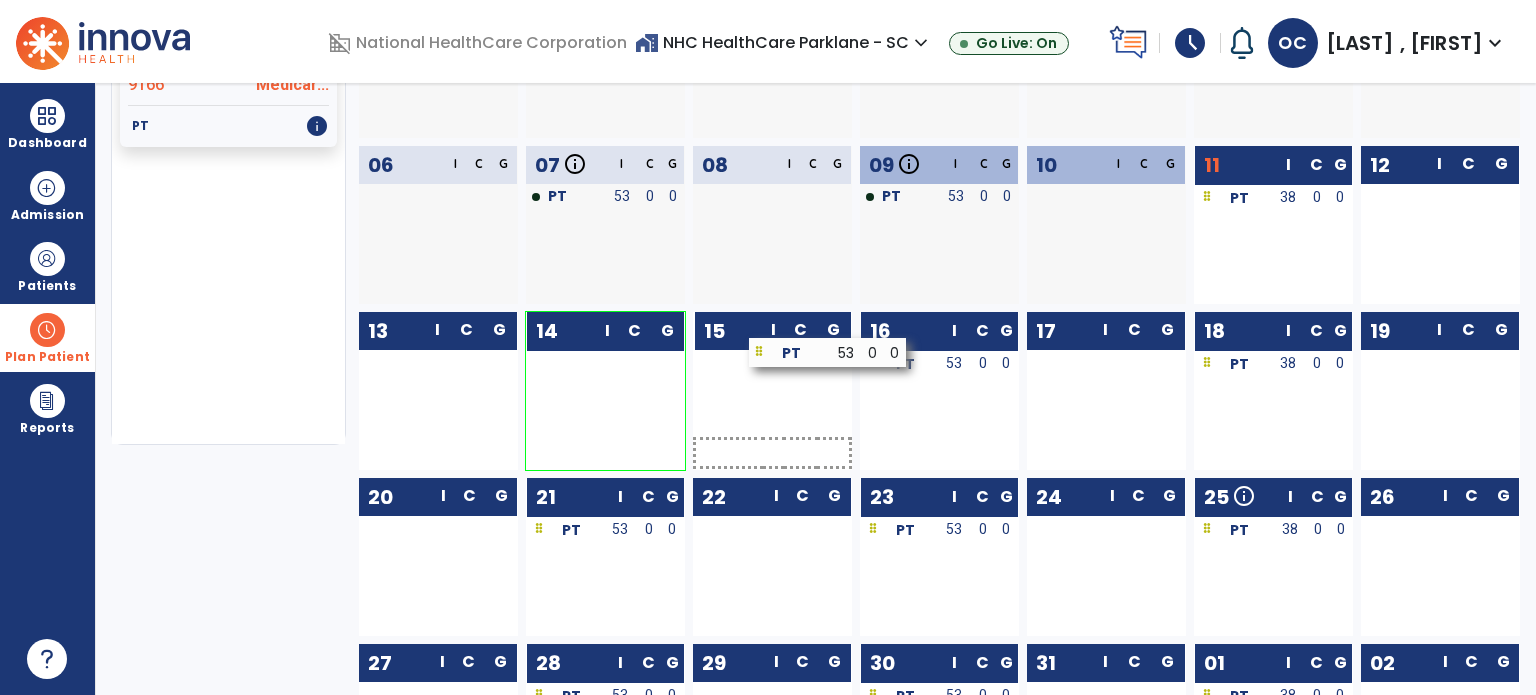 drag, startPoint x: 571, startPoint y: 368, endPoint x: 788, endPoint y: 359, distance: 217.18655 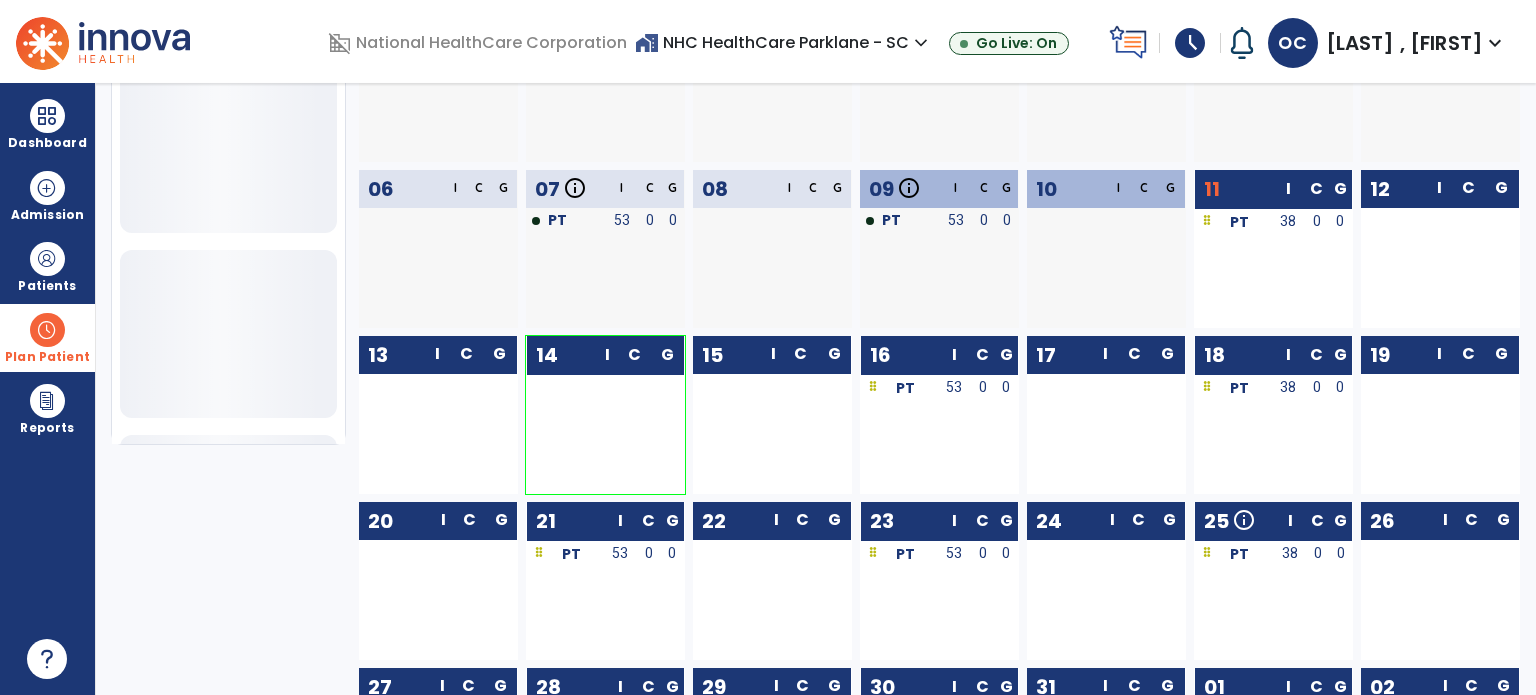 click on "C" 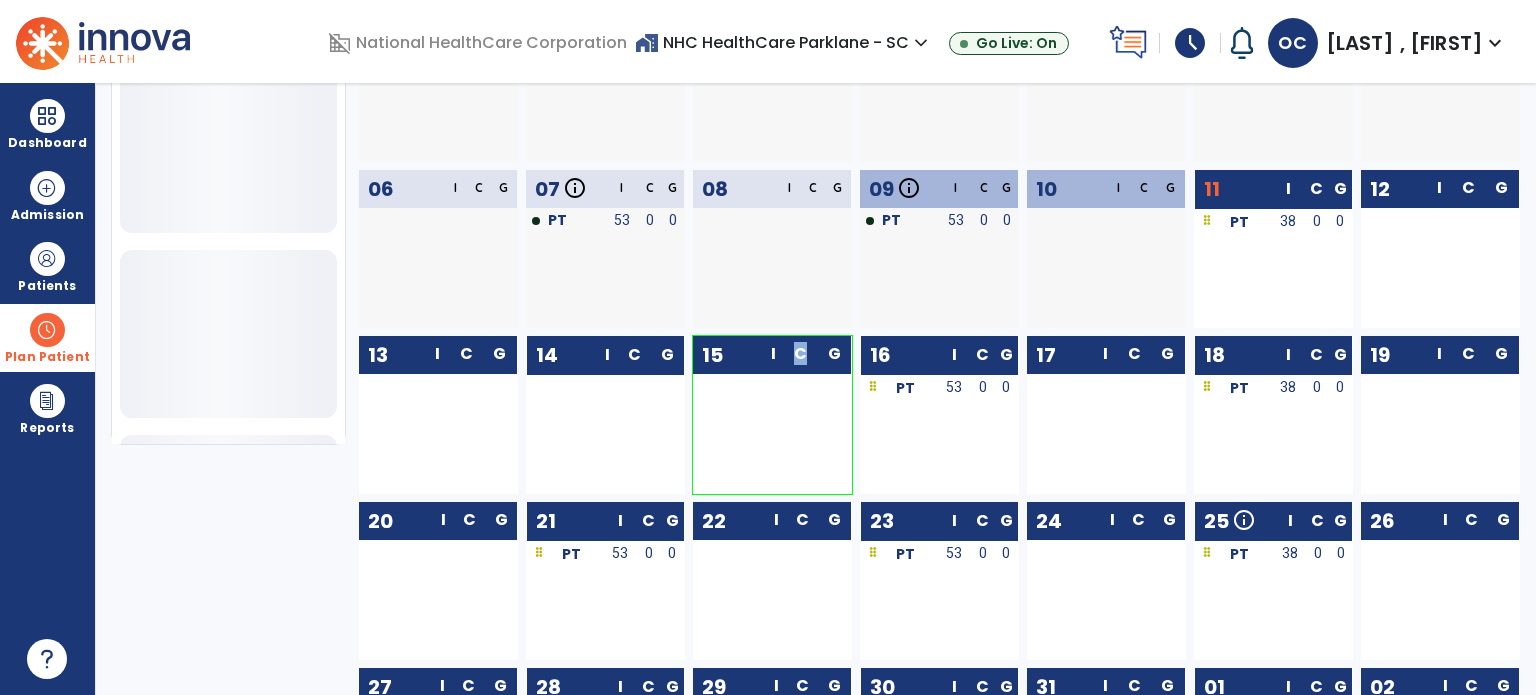 click on "C" 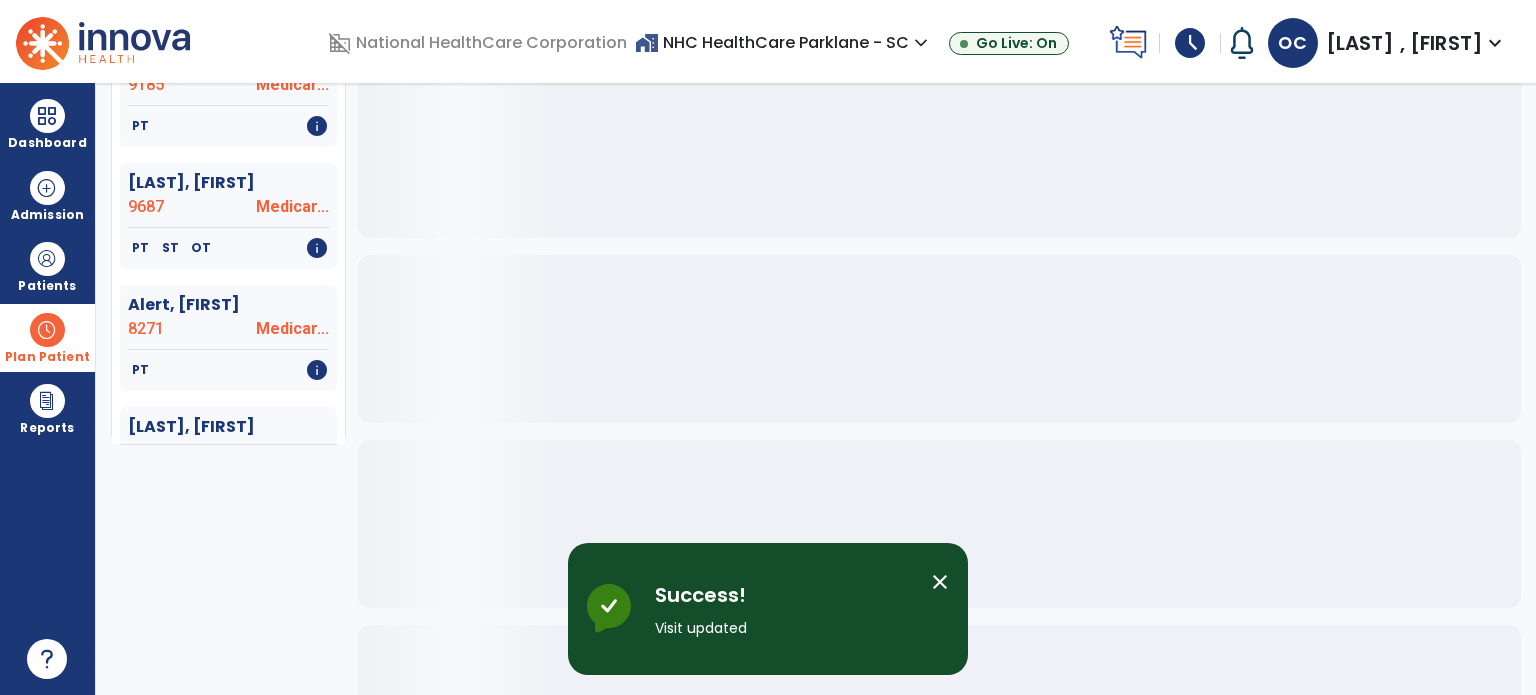 click on "close" at bounding box center (940, 582) 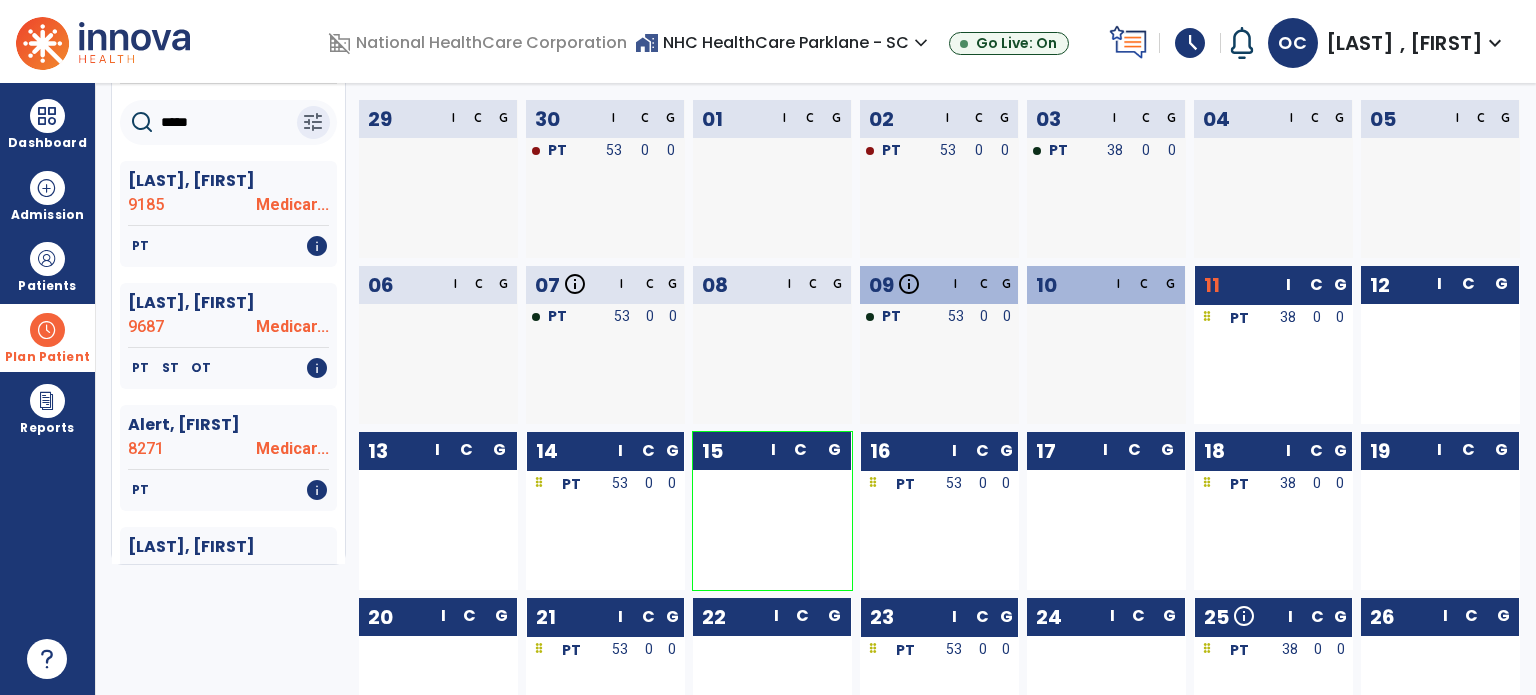 scroll, scrollTop: 168, scrollLeft: 0, axis: vertical 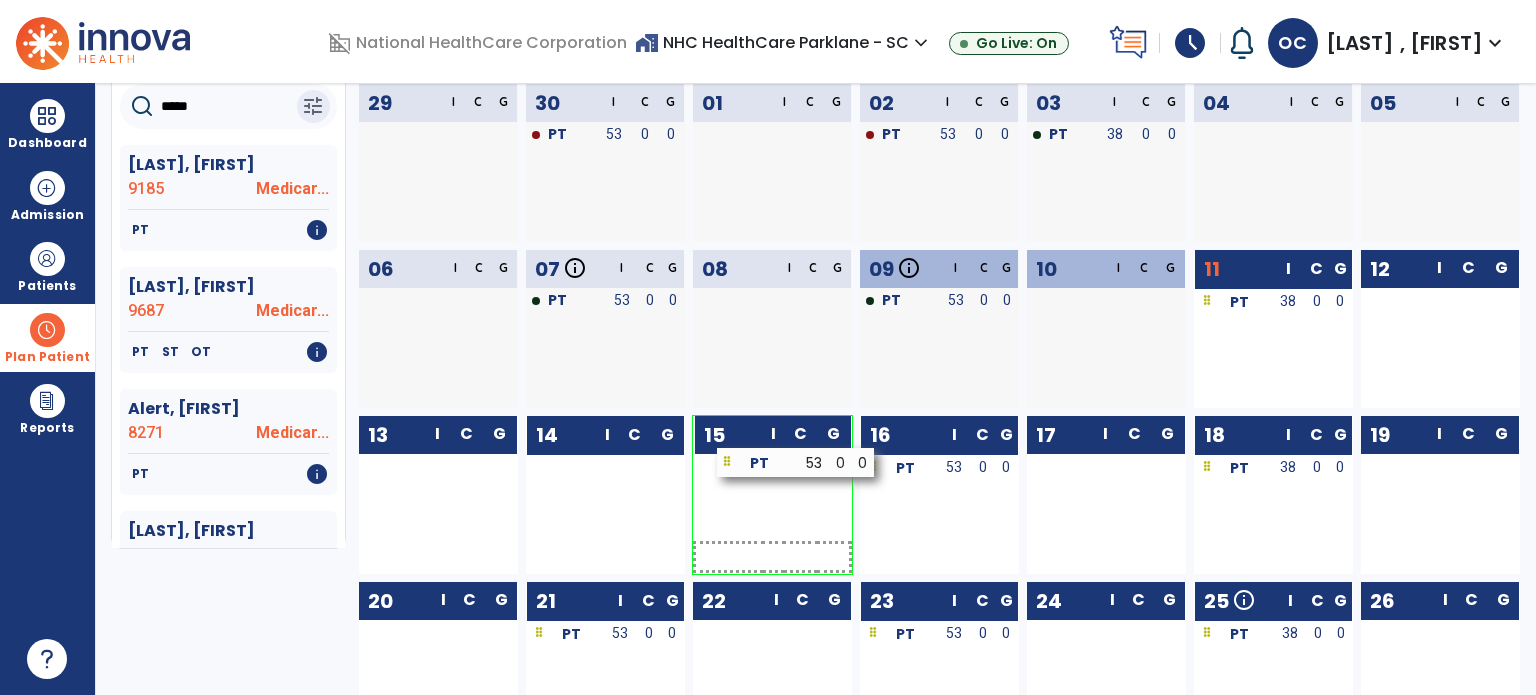 drag, startPoint x: 619, startPoint y: 473, endPoint x: 811, endPoint y: 471, distance: 192.01042 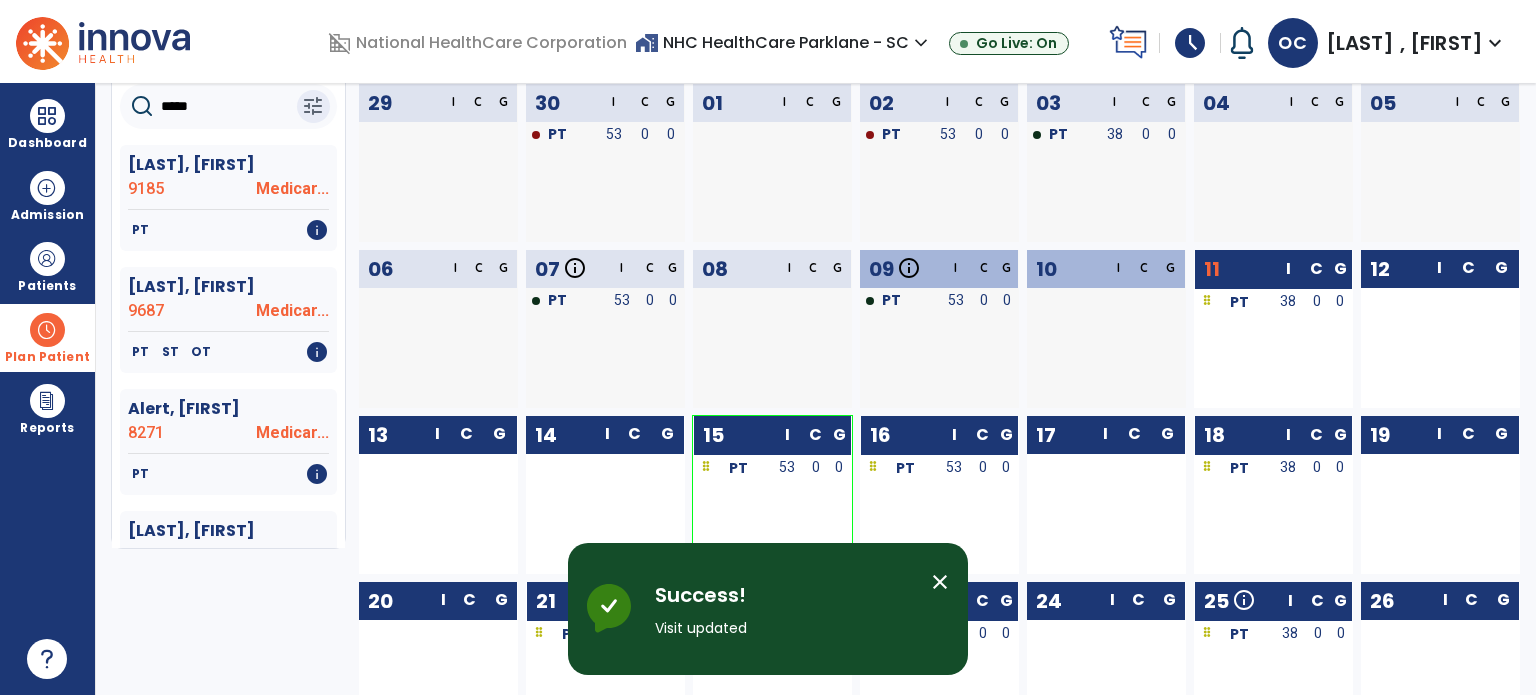 click on "close" at bounding box center [940, 582] 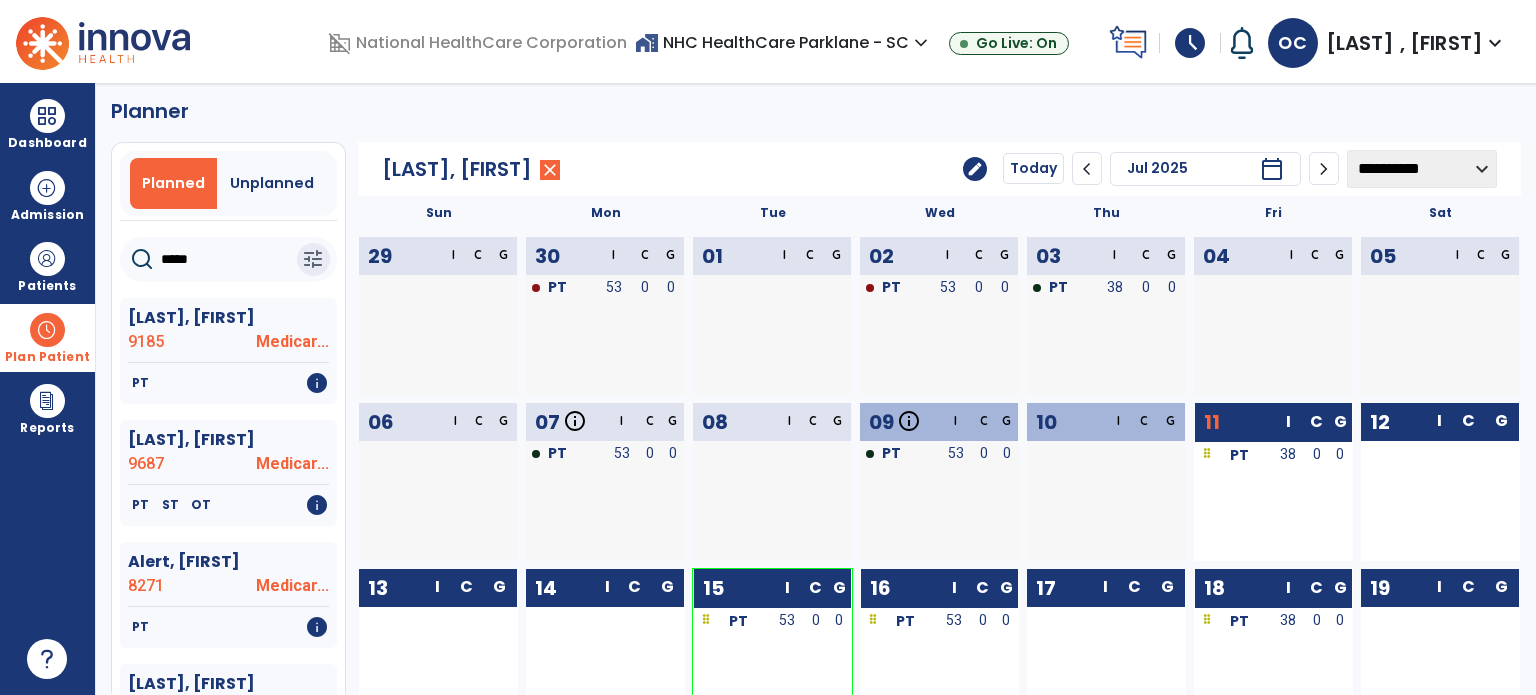 scroll, scrollTop: 0, scrollLeft: 0, axis: both 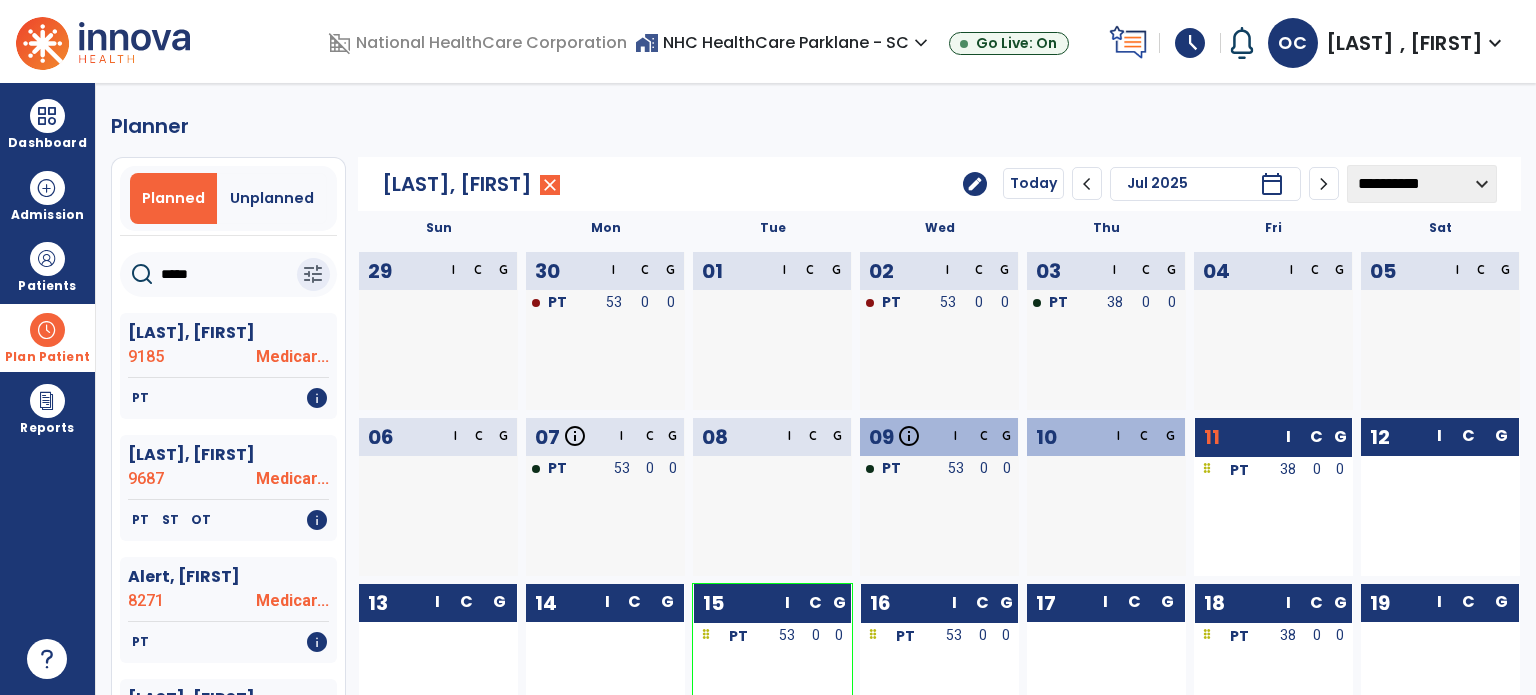 click at bounding box center (47, 330) 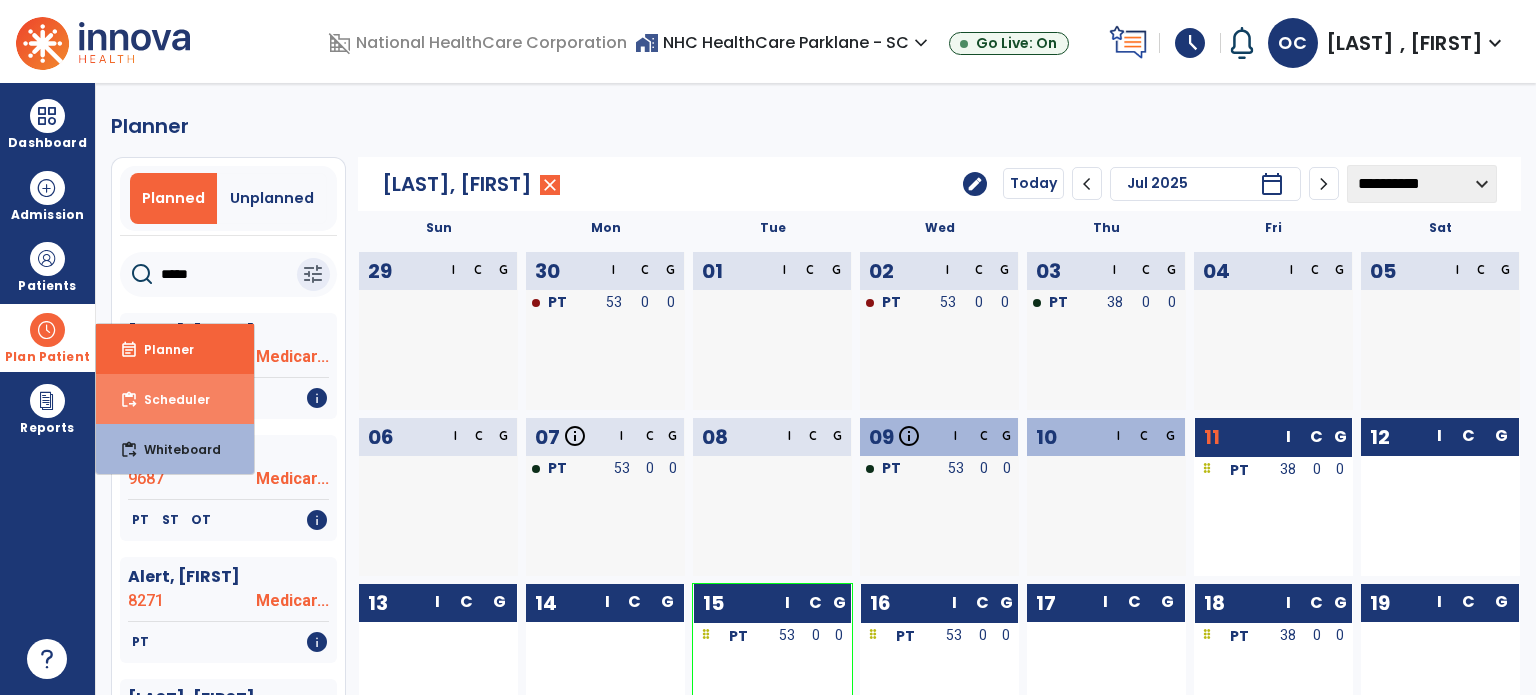 click on "content_paste_go  Scheduler" at bounding box center (175, 399) 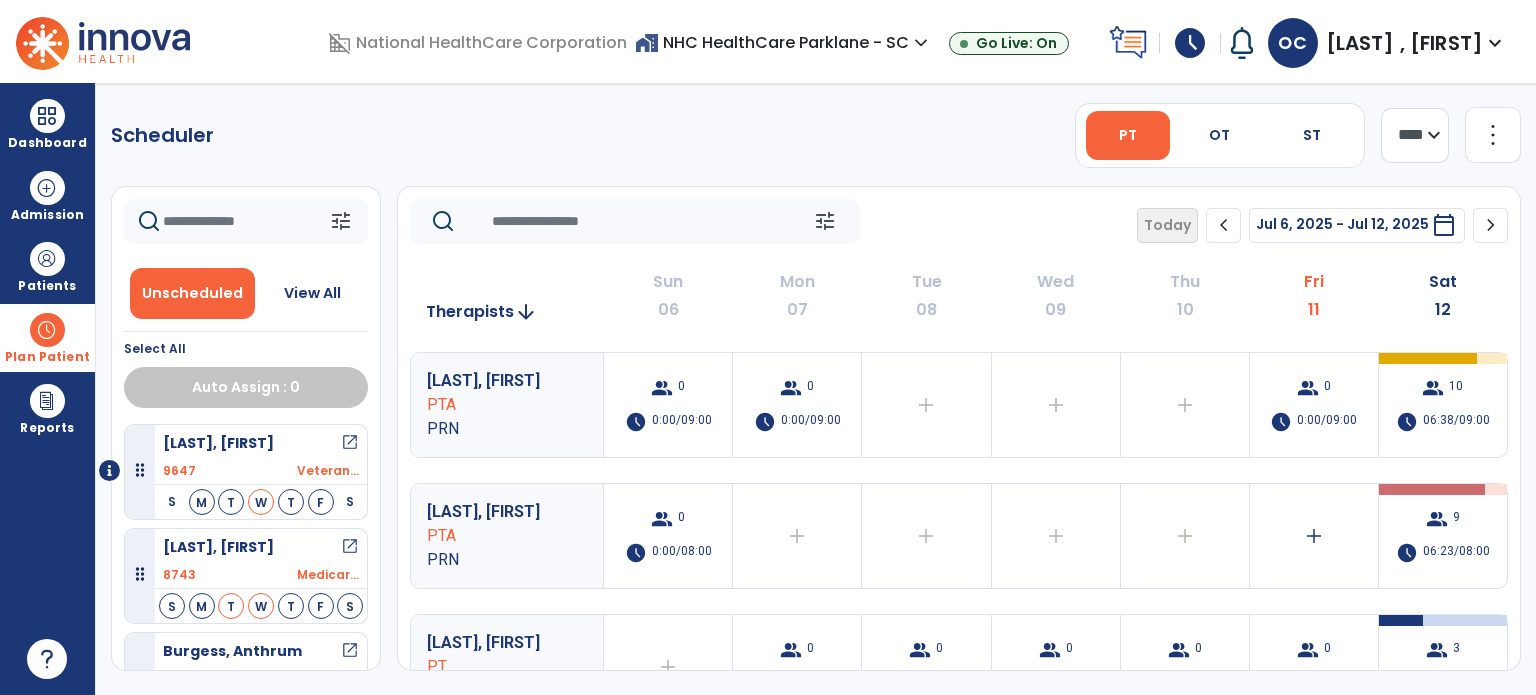 click on "chevron_right" 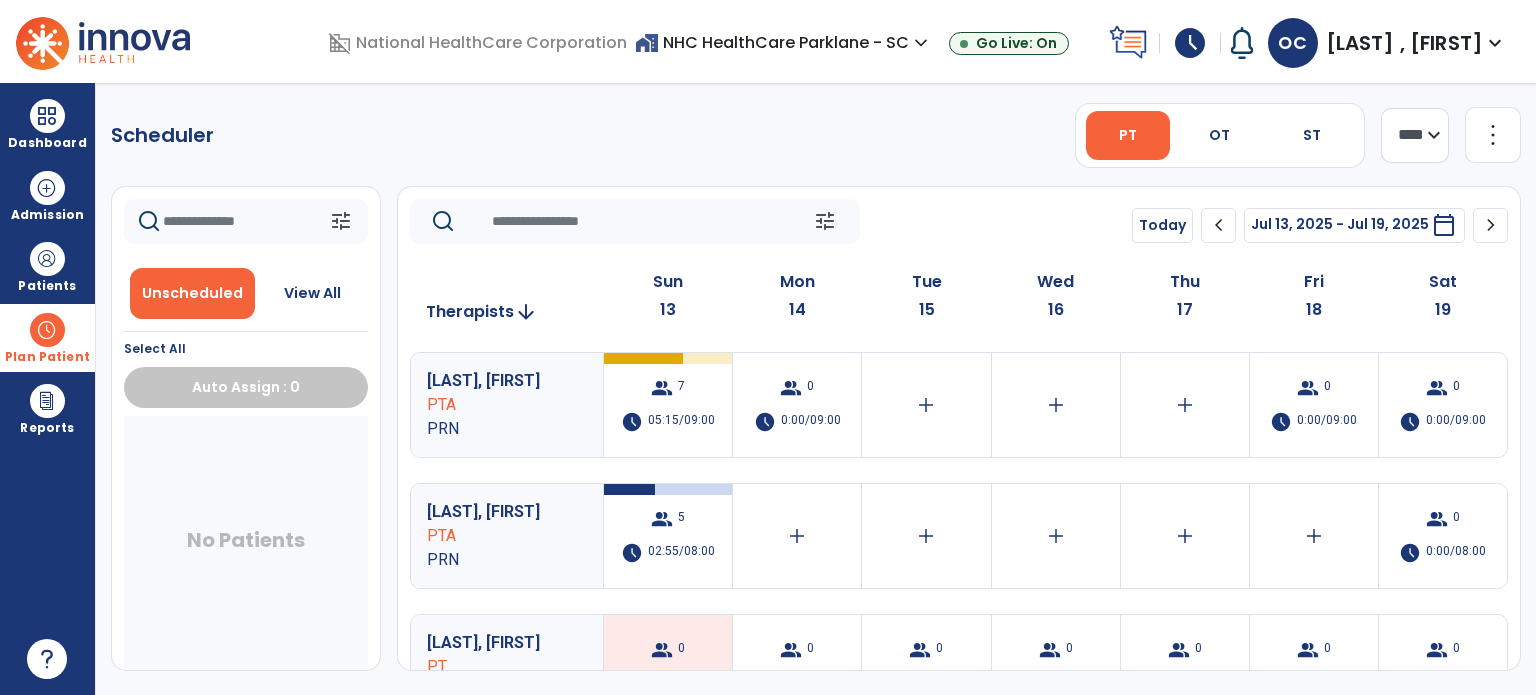 click at bounding box center [47, 330] 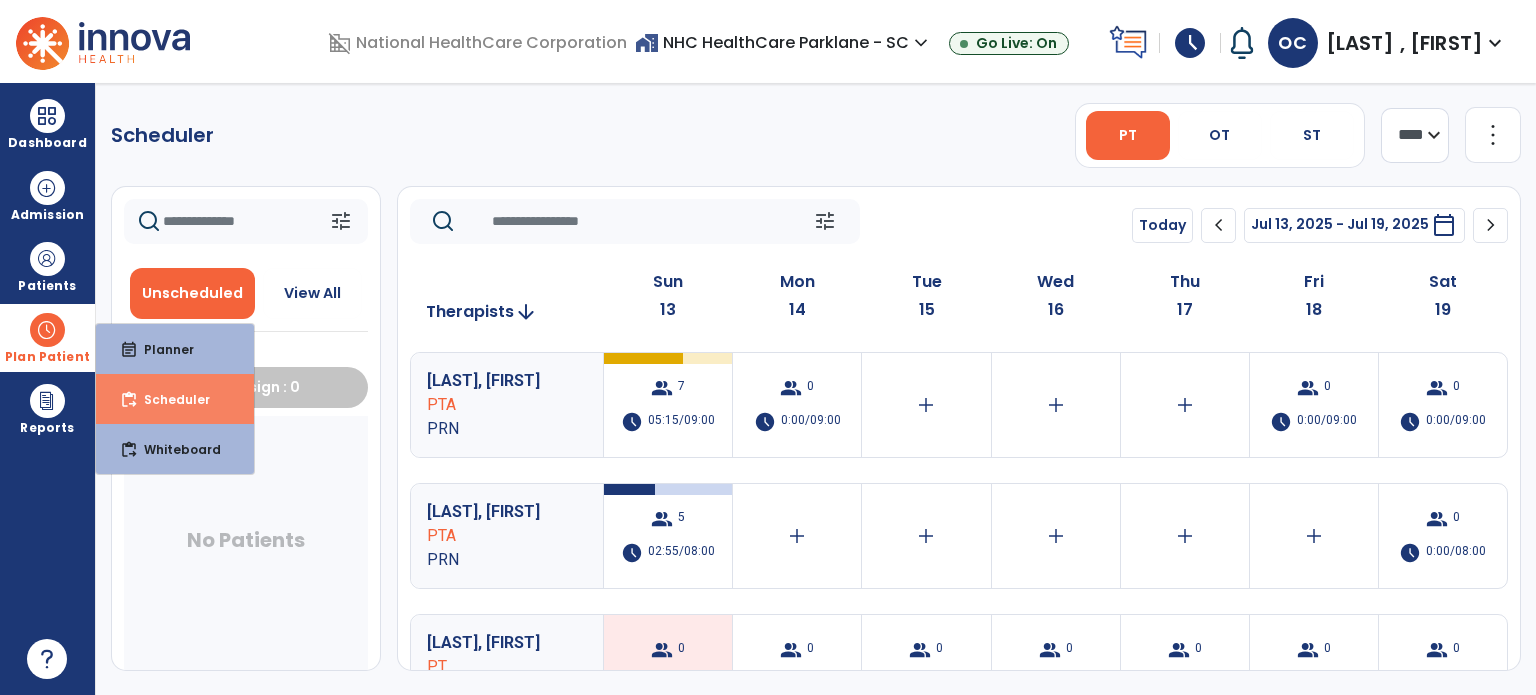 click on "content_paste_go  Scheduler" at bounding box center [175, 399] 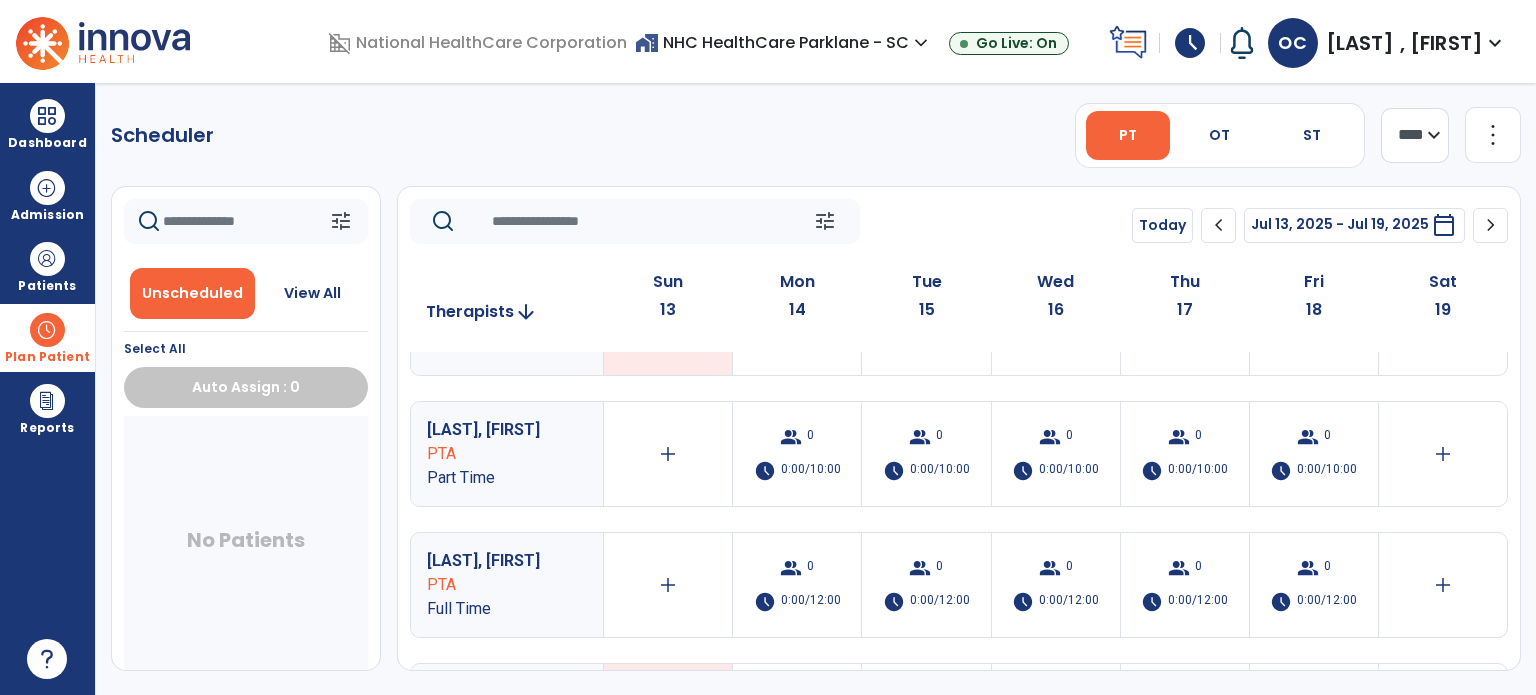 scroll, scrollTop: 343, scrollLeft: 0, axis: vertical 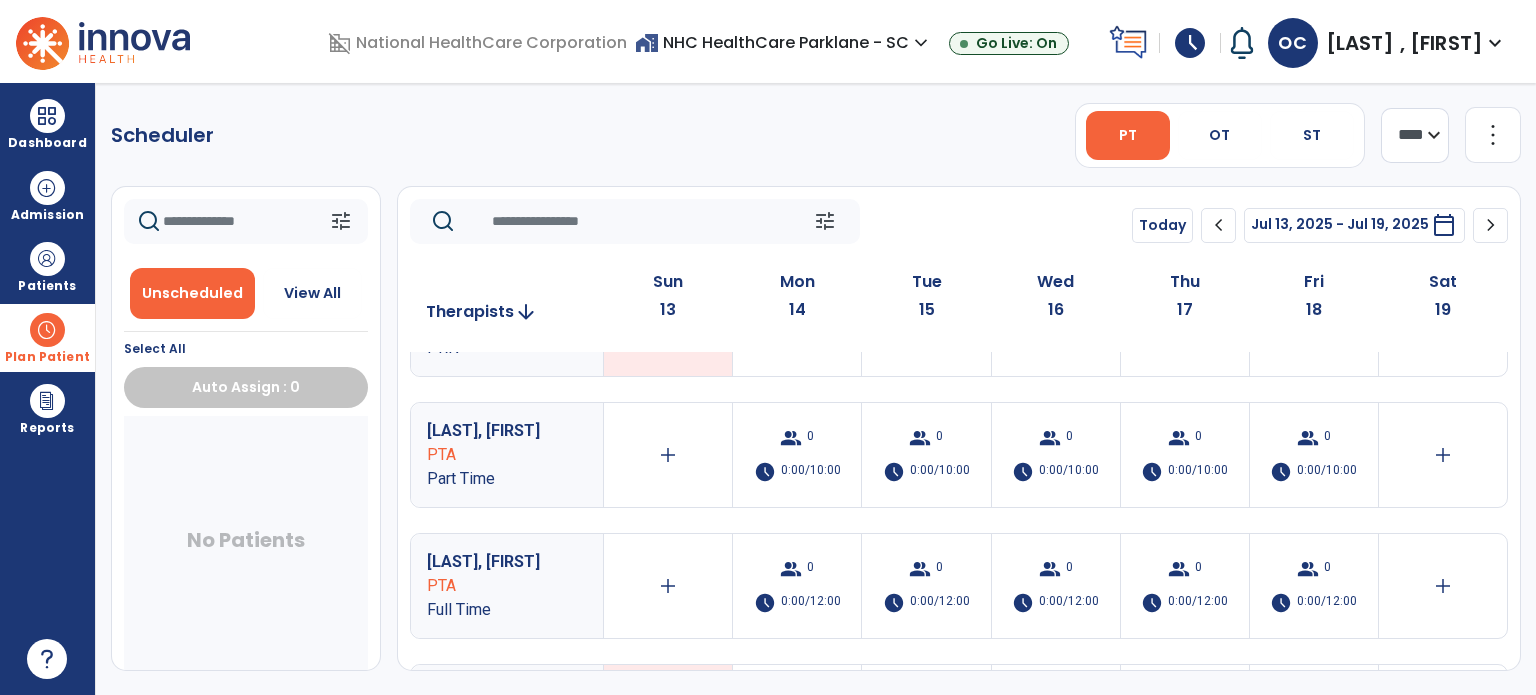 click on "chevron_left" 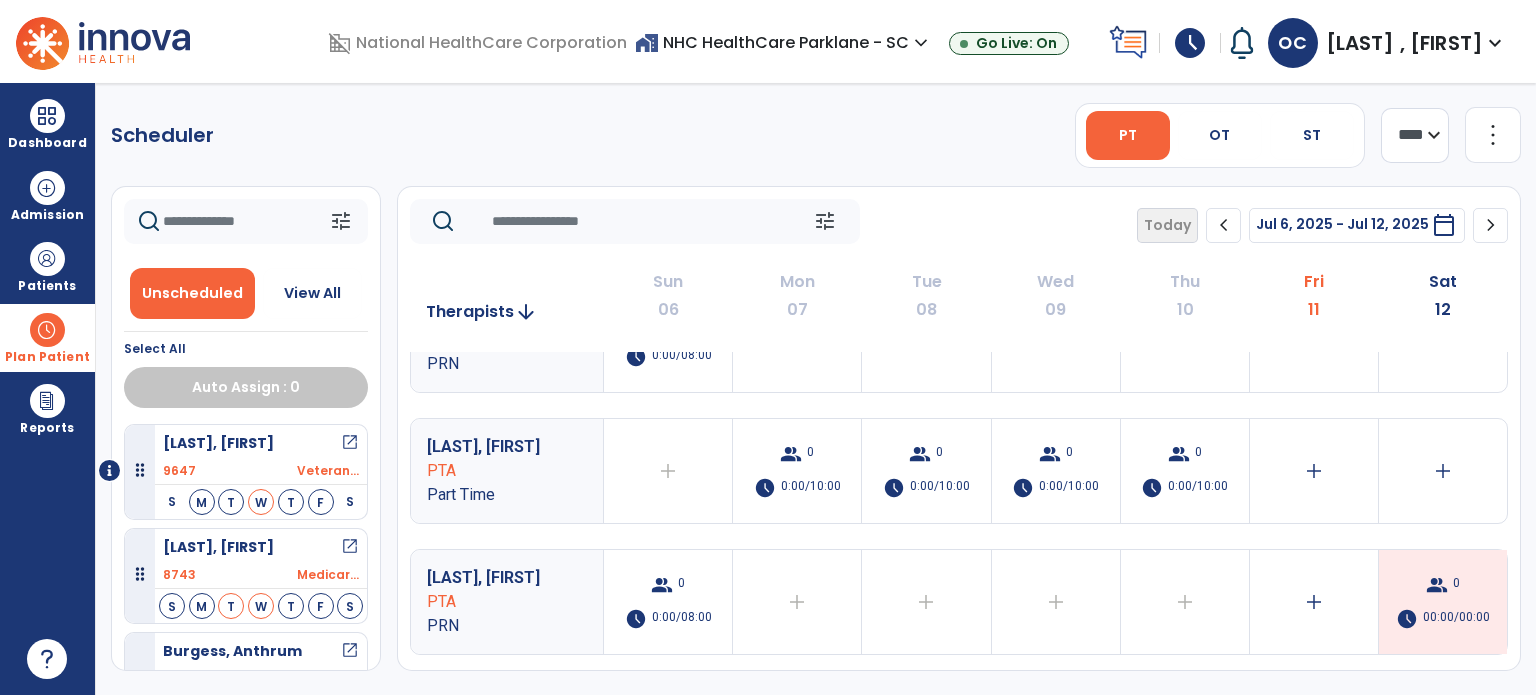 click on "PTA PRN  group  0  schedule  0:00/09:00  group  0  schedule  0:00/09:00  add  Therapist not available for the day  add  Therapist not available for the day  add  Therapist not available for the day  group  0  schedule  0:00/09:00  group  10  schedule  06:38/09:00  PTA PRN  group  0  schedule  0:00/08:00  add  Therapist not available for the day  add  Therapist not available for the day  add  Therapist not available for the day  add  Therapist not available for the day  add   group  9  schedule  06:23/08:00  PT Full Time  add  Therapist not available for the day  group  0  schedule  0:00/12:00  group  0  schedule  0:00/12:00  group  0  schedule  0:00/12:00  group  0  schedule  0:00/12:00  group  0  schedule  0:00/12:00  group  3  schedule  01:16/04:00  PT PRN  group  0  schedule  0:00/08:00  group  0  schedule  0:00/08:00  group  0  schedule  0:00/08:00  group  0  schedule  0:00/08:00  group  0  schedule  0:00/08:00  group  0  schedule  0:00/08:00 0" 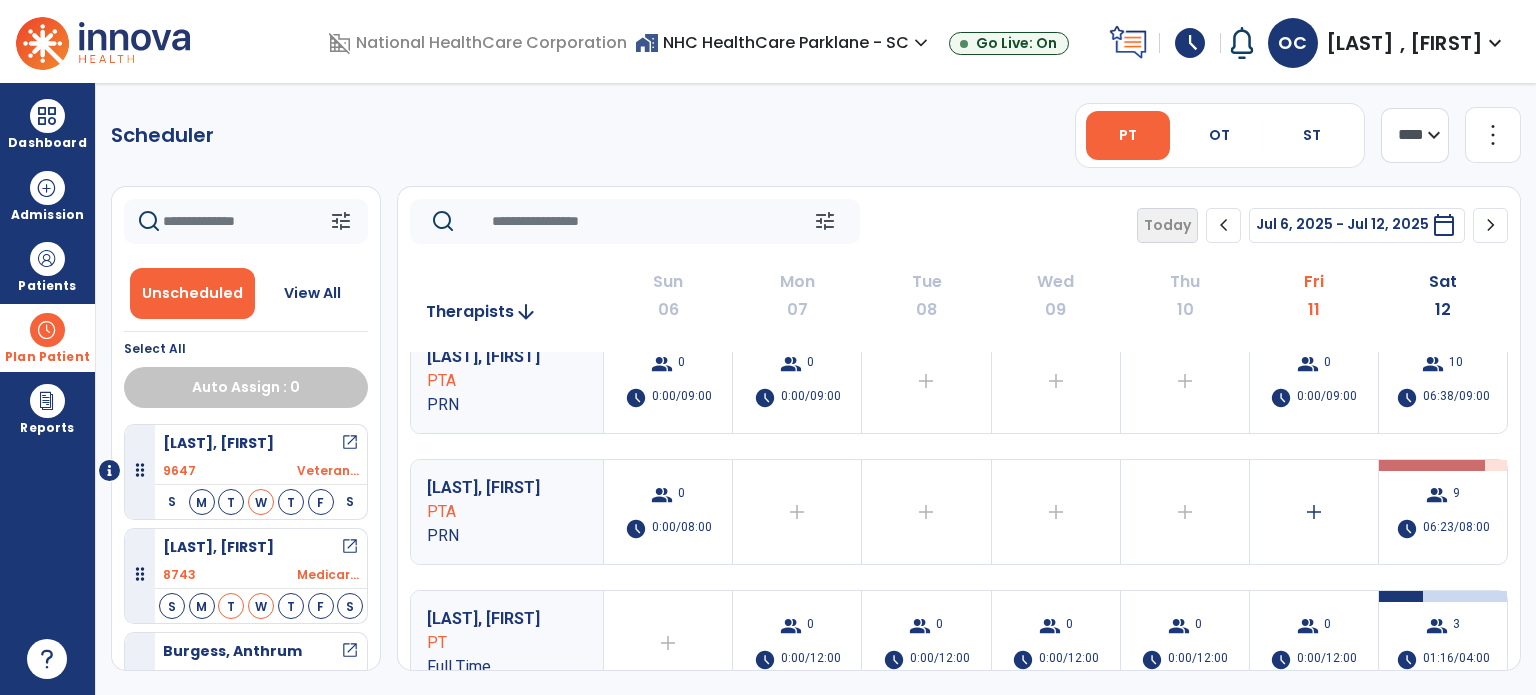 scroll, scrollTop: 0, scrollLeft: 0, axis: both 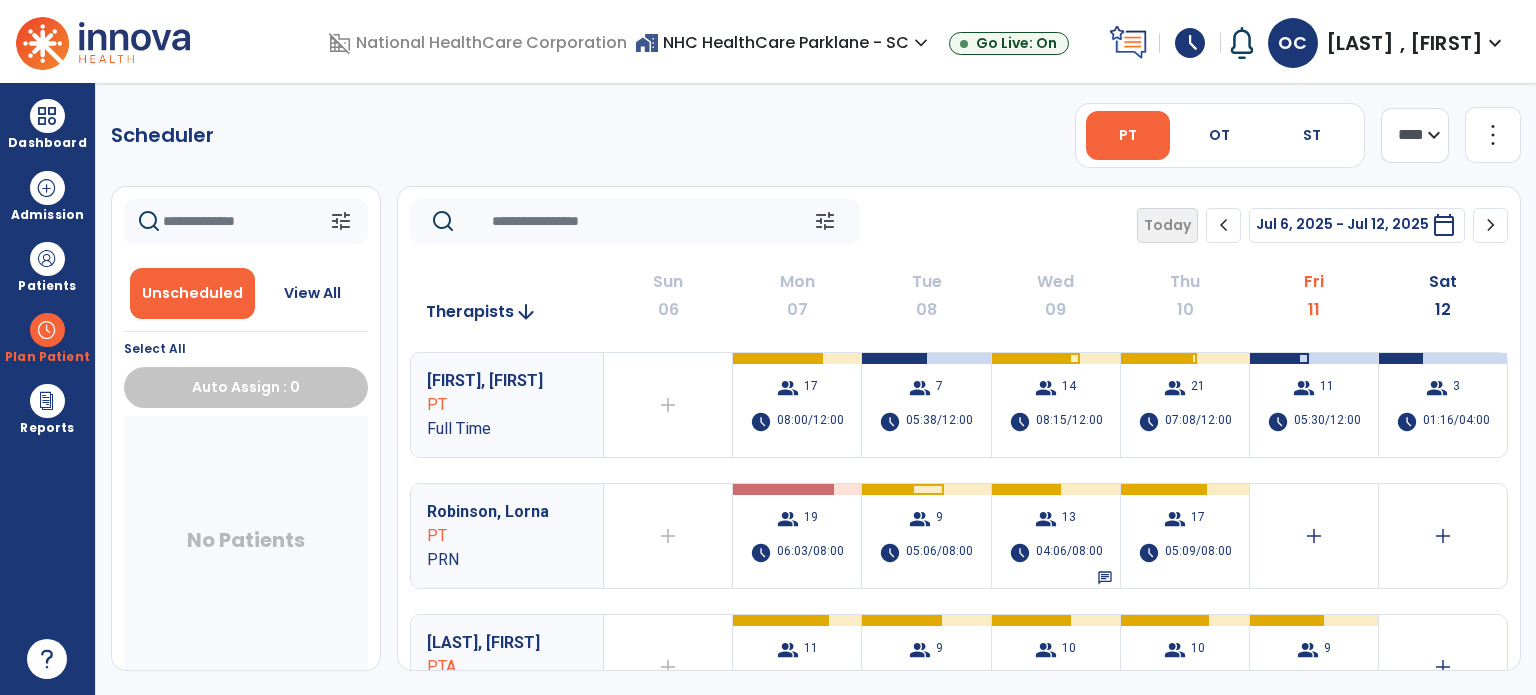 click on "chevron_right" 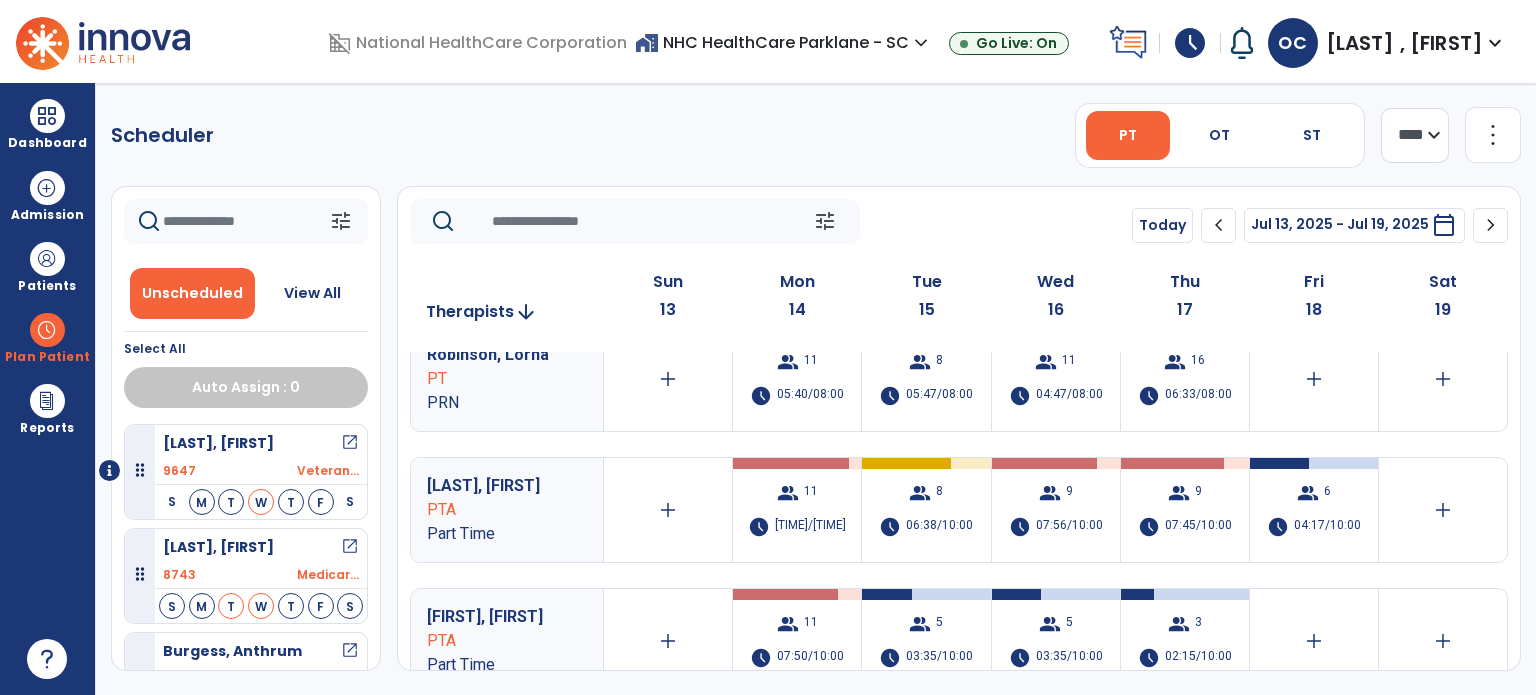 scroll, scrollTop: 311, scrollLeft: 0, axis: vertical 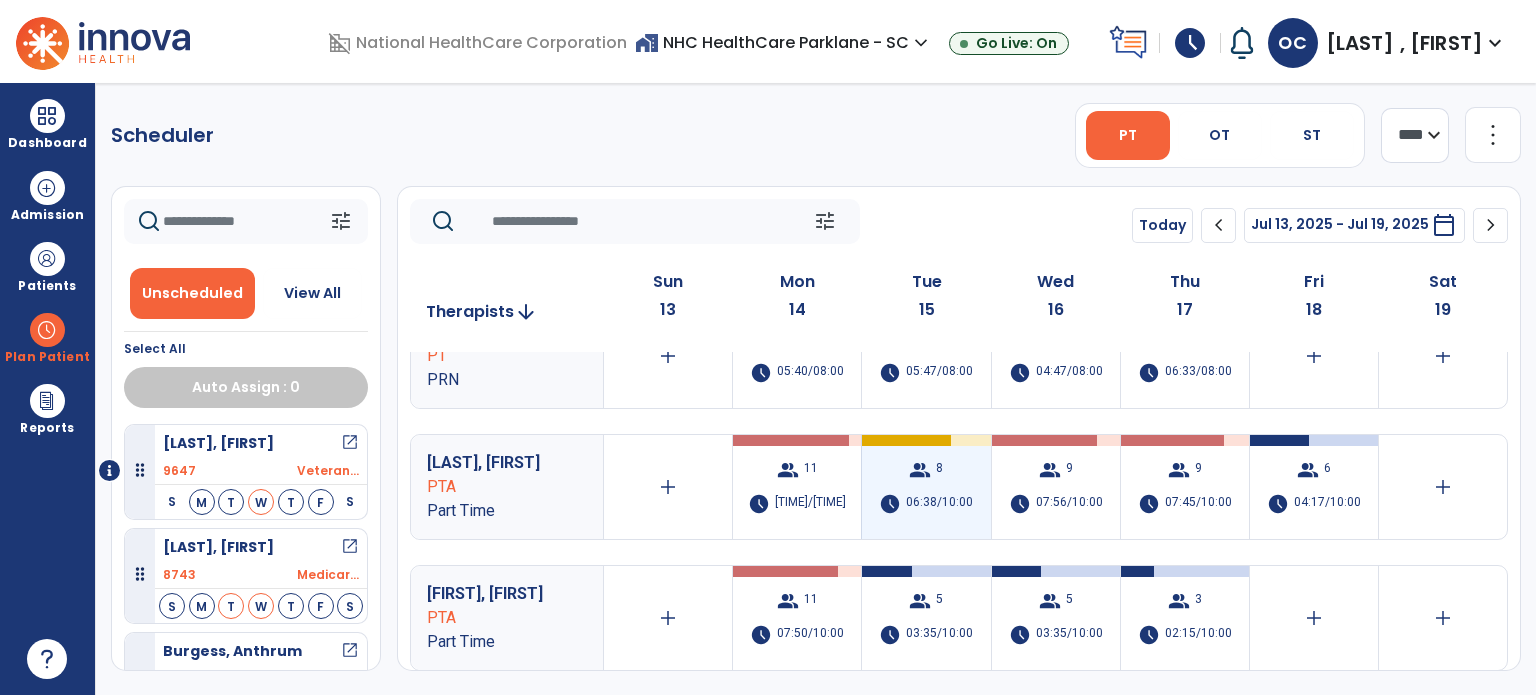 click on "group  8  schedule  06:38/10:00" at bounding box center (926, 487) 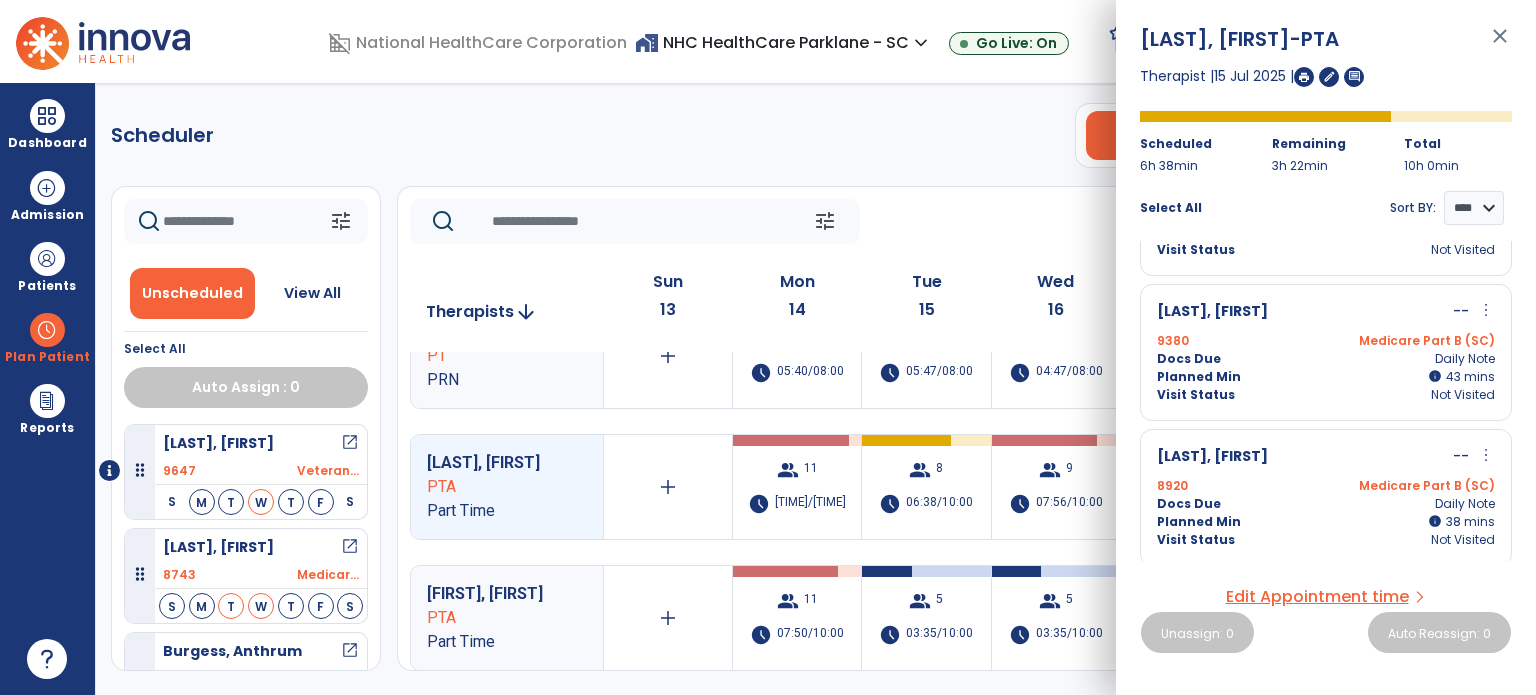 scroll, scrollTop: 832, scrollLeft: 0, axis: vertical 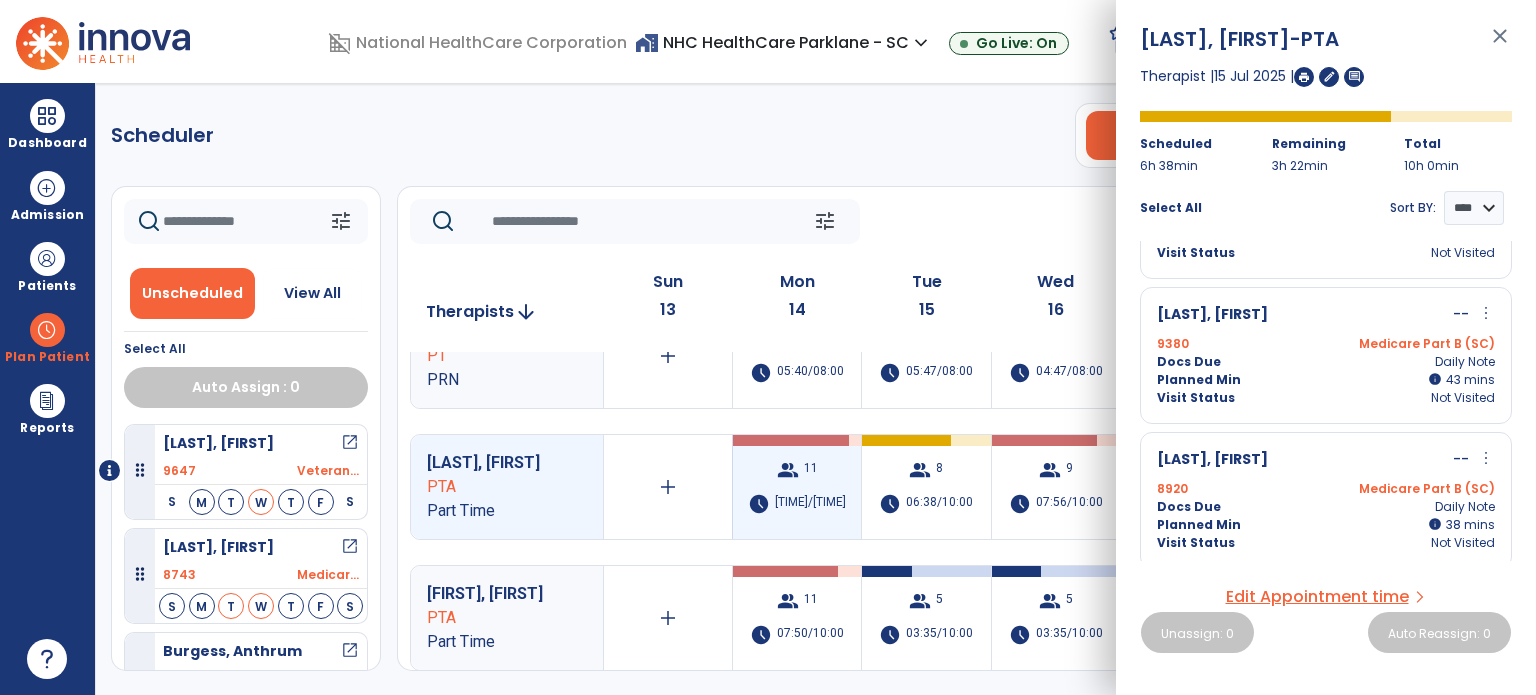 click on "group  11  schedule  08:42/10:00" at bounding box center [797, 487] 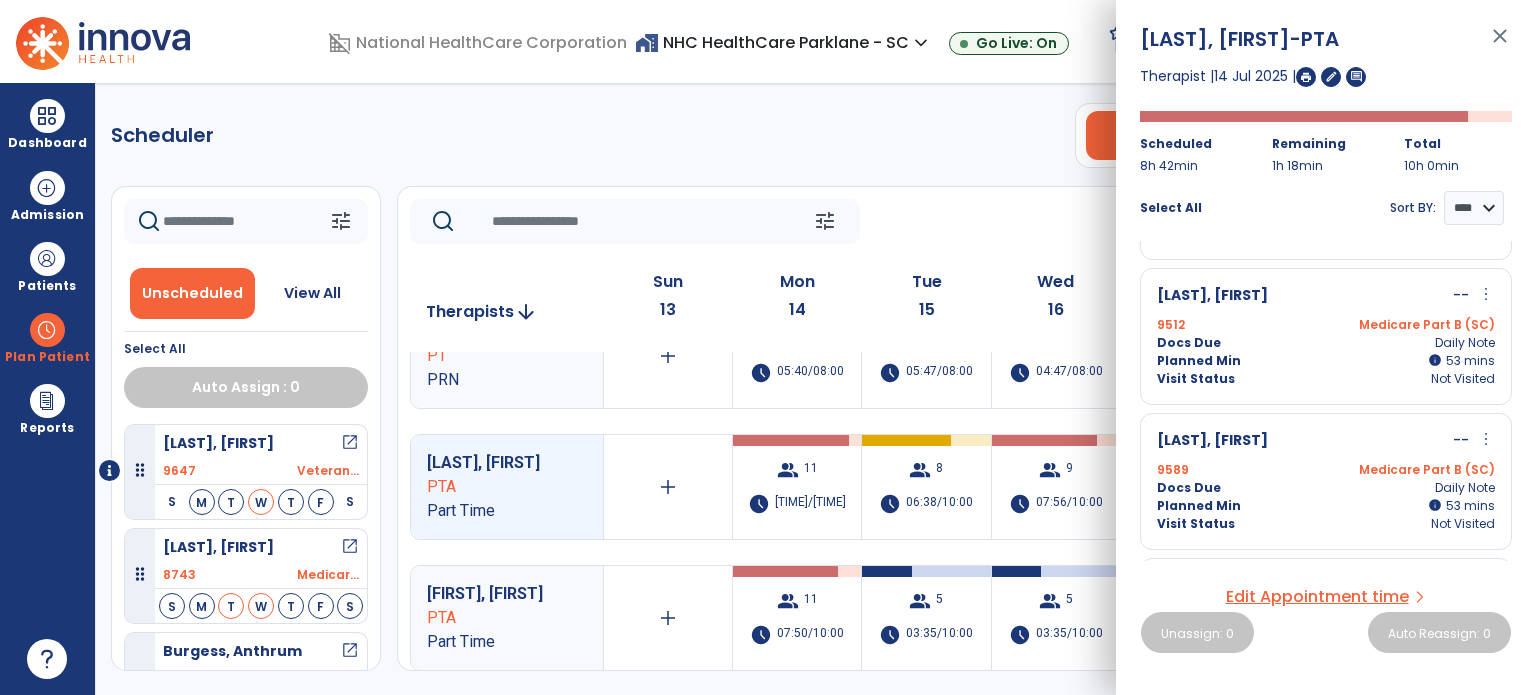 scroll, scrollTop: 127, scrollLeft: 0, axis: vertical 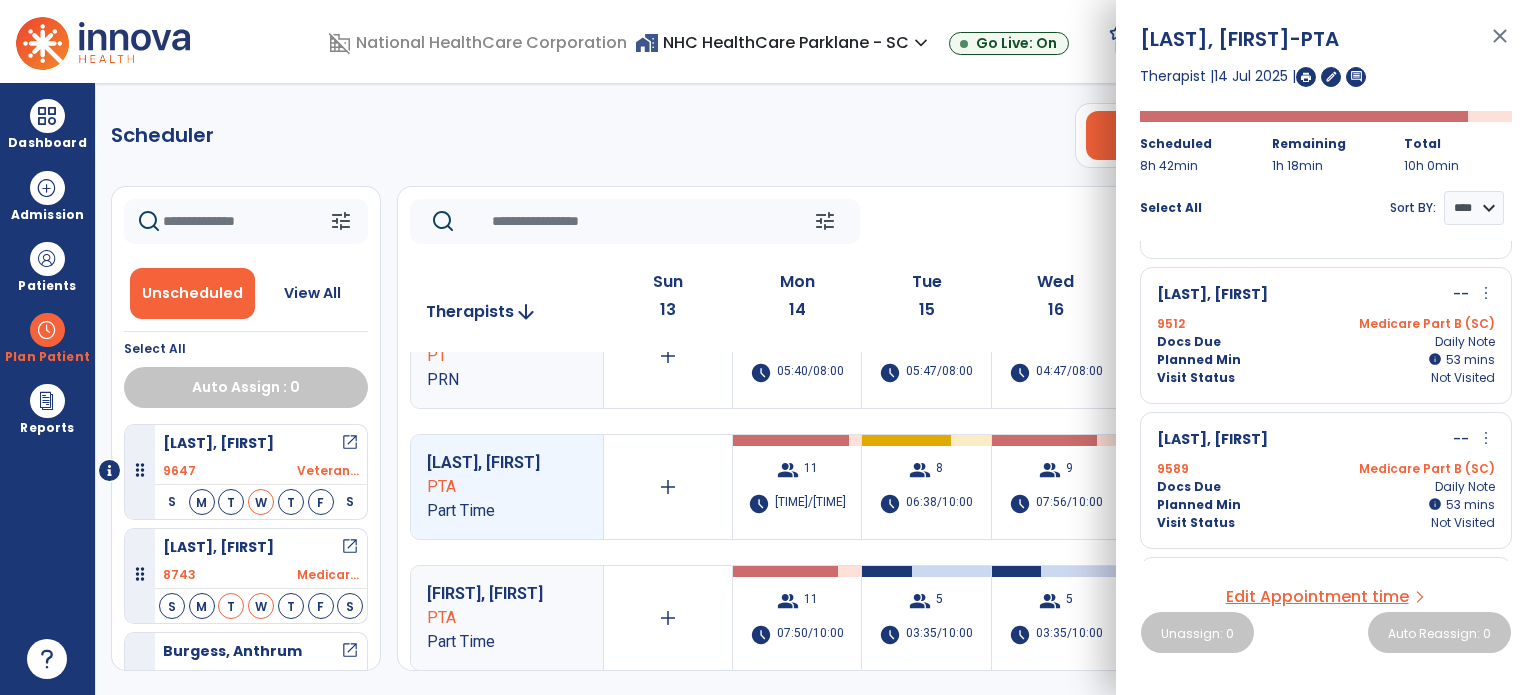 click 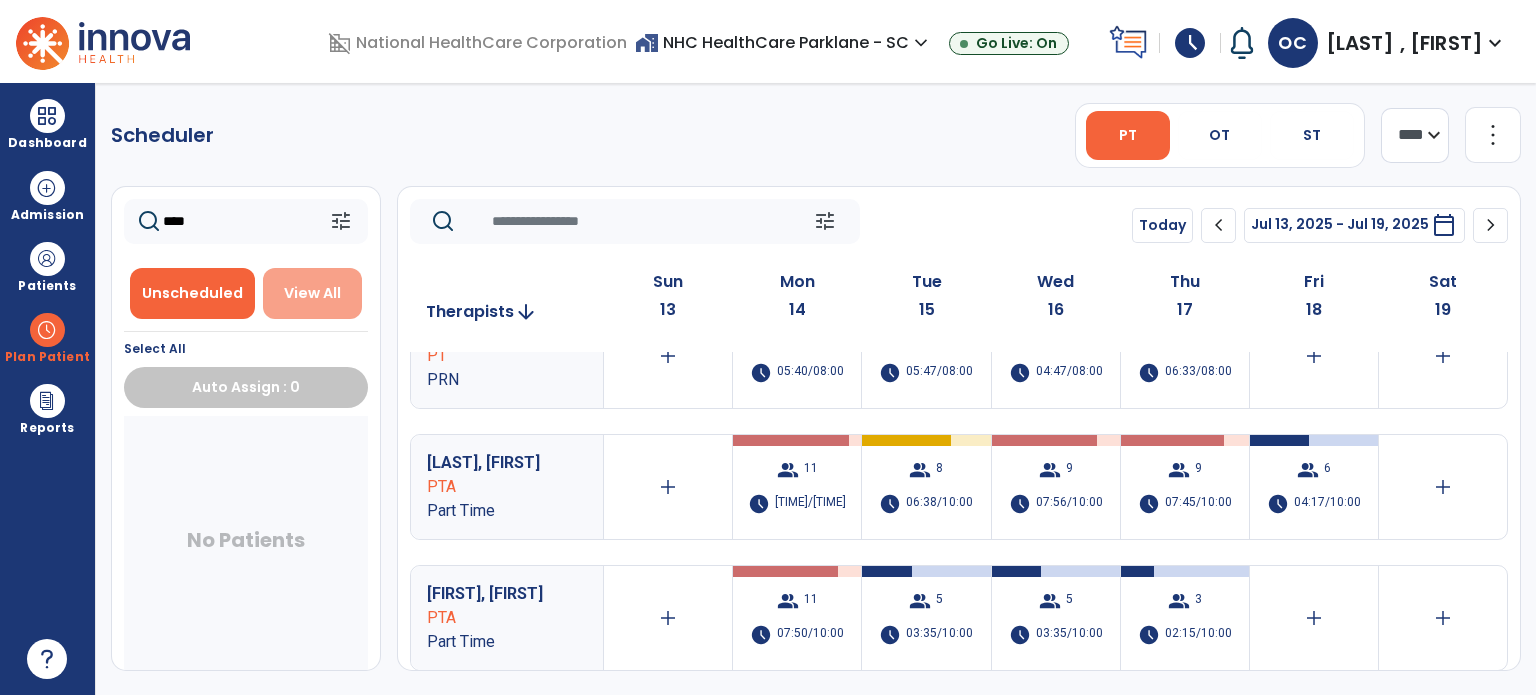 click on "View All" at bounding box center (313, 293) 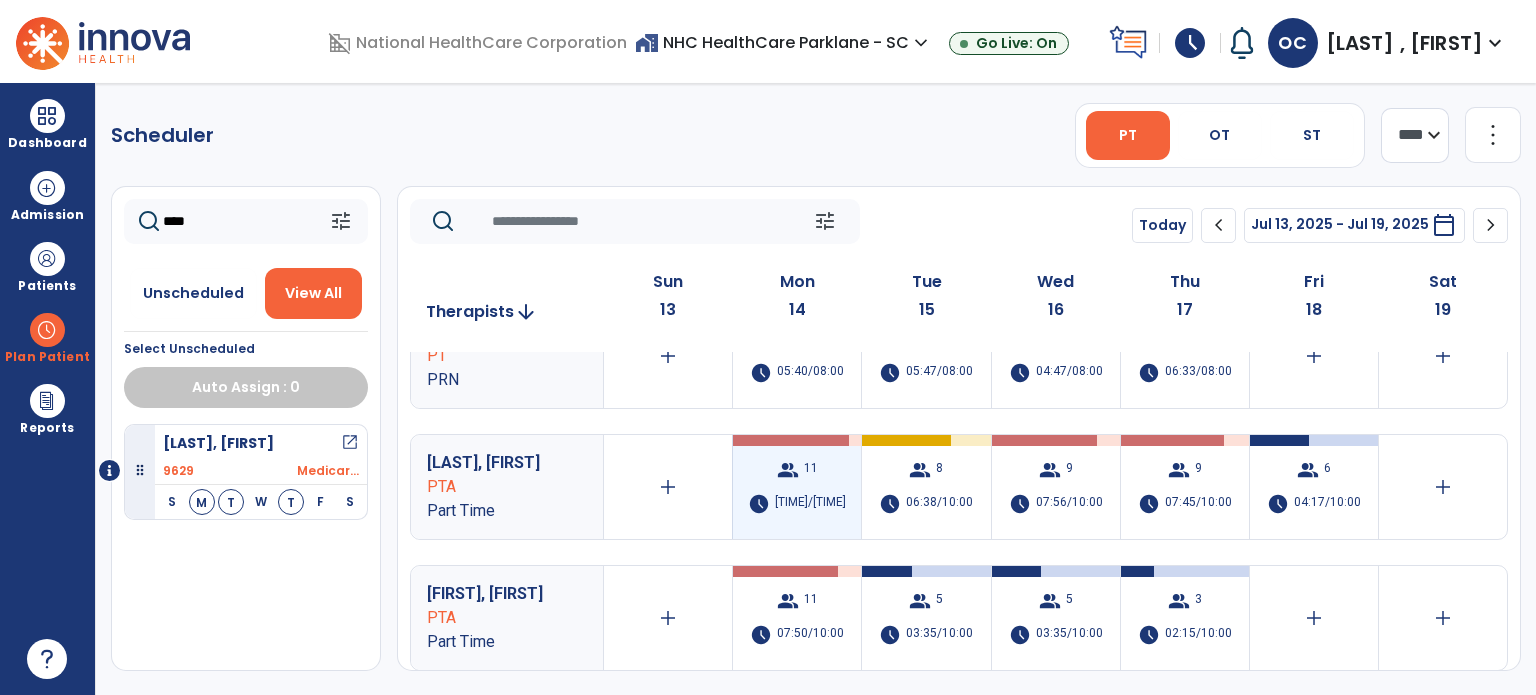 click on "group  11  schedule  08:42/10:00" at bounding box center [797, 487] 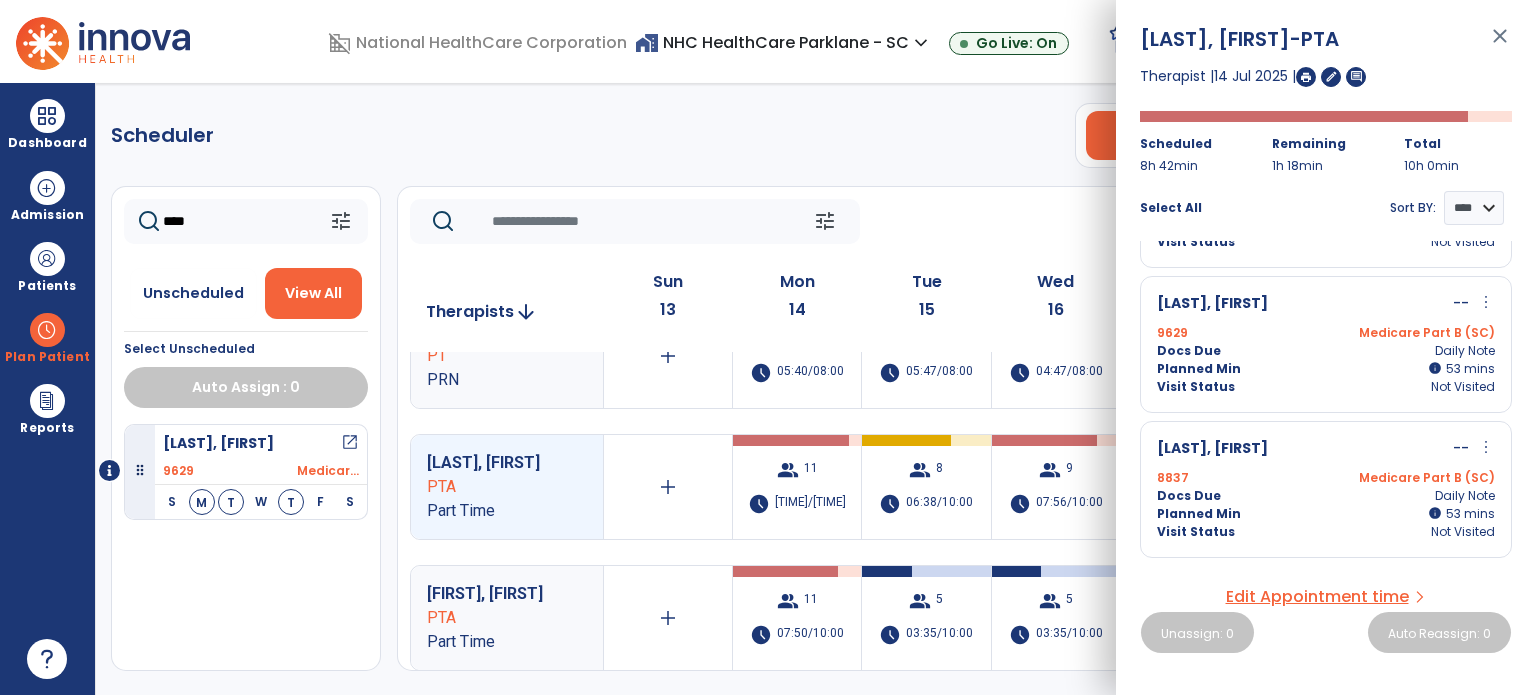 scroll, scrollTop: 116, scrollLeft: 0, axis: vertical 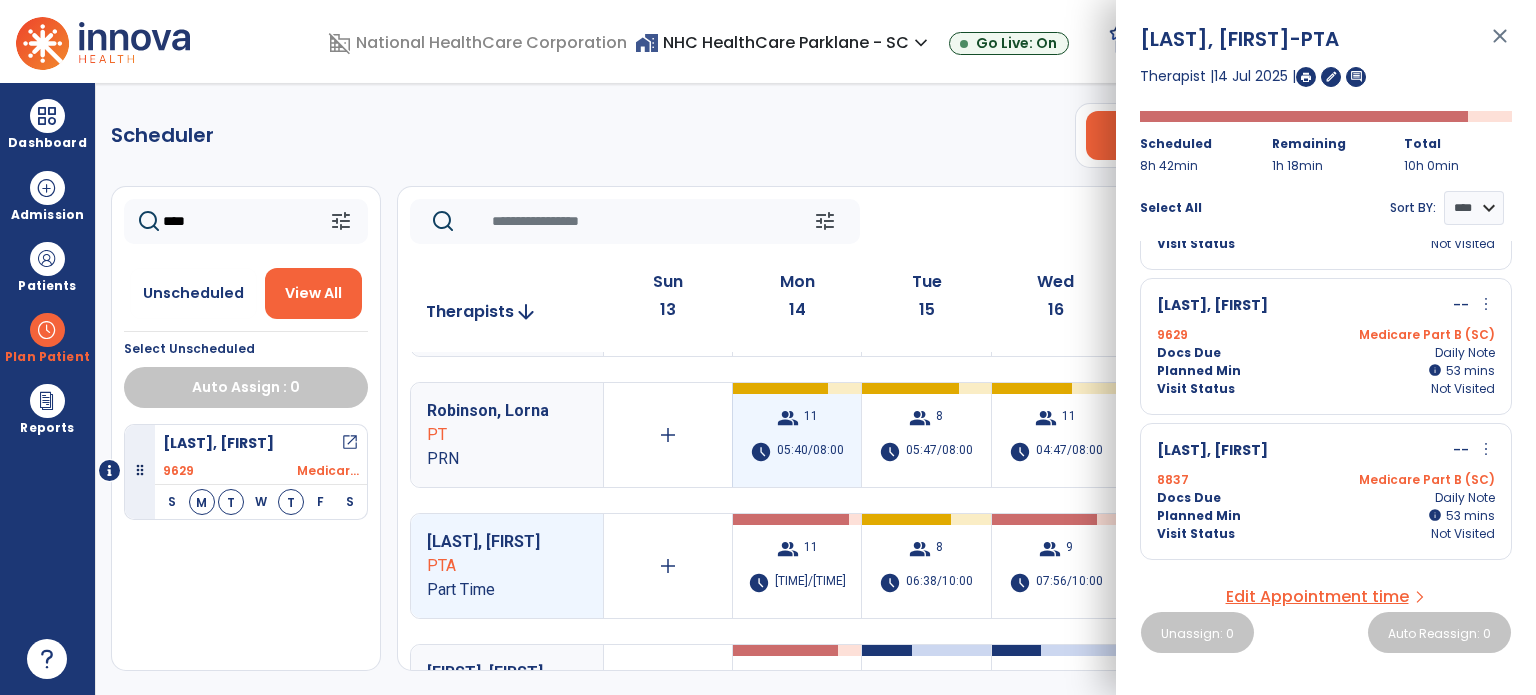 click on "group  11  schedule  05:40/08:00" at bounding box center (797, 435) 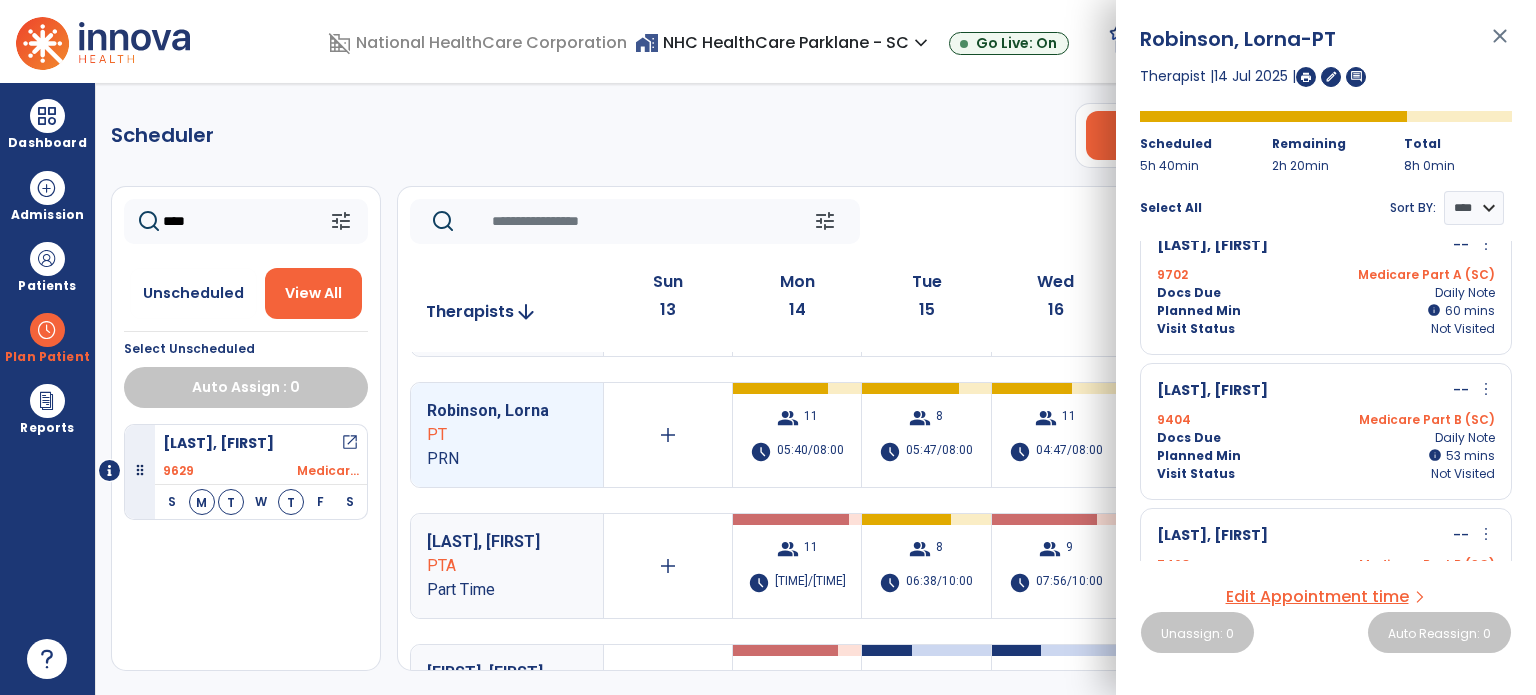 scroll, scrollTop: 0, scrollLeft: 0, axis: both 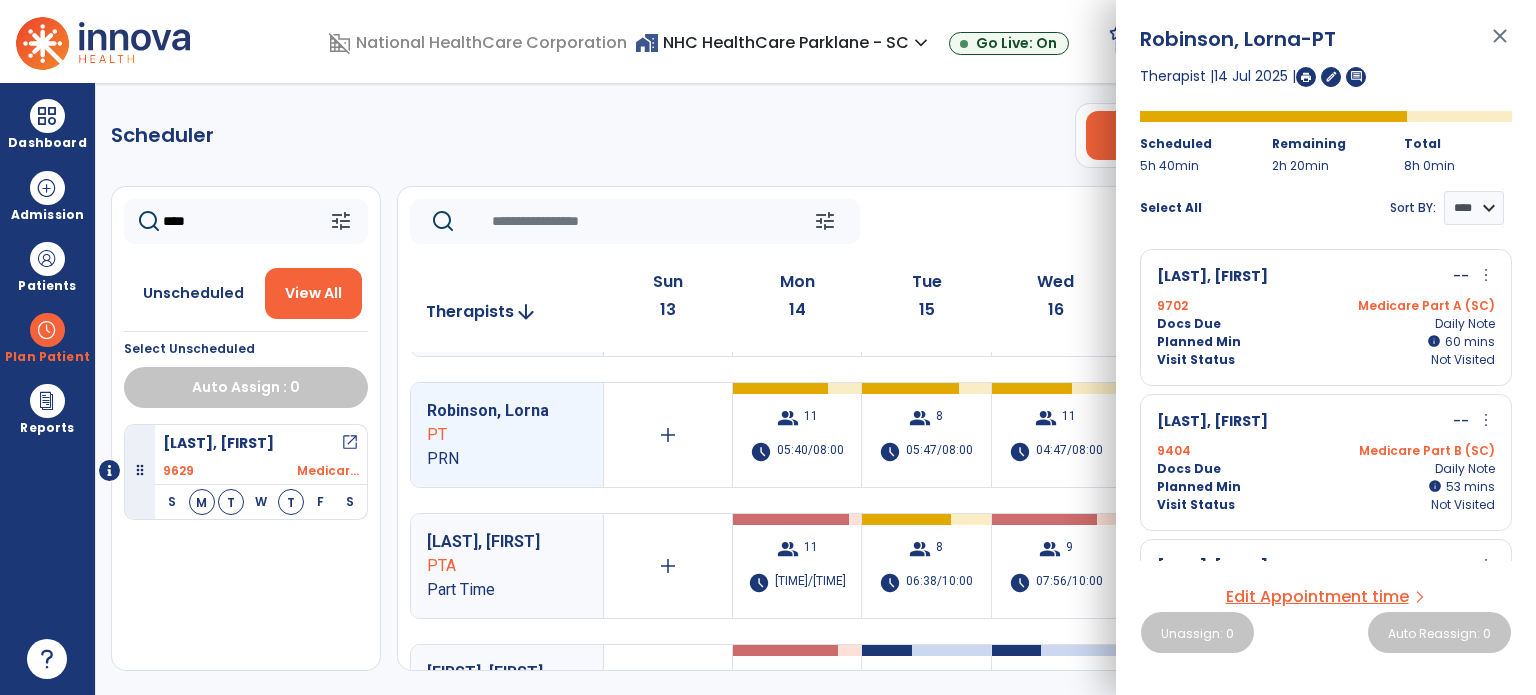 click on "tune   Today  chevron_left Jul 13, 2025 - Jul 19, 2025  *********  calendar_today  chevron_right" 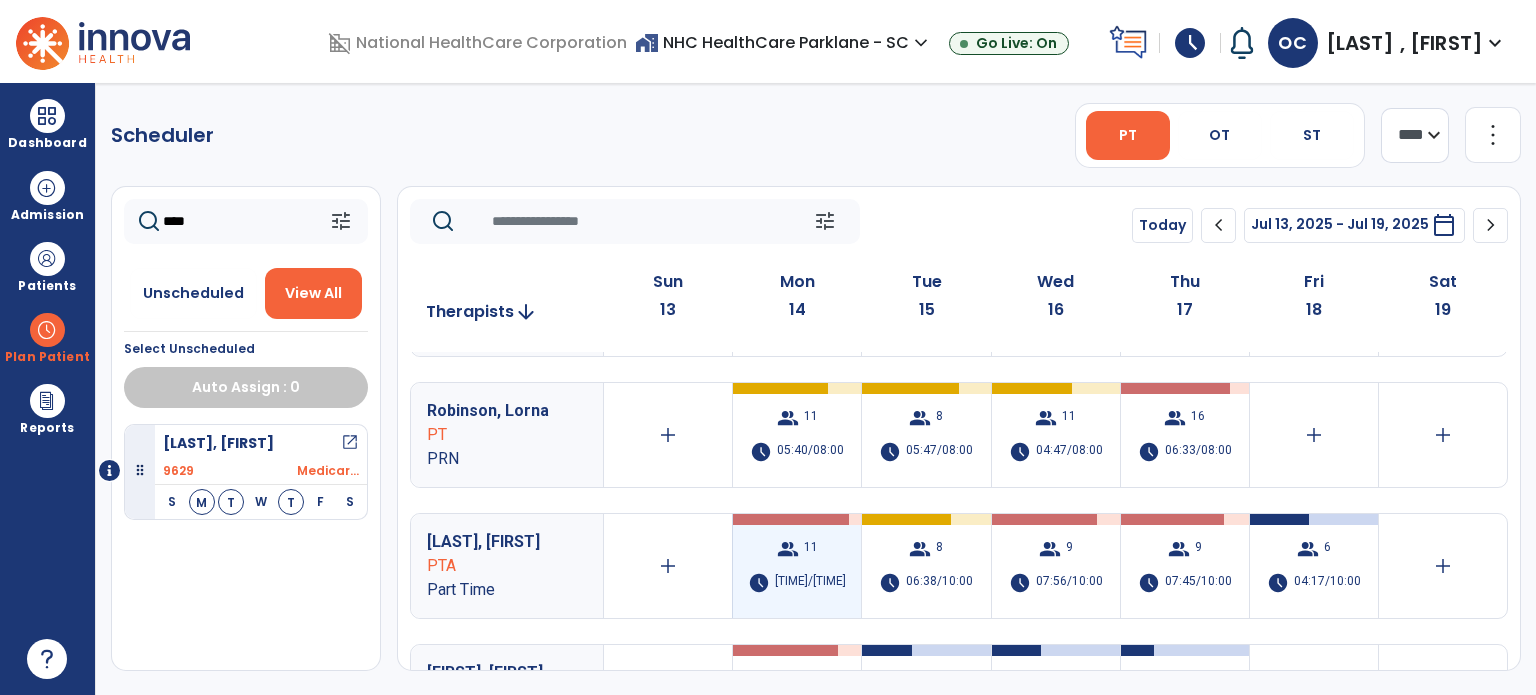 click on "group  11  schedule  08:42/10:00" at bounding box center (797, 566) 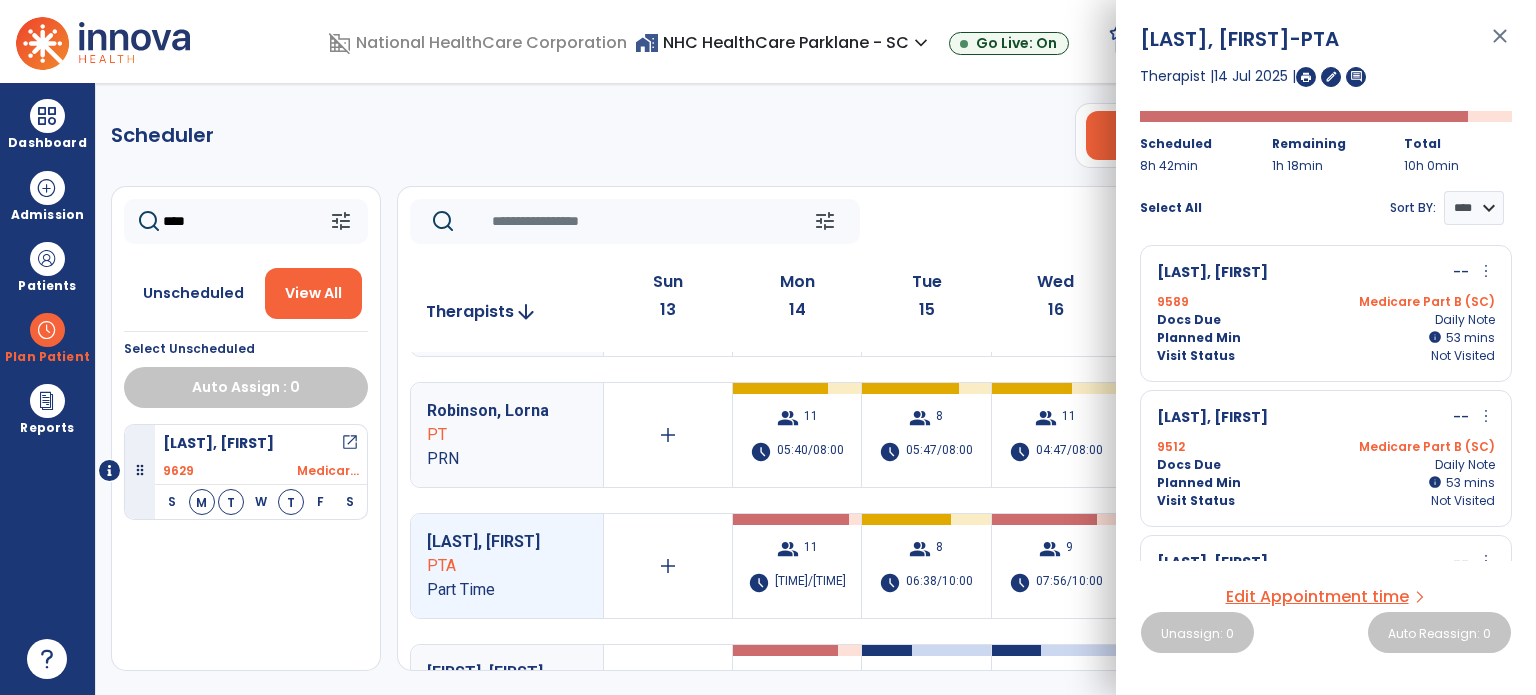 scroll, scrollTop: 648, scrollLeft: 0, axis: vertical 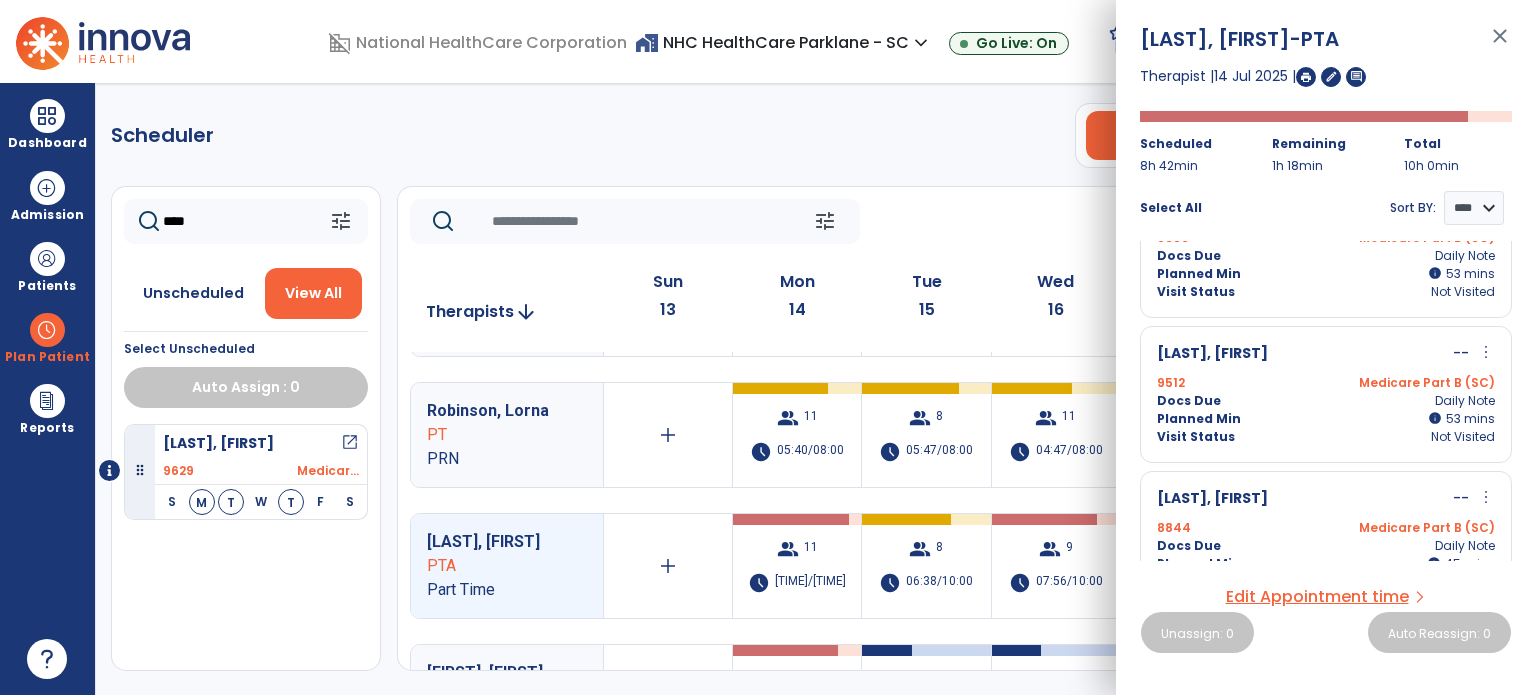 click on "Hayden, Ellen   --  more_vert  edit   Edit Session   alt_route   Split Minutes  9512 Medicare Part B (SC)  Docs Due Daily Note   Planned Min  info   53 I 53 mins  Visit Status  Not Visited" at bounding box center [1326, 394] 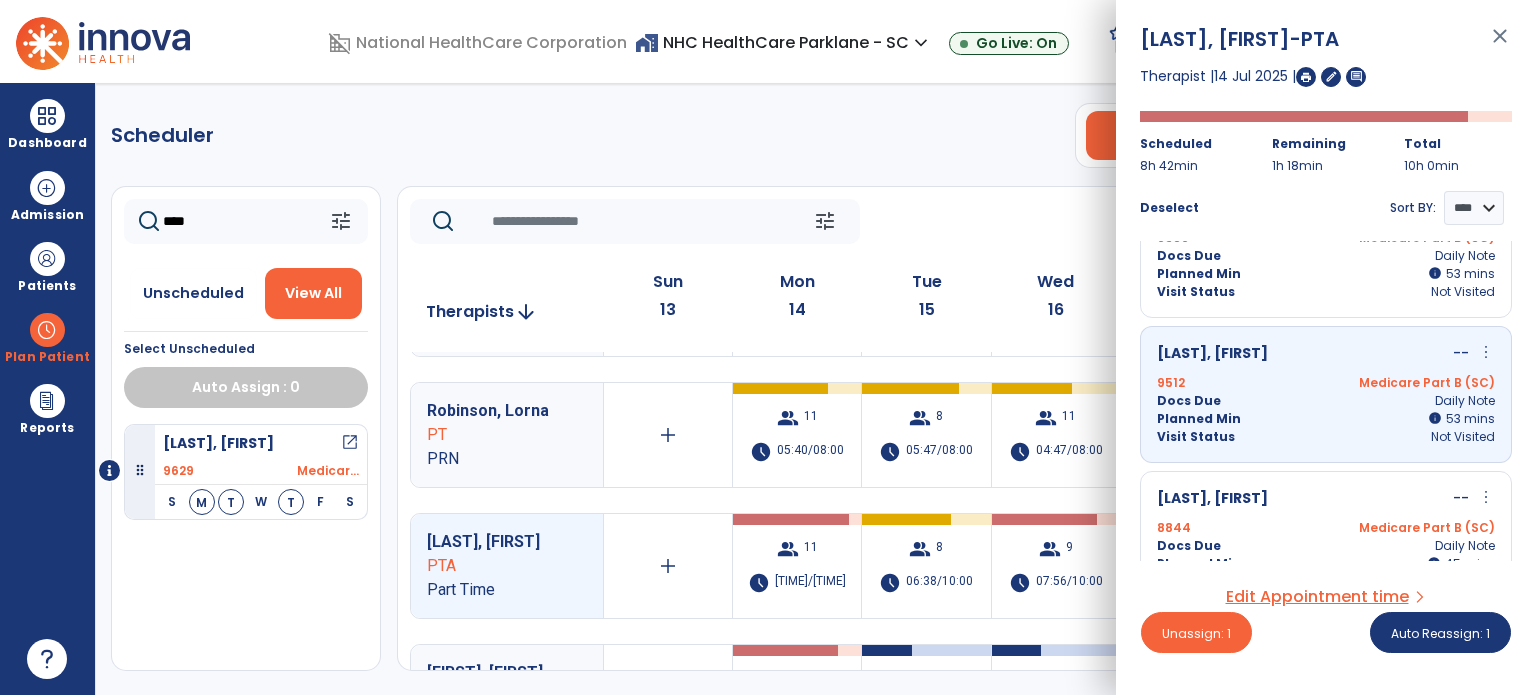 click on "Hayden, Ellen   --  more_vert  edit   Edit Session   alt_route   Split Minutes  9512 Medicare Part B (SC)  Docs Due Daily Note   Planned Min  info   53 I 53 mins  Visit Status  Not Visited" at bounding box center (1326, 394) 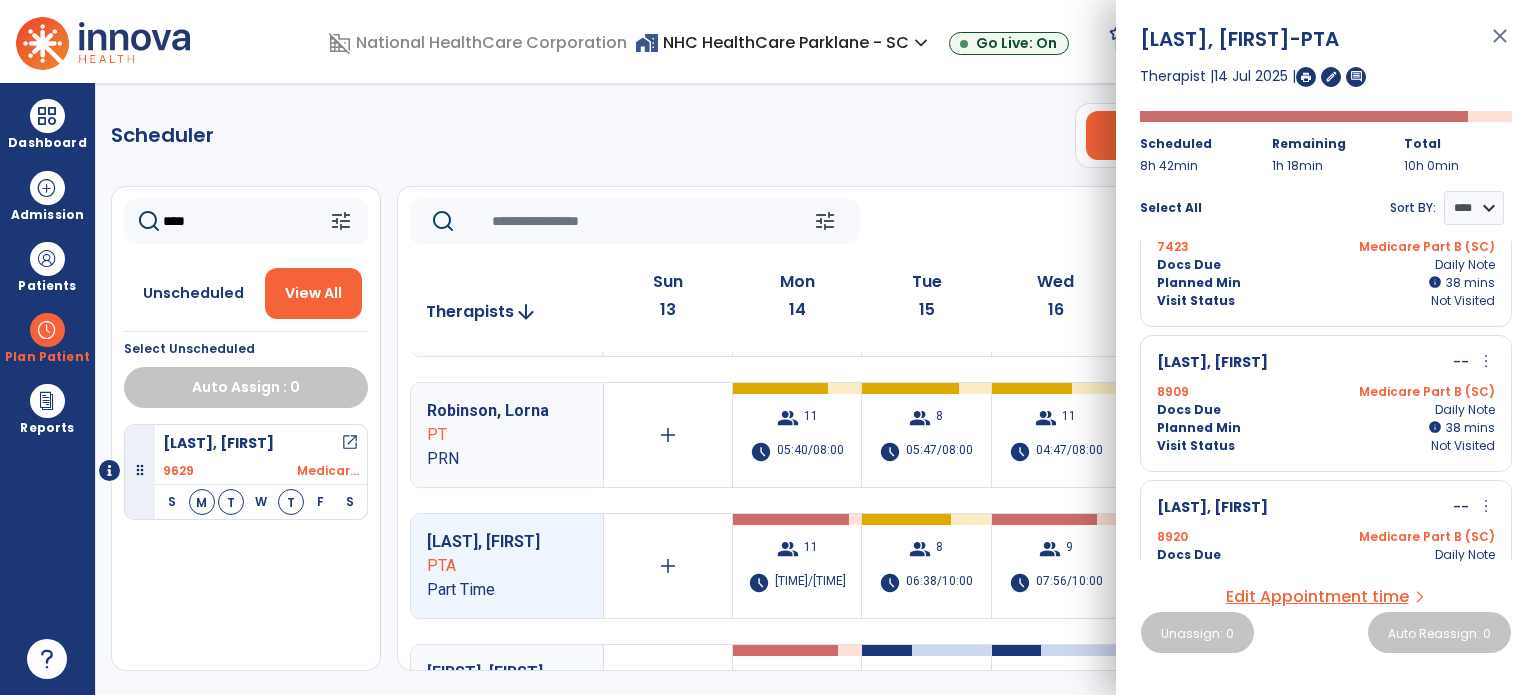 scroll, scrollTop: 1268, scrollLeft: 0, axis: vertical 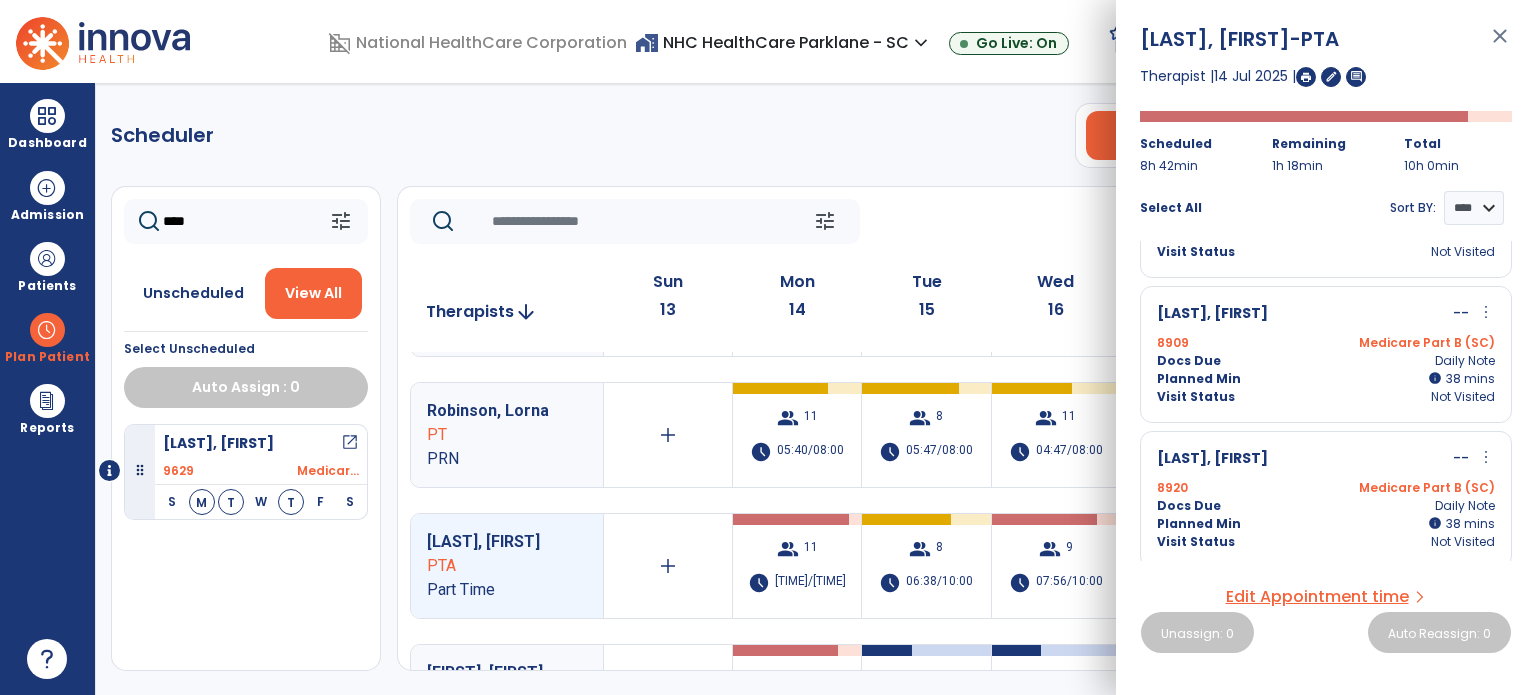 click on "***" 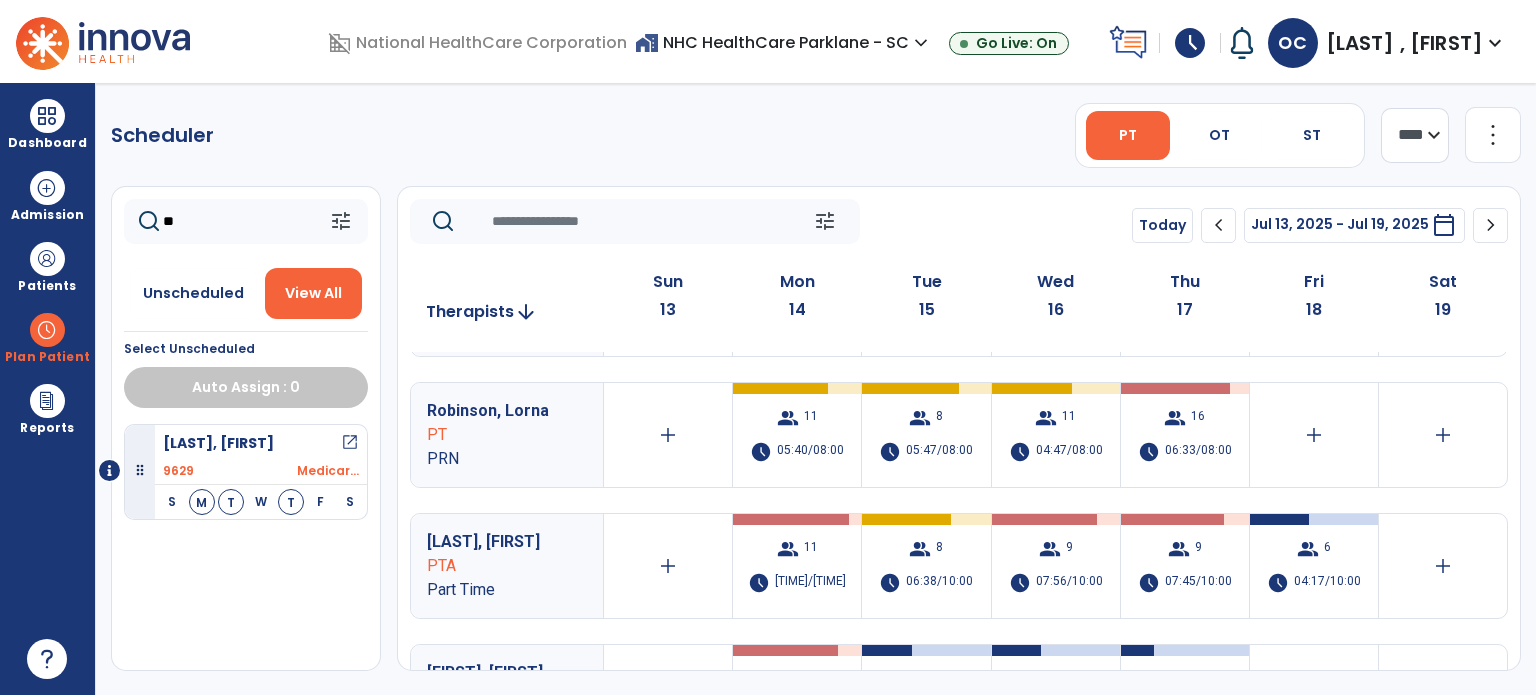 type on "*" 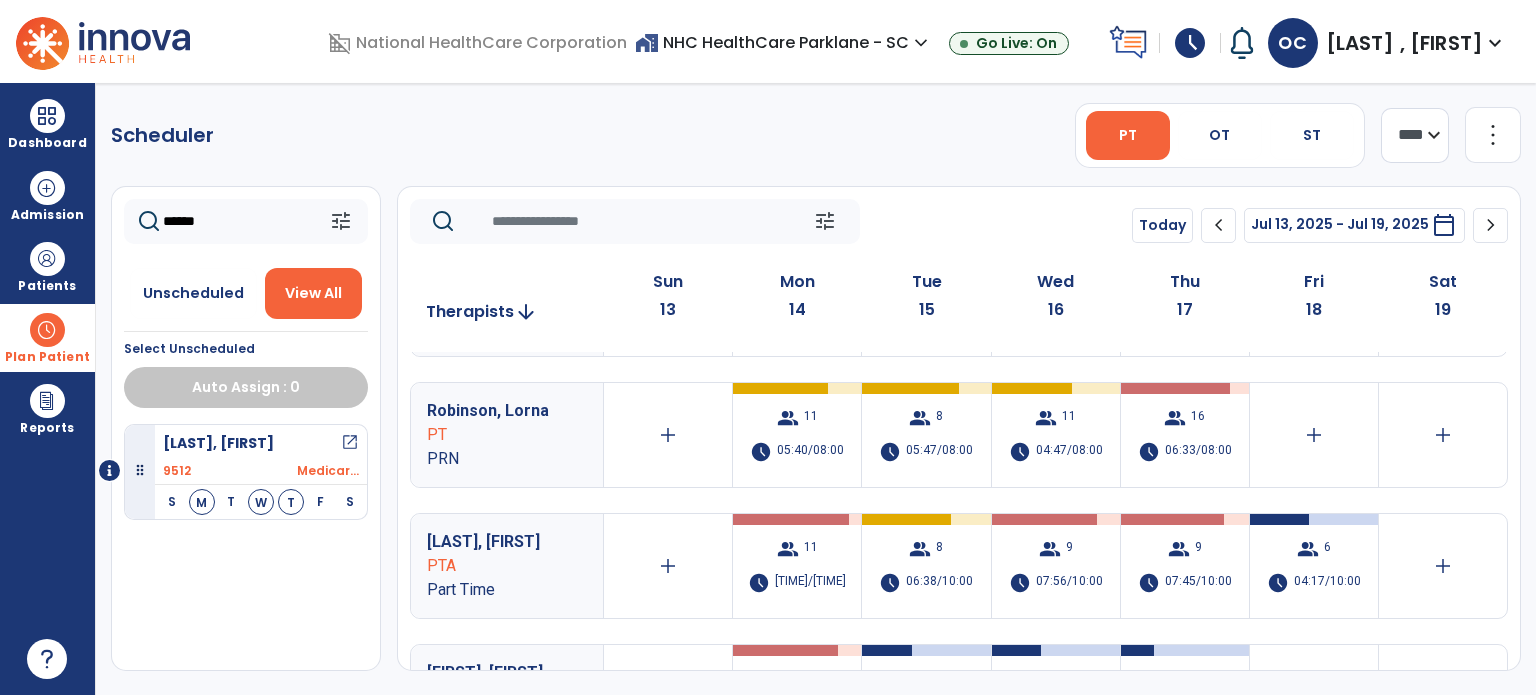 type on "******" 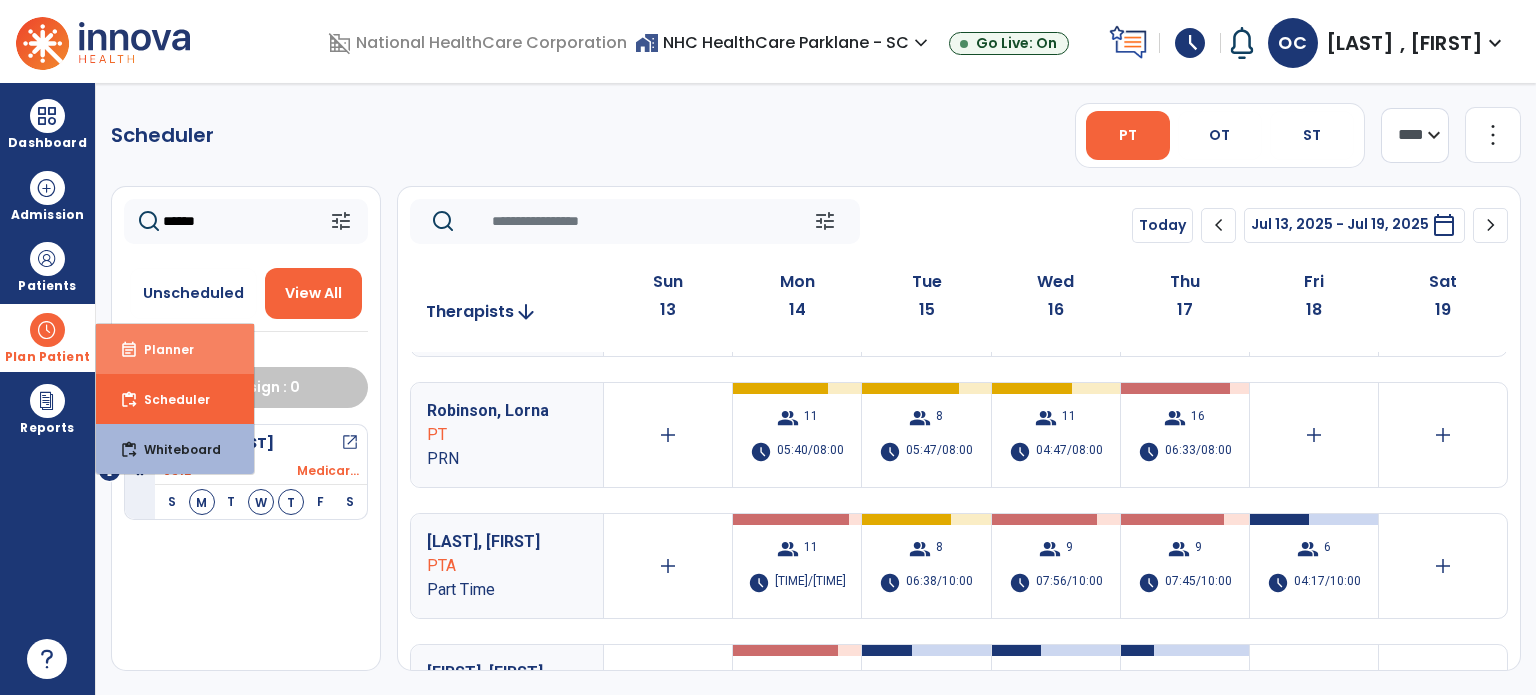 click on "event_note  Planner" at bounding box center [175, 349] 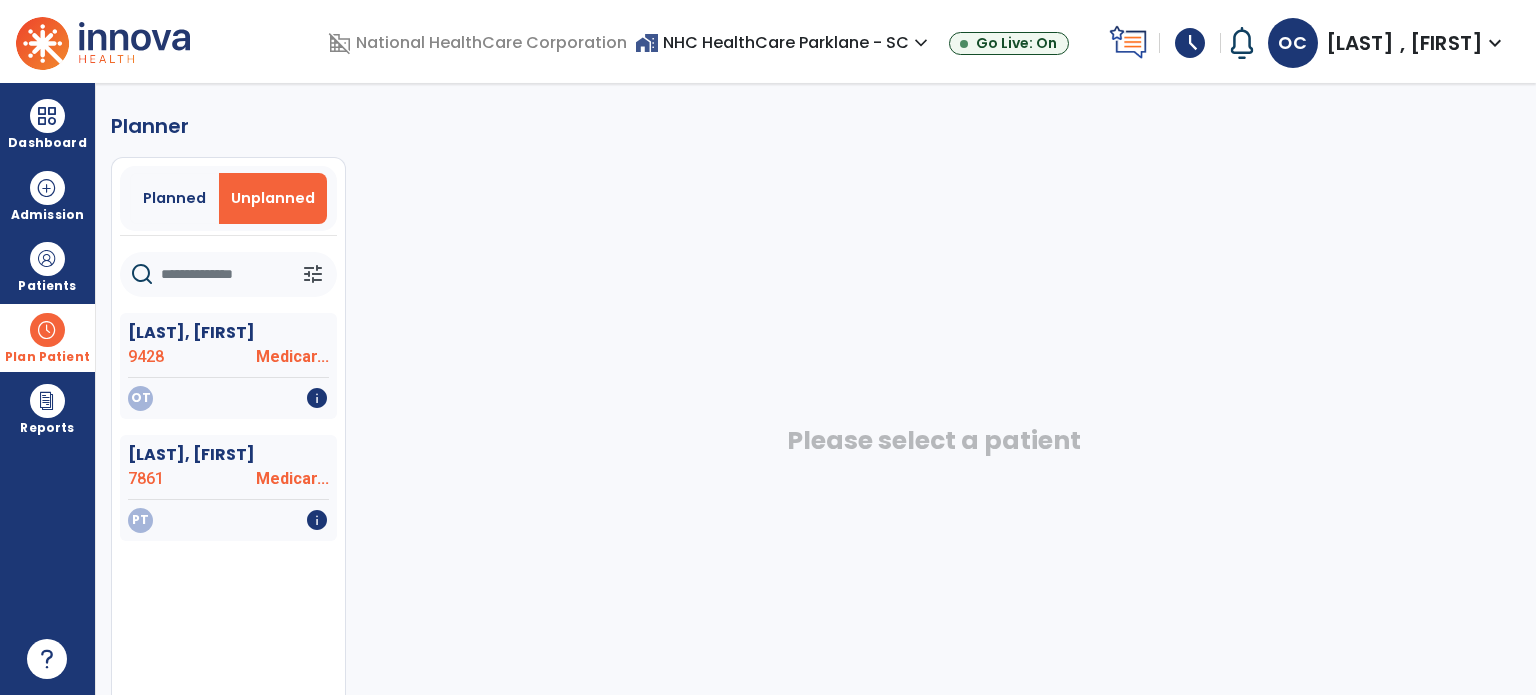 click 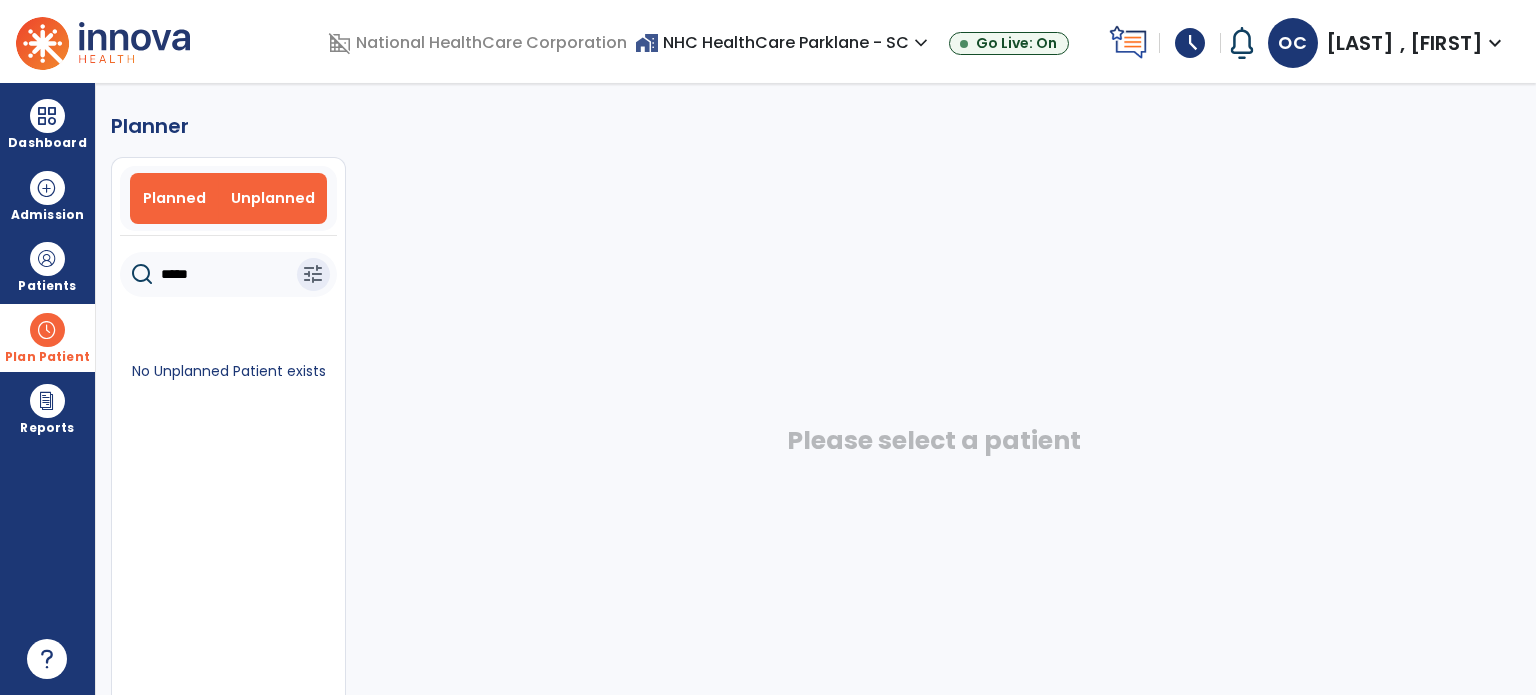 type on "*****" 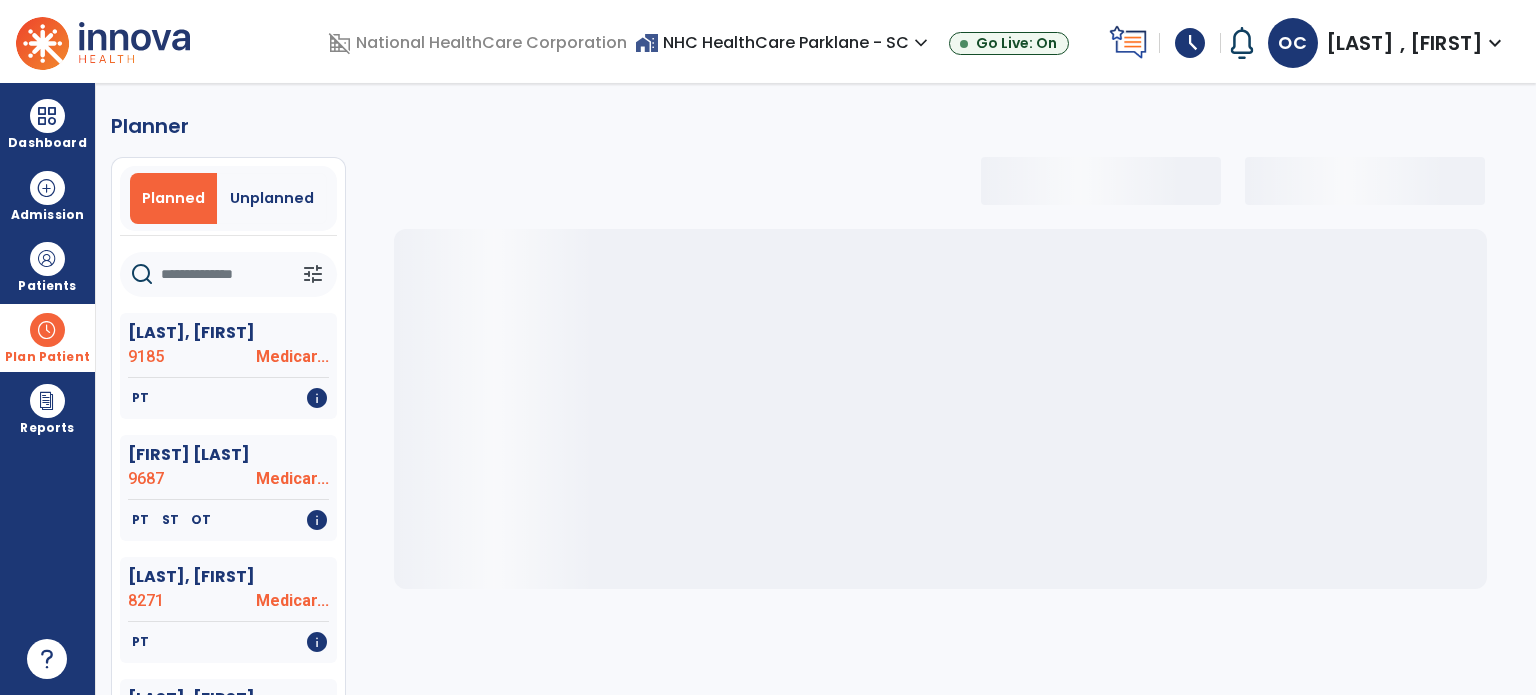 click on "tune" 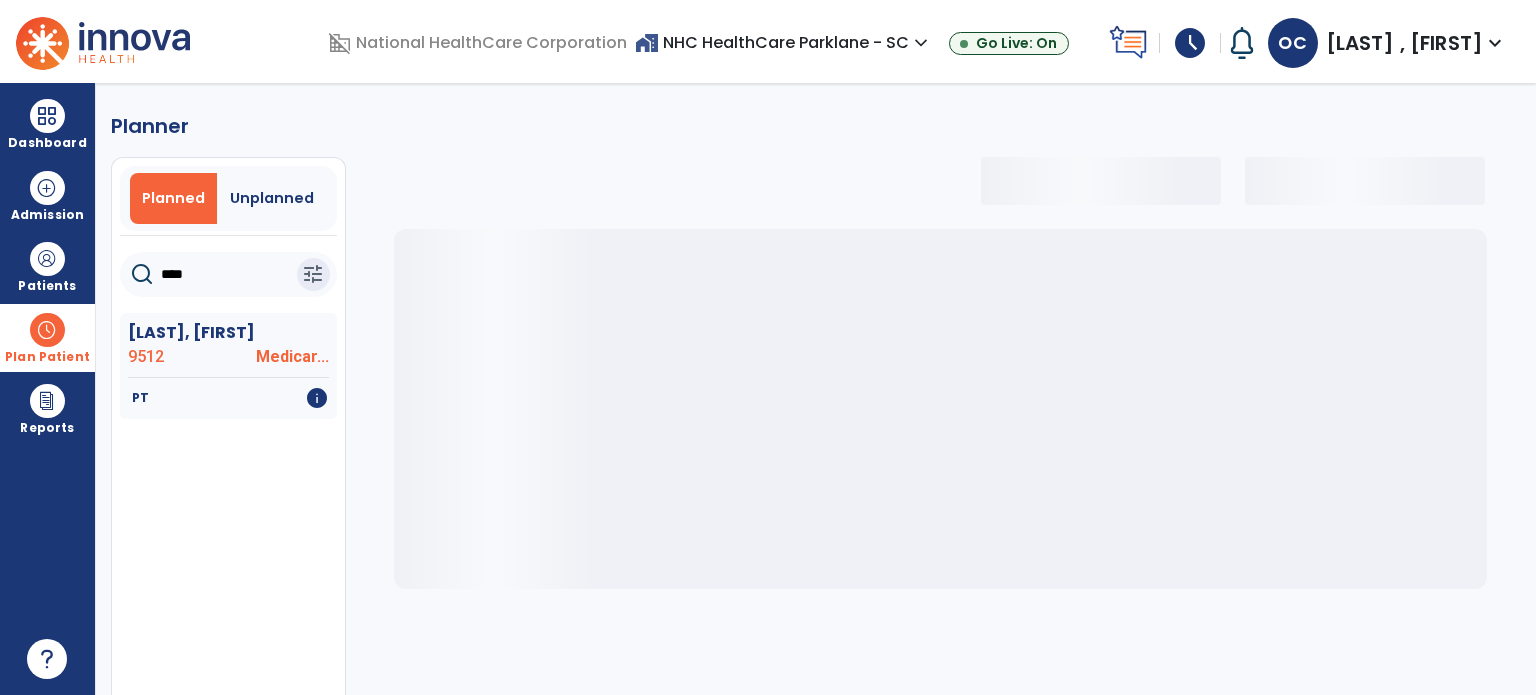 type on "*****" 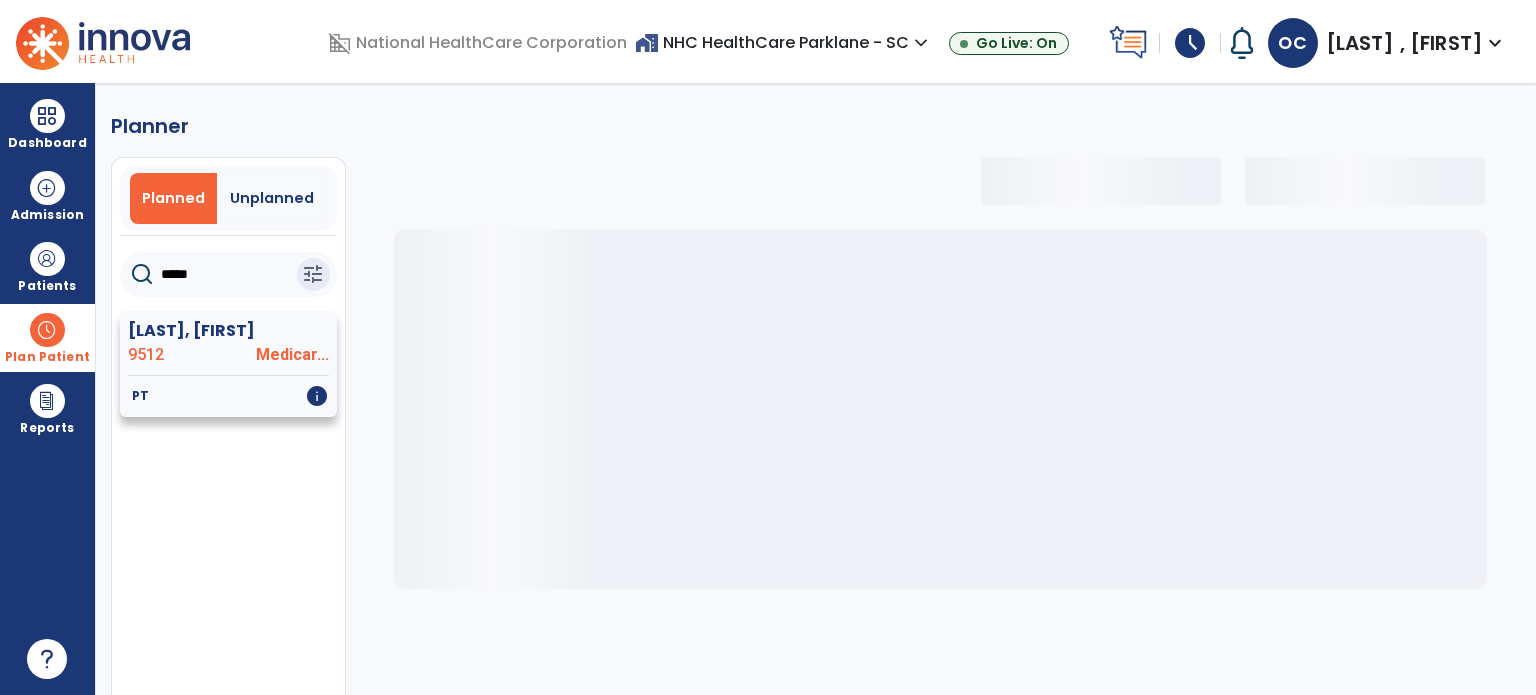 select on "***" 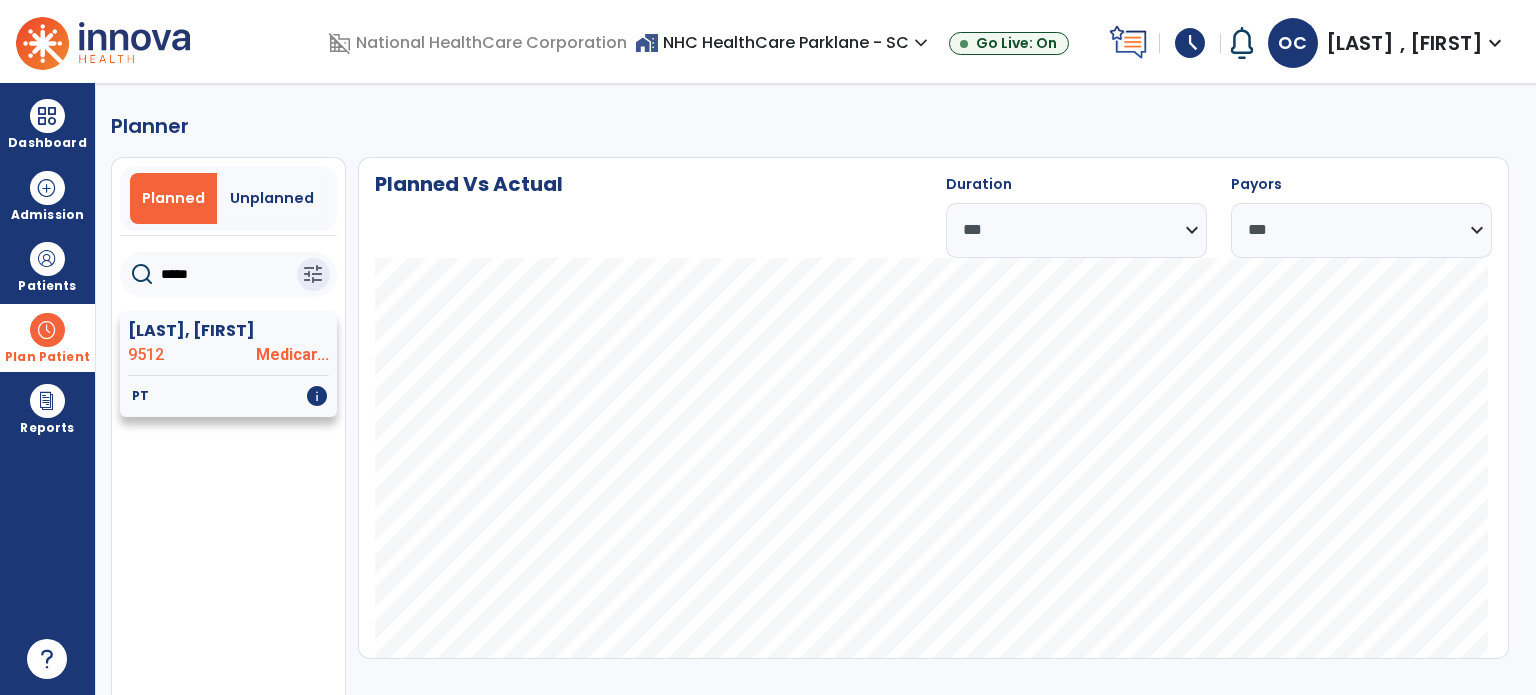 type on "*****" 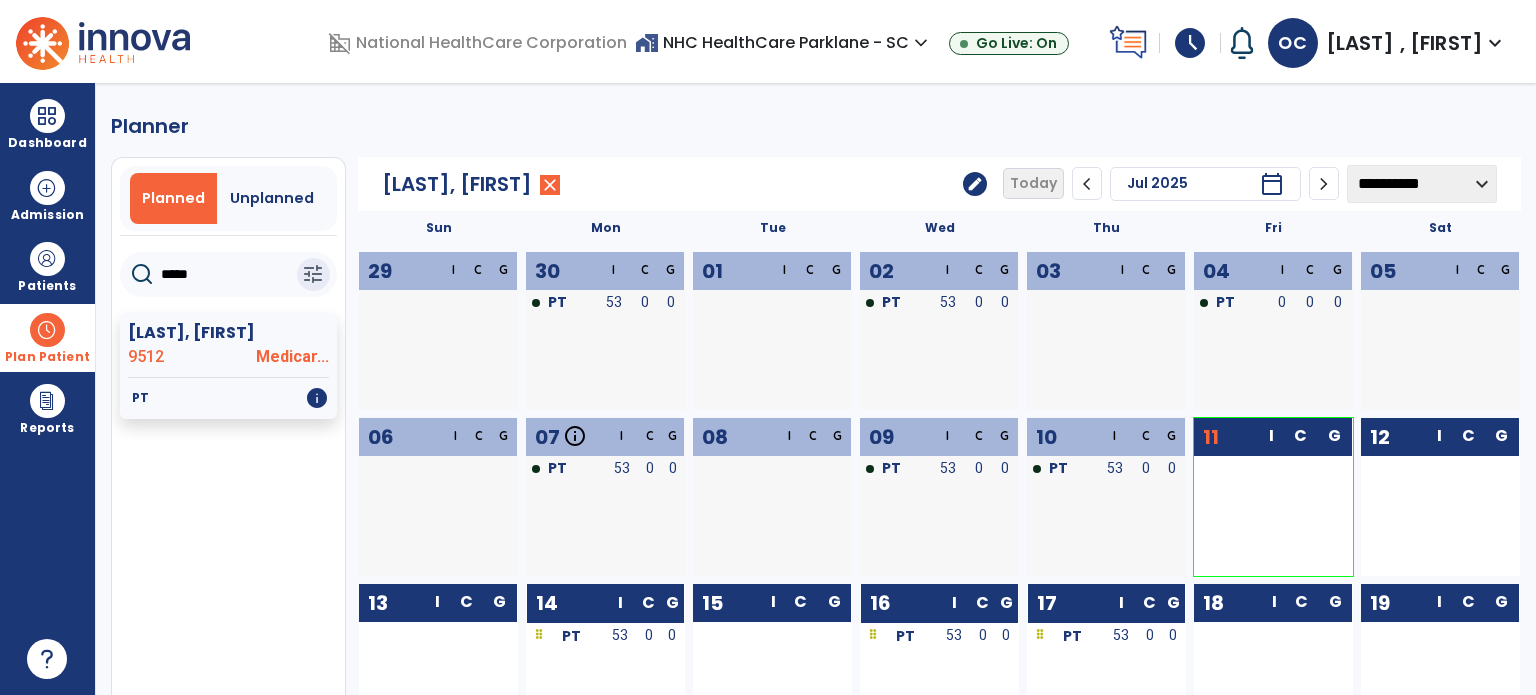 click on "08  I C G" 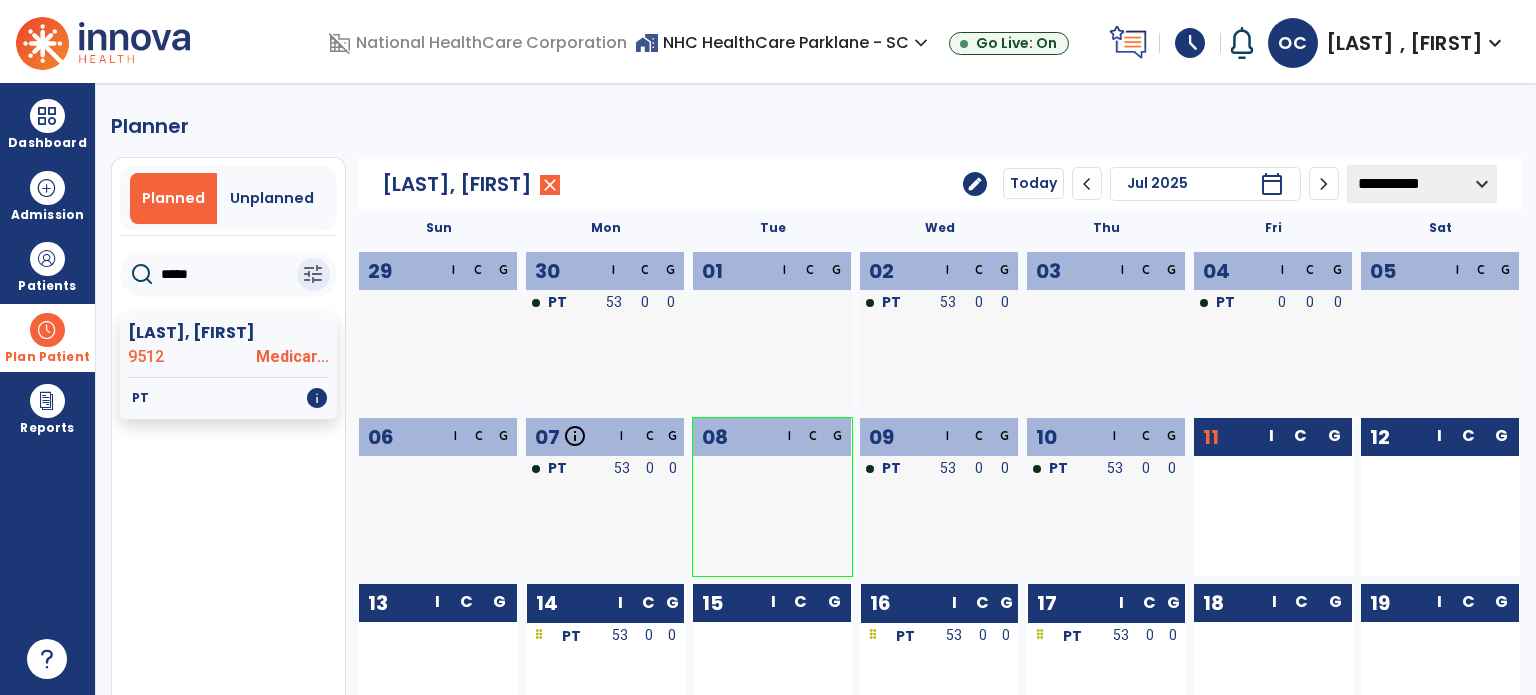 click on "08  I C G" 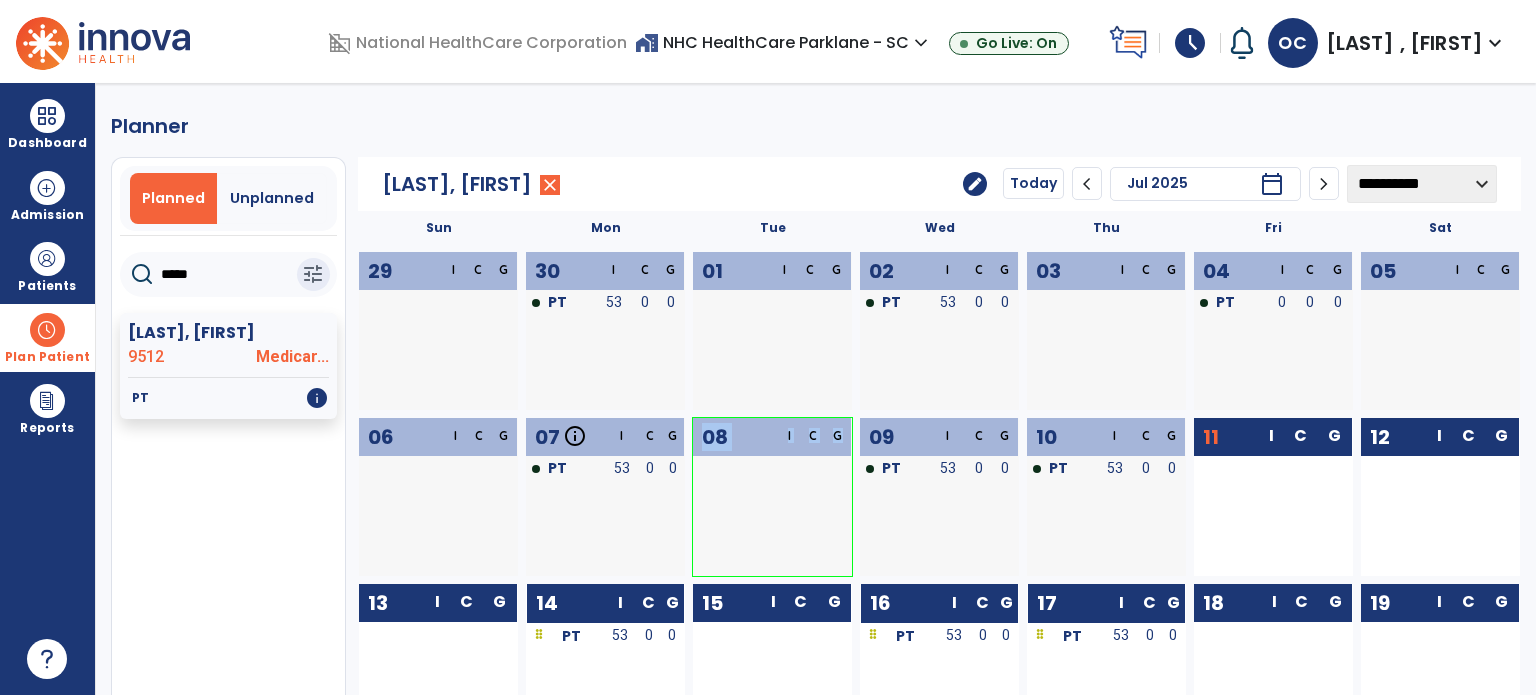 click on "08  I C G" 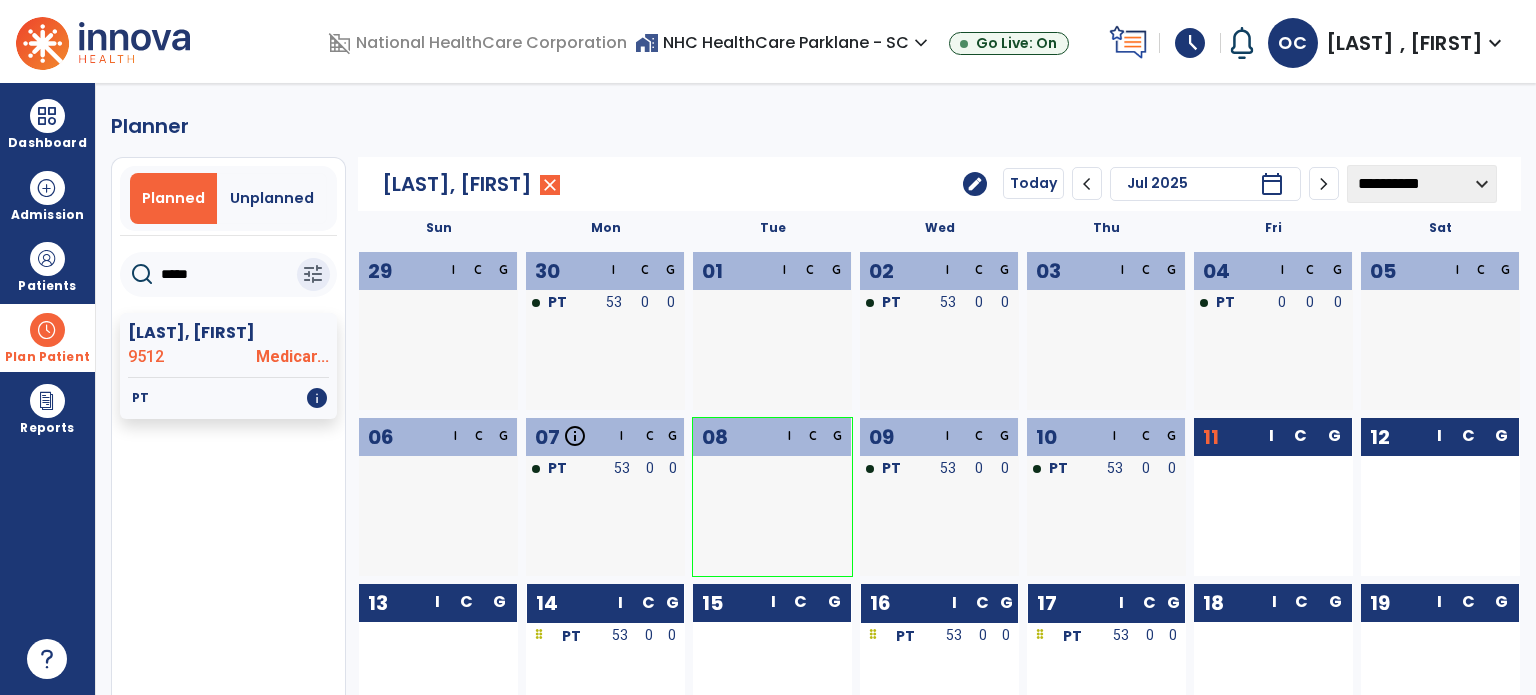 click on "08  I C G" 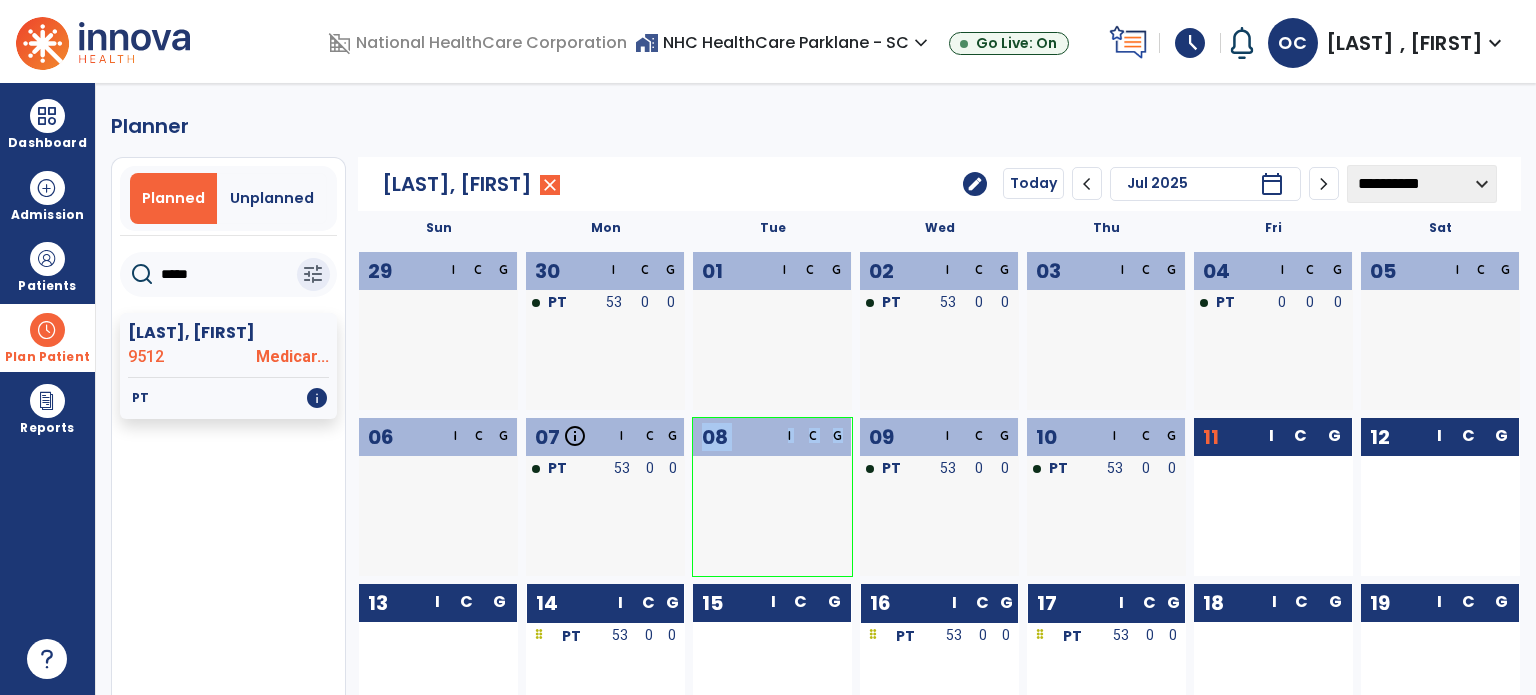 click on "08  I C G" 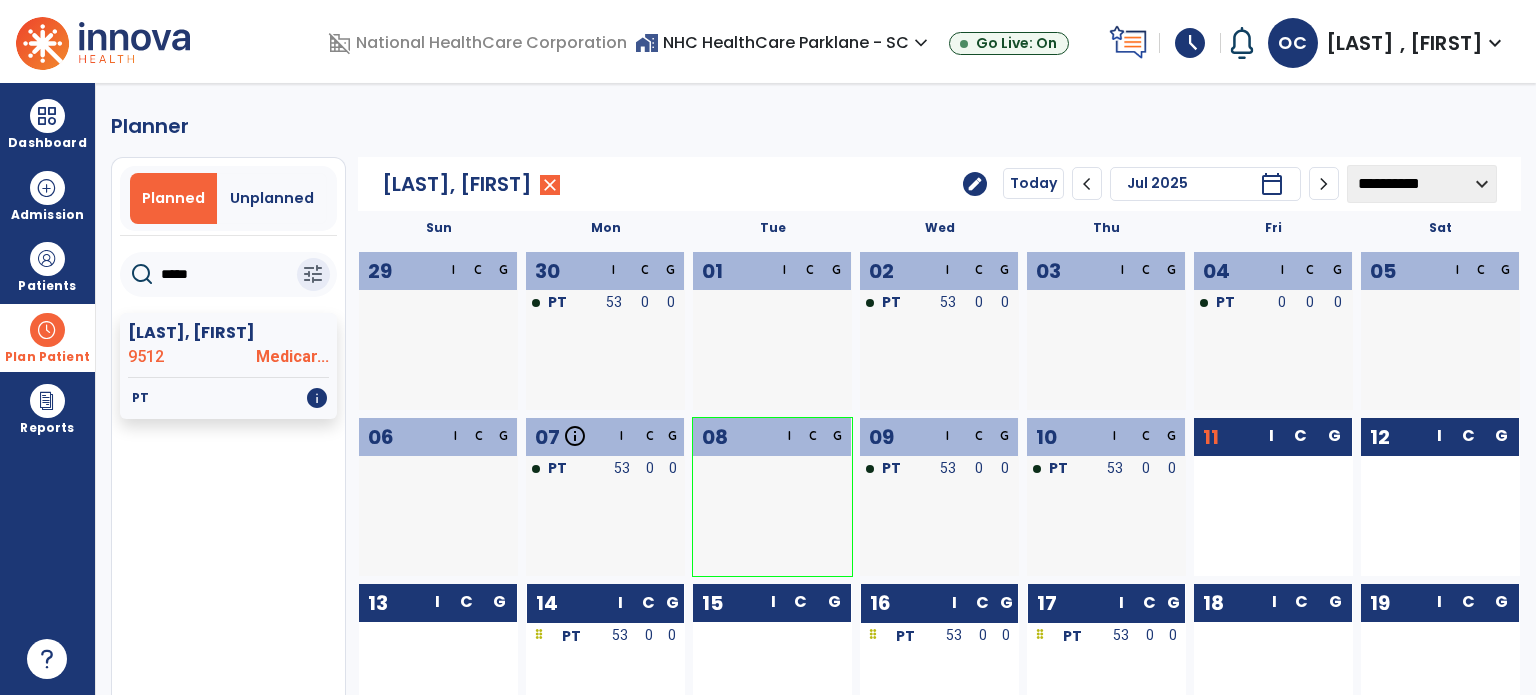click on "08  I C G" 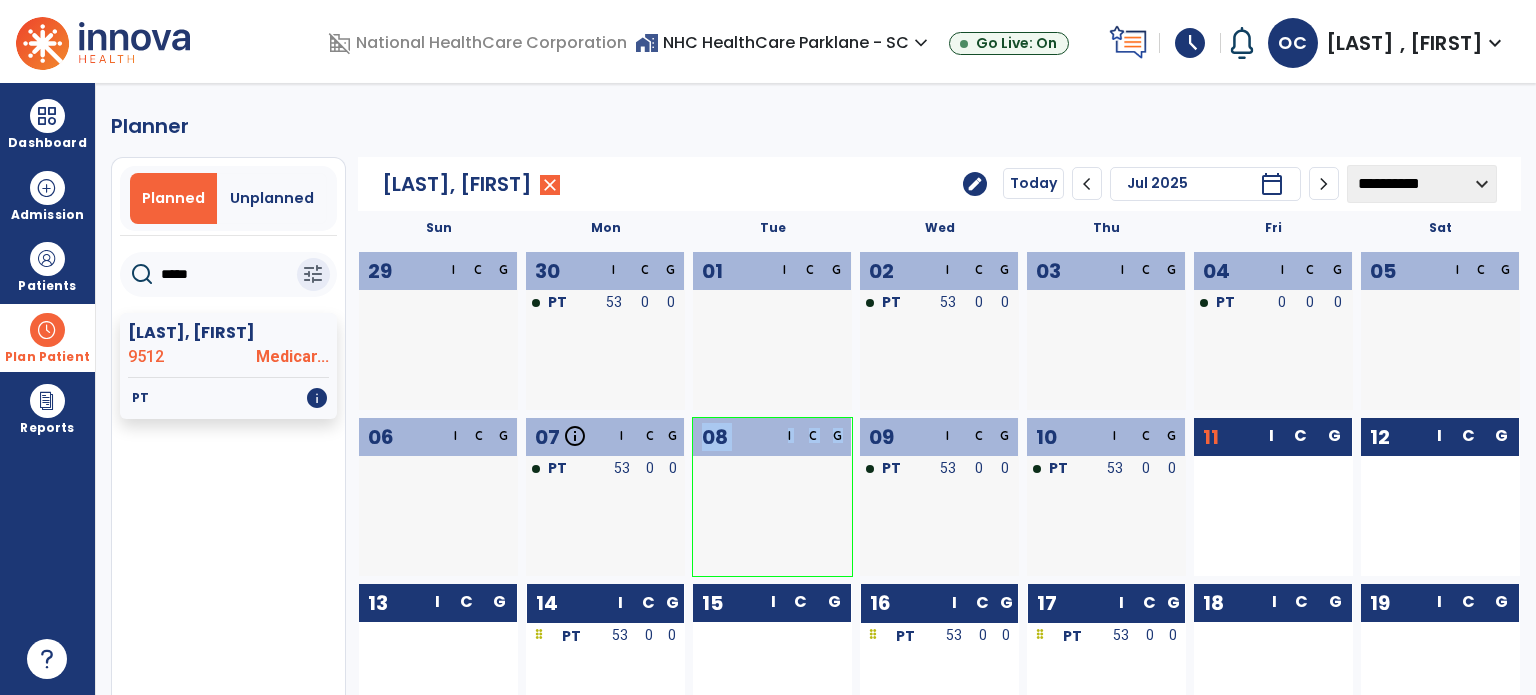 click on "08  I C G" 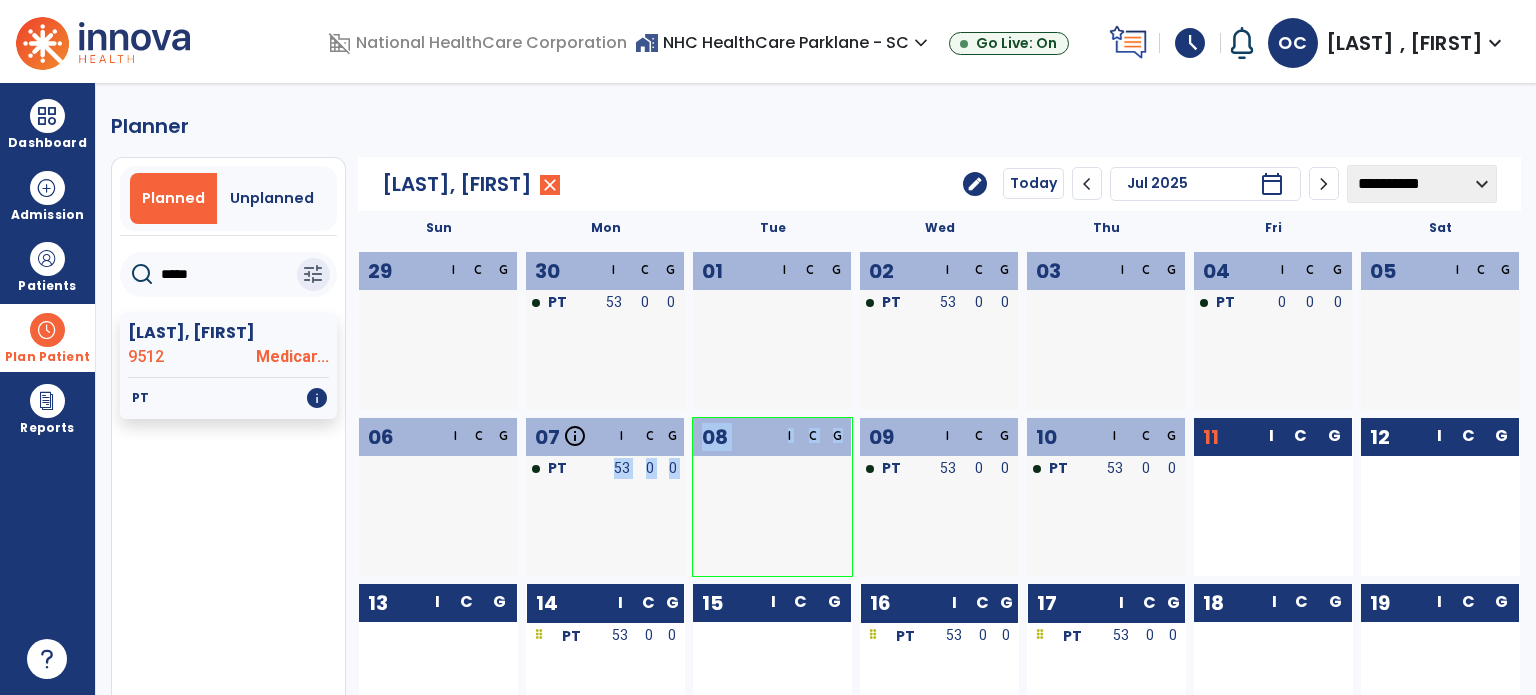 drag, startPoint x: 592, startPoint y: 471, endPoint x: 766, endPoint y: 480, distance: 174.2326 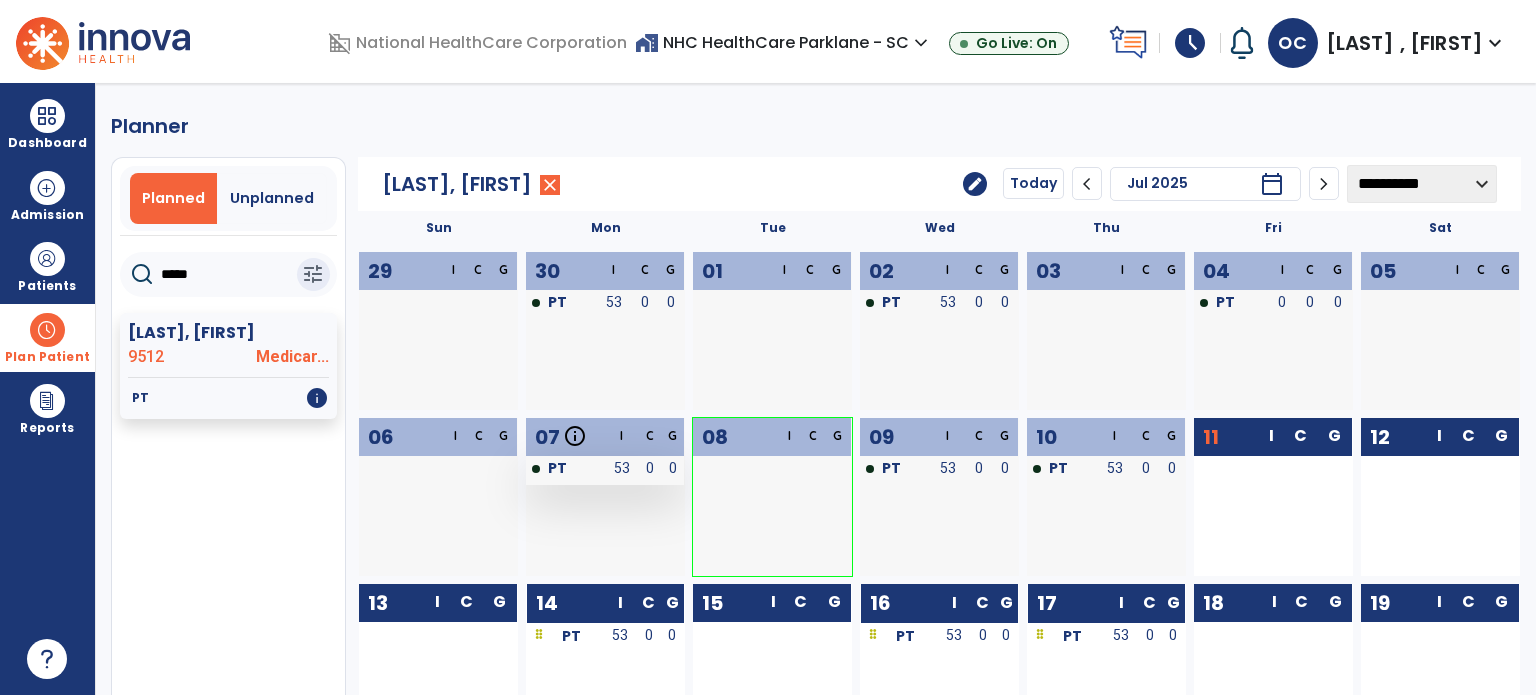 click on "PT" at bounding box center [557, 468] 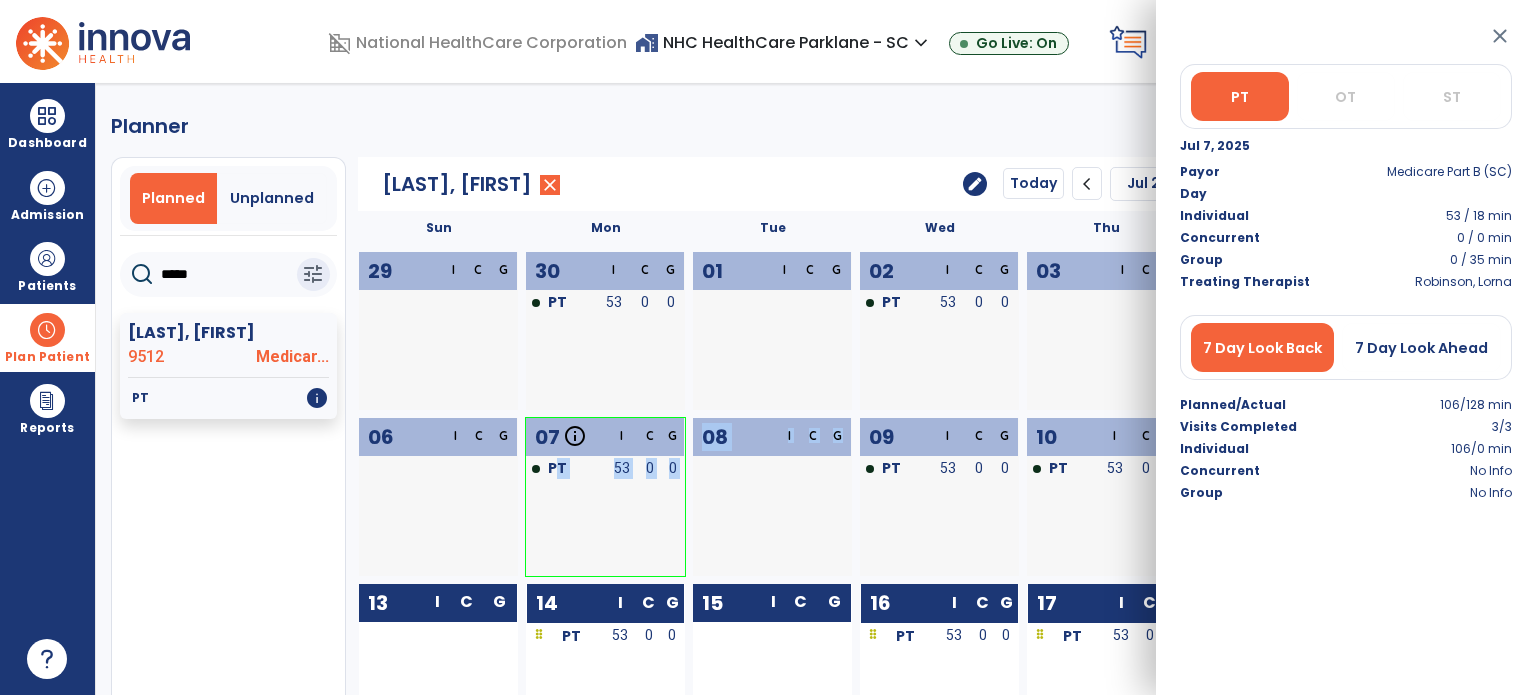 drag, startPoint x: 558, startPoint y: 479, endPoint x: 803, endPoint y: 496, distance: 245.58908 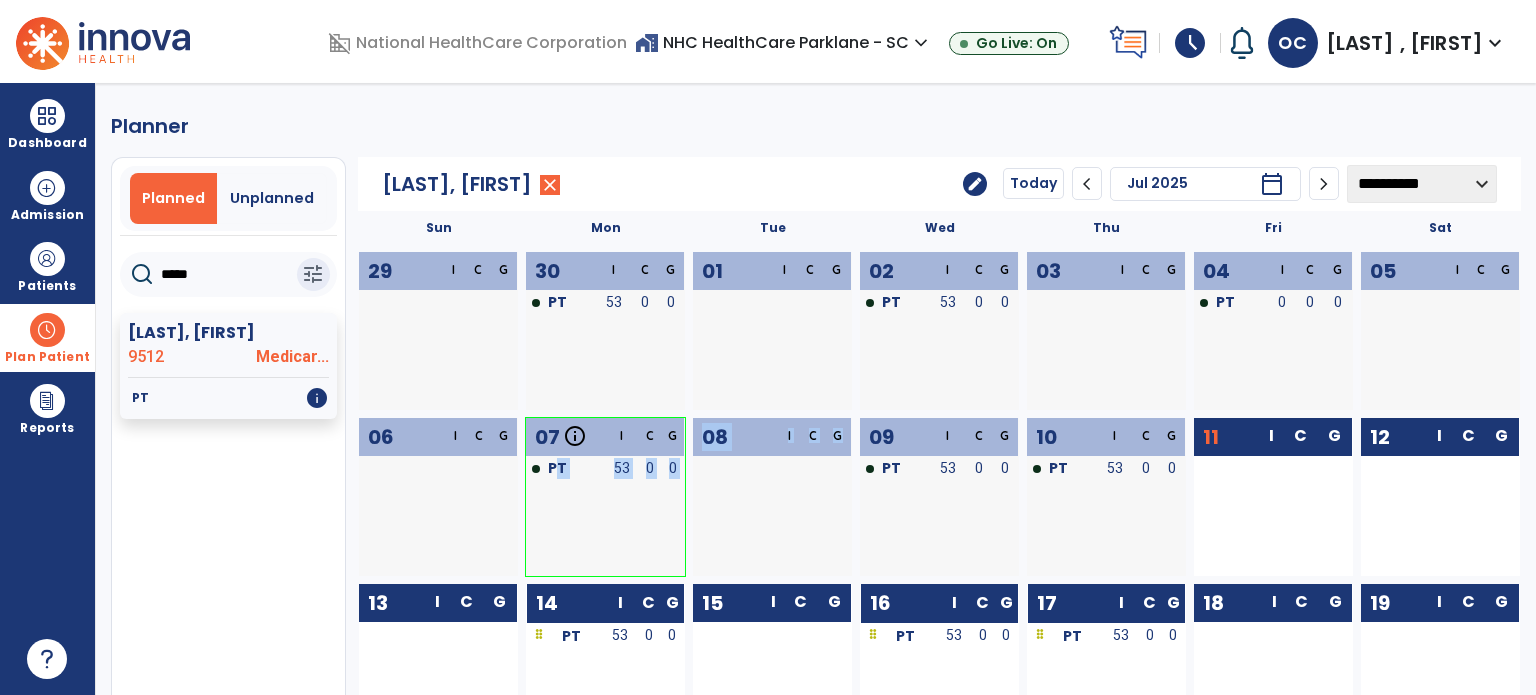 click at bounding box center [813, 499] 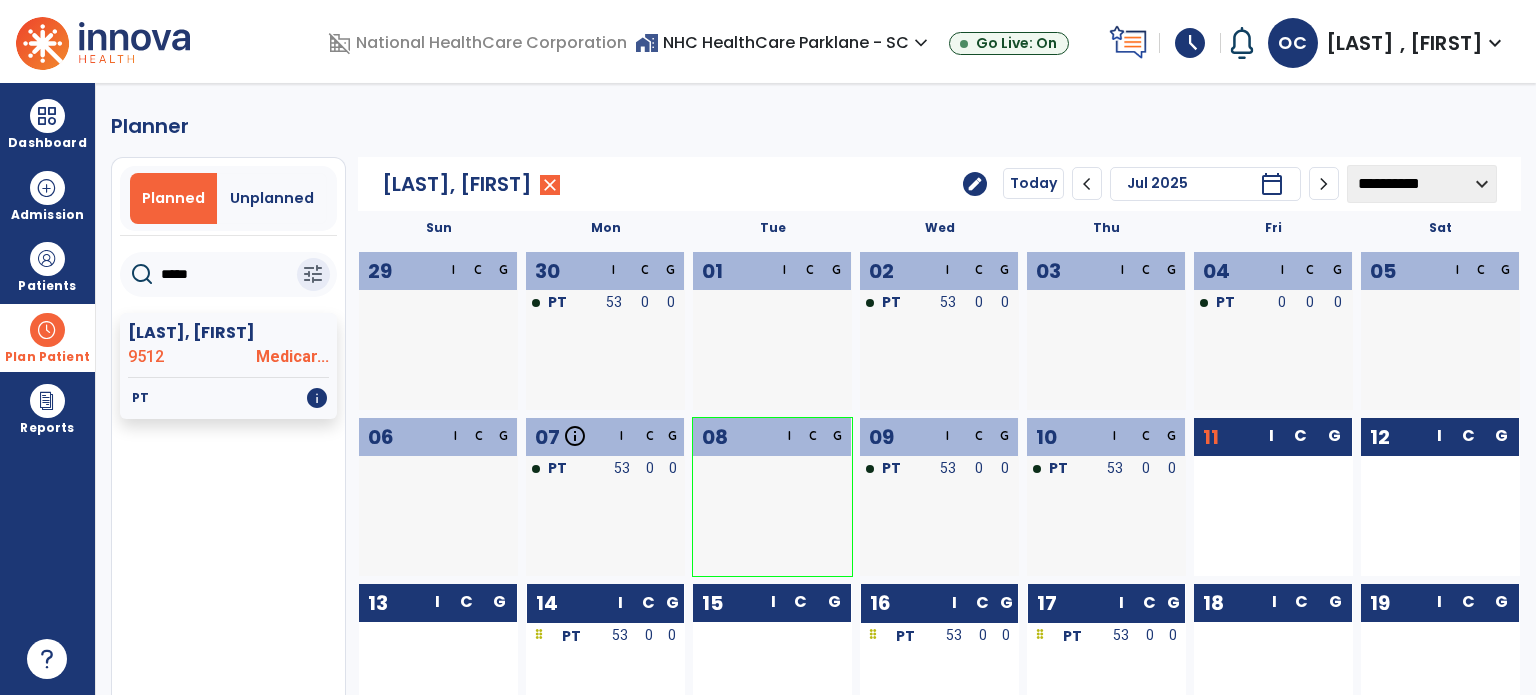 click on "*****  tune" 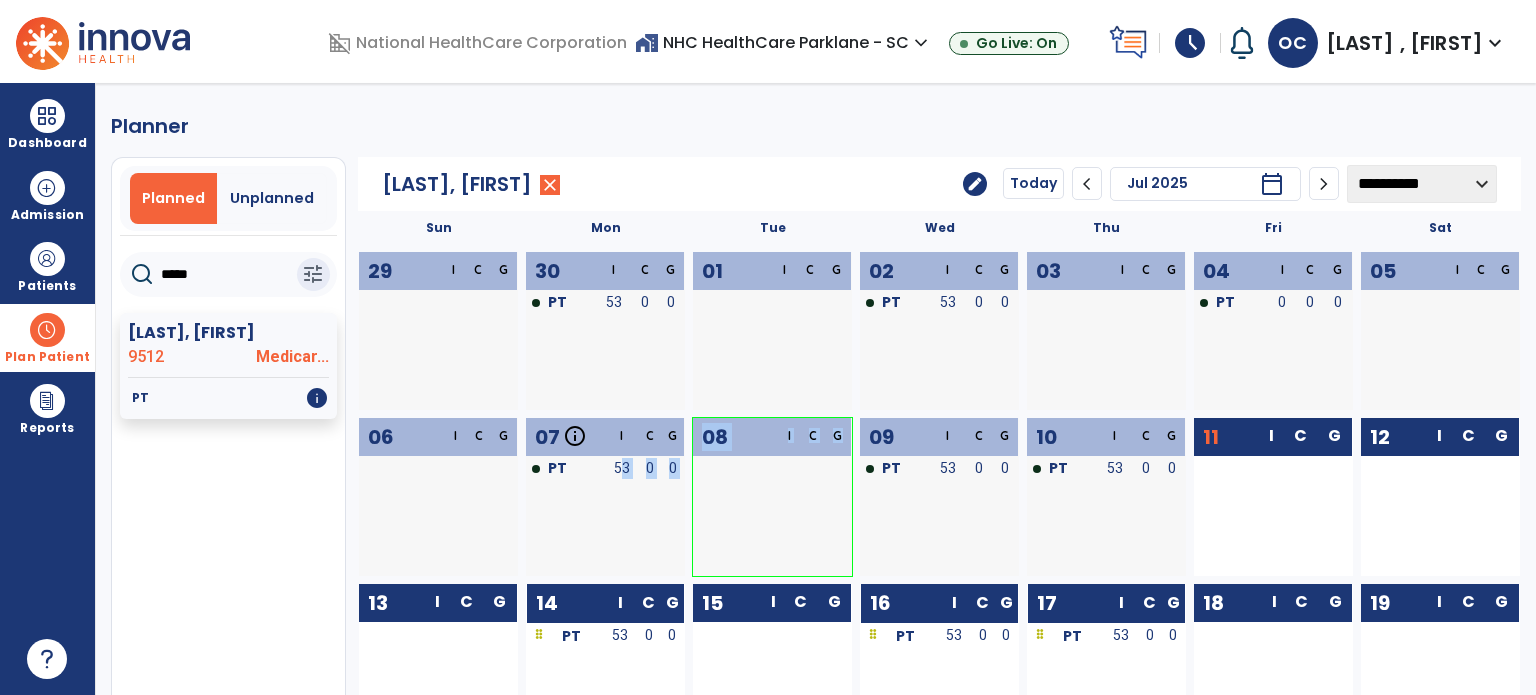 drag, startPoint x: 624, startPoint y: 467, endPoint x: 796, endPoint y: 480, distance: 172.49059 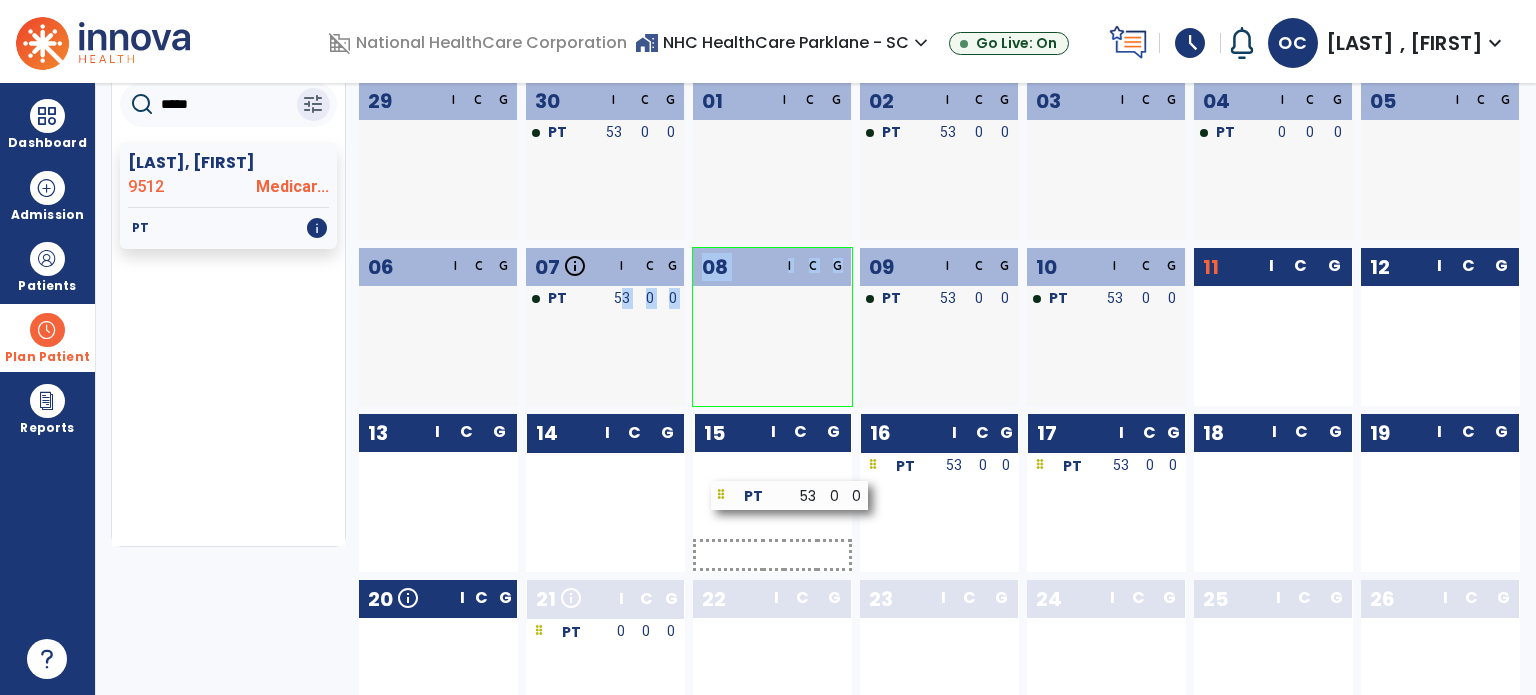 drag, startPoint x: 571, startPoint y: 470, endPoint x: 756, endPoint y: 499, distance: 187.25919 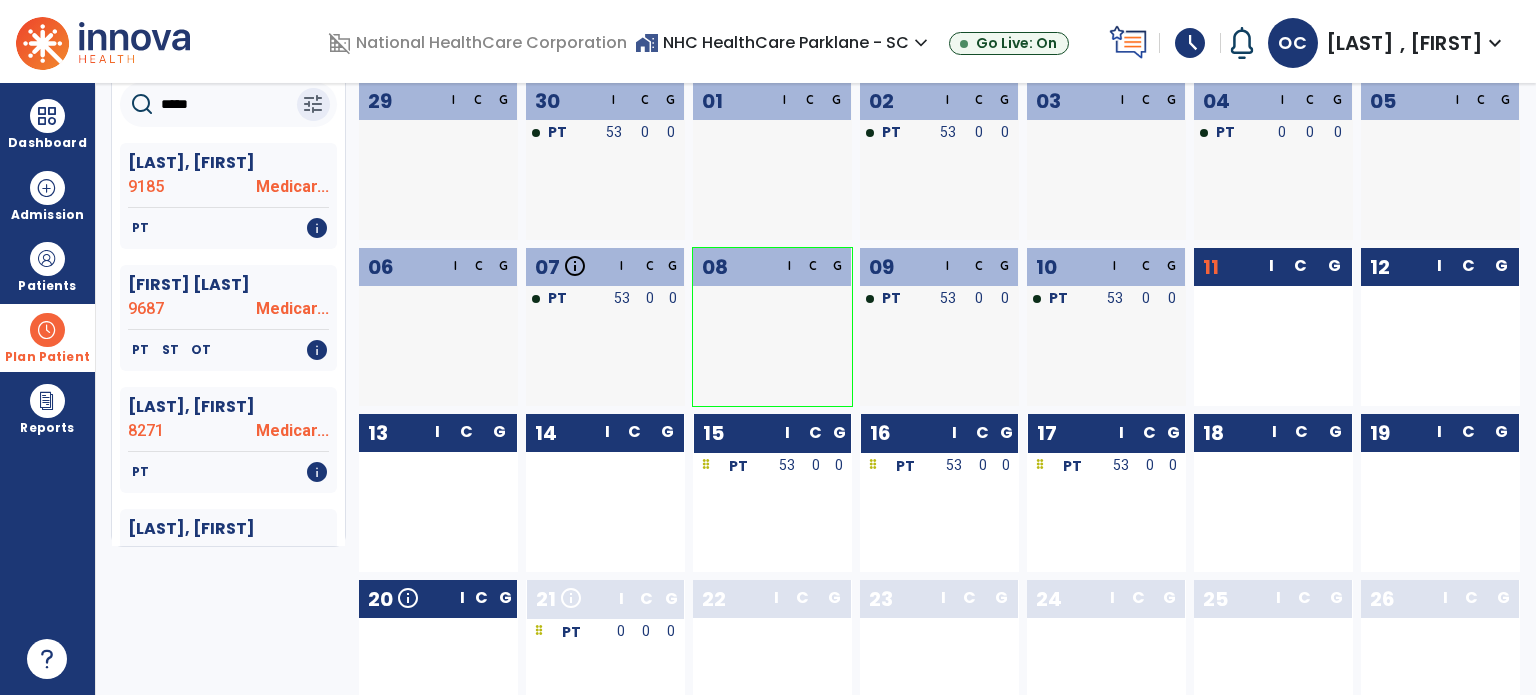 scroll, scrollTop: 0, scrollLeft: 0, axis: both 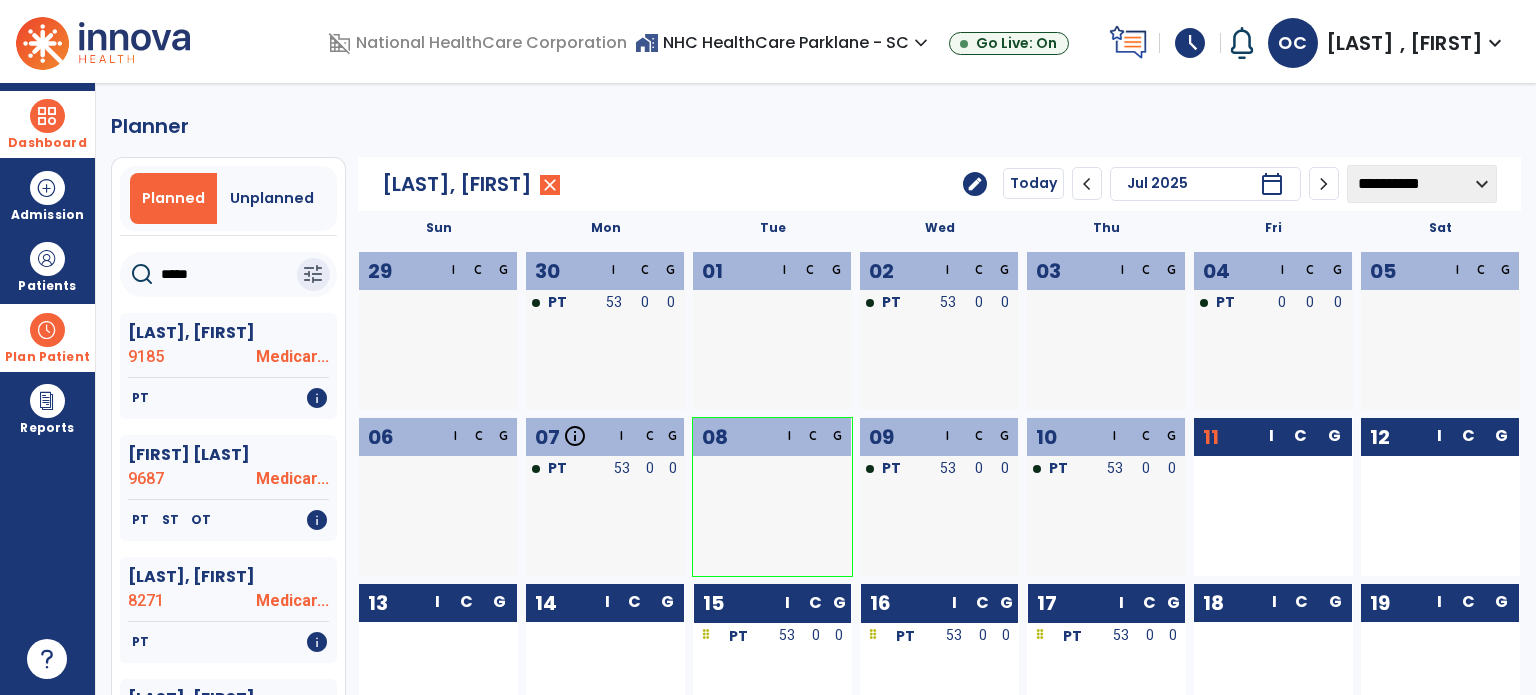 click at bounding box center (47, 116) 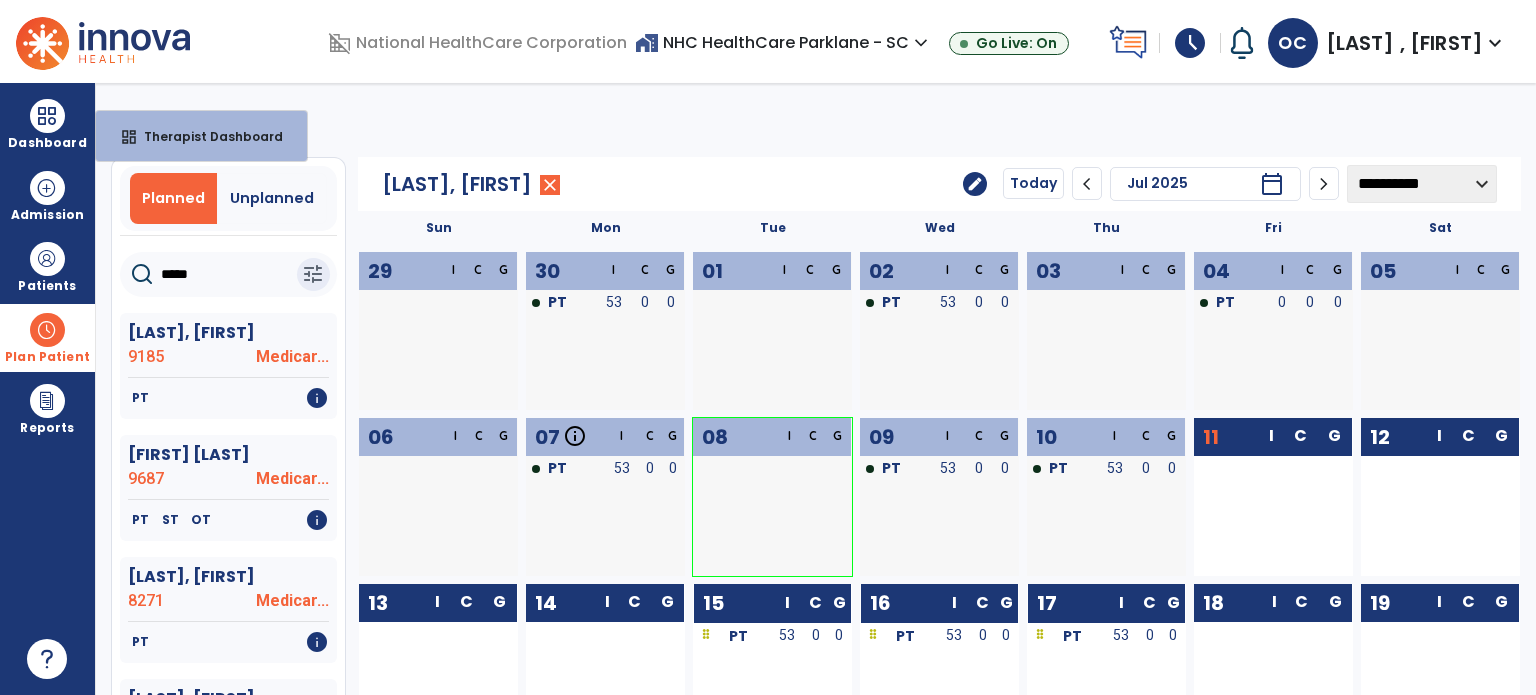 click at bounding box center (47, 330) 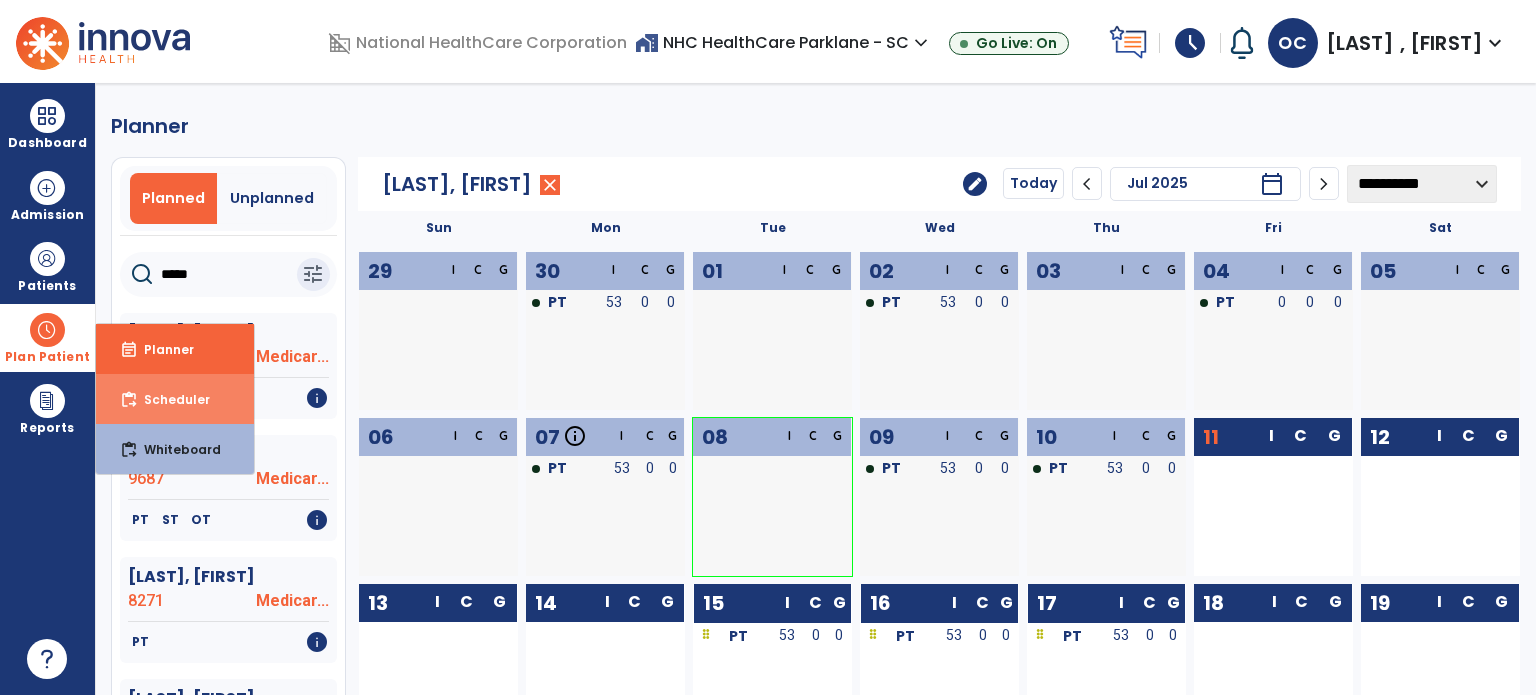 click on "Scheduler" at bounding box center [169, 399] 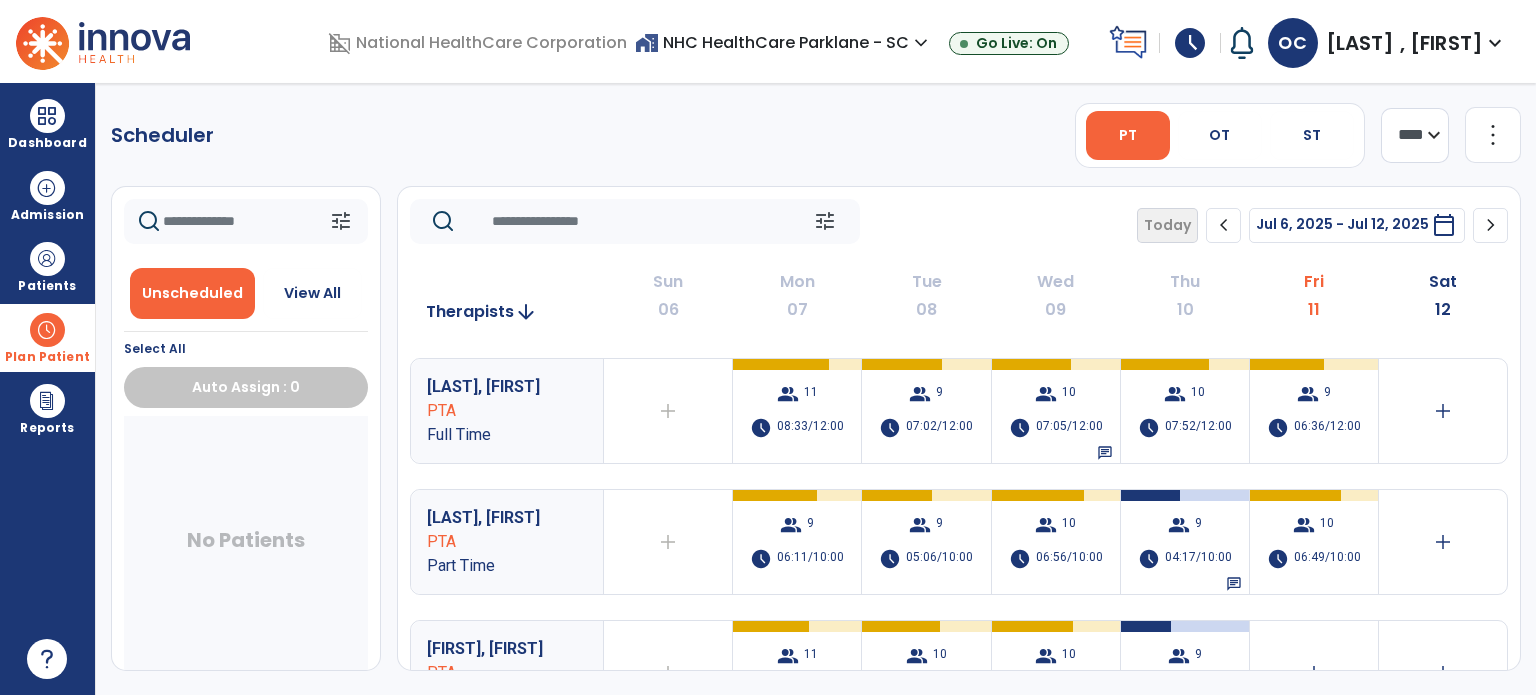 scroll, scrollTop: 298, scrollLeft: 0, axis: vertical 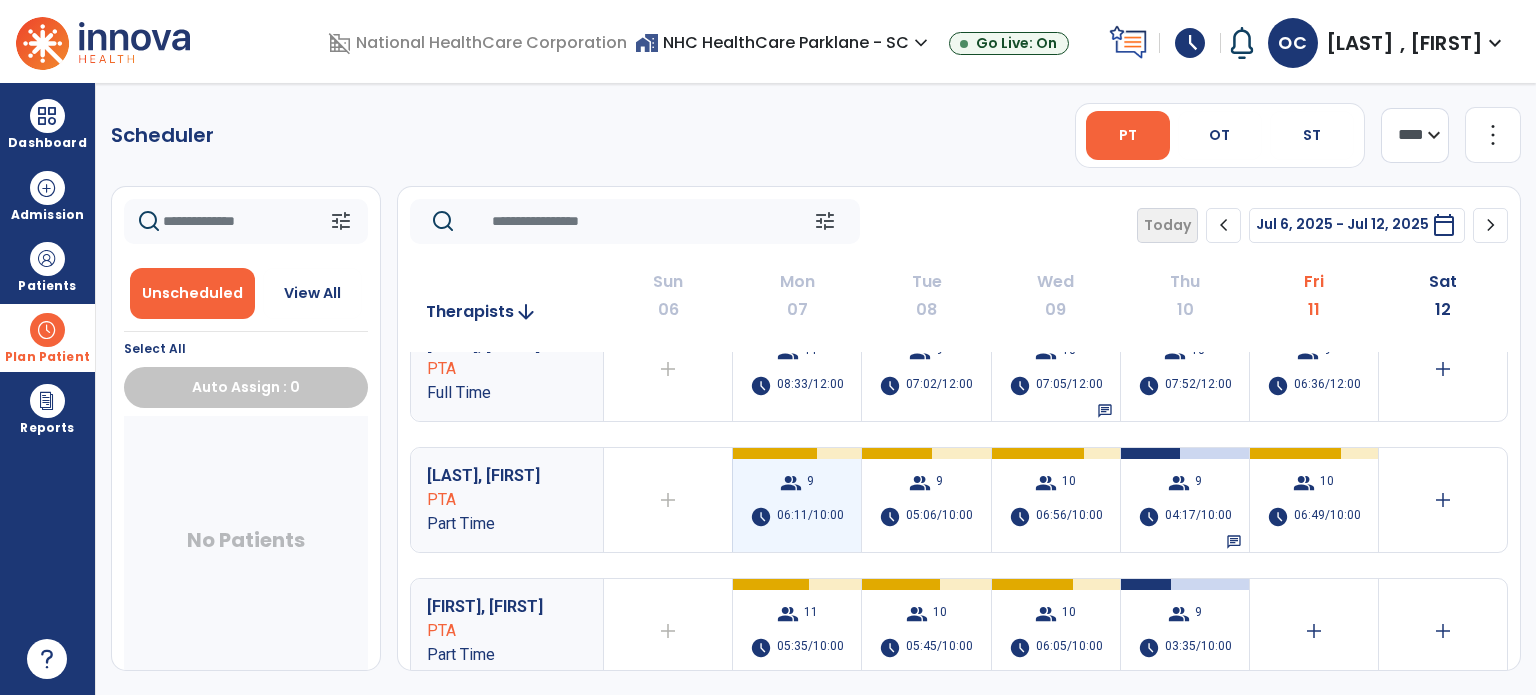 click on "group  9  schedule  06:11/10:00" at bounding box center [797, 500] 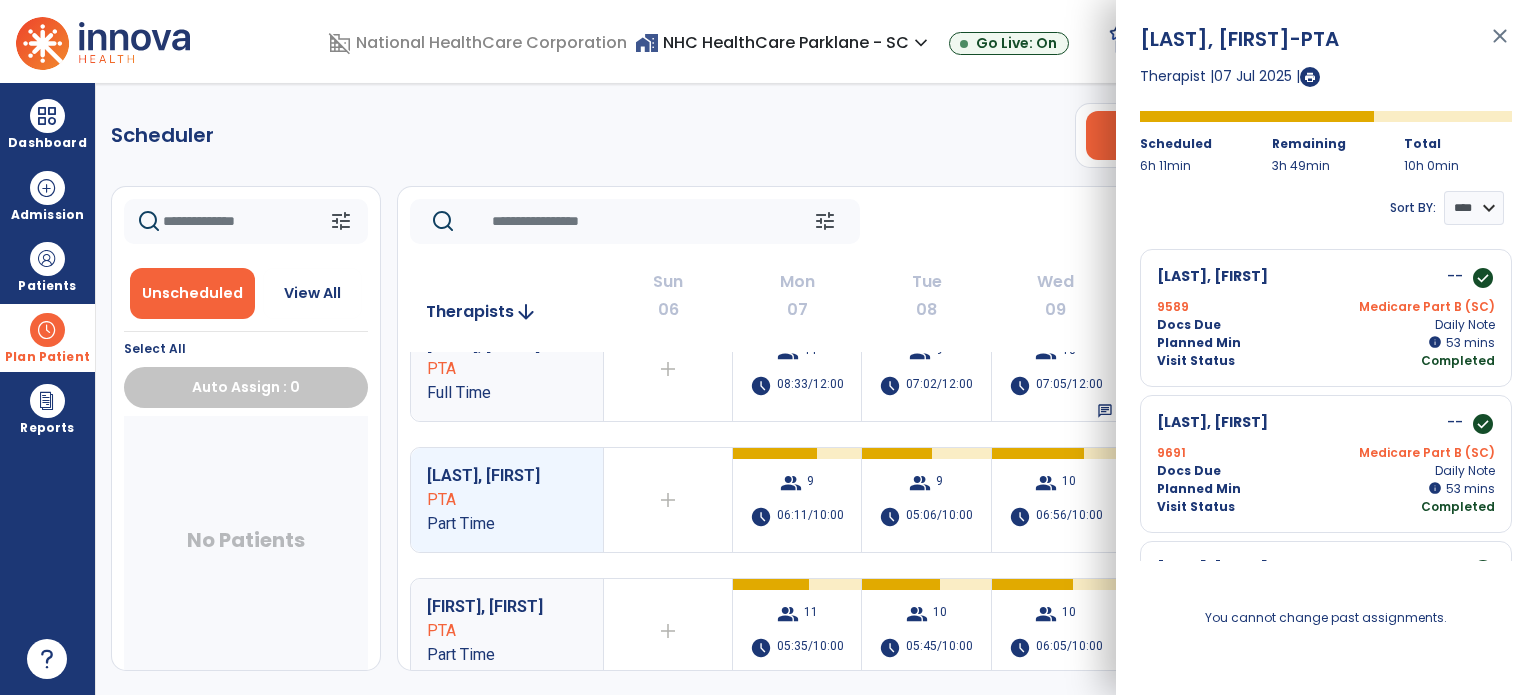 click on "Scheduler   PT   OT   ST  **** *** more_vert  Manage Labor   View All Therapists   Print   tune   Unscheduled   View All  Select All  Auto Assign : 0  No Patients  tune   Today  chevron_left Jul 6, 2025 - Jul 12, 2025  *********  calendar_today  chevron_right   Therapists  arrow_downward Sun  06  Mon  07  Tue  08  Wed  09  Thu  10  Fri  11  Sat  12  Jaimes, William PT Full Time  add  Therapist not available for the day  group  17  schedule  08:00/12:00   group  7  schedule  05:38/12:00   group  14  schedule  08:15/12:00   group  21  schedule  07:08/12:00   group  11  schedule  05:30/12:00   group  3  schedule  01:16/04:00  Robinson, Lorna PT PRN  add  Therapist not available for the day  group  19  schedule  06:03/08:00   group  9  schedule  05:06/08:00   group  13  schedule  04:06/08:00   chat   group  17  schedule  05:09/08:00   add   add  Herndon, Kelley PTA Full Time  add  Therapist not available for the day  group  11  schedule  08:33/12:00   group  9  schedule  07:02/12:00   group  10  schedule  10 9" at bounding box center (816, 389) 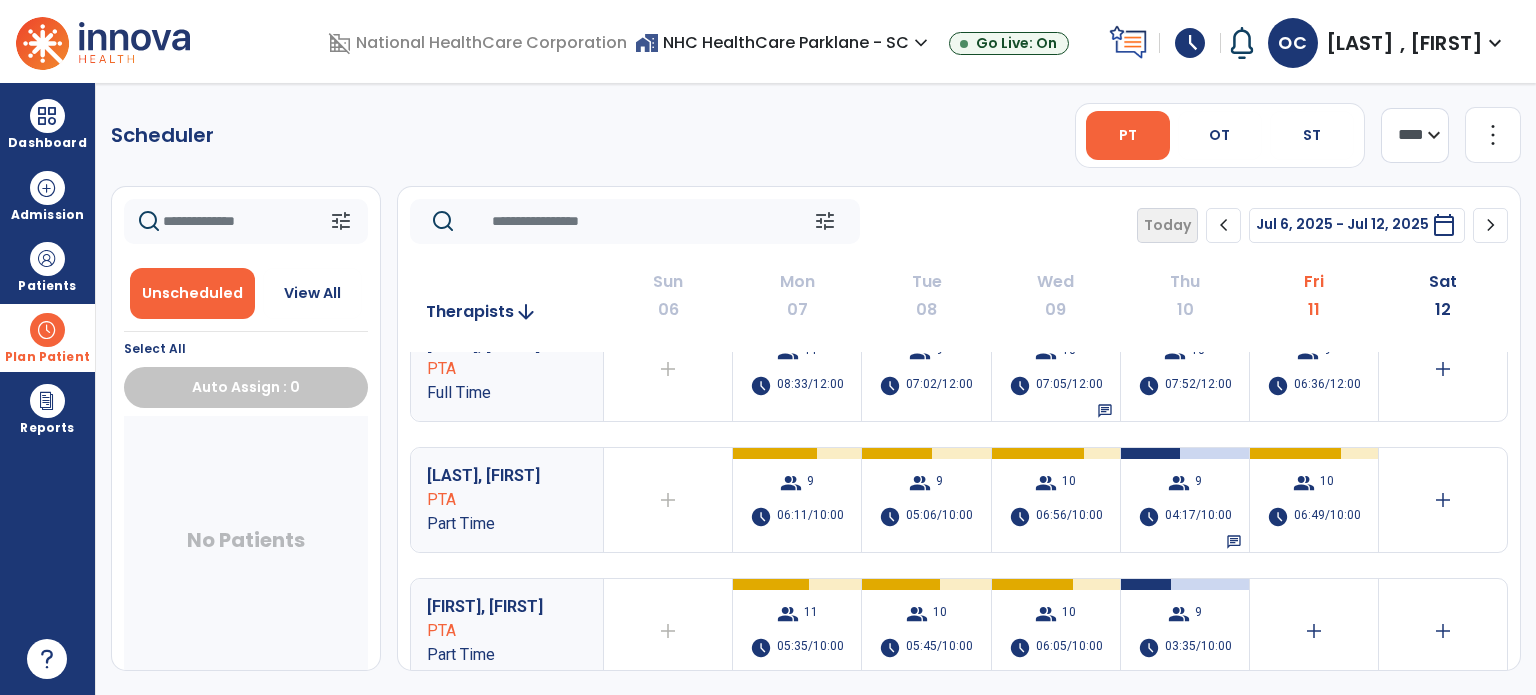 click on "chevron_right" 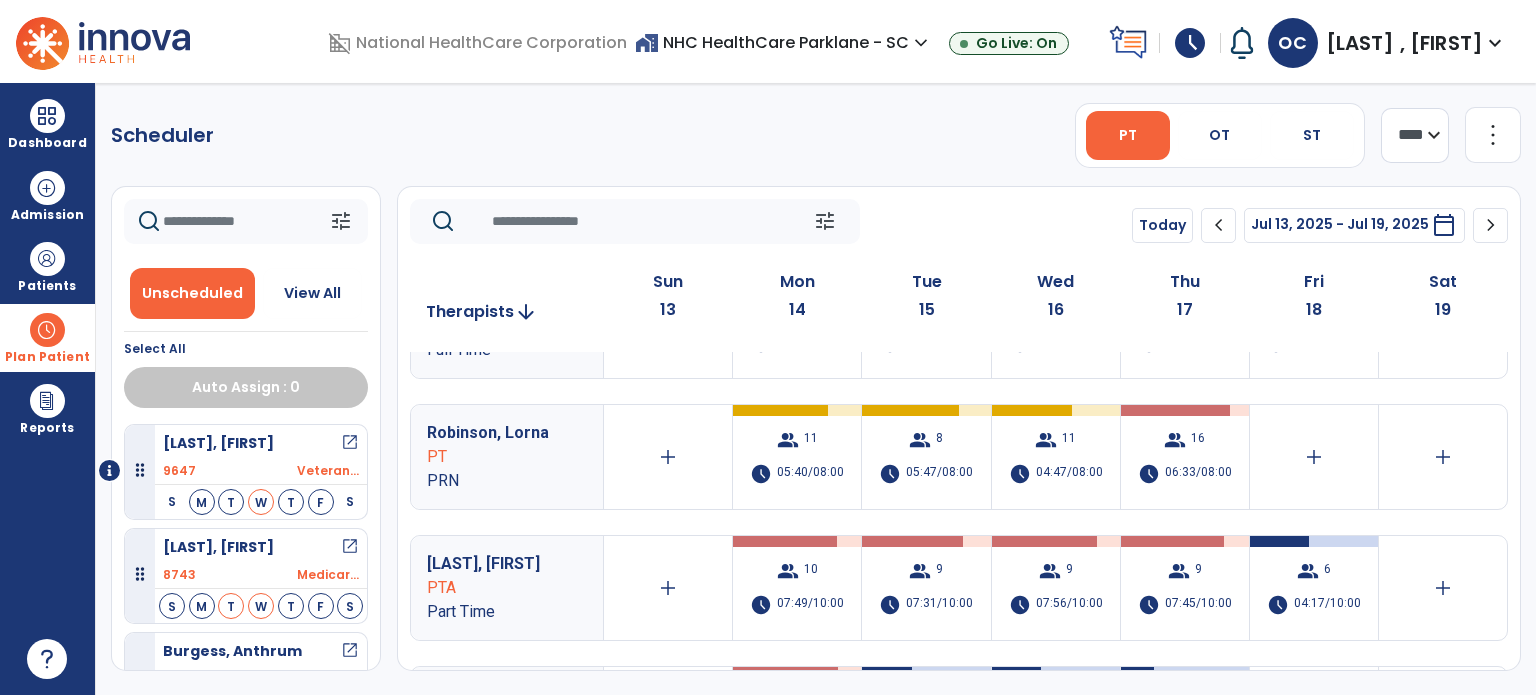 scroll, scrollTop: 266, scrollLeft: 0, axis: vertical 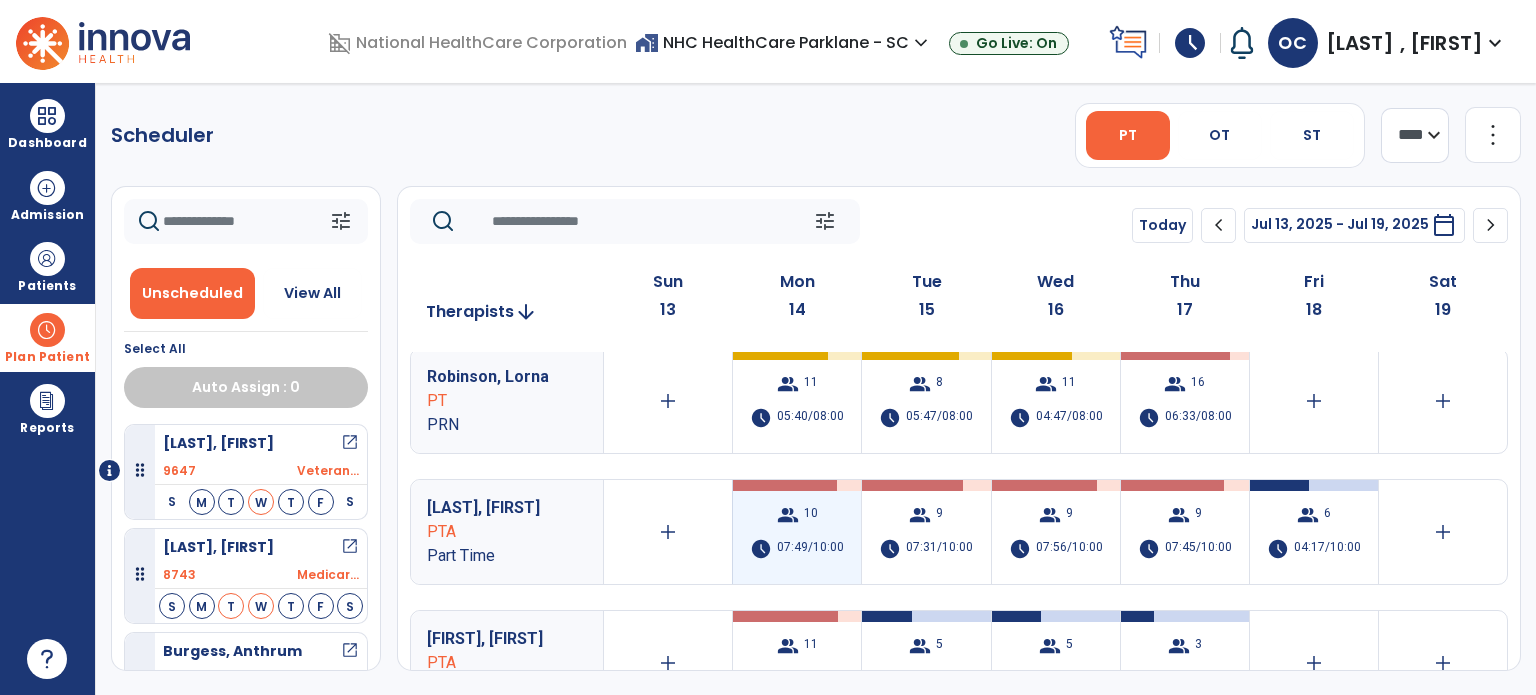 click on "group  10  schedule  07:49/10:00" at bounding box center [797, 532] 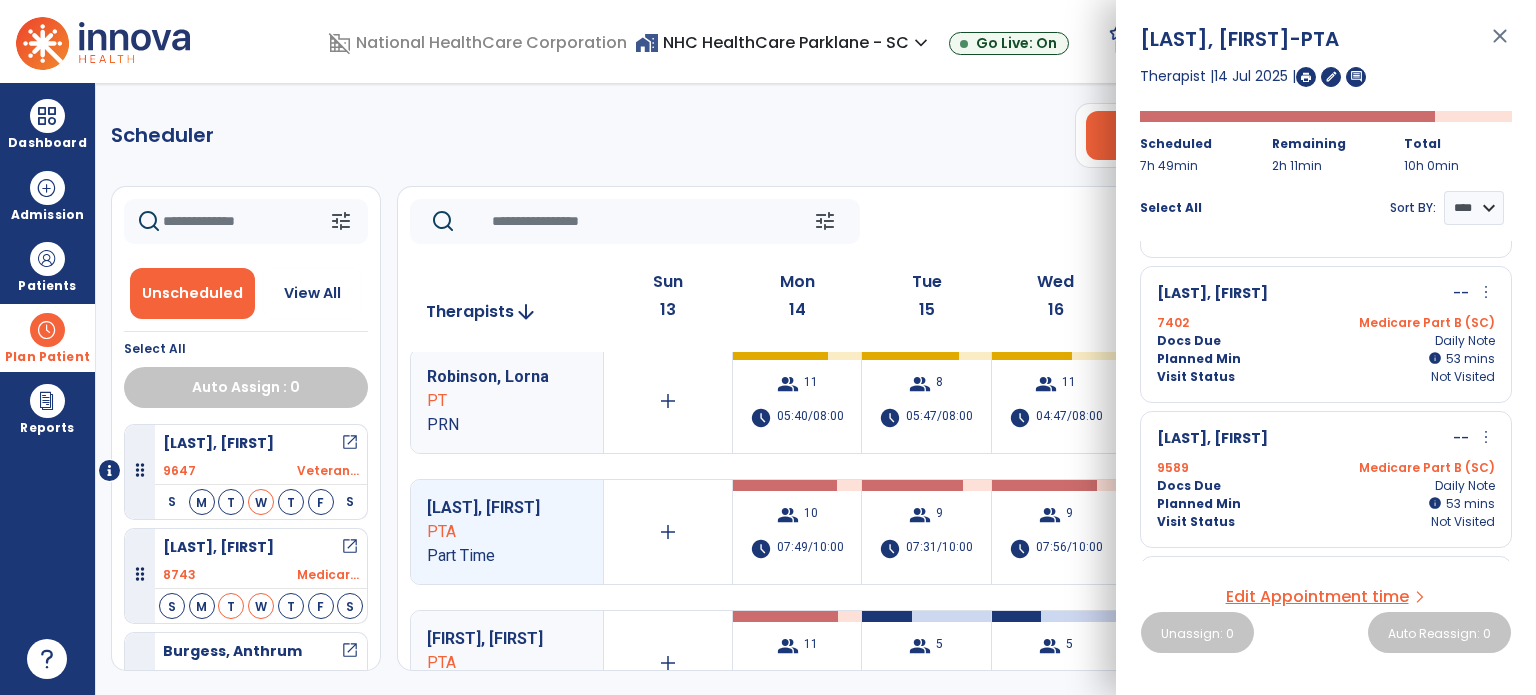 scroll, scrollTop: 0, scrollLeft: 0, axis: both 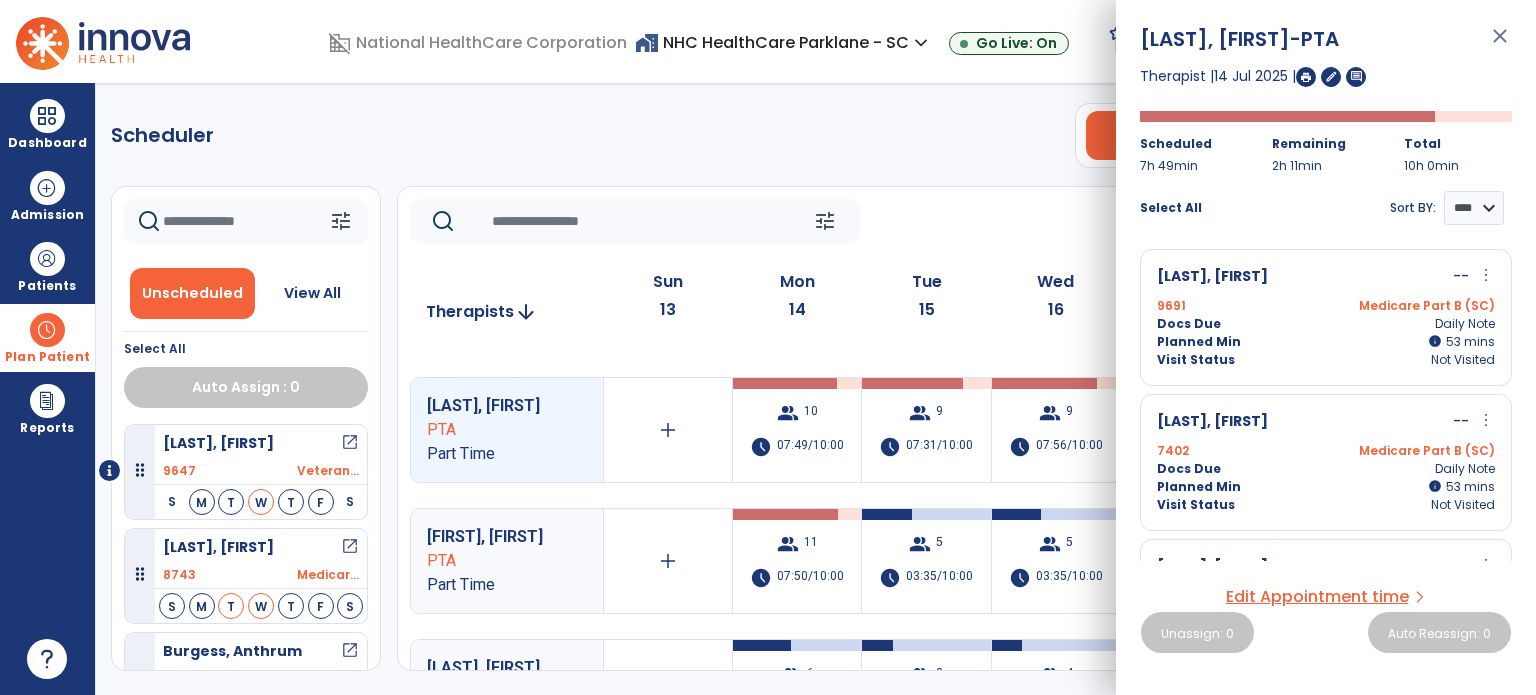 click on "tune   Today  chevron_left Jul 13, 2025 - Jul 19, 2025  *********  calendar_today  chevron_right" 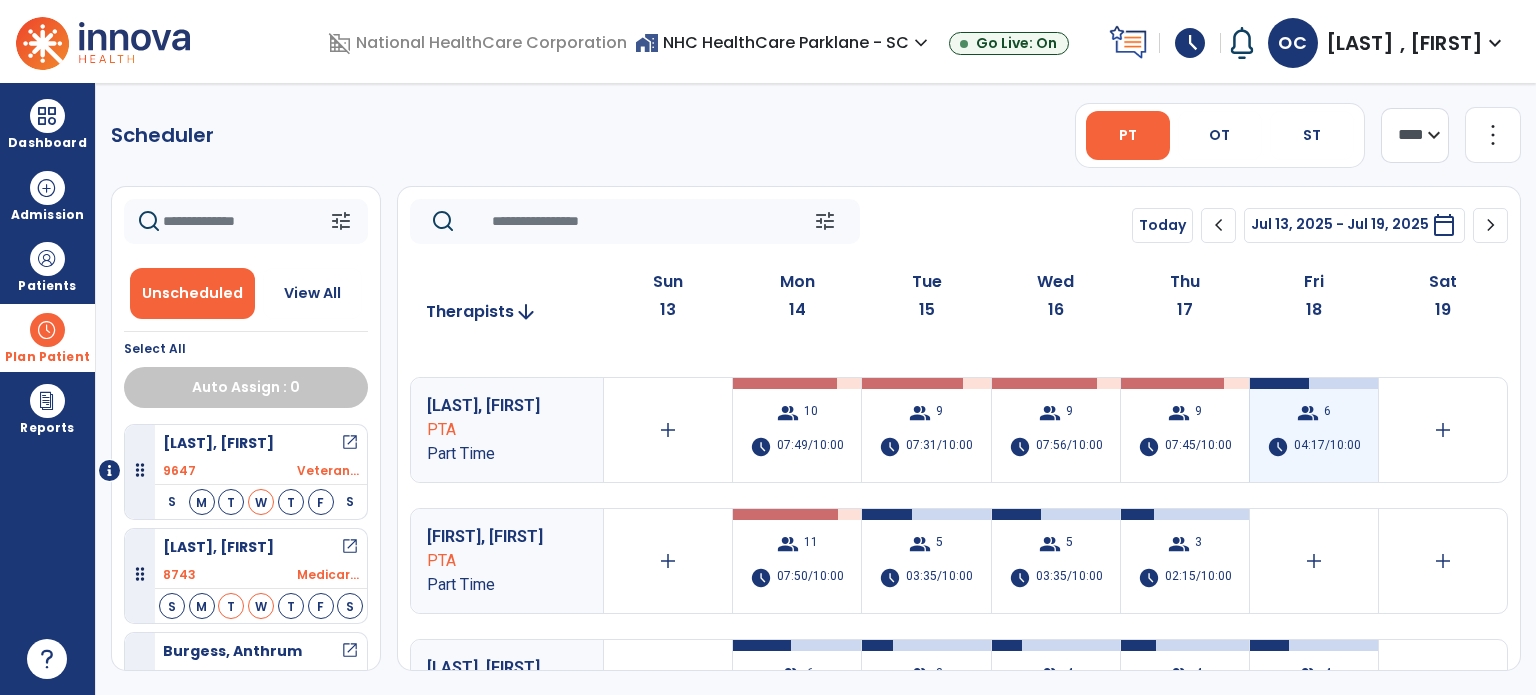 click on "group 6 schedule 04:17/10:00" at bounding box center [1314, 430] 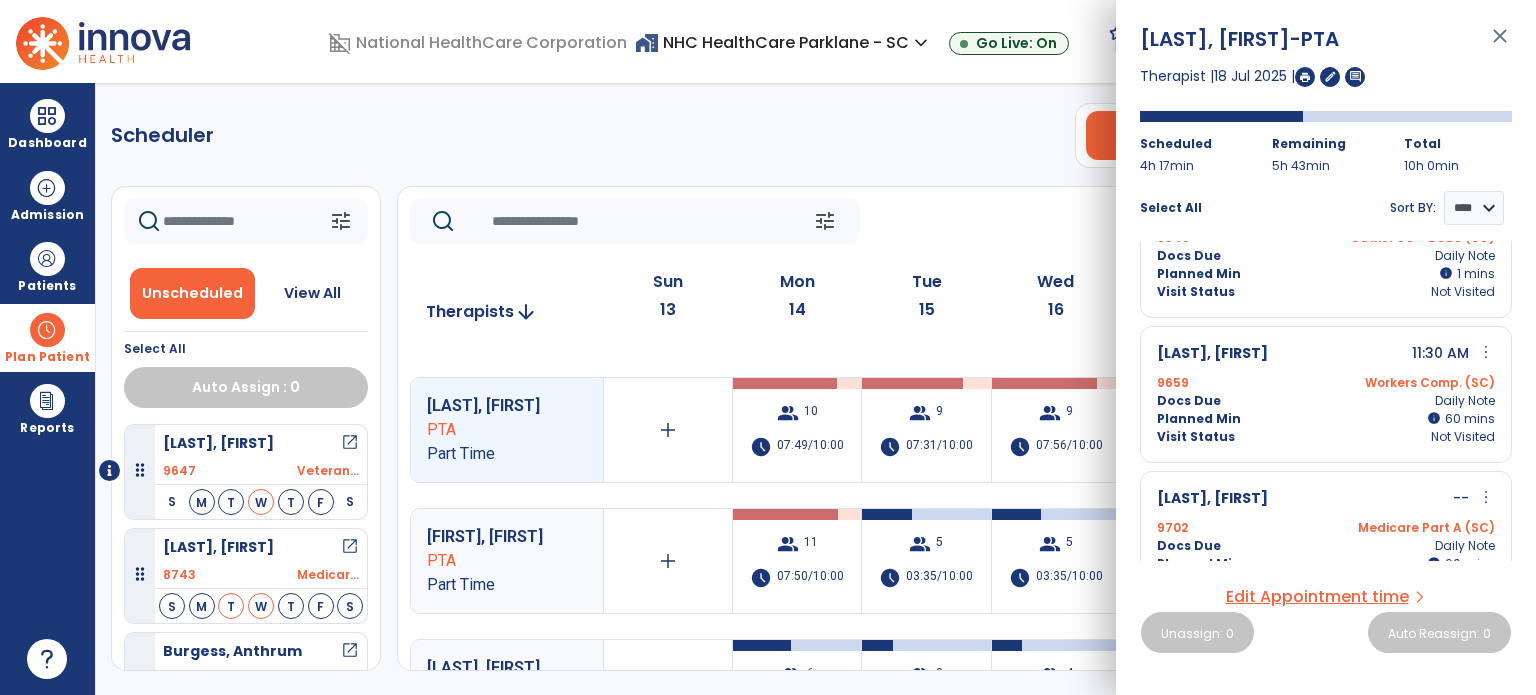 scroll, scrollTop: 64, scrollLeft: 0, axis: vertical 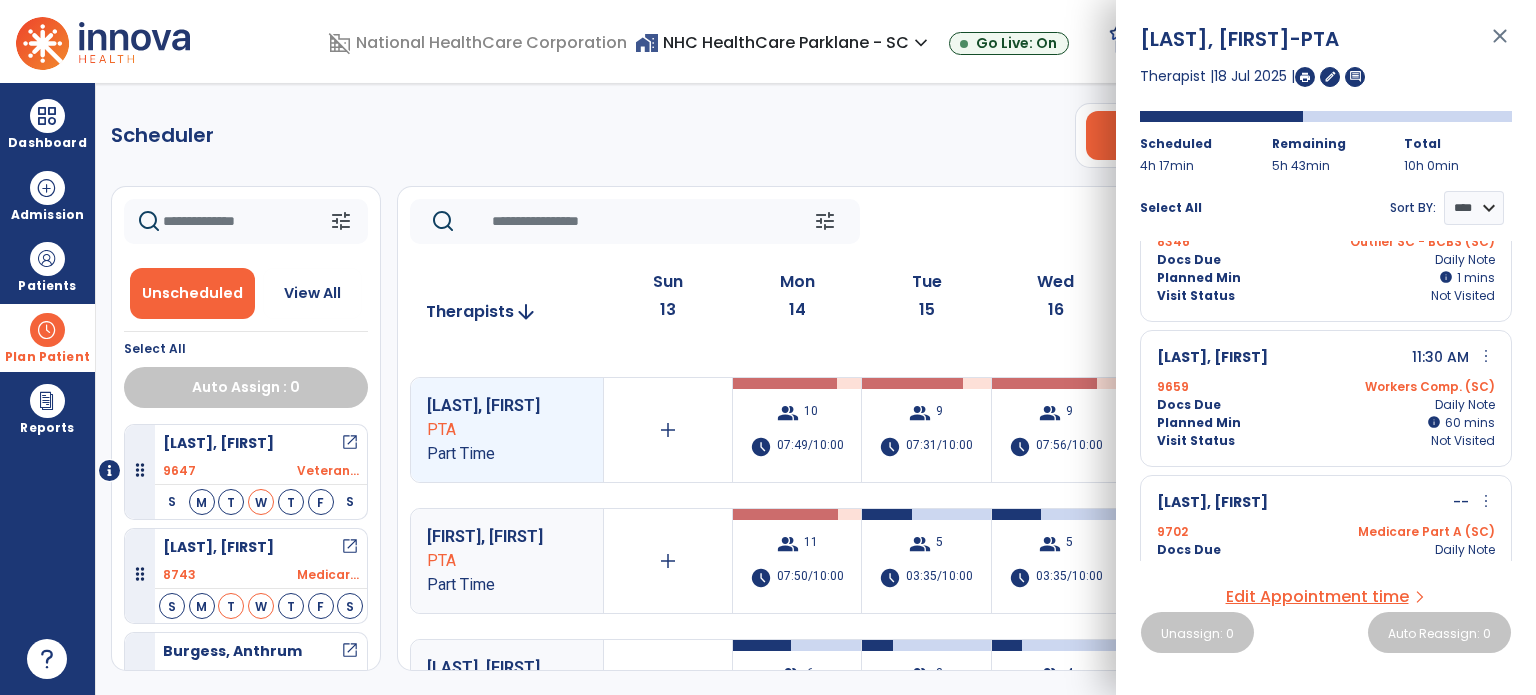 click on "Scheduler   PT   OT   ST  **** *** more_vert  Manage Labor   View All Therapists   Print" 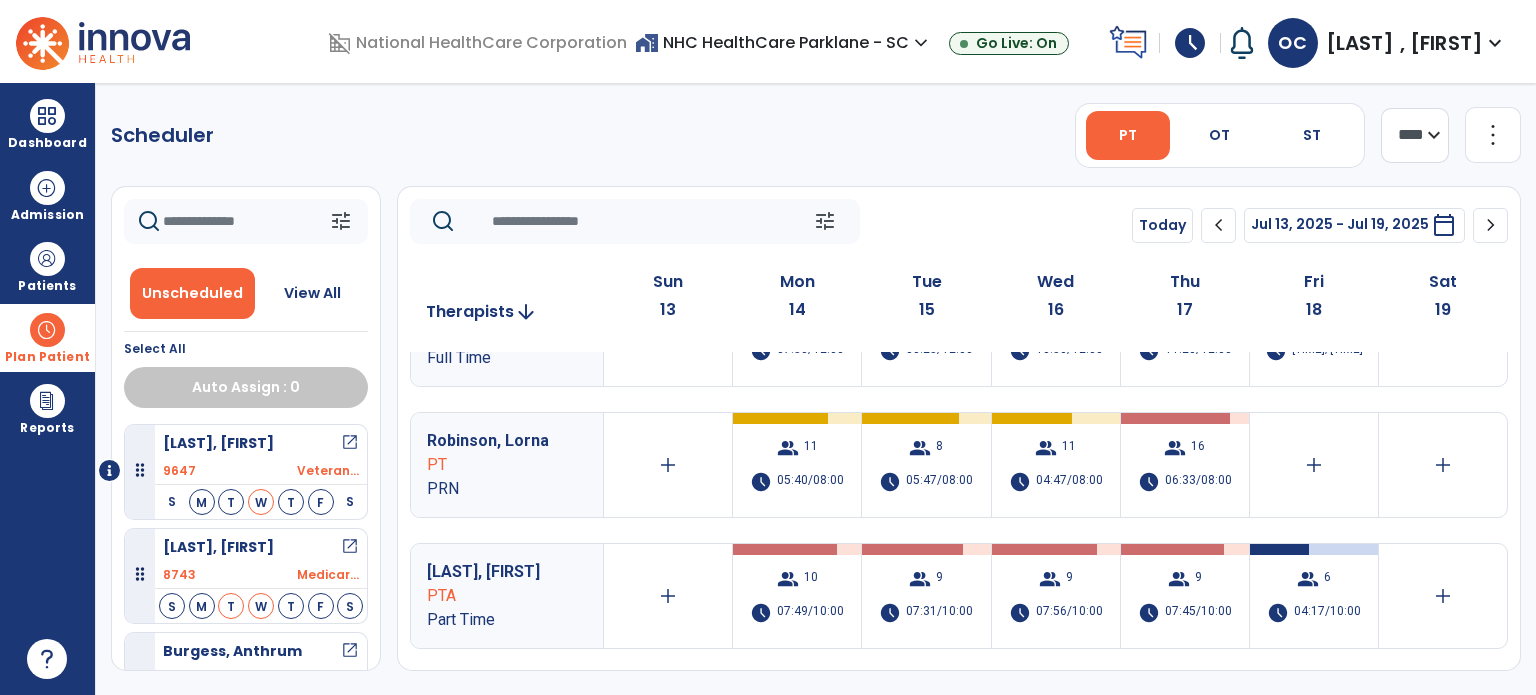 scroll, scrollTop: 196, scrollLeft: 0, axis: vertical 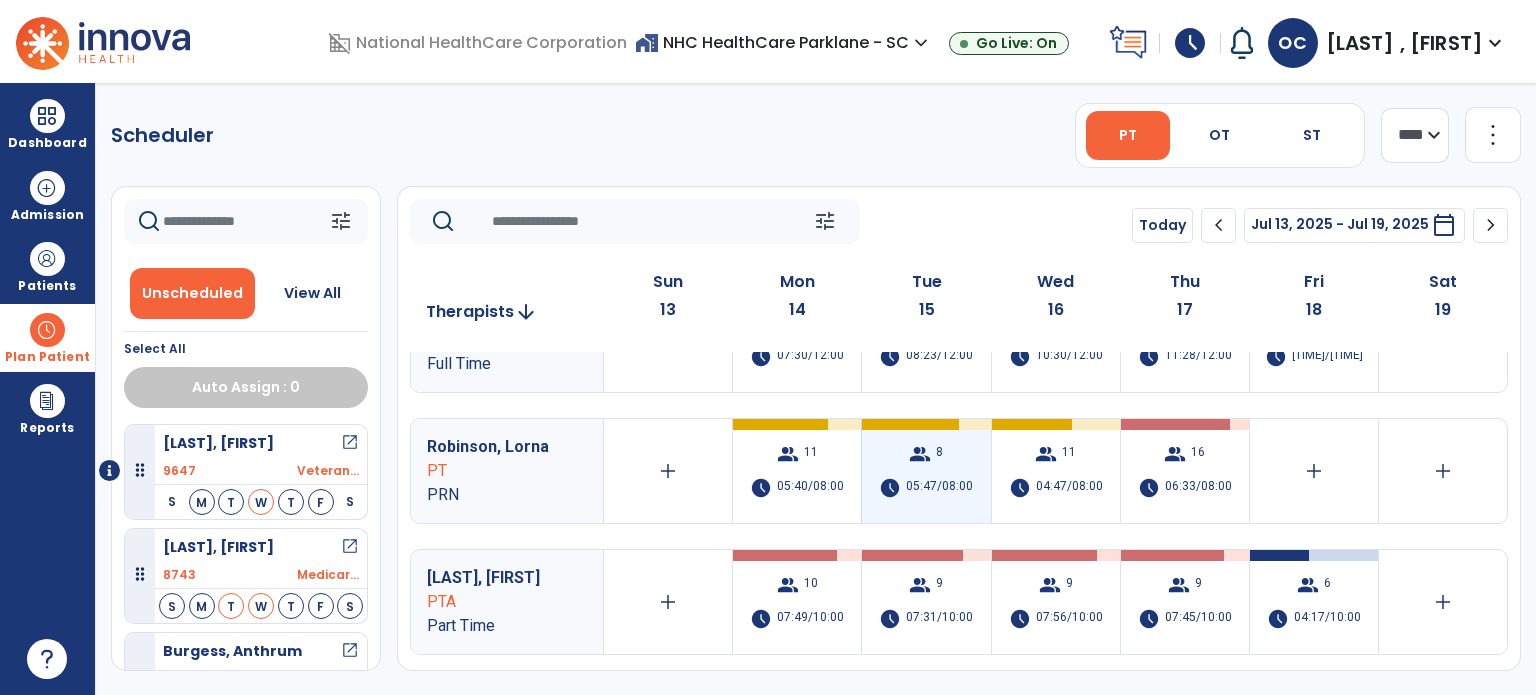 click on "05:47/08:00" at bounding box center (939, 488) 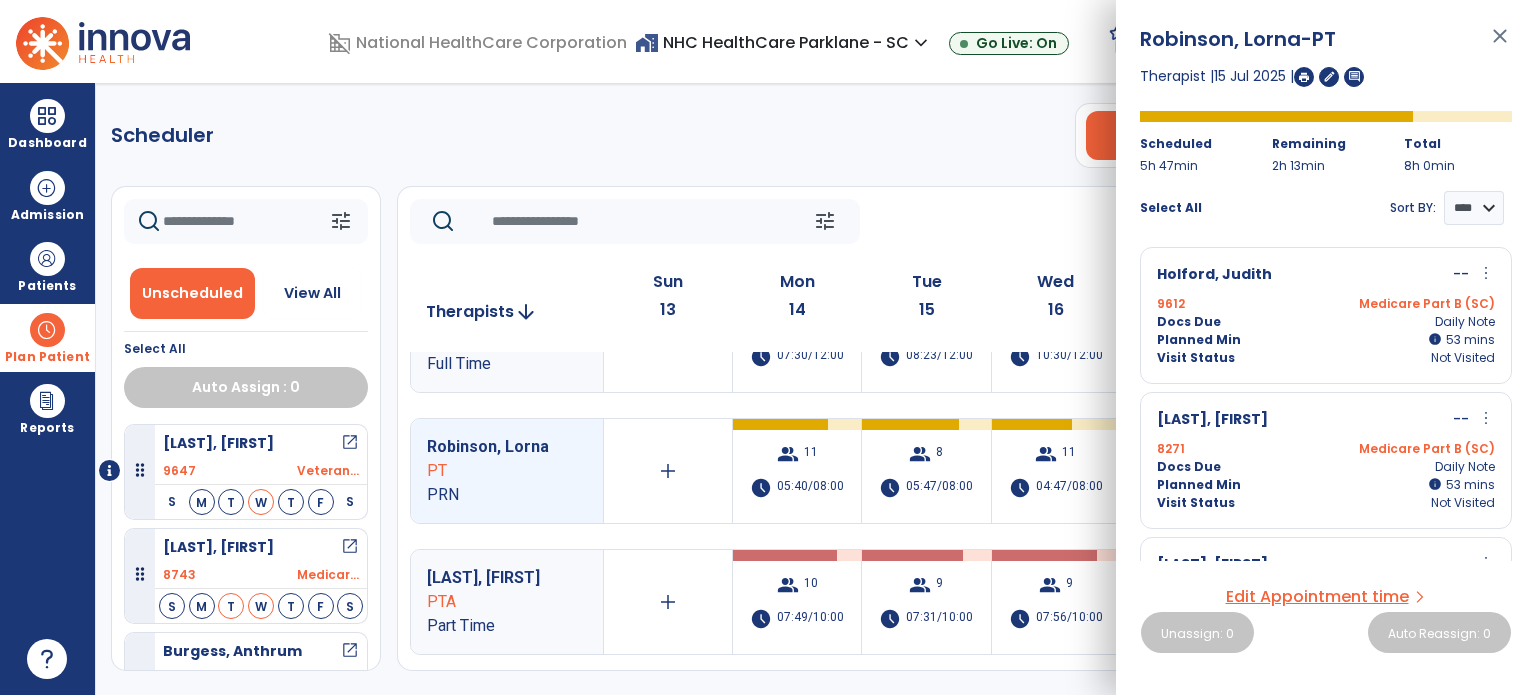 scroll, scrollTop: 0, scrollLeft: 0, axis: both 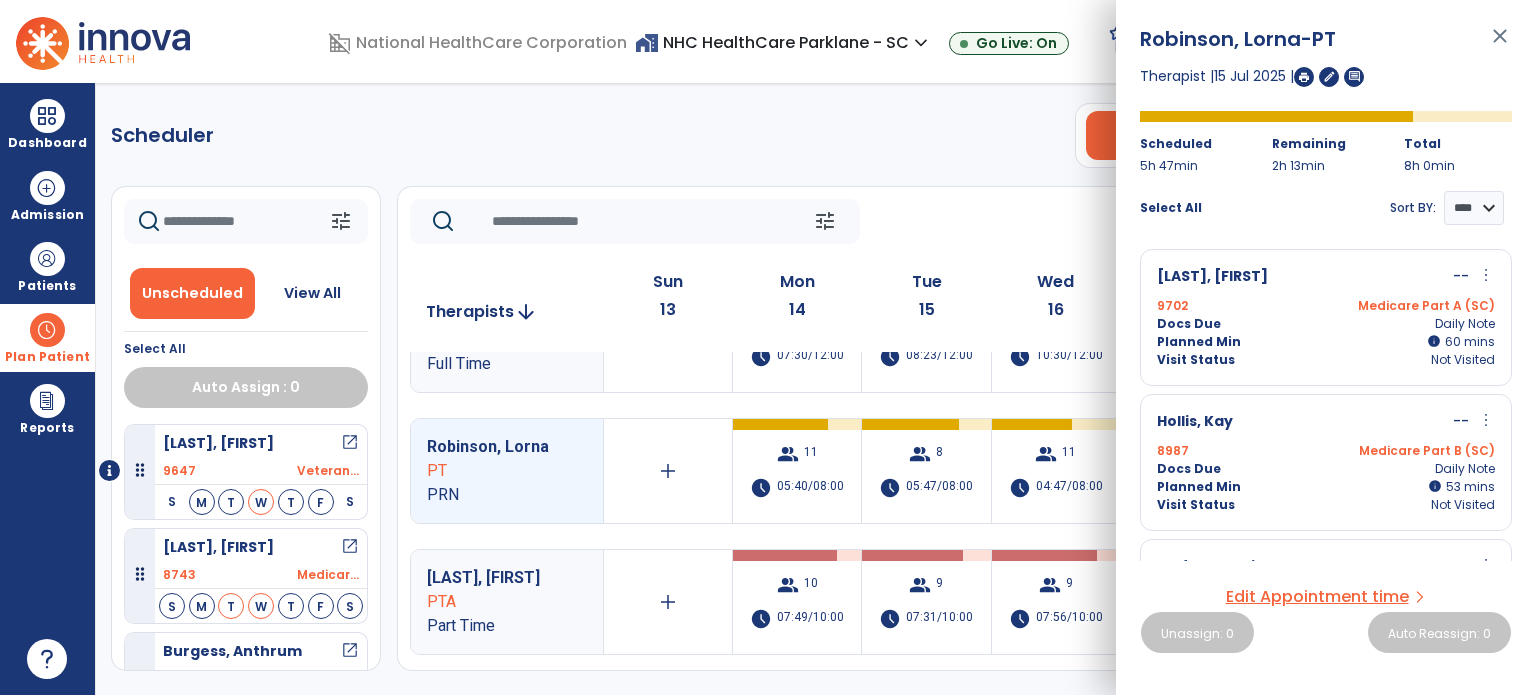 click on "Scheduler   PT   OT   ST  **** *** more_vert  Manage Labor   View All Therapists   Print   tune   Unscheduled   View All  Select All  Auto Assign : 0   [LAST], [FIRST]   open_in_new  9647 Veteran...  S M T W T F S  [LAST], [FIRST]   open_in_new  8743 Medicar...  S M T W T F S  [LAST], [FIRST]   open_in_new  9569 Medicar...  S M T W T F S  [LAST], [FIRST]   open_in_new  9700 UHC PDP...  S M T W T F S  [LAST], [FIRST]   open_in_new  9699 Medicar...  S M T W T F S  [LAST], [FIRST]   open_in_new  7346 Medicar...  S M T W T F S  [LAST], [FIRST]   open_in_new  9693 Aetna C...  S M T W T F S  [LAST], [FIRST]   open_in_new  9681 Medicar...  S M T W T F S  [LAST], [FIRST]   open_in_new  9694 UHC PDP...  S M T W T F S  [LAST], [FIRST]   open_in_new  9692 Medicar...  S M T W T F S  [LAST], [FIRST]   open_in_new  9702 Medicar...  S M T W T F S  [LAST], [FIRST]   open_in_new  9667 Medicar...  S M T W T F S  [LAST], [FIRST]   open_in_new  9696 UHC PDP...  S M T W T F S  [LAST], [FIRST]   open_in_new  9685 Medicar...  S M T W T F S 9678" at bounding box center (816, 389) 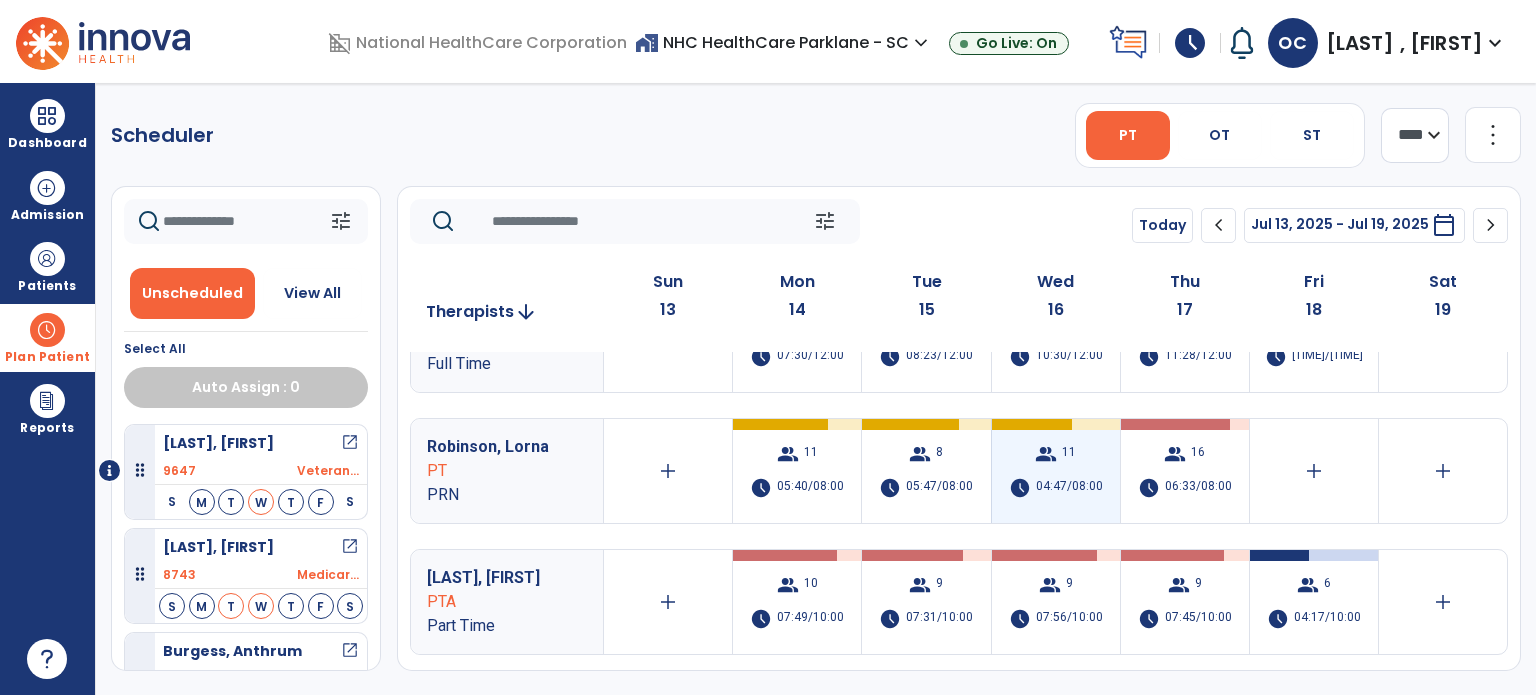 click on "group  11  schedule  04:47/08:00" at bounding box center (1056, 471) 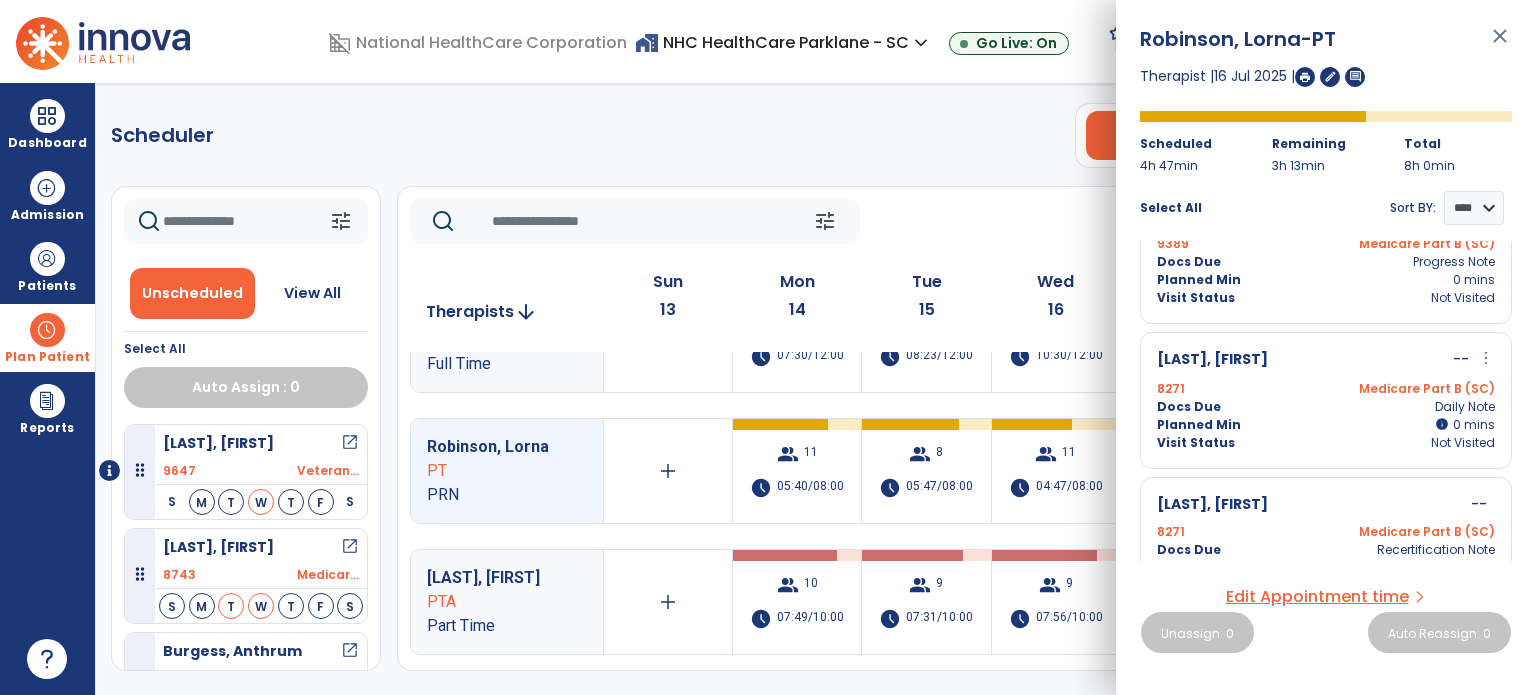 scroll, scrollTop: 1260, scrollLeft: 0, axis: vertical 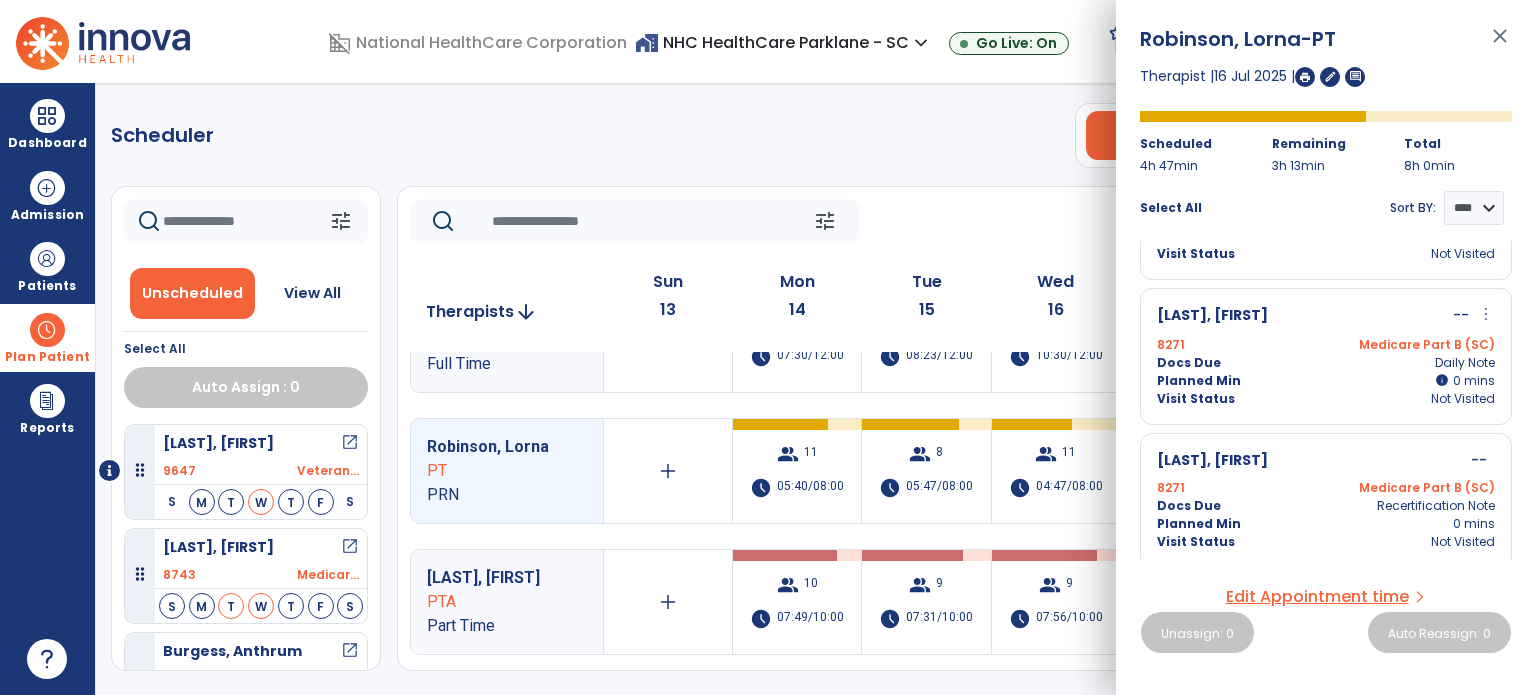 click on "home_work   NHC HealthCare Parklane - SC   expand_more   NHC HealthCare Parklane - SC  Go Live: On" at bounding box center (868, 43) 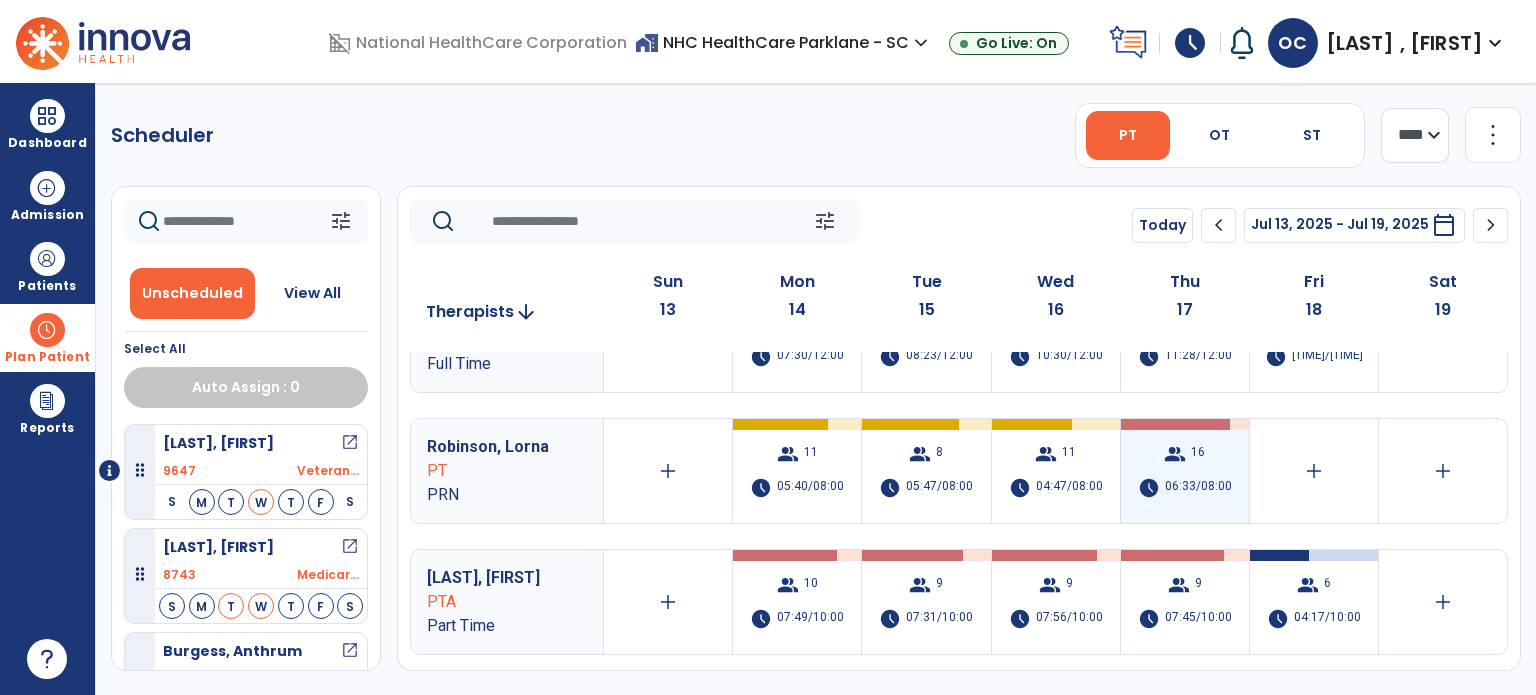 click on "group  16  schedule  06:33/08:00" at bounding box center [1185, 471] 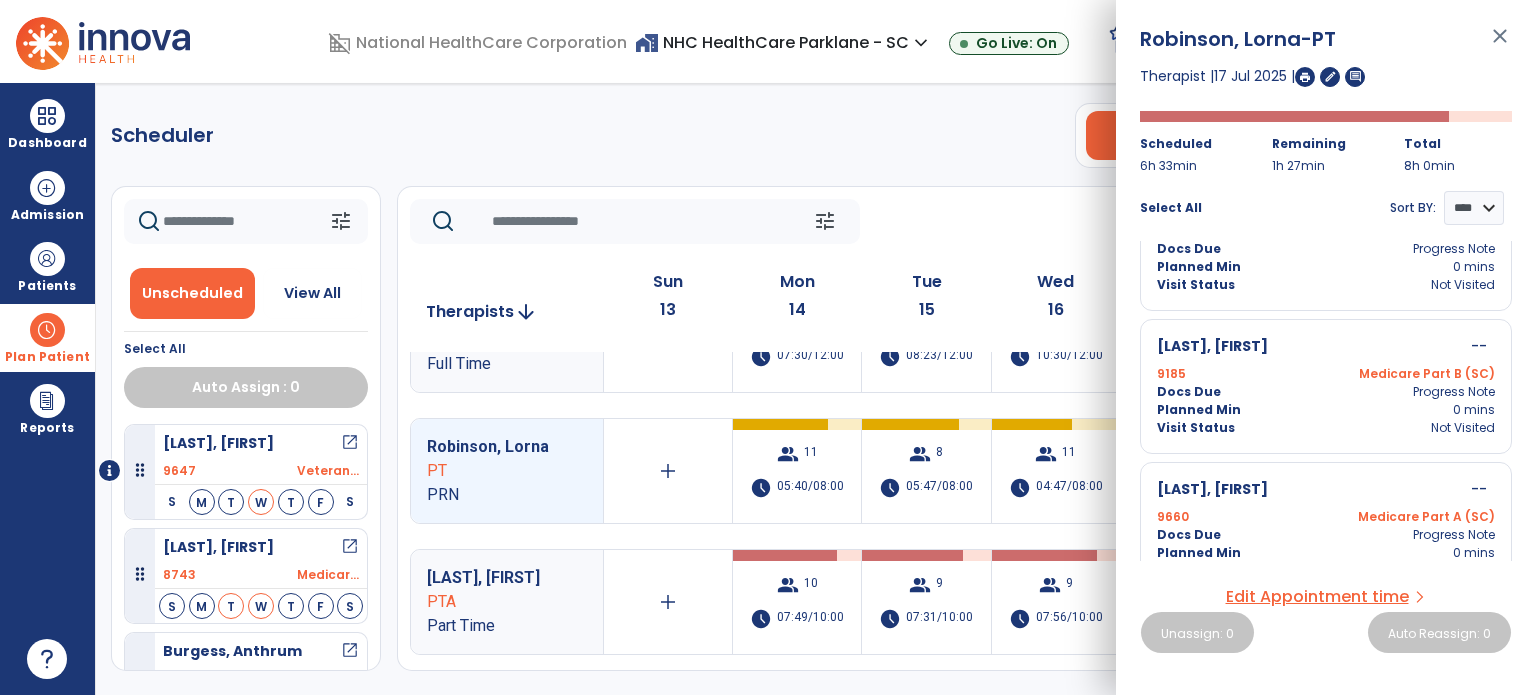 scroll, scrollTop: 1977, scrollLeft: 0, axis: vertical 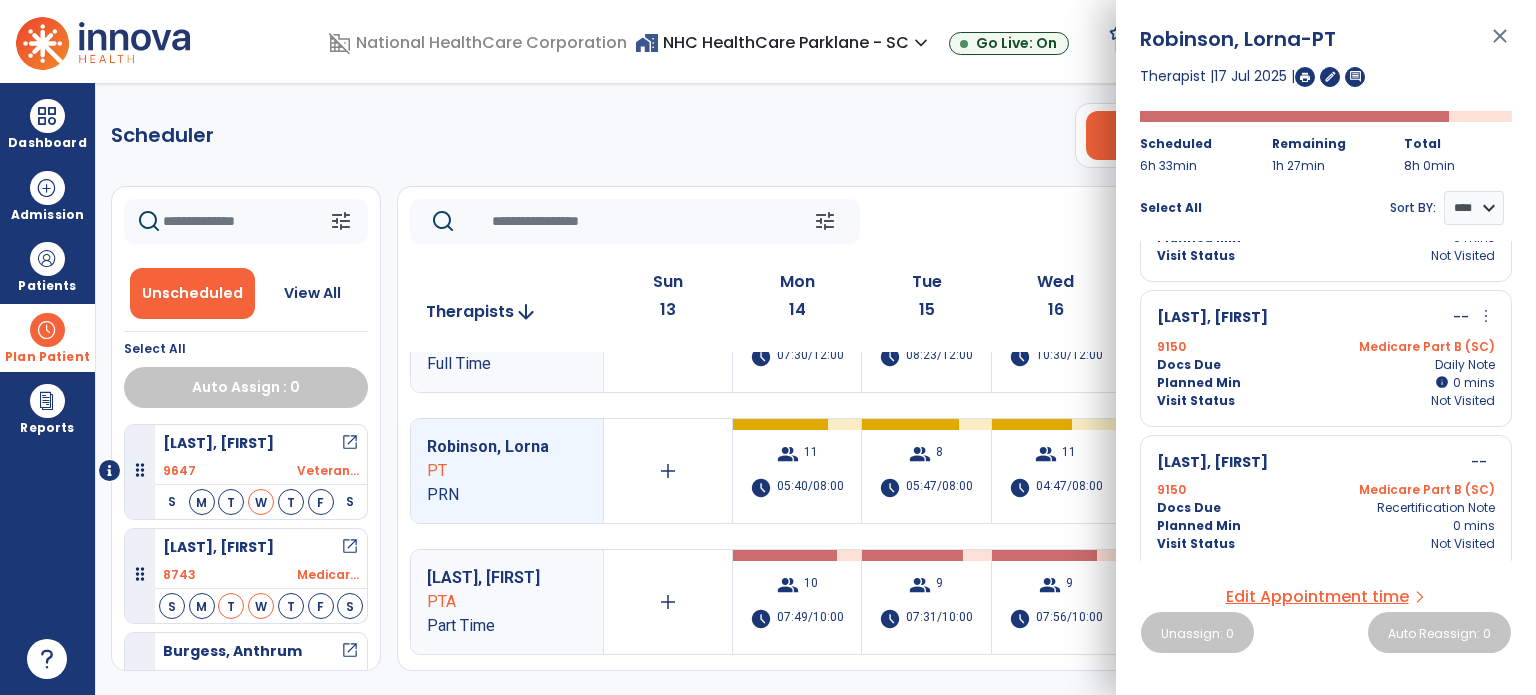 click on "Scheduler   PT   OT   ST  **** *** more_vert  Manage Labor   View All Therapists   Print" 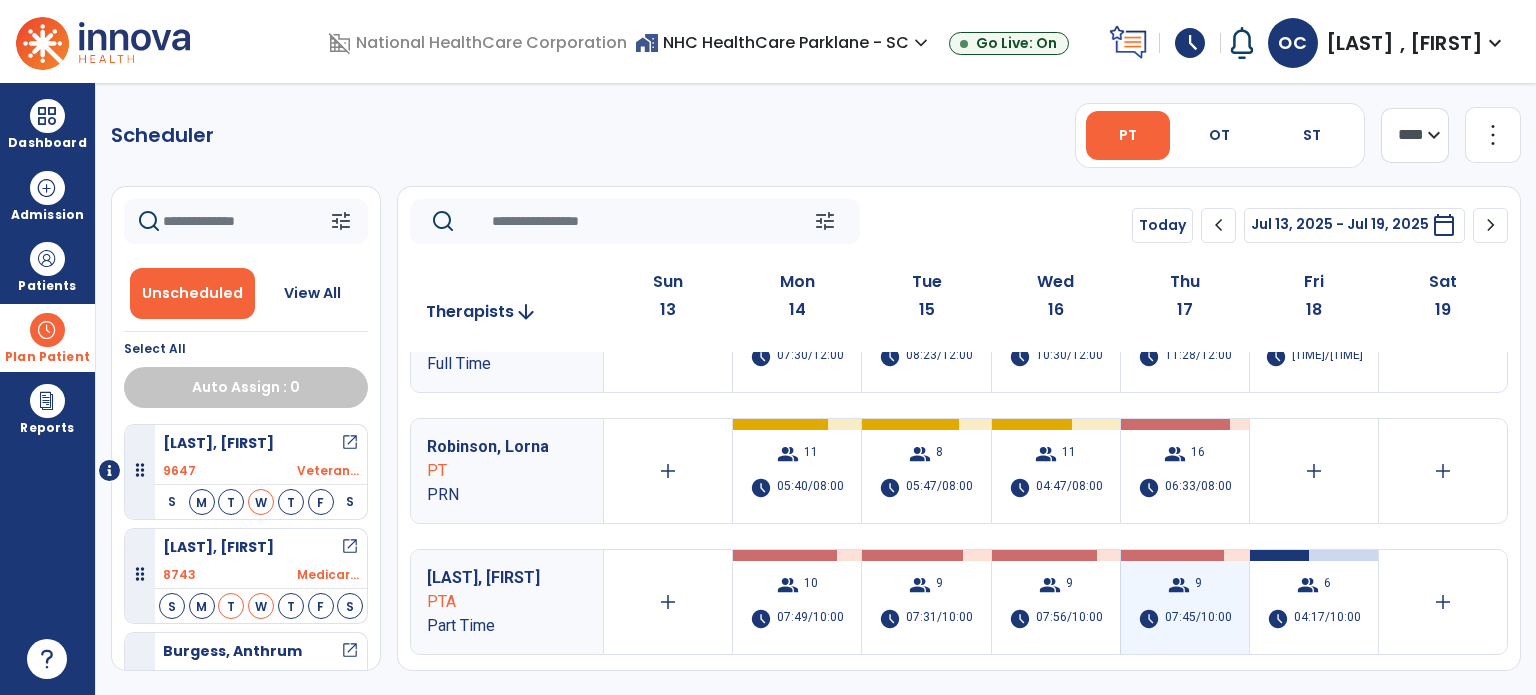 click on "group  9  schedule  07:45/10:00" at bounding box center [1185, 602] 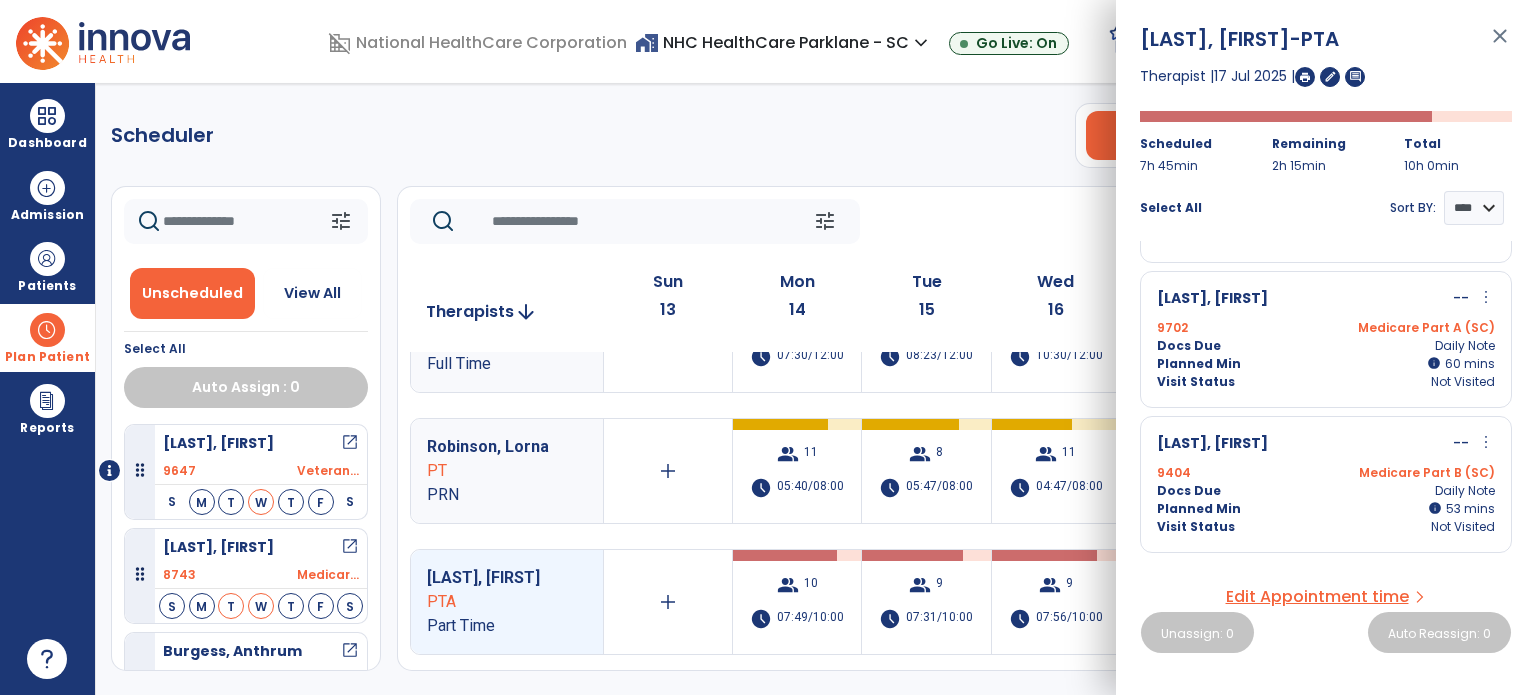 scroll, scrollTop: 122, scrollLeft: 0, axis: vertical 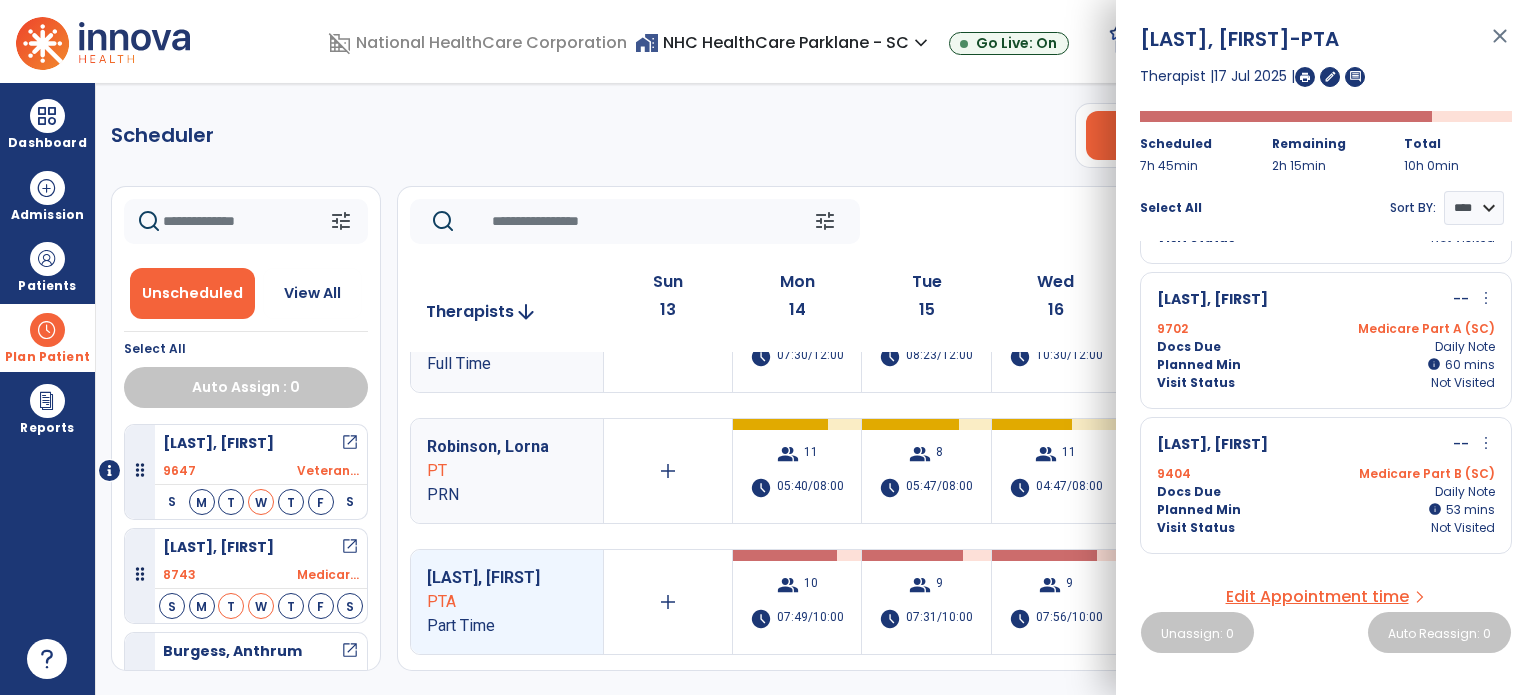 click on "Go Live: On" at bounding box center (1021, 43) 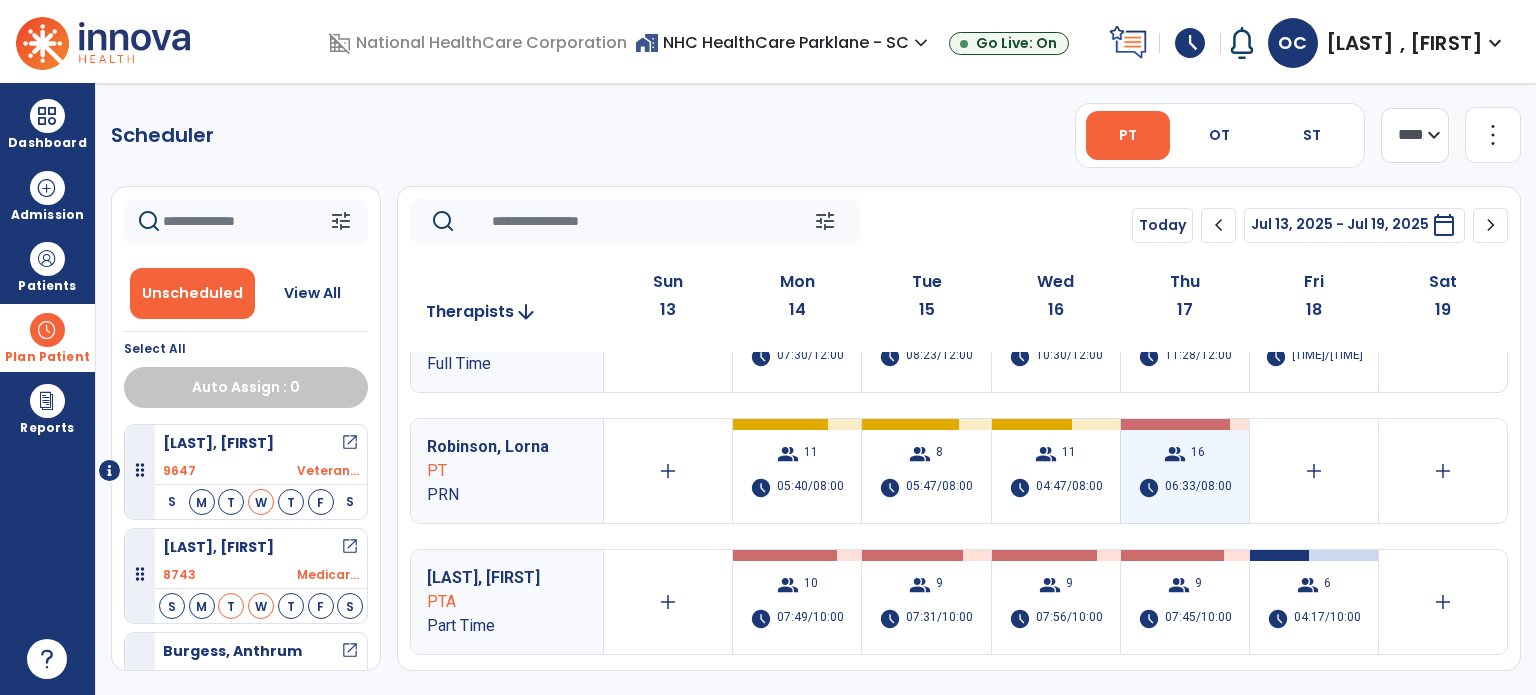 click on "group  16  schedule  06:33/08:00" at bounding box center (1185, 471) 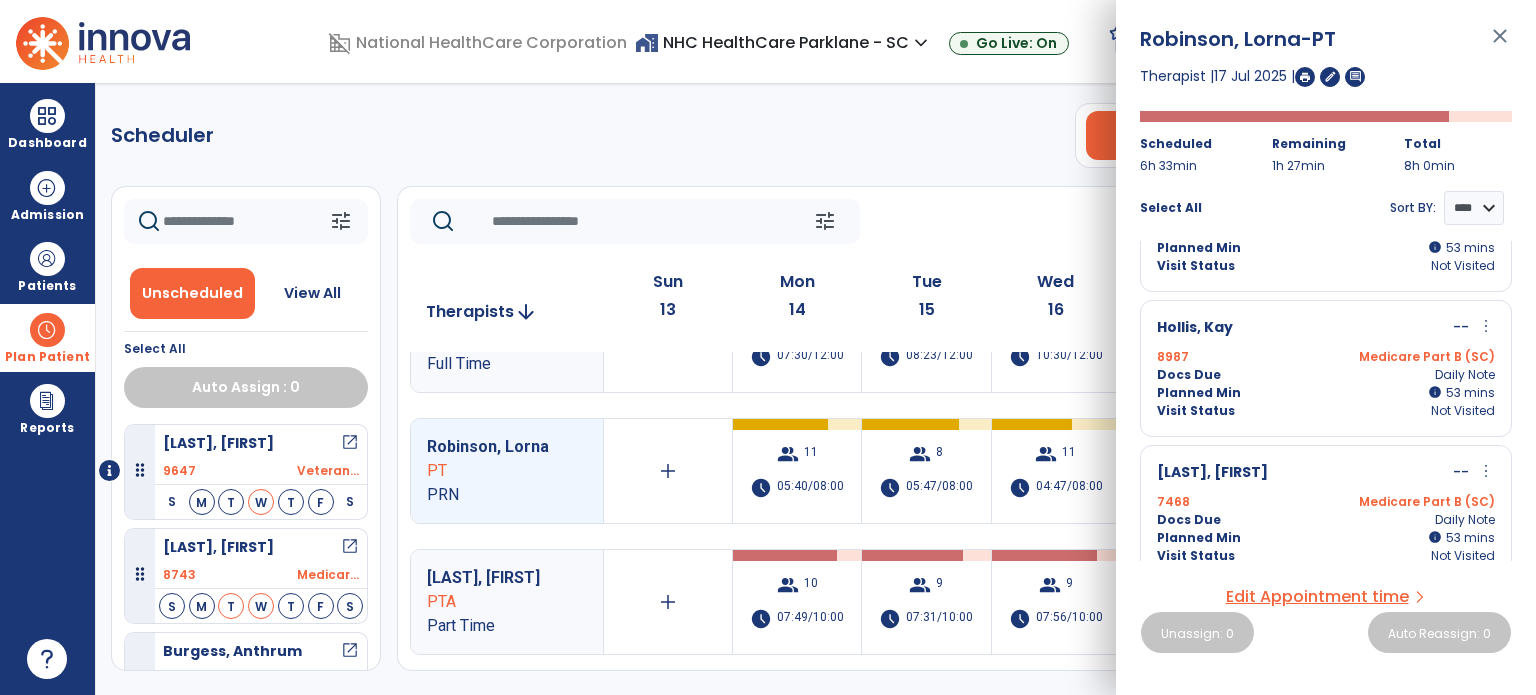 scroll, scrollTop: 95, scrollLeft: 0, axis: vertical 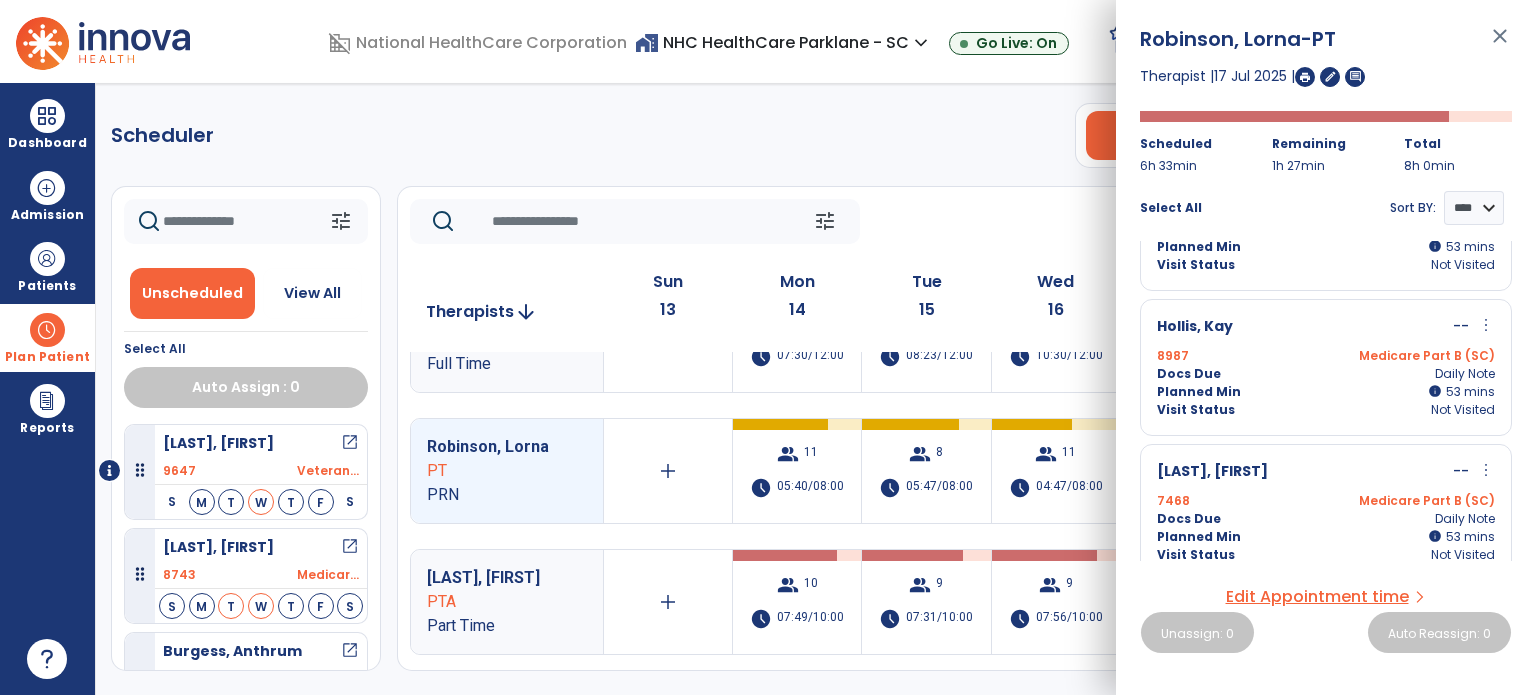 click on "Scheduler   PT   OT   ST  **** *** more_vert  Manage Labor   View All Therapists   Print" 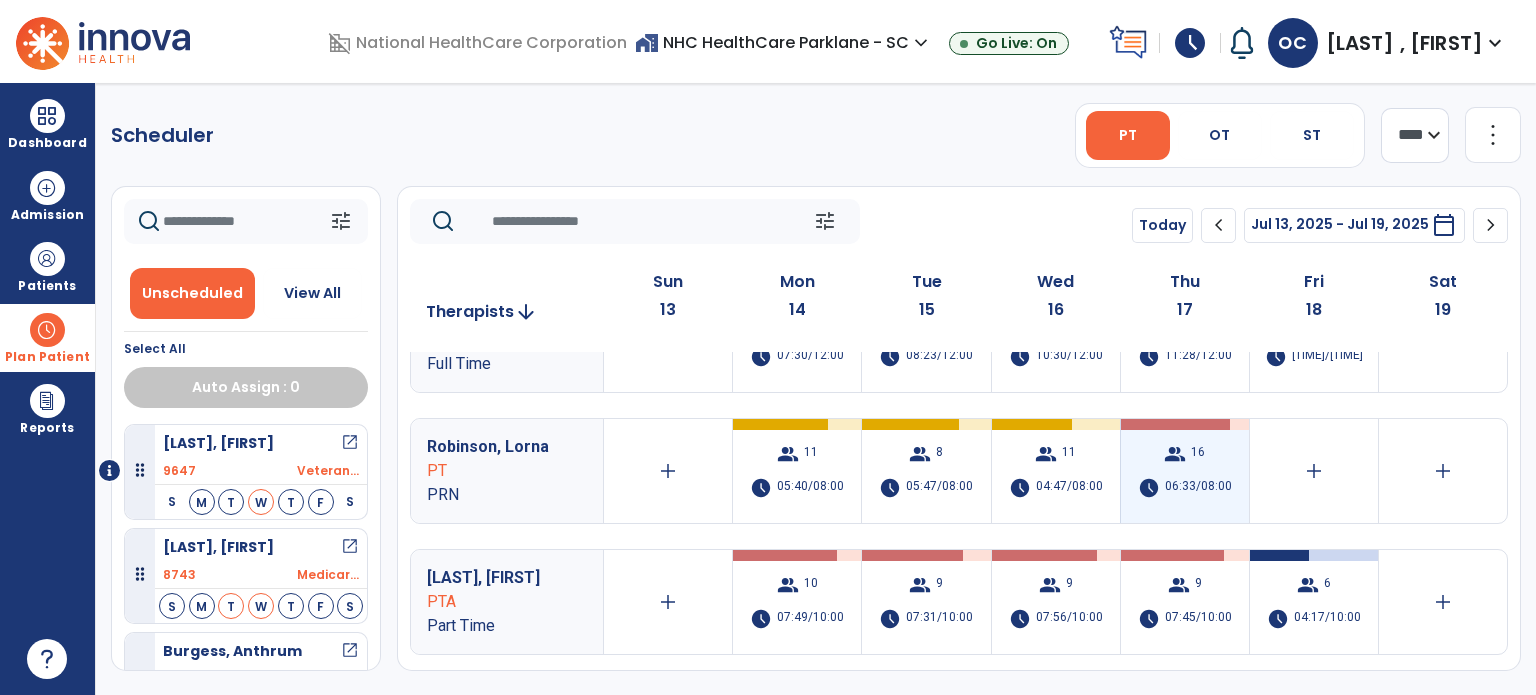 click on "06:33/08:00" at bounding box center (1198, 488) 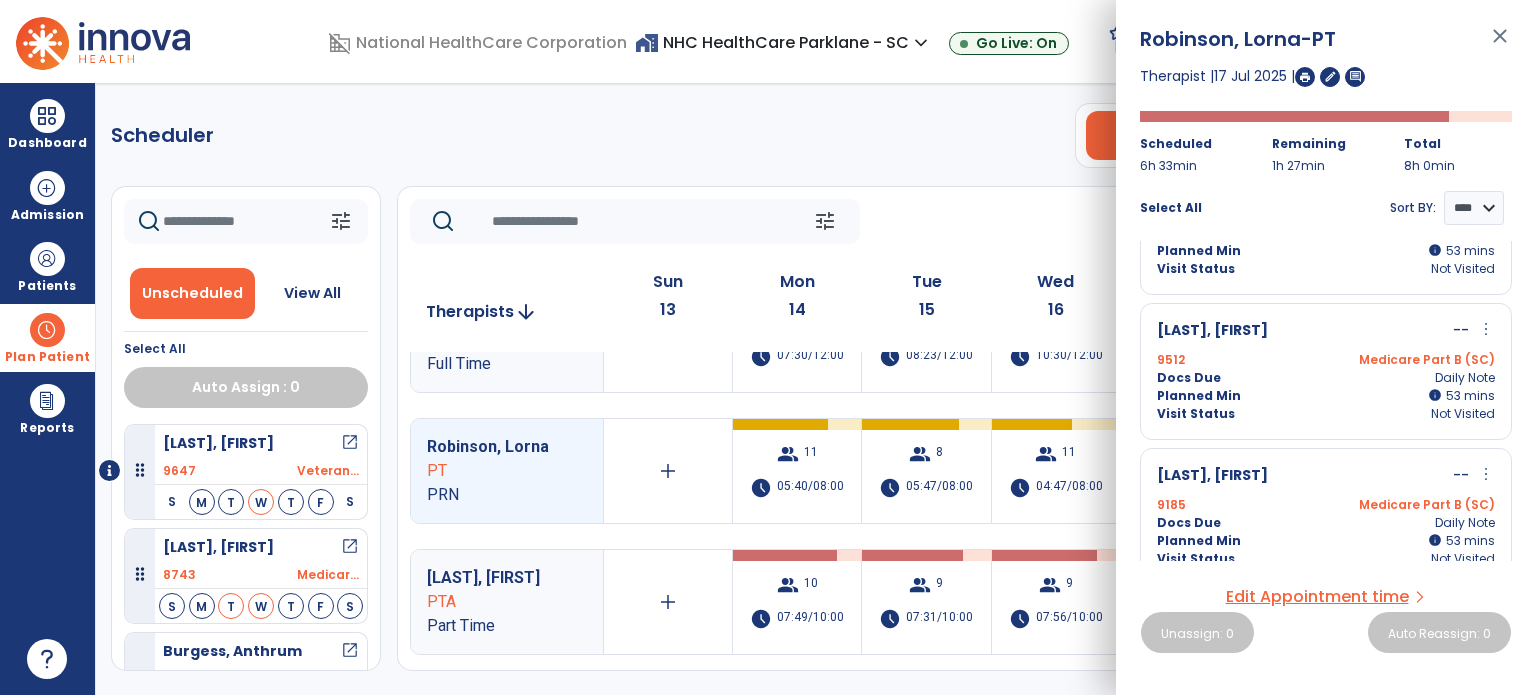 scroll, scrollTop: 234, scrollLeft: 0, axis: vertical 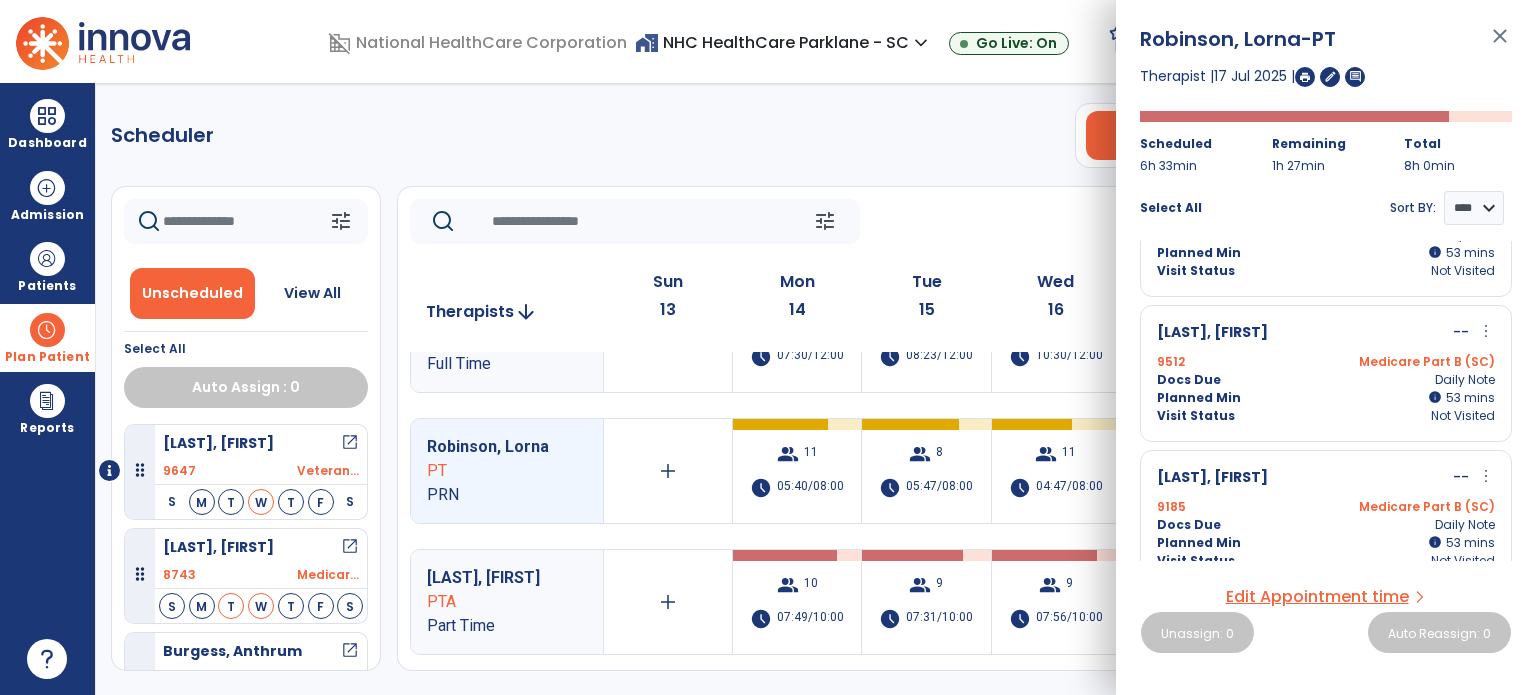 click on "[LAST], [FIRST]" at bounding box center (1212, 333) 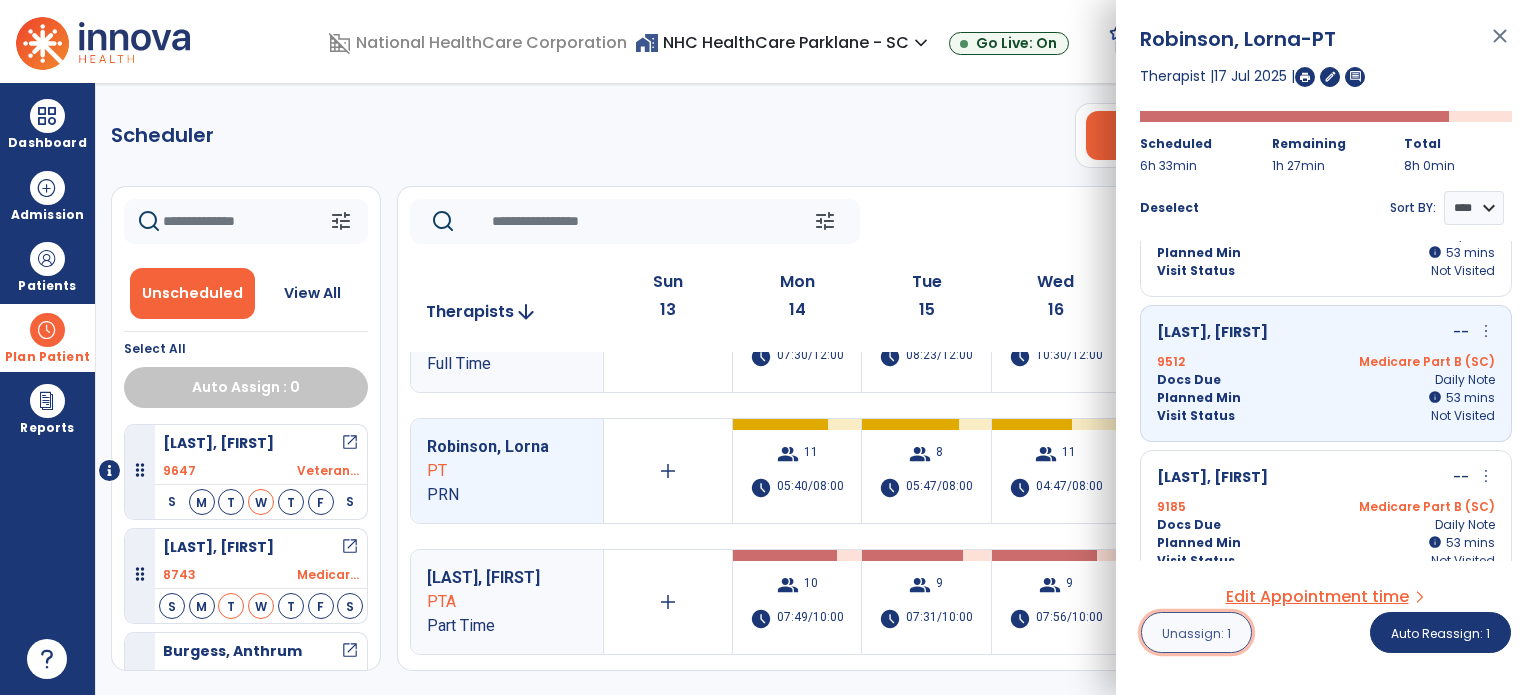 click on "Unassign: 1" at bounding box center (1196, 632) 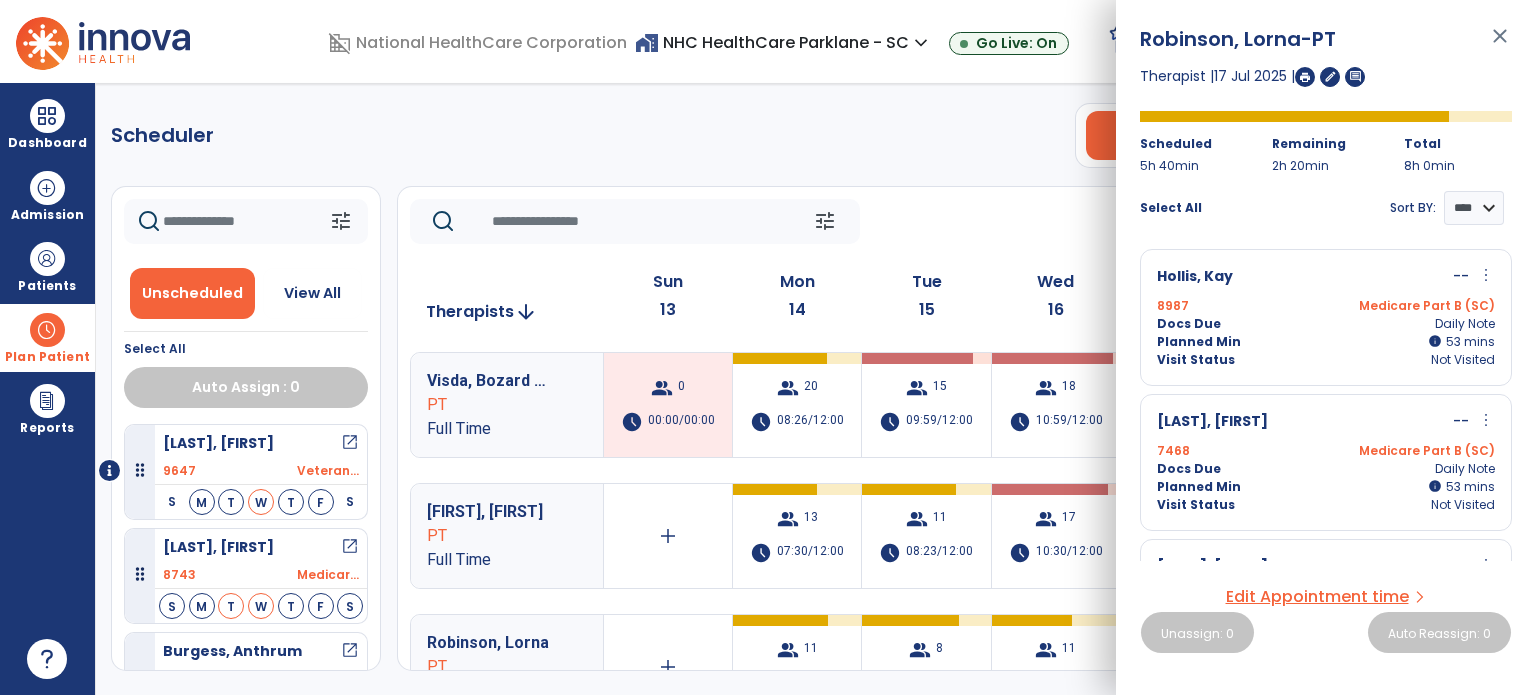 click on "tune   Today  chevron_left Jul 13, 2025 - Jul 19, 2025  *********  calendar_today  chevron_right" 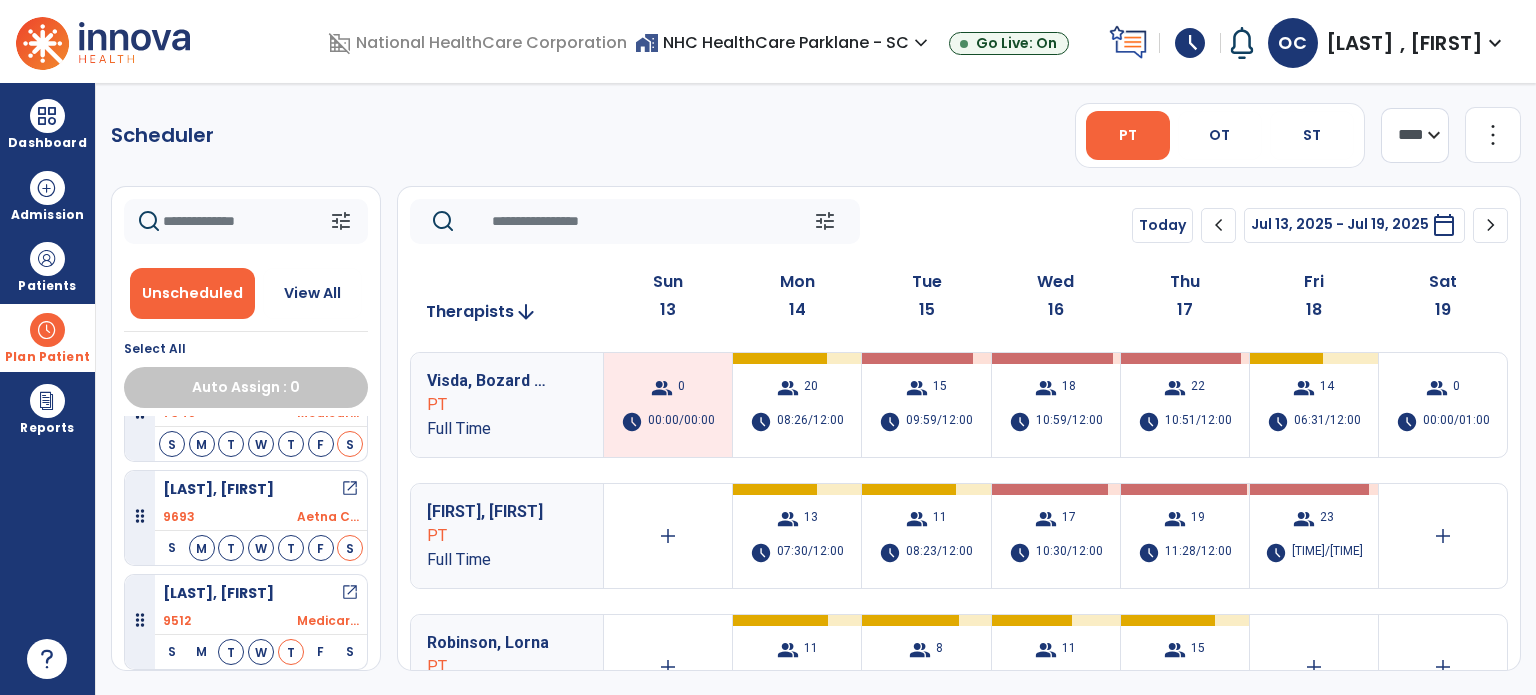 scroll, scrollTop: 644, scrollLeft: 0, axis: vertical 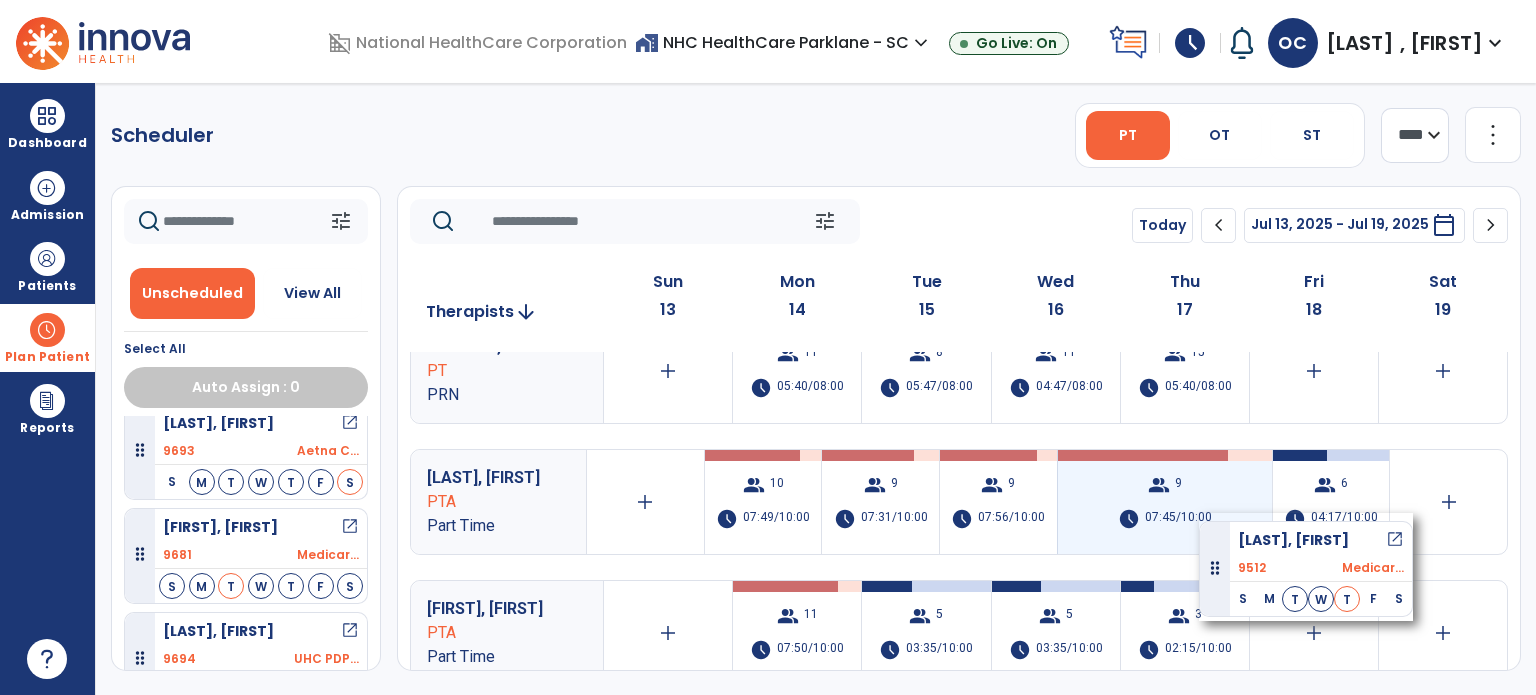 drag, startPoint x: 264, startPoint y: 546, endPoint x: 1215, endPoint y: 512, distance: 951.6076 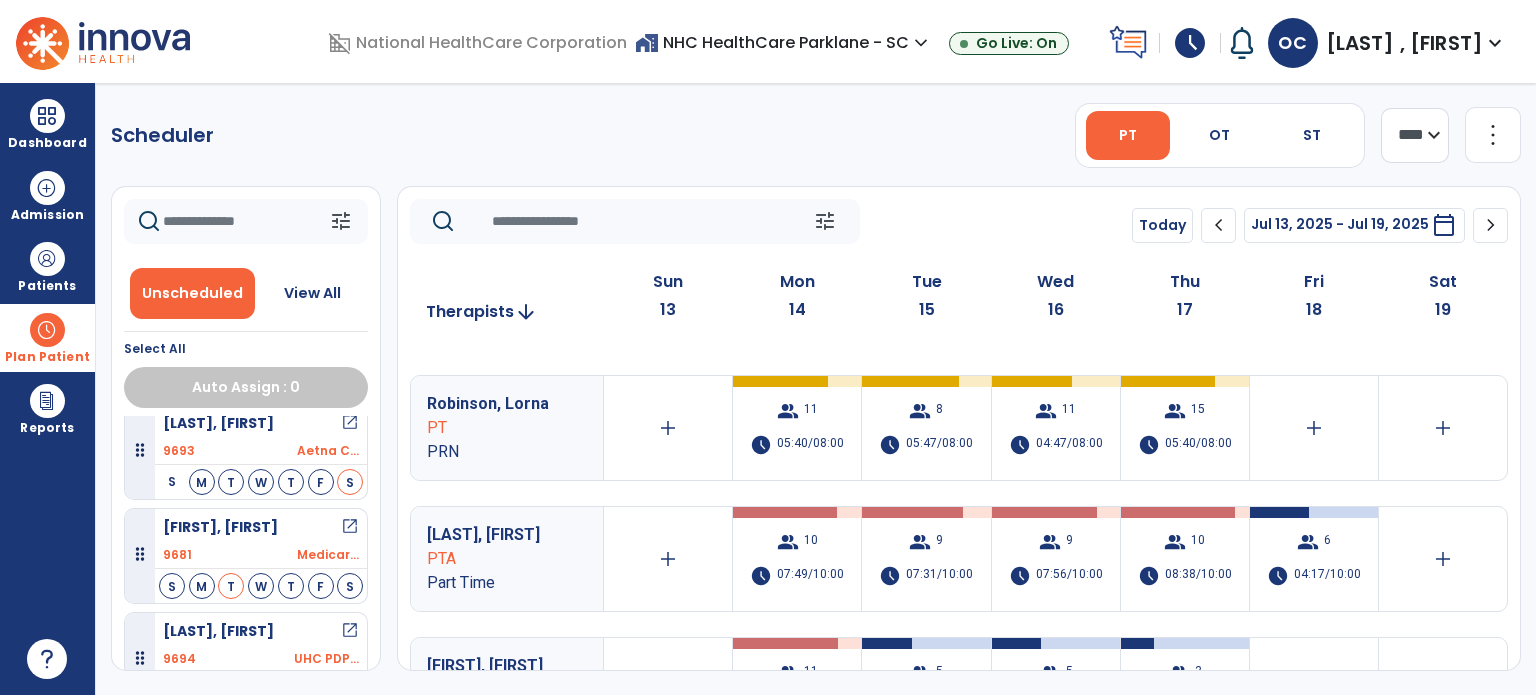 scroll, scrollTop: 284, scrollLeft: 0, axis: vertical 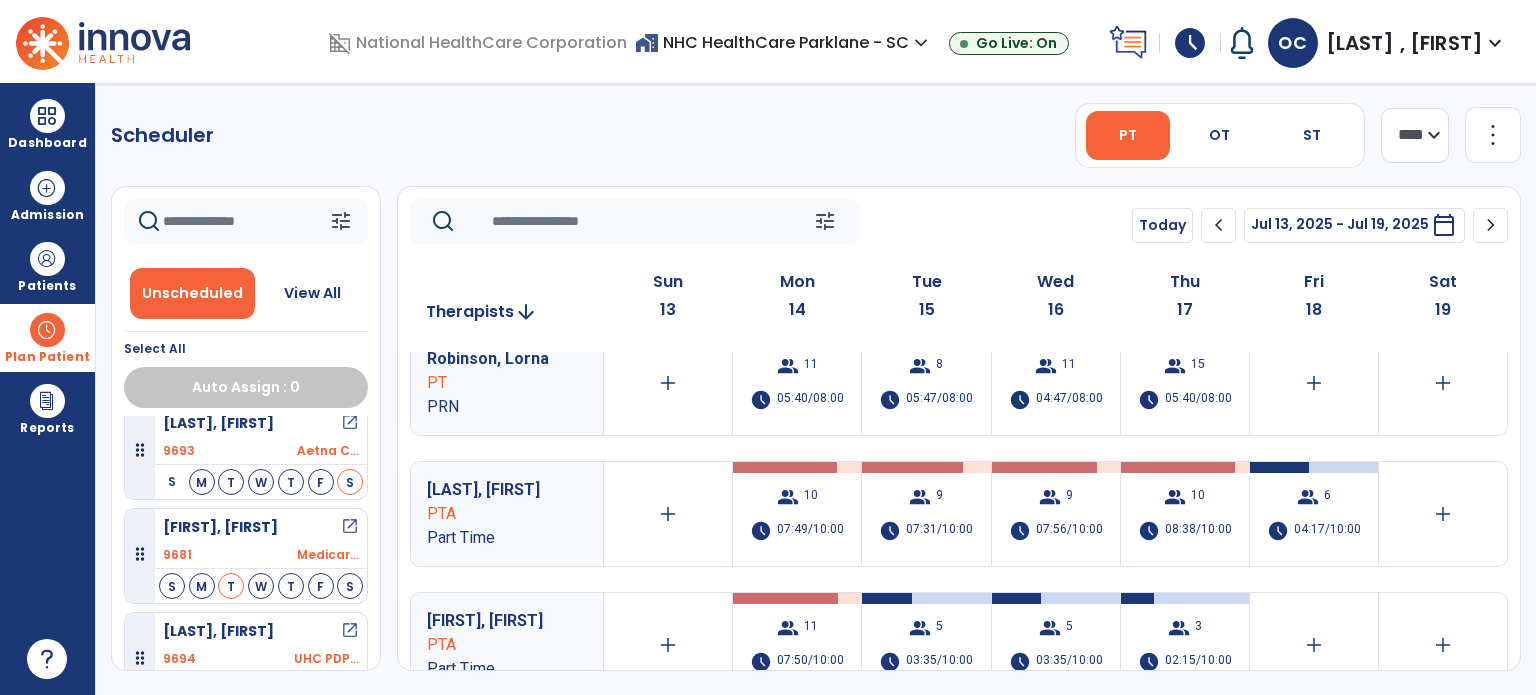 click on "group  10  schedule  08:38/10:00" at bounding box center [1185, 514] 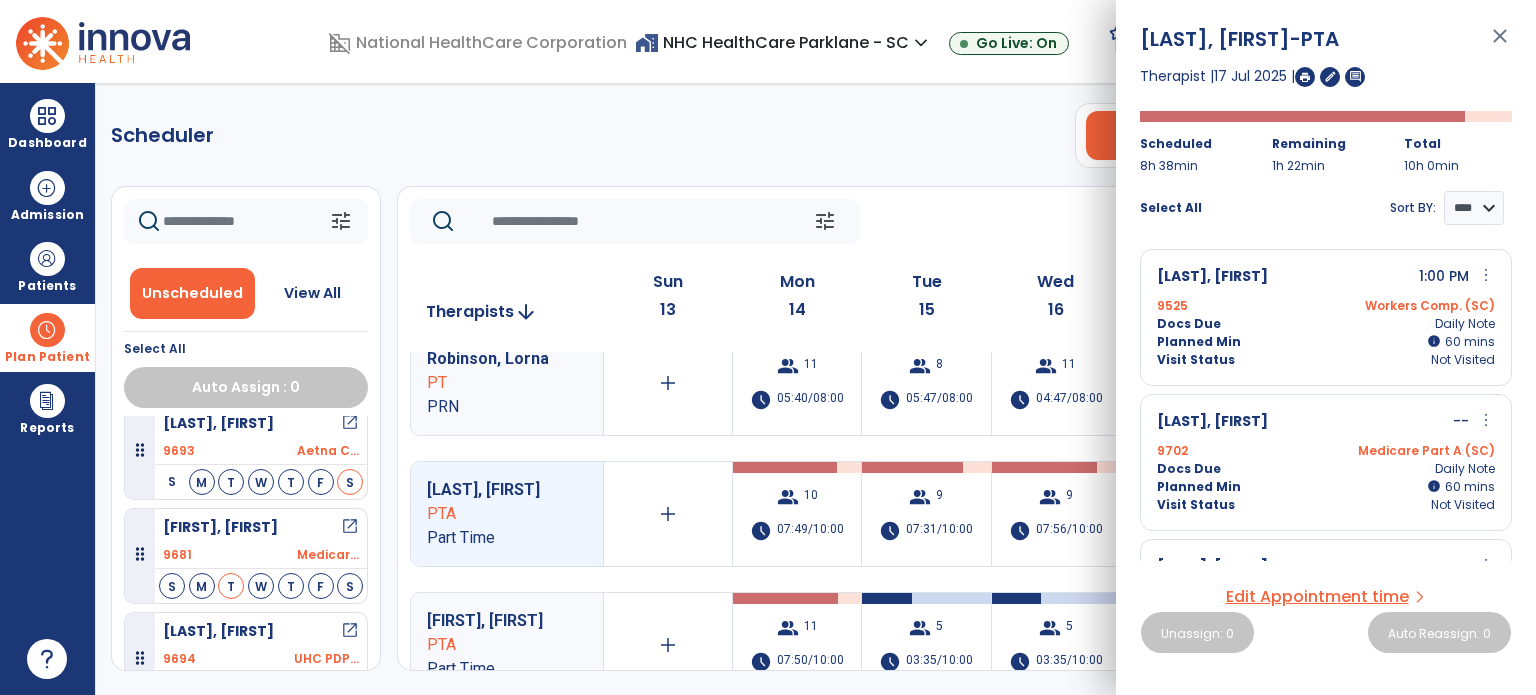 scroll, scrollTop: 147, scrollLeft: 0, axis: vertical 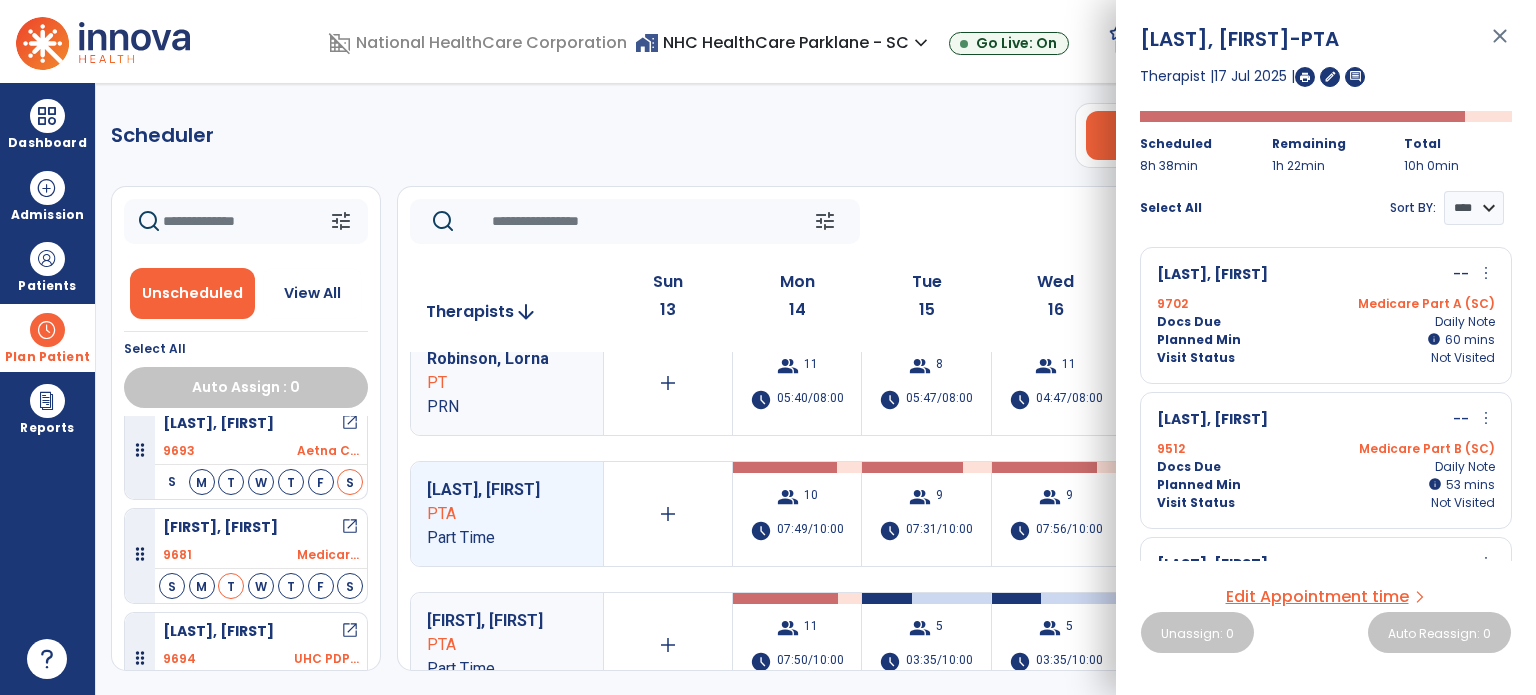 click on "Visit Status  Not Visited" at bounding box center [1326, 358] 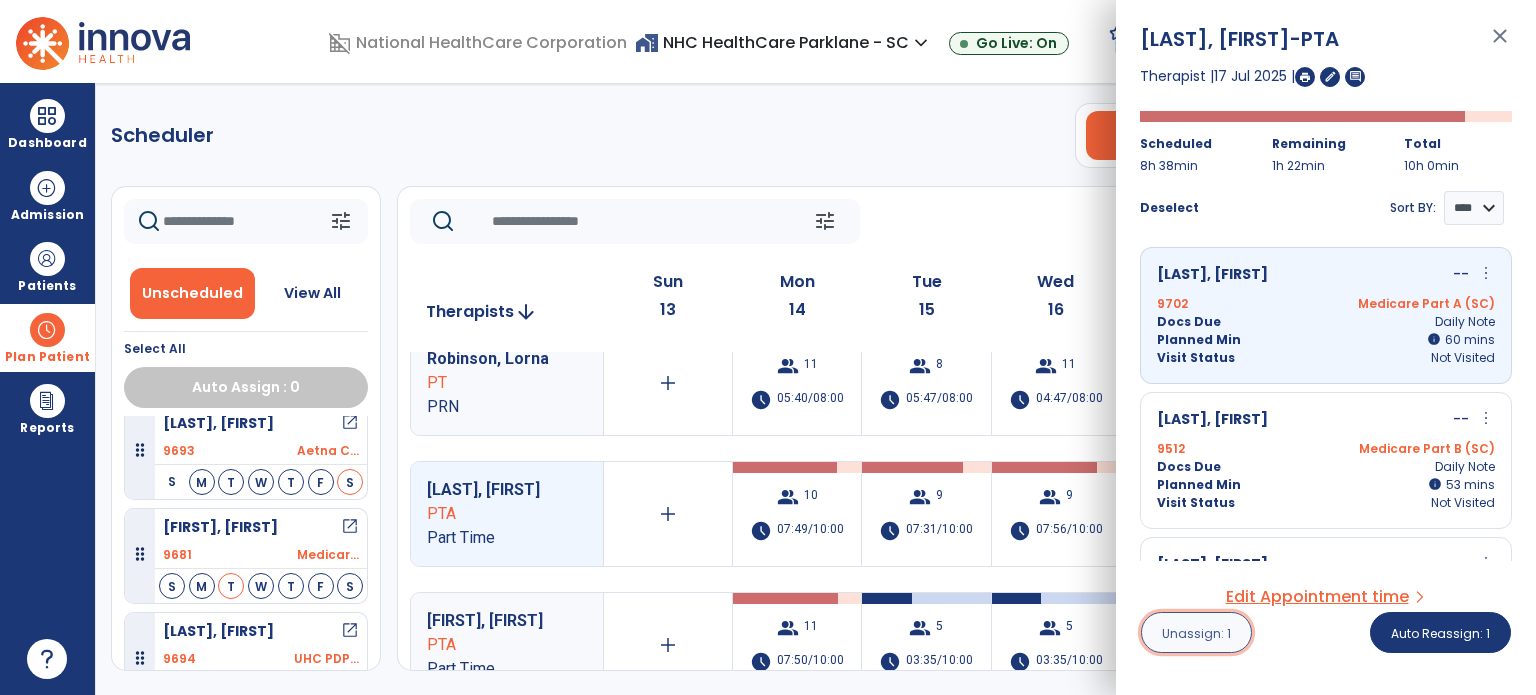 click on "Unassign: 1" at bounding box center [1196, 633] 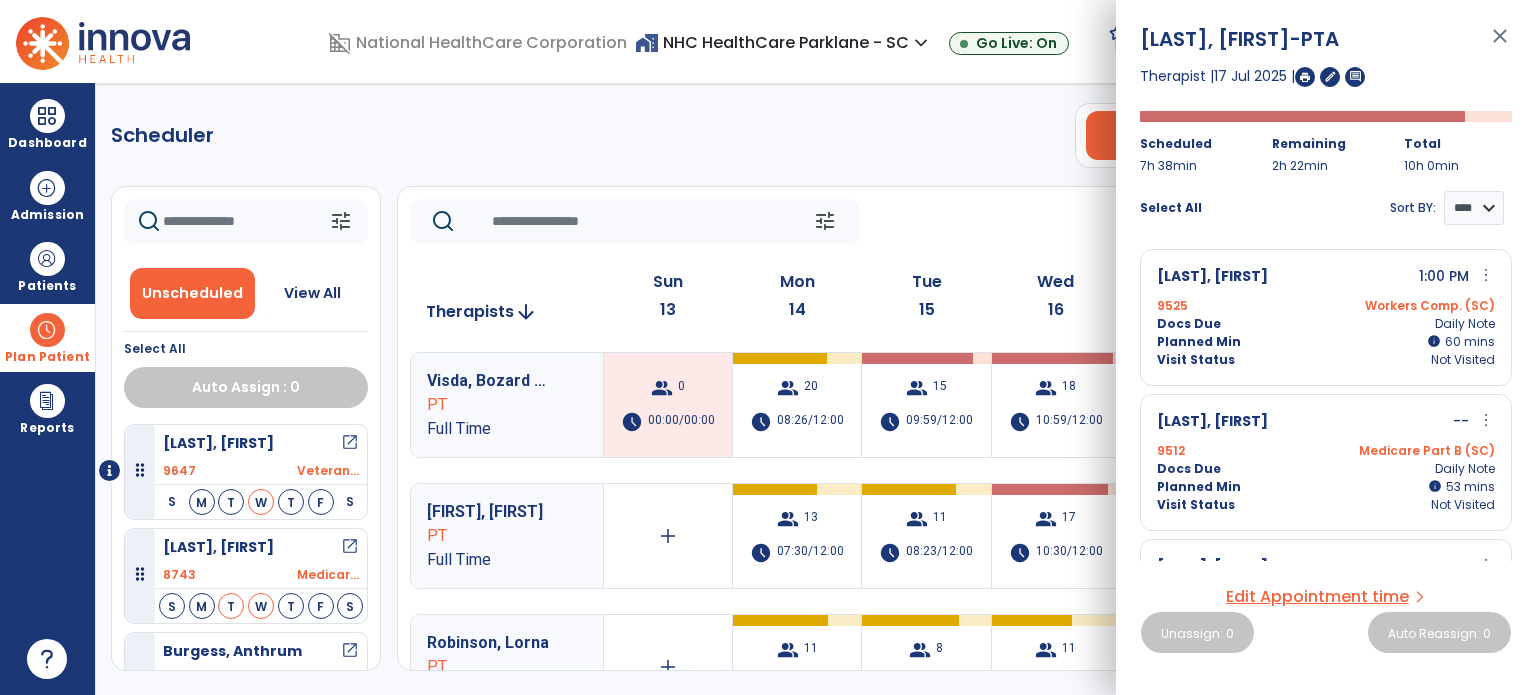 click on "tune   Today  chevron_left Jul 13, 2025 - Jul 19, 2025  *********  calendar_today  chevron_right" 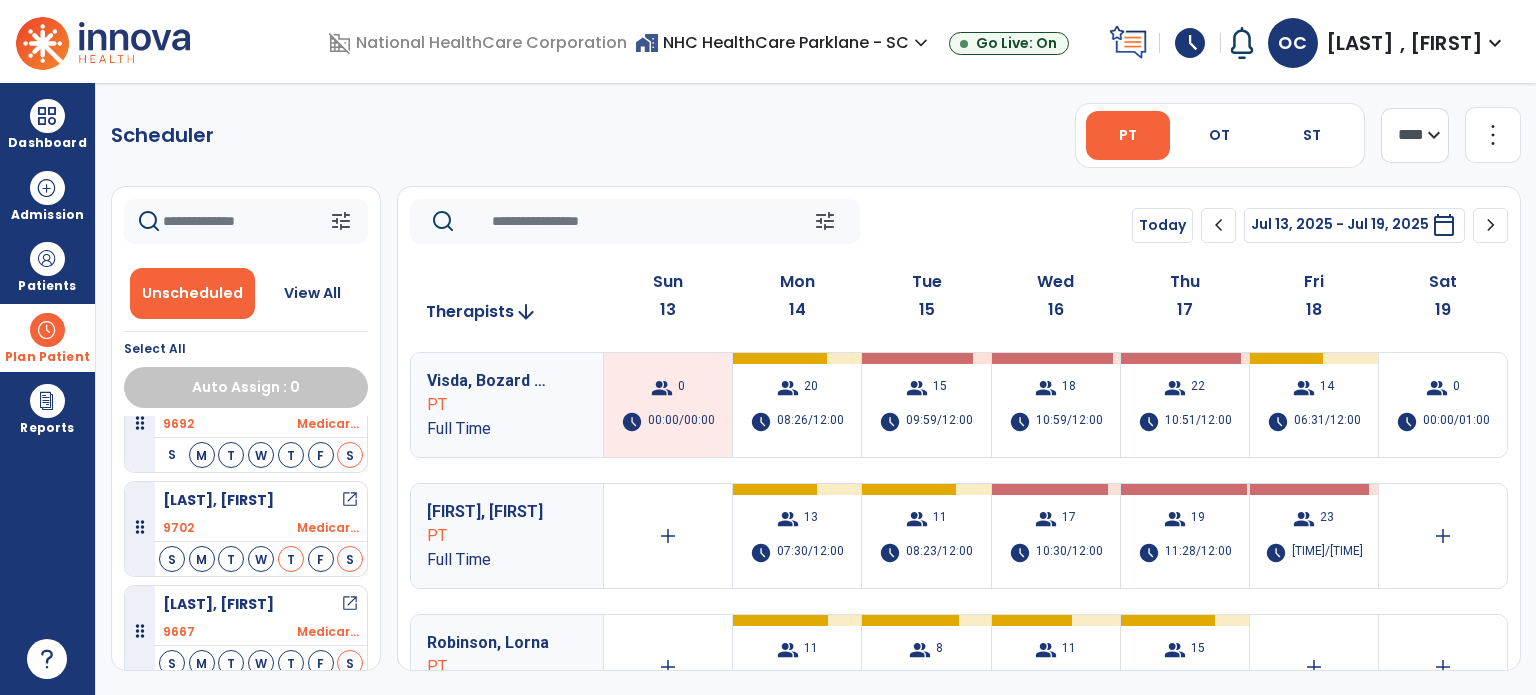 scroll, scrollTop: 984, scrollLeft: 0, axis: vertical 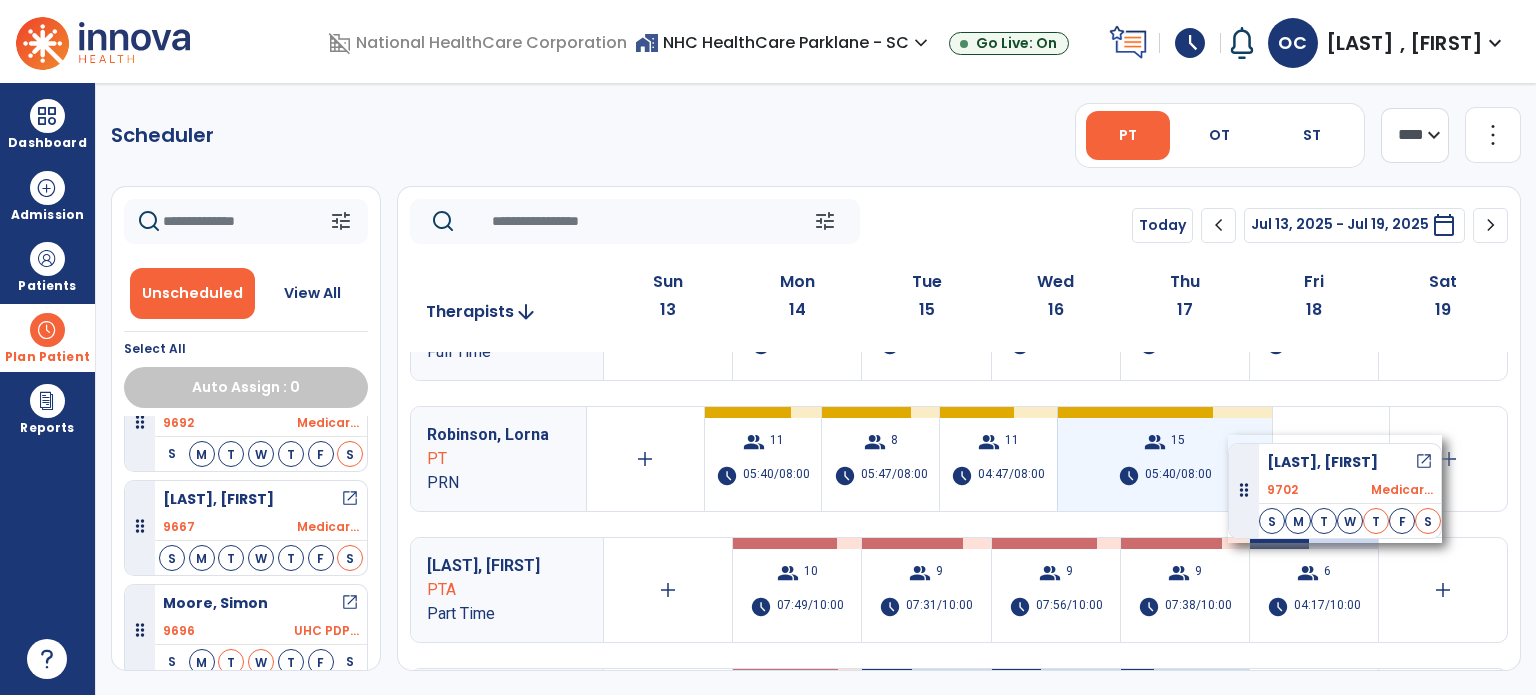 drag, startPoint x: 238, startPoint y: 501, endPoint x: 1227, endPoint y: 437, distance: 991.0686 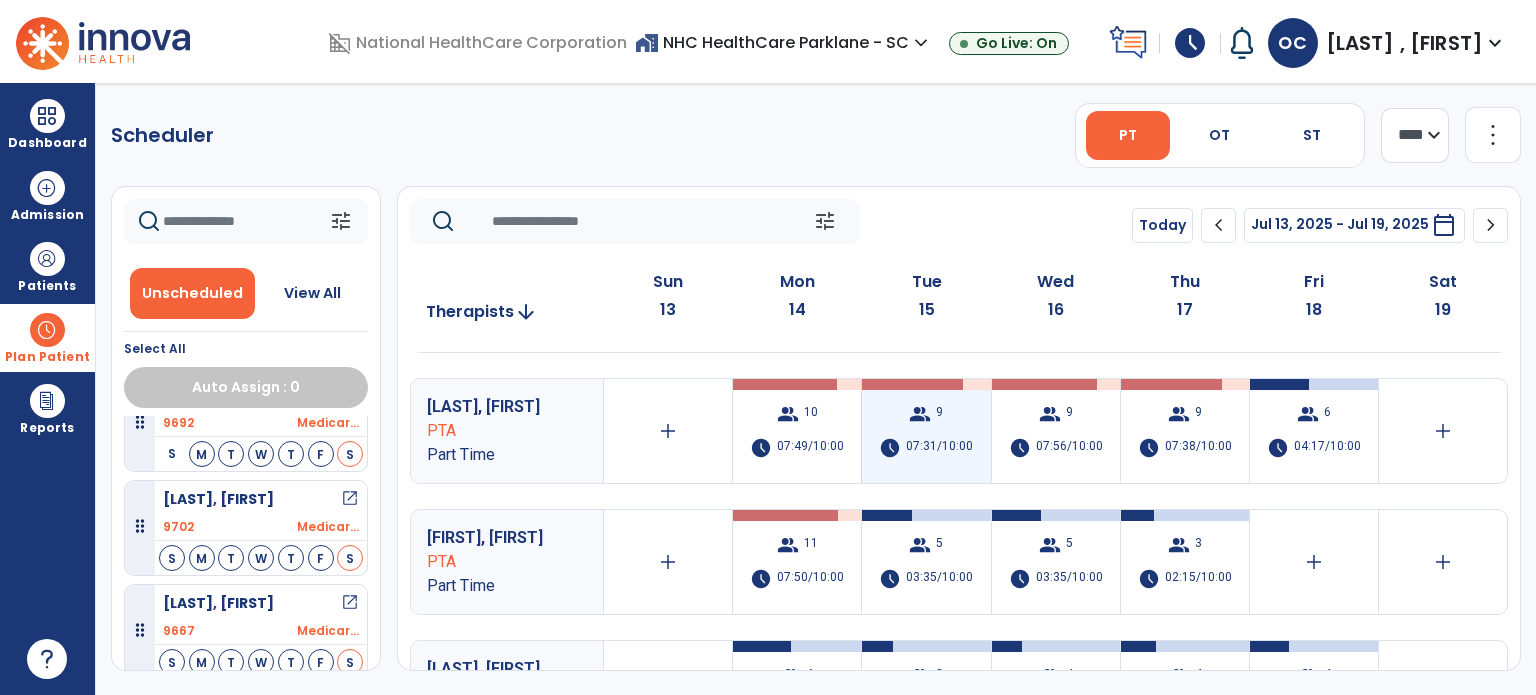 scroll, scrollTop: 370, scrollLeft: 0, axis: vertical 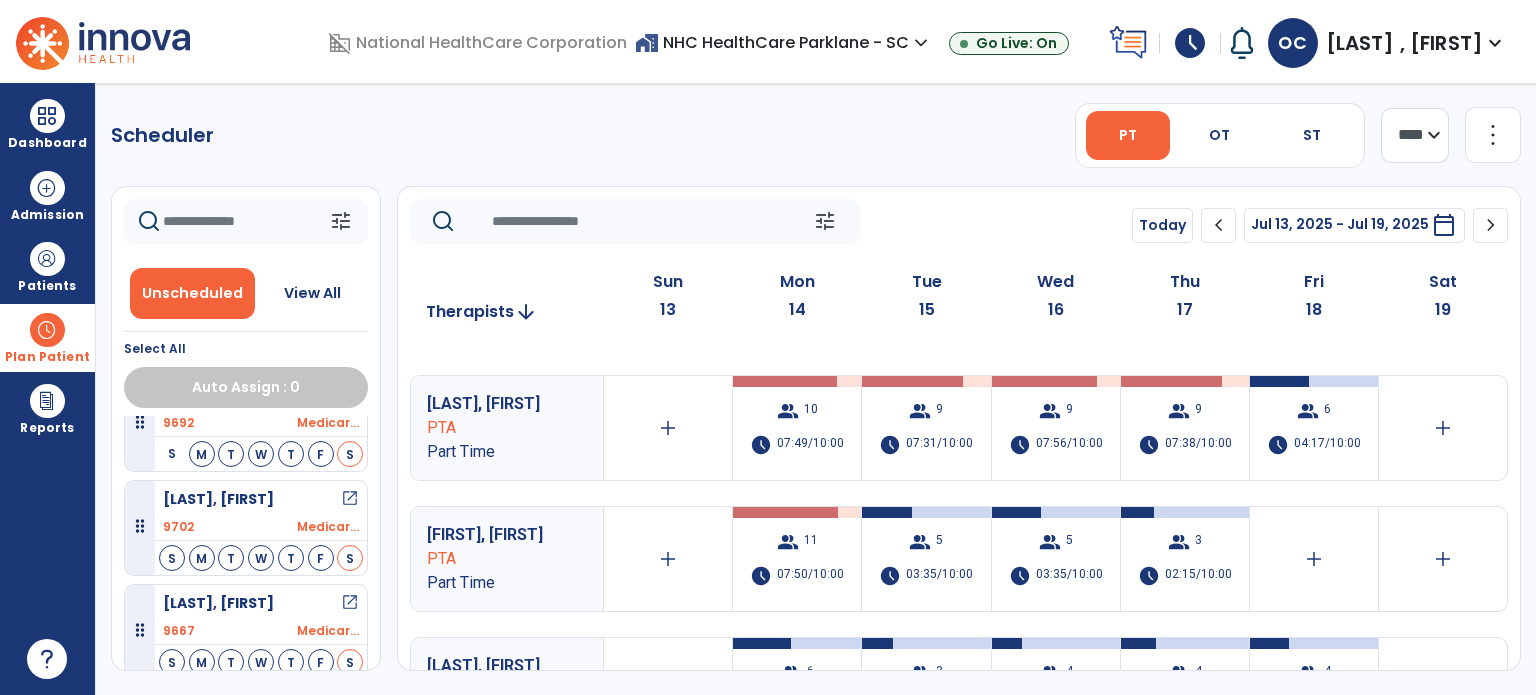 click on "Visda, Bozard Maria  PT Full Time  group  0  schedule  00:00/00:00   group  20  schedule  08:26/12:00   group  15  schedule  09:59/12:00   group  18  schedule  10:59/12:00   group  22  schedule  10:51/12:00   group  14  schedule  06:31/12:00   group  0  schedule  00:00/01:00  Jaimes, William PT Full Time  add   group  13  schedule  07:30/12:00   group  11  schedule  08:23/12:00   group  17  schedule  10:30/12:00   group  19  schedule  11:28/12:00   group  23  schedule  10:50/12:00   add  Robinson, Lorna PT PRN  add   group  11  schedule  05:40/08:00   group  8  schedule  05:47/08:00   group  11  schedule  04:47/08:00   group  16  schedule  06:40/08:00   add   add  Cecchini,  Olivia  PTA Part Time  add   group  10  schedule  07:49/10:00   group  9  schedule  07:31/10:00   group  9  schedule  07:56/10:00   group  9  schedule  07:38/10:00   group  6  schedule  04:17/10:00   add  Jerry, Ashley  PTA Part Time  add   group  11  schedule  07:50/10:00   group  5  schedule  03:35/10:00   group  5  schedule   group  3" 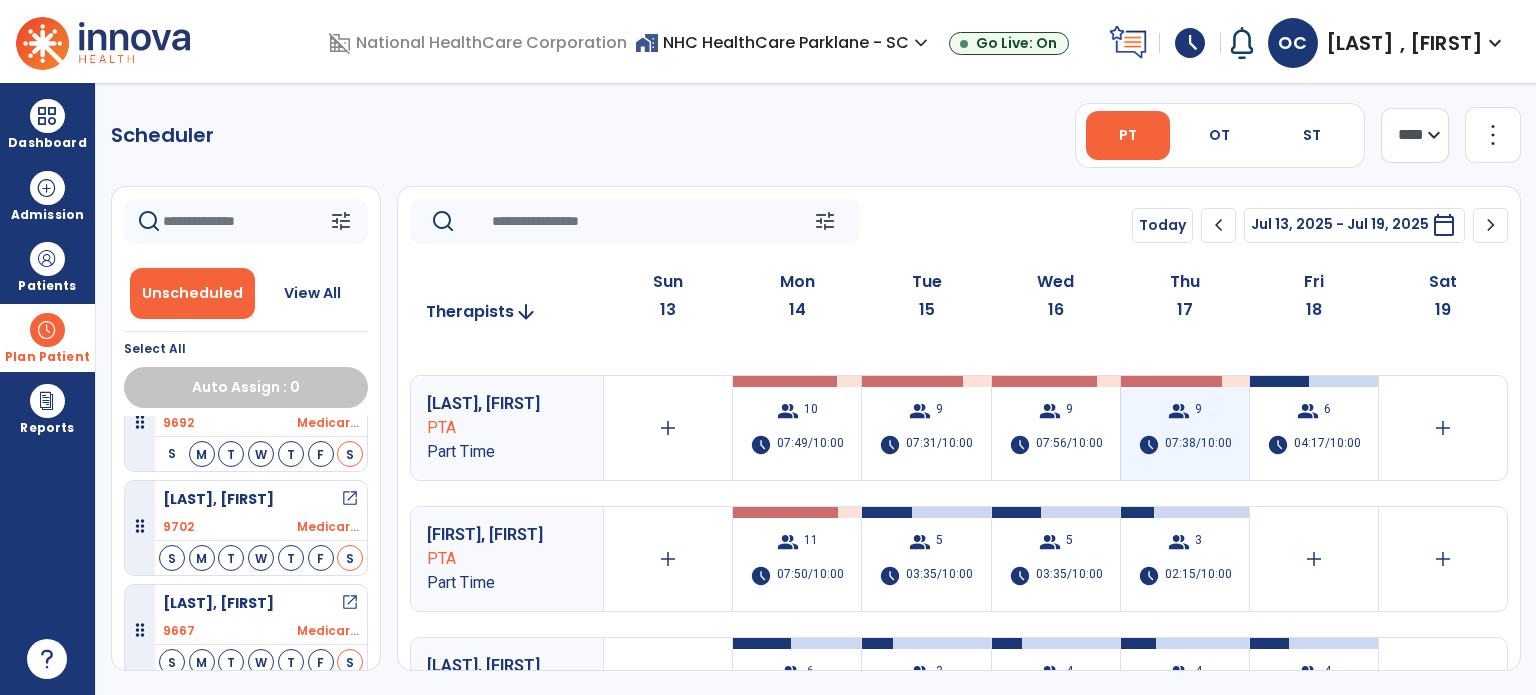 click at bounding box center [1170, 381] 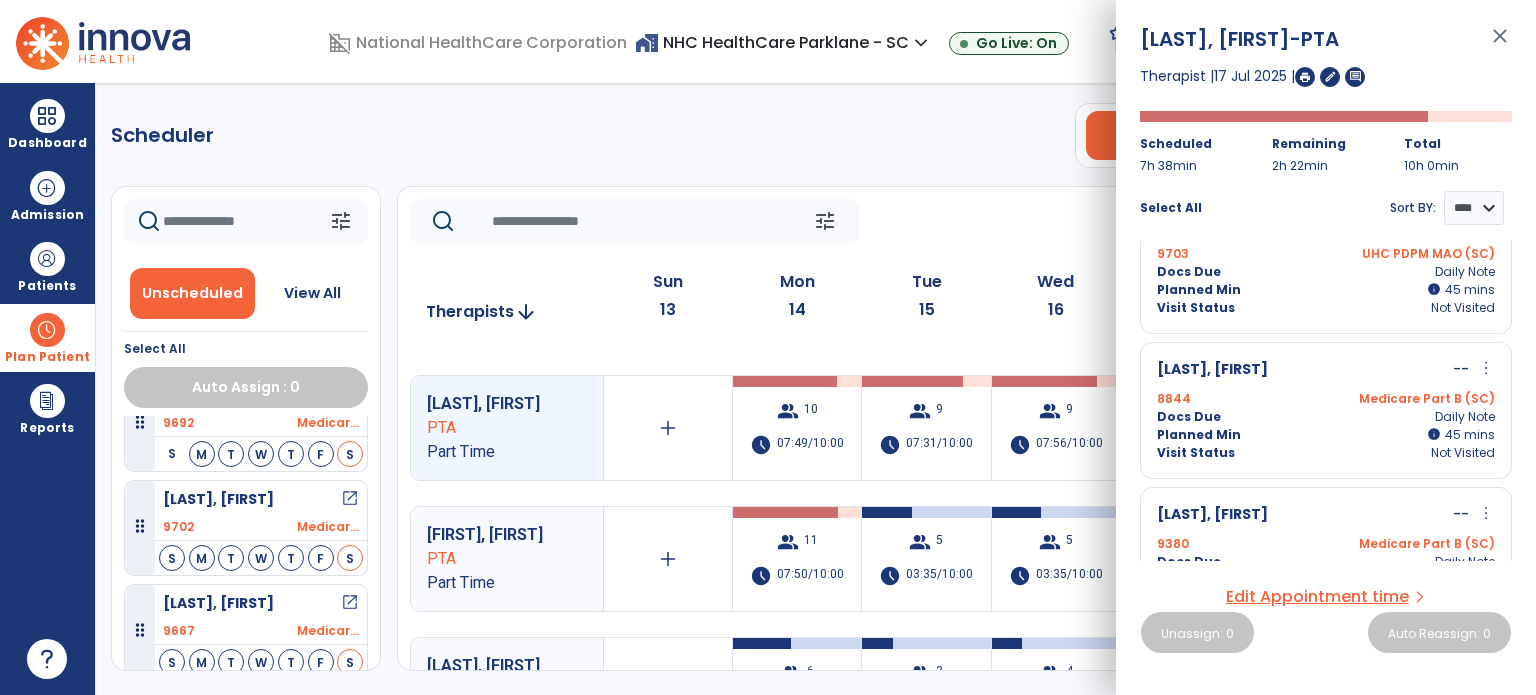 scroll, scrollTop: 979, scrollLeft: 0, axis: vertical 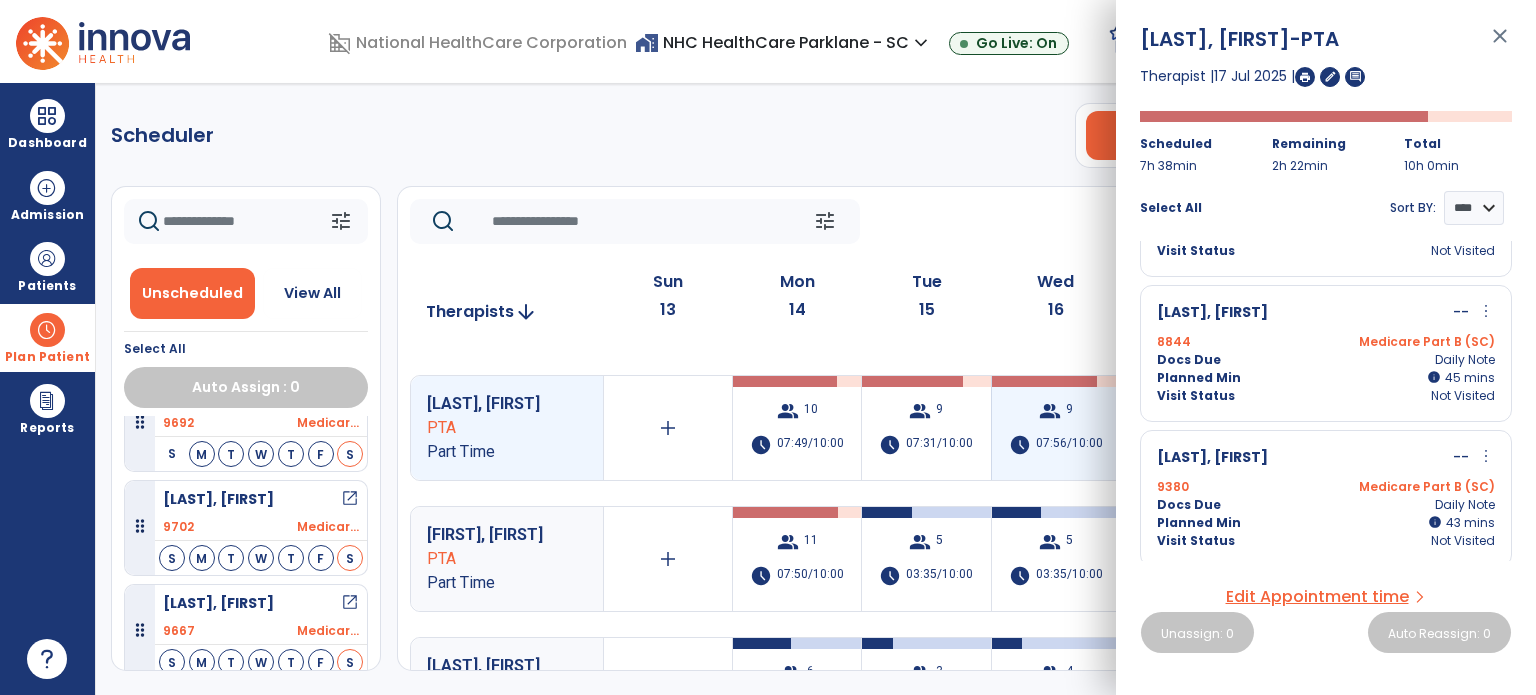 click on "07:56/10:00" at bounding box center (1069, 445) 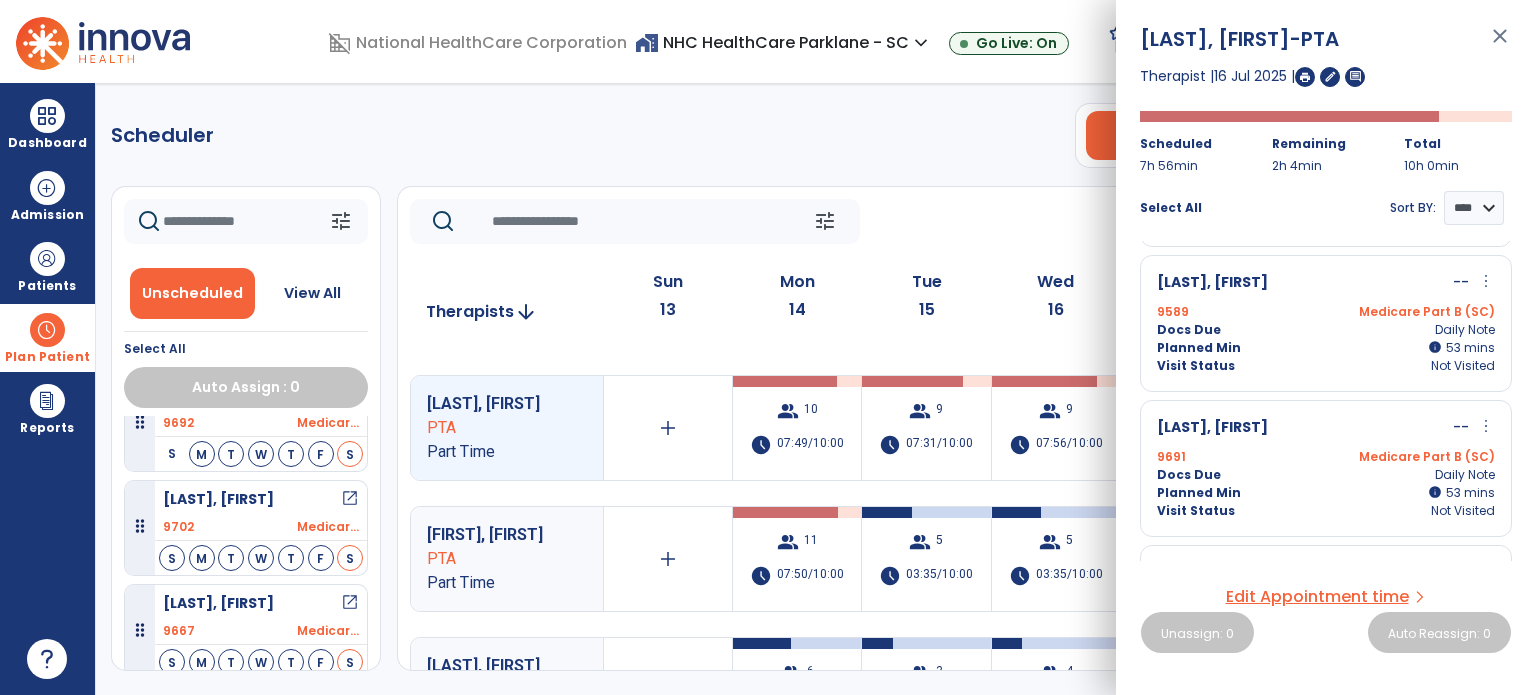 scroll, scrollTop: 979, scrollLeft: 0, axis: vertical 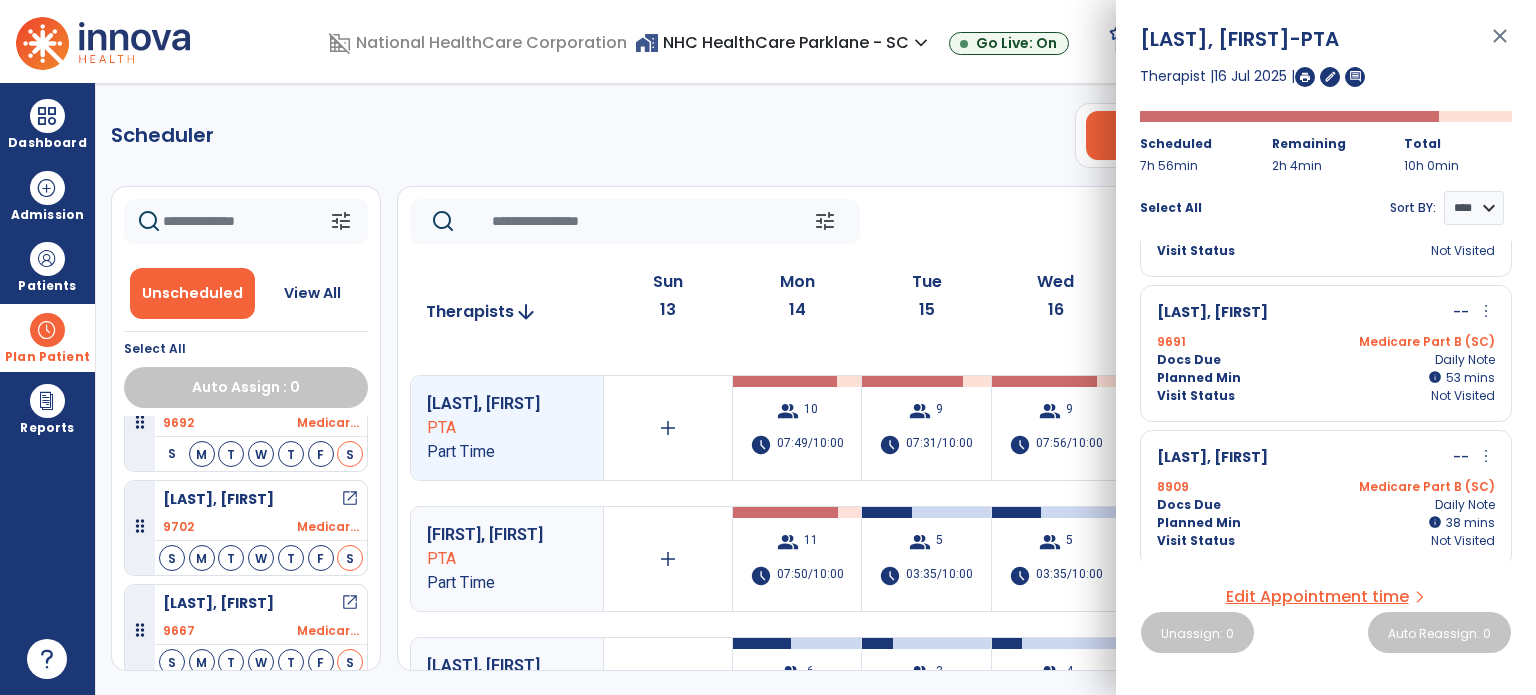 click on "Scheduler   PT   OT   ST  **** *** more_vert  Manage Labor   View All Therapists   Print" 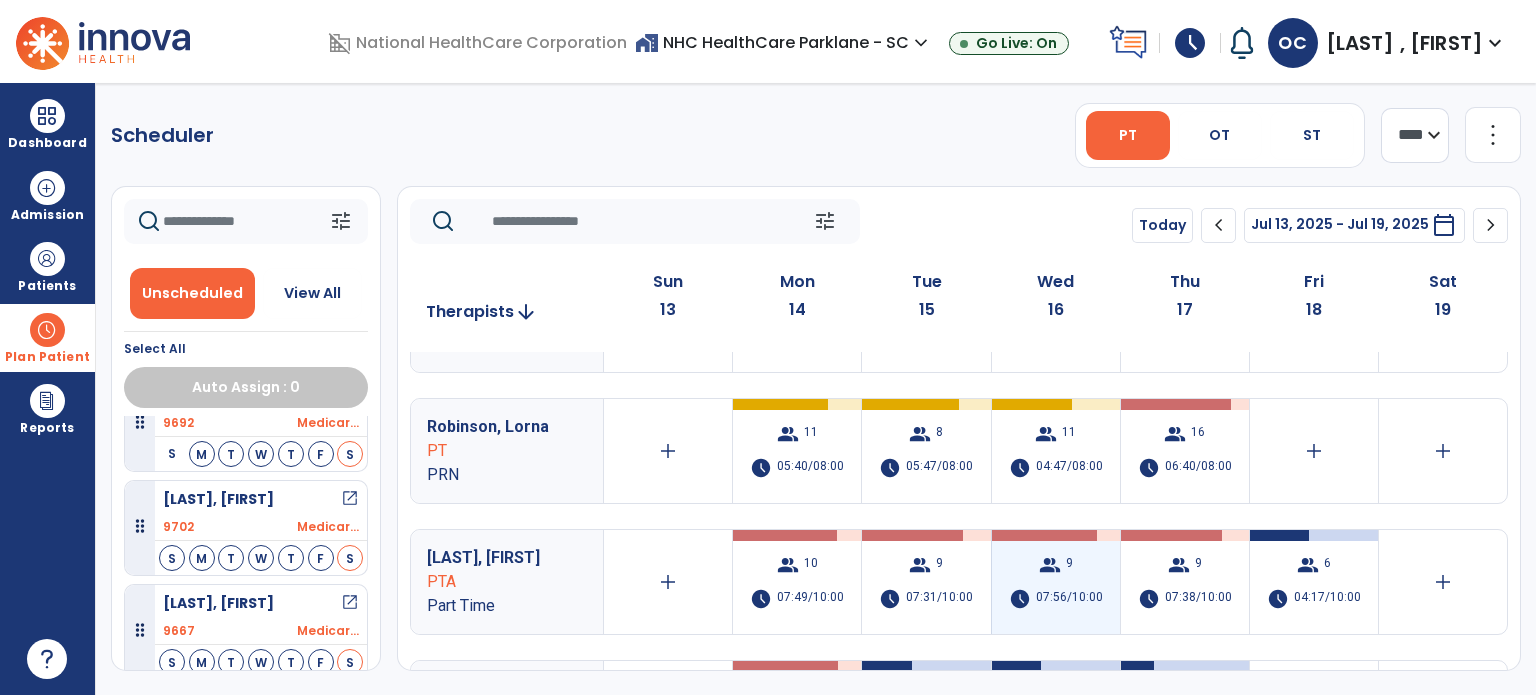 scroll, scrollTop: 187, scrollLeft: 0, axis: vertical 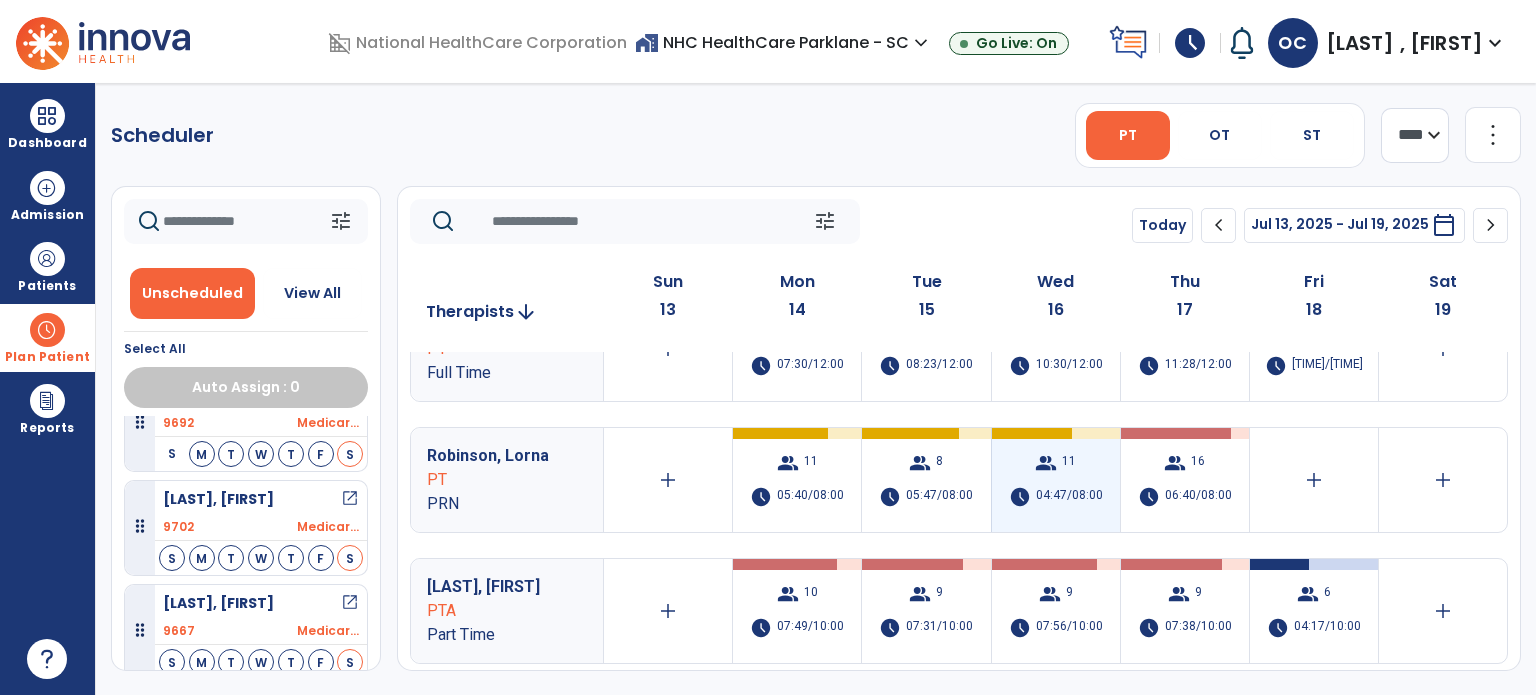 click on "group  11  schedule  04:47/08:00" at bounding box center [1056, 480] 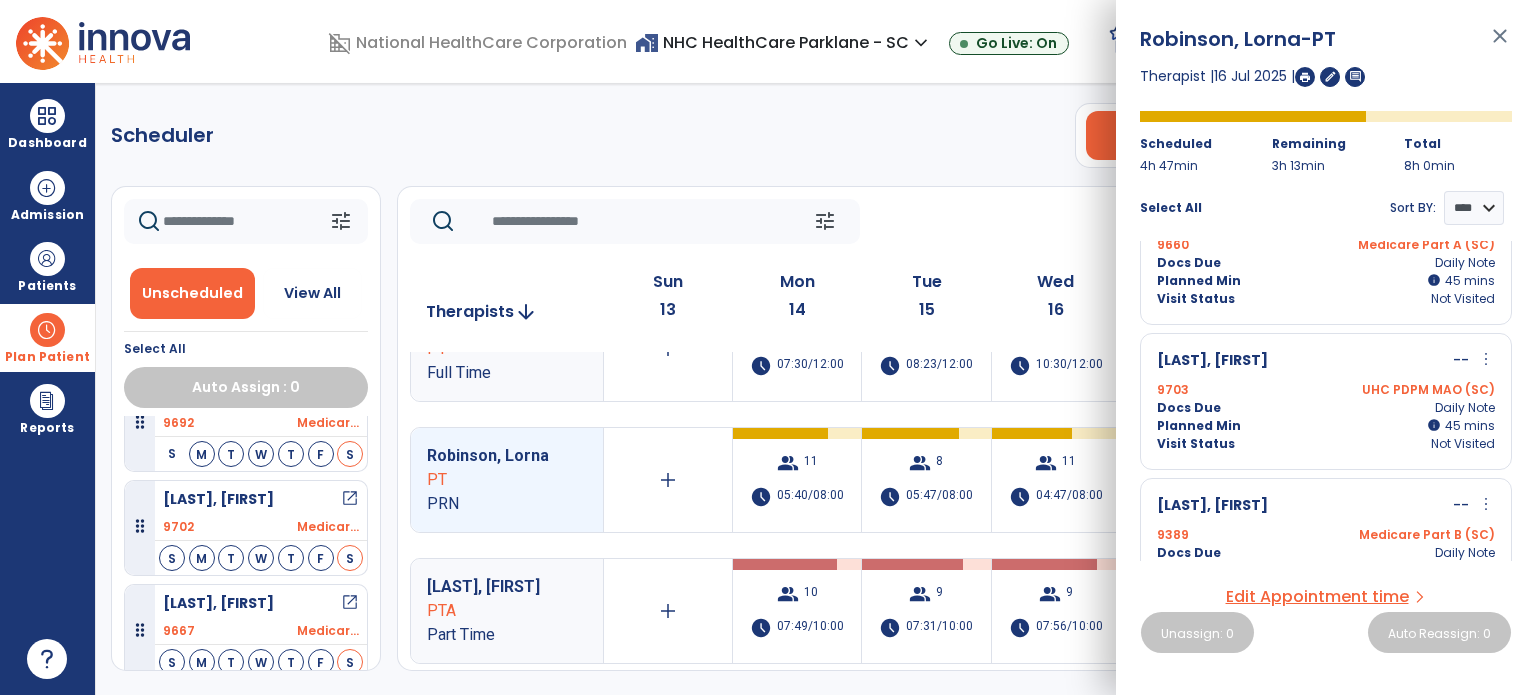 scroll, scrollTop: 0, scrollLeft: 0, axis: both 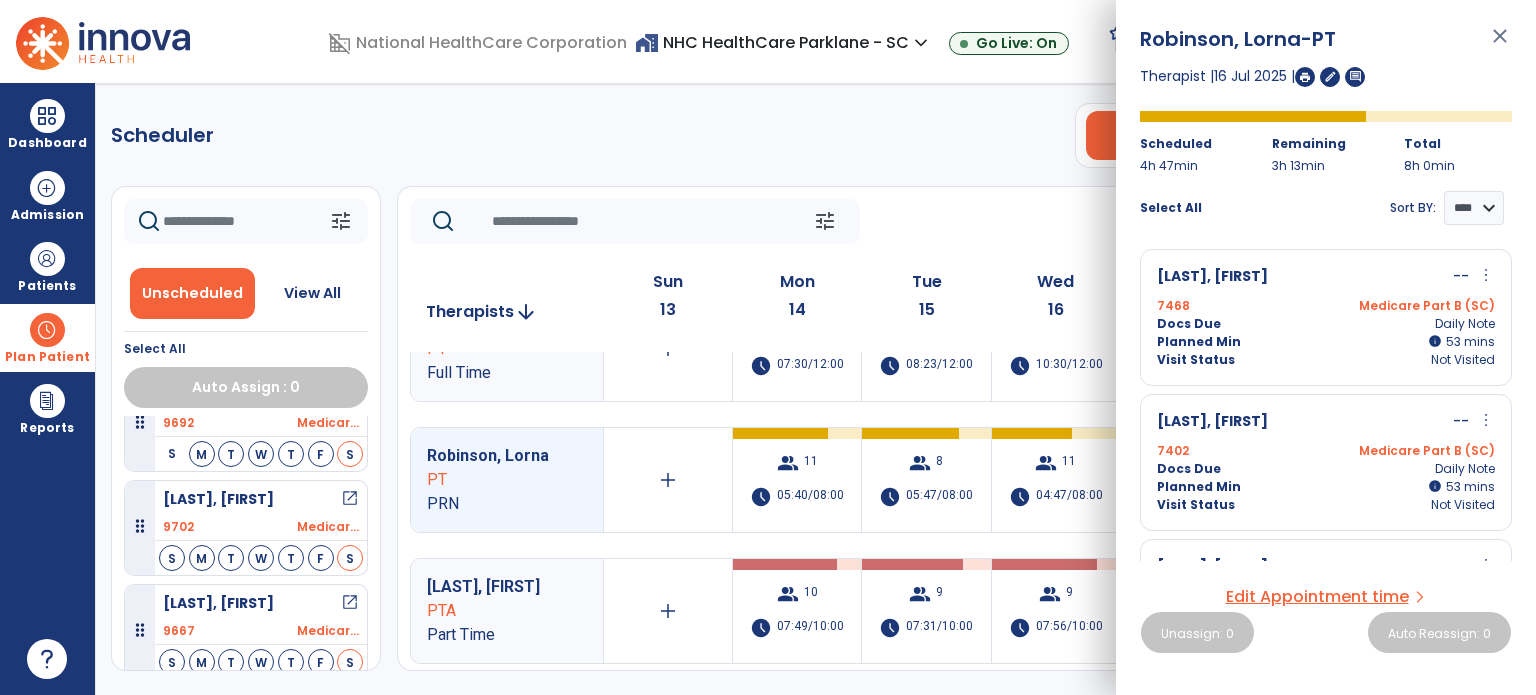 click on "Planned Min  info   53 I 53 mins" at bounding box center [1326, 342] 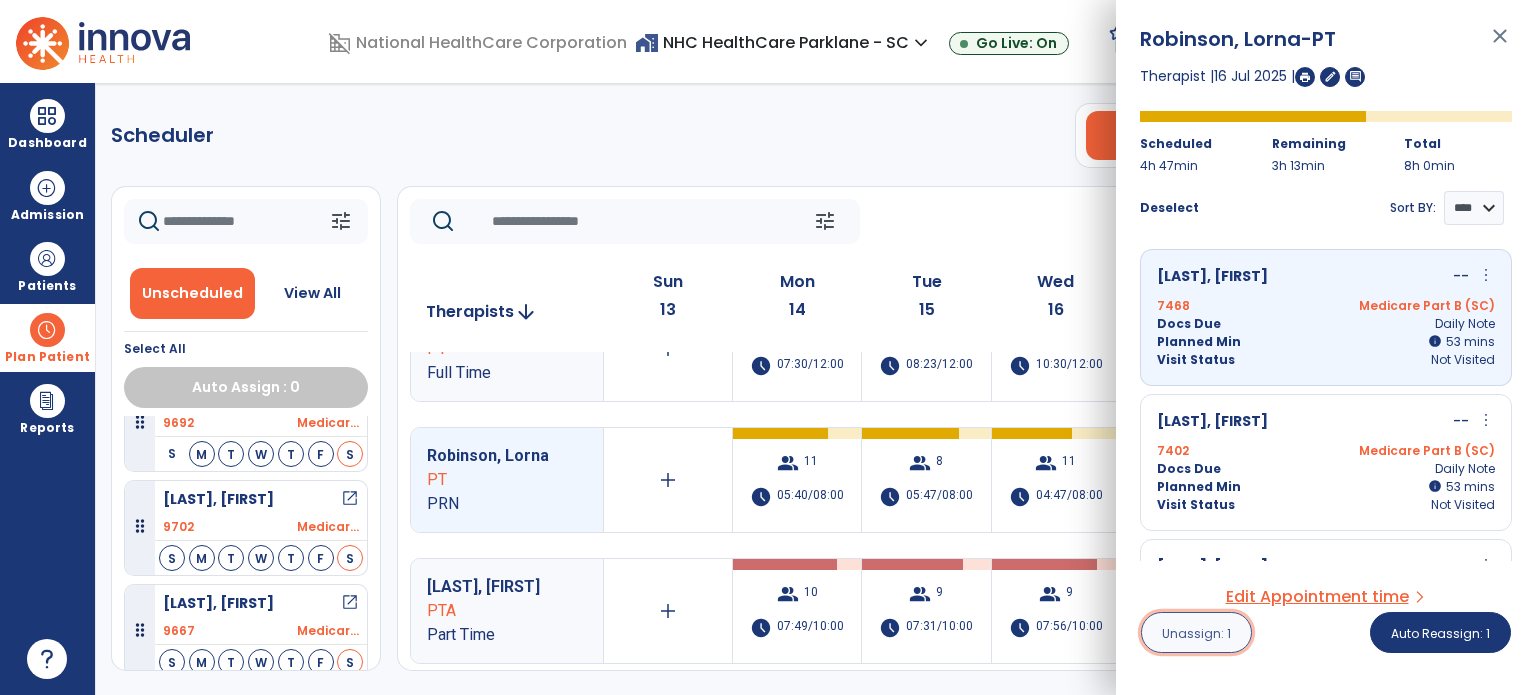 click on "Unassign: 1" at bounding box center (1196, 632) 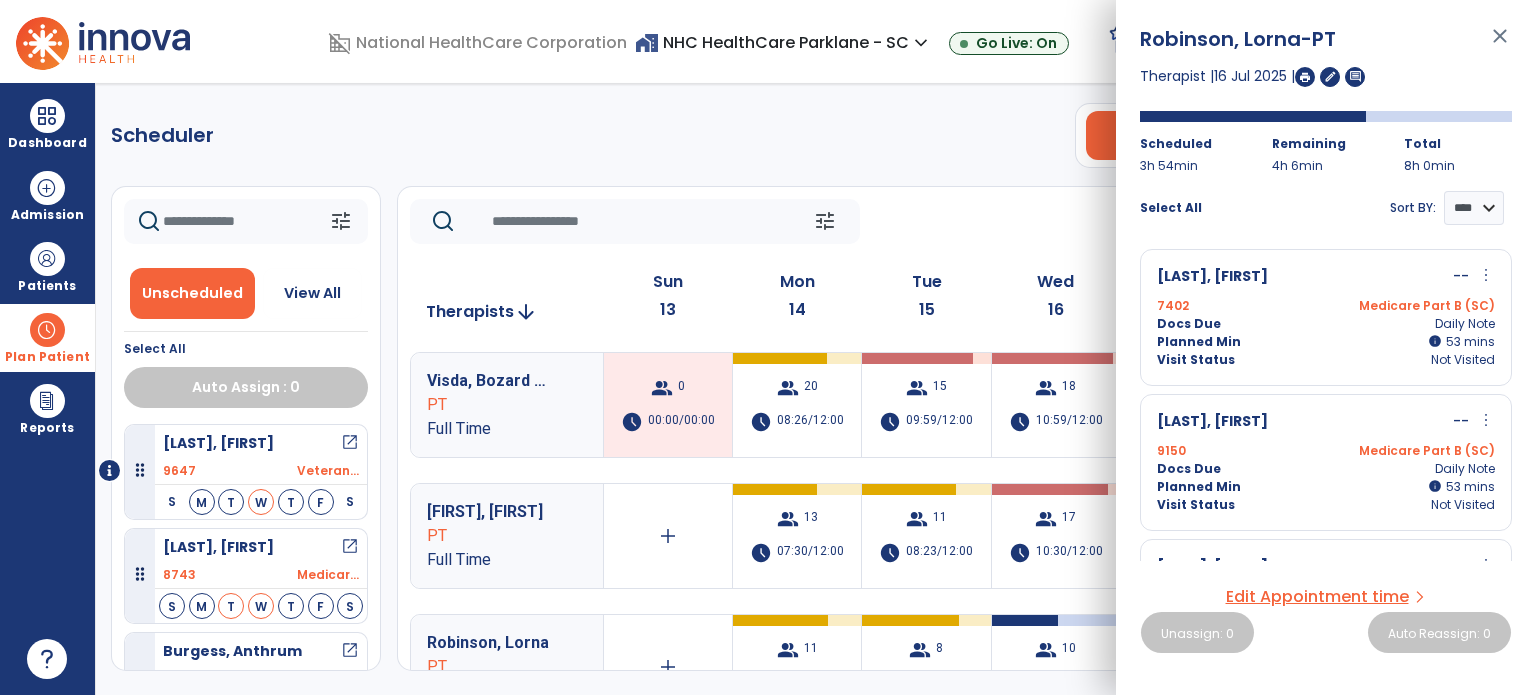 click on "Scheduler   PT   OT   ST  **** *** more_vert  Manage Labor   View All Therapists   Print" 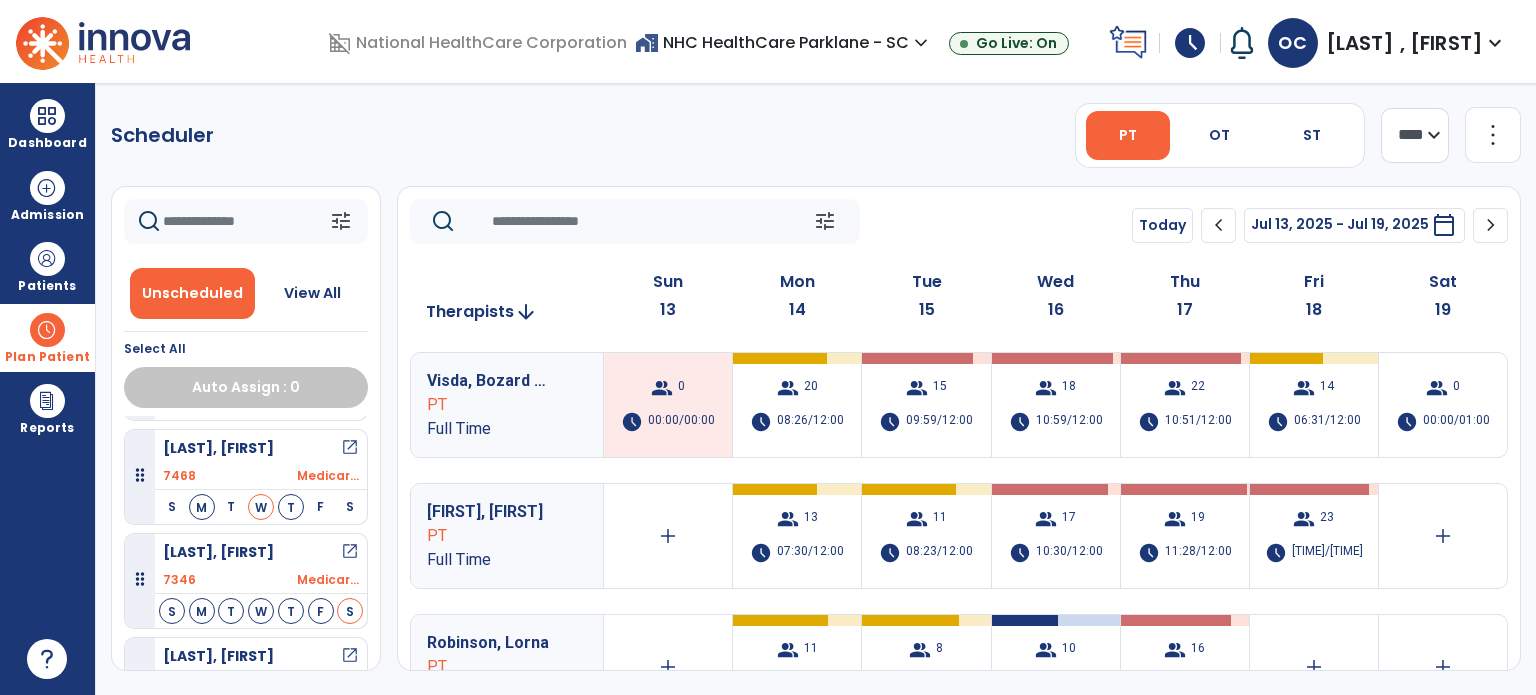 scroll, scrollTop: 516, scrollLeft: 0, axis: vertical 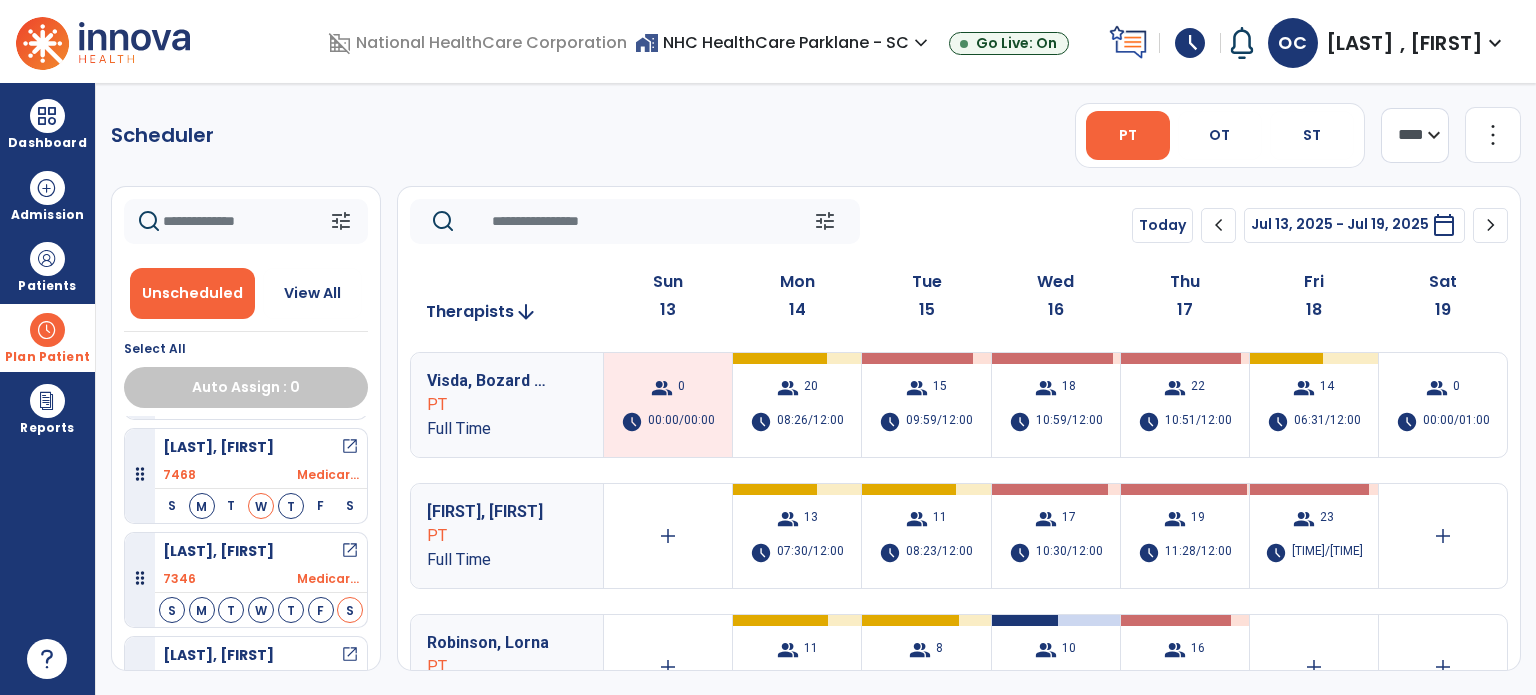 click on "Cubelic, Sylvia   open_in_new" at bounding box center [261, 447] 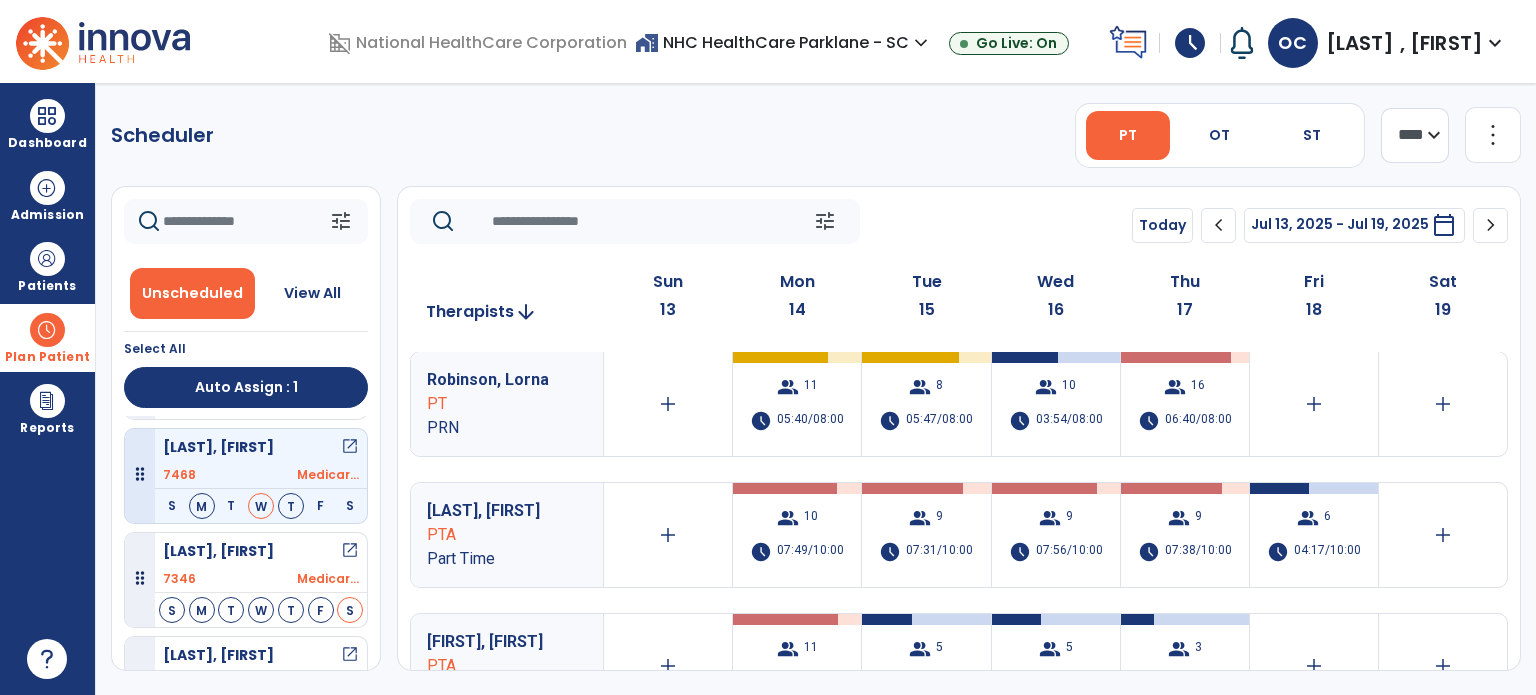scroll, scrollTop: 272, scrollLeft: 0, axis: vertical 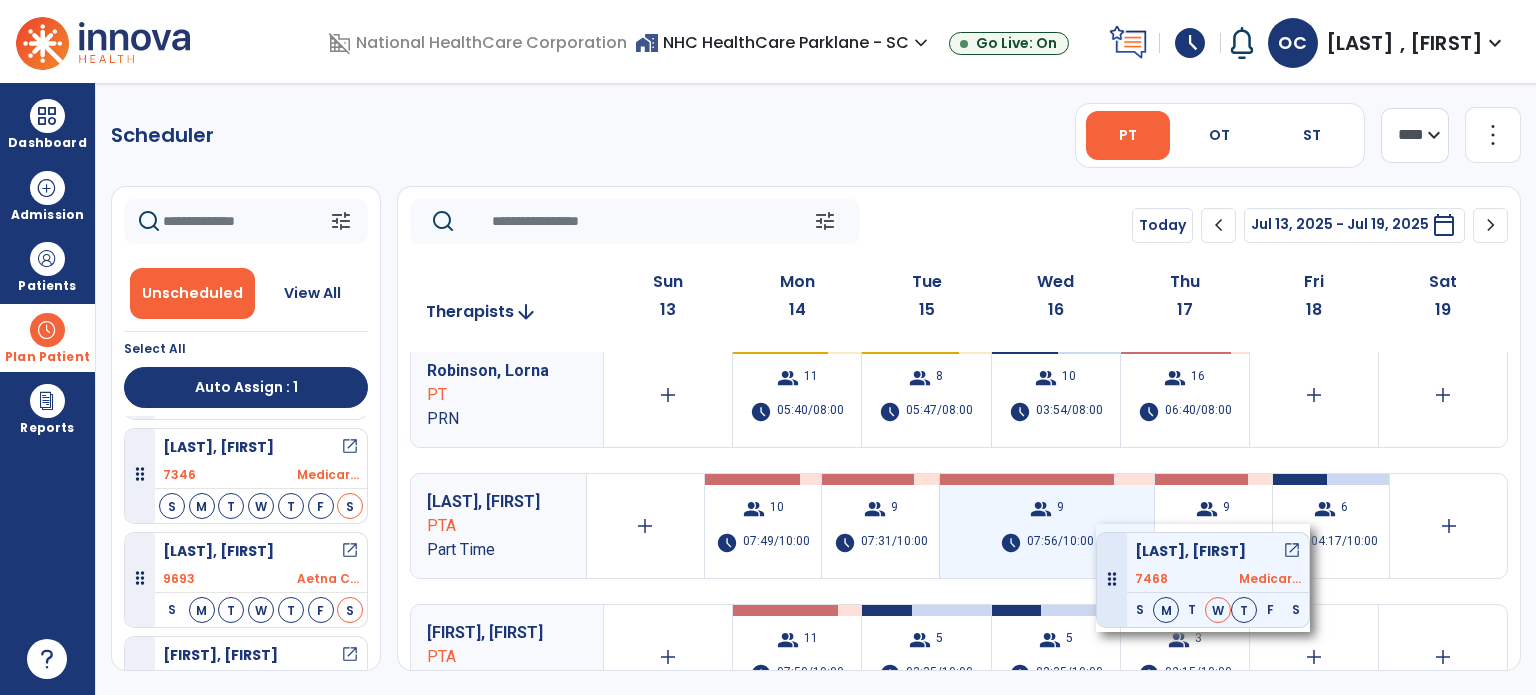 drag, startPoint x: 184, startPoint y: 461, endPoint x: 1099, endPoint y: 525, distance: 917.23553 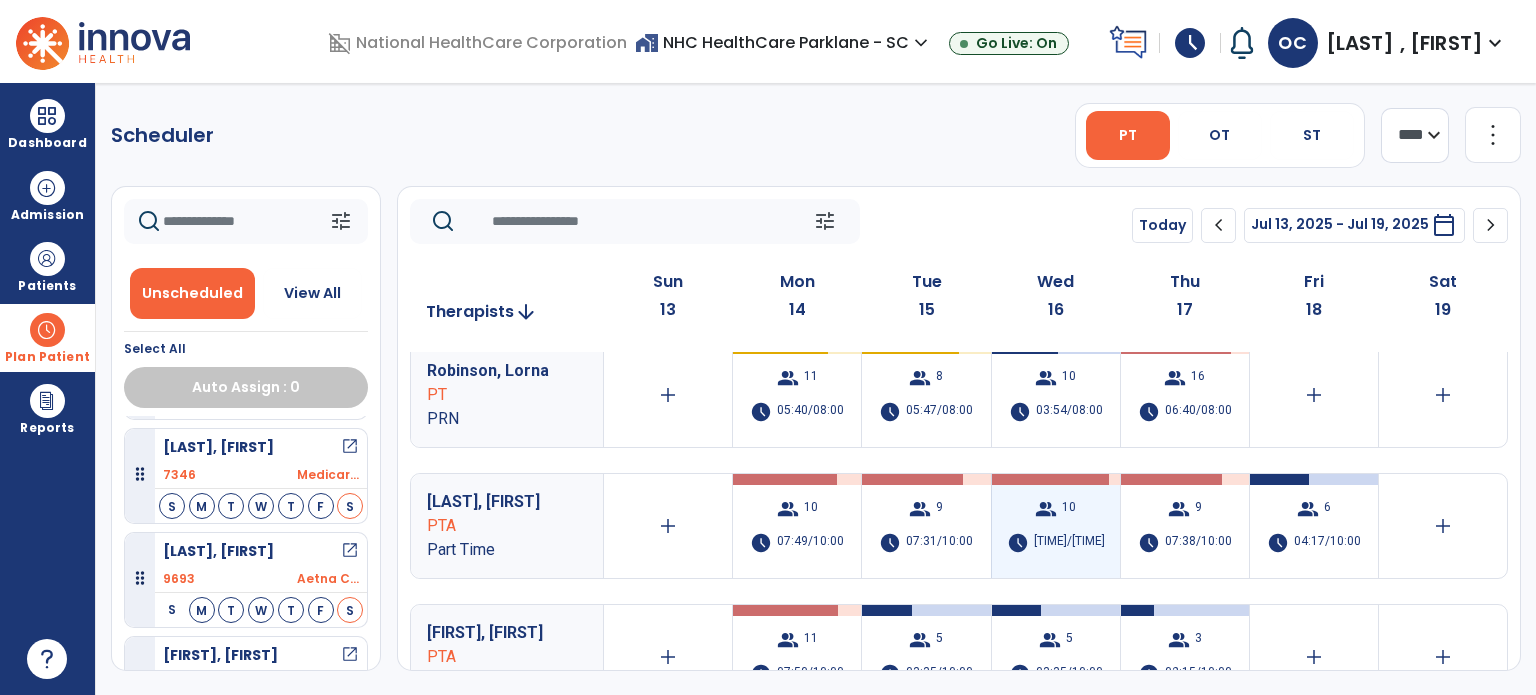 click on "schedule" at bounding box center (1018, 543) 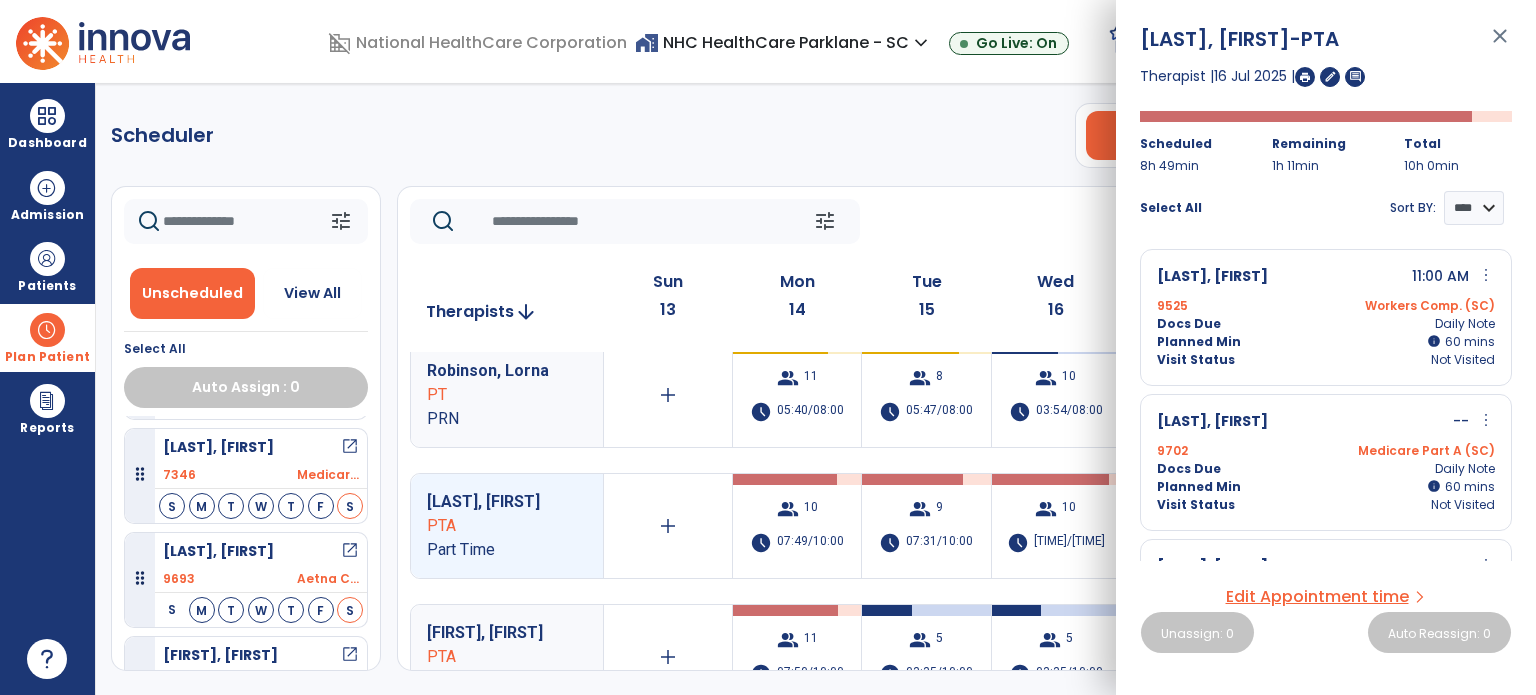 click on "9702 Medicare Part A (SC)" at bounding box center (1326, 451) 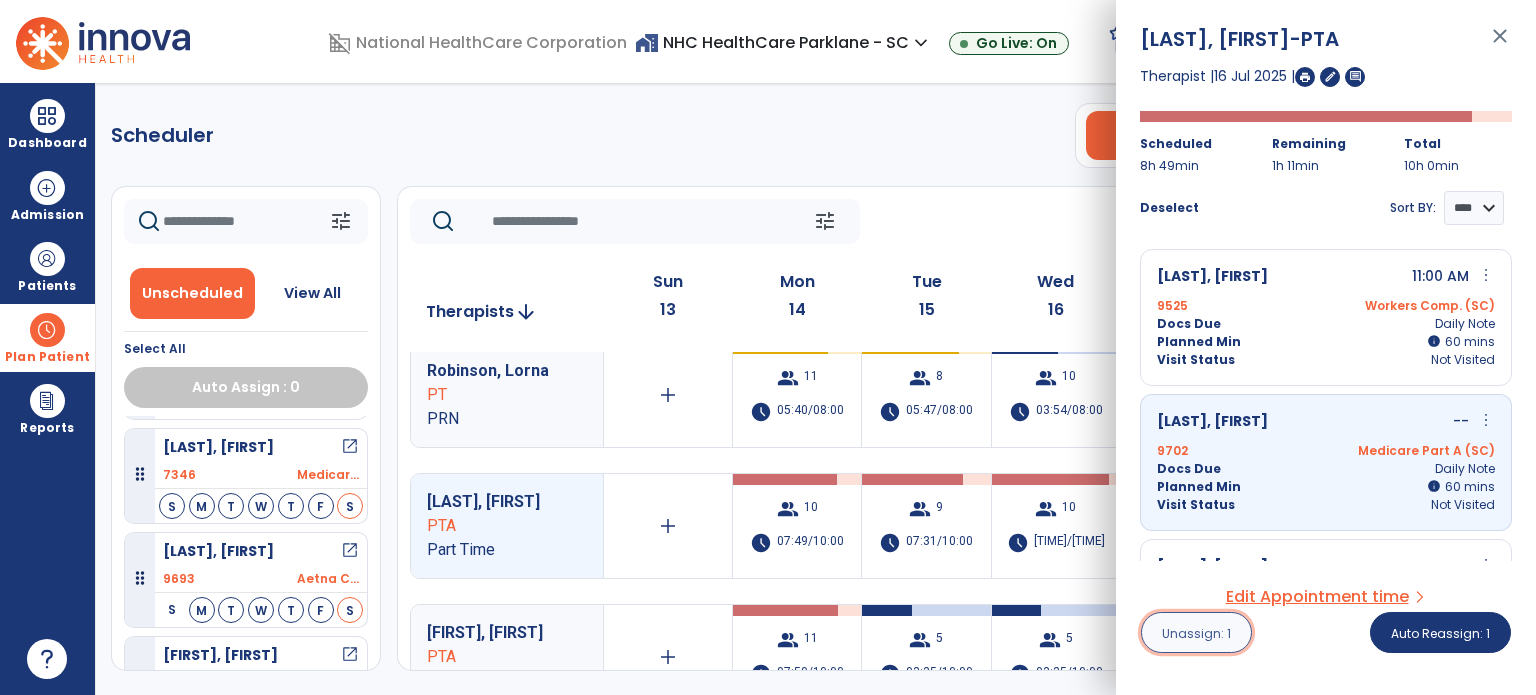 click on "Unassign: 1" at bounding box center (1196, 633) 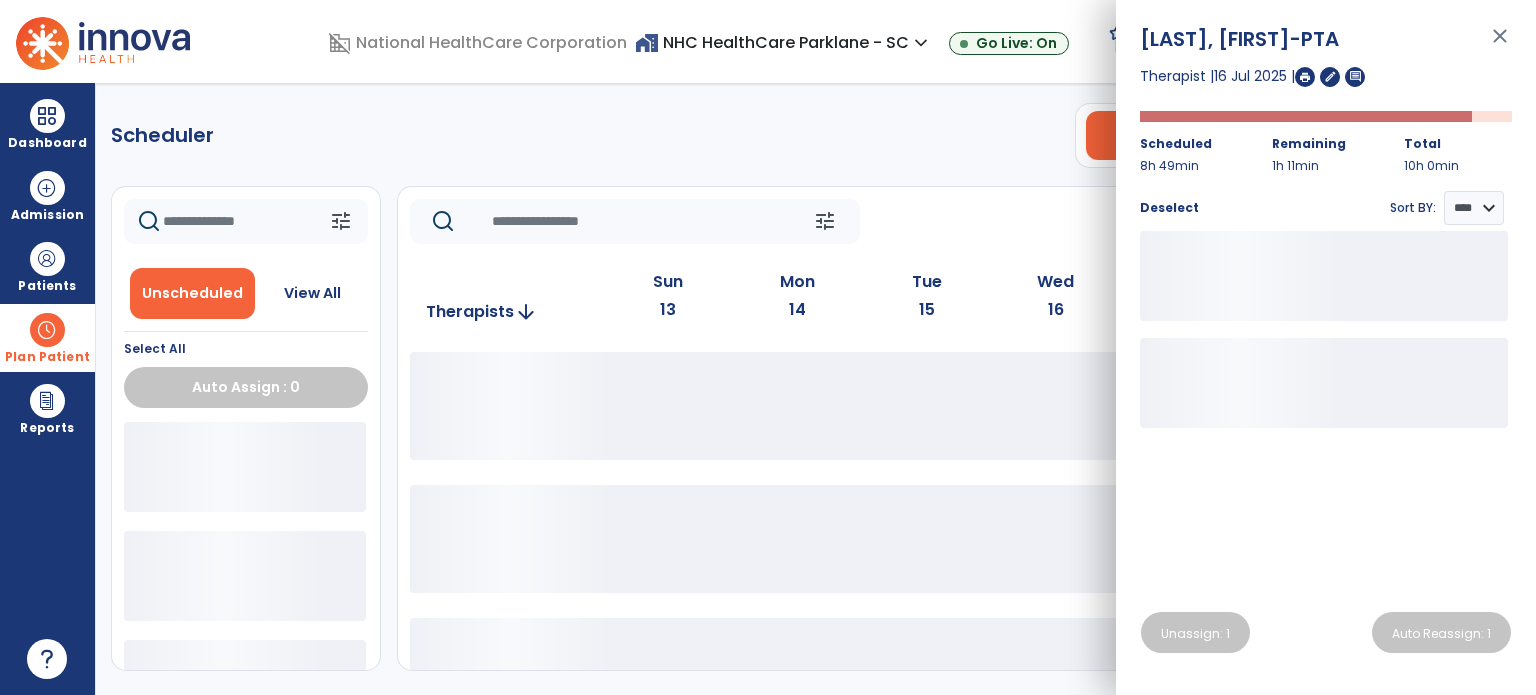 click 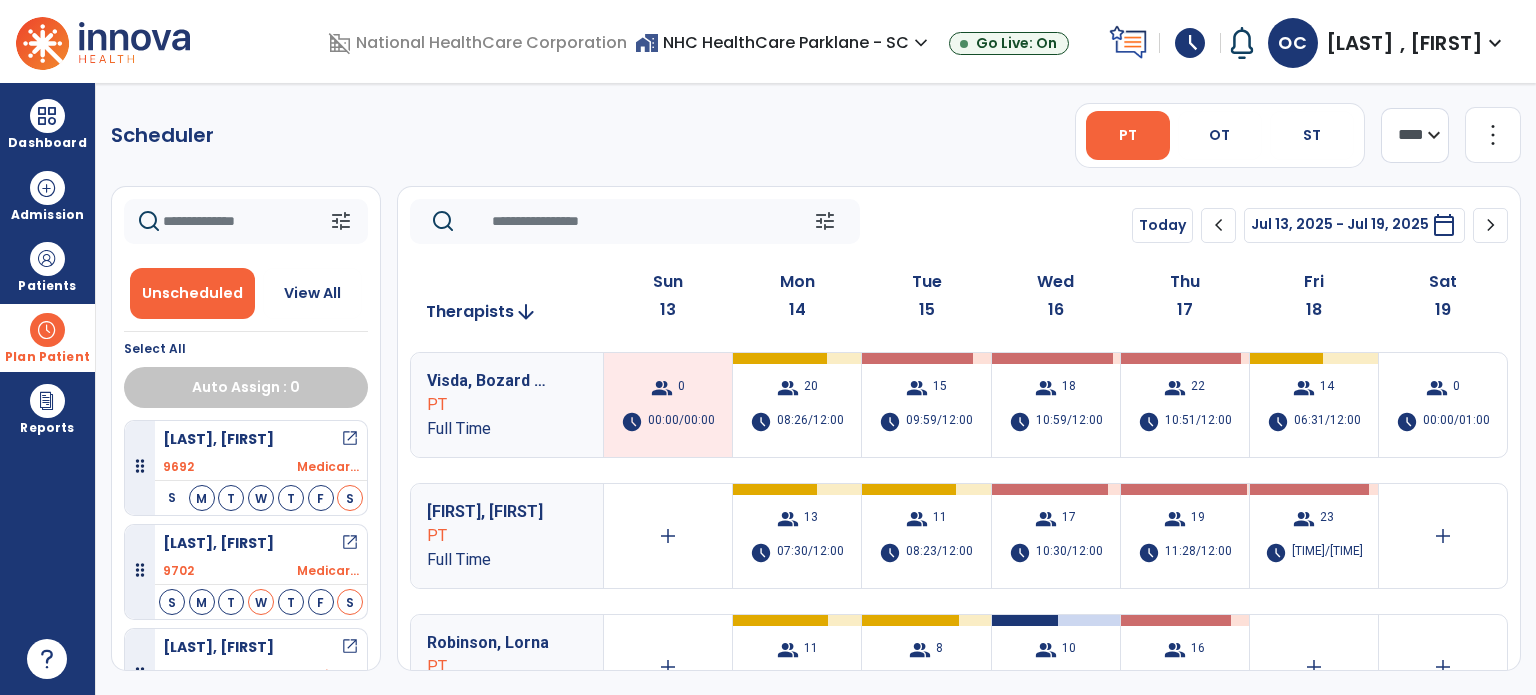 scroll, scrollTop: 942, scrollLeft: 0, axis: vertical 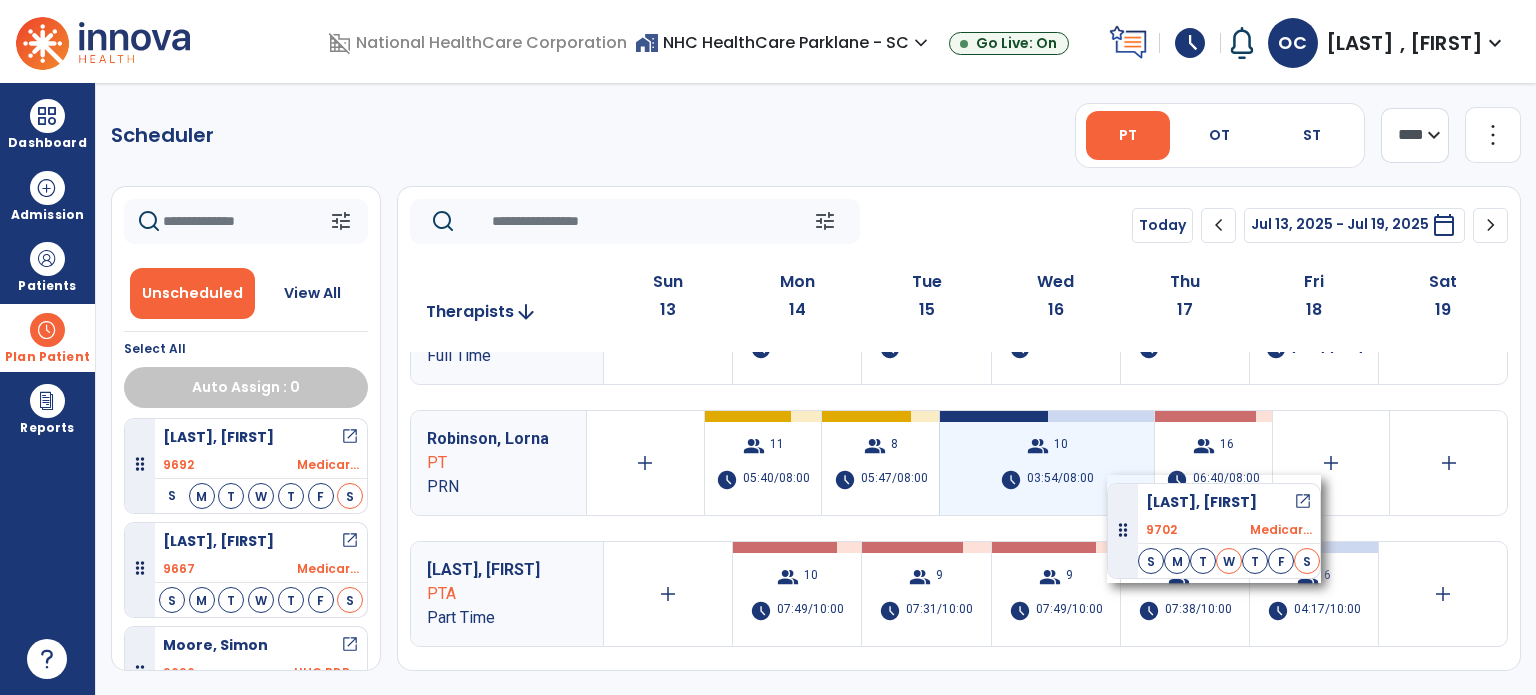 drag, startPoint x: 234, startPoint y: 548, endPoint x: 1109, endPoint y: 475, distance: 878.03986 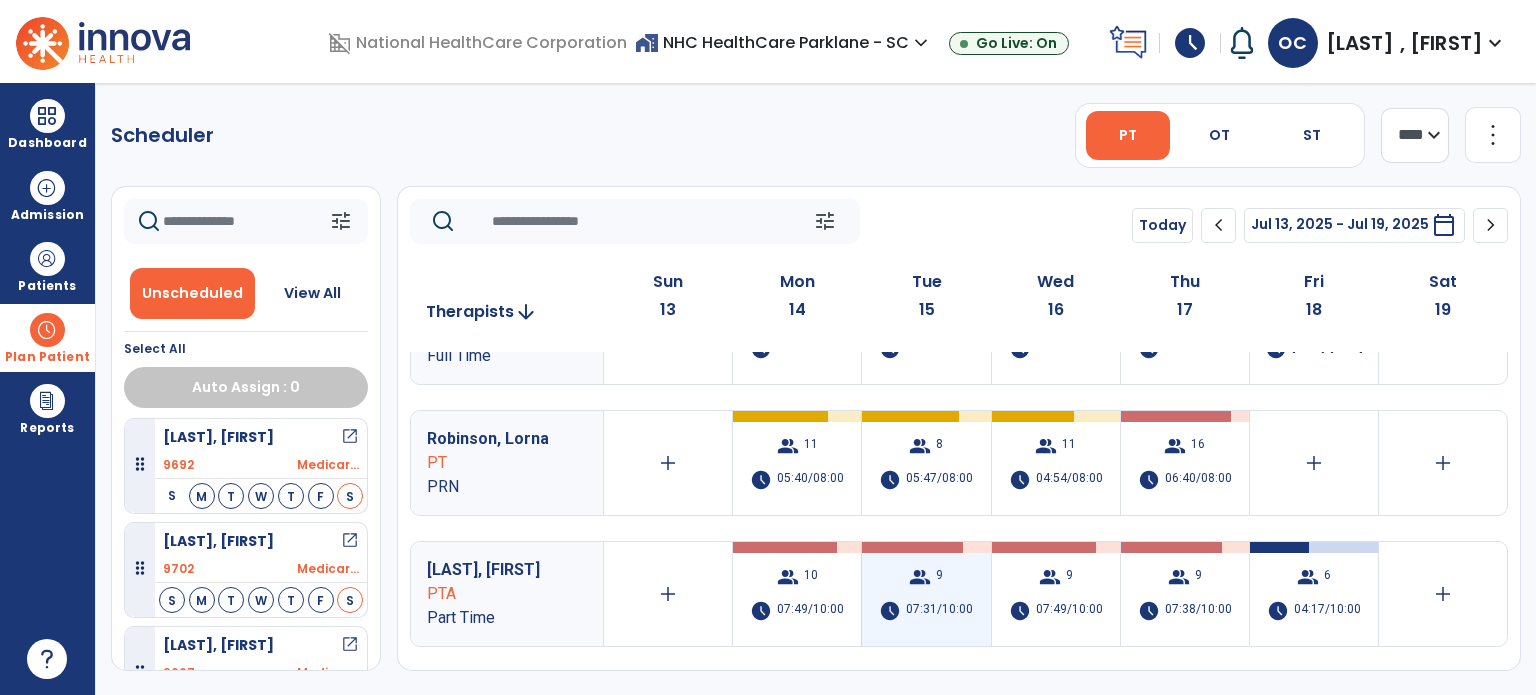 click on "9" at bounding box center (939, 577) 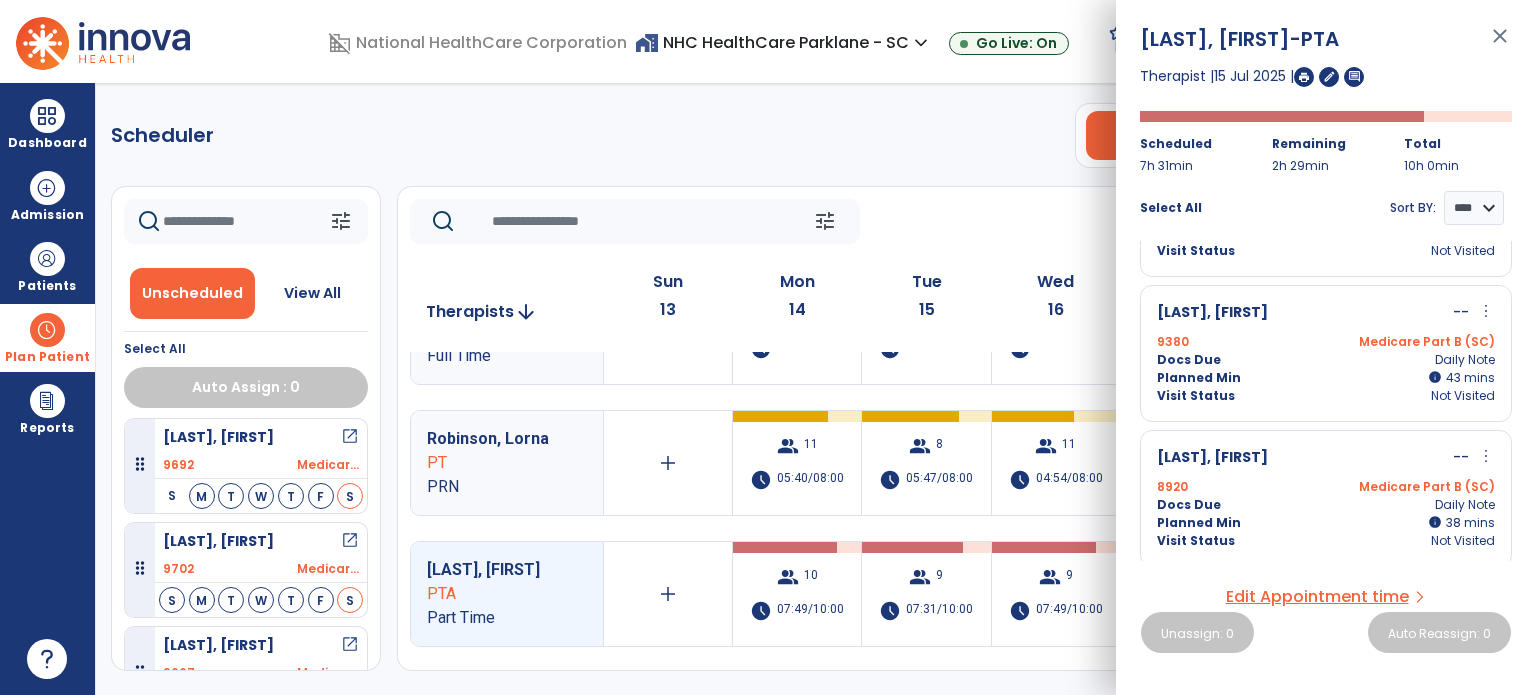 scroll, scrollTop: 0, scrollLeft: 0, axis: both 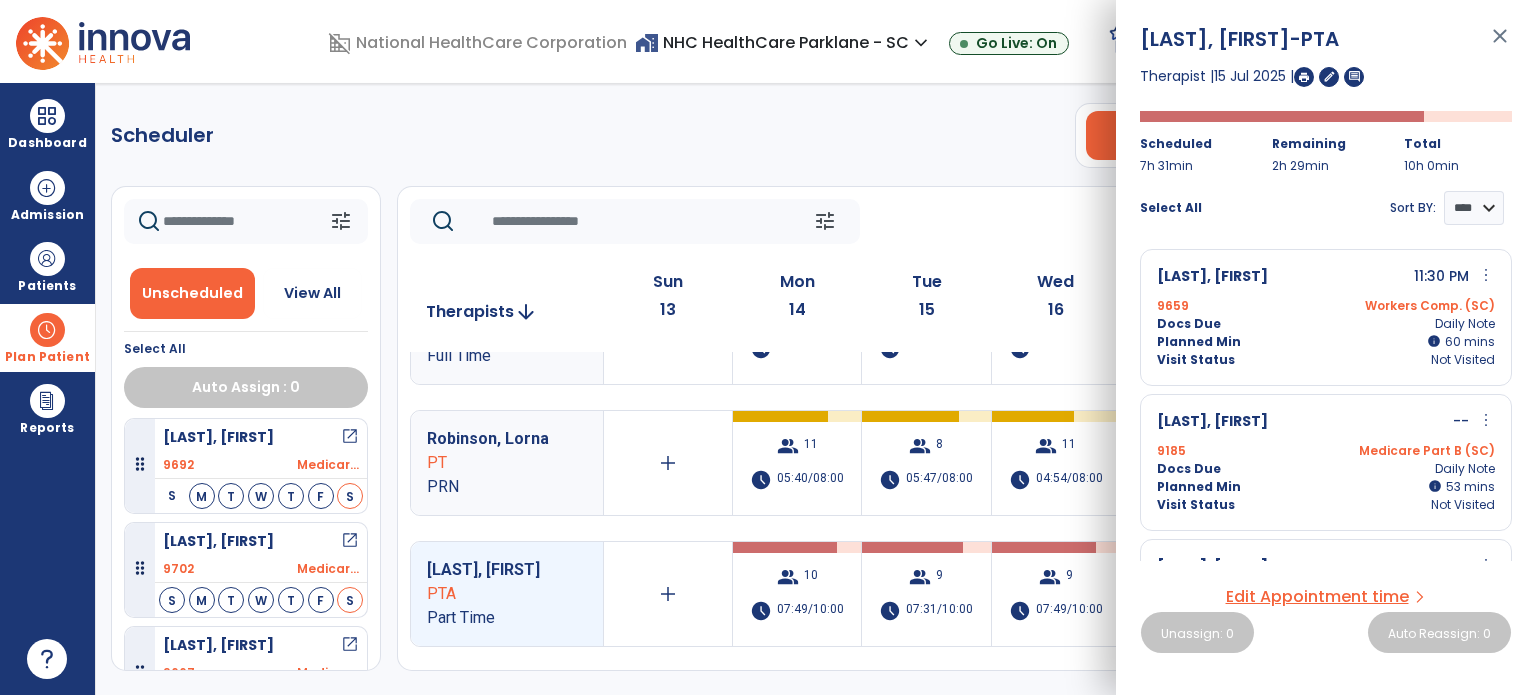 click on "Scheduler   PT   OT   ST  **** *** more_vert  Manage Labor   View All Therapists   Print   tune   Unscheduled   View All  Select All  Auto Assign : 0   [LAST], [FIRST]   open_in_new  9647 Veteran...  S M T W T F S  [LAST], [FIRST]   open_in_new  8743 Medicar...  S M T W T F S  [LAST], [FIRST]   open_in_new  9569 Medicar...  S M T W T F S  [LAST], [FIRST]   open_in_new  9700 UHC PDP...  S M T W T F S  [LAST], [FIRST]   open_in_new  9699 Medicar...  S M T W T F S  [LAST], [FIRST]   open_in_new  7346 Medicar...  S M T W T F S  [LAST], [FIRST]   open_in_new  9693 Aetna C...  S M T W T F S  [LAST], [FIRST]   open_in_new  9681 Medicar...  S M T W T F S  [LAST], [FIRST]   open_in_new  9694 UHC PDP...  S M T W T F S  [LAST], [FIRST]   open_in_new  9692 Medicar...  S M T W T F S  [LAST], [FIRST]   open_in_new  9702 Medicar...  S M T W T F S  [LAST], [FIRST]   open_in_new  9667 Medicar...  S M T W T F S  [LAST], [FIRST]   open_in_new  9696 UHC PDP...  S M T W T F S  [LAST], [FIRST]   open_in_new  9685 Medicar...  S M T W T F S 9678" at bounding box center [816, 389] 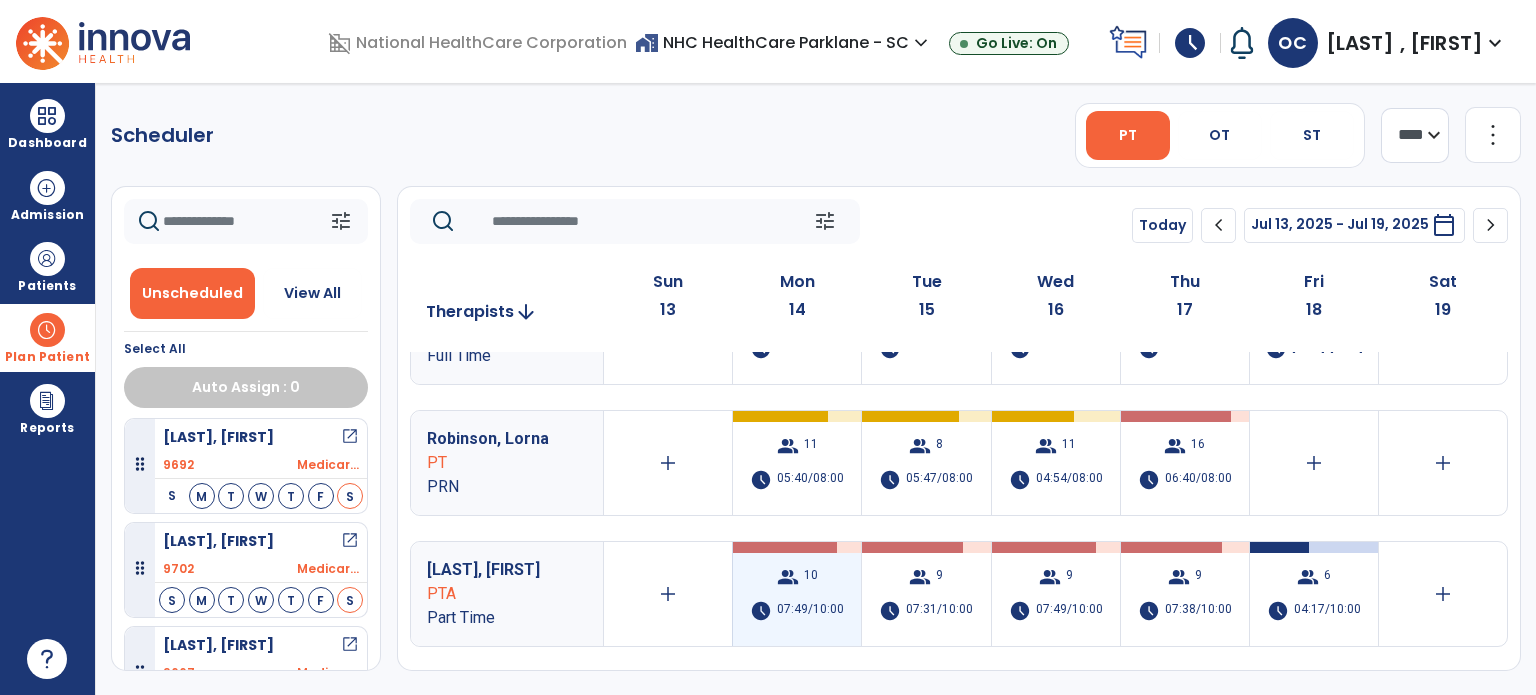 click on "group  10  schedule  07:49/10:00" at bounding box center (797, 594) 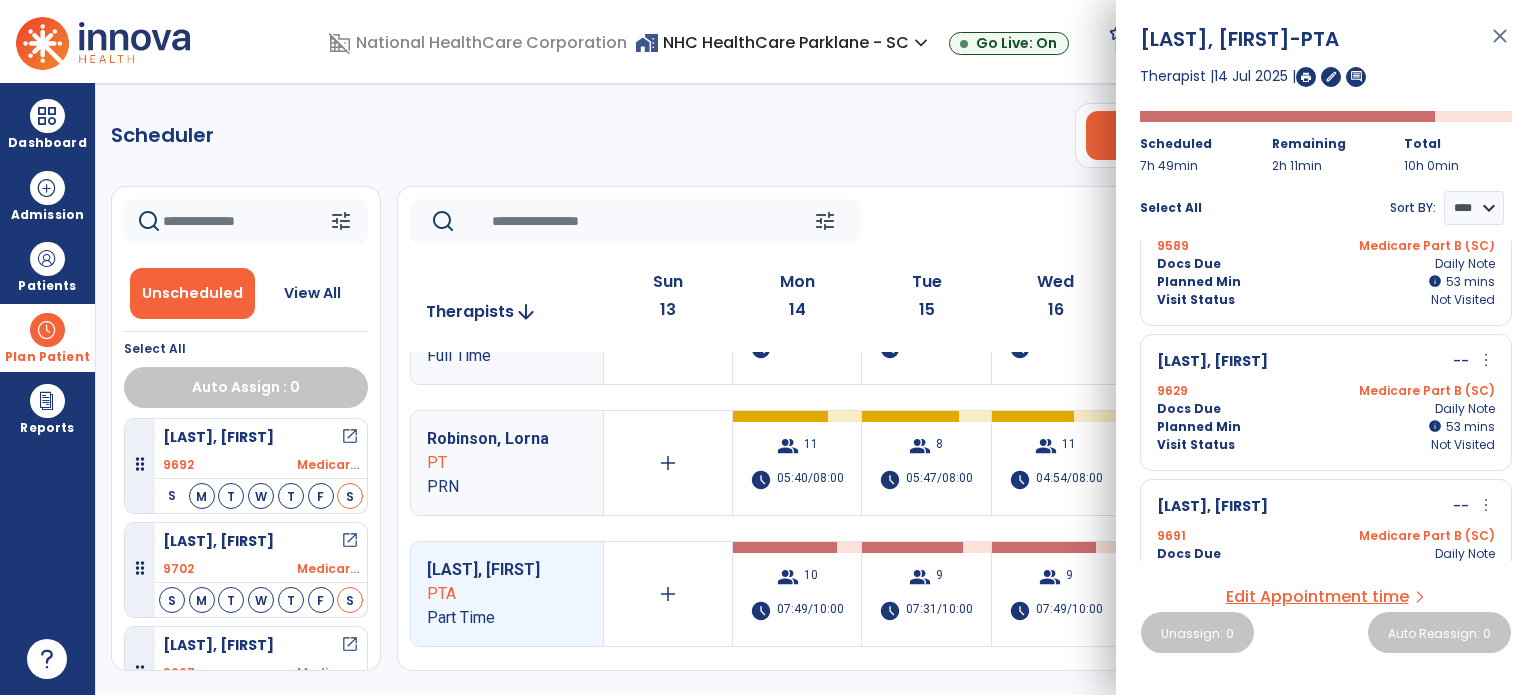 scroll, scrollTop: 0, scrollLeft: 0, axis: both 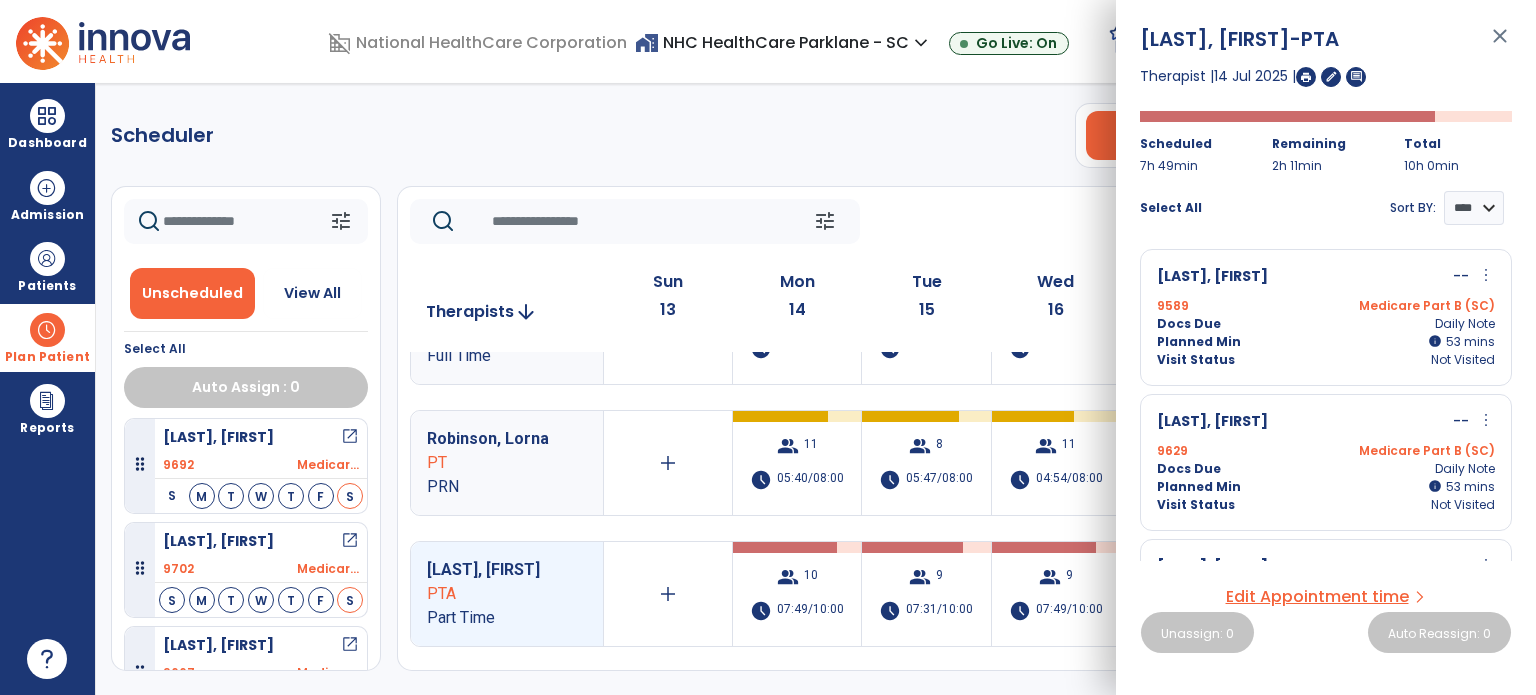 click on "Go Live: On" at bounding box center (1009, 42) 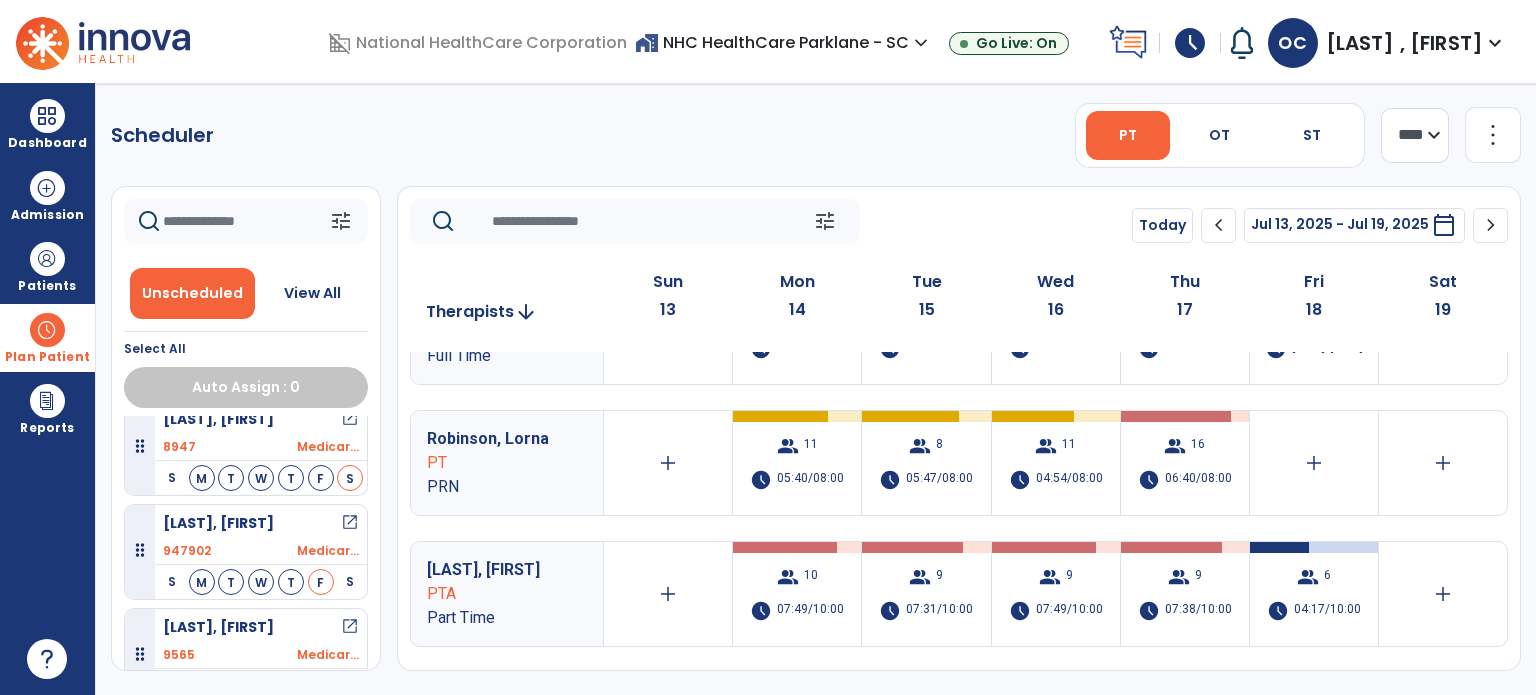 scroll, scrollTop: 2011, scrollLeft: 0, axis: vertical 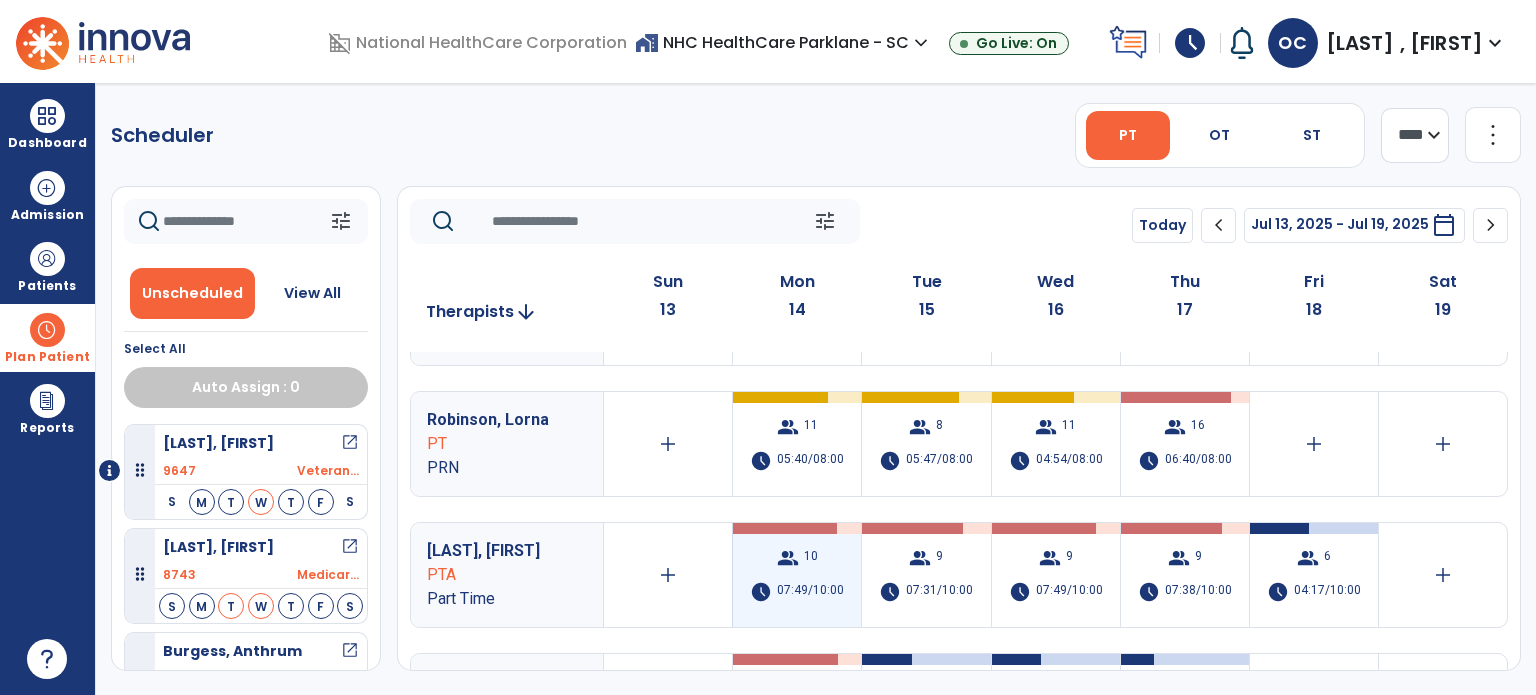 click on "group  10  schedule  07:49/10:00" at bounding box center (797, 575) 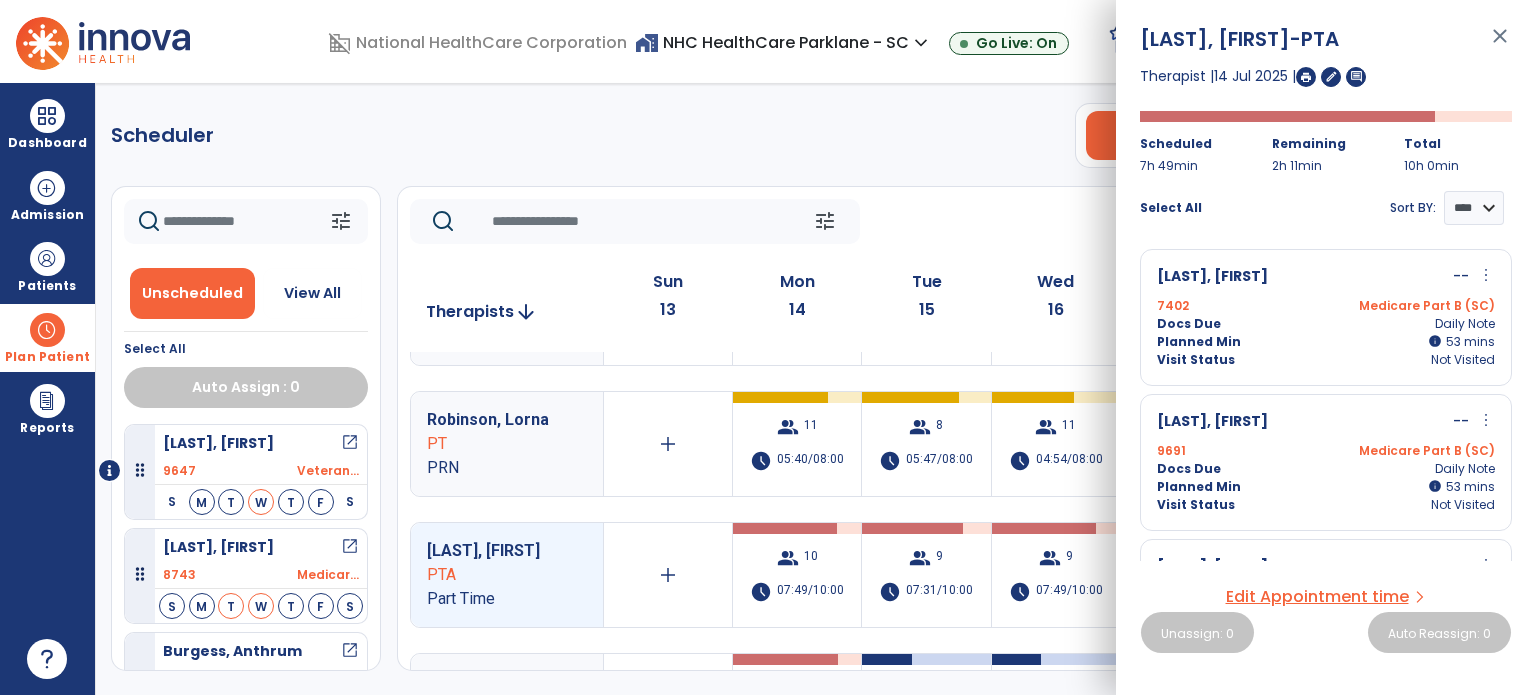 scroll, scrollTop: 176, scrollLeft: 0, axis: vertical 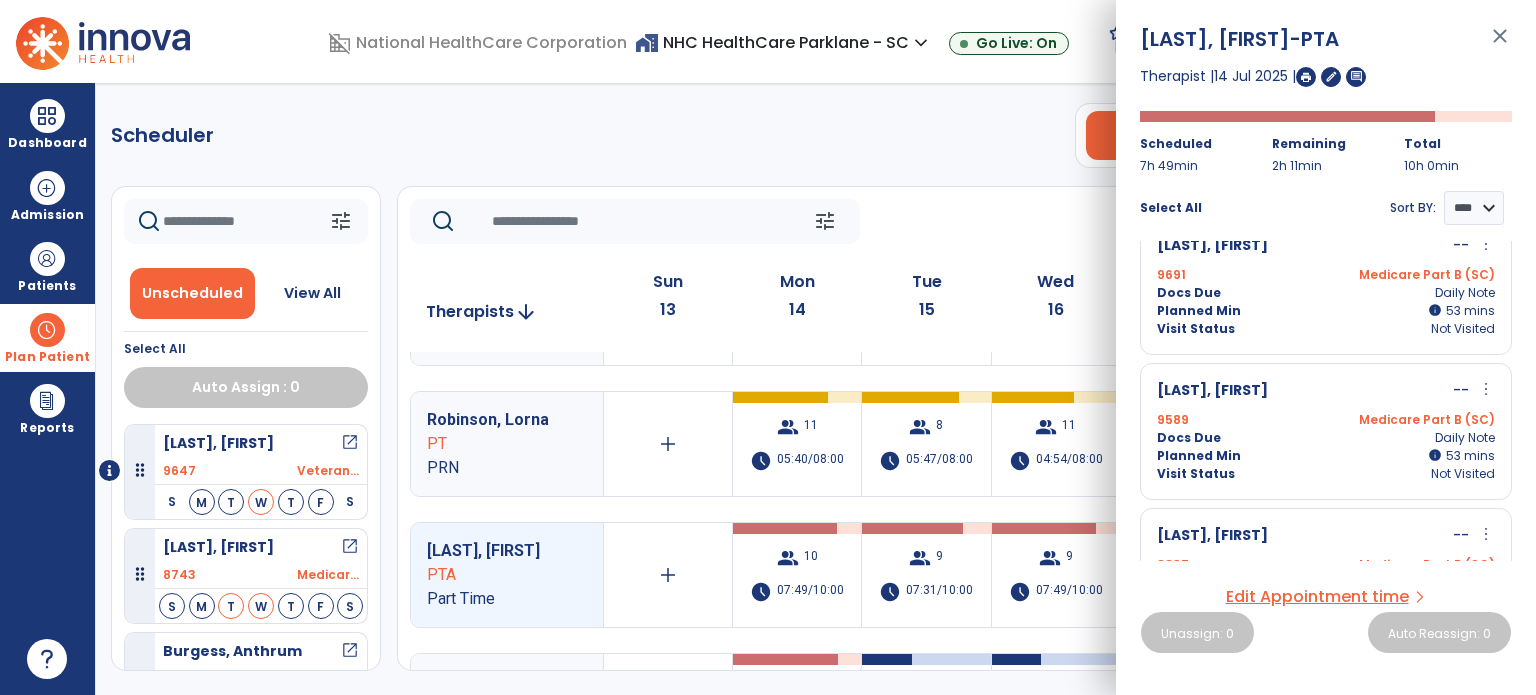 click on "home_work   NHC HealthCare Parklane - SC   expand_more   NHC HealthCare Parklane - SC  Go Live: On" at bounding box center (868, 43) 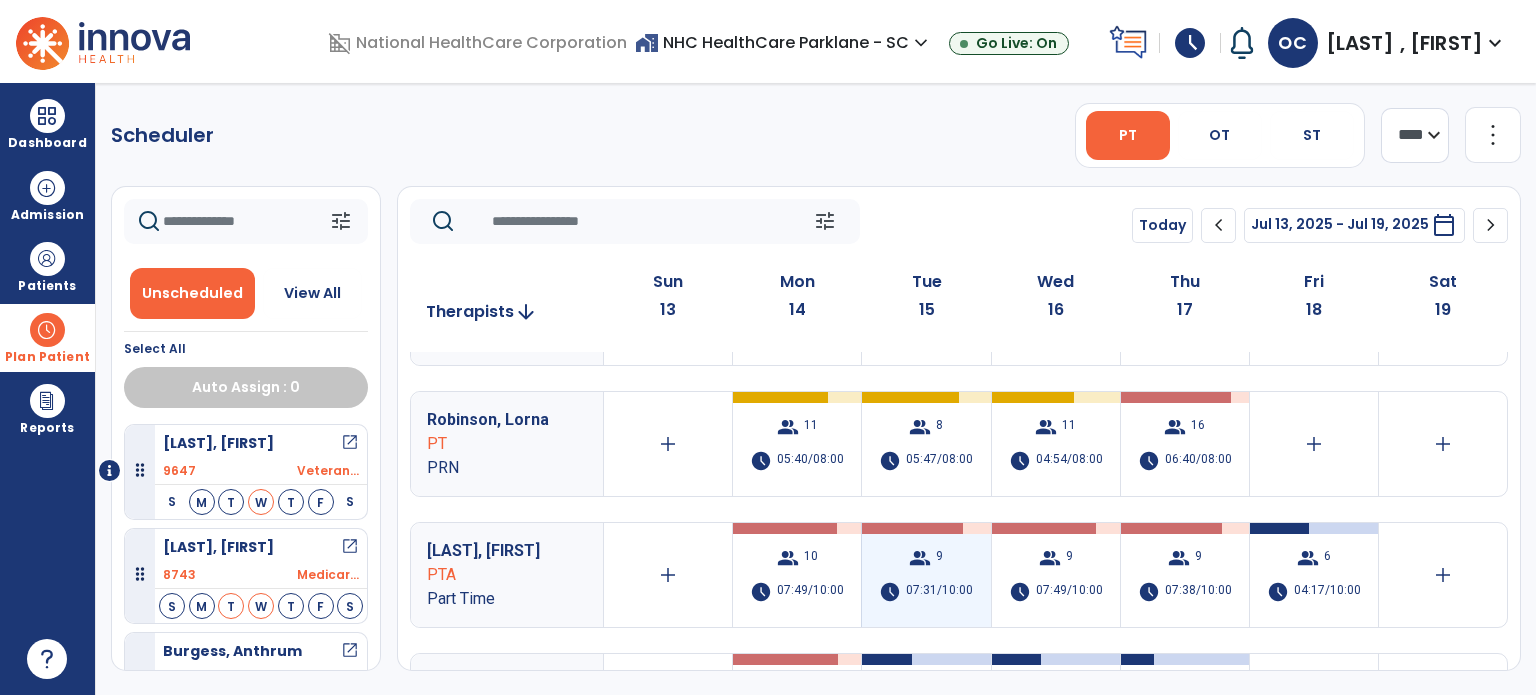 click on "group  9  schedule  07:31/10:00" at bounding box center [926, 575] 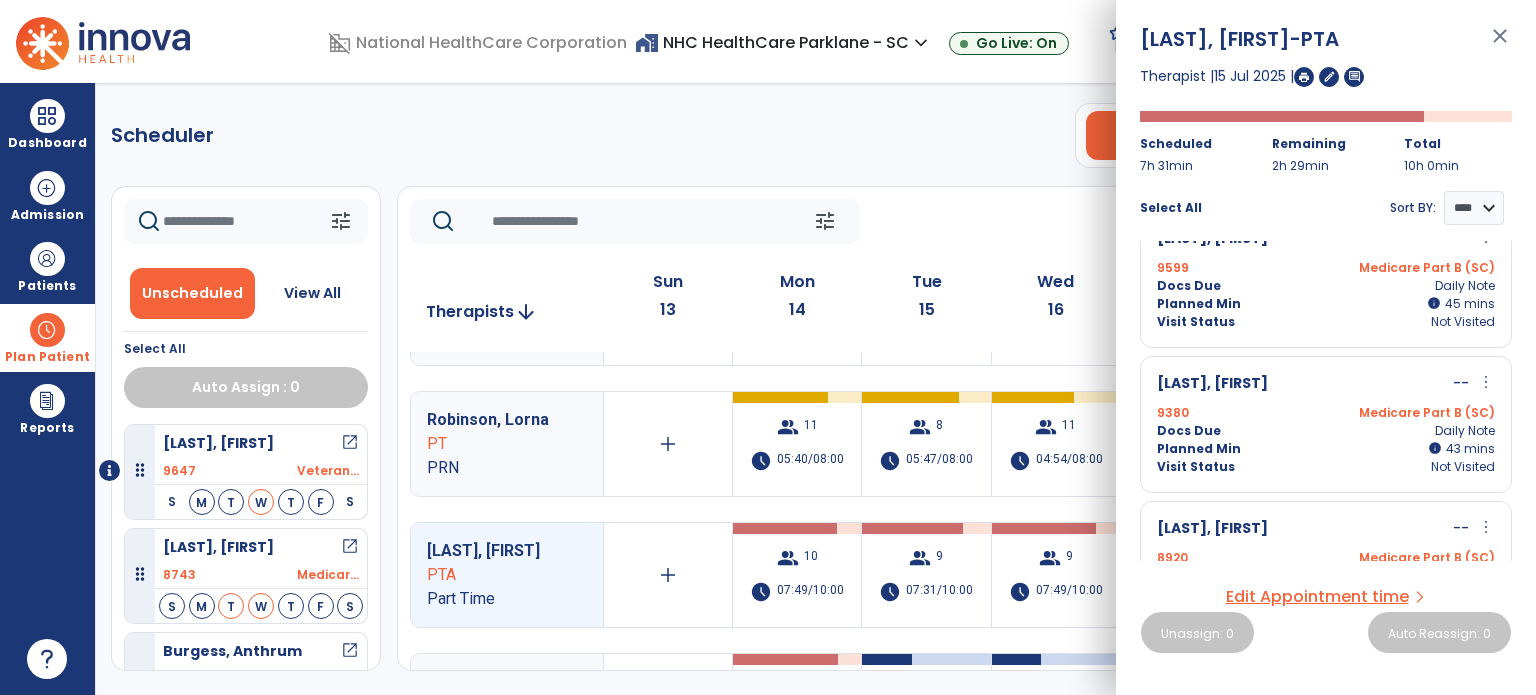 scroll, scrollTop: 979, scrollLeft: 0, axis: vertical 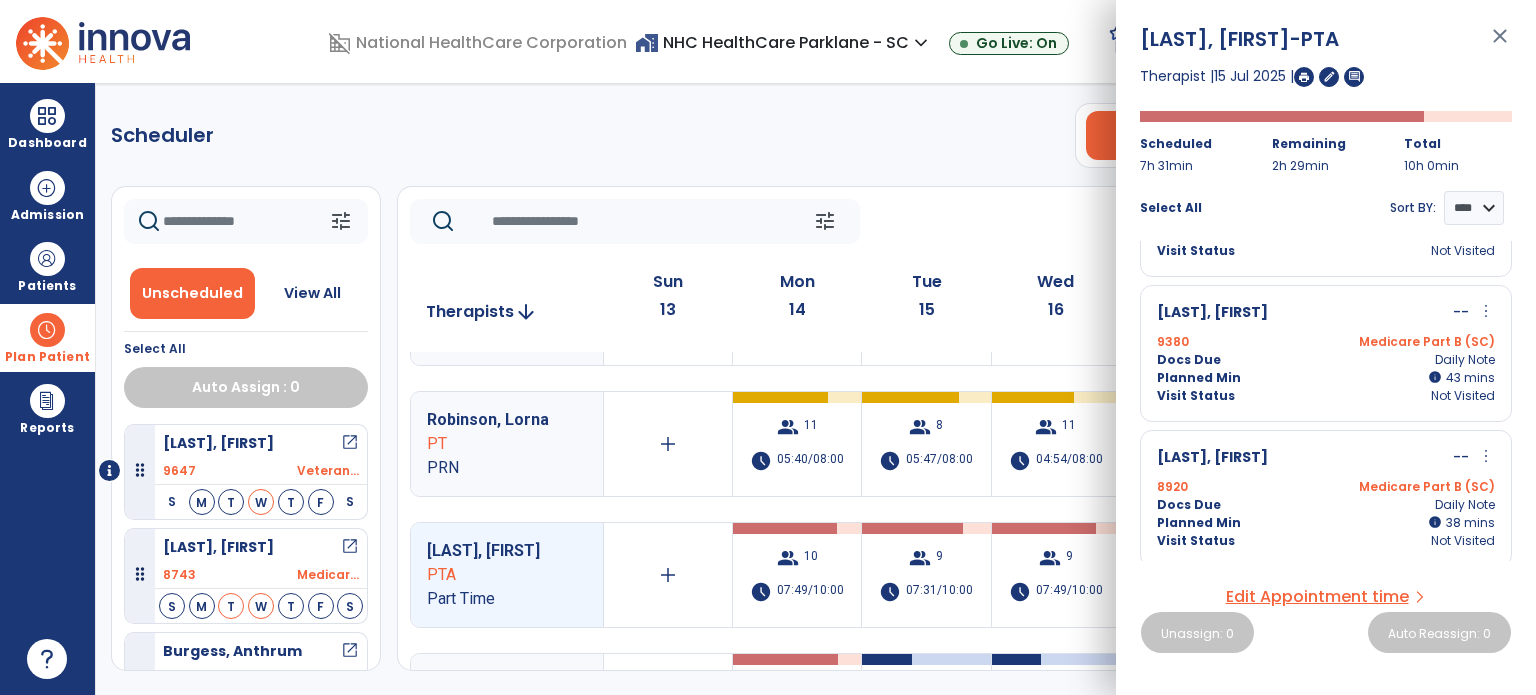 click on "tune   Today  chevron_left Jul 13, 2025 - Jul 19, 2025  *********  calendar_today  chevron_right" 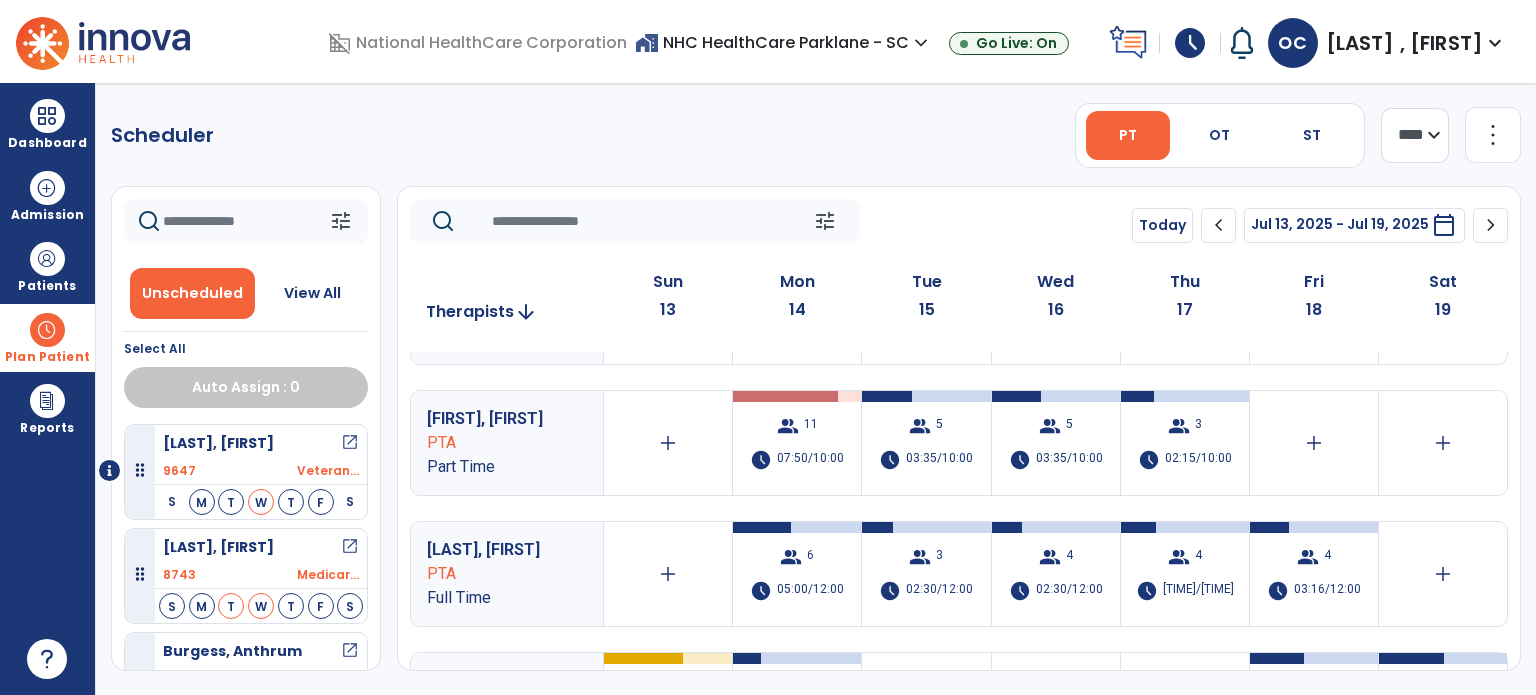 scroll, scrollTop: 487, scrollLeft: 0, axis: vertical 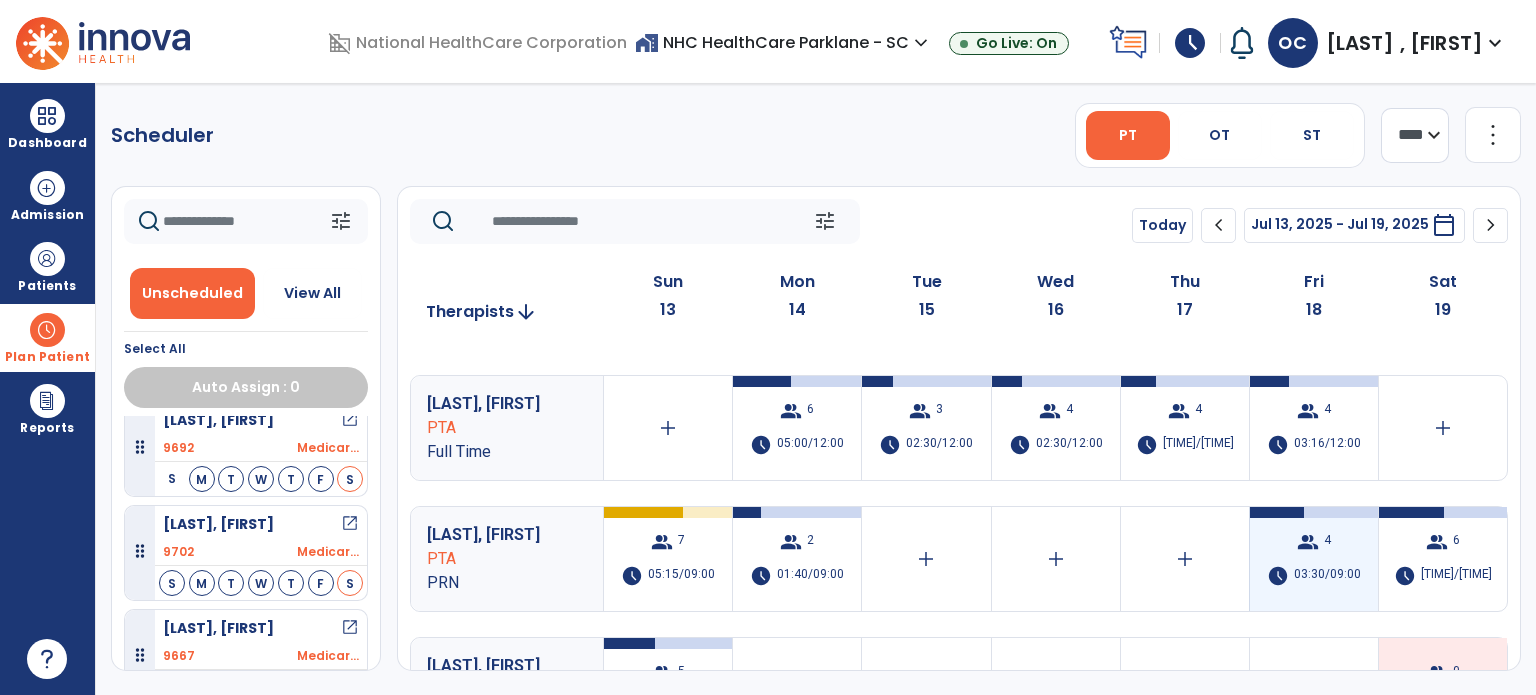 click on "4" at bounding box center [1327, 542] 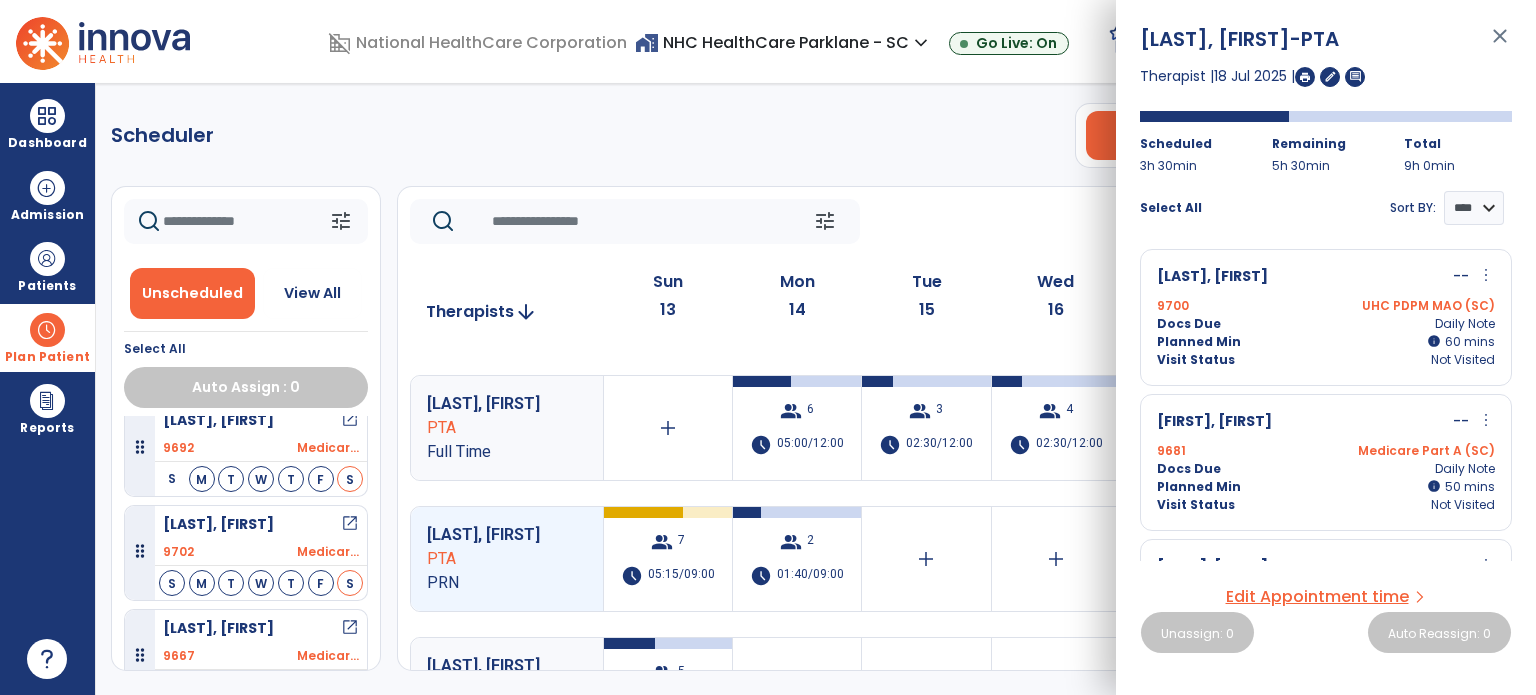 scroll, scrollTop: 0, scrollLeft: 0, axis: both 